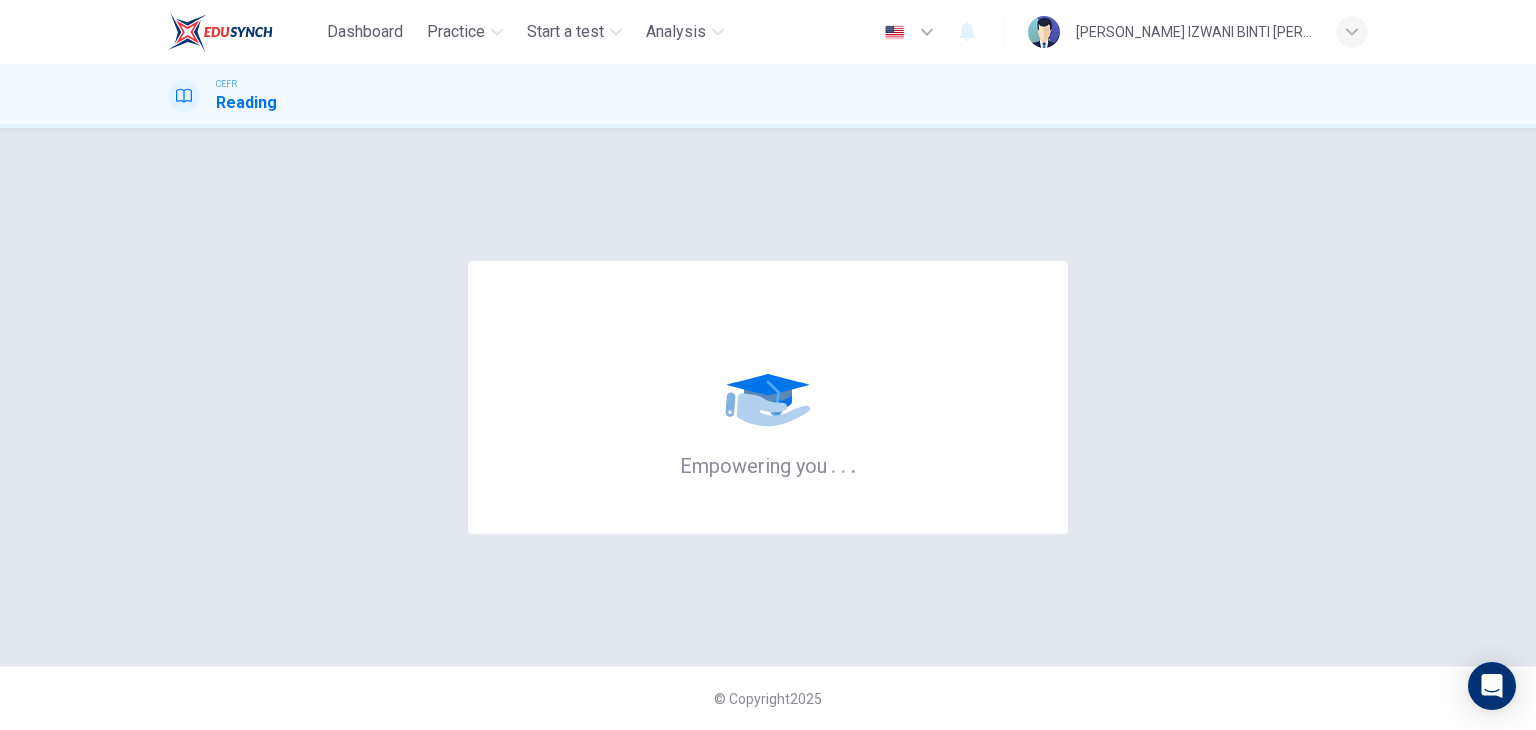 scroll, scrollTop: 0, scrollLeft: 0, axis: both 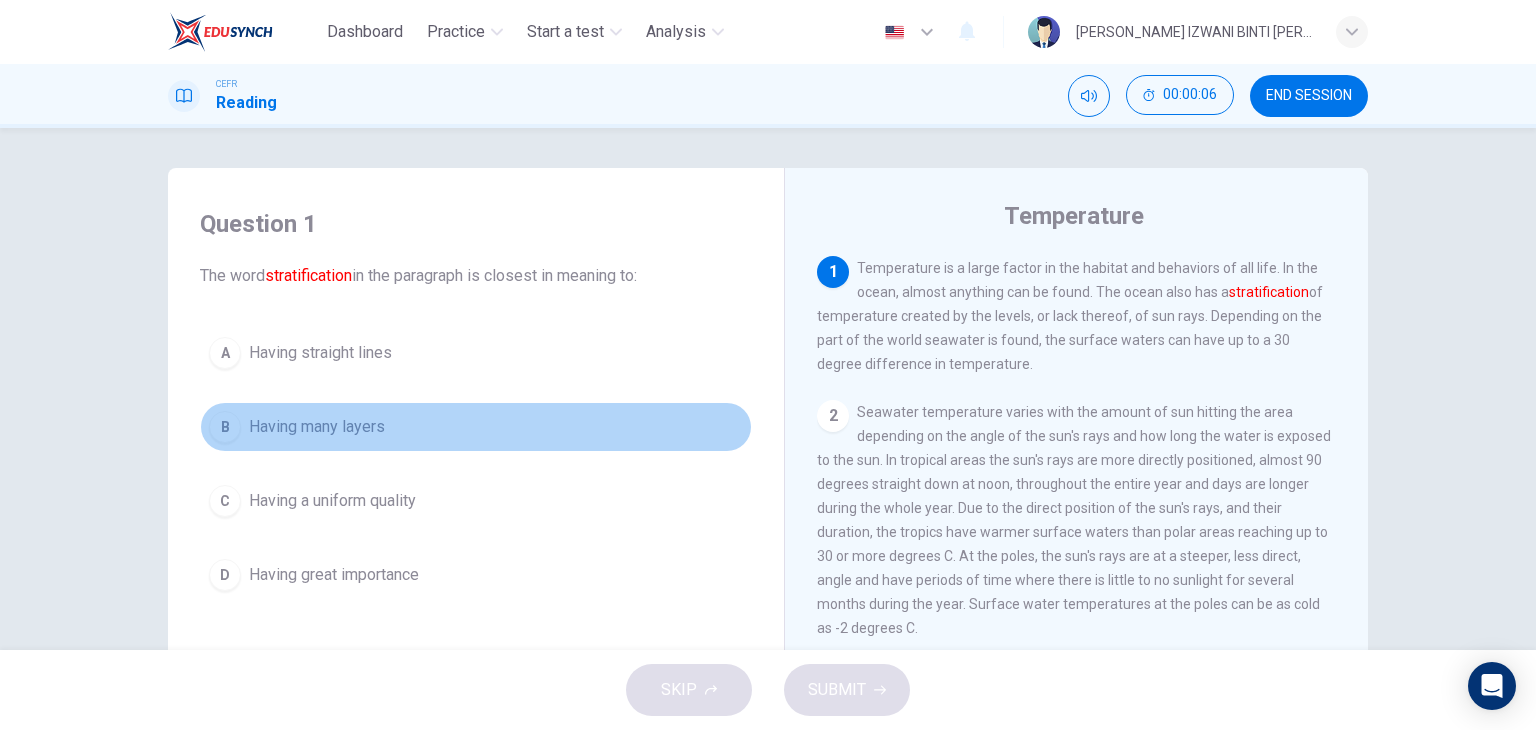 click on "Having many layers" at bounding box center [317, 427] 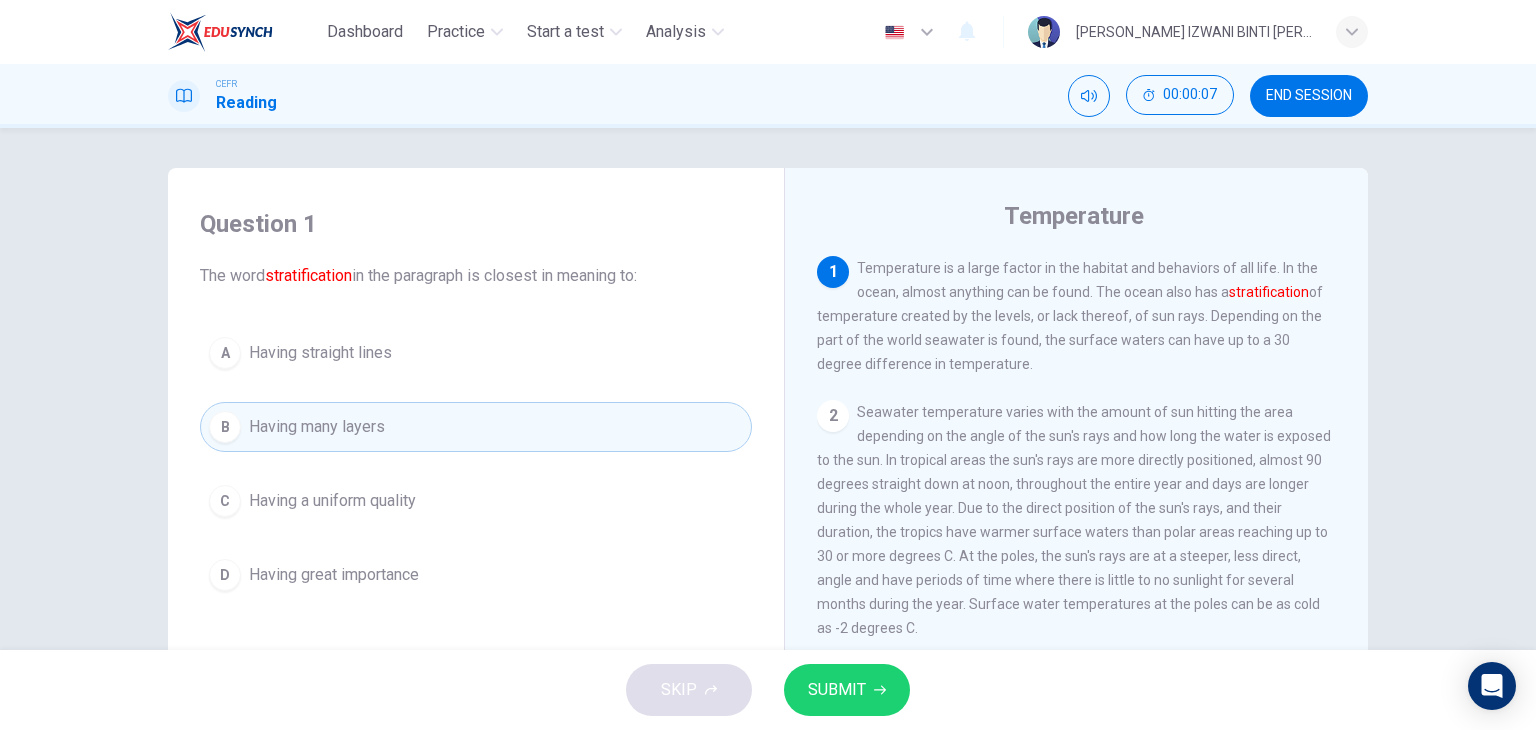 click on "SUBMIT" at bounding box center [837, 690] 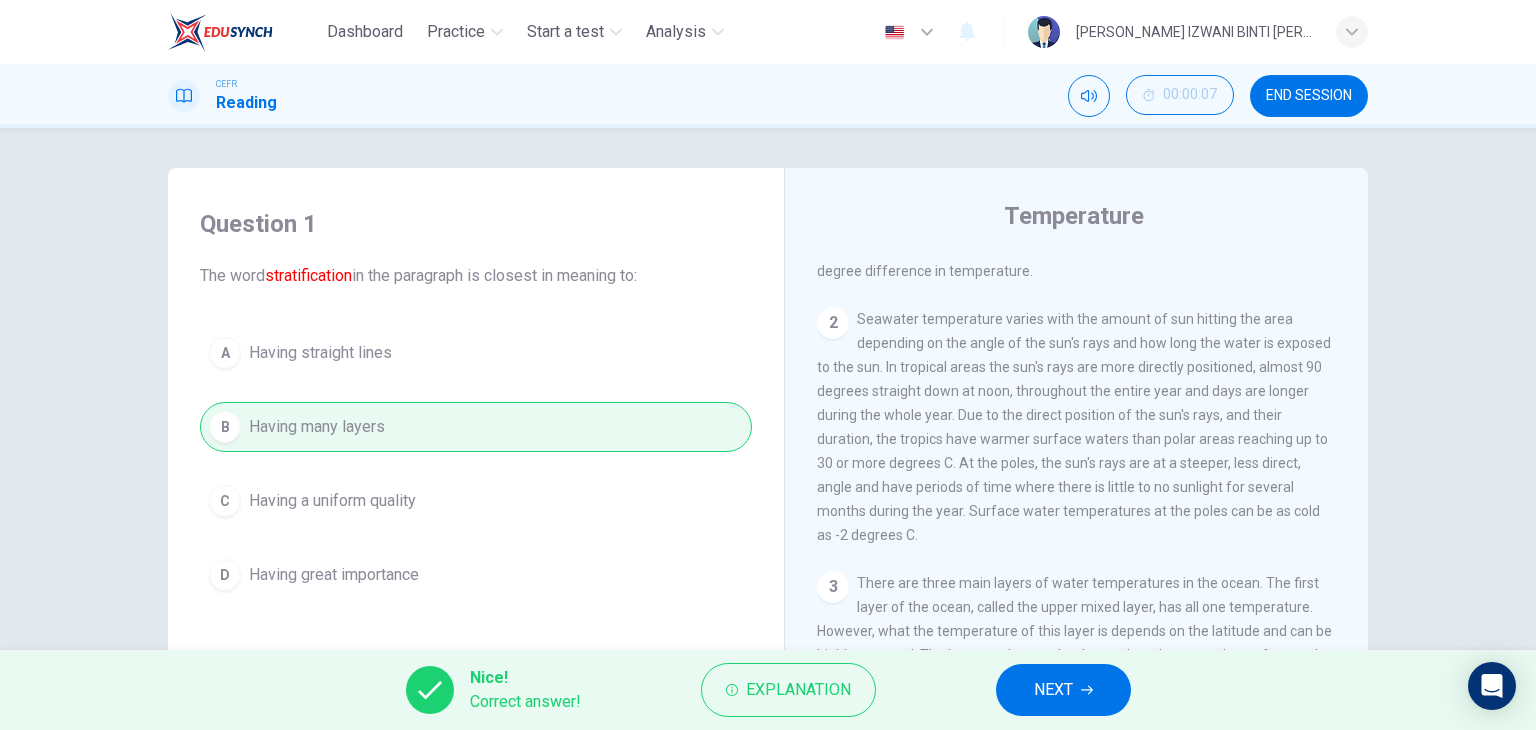 scroll, scrollTop: 100, scrollLeft: 0, axis: vertical 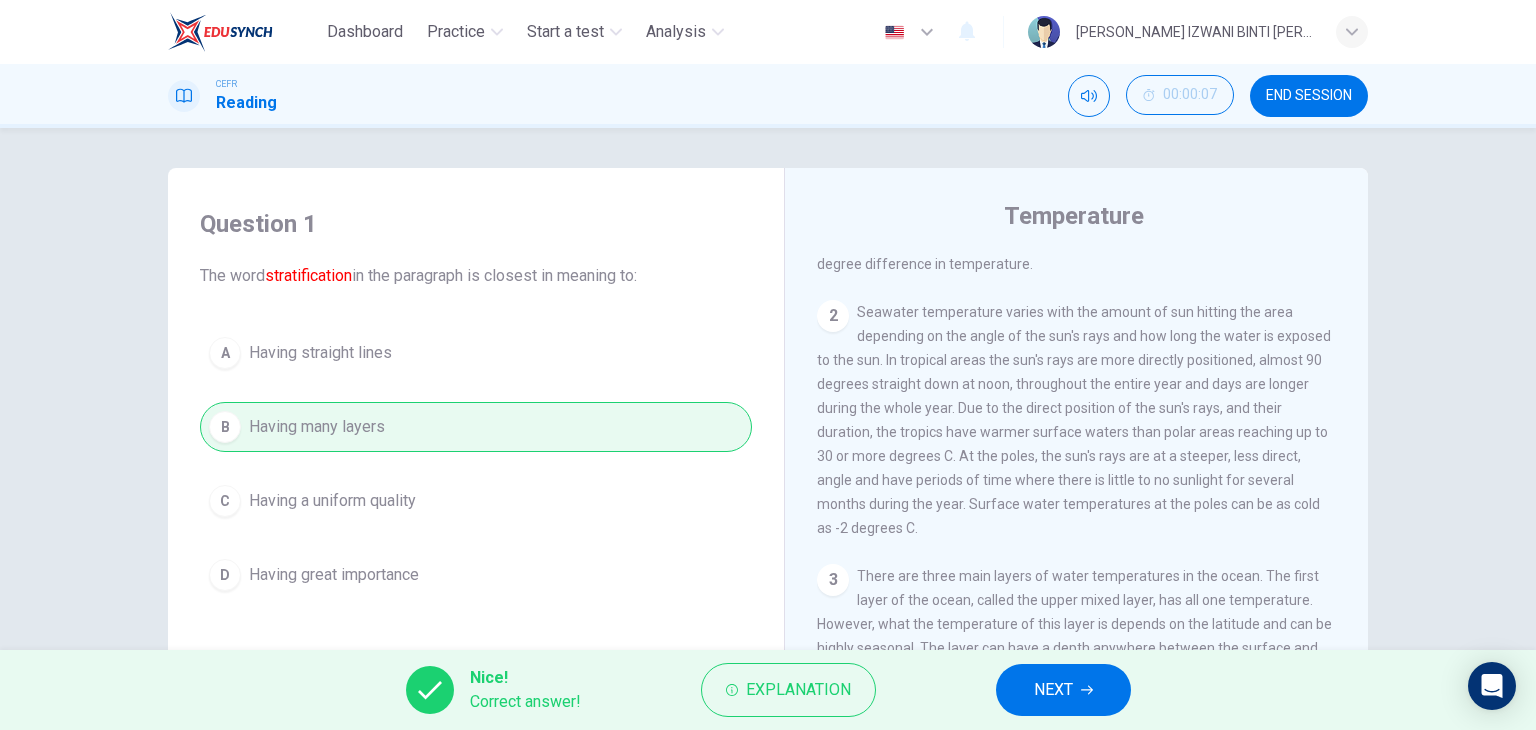 click on "NEXT" at bounding box center [1053, 690] 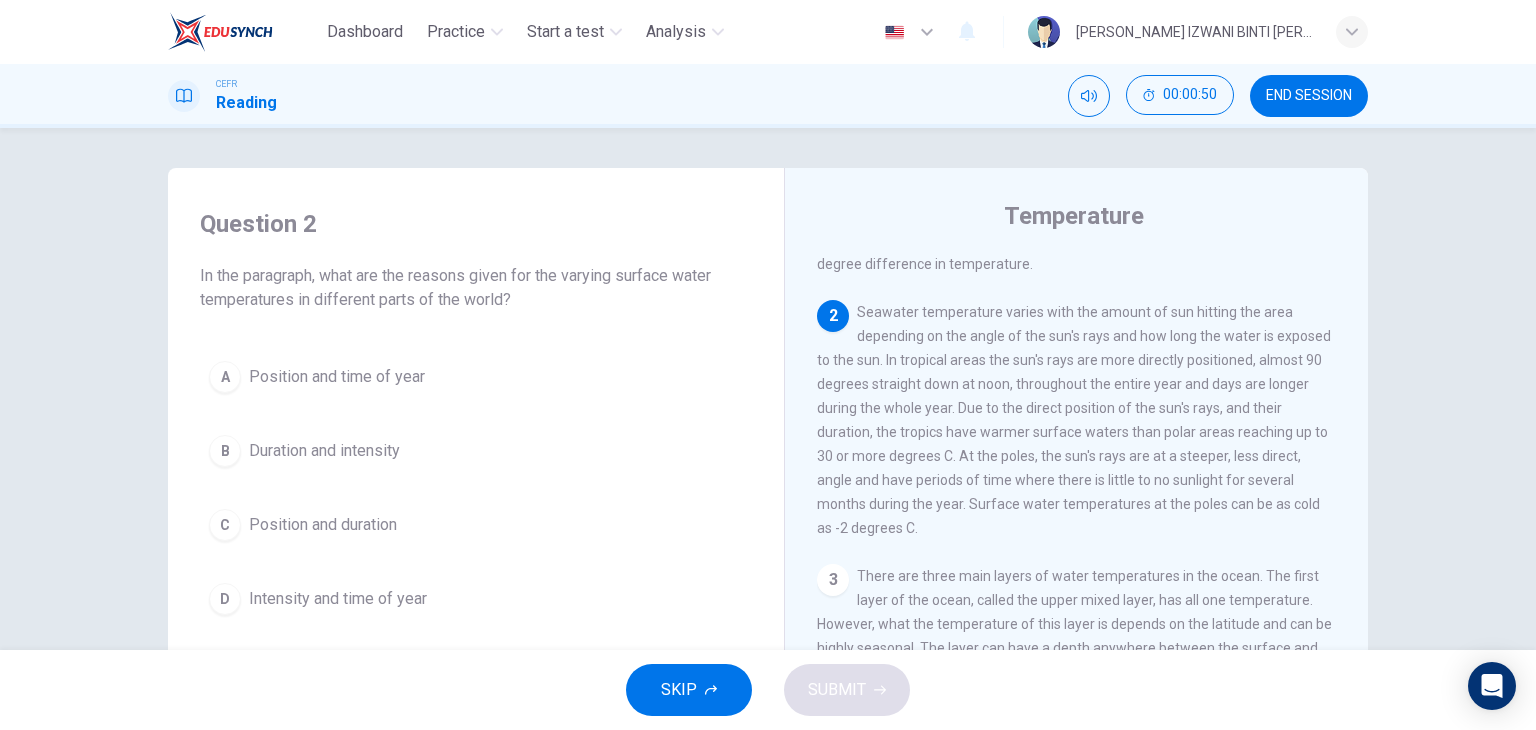 click on "Position and duration" at bounding box center [323, 525] 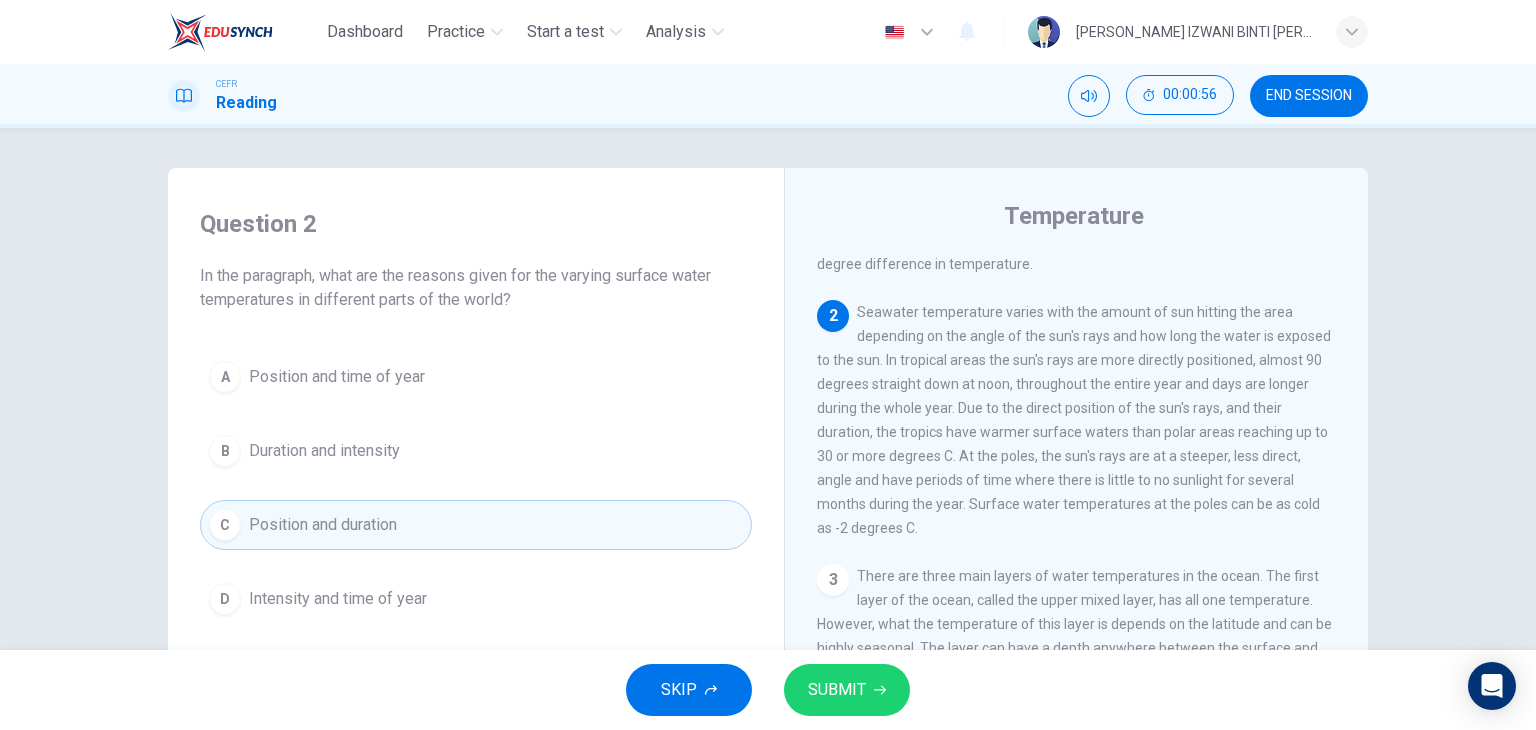 click on "SUBMIT" at bounding box center [837, 690] 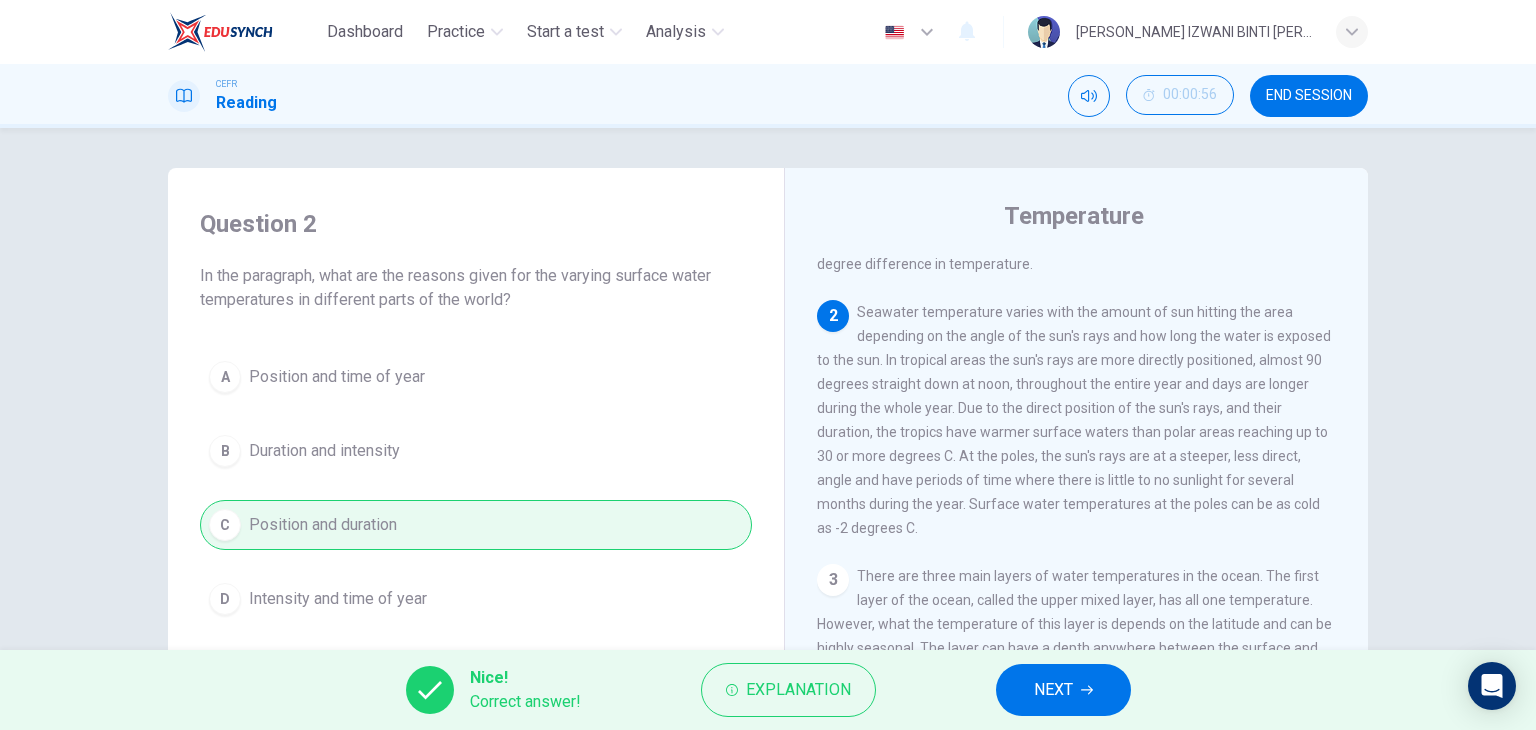 click on "NEXT" at bounding box center [1053, 690] 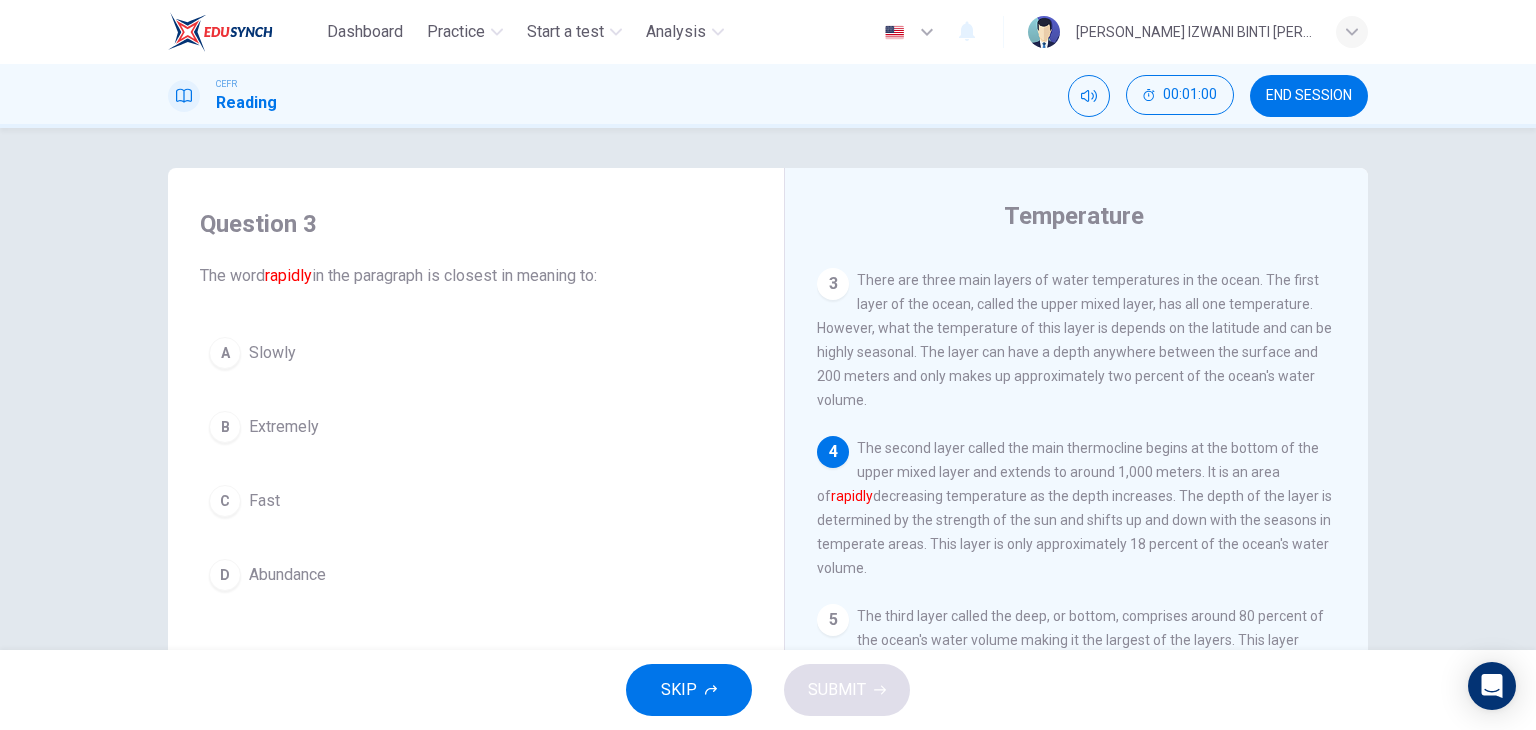 scroll, scrollTop: 500, scrollLeft: 0, axis: vertical 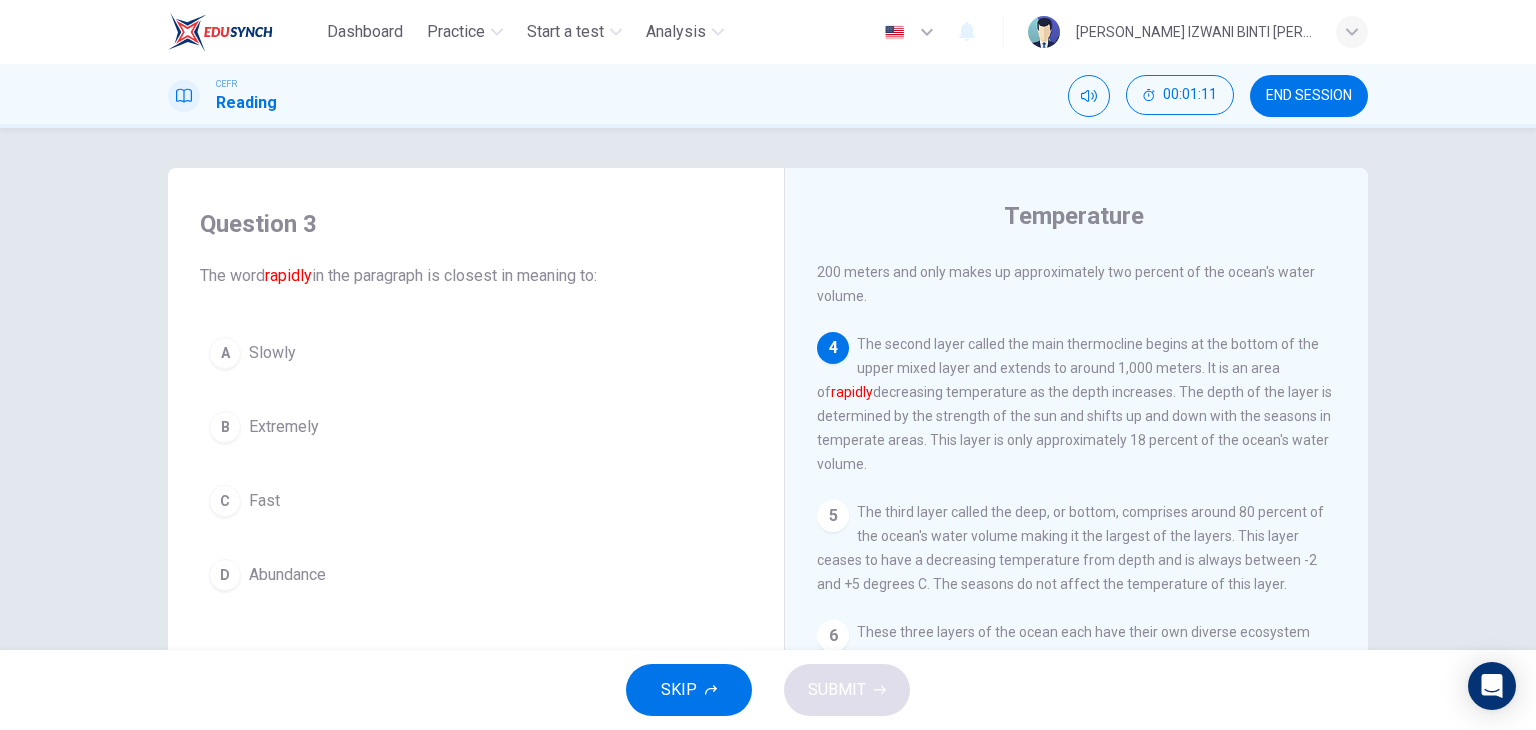 click on "C Fast" at bounding box center [476, 501] 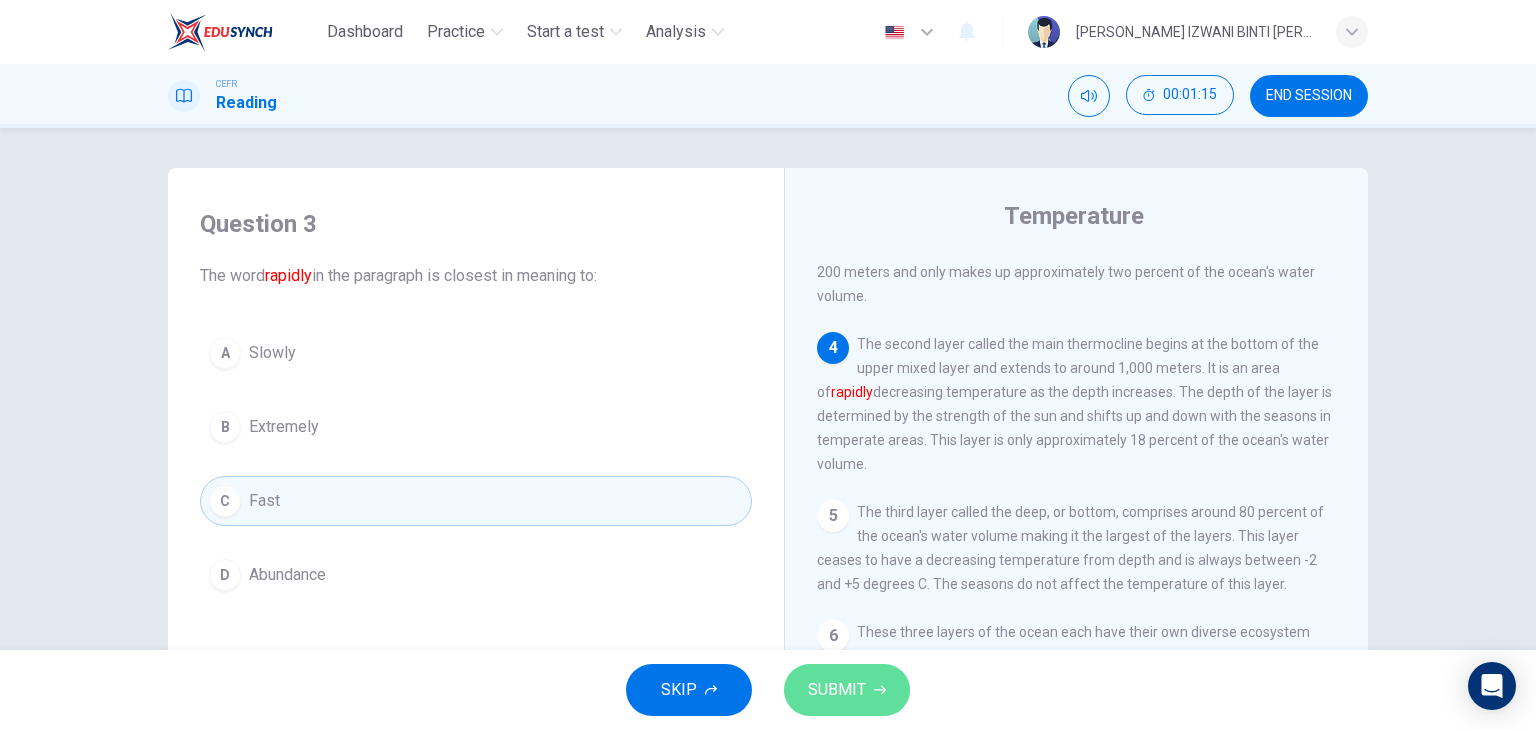 click on "SUBMIT" at bounding box center (837, 690) 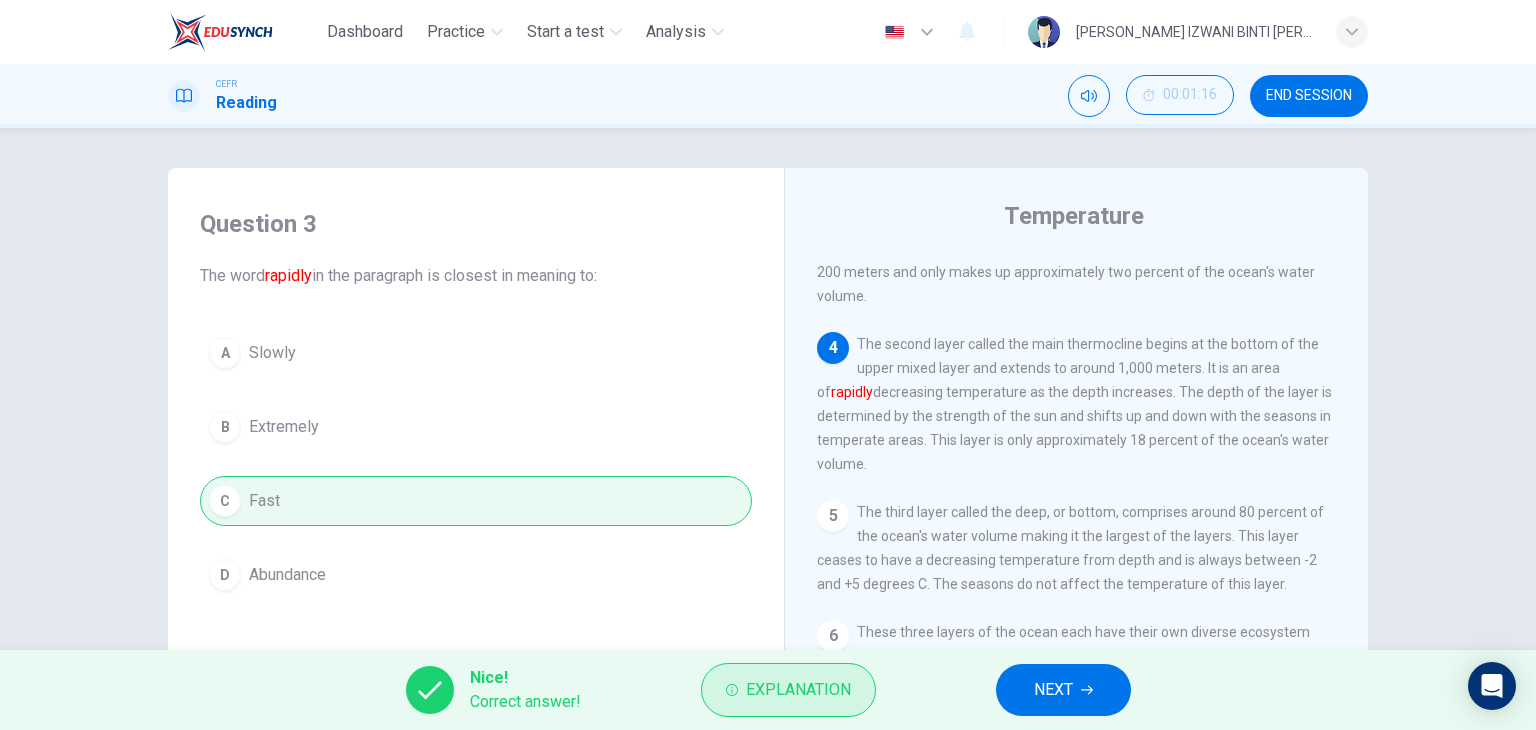 click on "Explanation" at bounding box center (798, 690) 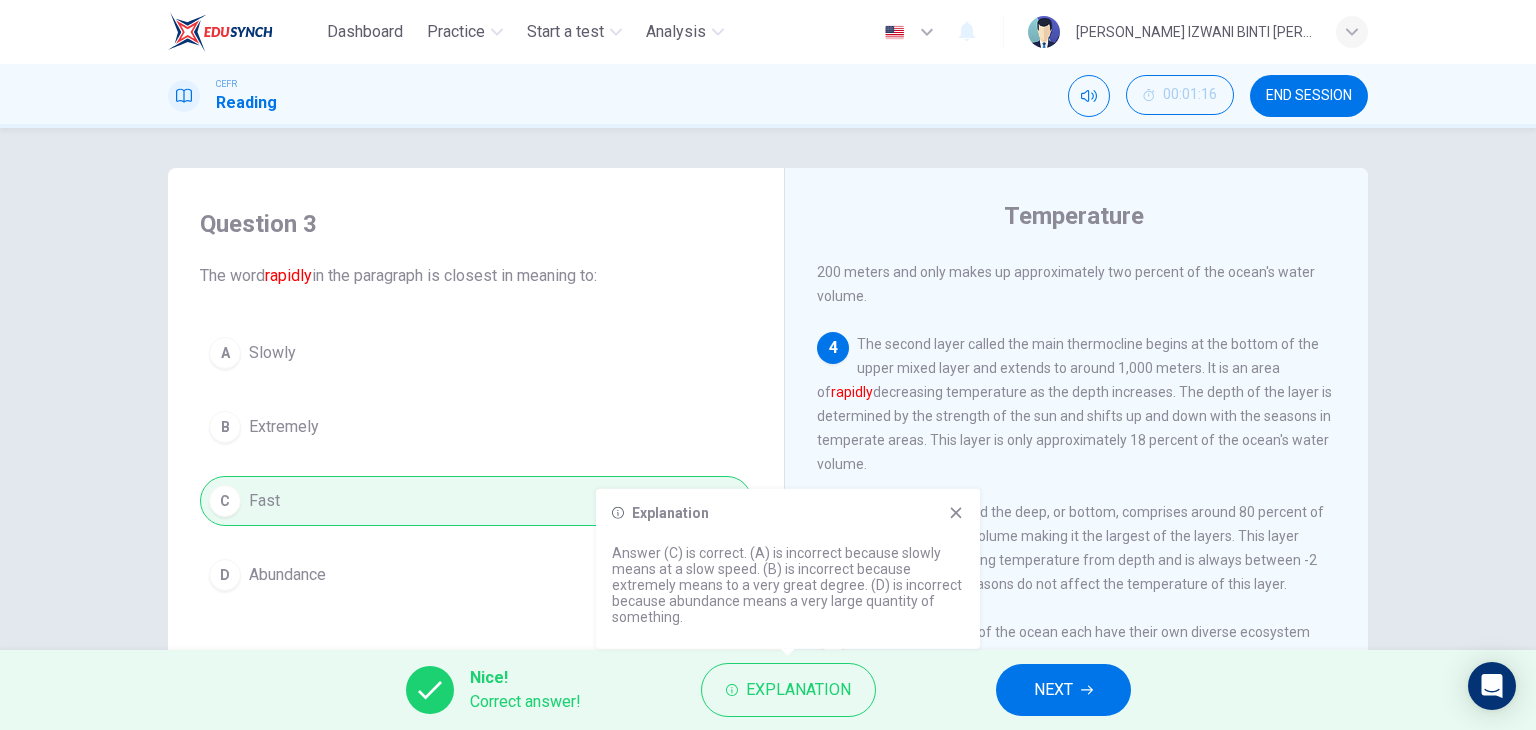 click on "NEXT" at bounding box center (1053, 690) 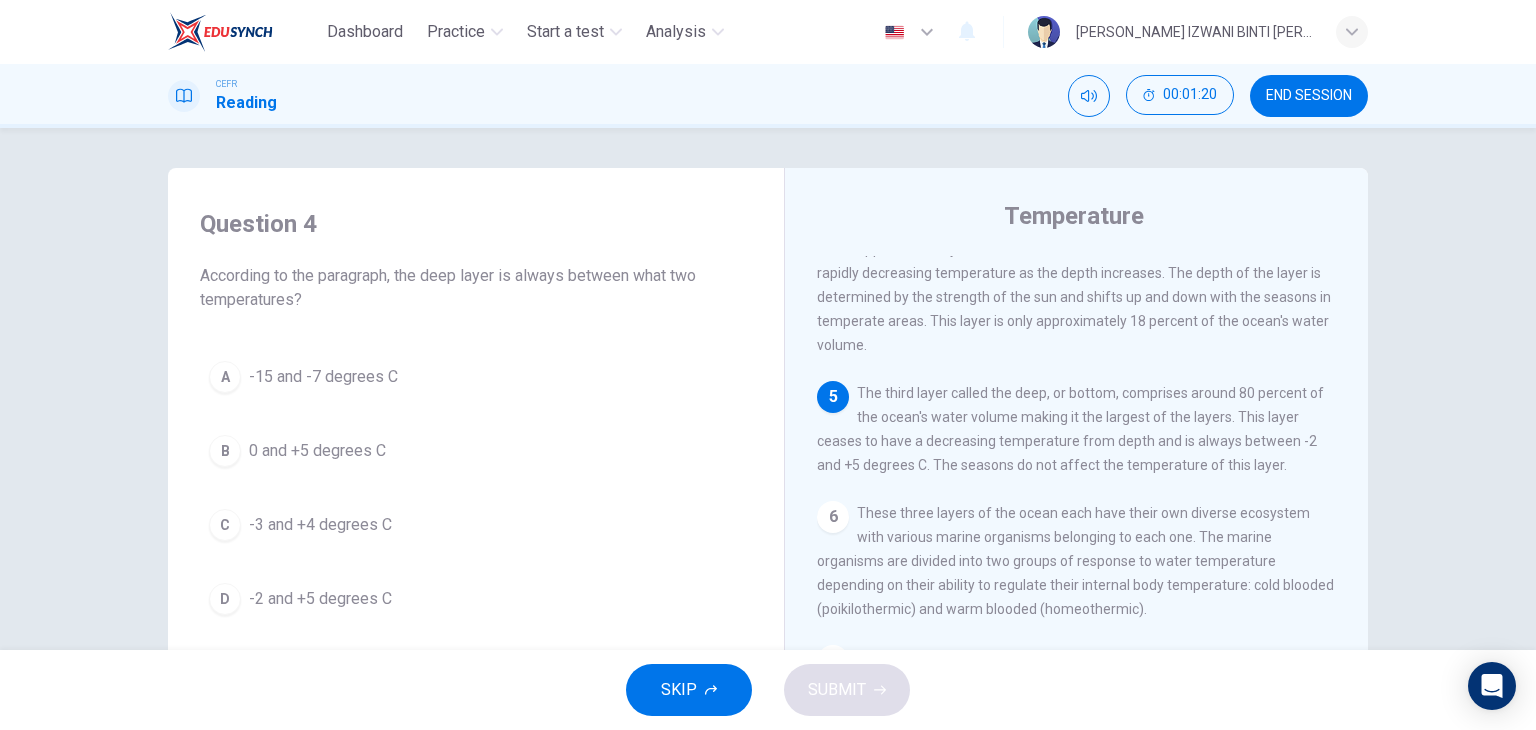 scroll, scrollTop: 700, scrollLeft: 0, axis: vertical 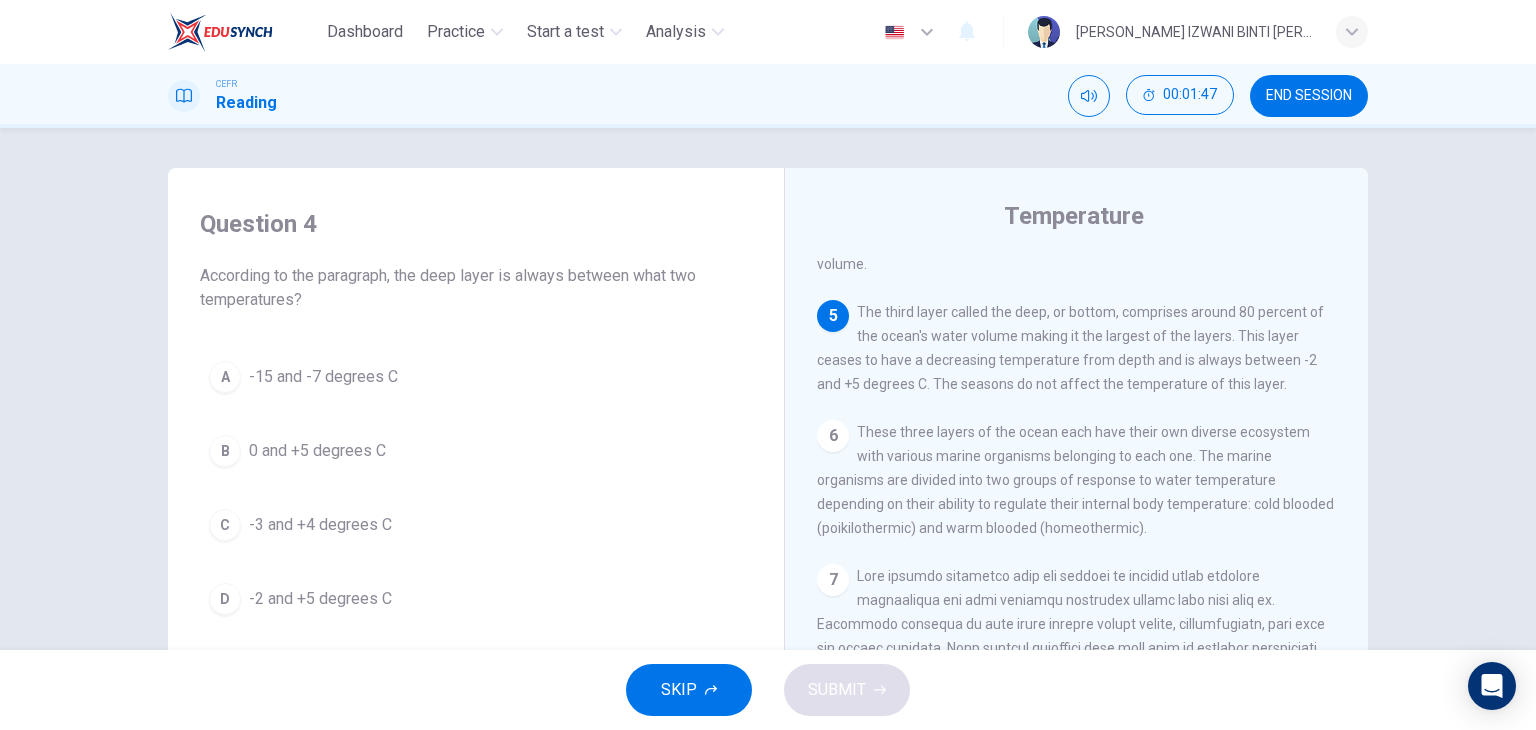 click on "-2 and +5 degrees C" at bounding box center [320, 599] 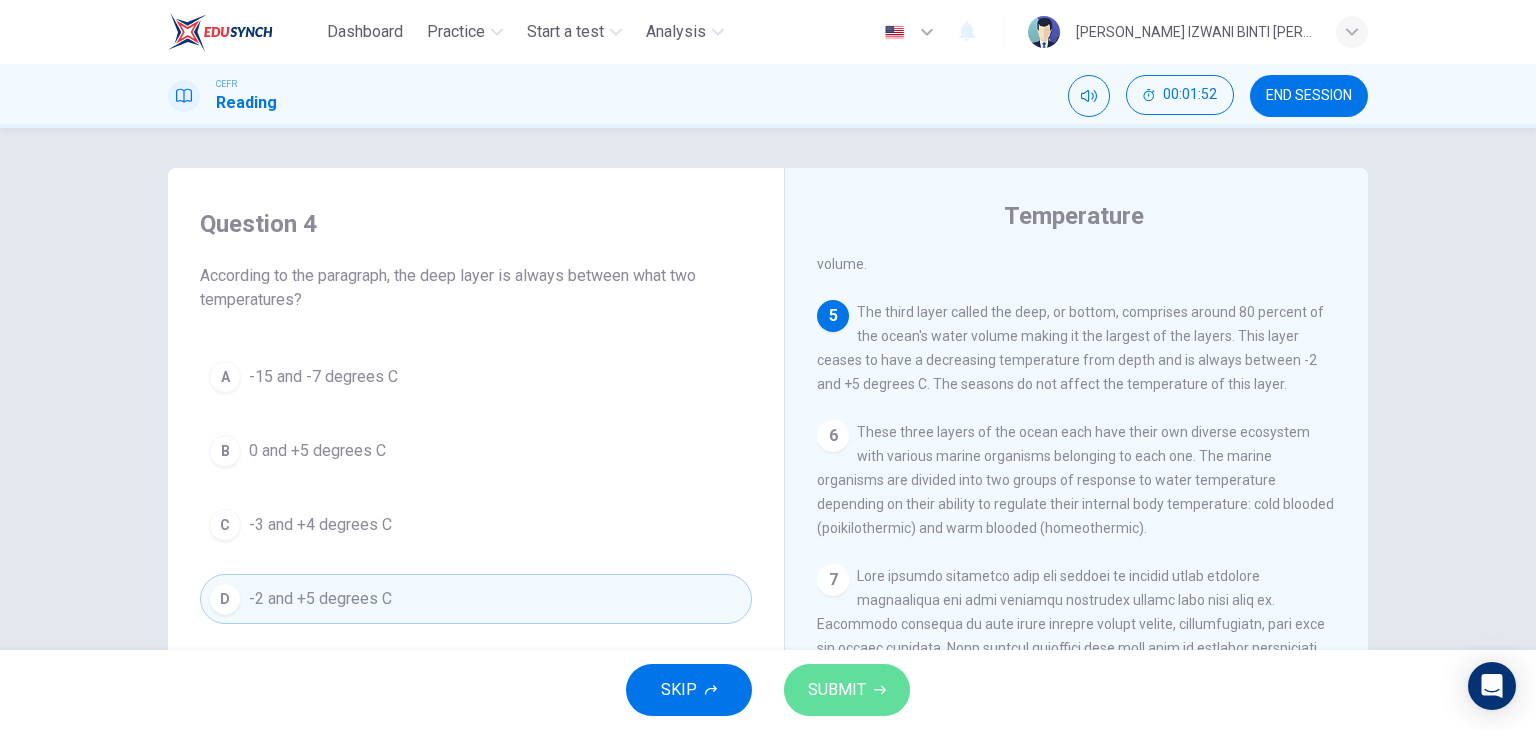 click on "SUBMIT" at bounding box center (837, 690) 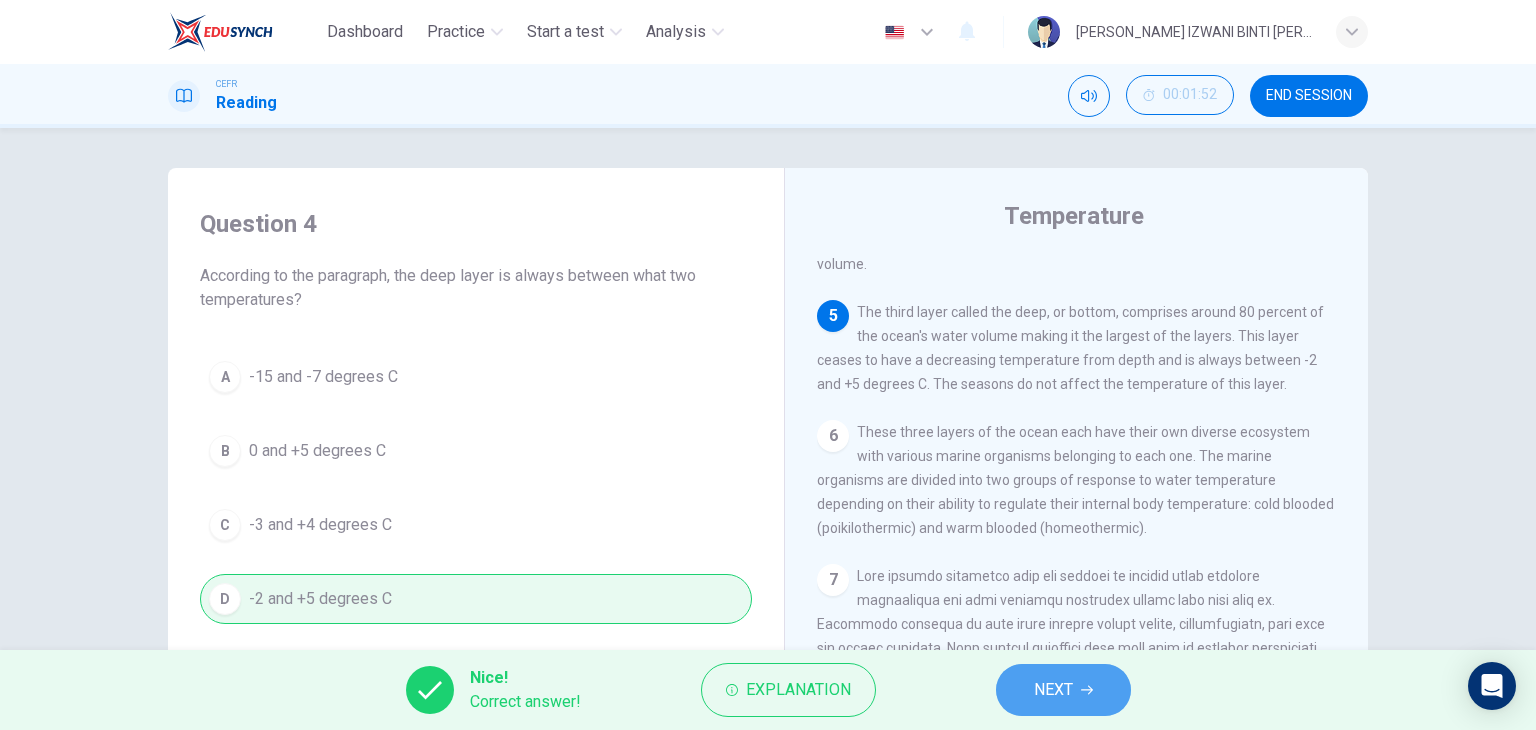 click on "NEXT" at bounding box center [1063, 690] 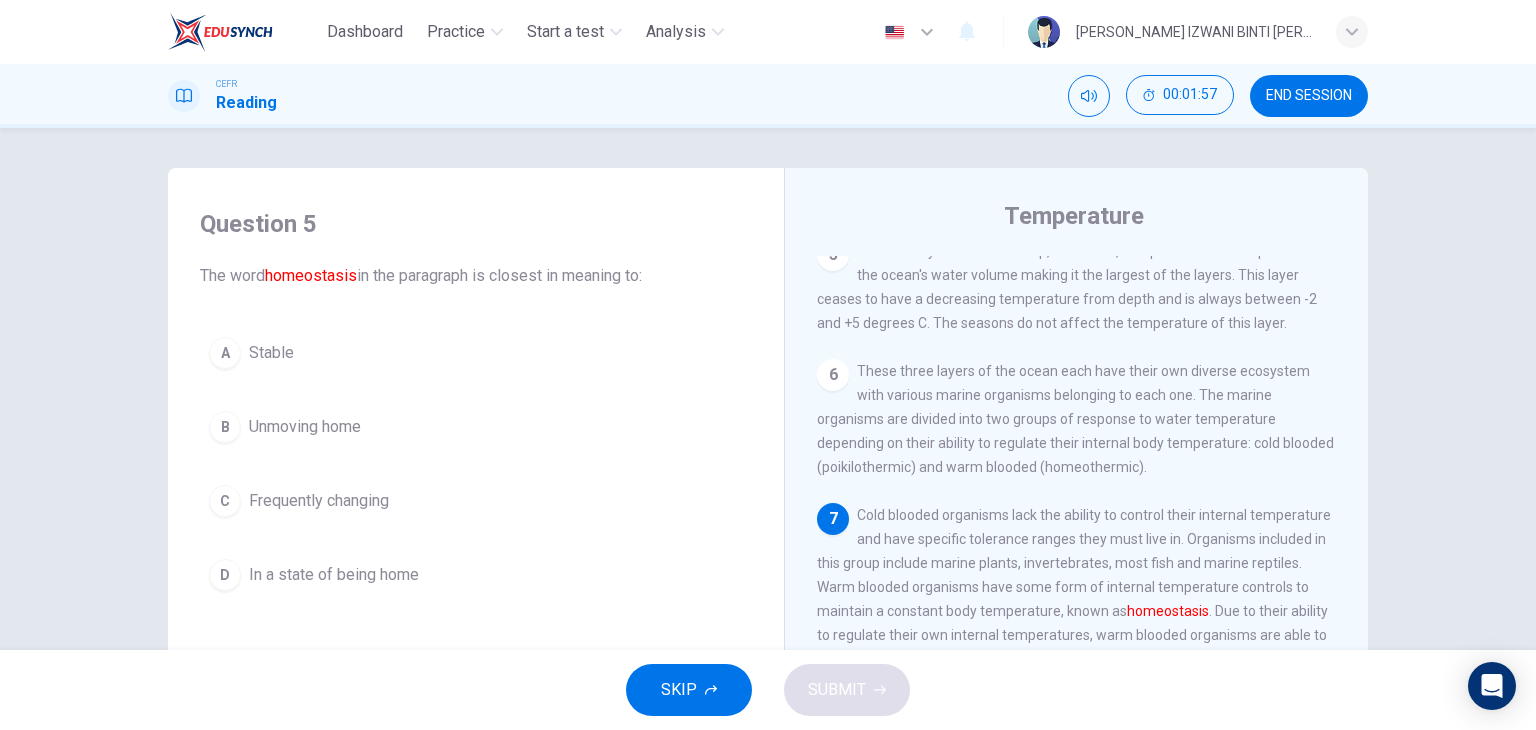 scroll, scrollTop: 800, scrollLeft: 0, axis: vertical 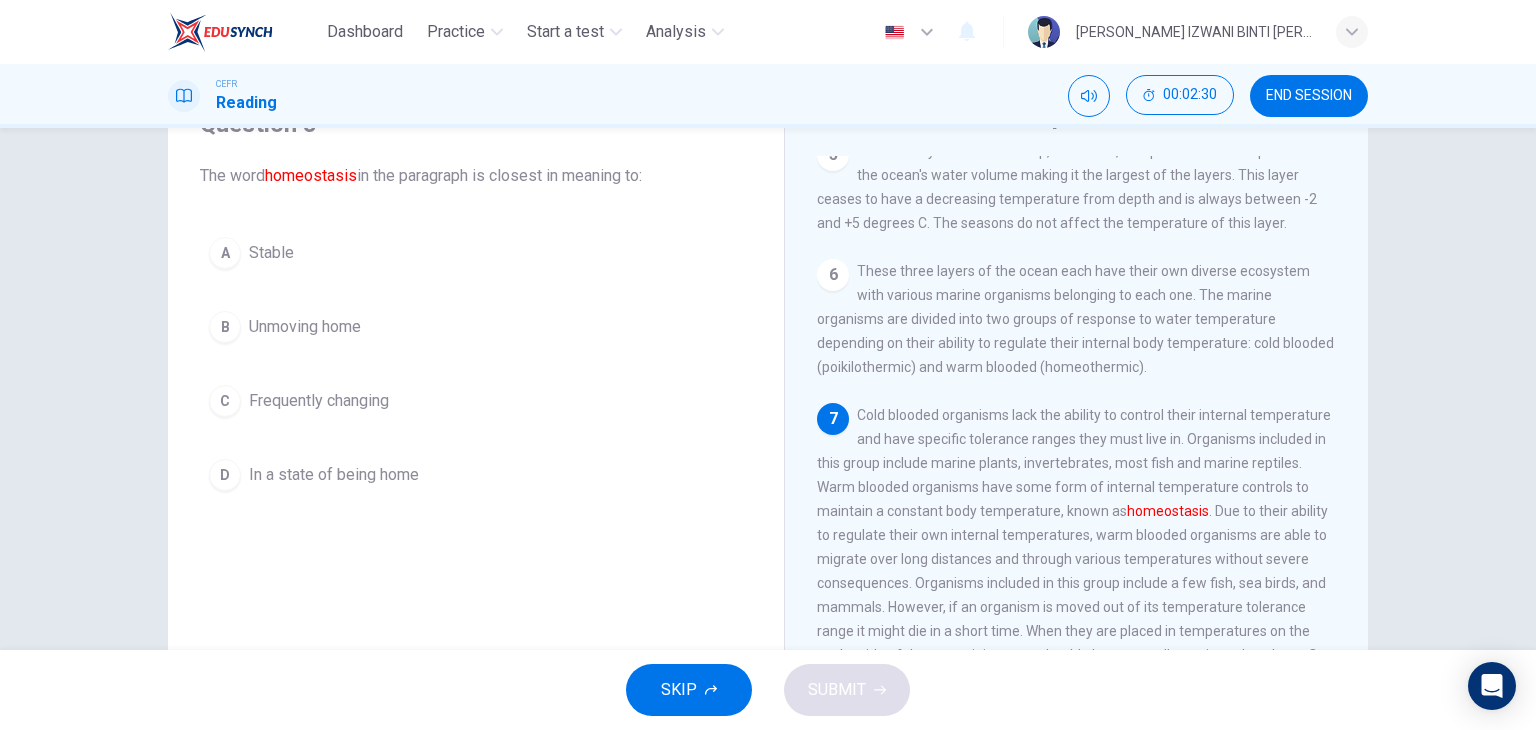 click on "A Stable" at bounding box center [476, 253] 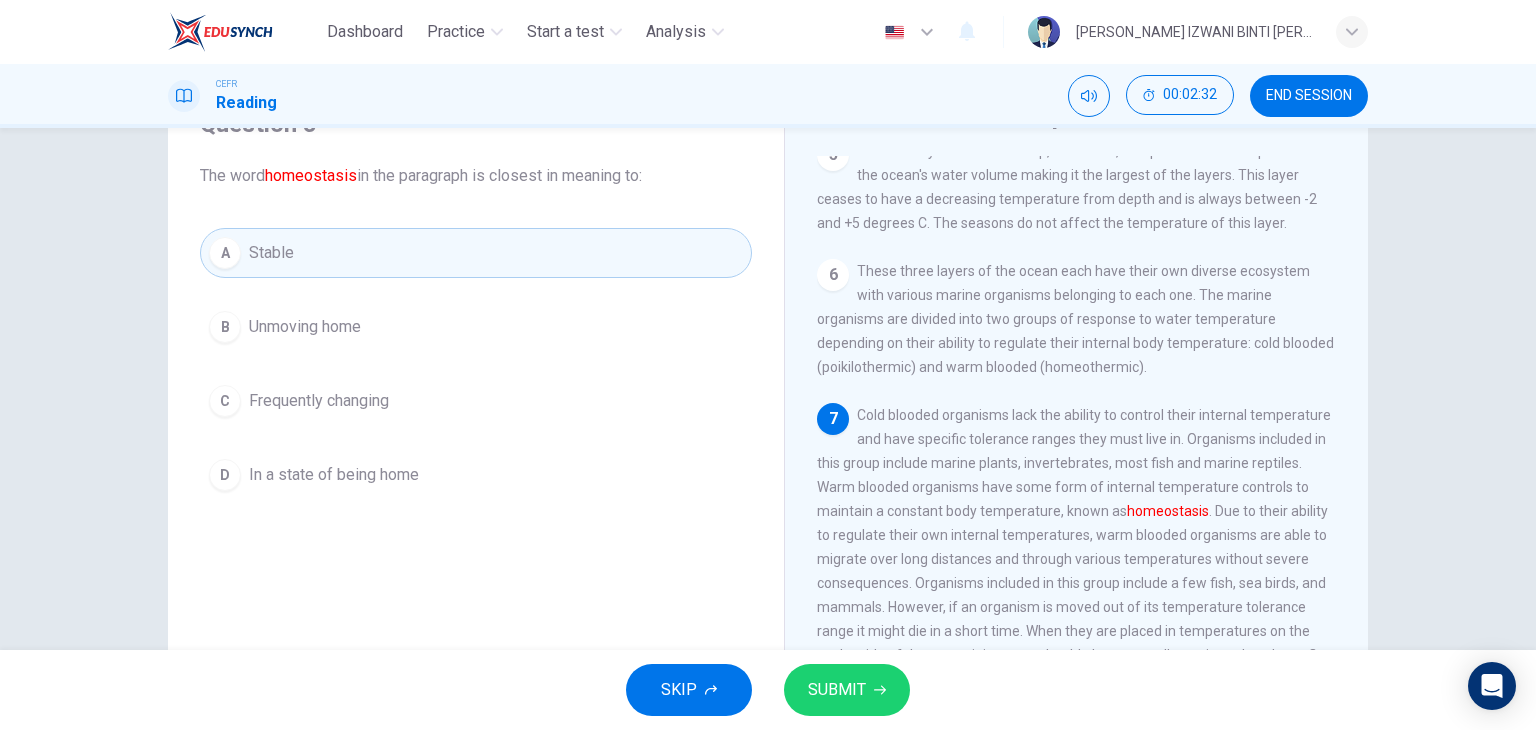 click on "SUBMIT" at bounding box center [837, 690] 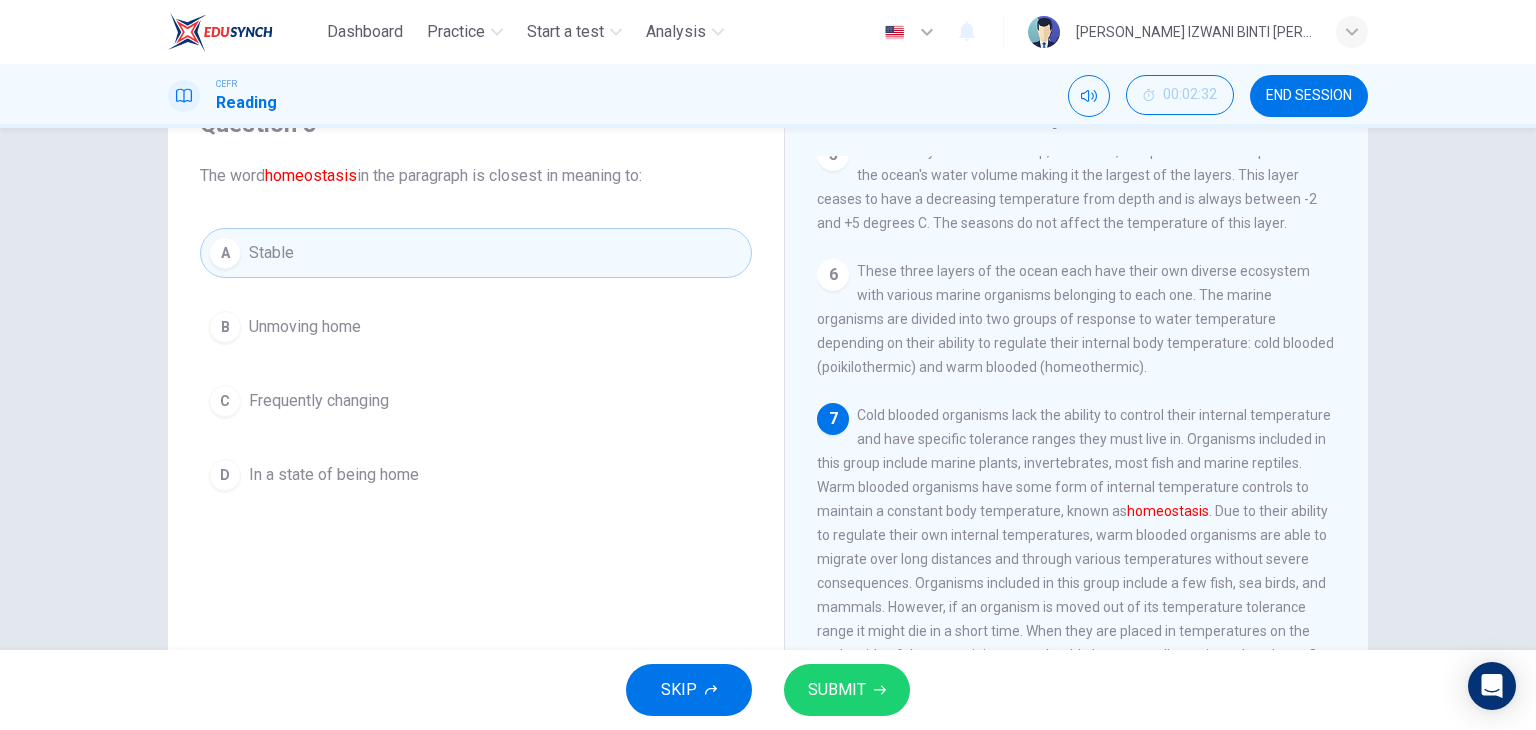 click on "SUBMIT" at bounding box center (837, 690) 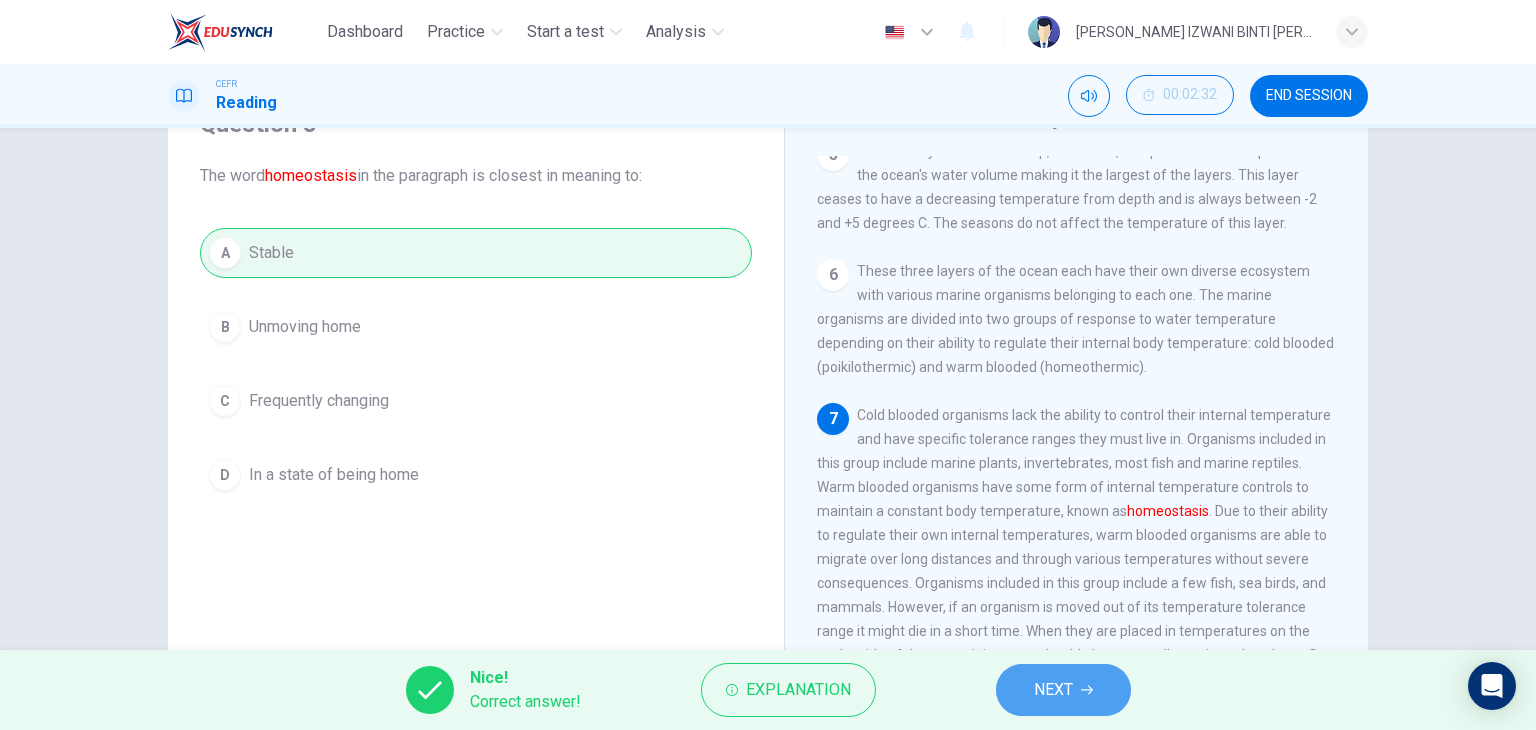 click on "NEXT" at bounding box center [1063, 690] 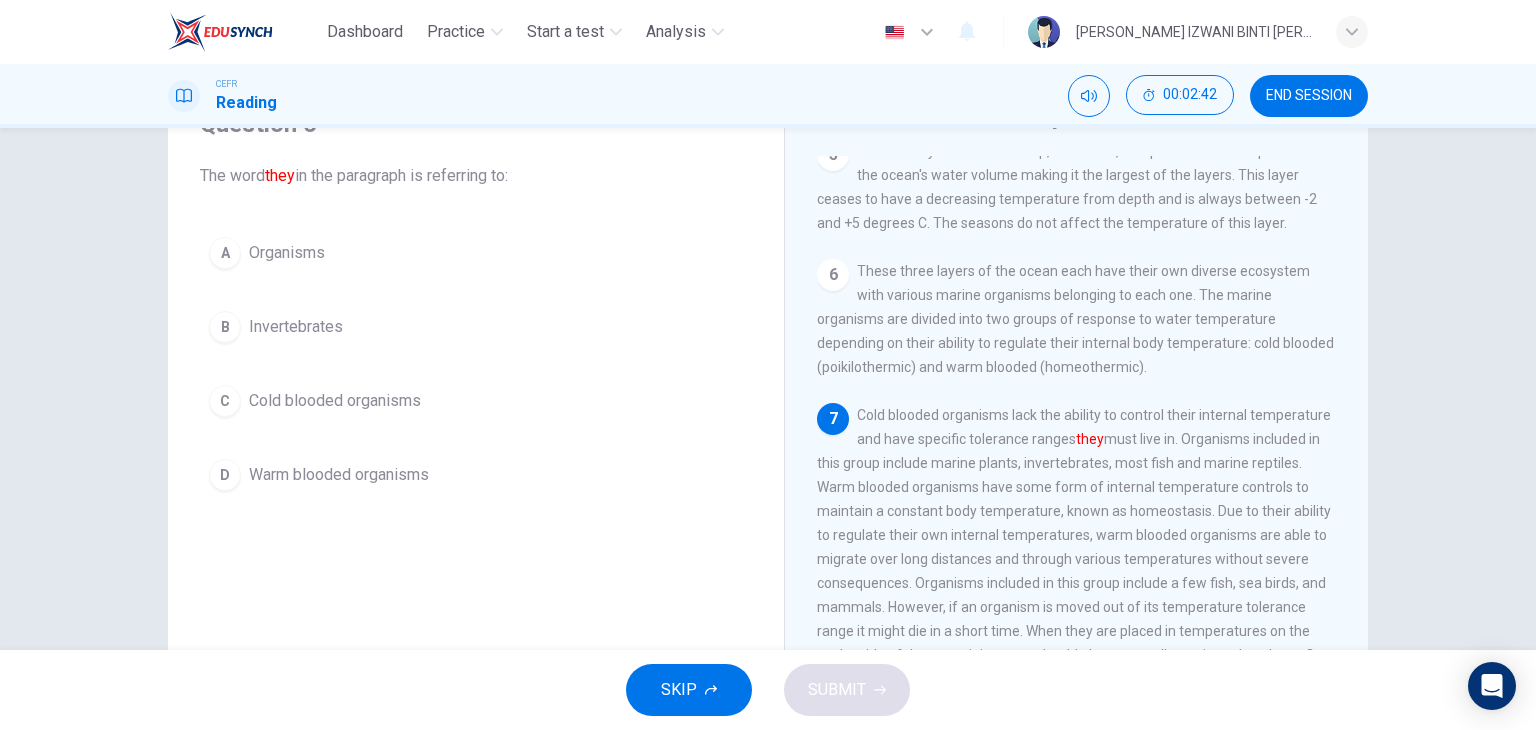 click on "Cold blooded organisms" at bounding box center (335, 401) 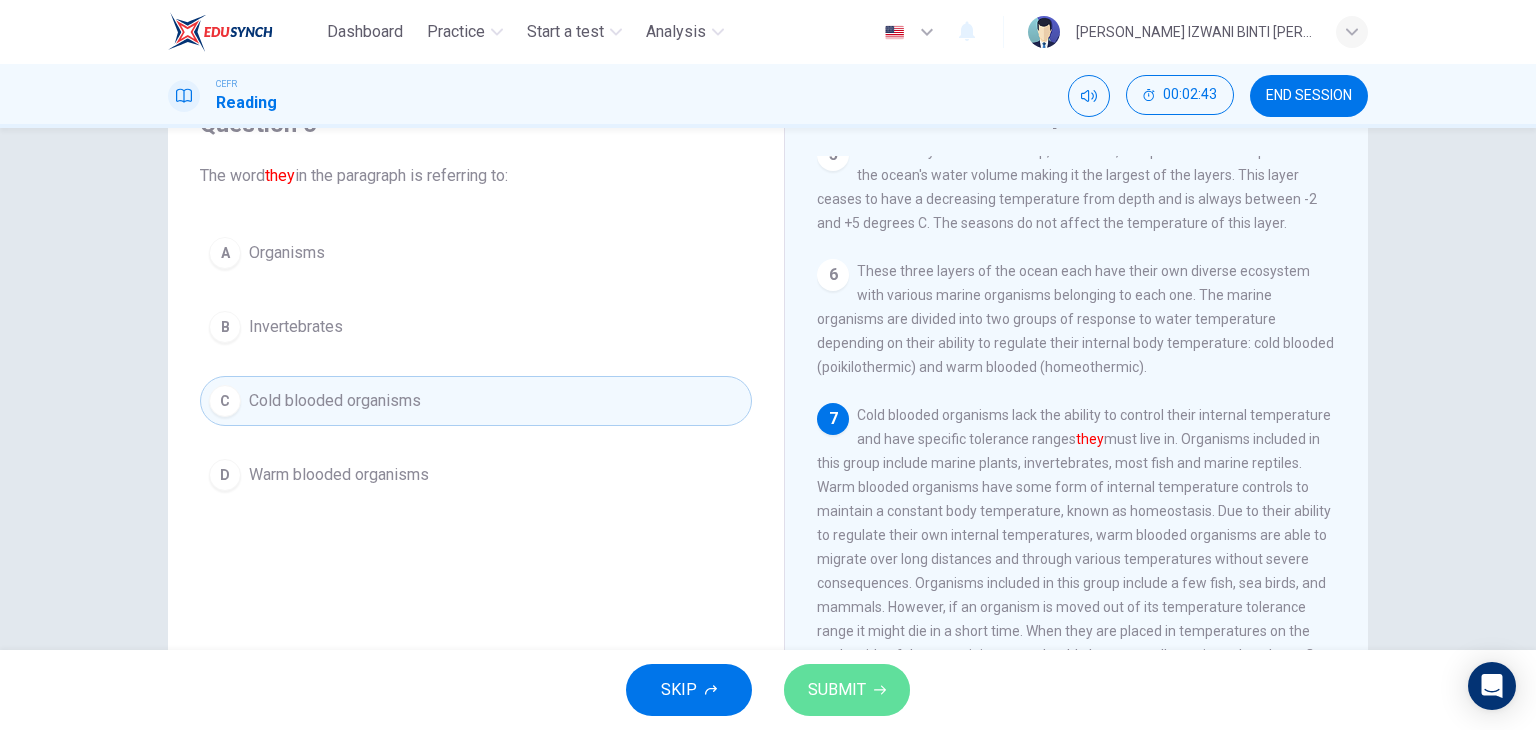 click 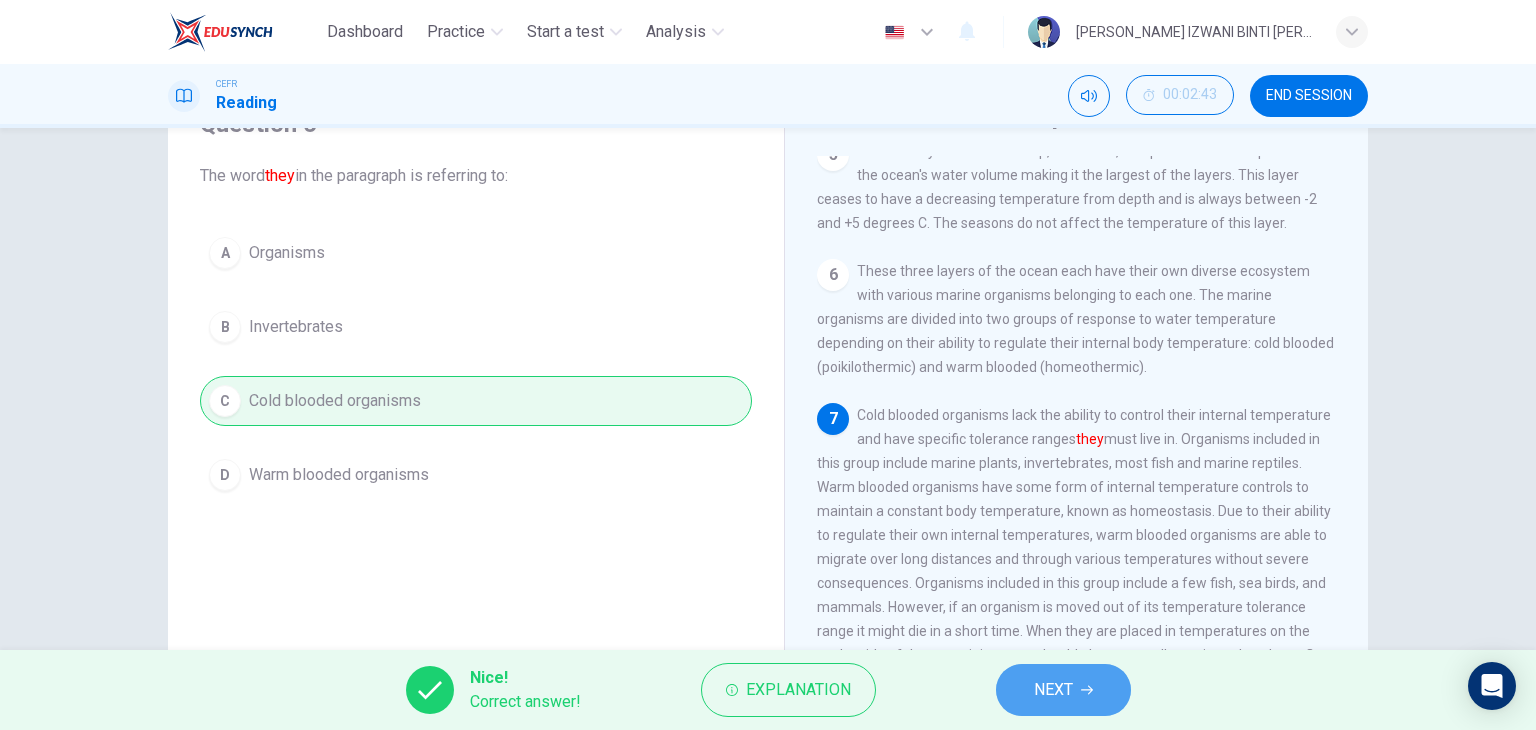 click on "NEXT" at bounding box center (1063, 690) 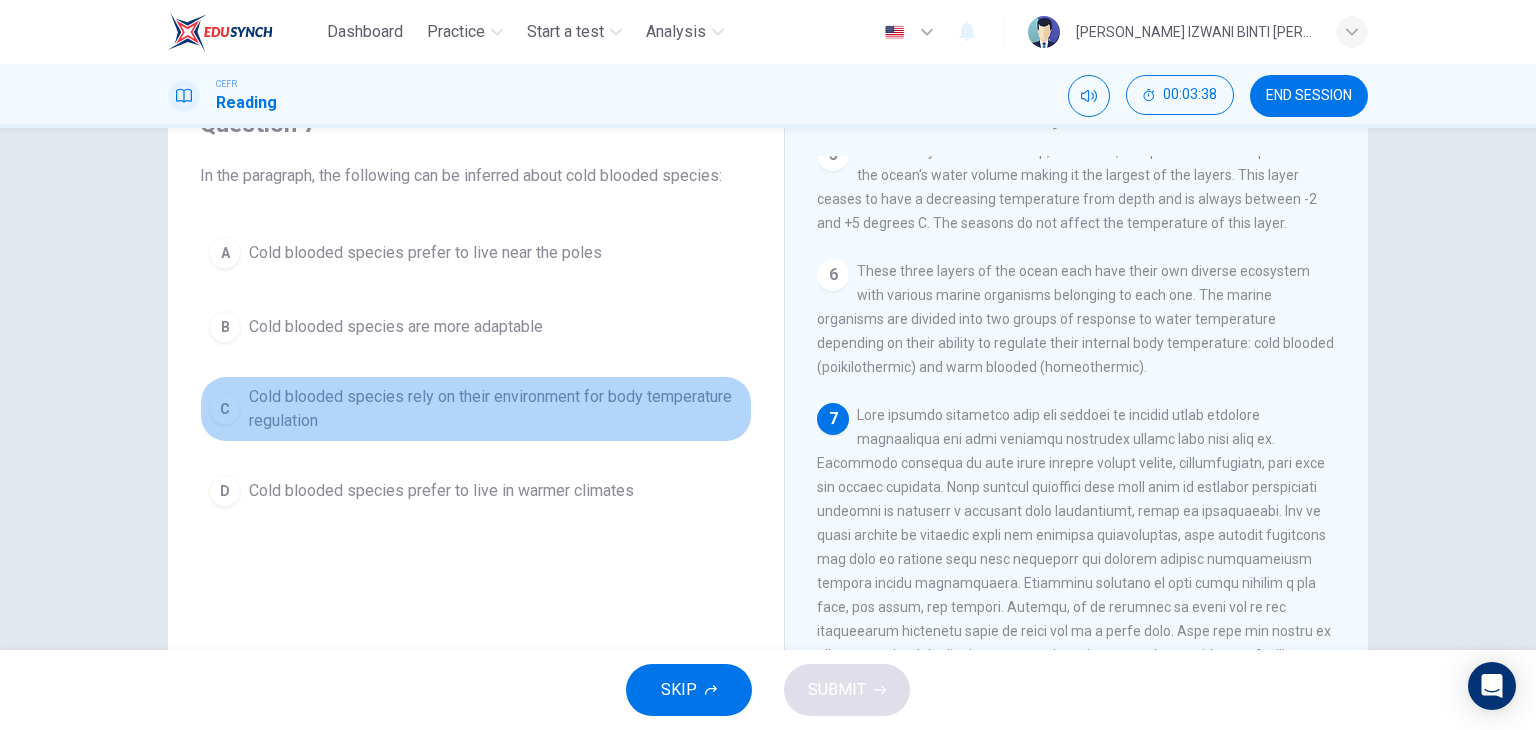click on "Cold blooded species rely on their environment for body temperature regulation" at bounding box center (496, 409) 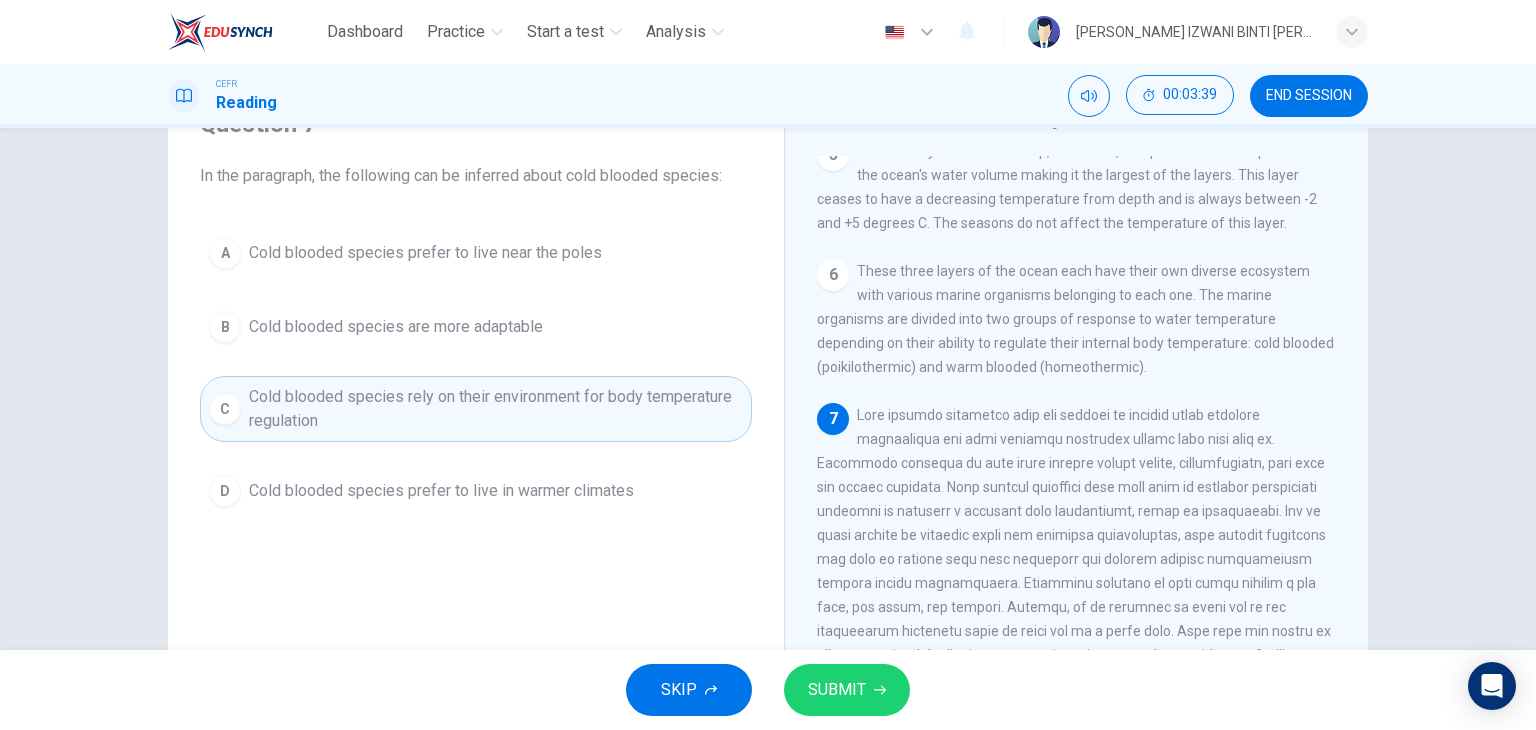click on "SUBMIT" at bounding box center (837, 690) 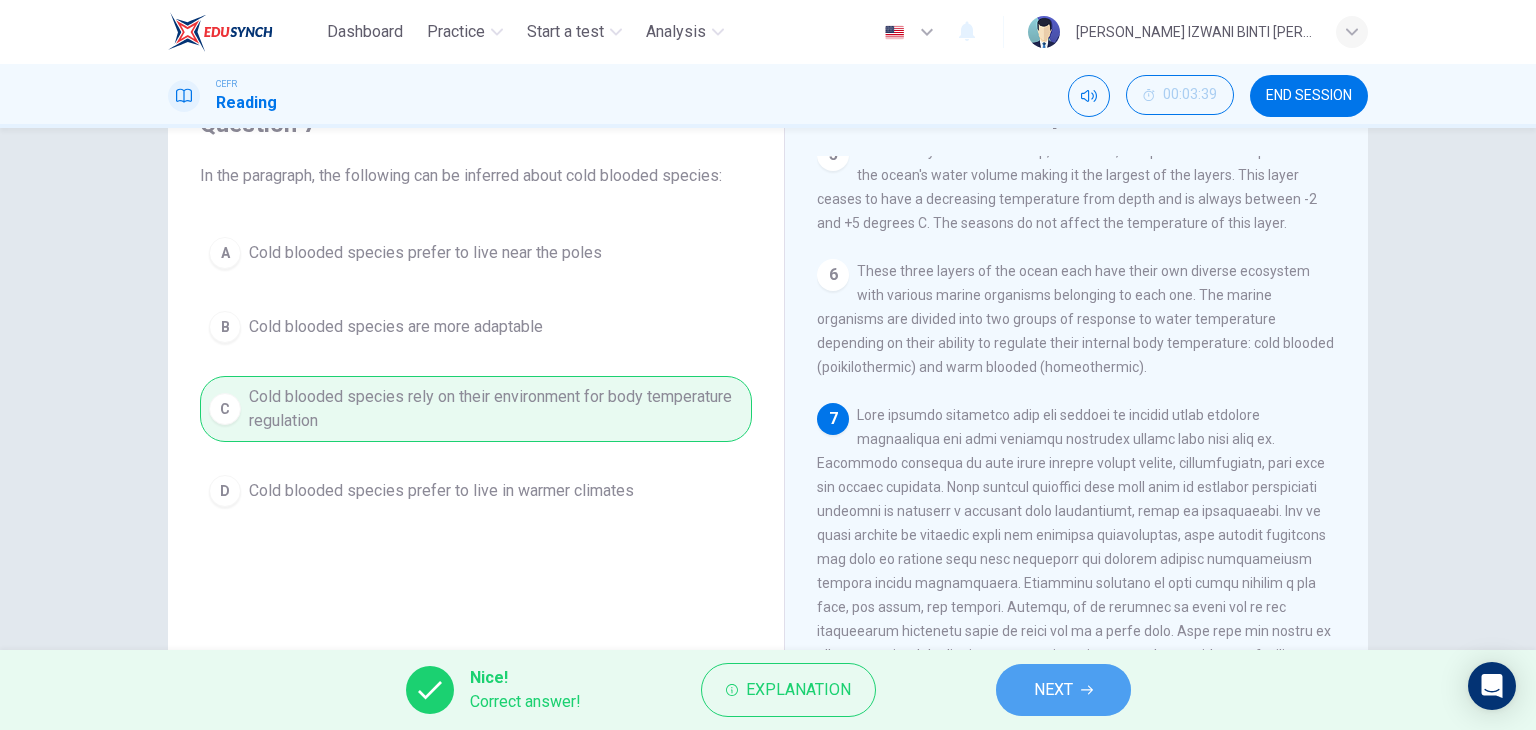 click on "NEXT" at bounding box center [1063, 690] 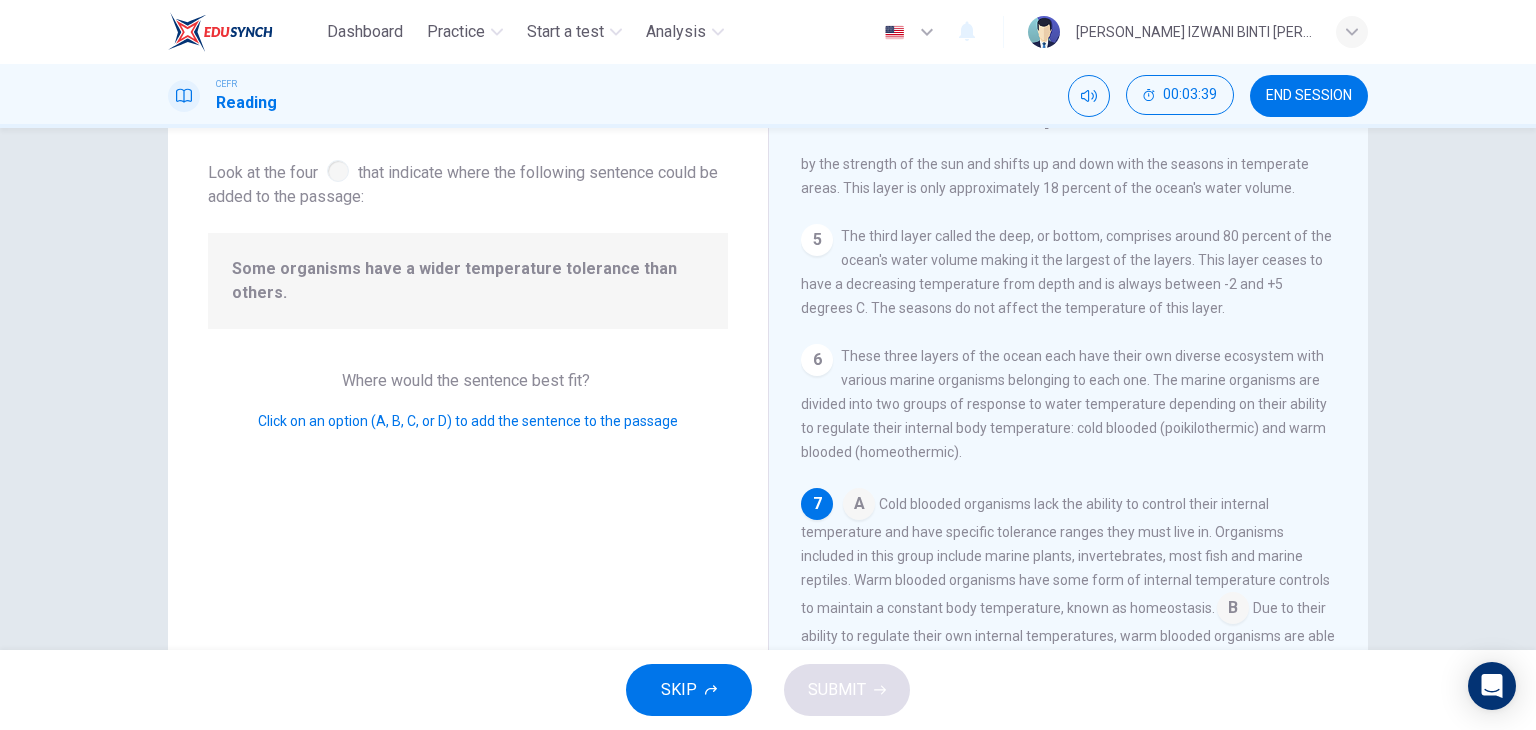 scroll, scrollTop: 779, scrollLeft: 0, axis: vertical 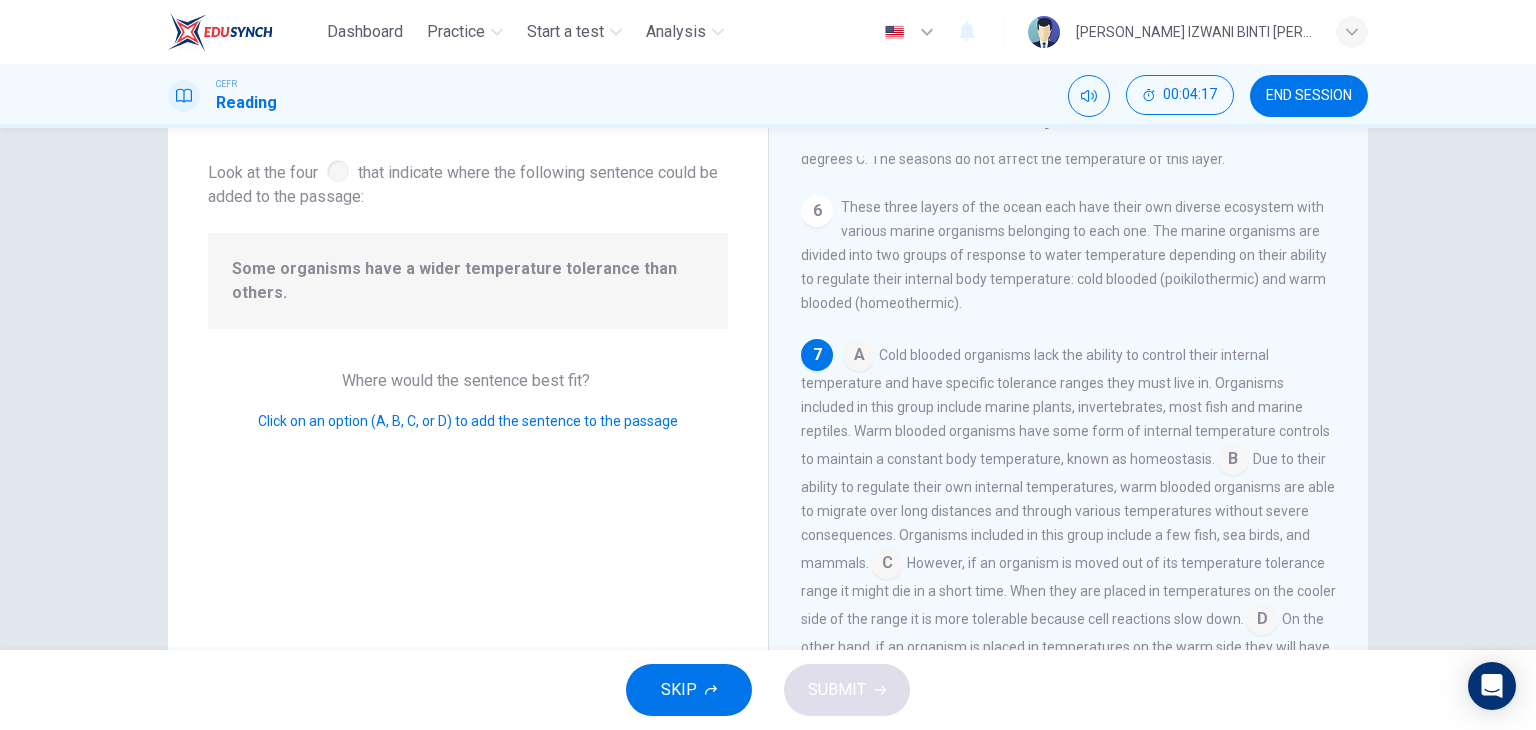 click at bounding box center (887, 565) 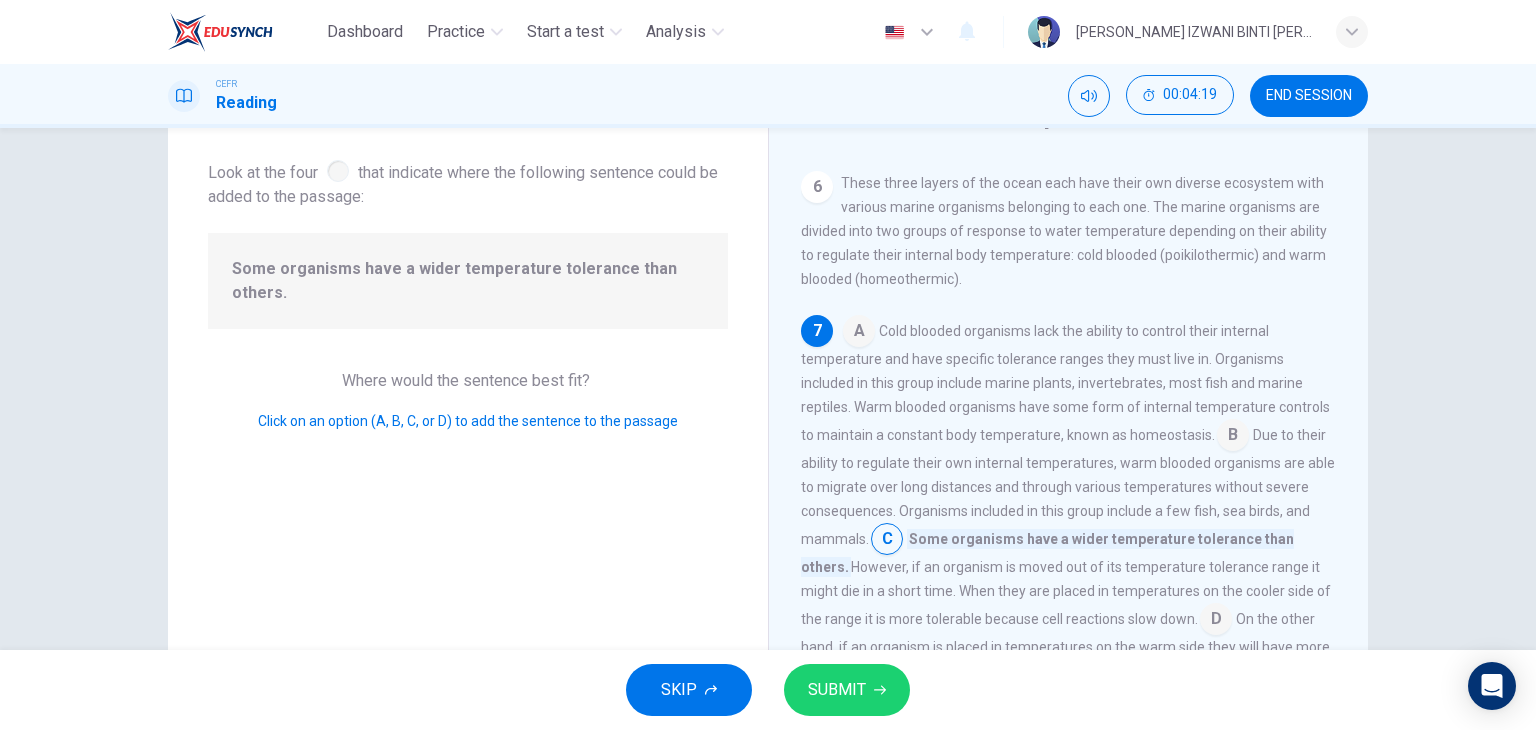 scroll, scrollTop: 803, scrollLeft: 0, axis: vertical 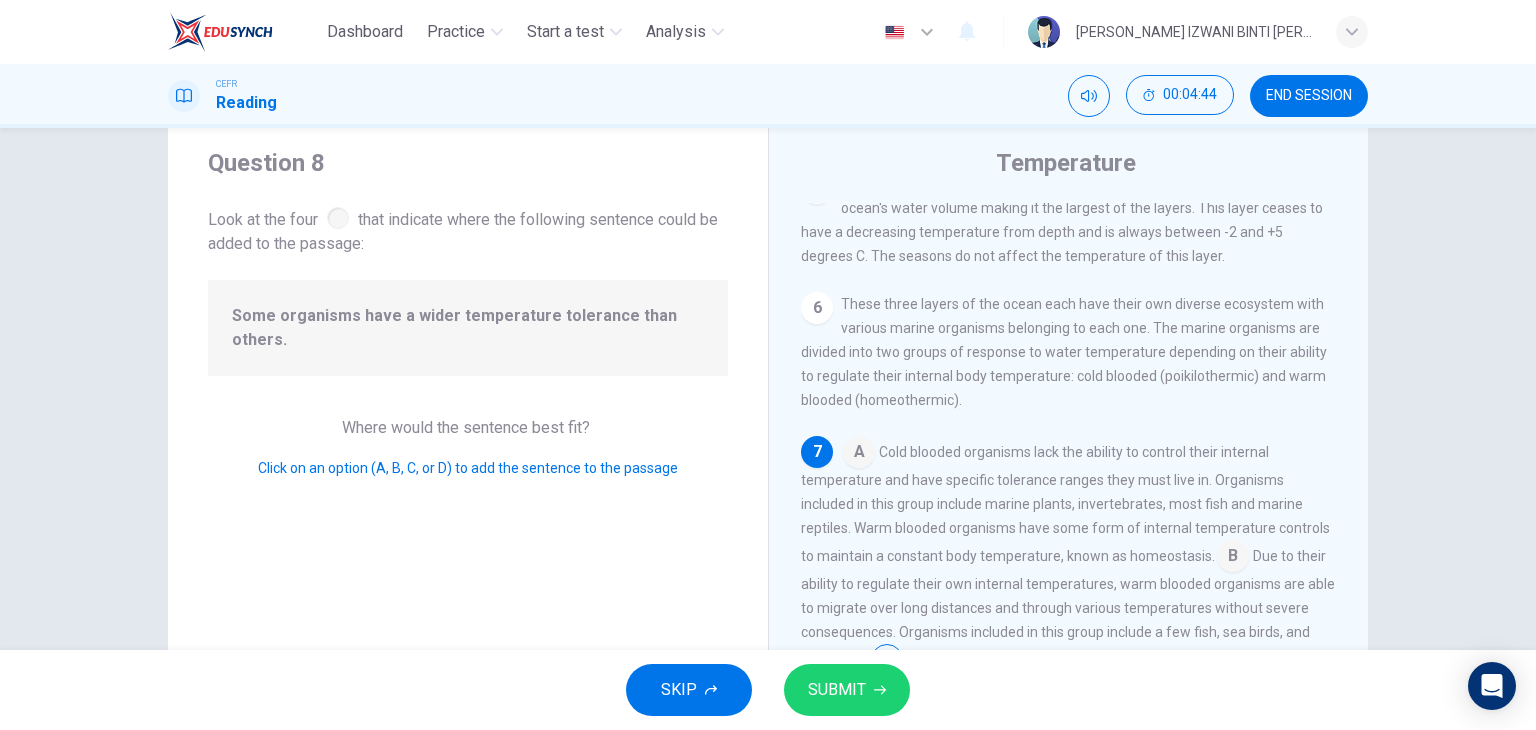 click at bounding box center (859, 454) 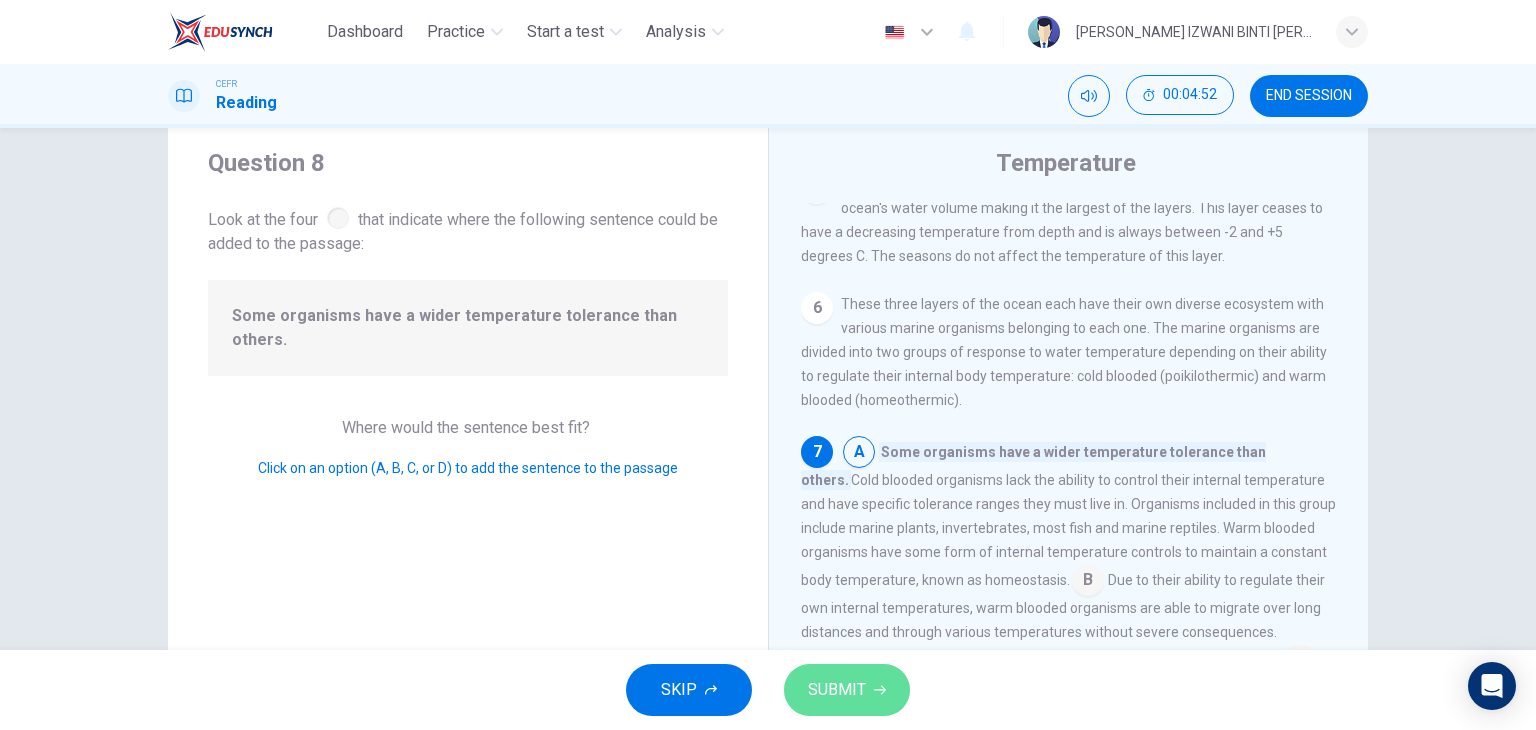 click 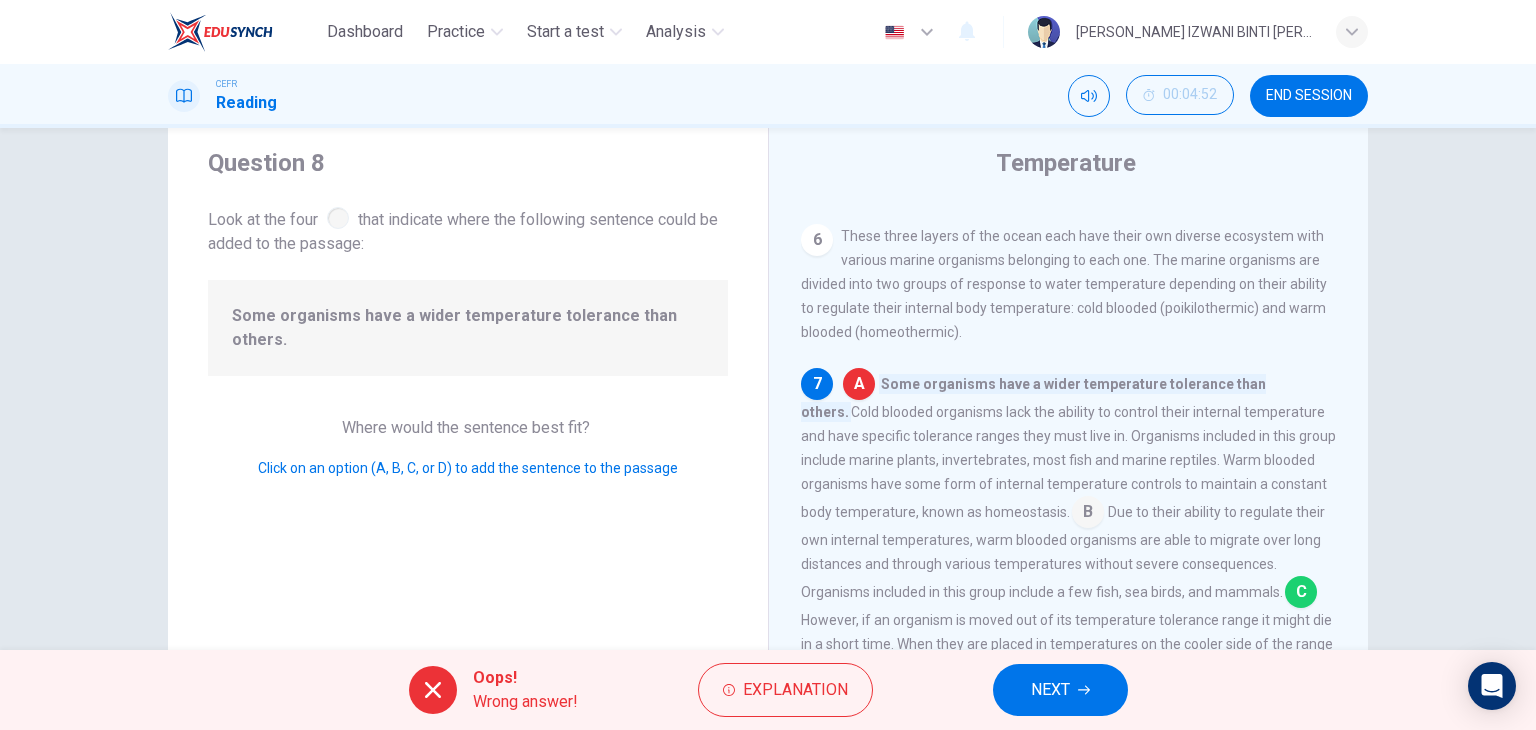 scroll, scrollTop: 803, scrollLeft: 0, axis: vertical 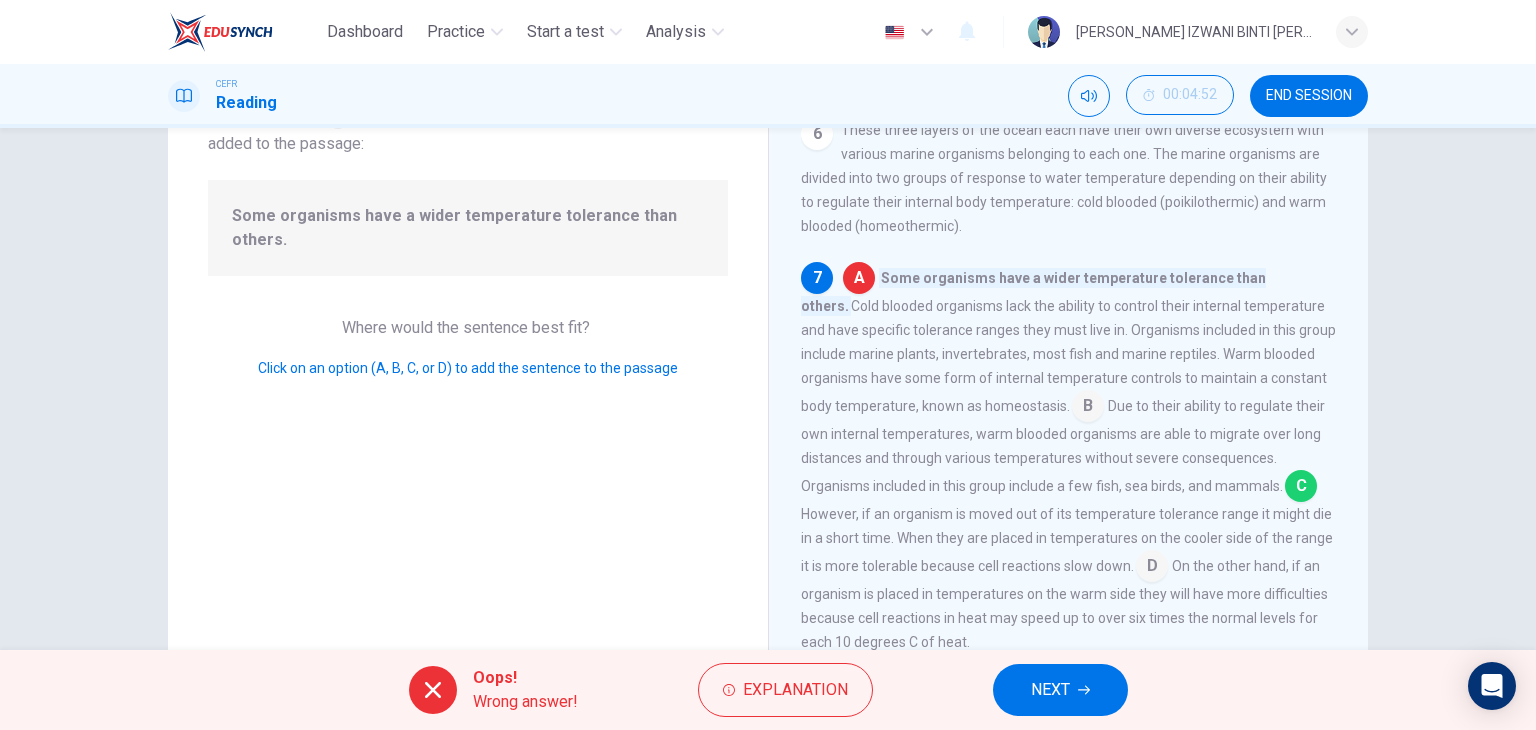 click at bounding box center [1301, 488] 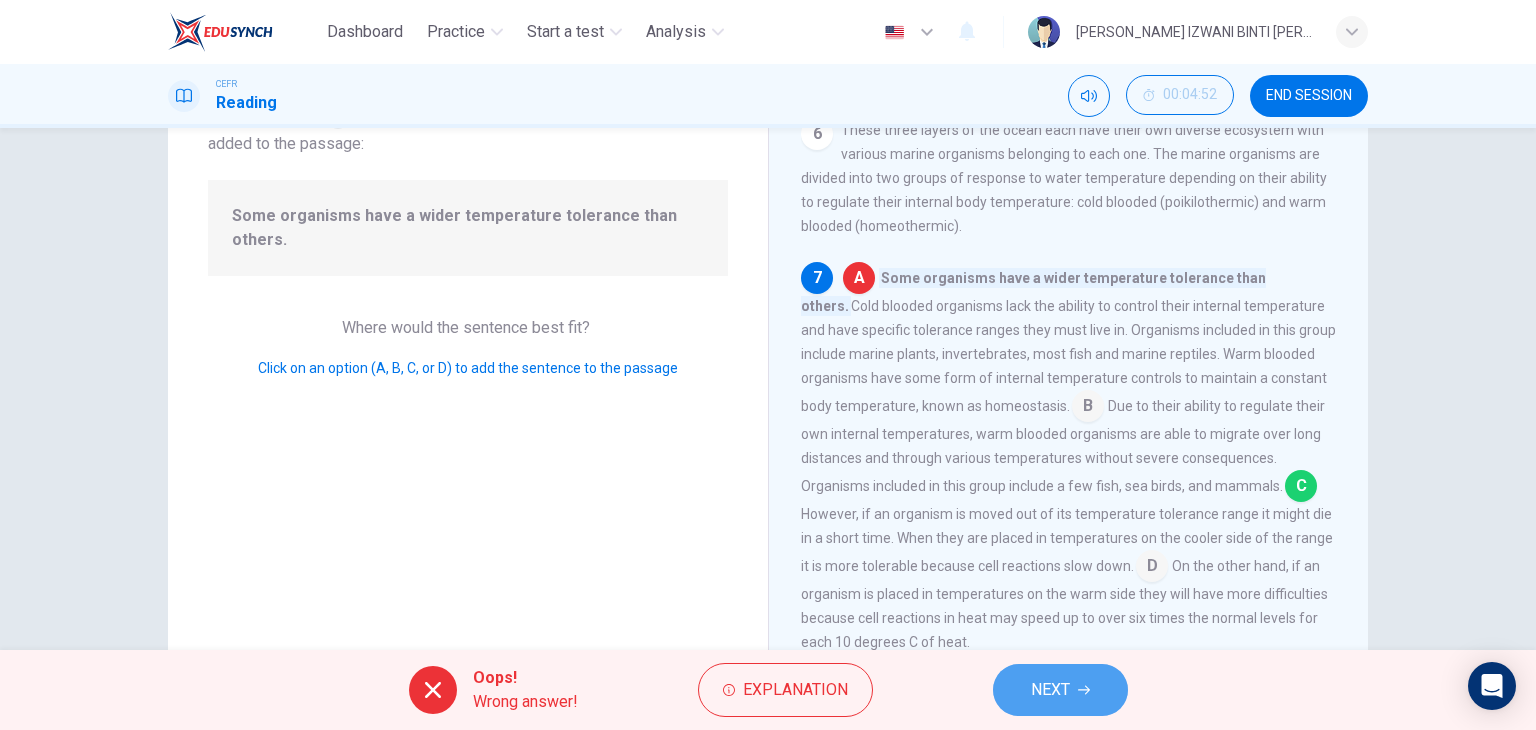 click on "NEXT" at bounding box center (1060, 690) 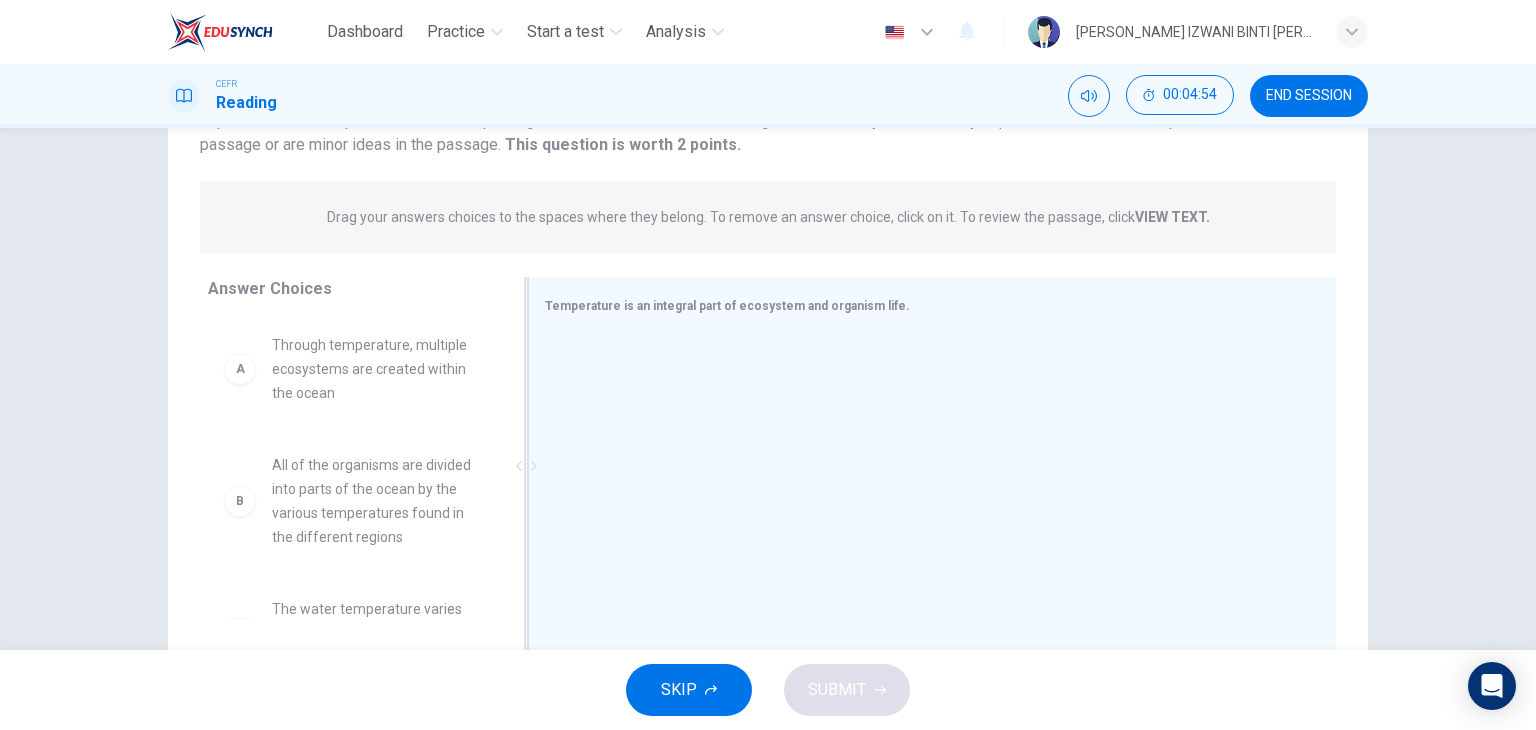 scroll, scrollTop: 200, scrollLeft: 0, axis: vertical 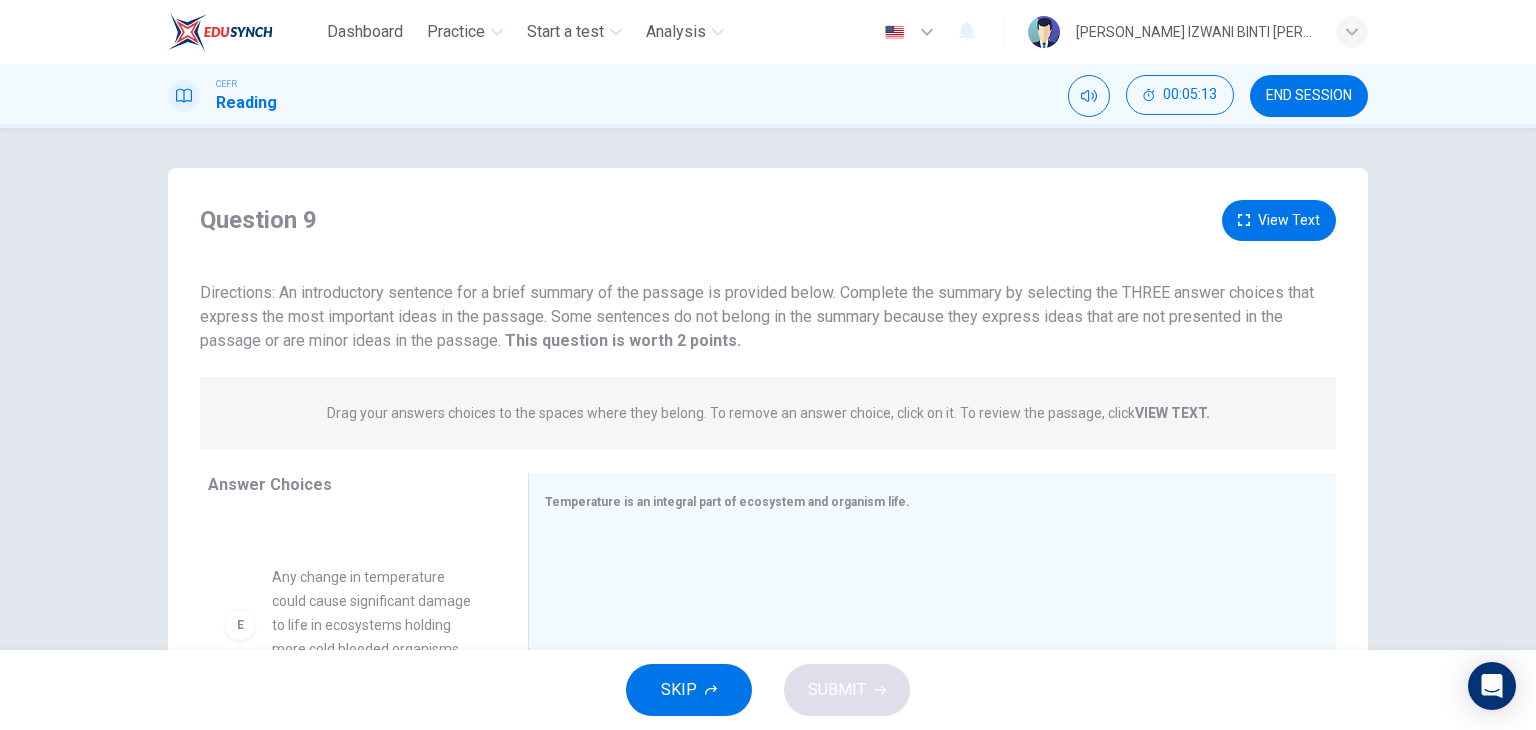 click on "Question 9 View Text Directions: An introductory sentence for a brief summary of the passage is provided below. Complete the summary by selecting the THREE answer choices that express the most important ideas in the passage. Some sentences do not belong in the summary because they express ideas that are not presented in the passage or are minor ideas in the passage.   This question is worth 2 points. This question is worth 2 points." at bounding box center (768, 276) 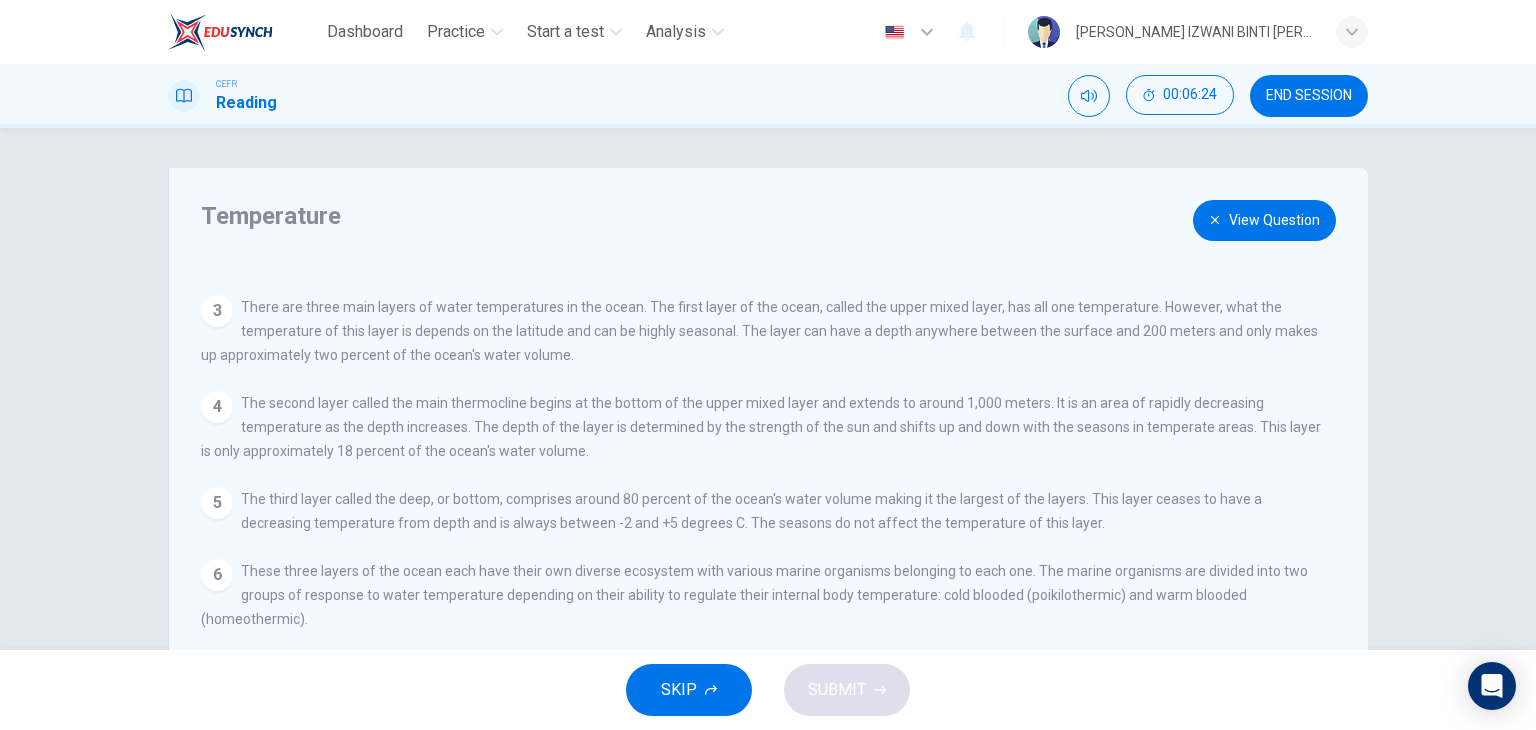 scroll, scrollTop: 212, scrollLeft: 0, axis: vertical 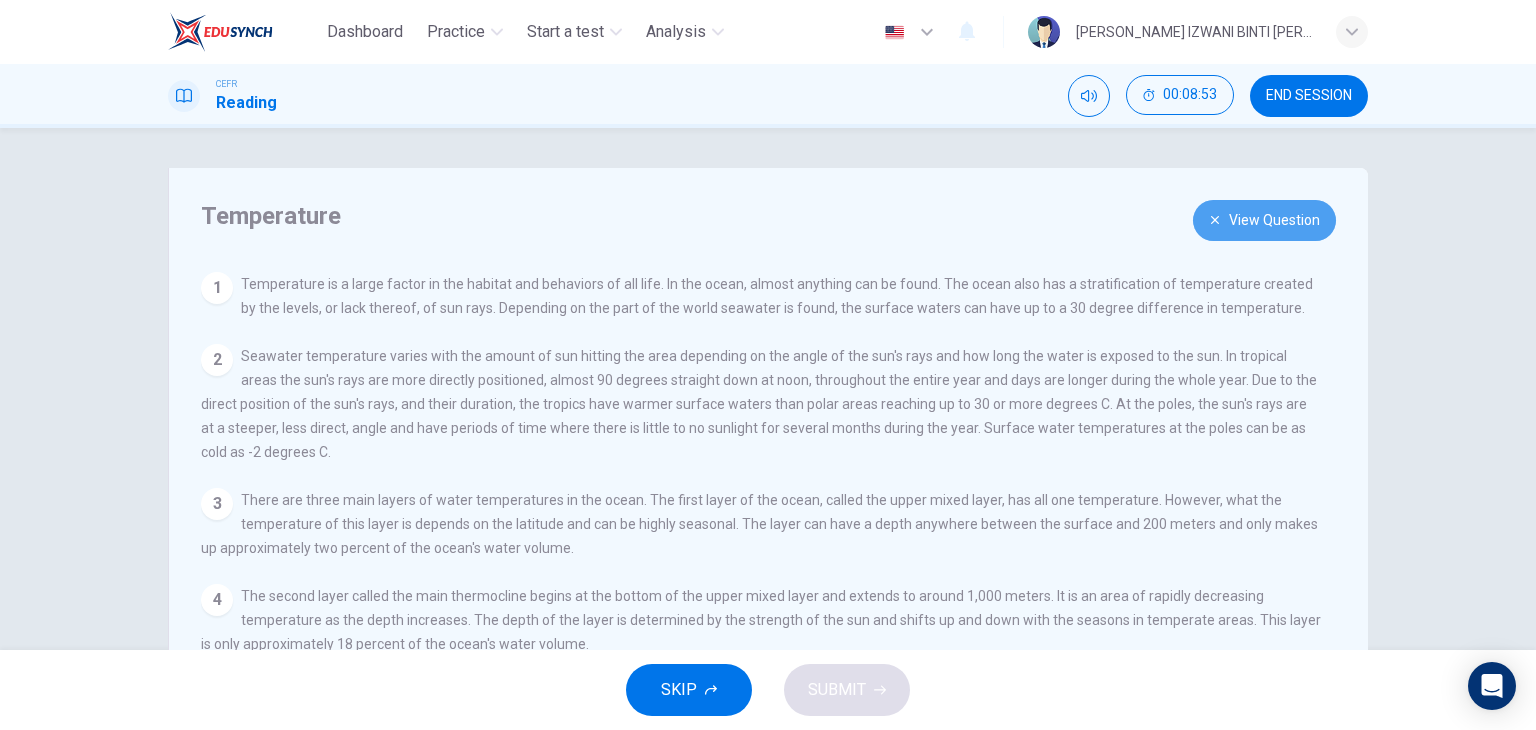 drag, startPoint x: 1252, startPoint y: 210, endPoint x: 1240, endPoint y: 220, distance: 15.6205 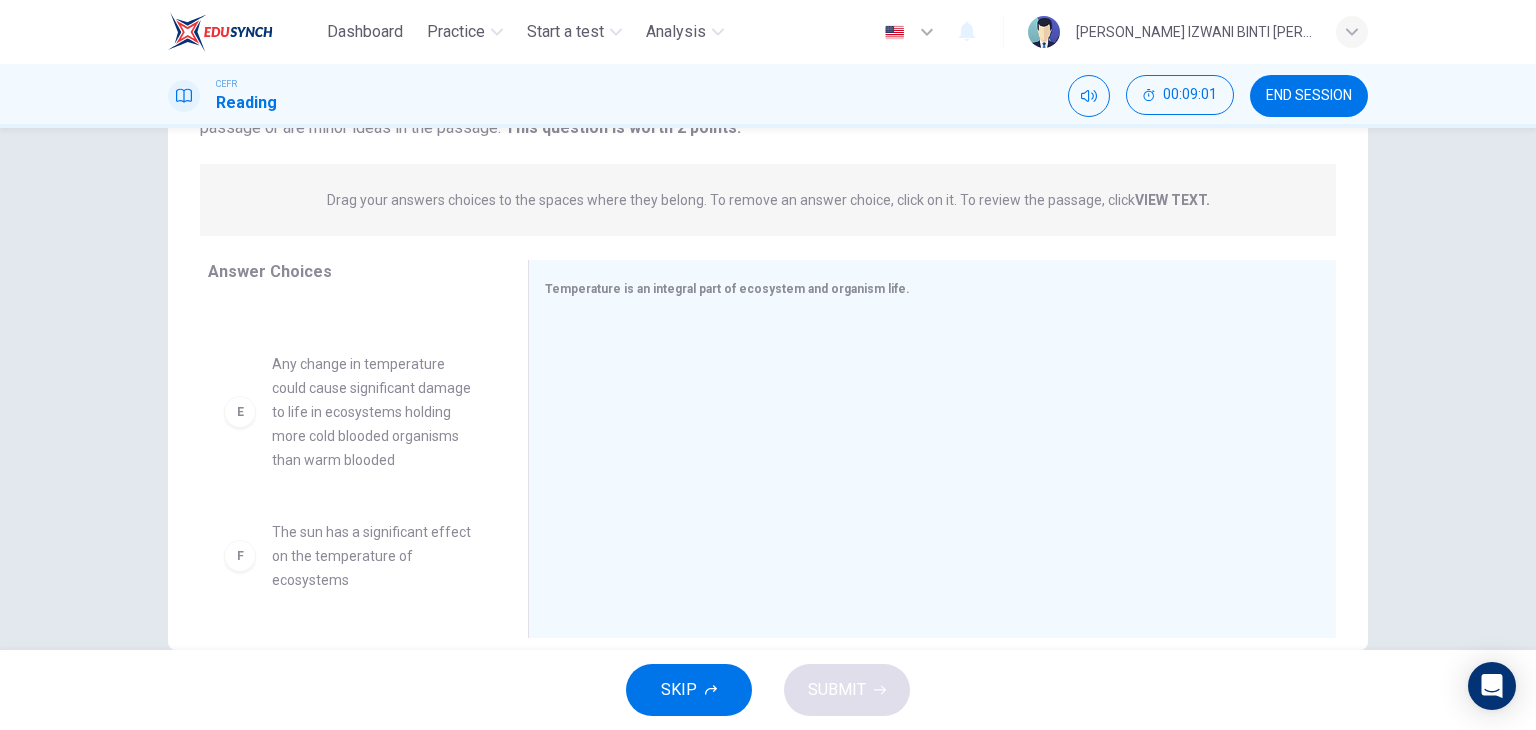 scroll, scrollTop: 253, scrollLeft: 0, axis: vertical 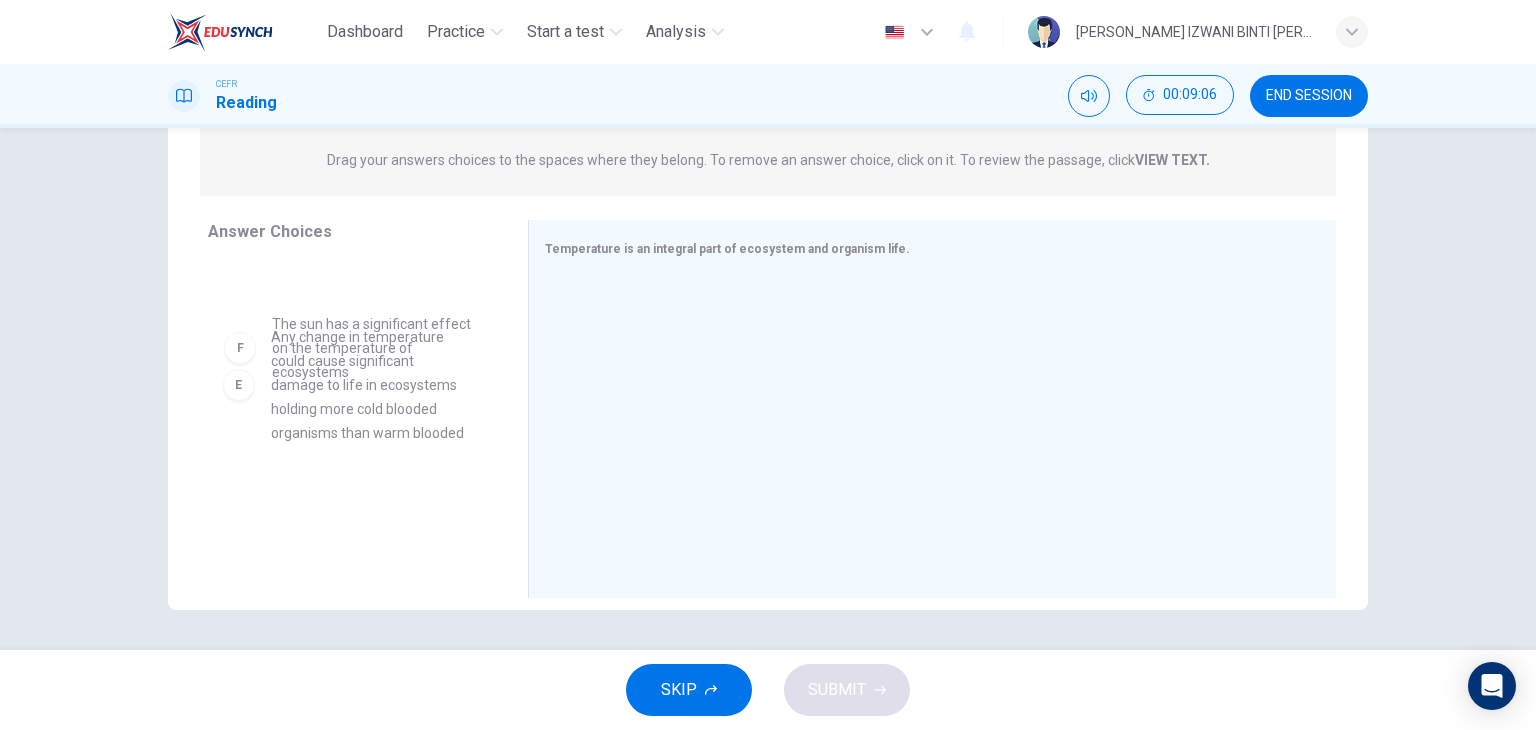 drag, startPoint x: 365, startPoint y: 394, endPoint x: 376, endPoint y: 407, distance: 17.029387 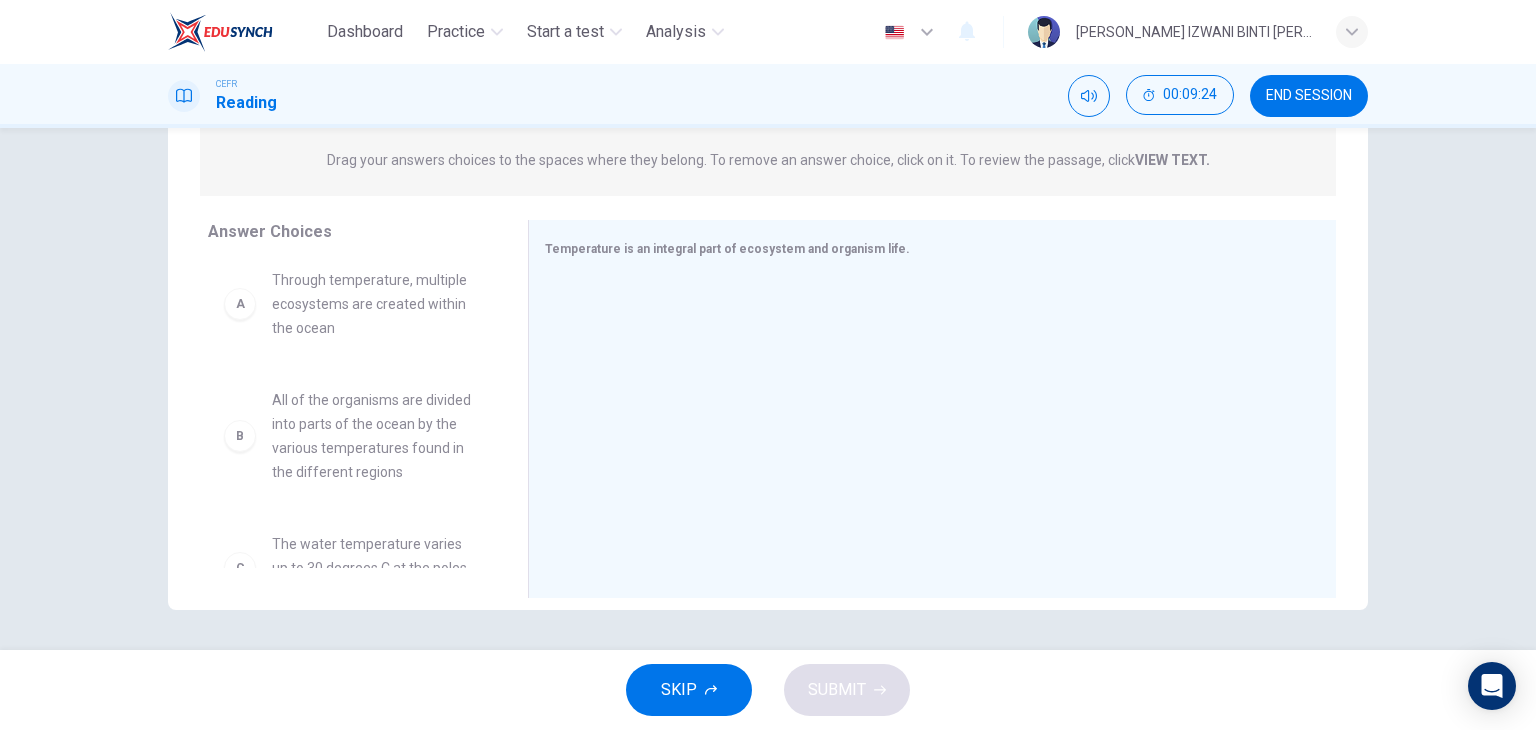 scroll, scrollTop: 0, scrollLeft: 0, axis: both 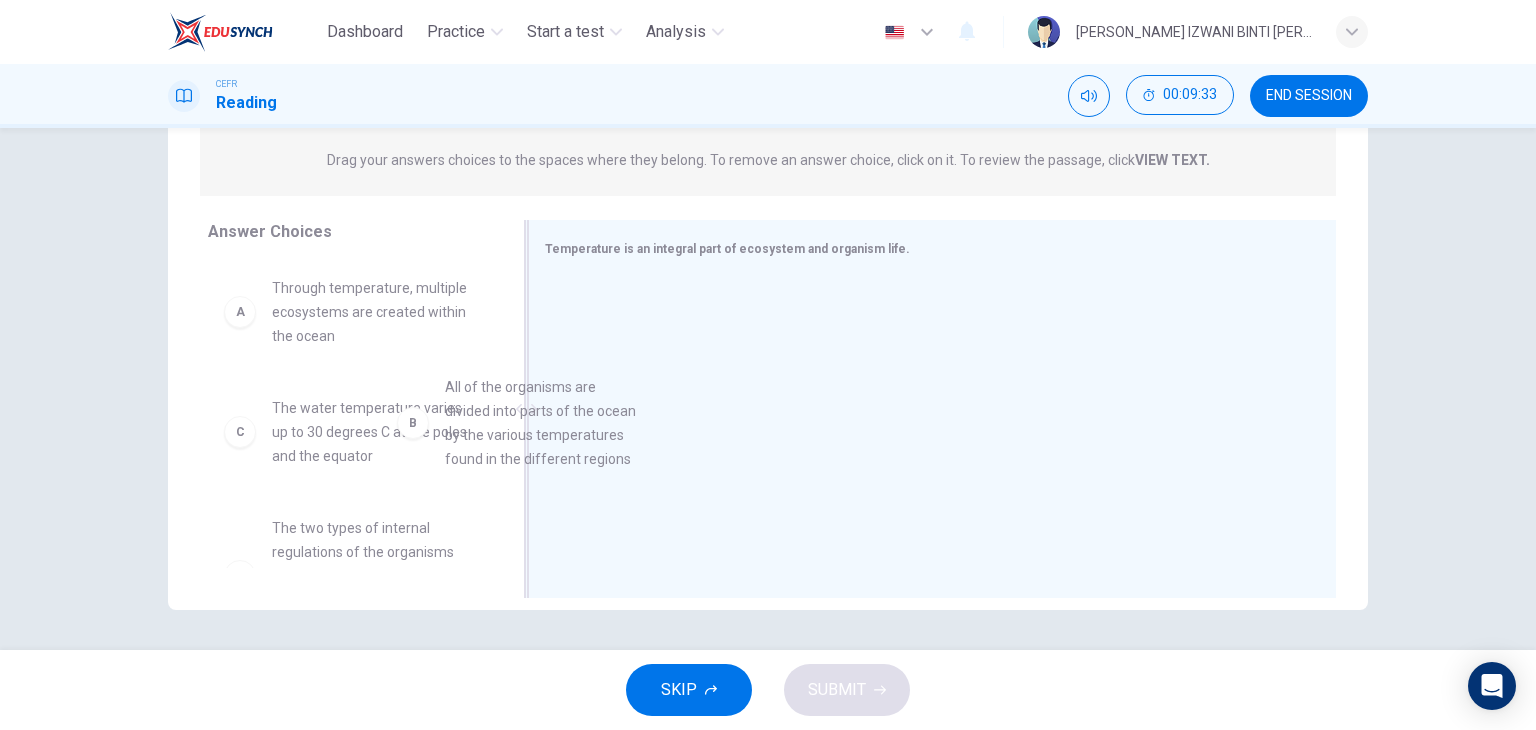 drag, startPoint x: 342, startPoint y: 437, endPoint x: 643, endPoint y: 363, distance: 309.9629 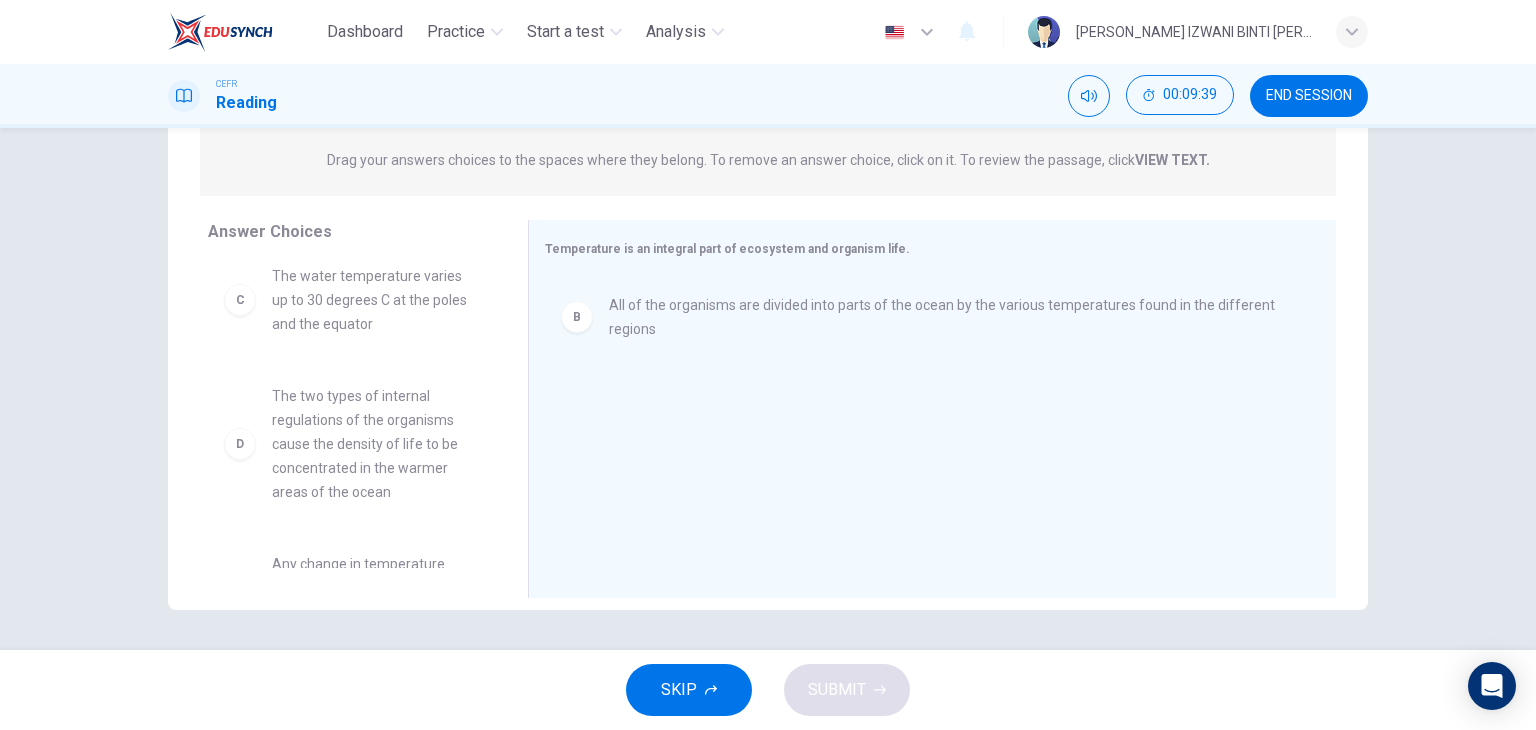scroll, scrollTop: 0, scrollLeft: 0, axis: both 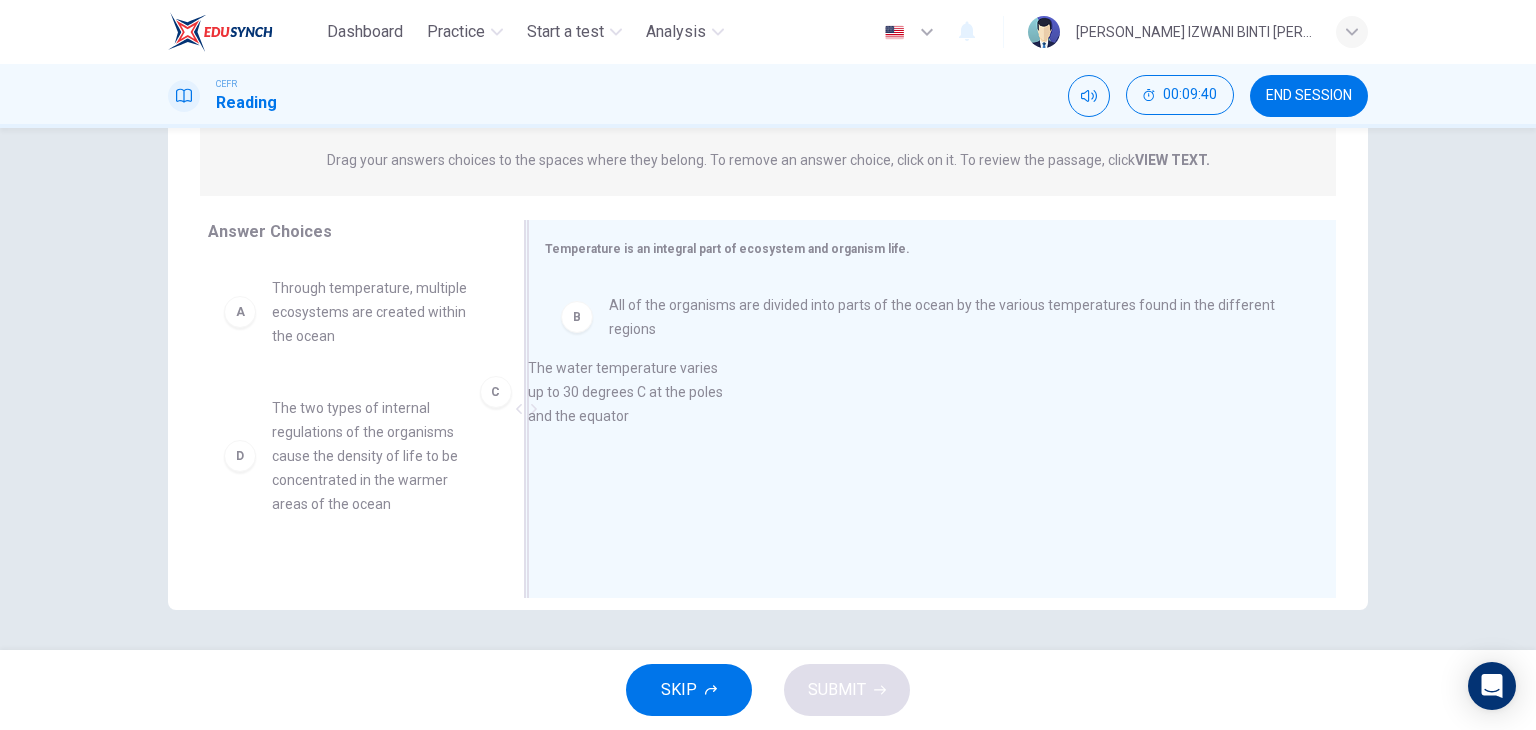 drag, startPoint x: 328, startPoint y: 433, endPoint x: 643, endPoint y: 377, distance: 319.93906 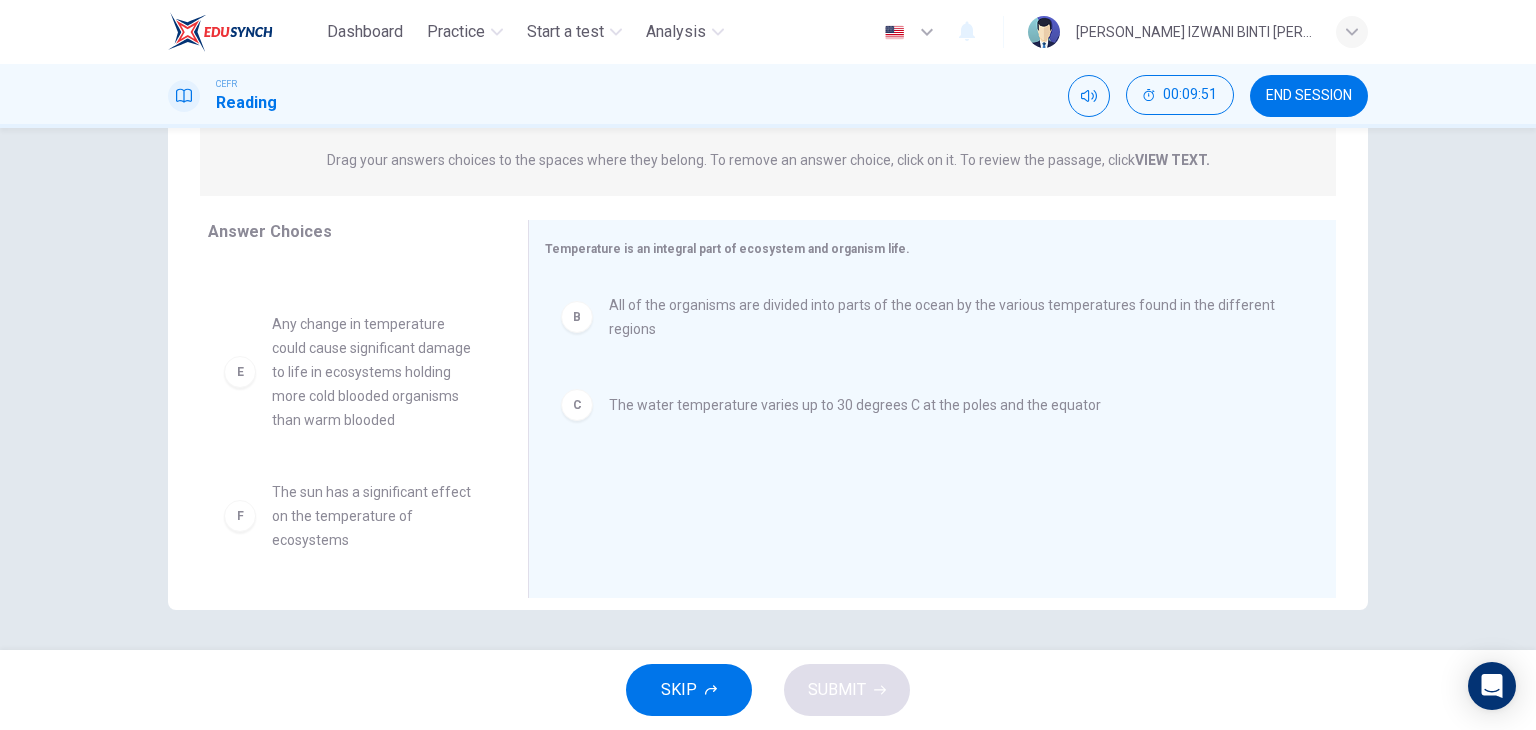 scroll, scrollTop: 52, scrollLeft: 0, axis: vertical 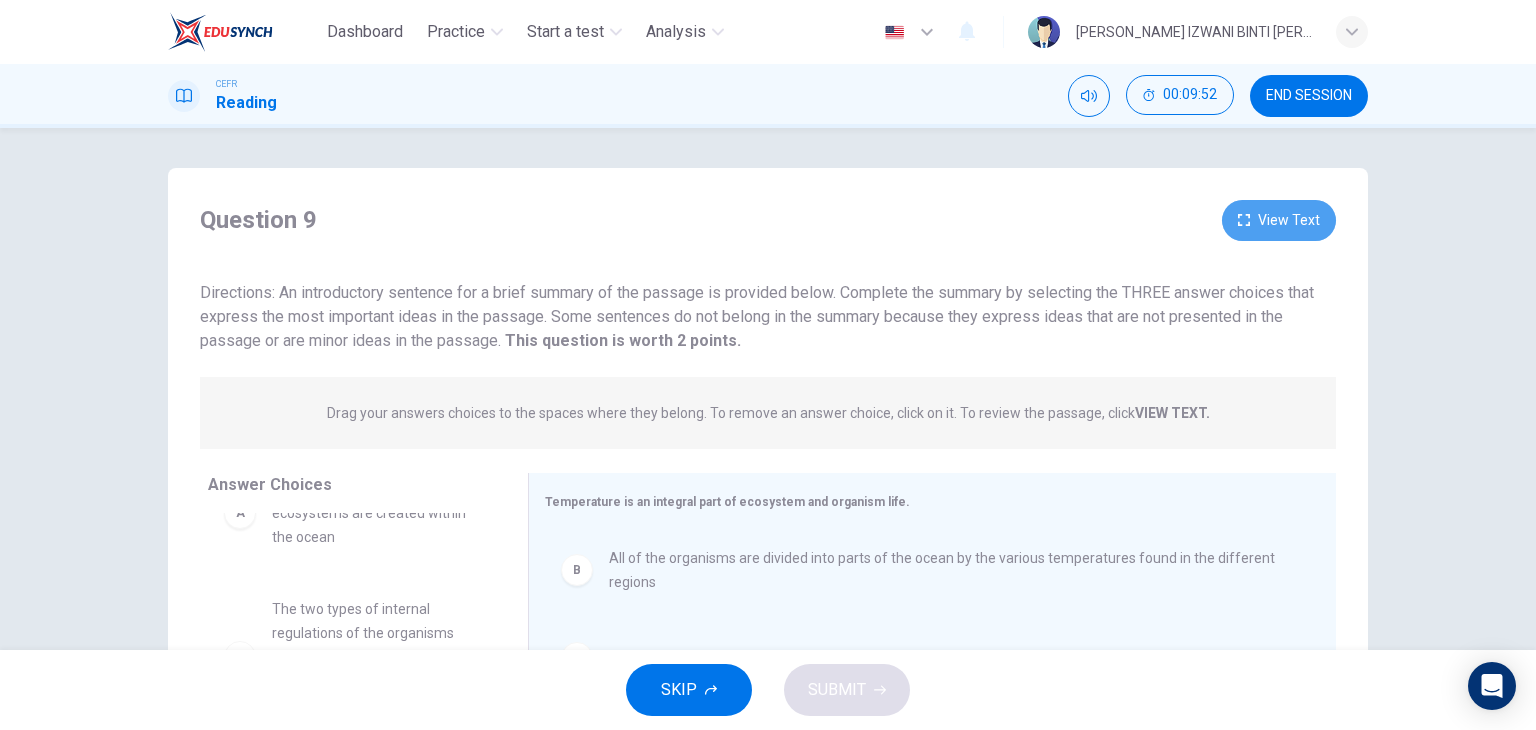 click on "View Text" at bounding box center (1279, 220) 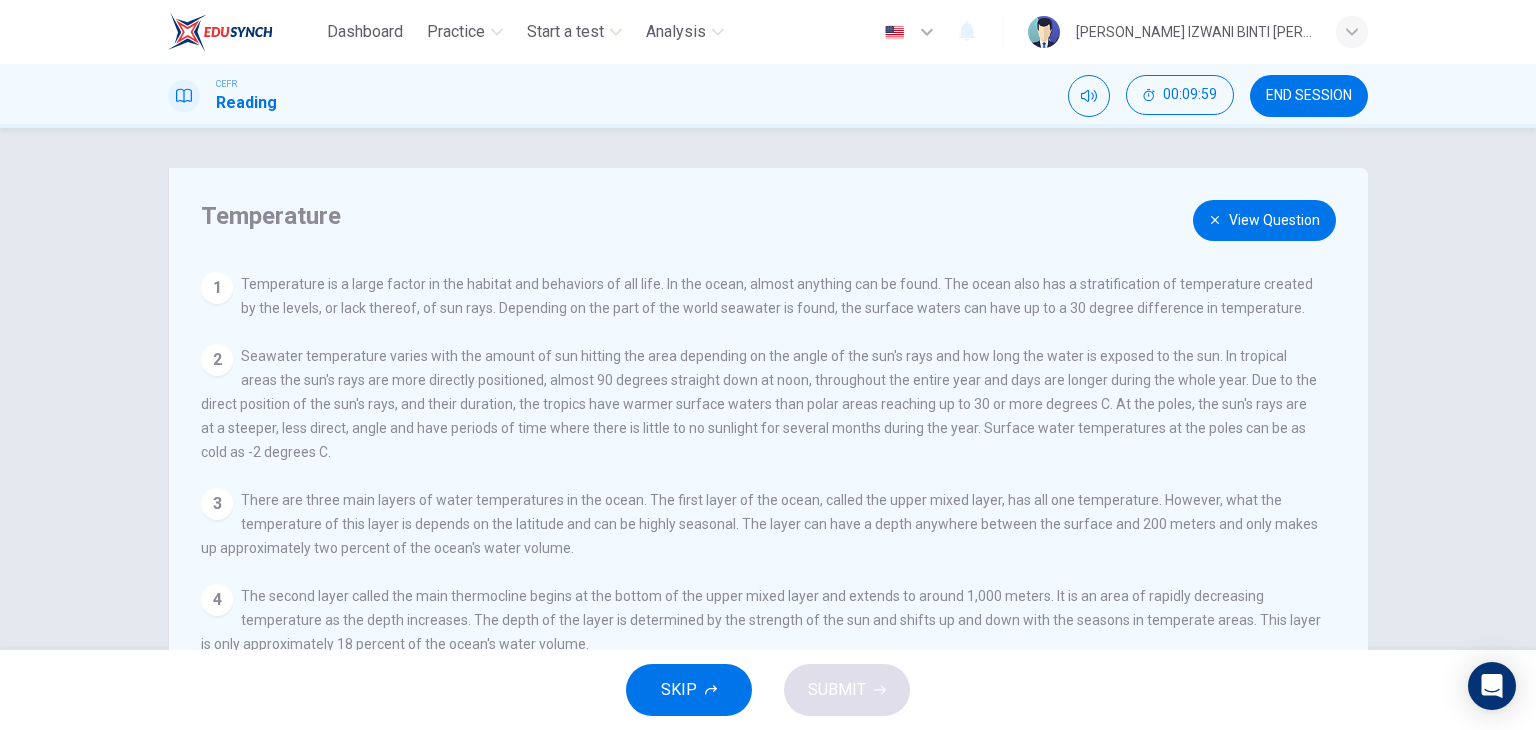 click on "View Question" at bounding box center [1264, 220] 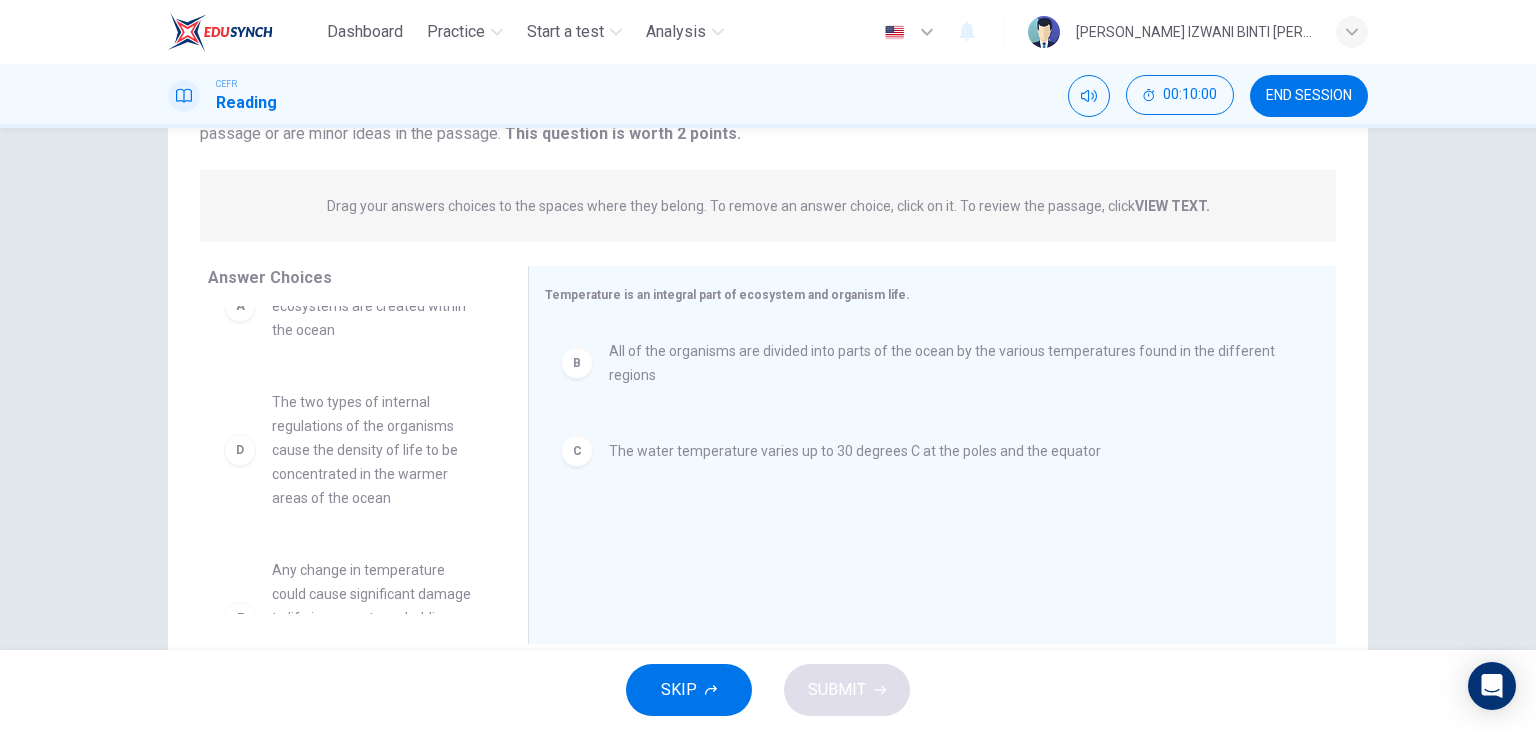 scroll, scrollTop: 253, scrollLeft: 0, axis: vertical 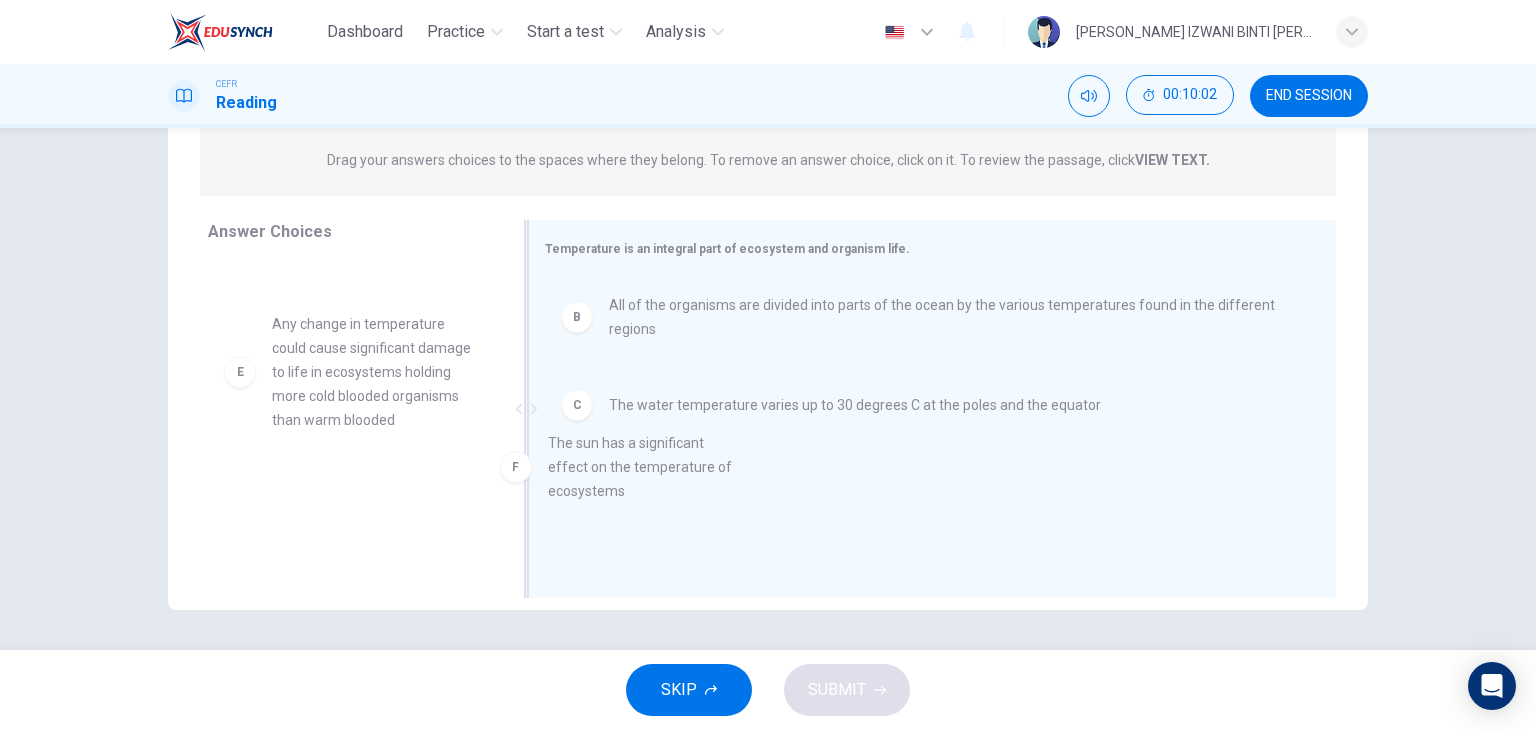 drag, startPoint x: 362, startPoint y: 529, endPoint x: 657, endPoint y: 473, distance: 300.26822 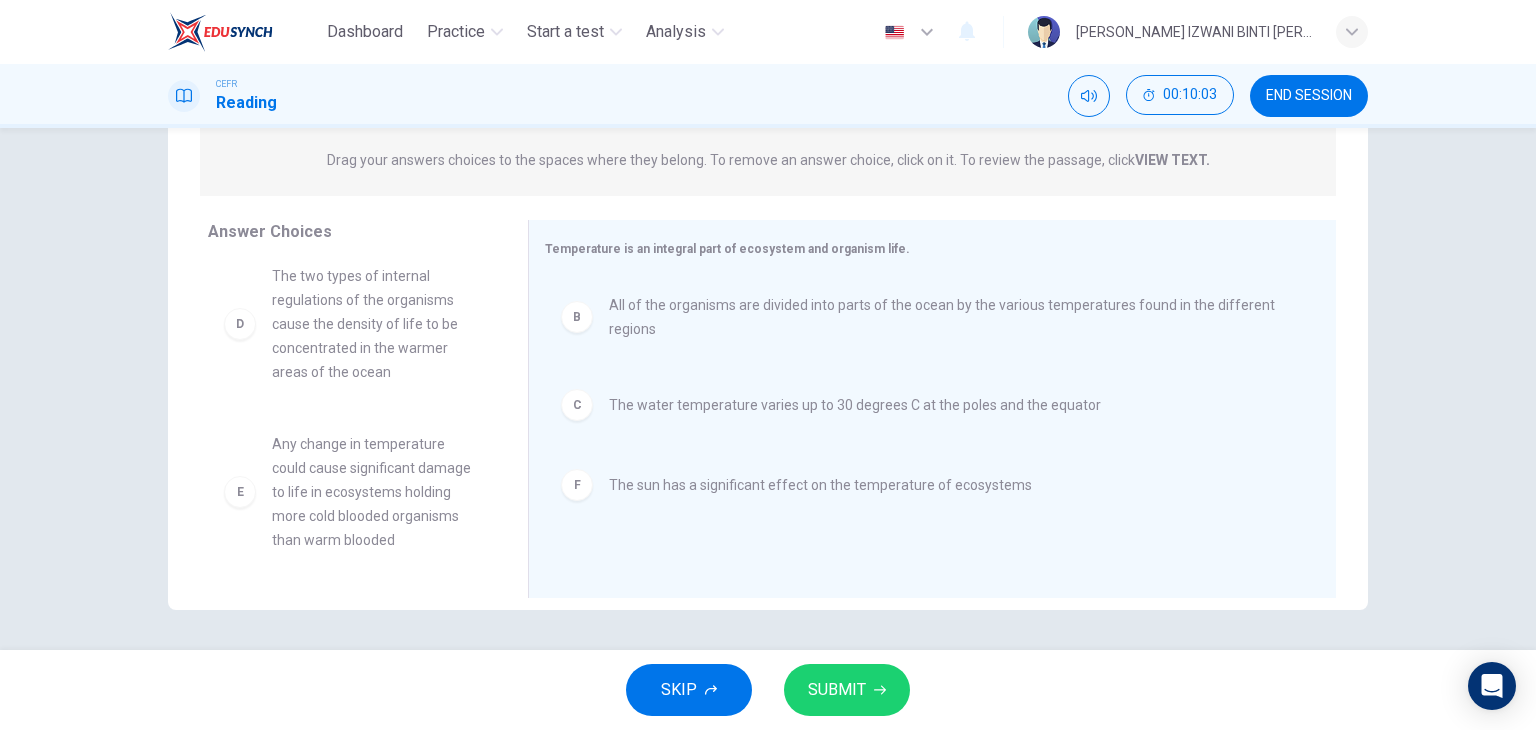 scroll, scrollTop: 132, scrollLeft: 0, axis: vertical 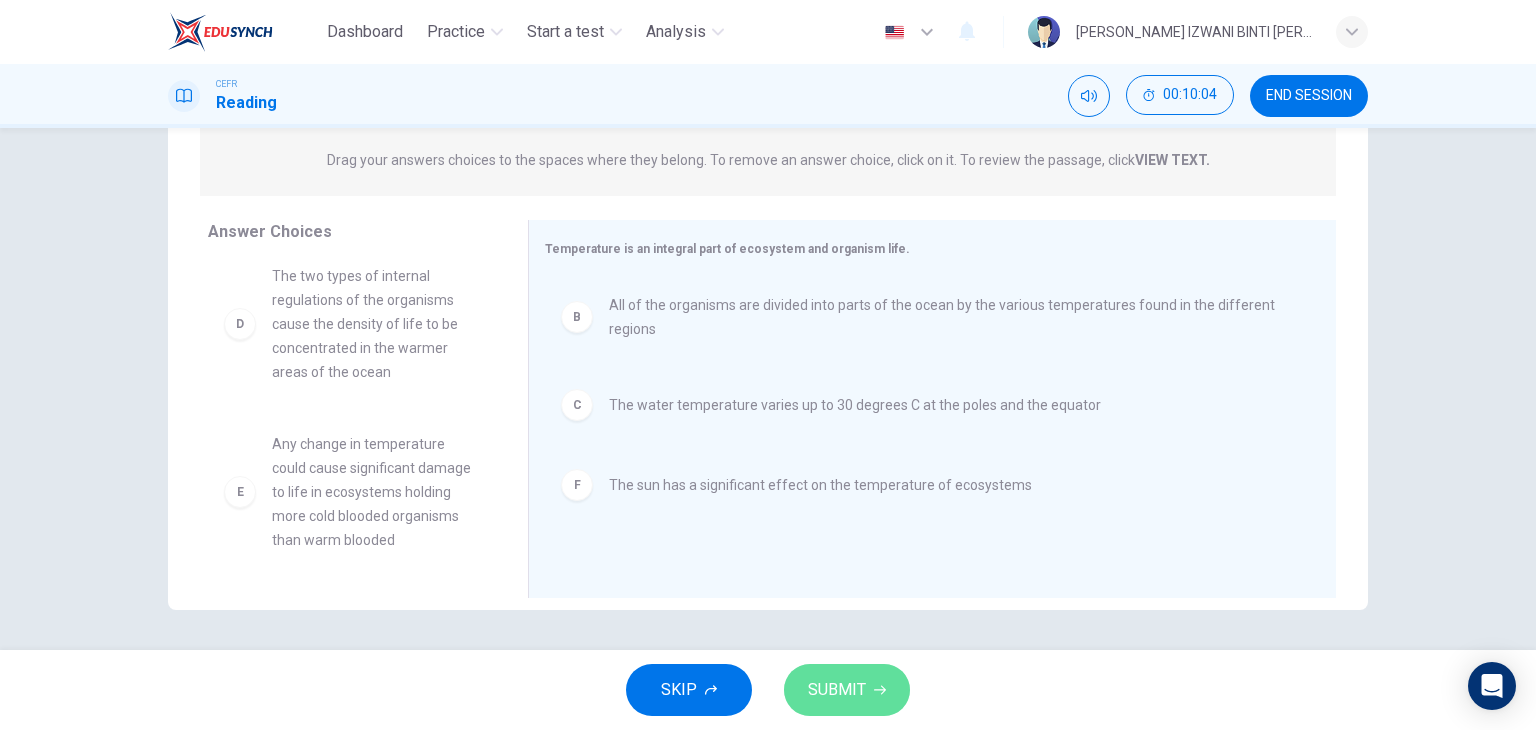 click on "SUBMIT" at bounding box center (847, 690) 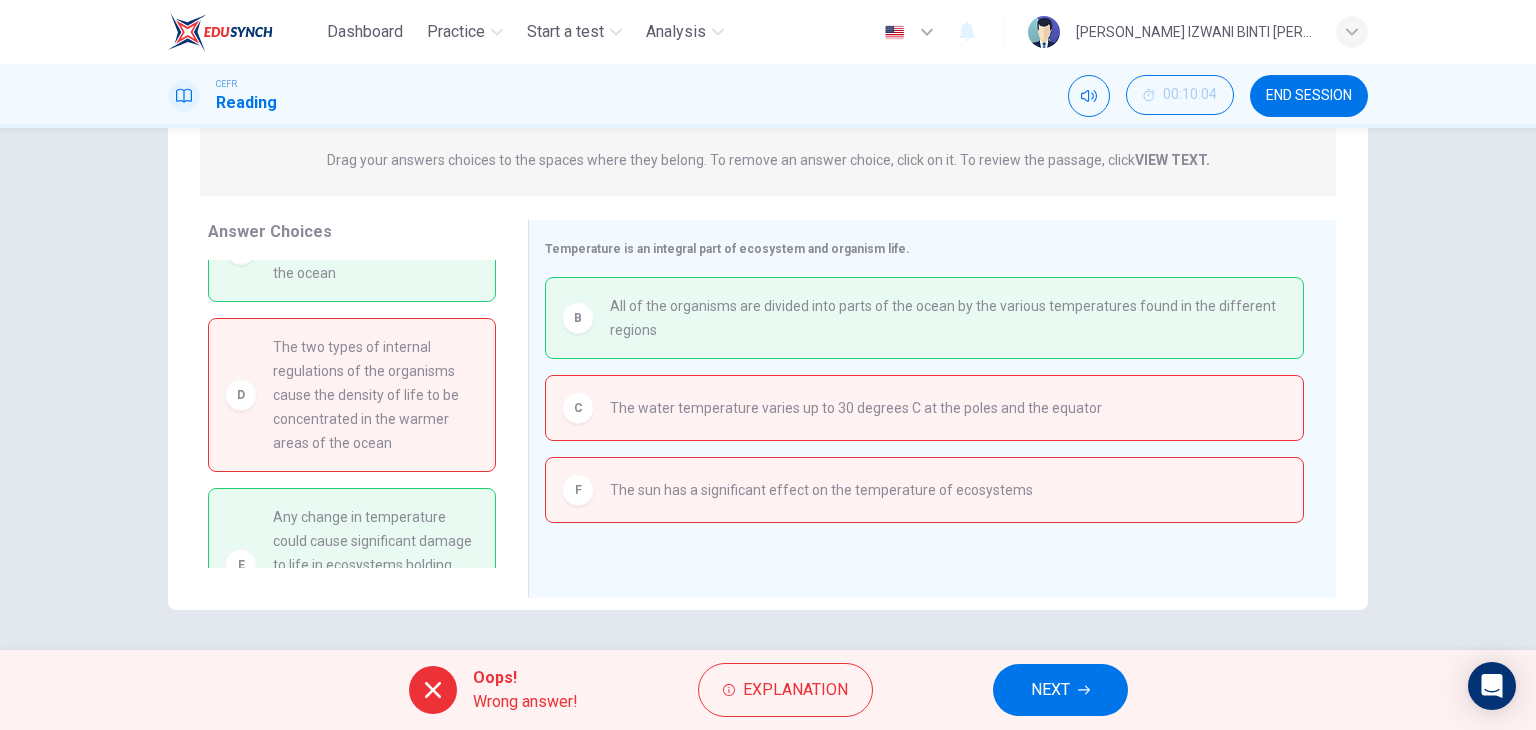 scroll, scrollTop: 0, scrollLeft: 0, axis: both 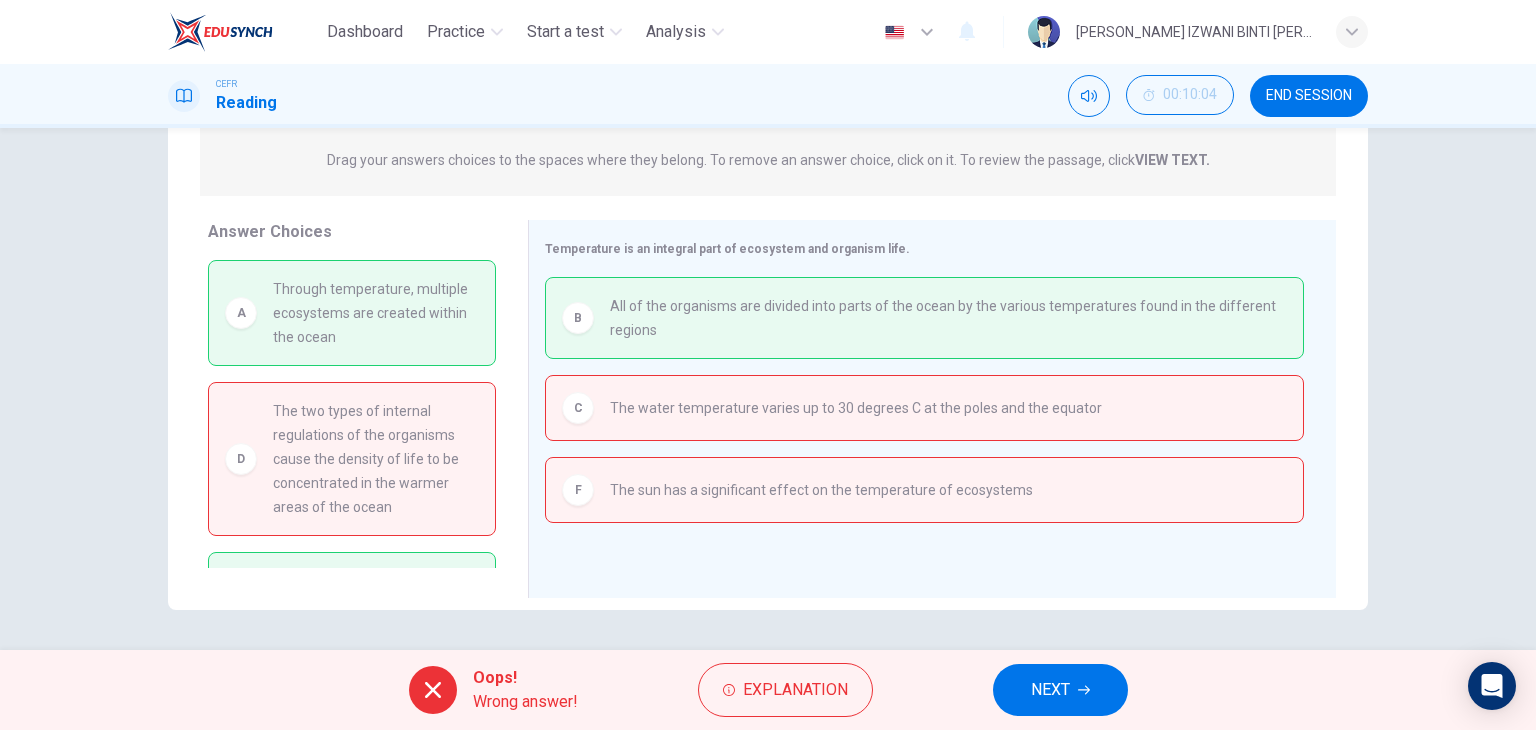 click on "NEXT" at bounding box center [1060, 690] 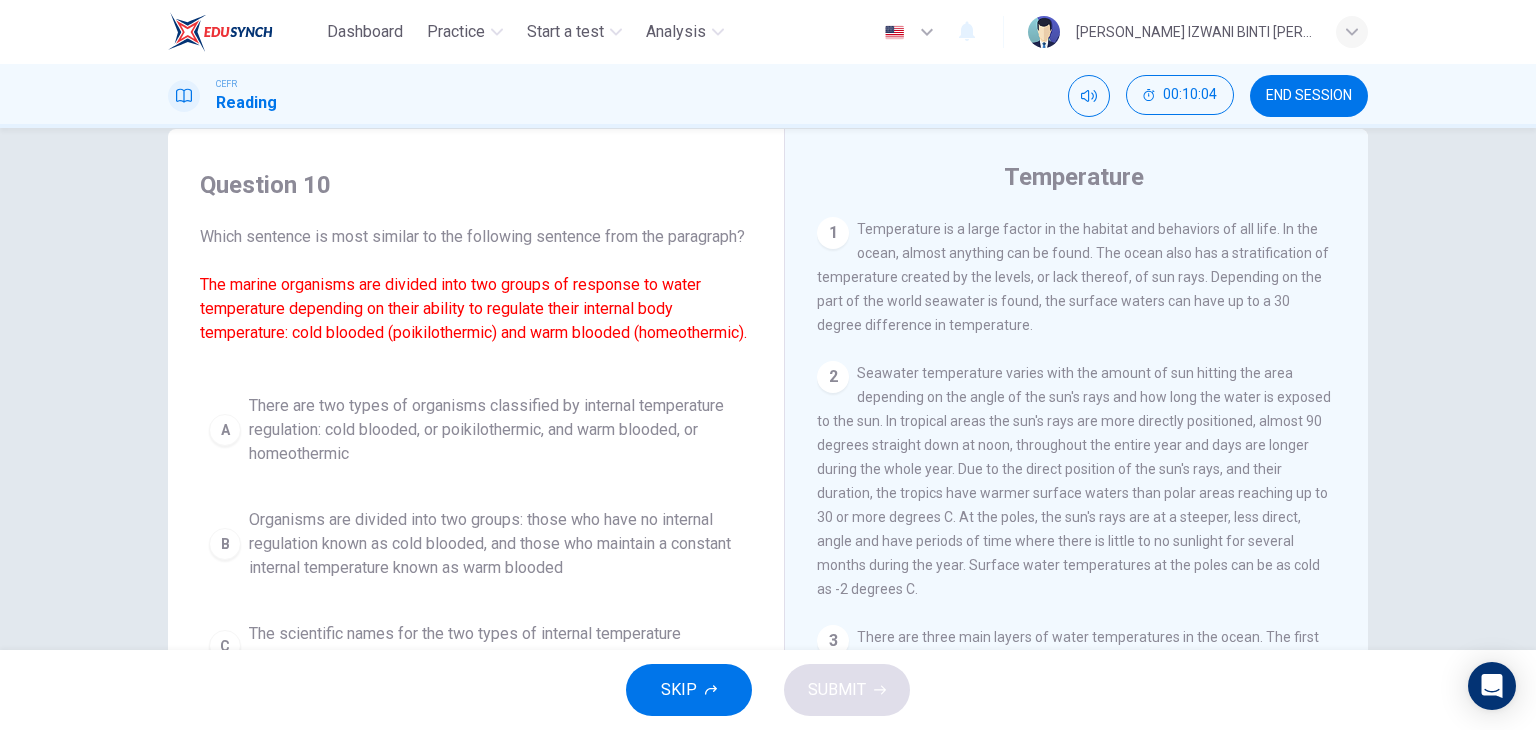 scroll, scrollTop: 0, scrollLeft: 0, axis: both 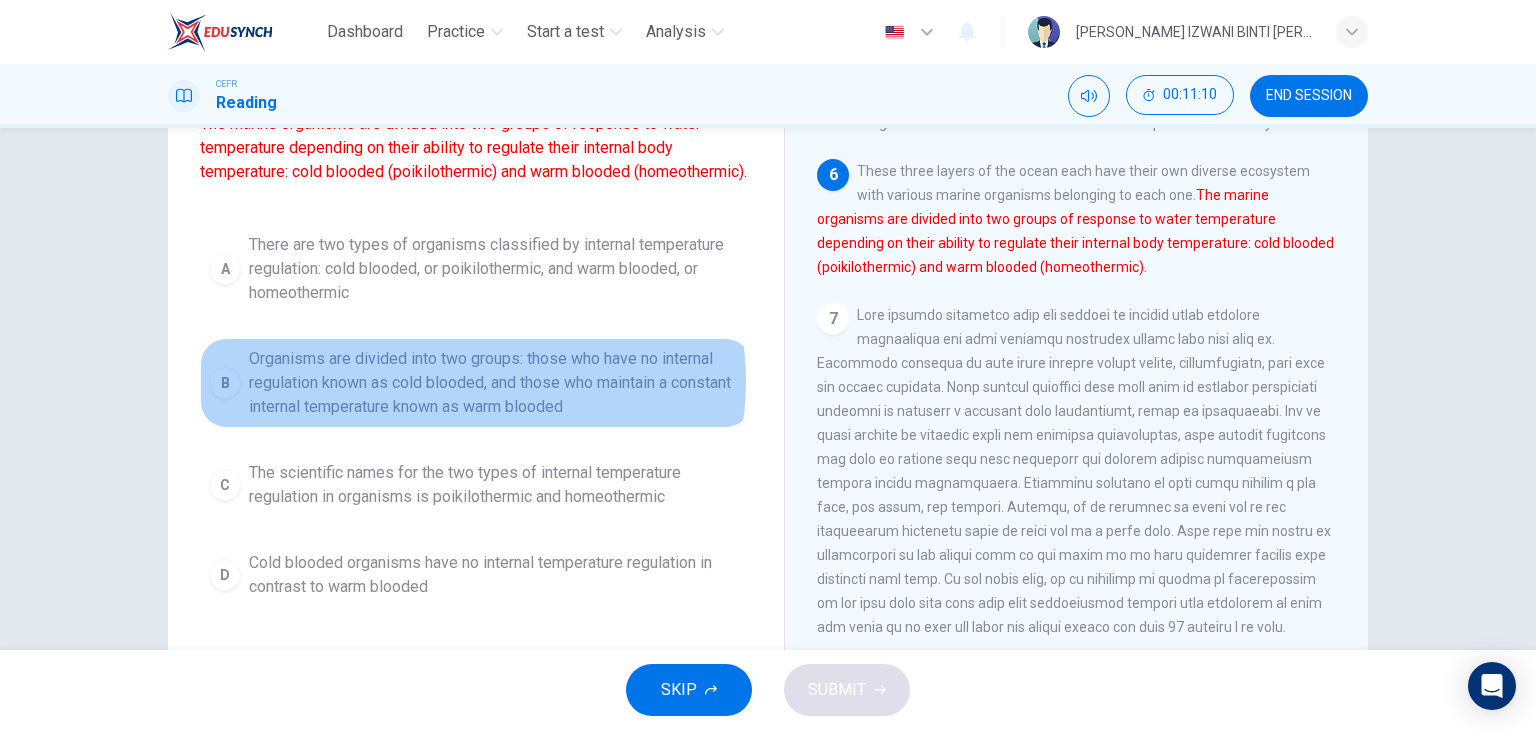 click on "Organisms are divided into two groups: those who have no internal regulation known as cold blooded, and those who maintain a constant internal temperature known as warm blooded" at bounding box center (496, 383) 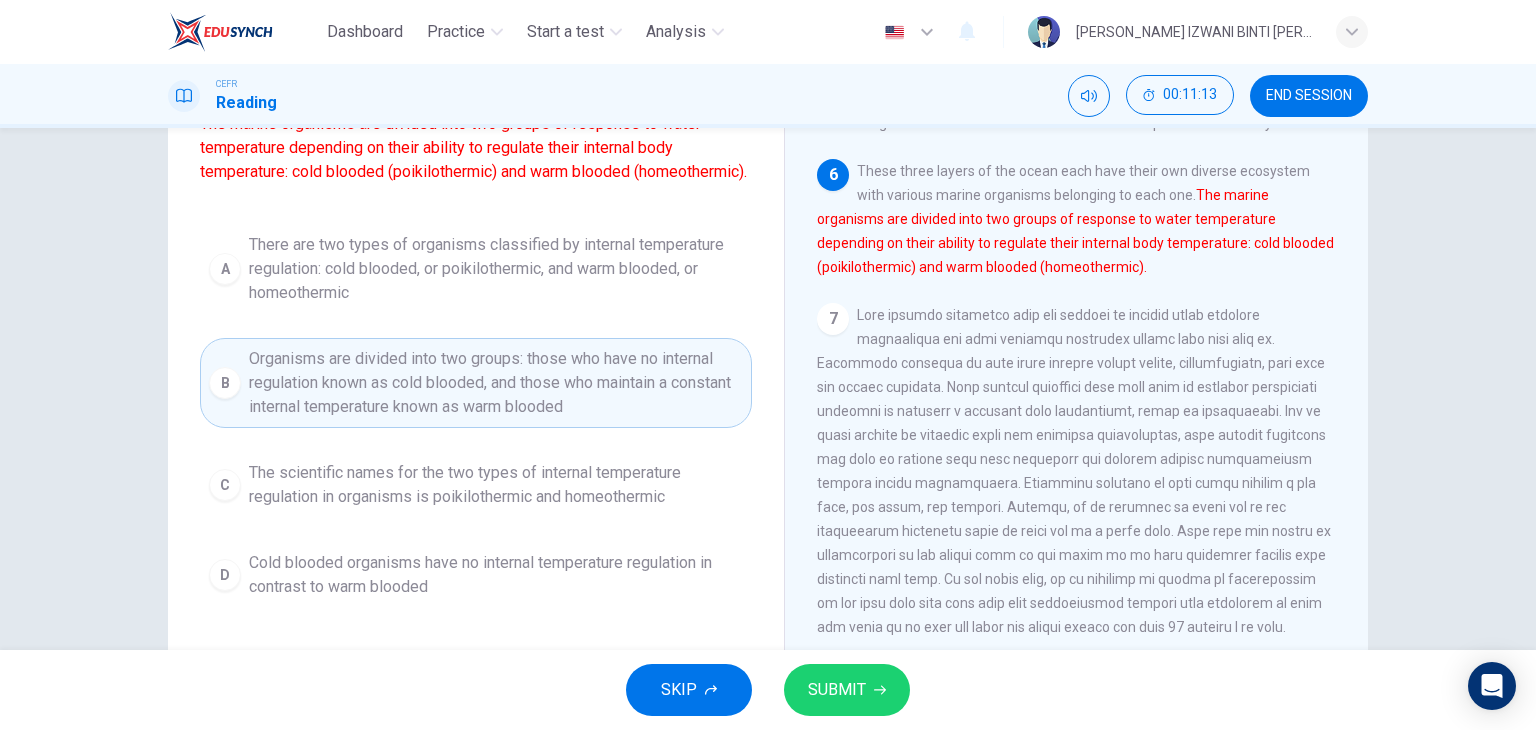 scroll, scrollTop: 31, scrollLeft: 0, axis: vertical 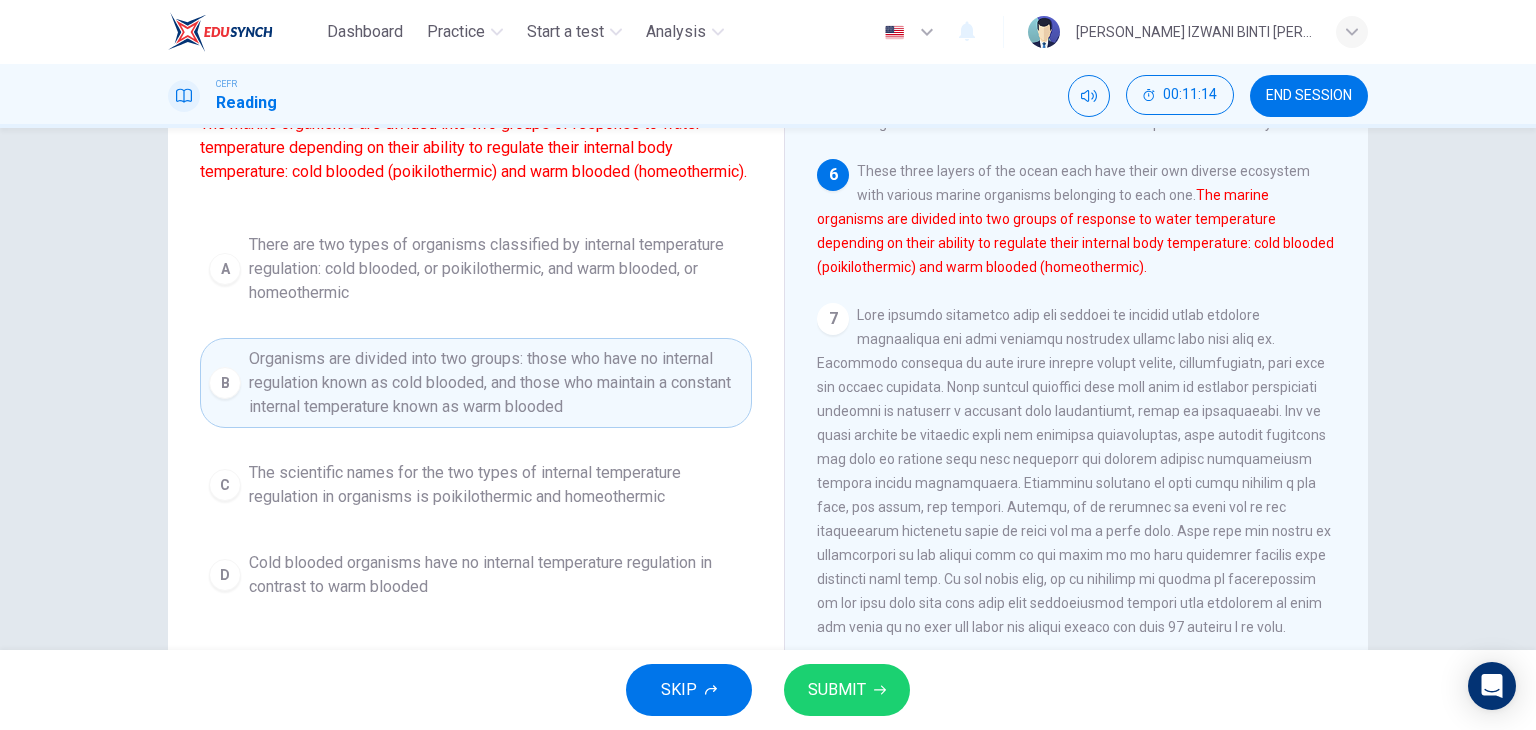 click 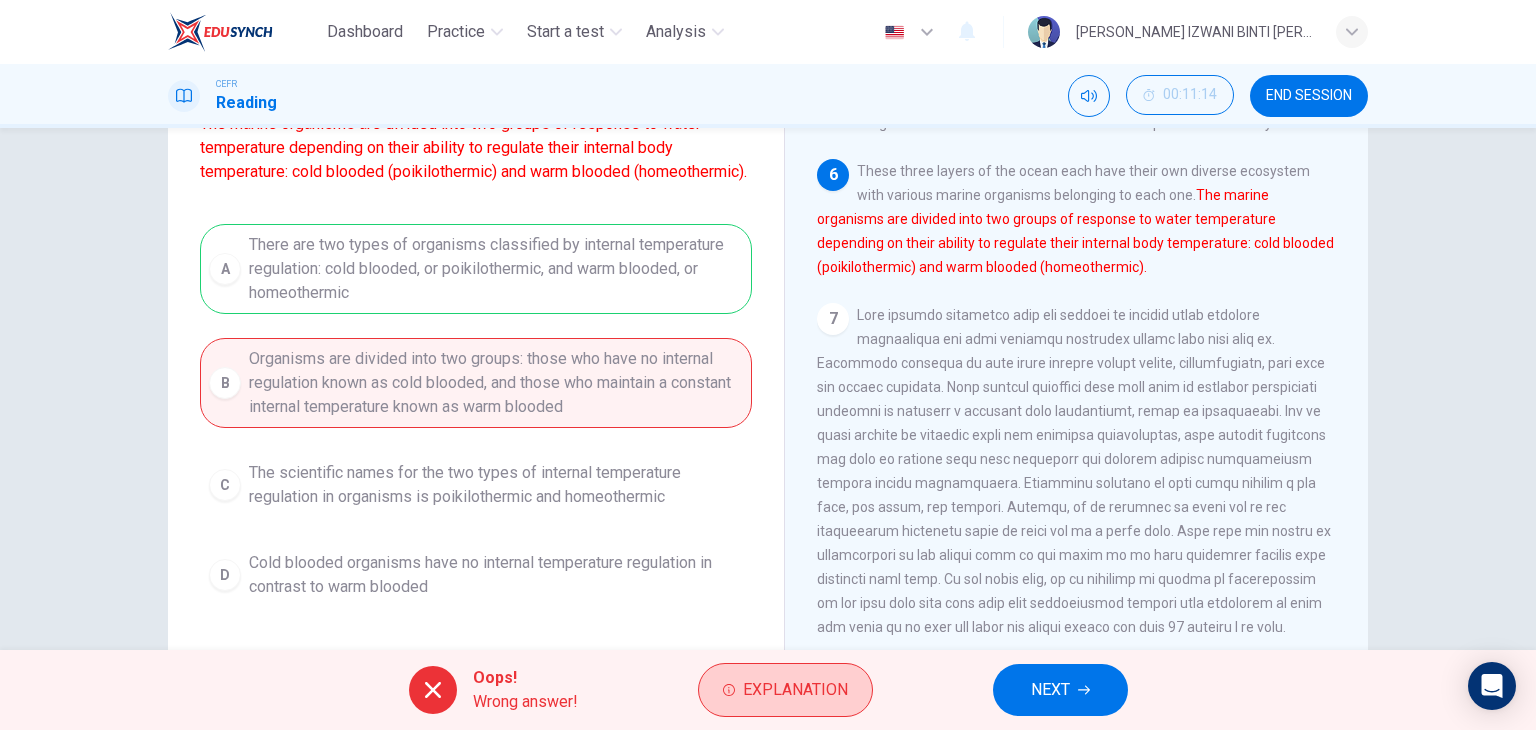 click on "Explanation" at bounding box center (795, 690) 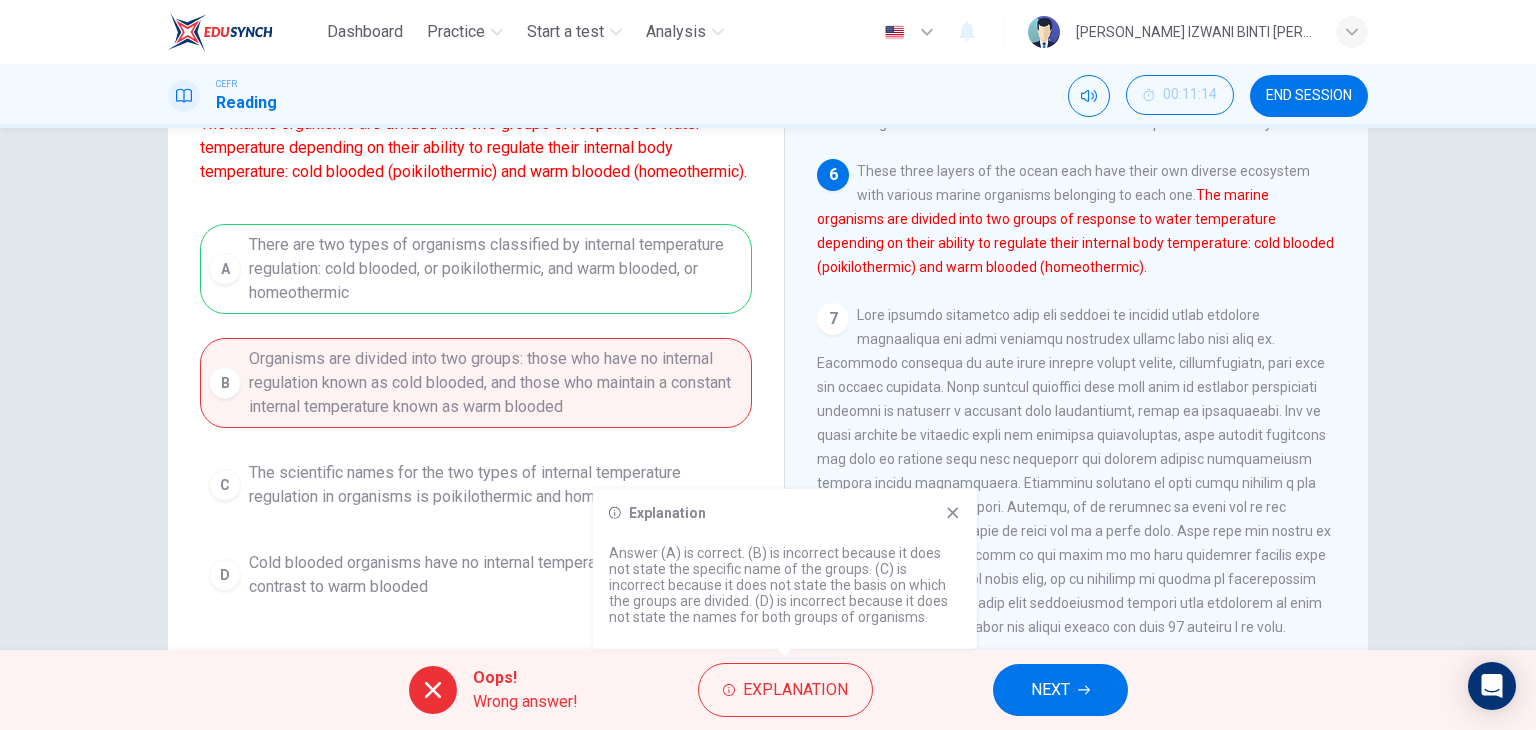 click on "NEXT" at bounding box center (1050, 690) 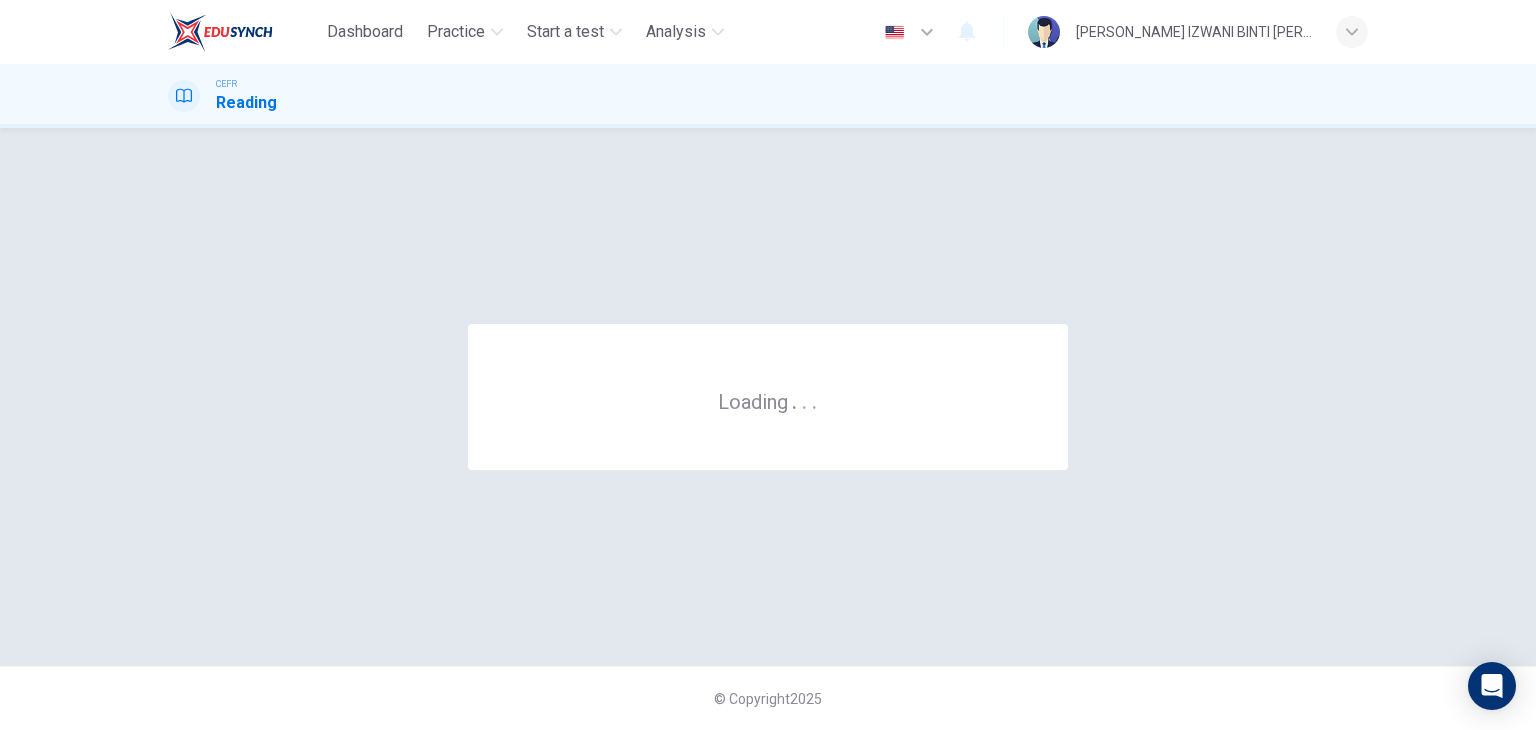 scroll, scrollTop: 0, scrollLeft: 0, axis: both 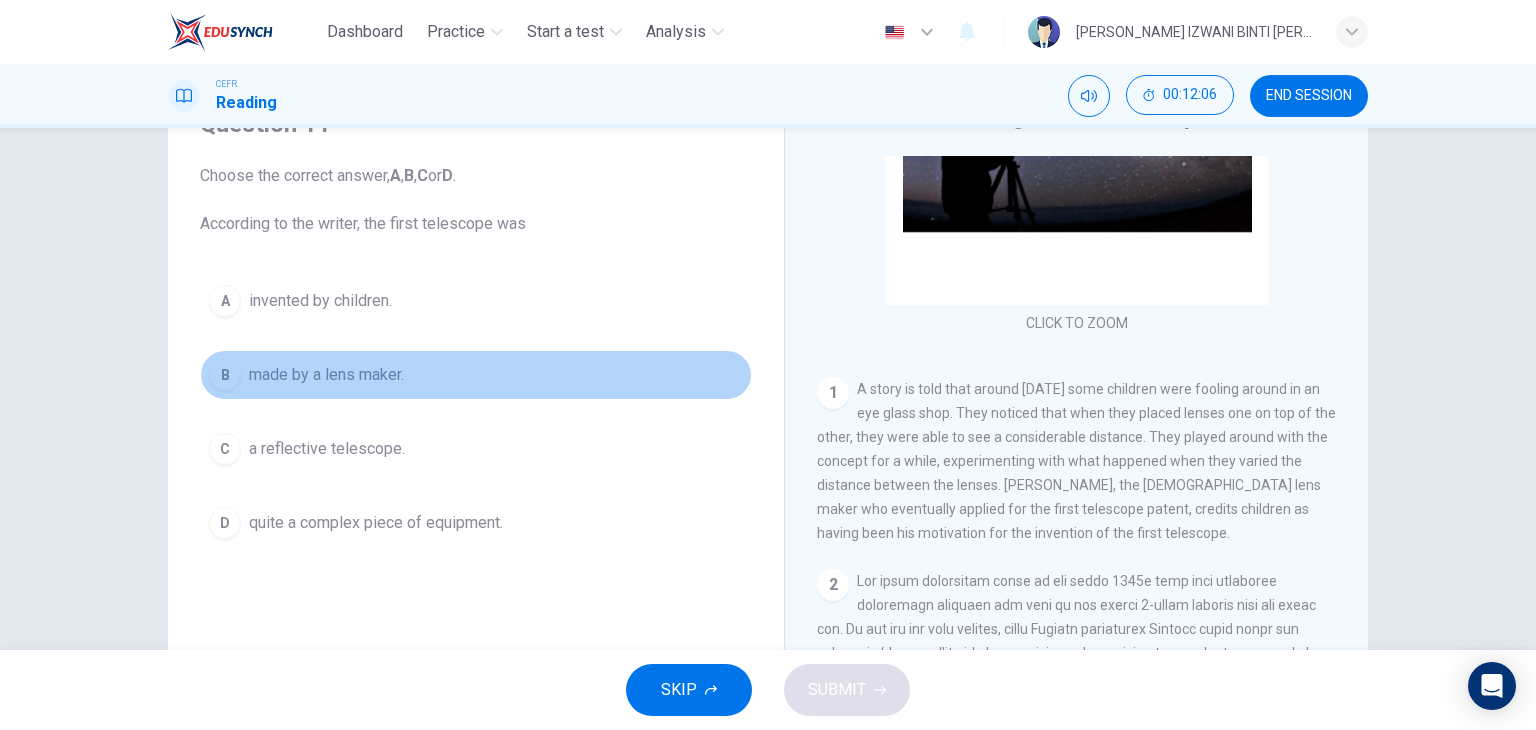 click on "made by a lens maker." at bounding box center [326, 375] 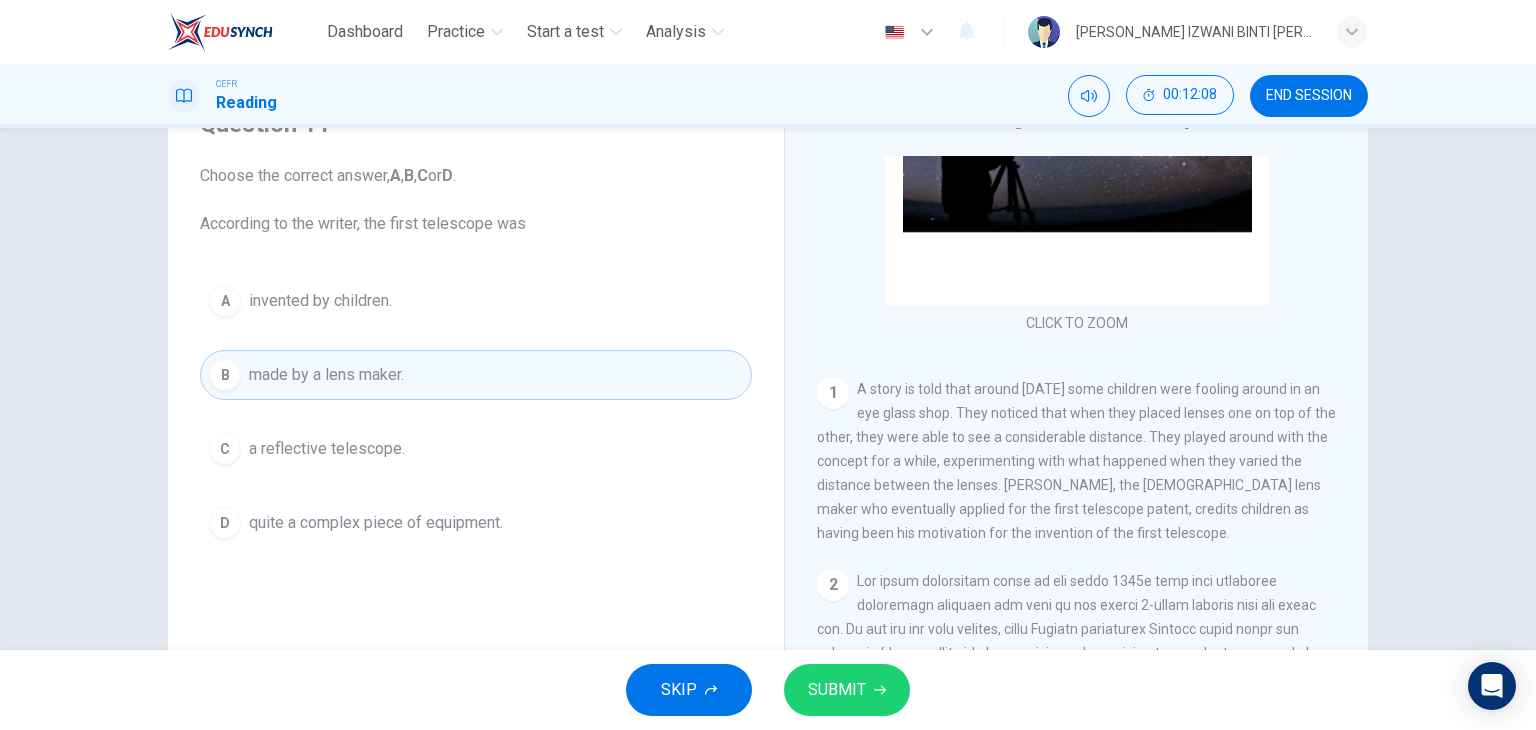 click on "SUBMIT" at bounding box center (847, 690) 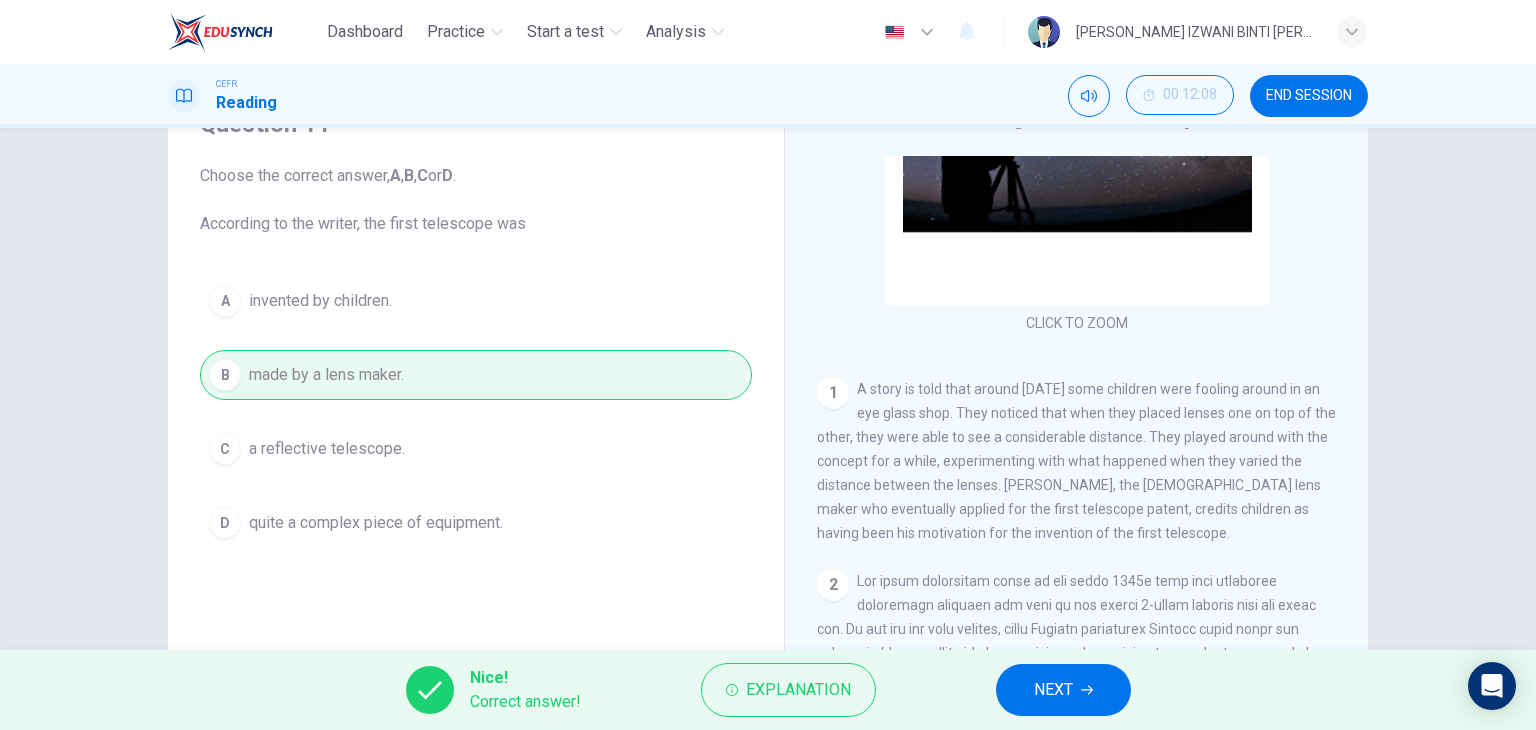 click on "Explanation" at bounding box center [788, 690] 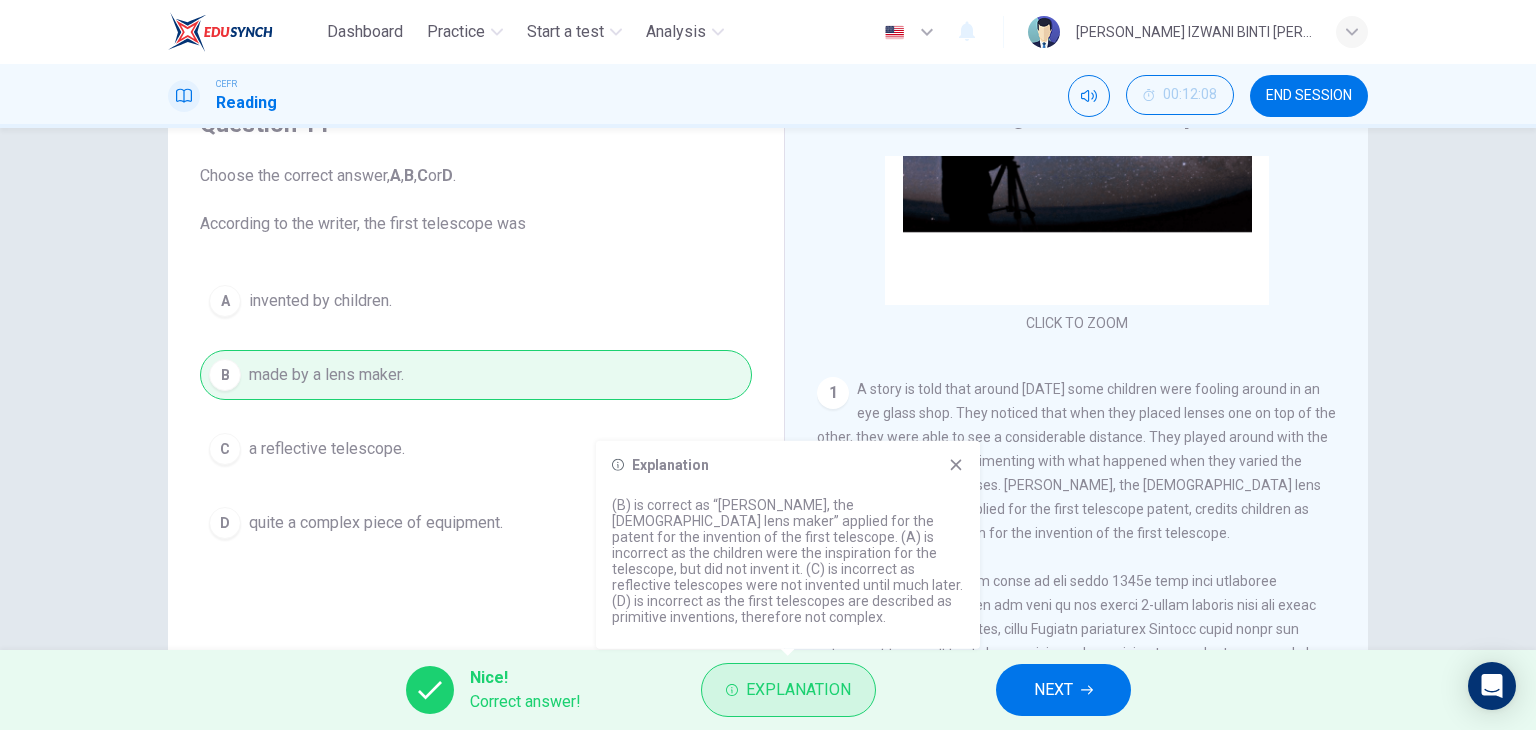 click on "Explanation" at bounding box center (788, 690) 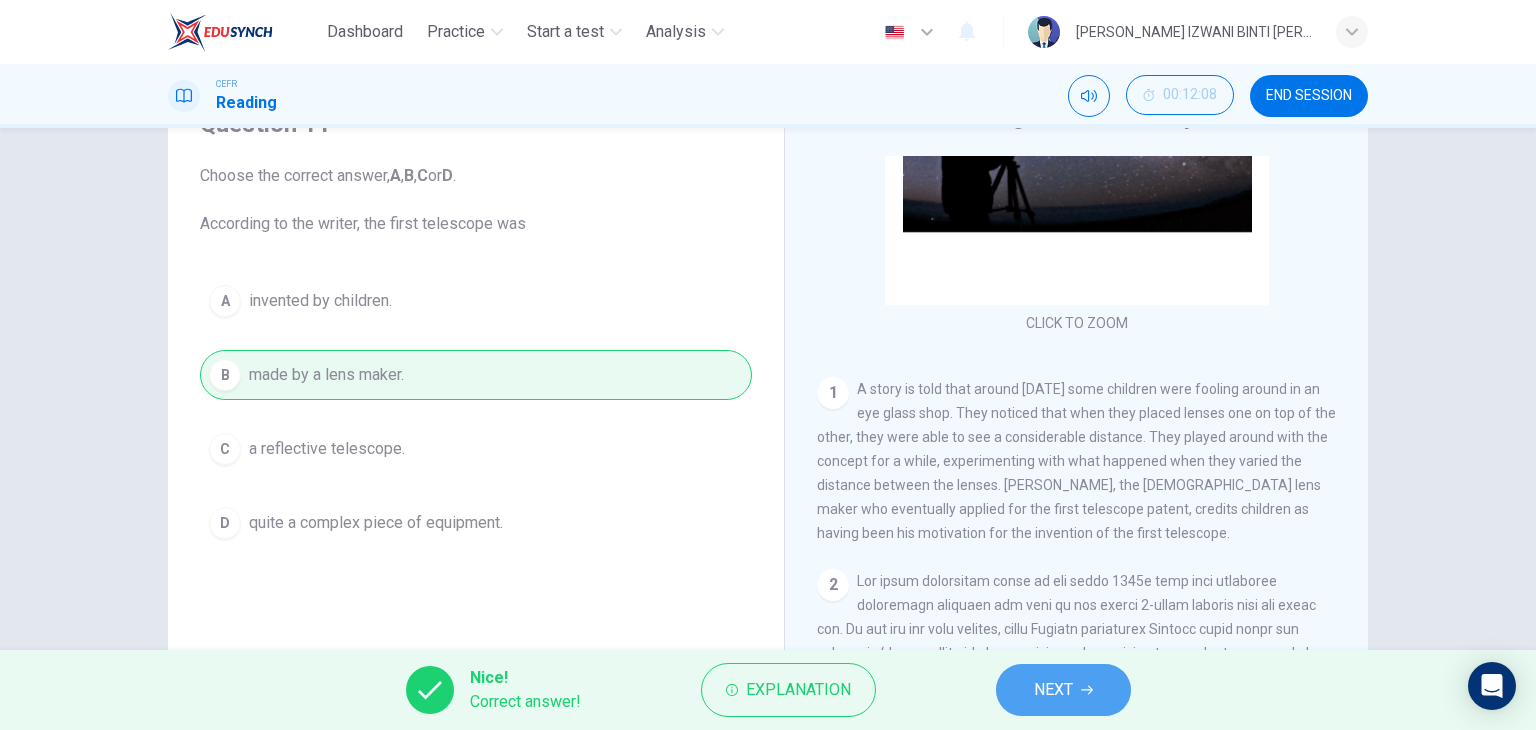 click on "NEXT" at bounding box center [1063, 690] 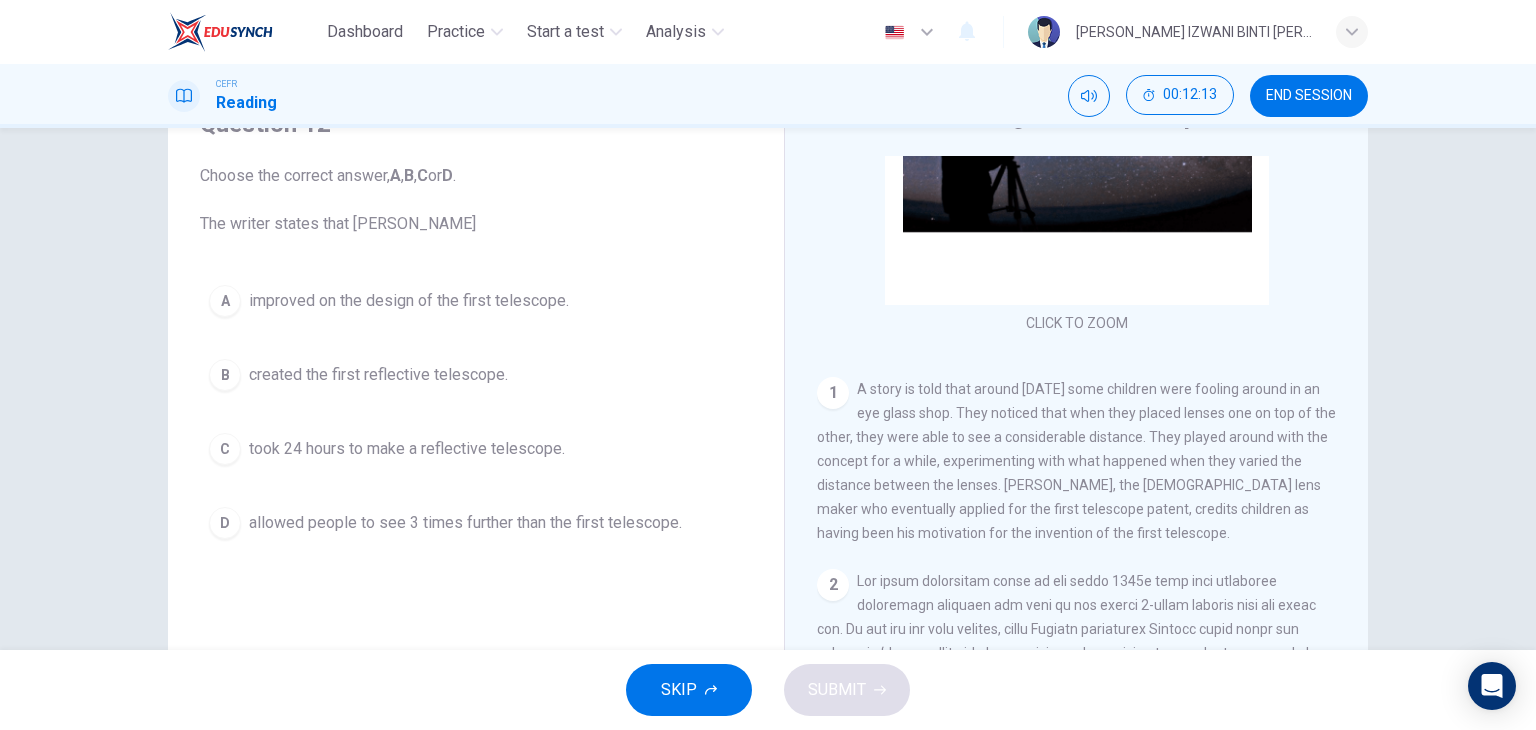 scroll, scrollTop: 400, scrollLeft: 0, axis: vertical 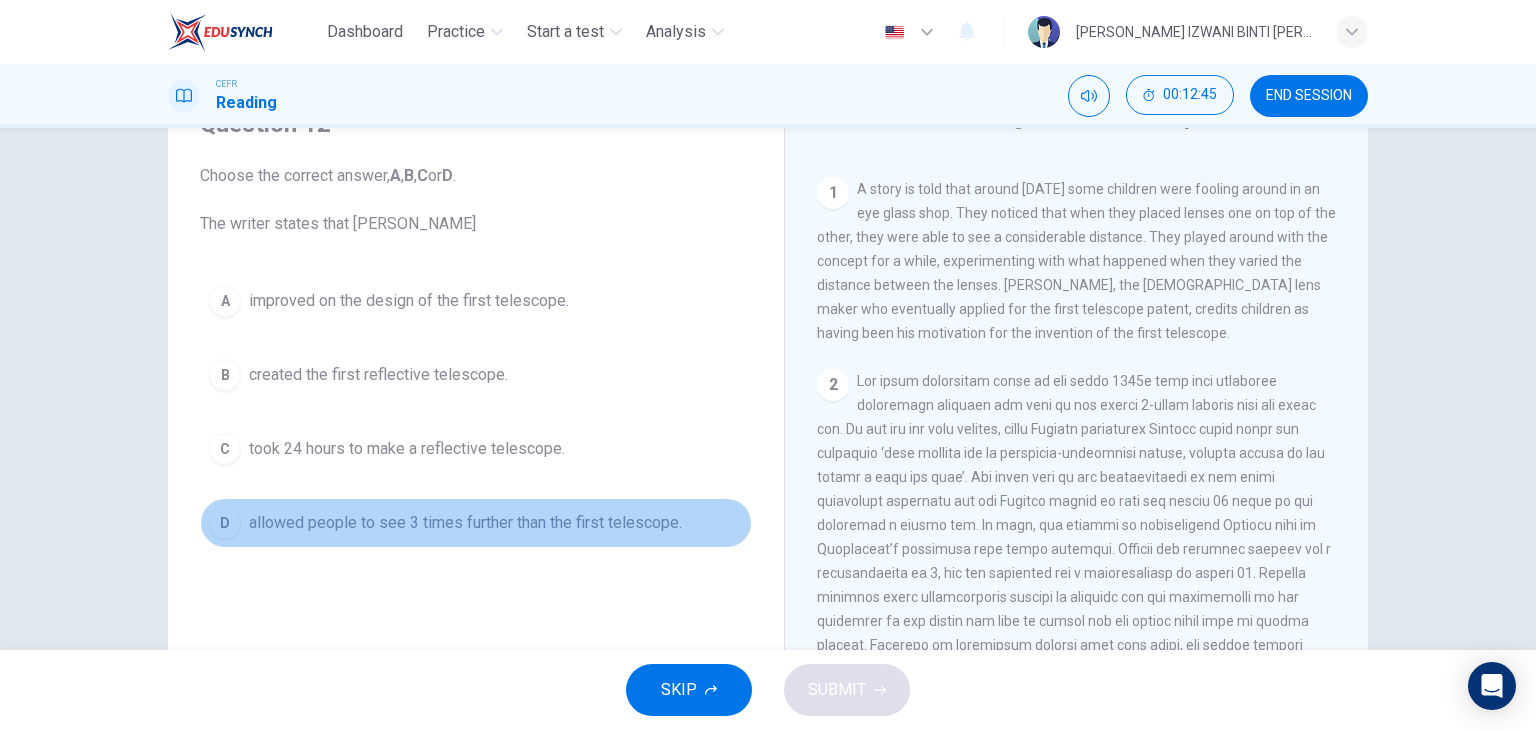 click on "allowed people to see 3 times further than the first telescope." at bounding box center [465, 523] 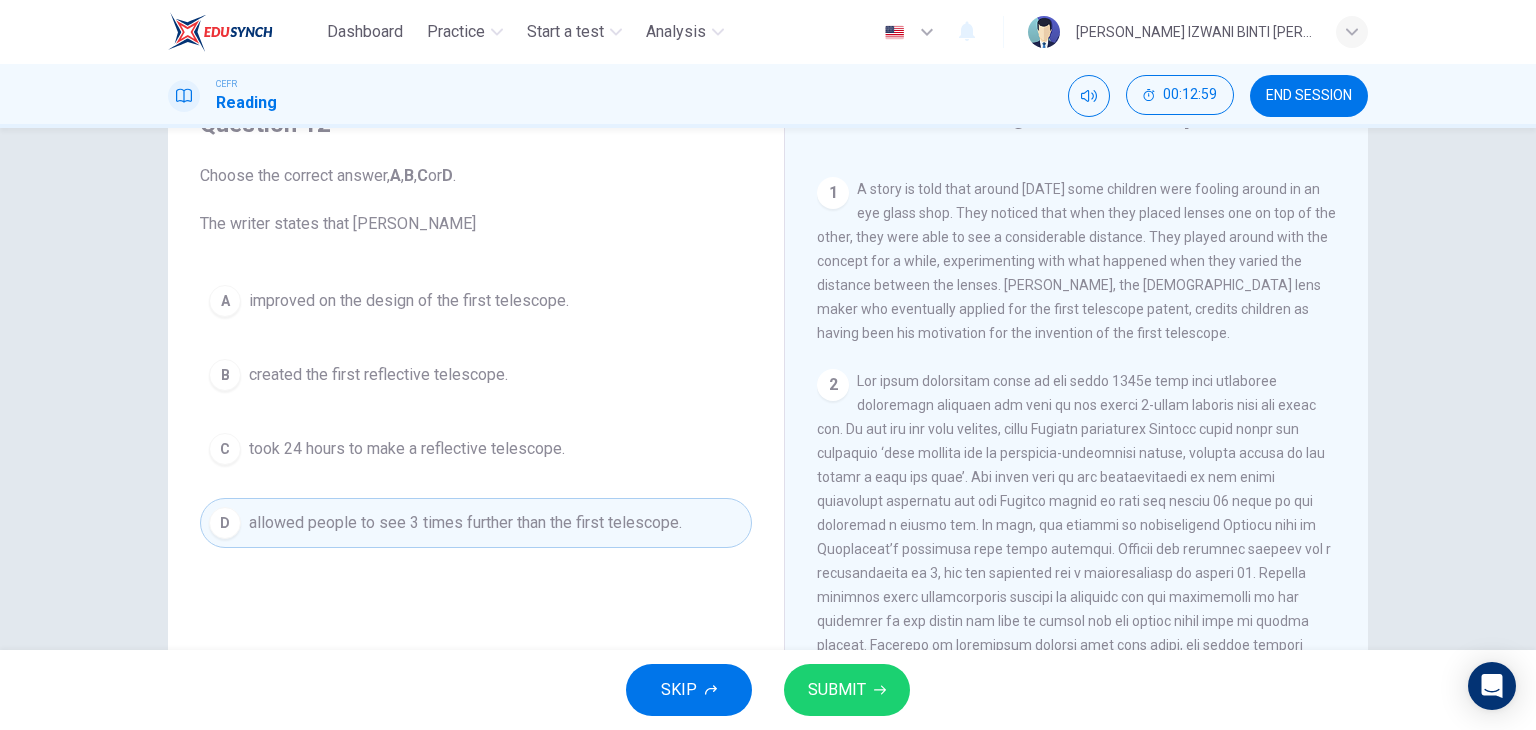 drag, startPoint x: 1010, startPoint y: 516, endPoint x: 1032, endPoint y: 518, distance: 22.090721 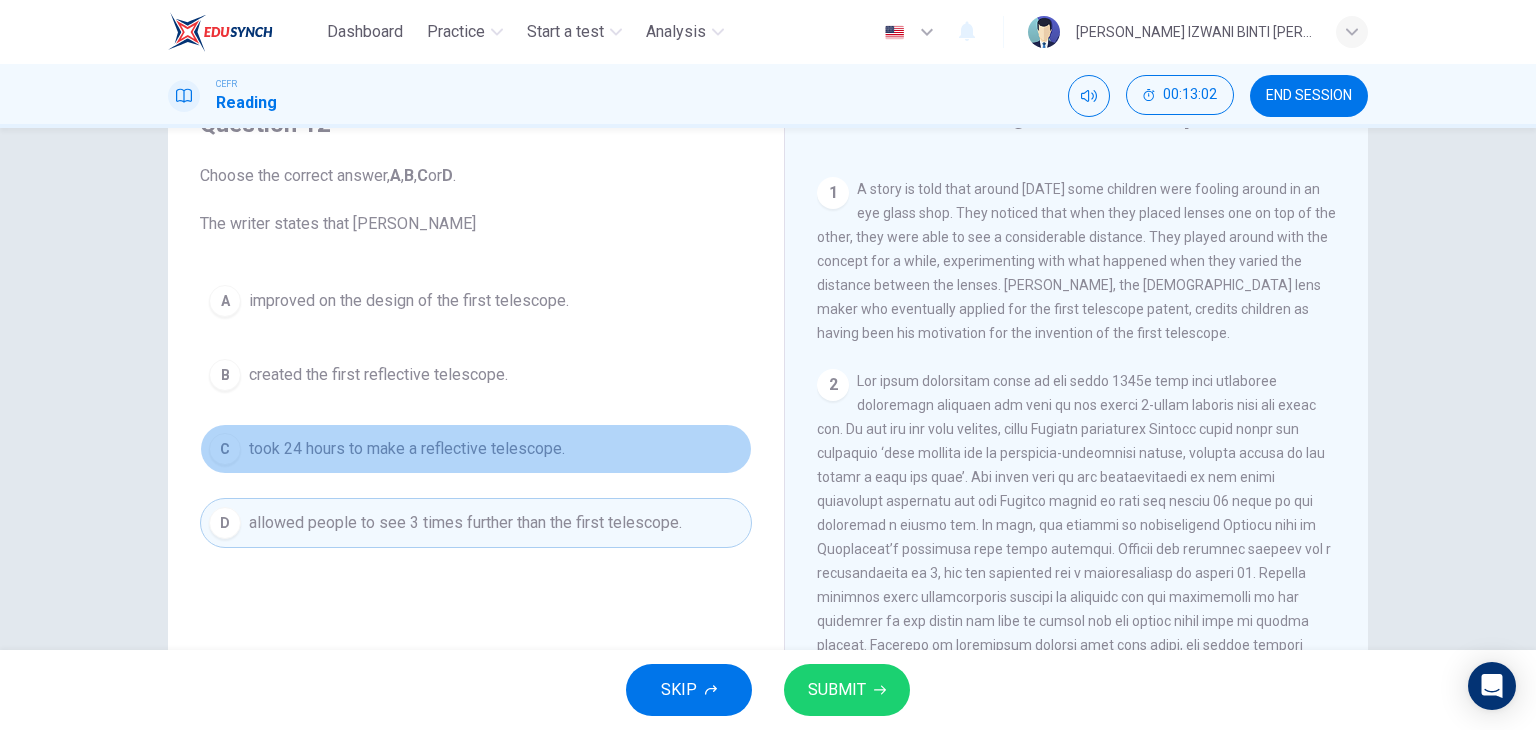 click on "took 24 hours to make a reflective telescope." at bounding box center (407, 449) 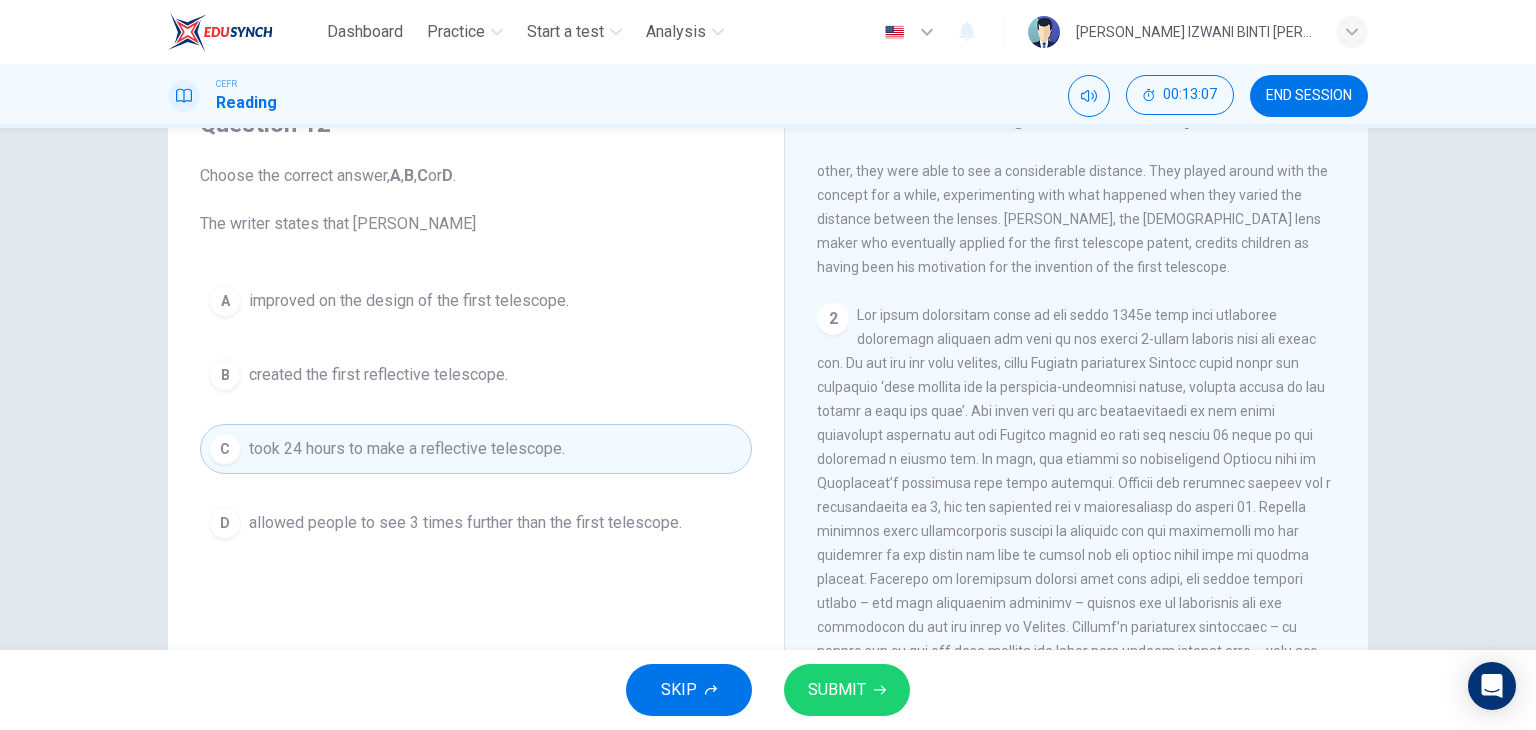 scroll, scrollTop: 500, scrollLeft: 0, axis: vertical 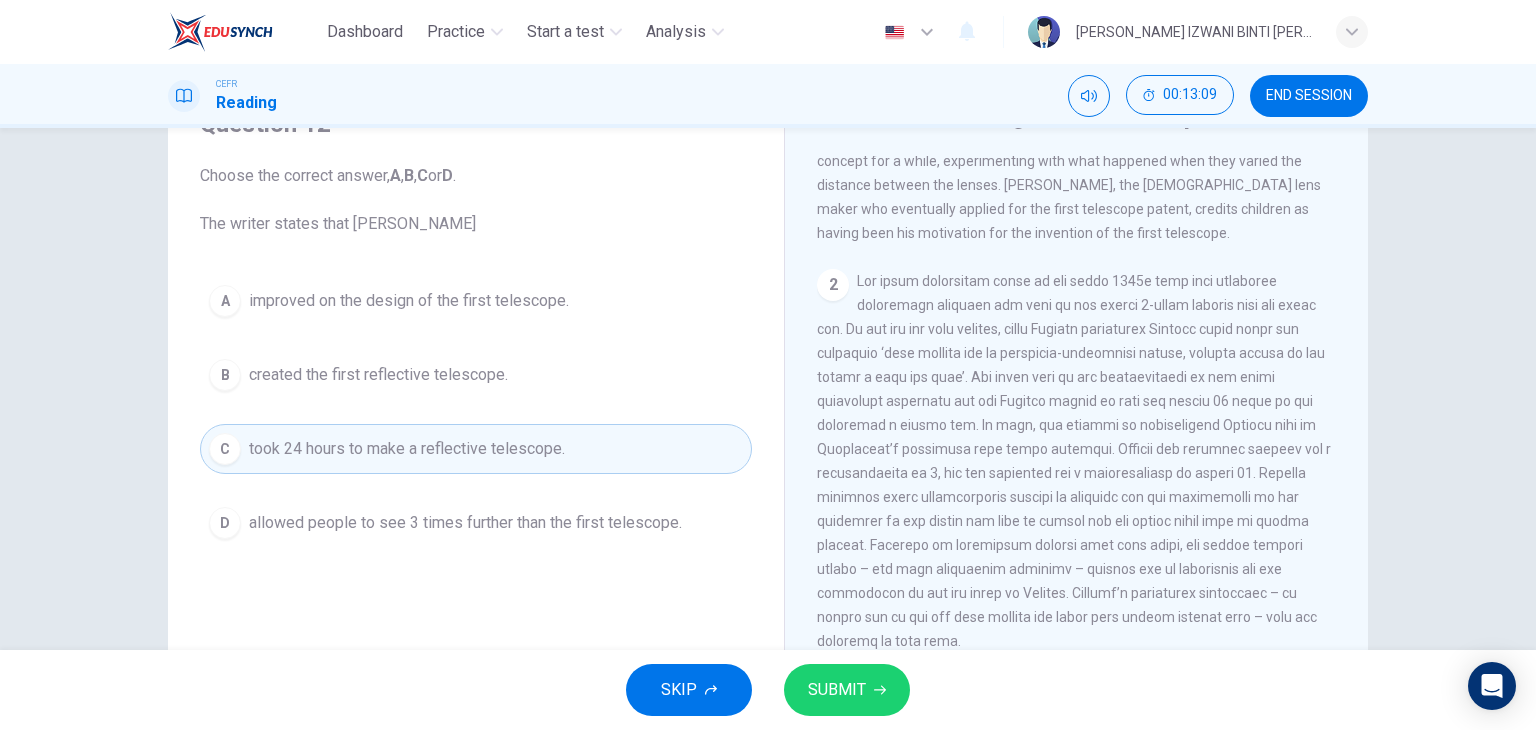 click at bounding box center (1074, 461) 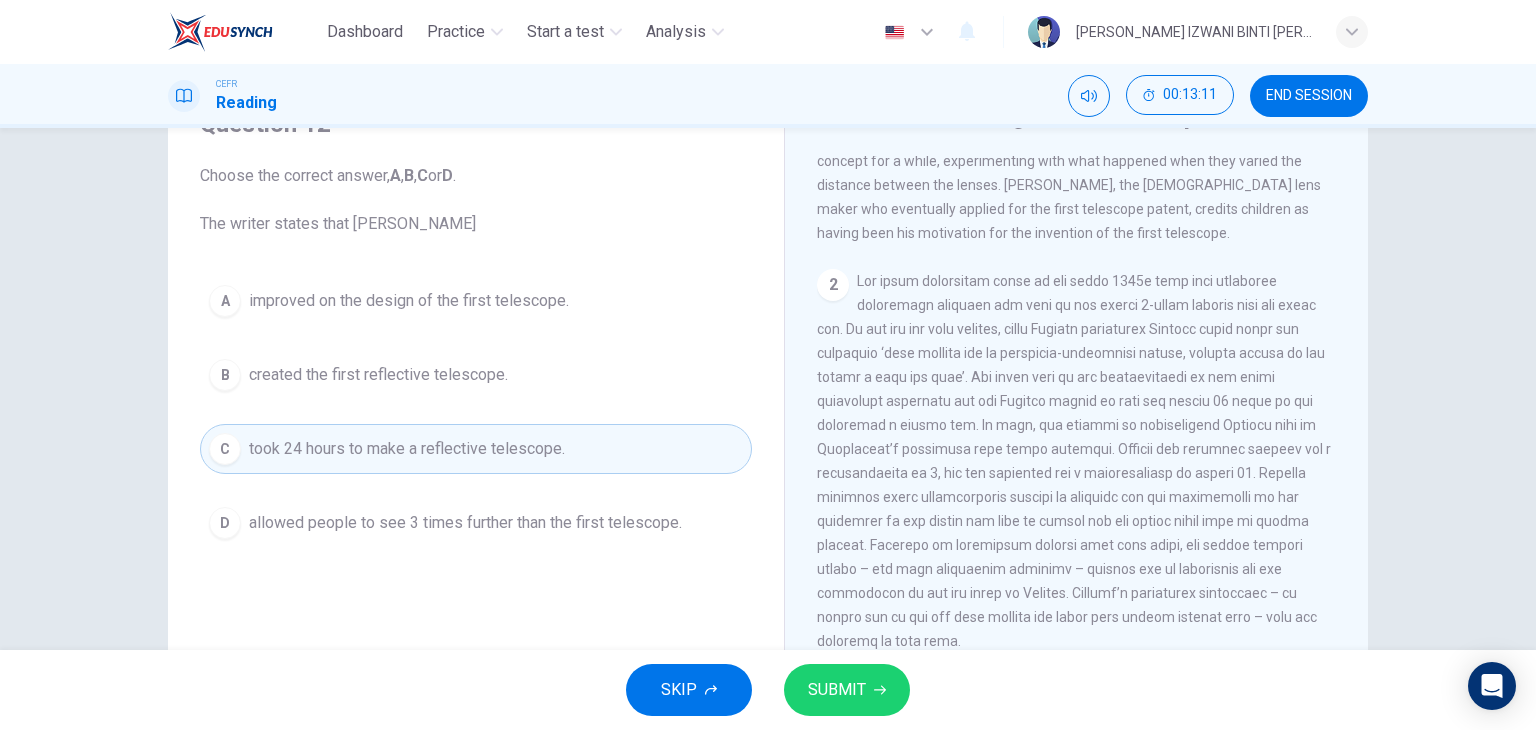 click on "improved on the design of the first telescope." at bounding box center (409, 301) 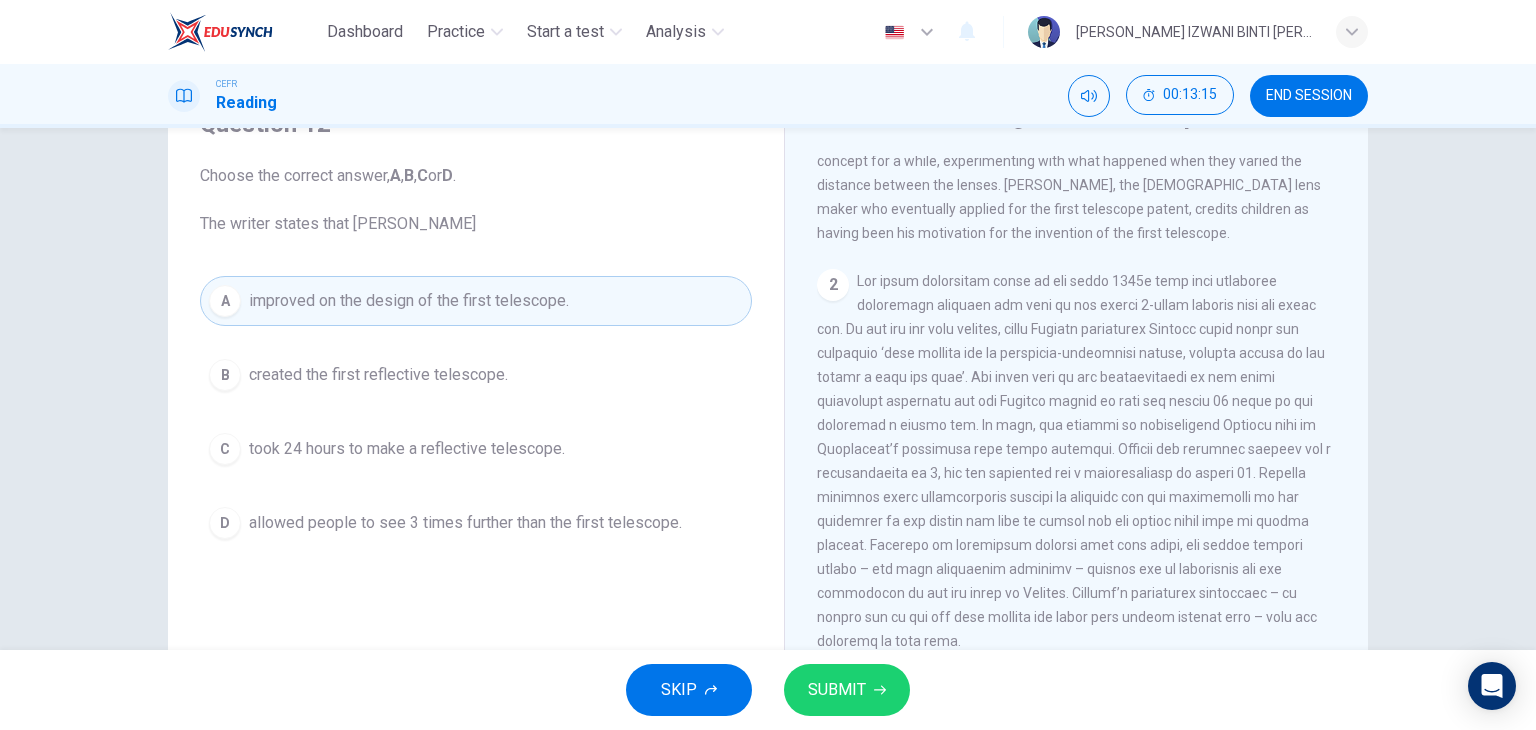 click on "2" at bounding box center (1077, 461) 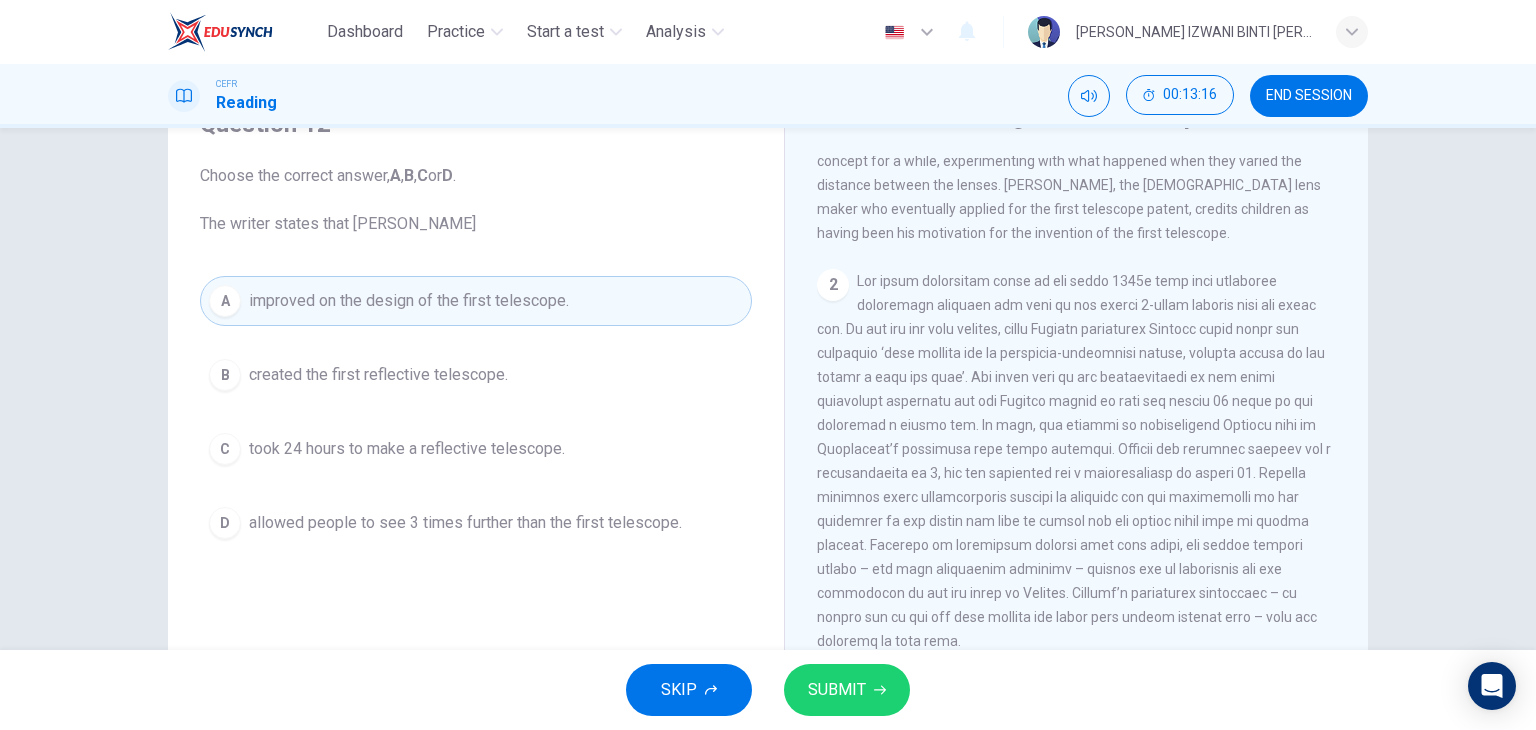 drag, startPoint x: 848, startPoint y: 444, endPoint x: 909, endPoint y: 441, distance: 61.073727 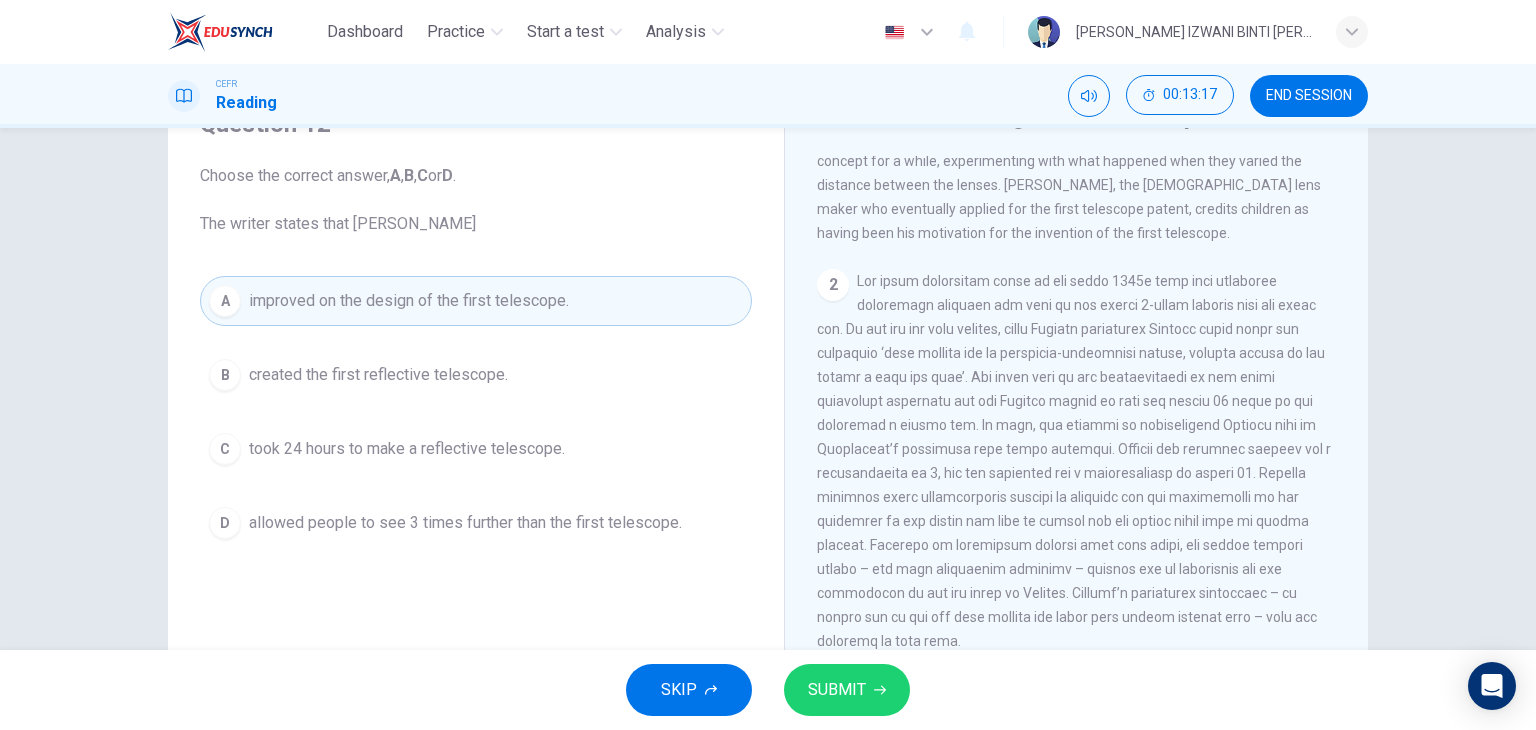 click at bounding box center [1074, 461] 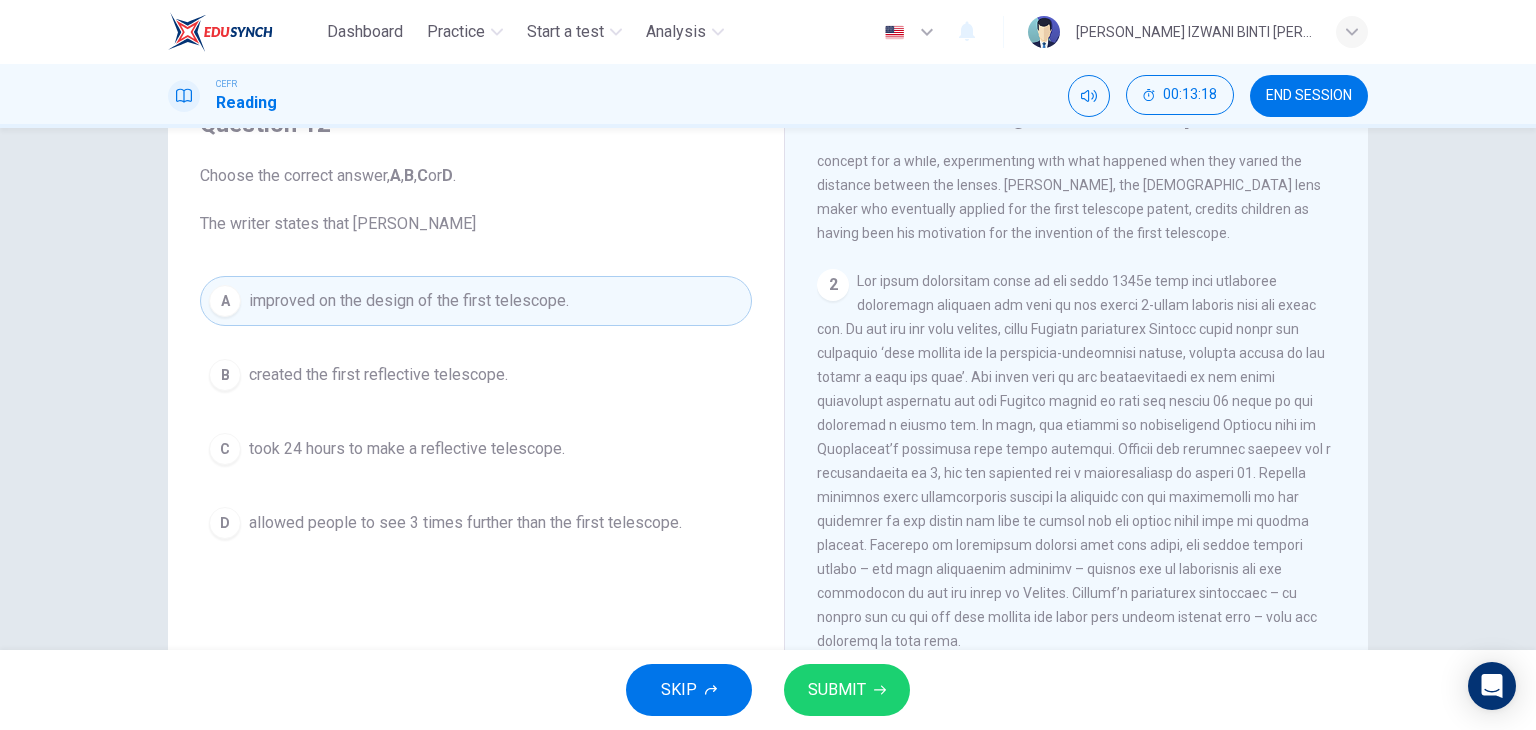 click at bounding box center (1074, 461) 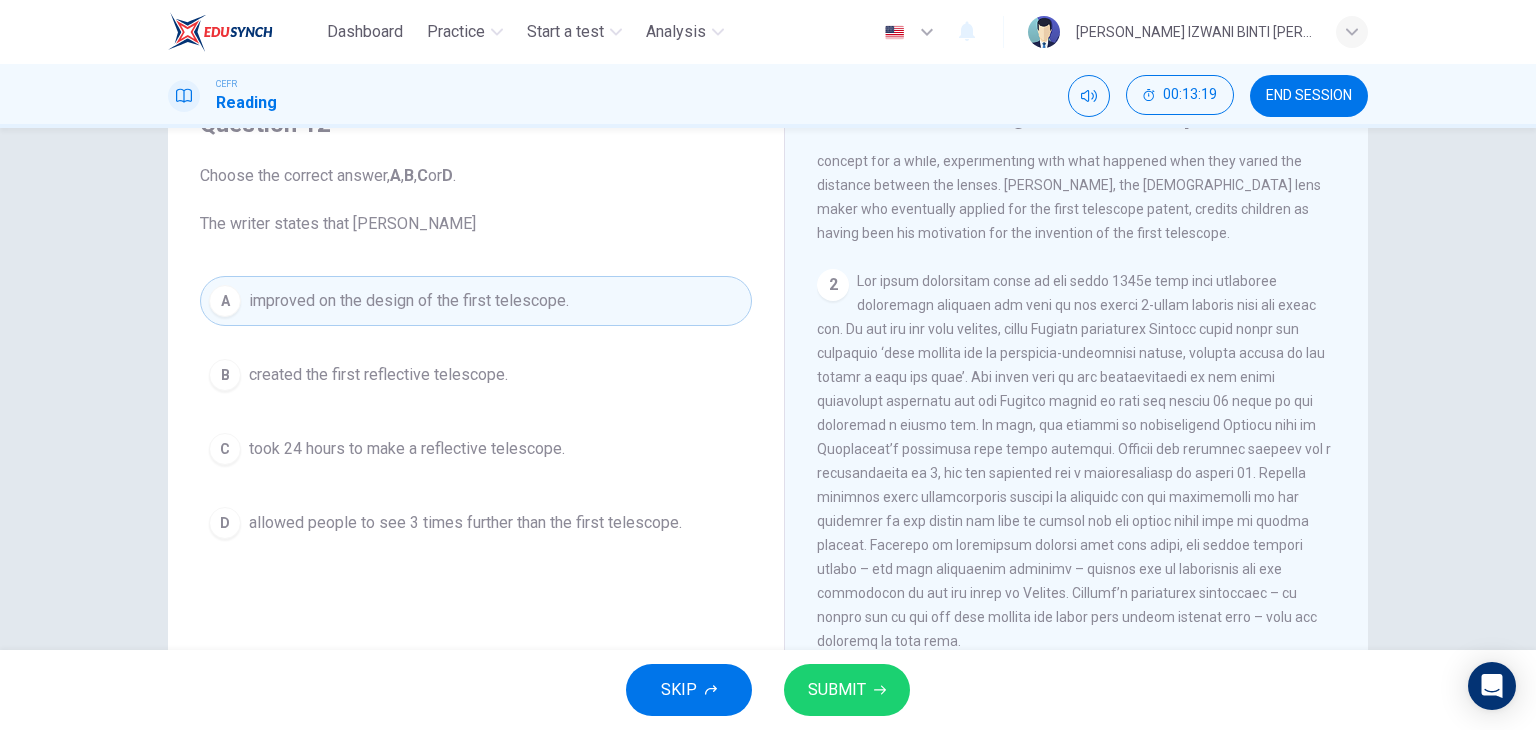 click at bounding box center [1074, 461] 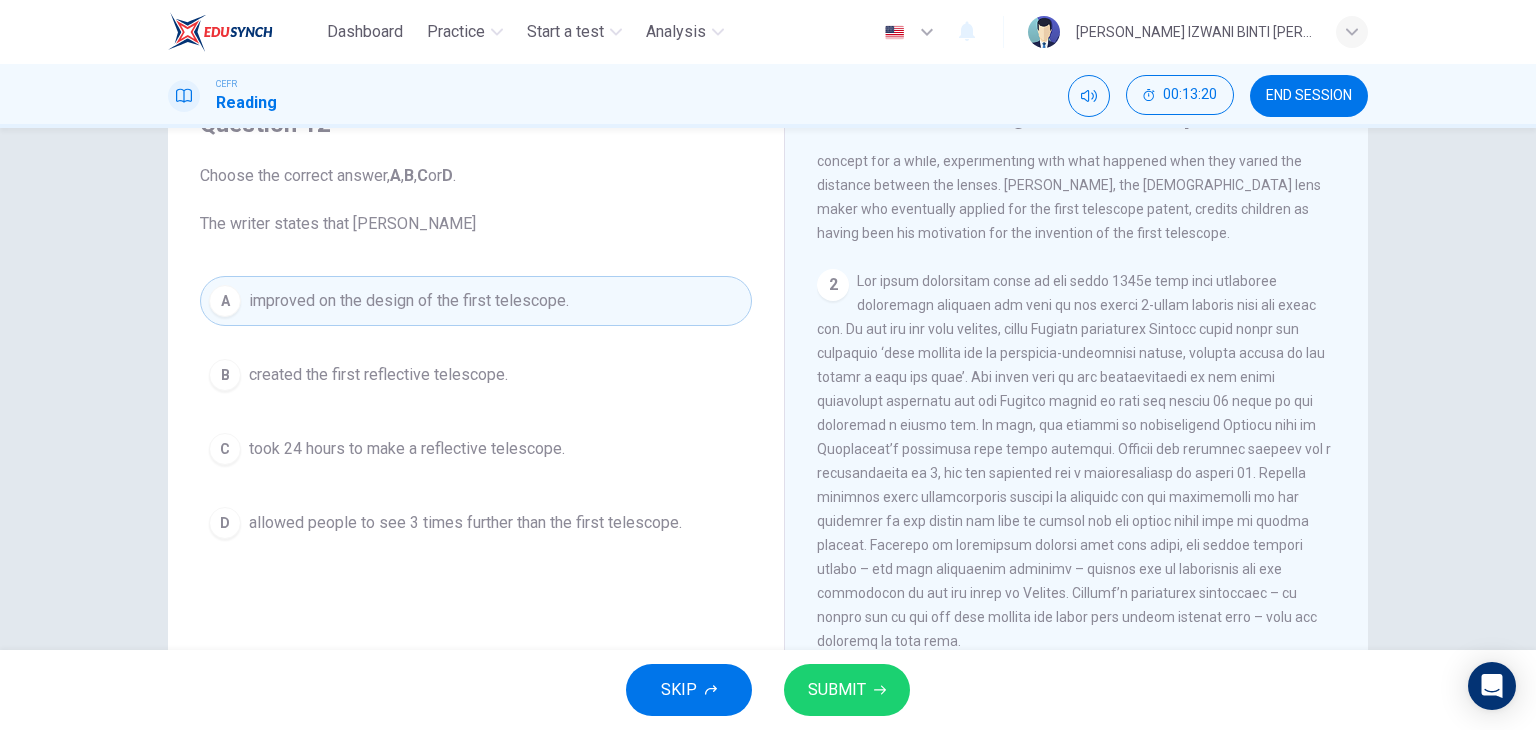 click at bounding box center (1074, 461) 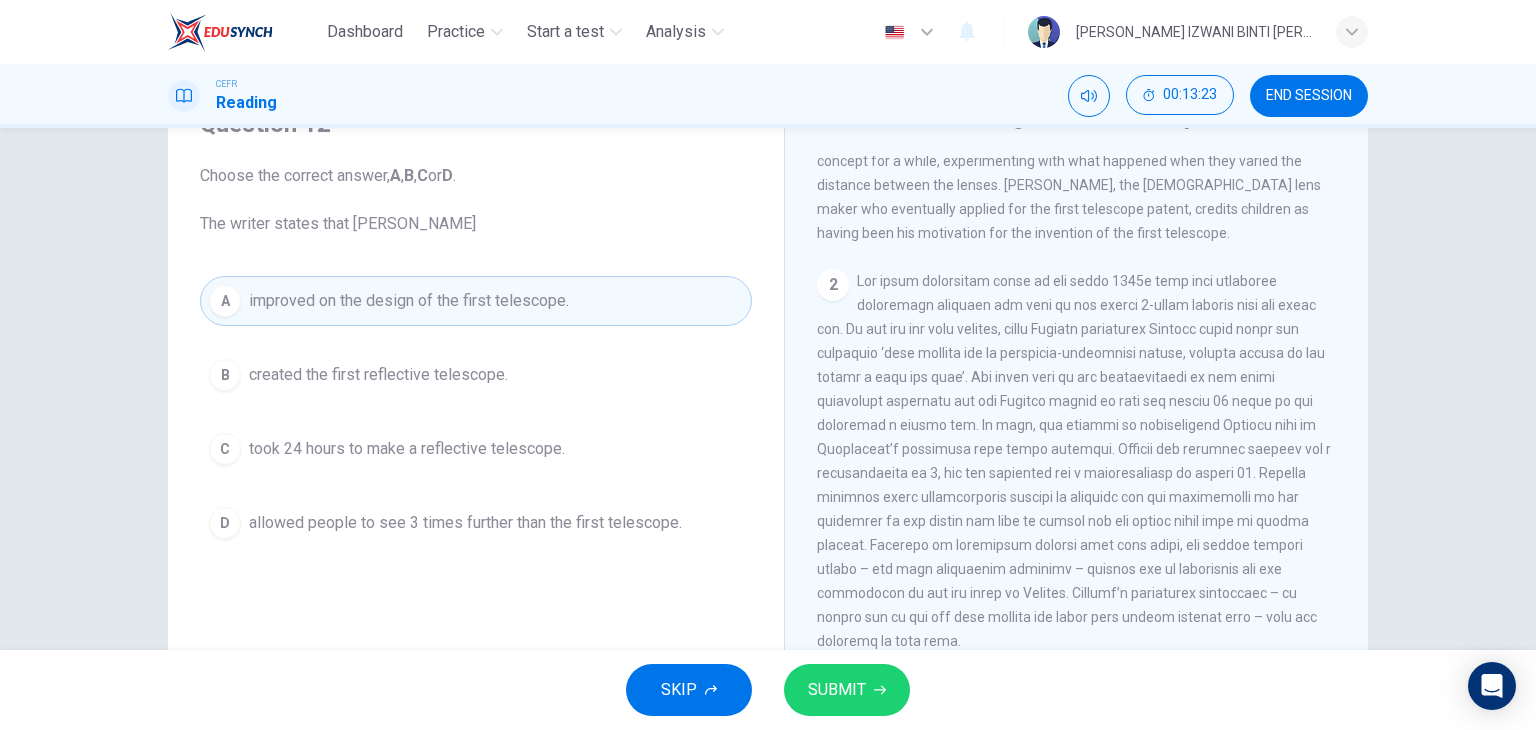 drag, startPoint x: 909, startPoint y: 441, endPoint x: 1115, endPoint y: 438, distance: 206.02185 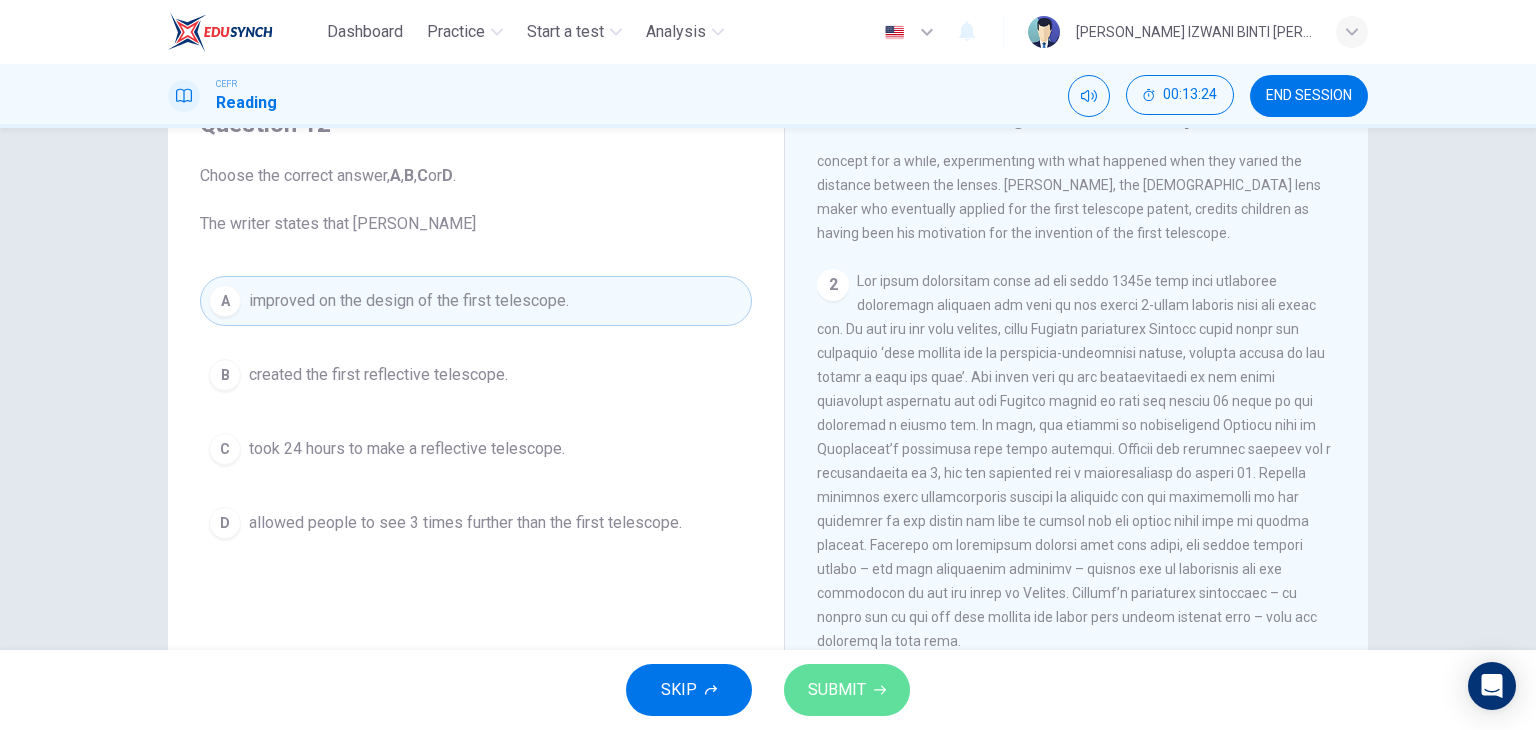click on "SUBMIT" at bounding box center (837, 690) 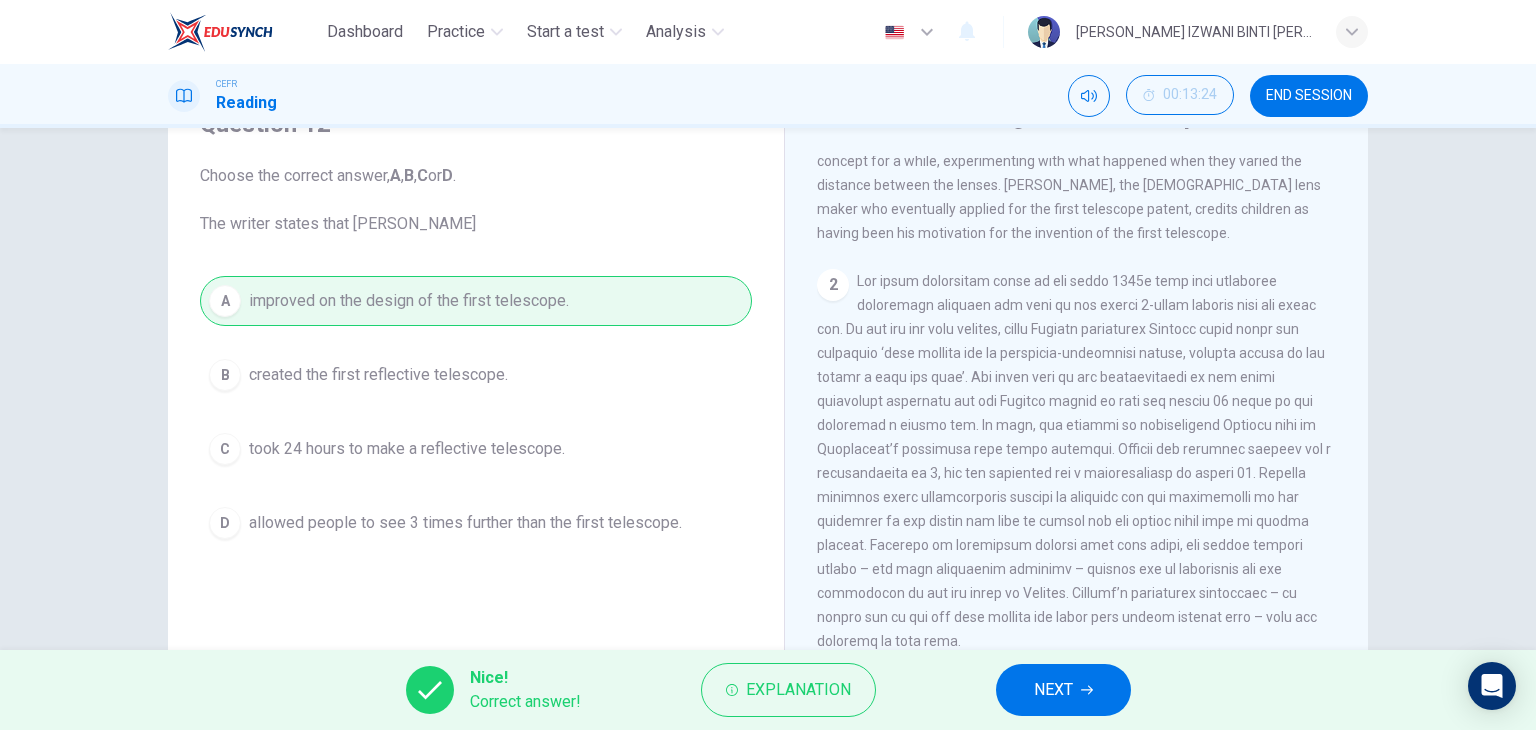 click on "NEXT" at bounding box center (1063, 690) 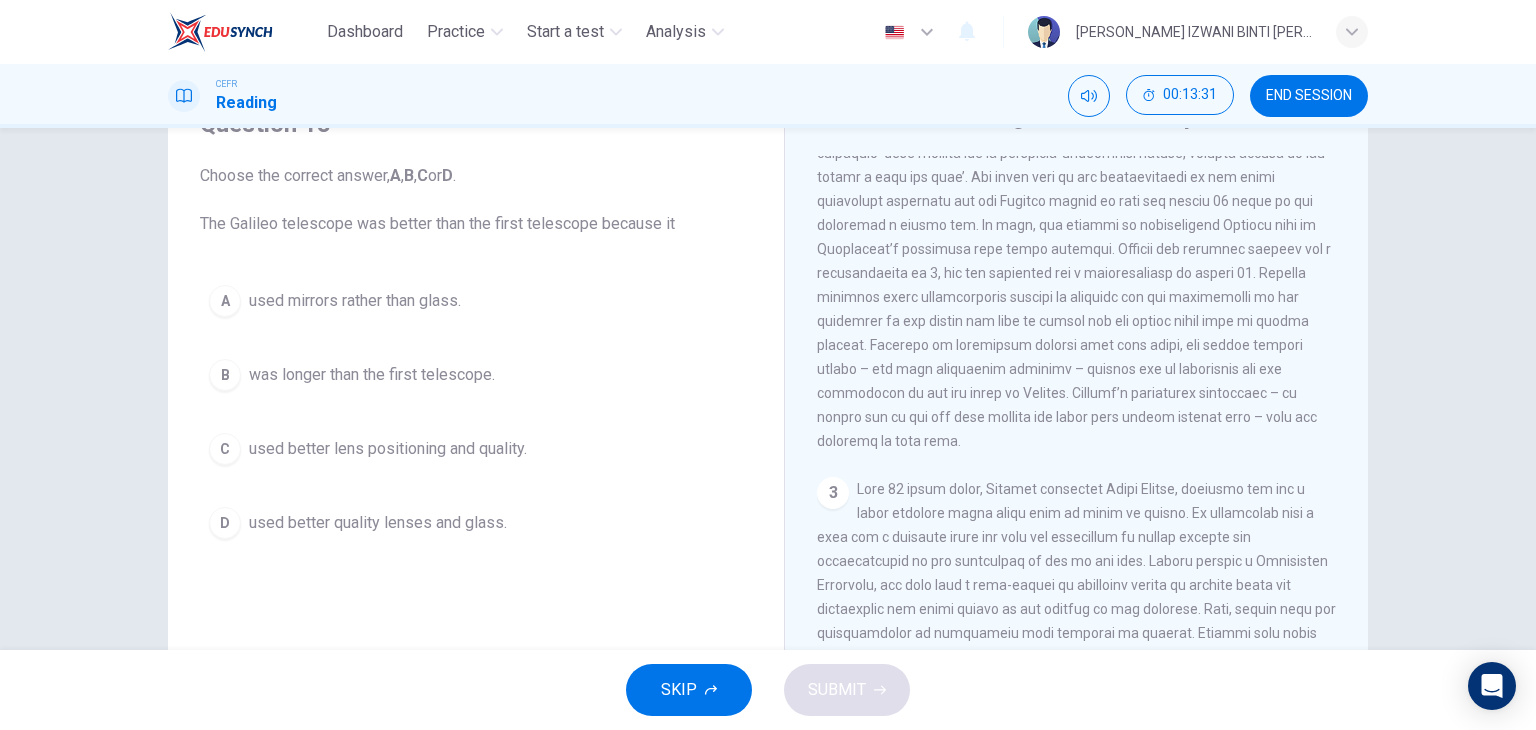 scroll, scrollTop: 500, scrollLeft: 0, axis: vertical 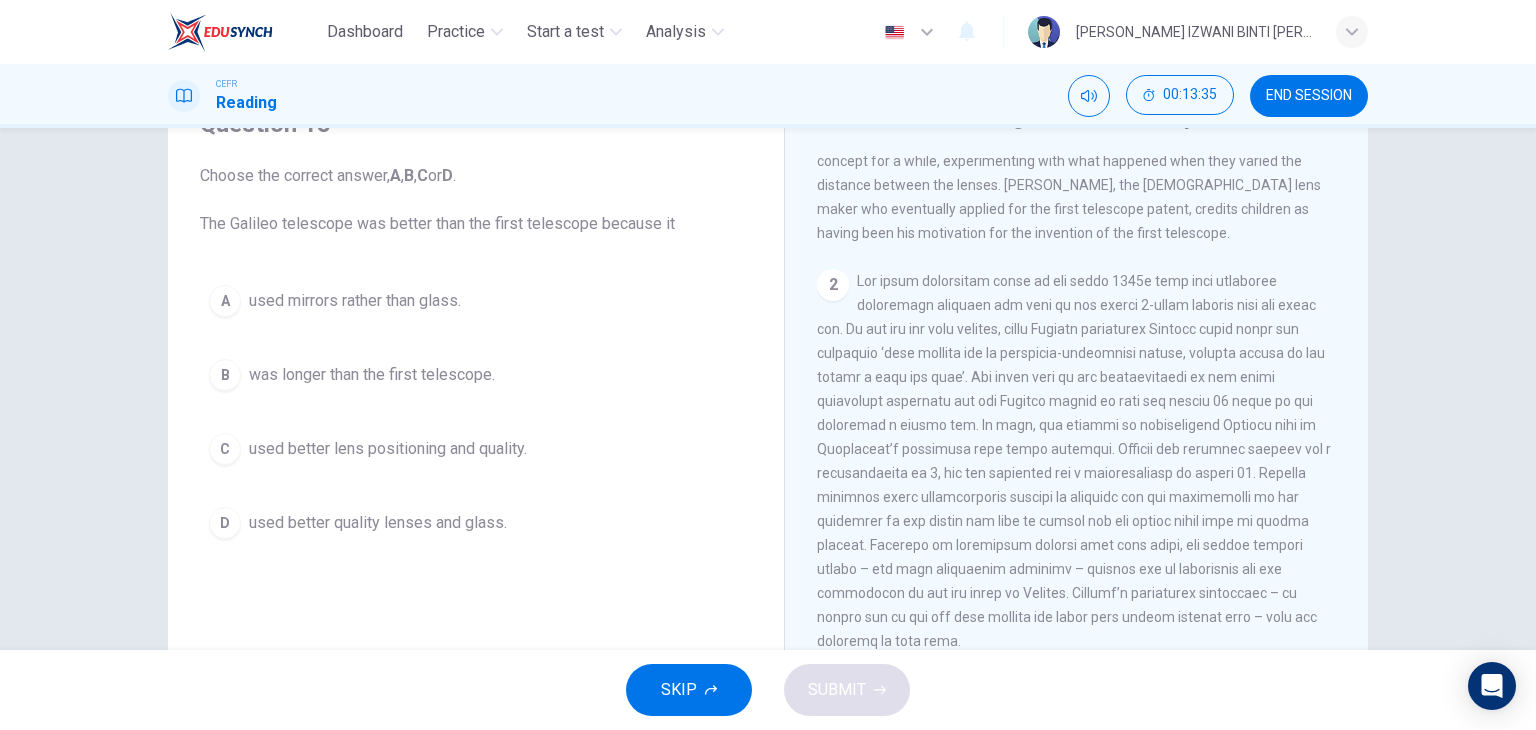 drag, startPoint x: 963, startPoint y: 439, endPoint x: 1263, endPoint y: 449, distance: 300.16663 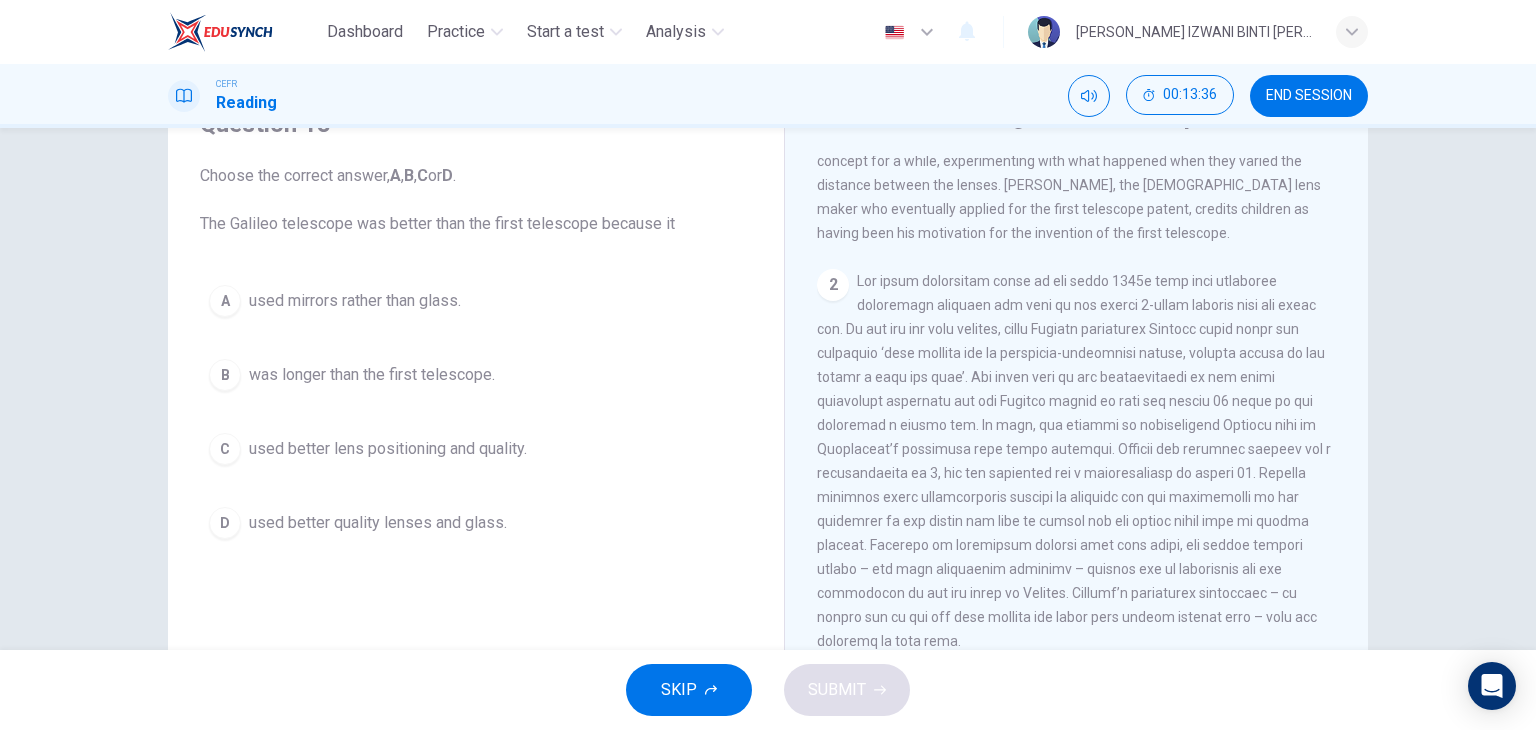 click on "2" at bounding box center [1077, 461] 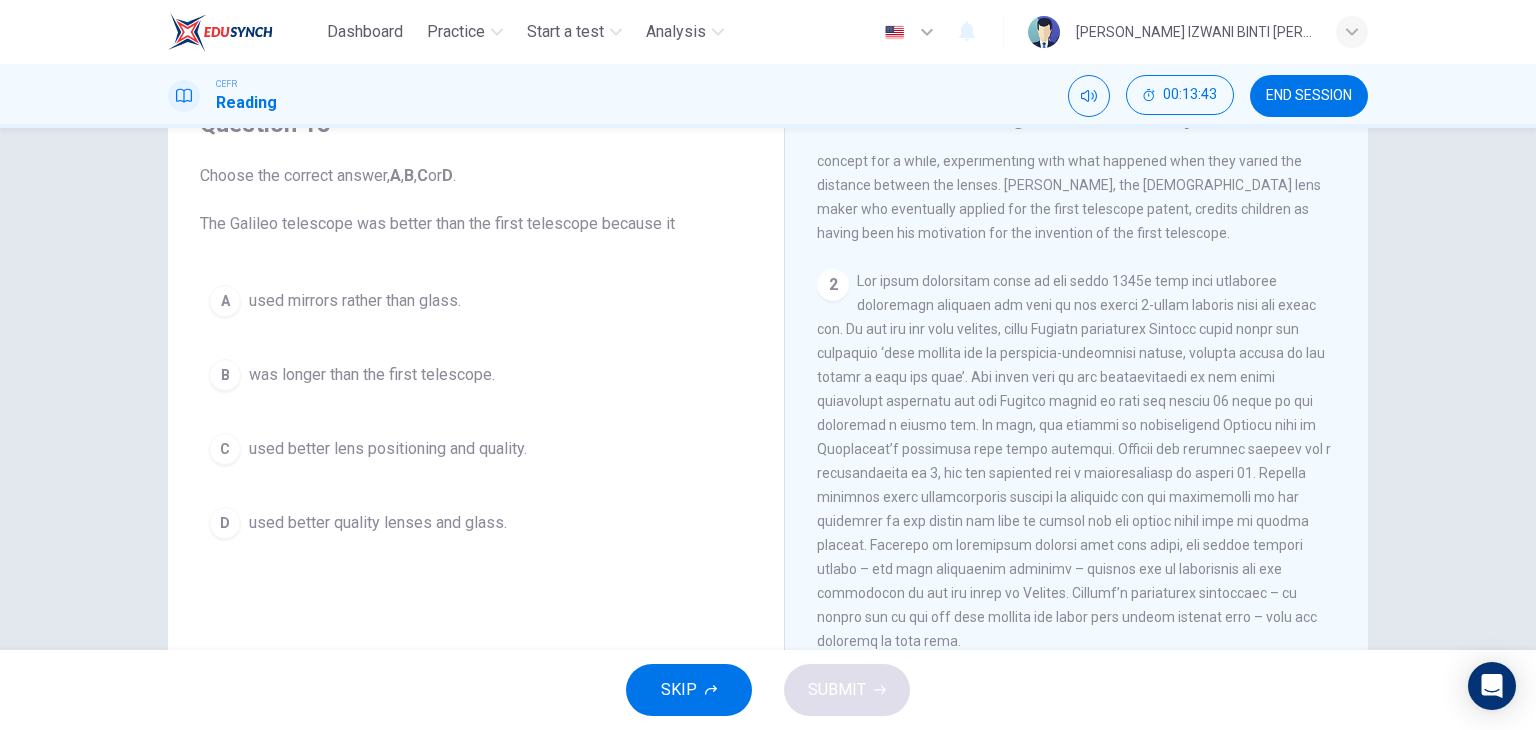 click at bounding box center [1074, 461] 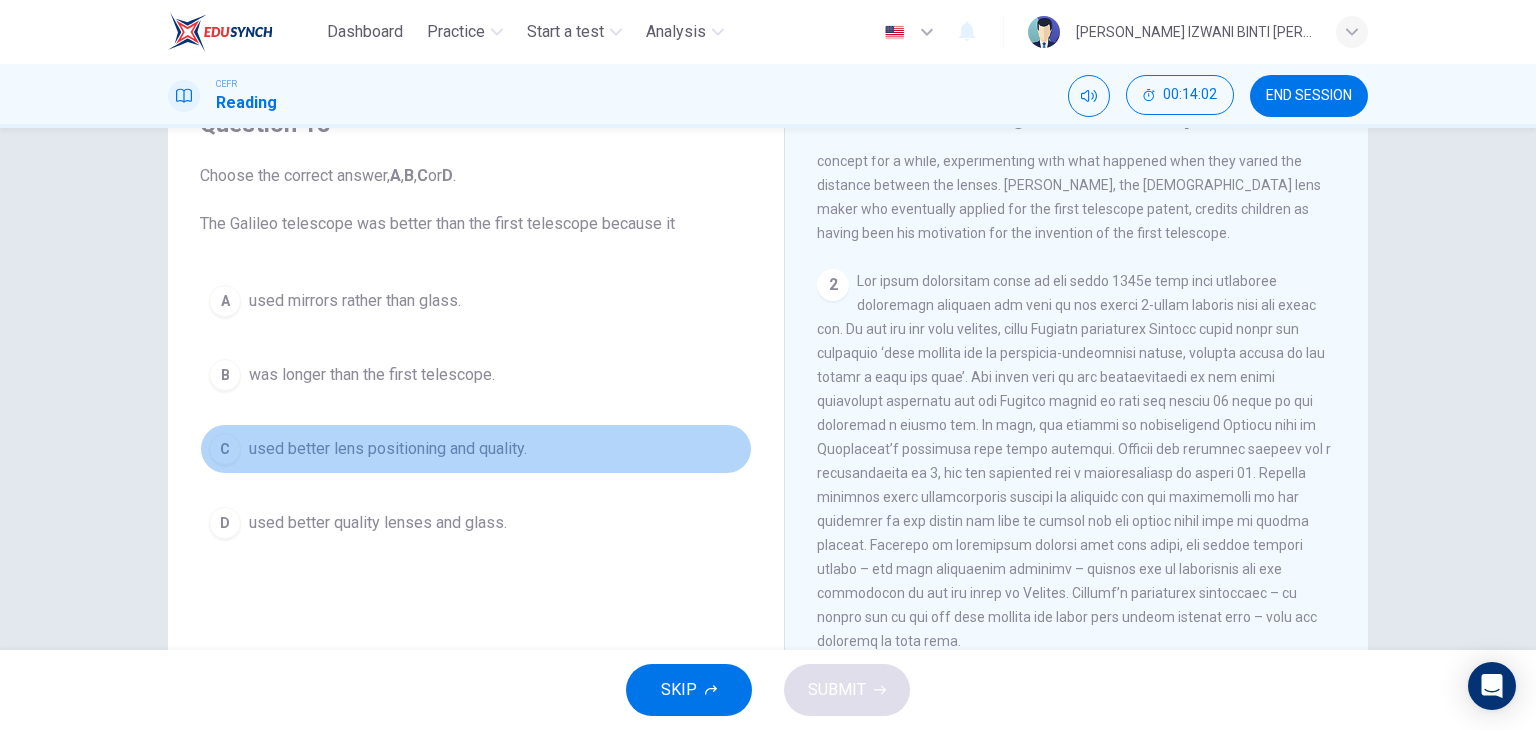 click on "used better lens positioning and quality." at bounding box center [388, 449] 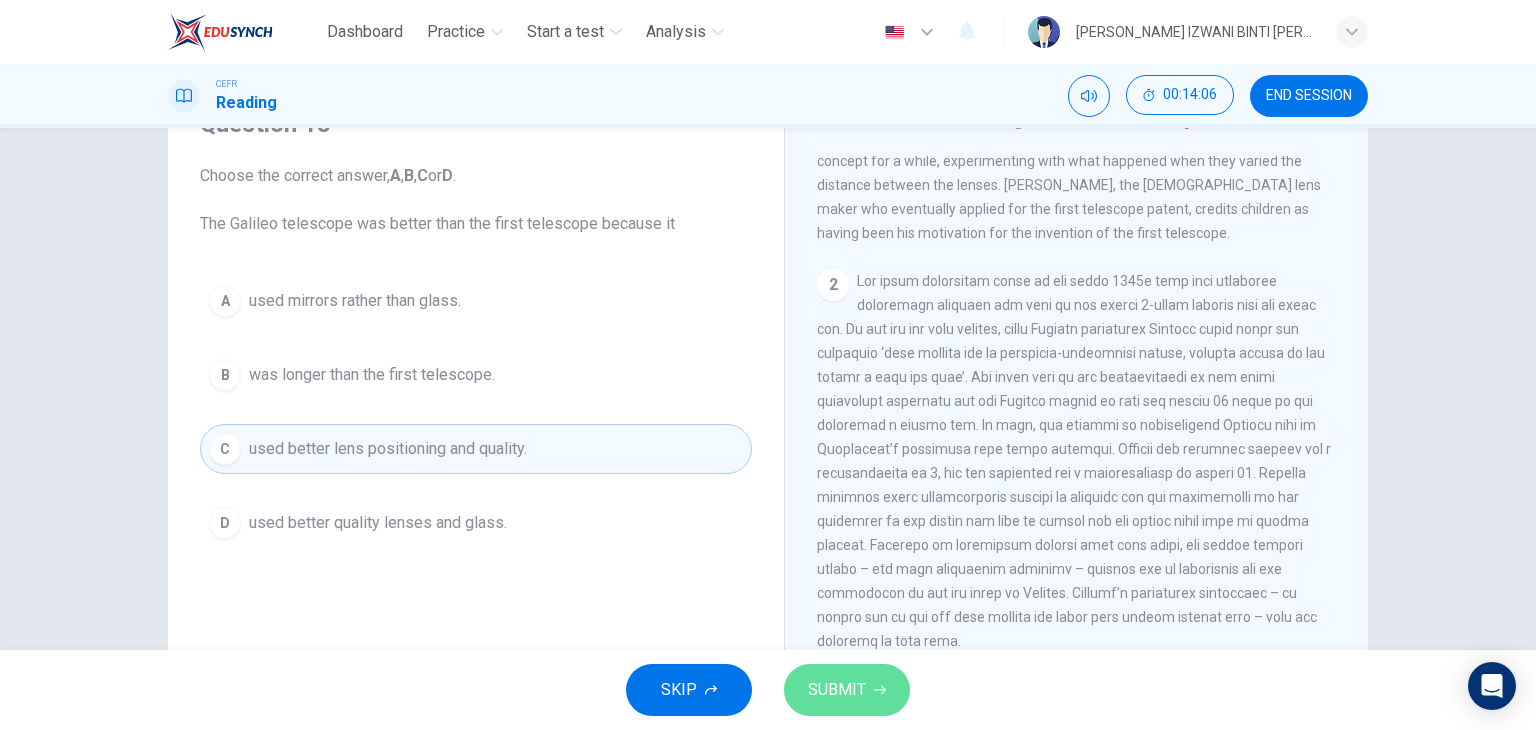 click on "SUBMIT" at bounding box center (837, 690) 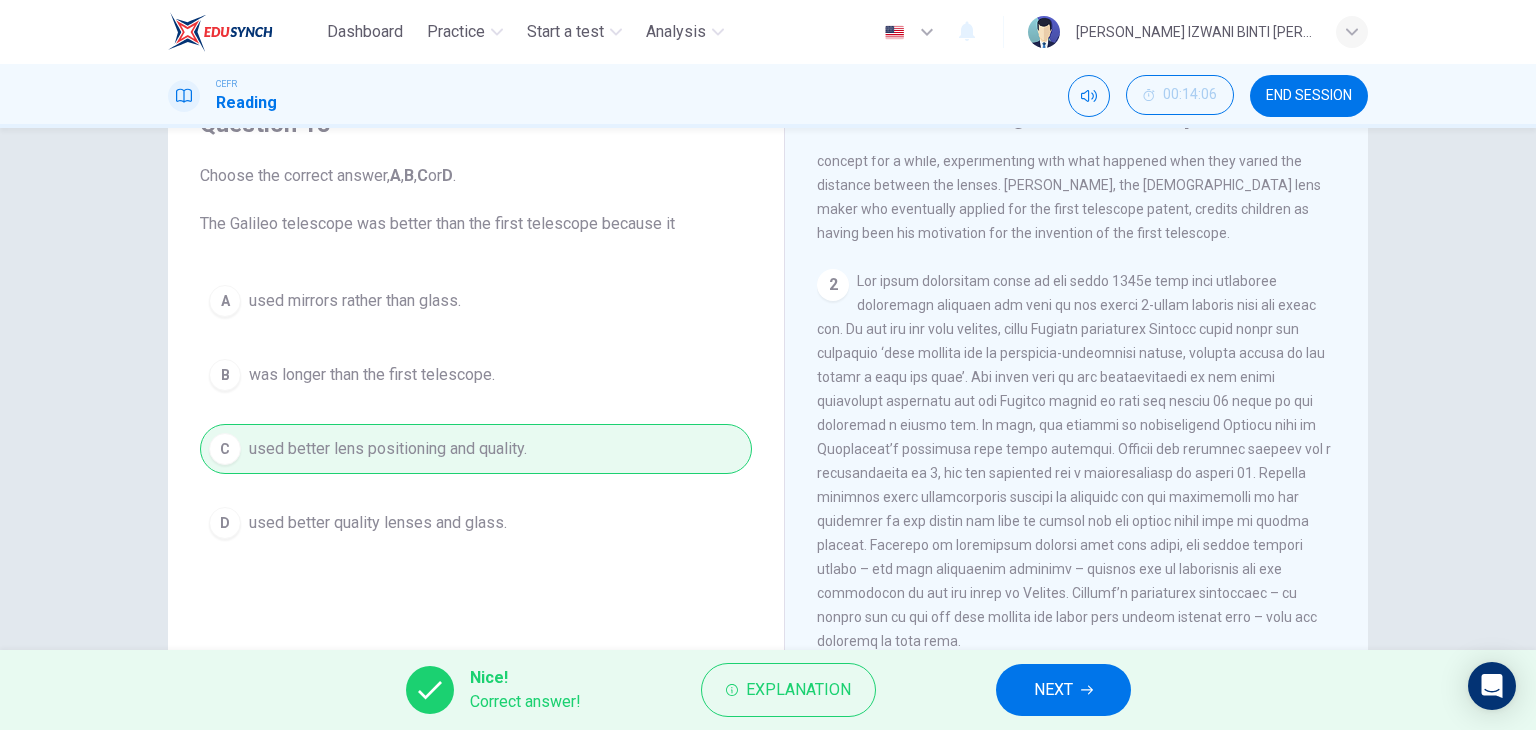 click on "NEXT" at bounding box center (1063, 690) 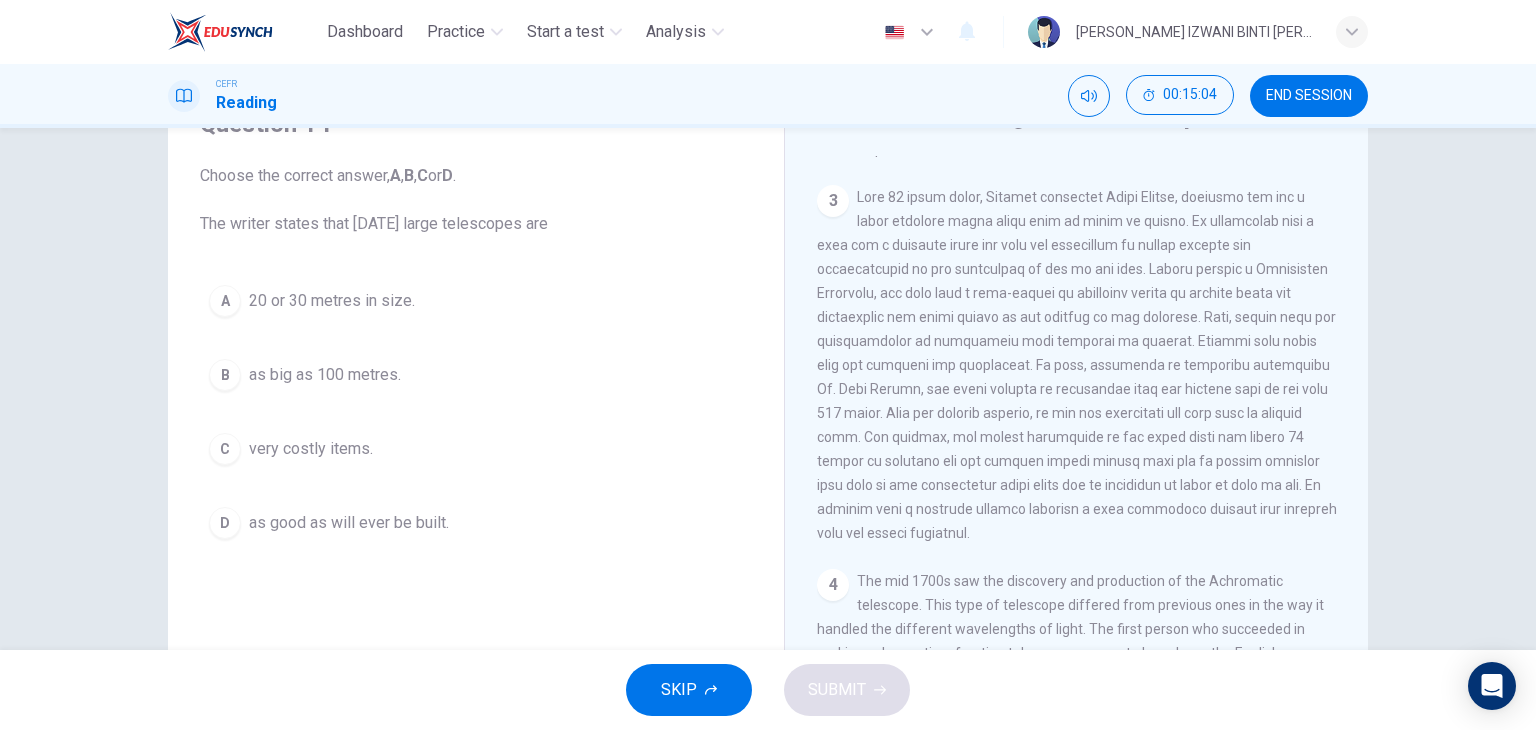 scroll, scrollTop: 1000, scrollLeft: 0, axis: vertical 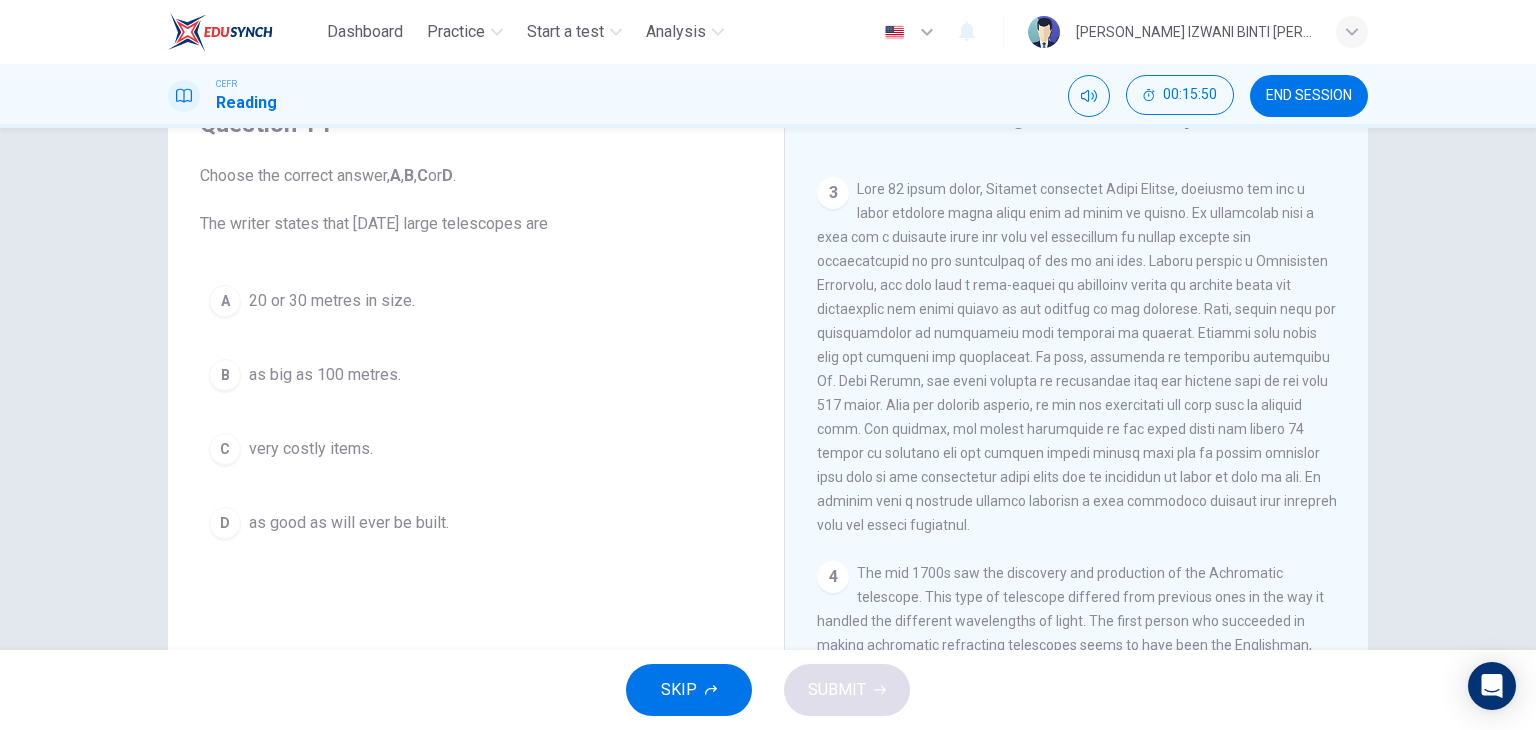 drag, startPoint x: 928, startPoint y: 429, endPoint x: 857, endPoint y: 474, distance: 84.0595 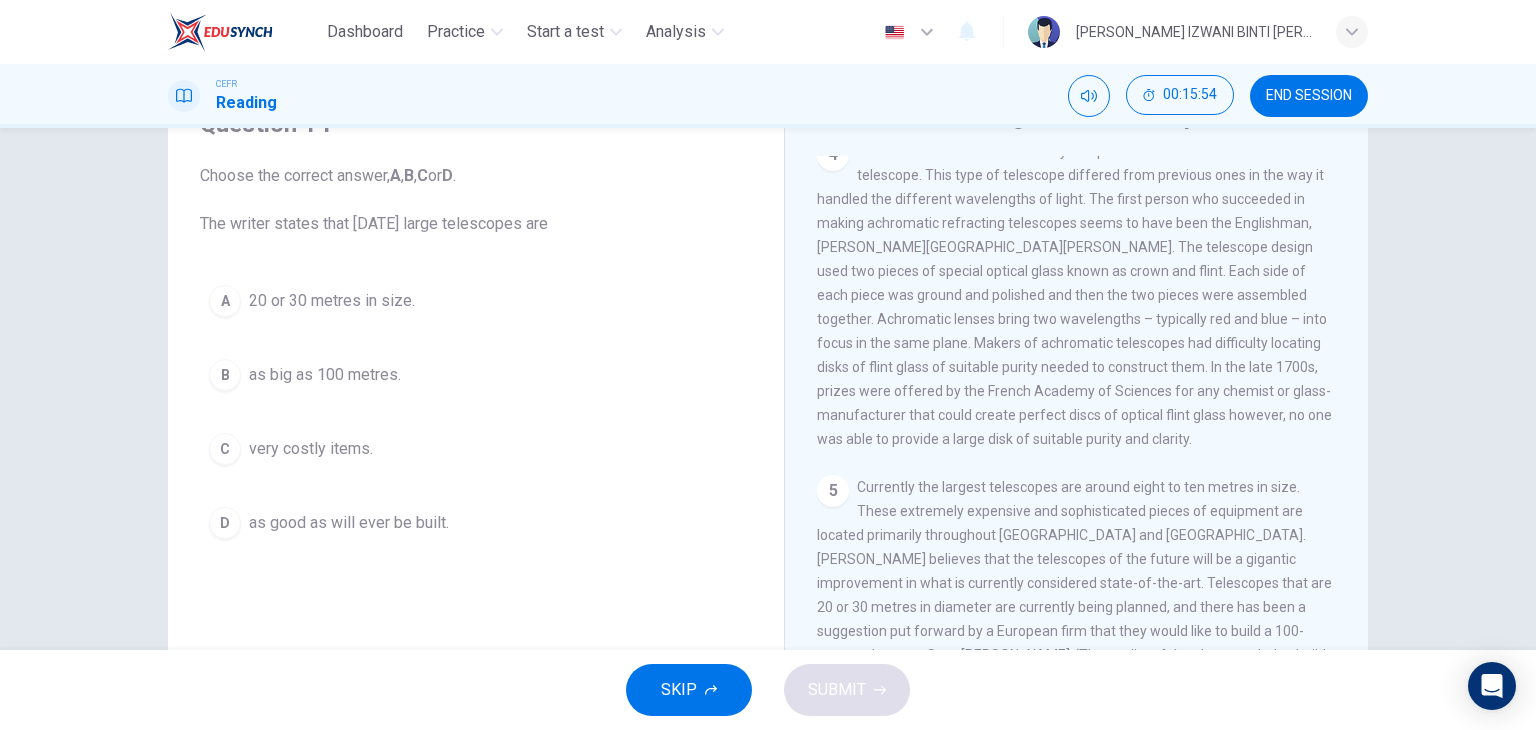 scroll, scrollTop: 1446, scrollLeft: 0, axis: vertical 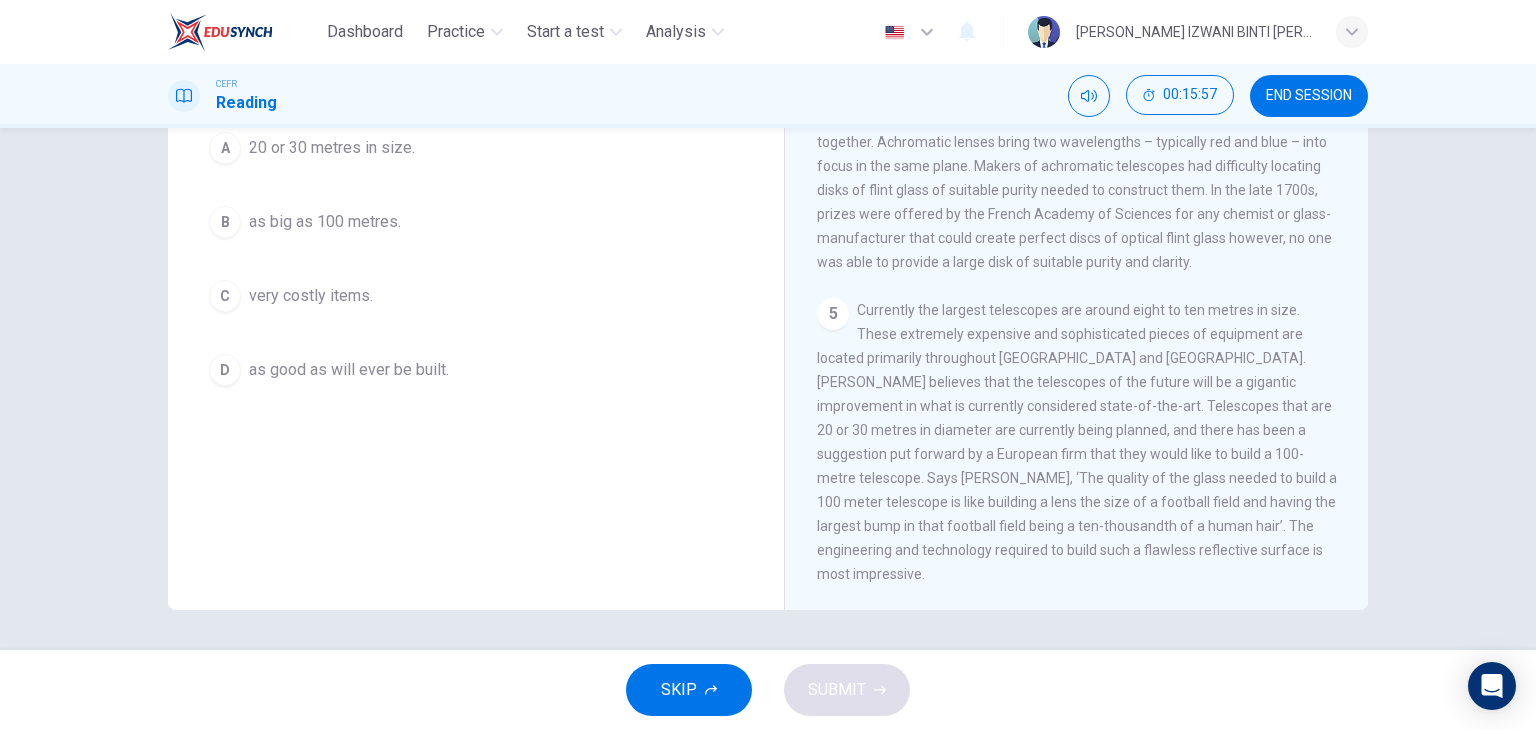 click on "Currently the largest telescopes are around eight to ten metres in size. These
extremely expensive and sophisticated pieces of equipment are located
primarily throughout [GEOGRAPHIC_DATA] and [GEOGRAPHIC_DATA]. [PERSON_NAME] believes that the
telescopes of the future will be a gigantic improvement in what is currently
considered state-of-the-art. Telescopes that are 20 or 30 metres in diameter
are currently being planned, and there has been a suggestion put forward by a
European firm that they would like to build a 100-metre telescope. Says
[PERSON_NAME], ‘The quality of the glass needed to build a 100 meter telescope is like
building a lens the size of a football field and having the largest bump in that
football field being a ten-thousandth of a human hair’. The engineering and
technology required to build such a flawless reflective surface is most
impressive." at bounding box center [1077, 442] 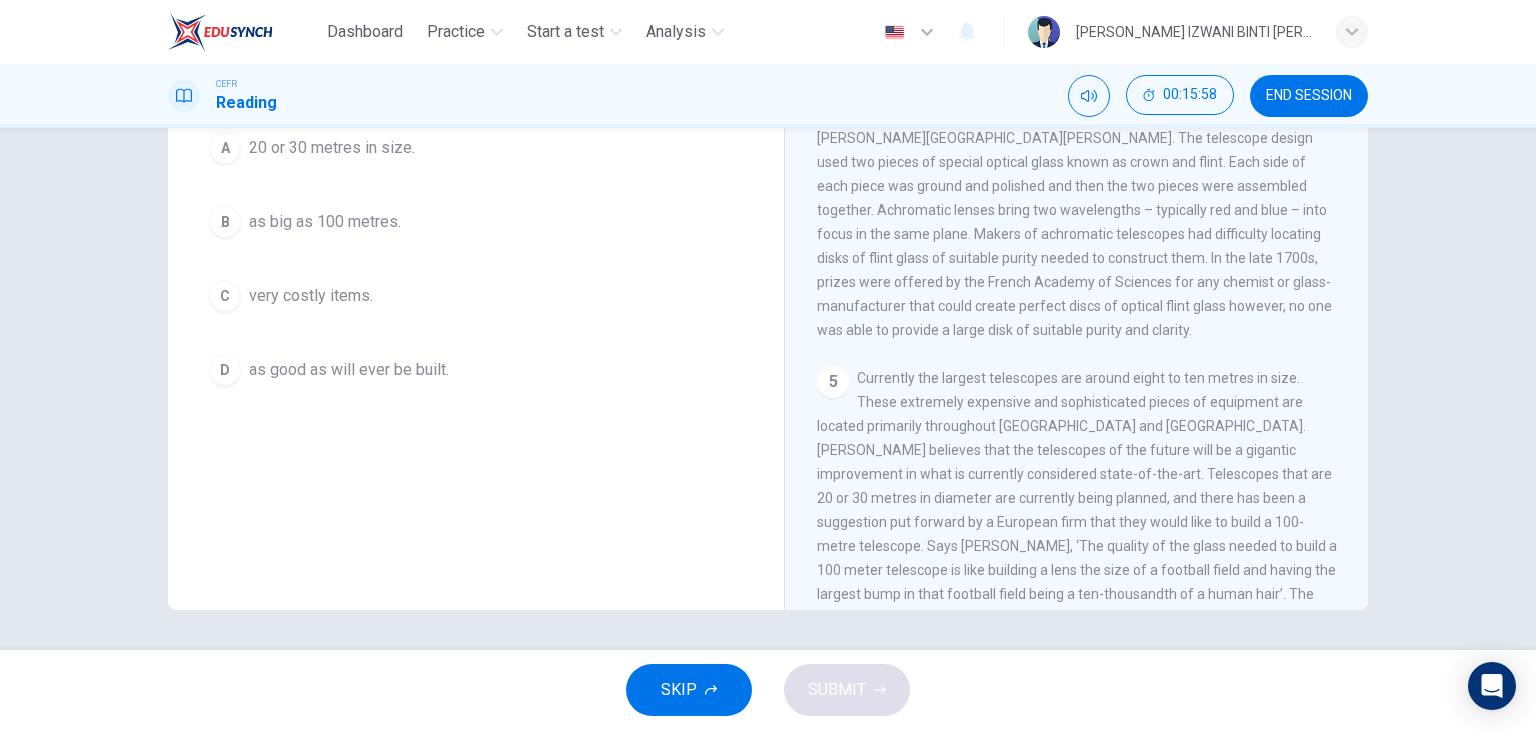 scroll, scrollTop: 1346, scrollLeft: 0, axis: vertical 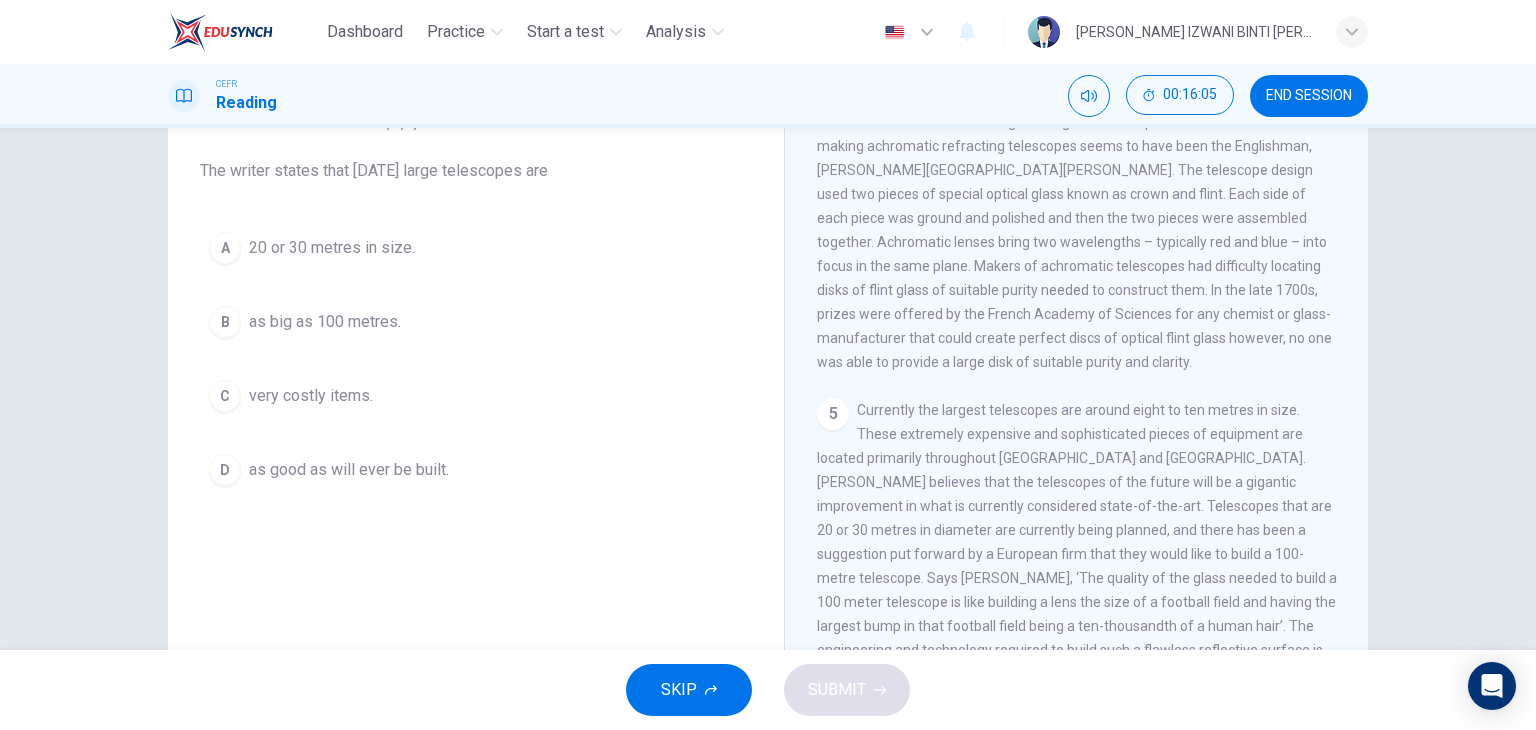 drag, startPoint x: 1072, startPoint y: 429, endPoint x: 985, endPoint y: 429, distance: 87 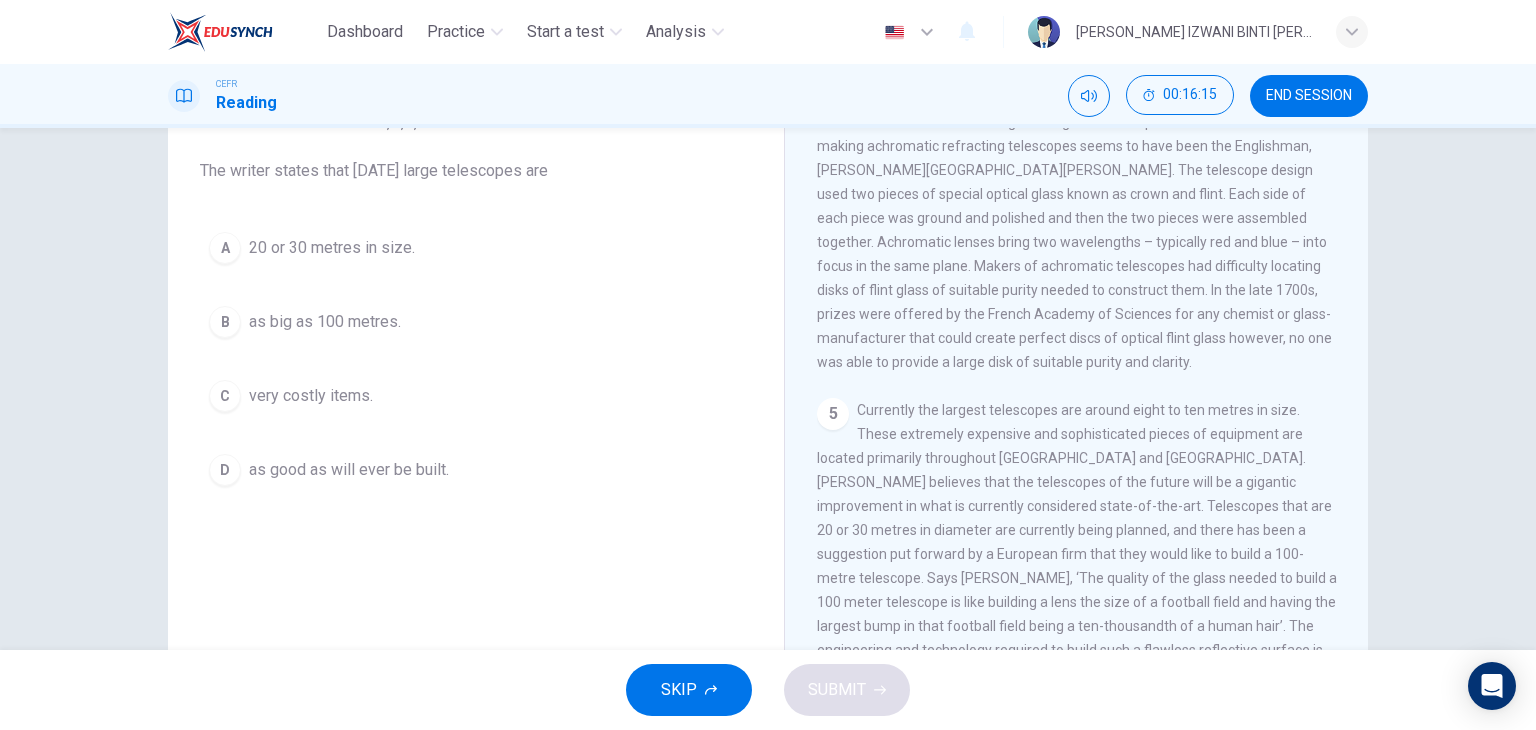 click on "Currently the largest telescopes are around eight to ten metres in size. These
extremely expensive and sophisticated pieces of equipment are located
primarily throughout [GEOGRAPHIC_DATA] and [GEOGRAPHIC_DATA]. [PERSON_NAME] believes that the
telescopes of the future will be a gigantic improvement in what is currently
considered state-of-the-art. Telescopes that are 20 or 30 metres in diameter
are currently being planned, and there has been a suggestion put forward by a
European firm that they would like to build a 100-metre telescope. Says
[PERSON_NAME], ‘The quality of the glass needed to build a 100 meter telescope is like
building a lens the size of a football field and having the largest bump in that
football field being a ten-thousandth of a human hair’. The engineering and
technology required to build such a flawless reflective surface is most
impressive." at bounding box center (1077, 542) 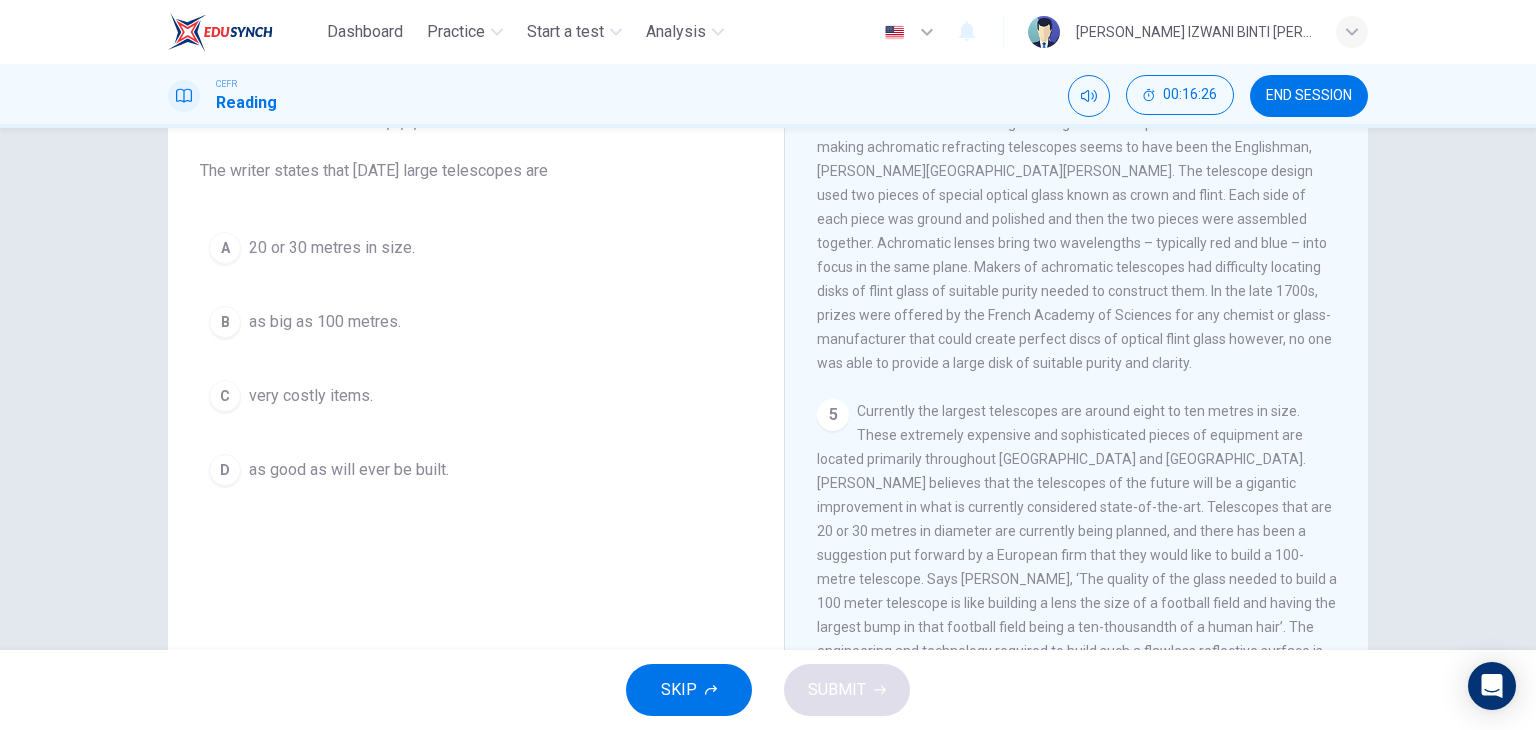 scroll, scrollTop: 1446, scrollLeft: 0, axis: vertical 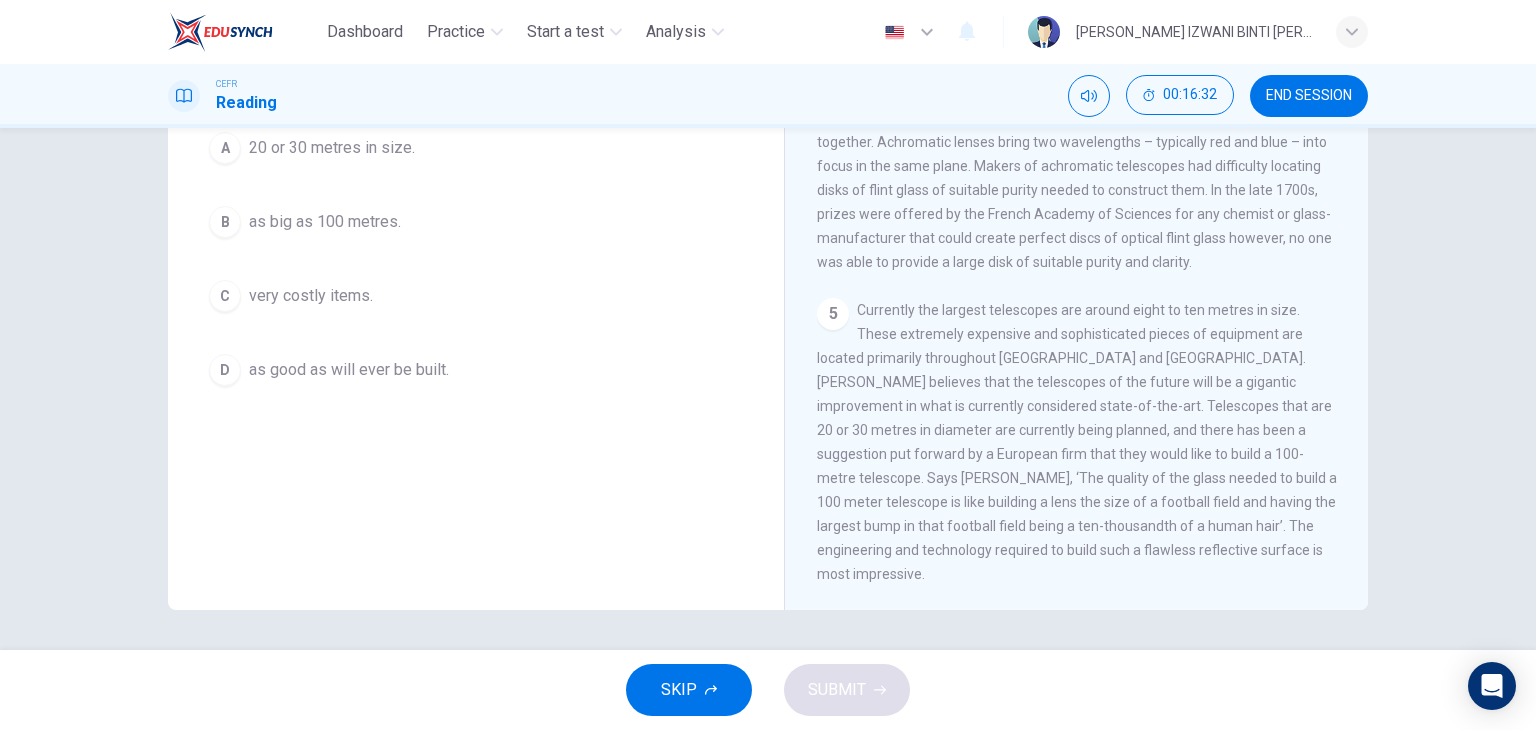drag, startPoint x: 1014, startPoint y: 425, endPoint x: 1120, endPoint y: 437, distance: 106.677086 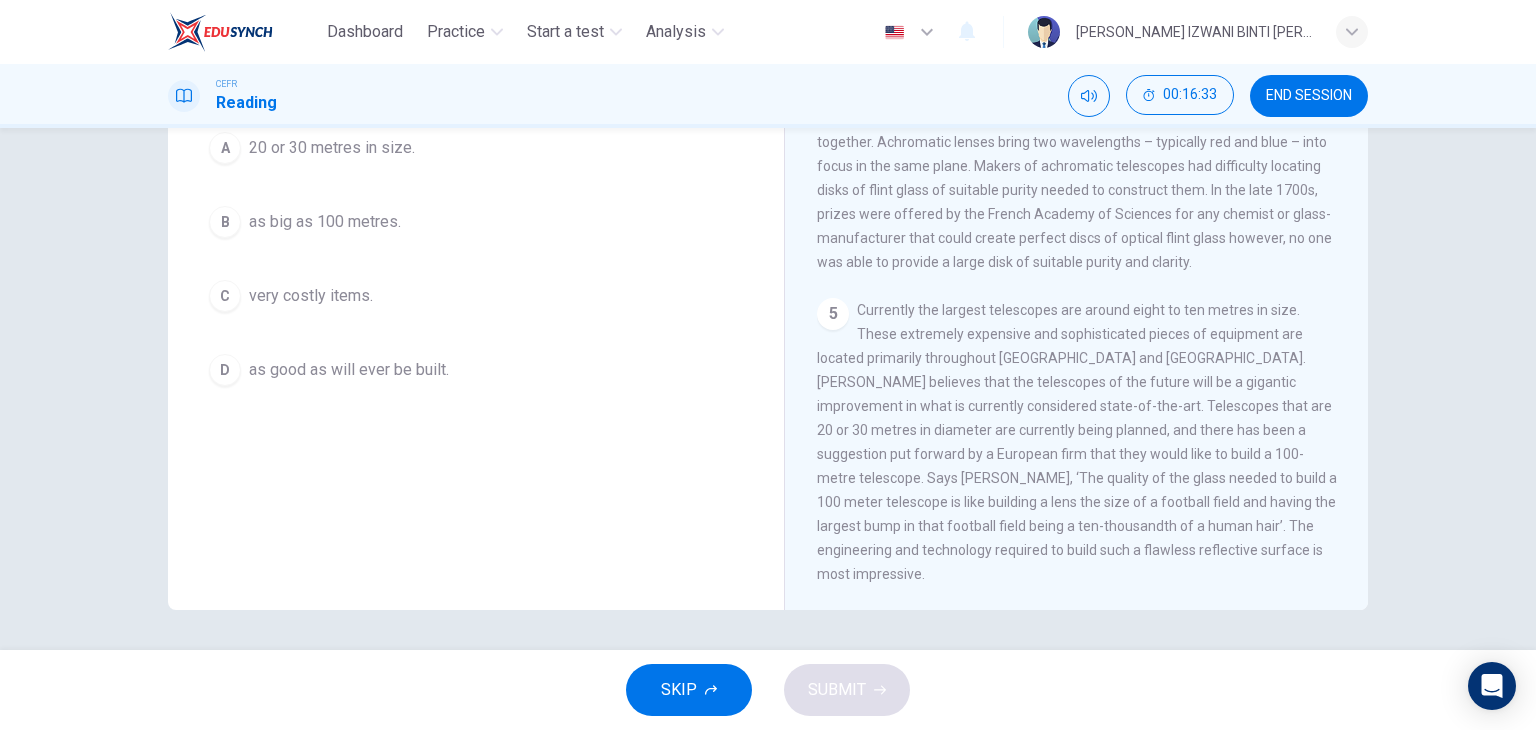 drag, startPoint x: 888, startPoint y: 459, endPoint x: 910, endPoint y: 458, distance: 22.022715 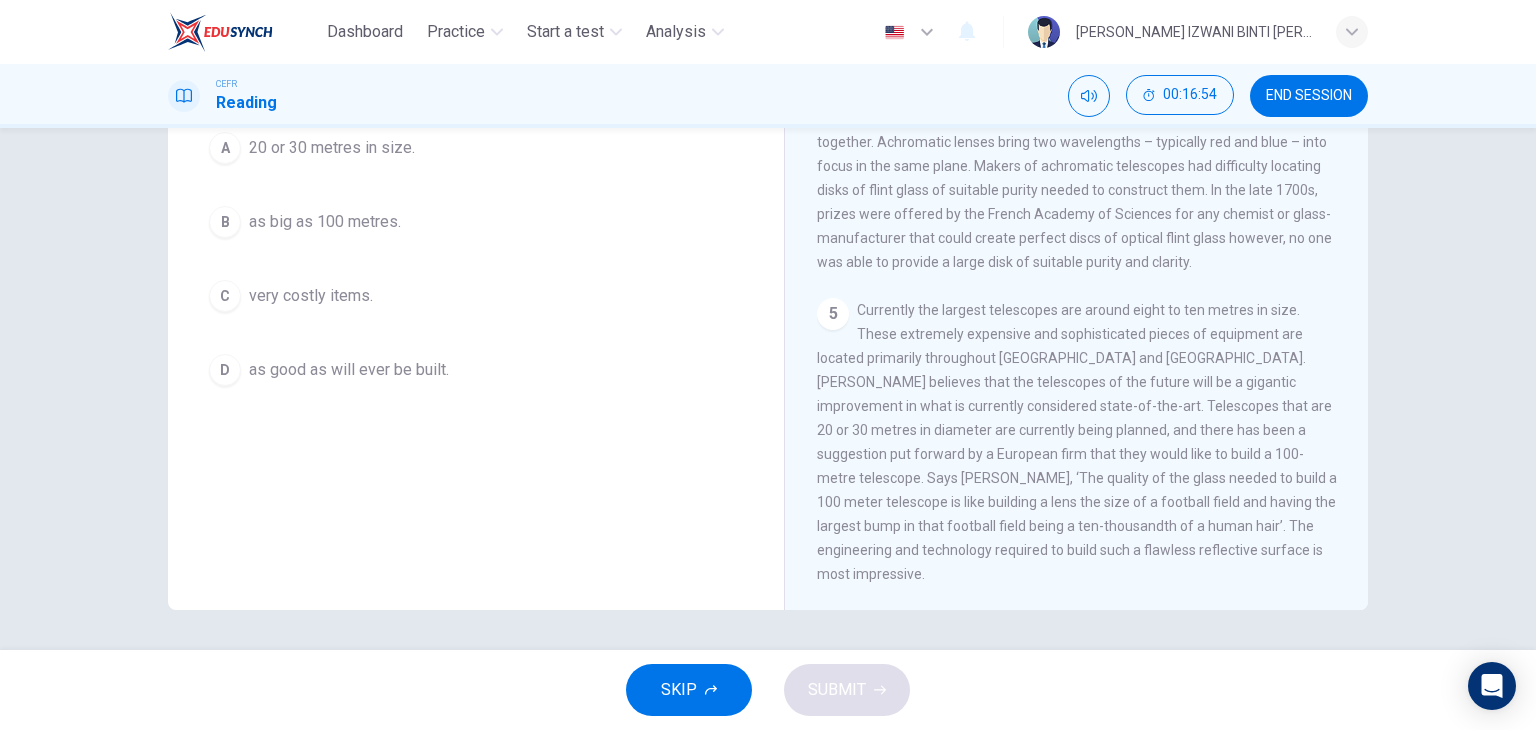 drag, startPoint x: 861, startPoint y: 482, endPoint x: 1197, endPoint y: 465, distance: 336.42978 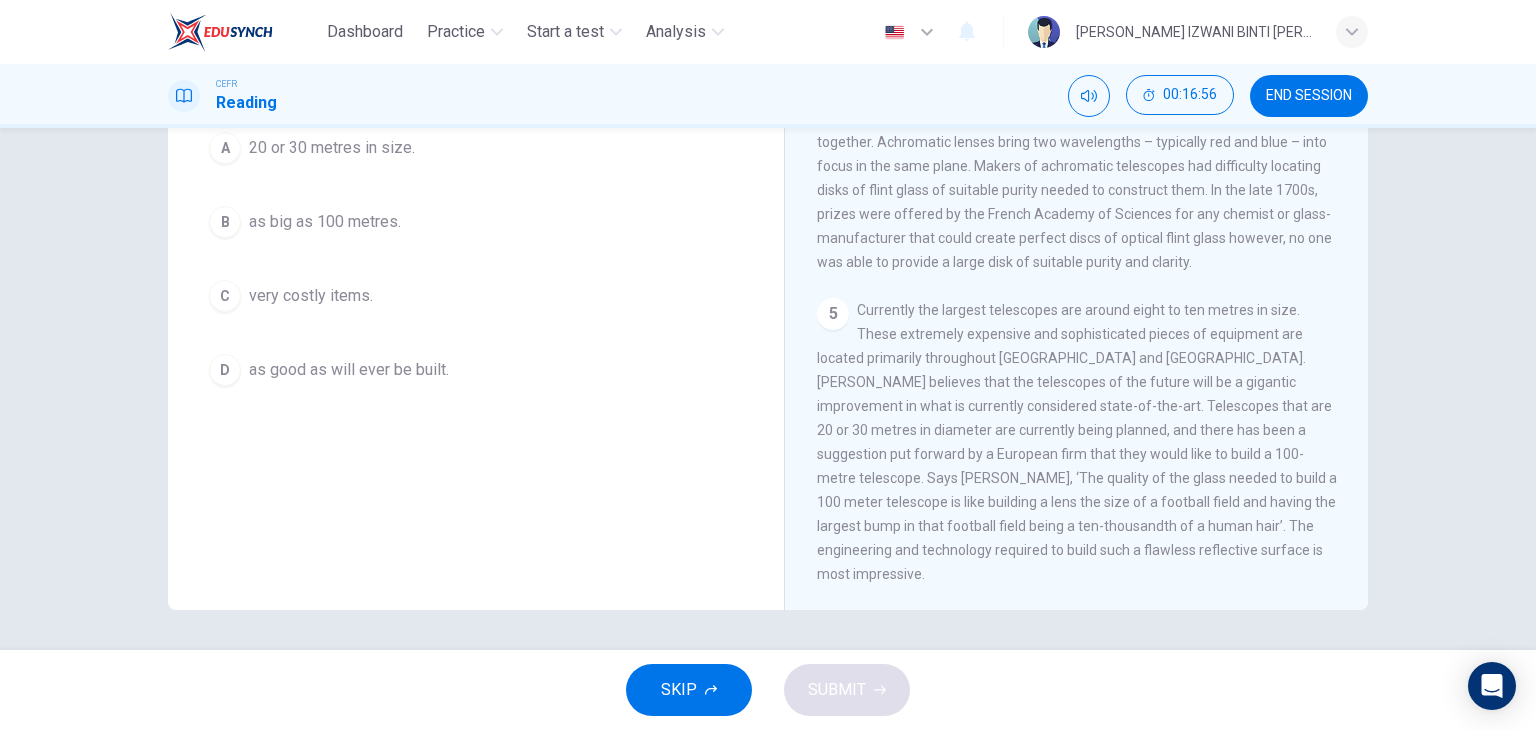 drag, startPoint x: 814, startPoint y: 499, endPoint x: 1138, endPoint y: 517, distance: 324.4996 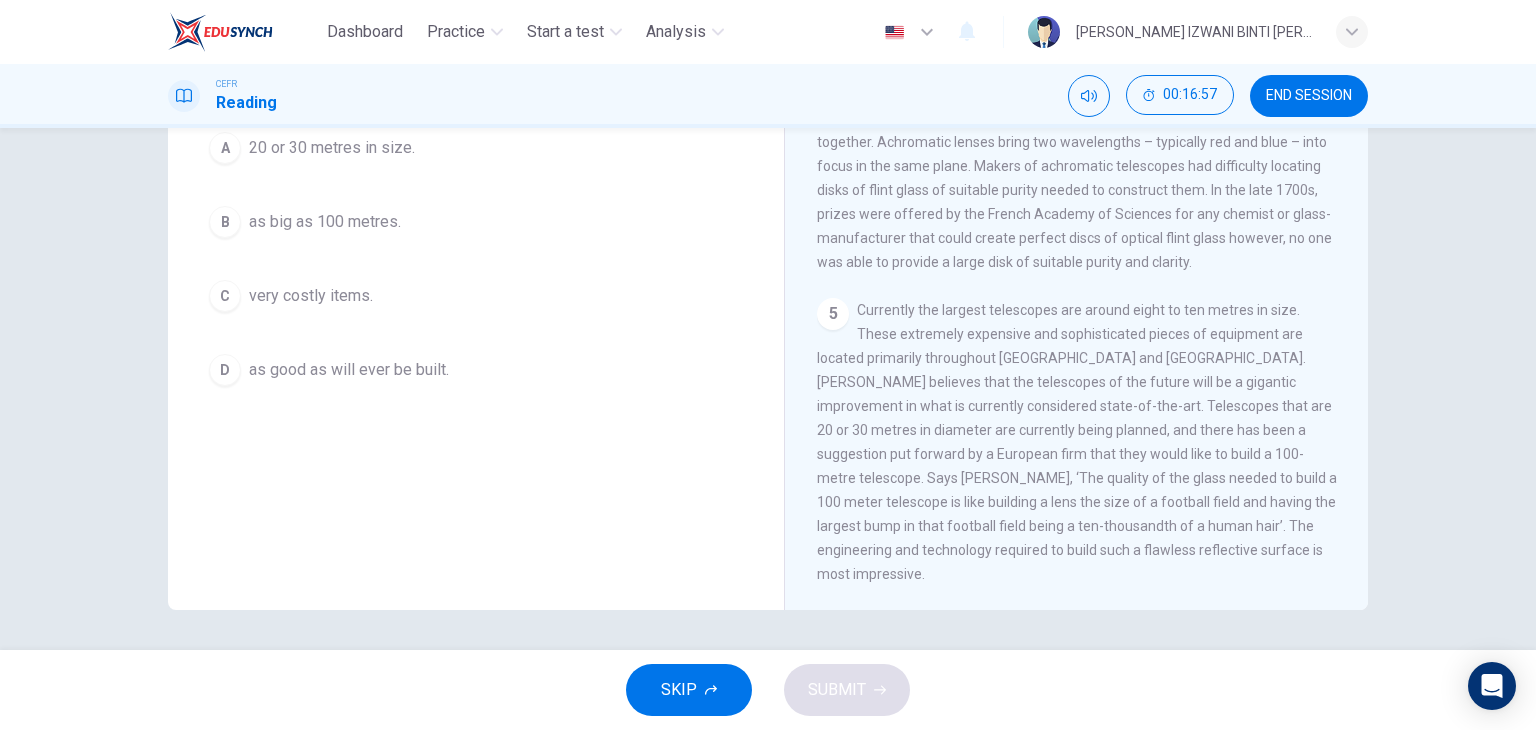 drag, startPoint x: 872, startPoint y: 529, endPoint x: 1146, endPoint y: 530, distance: 274.00183 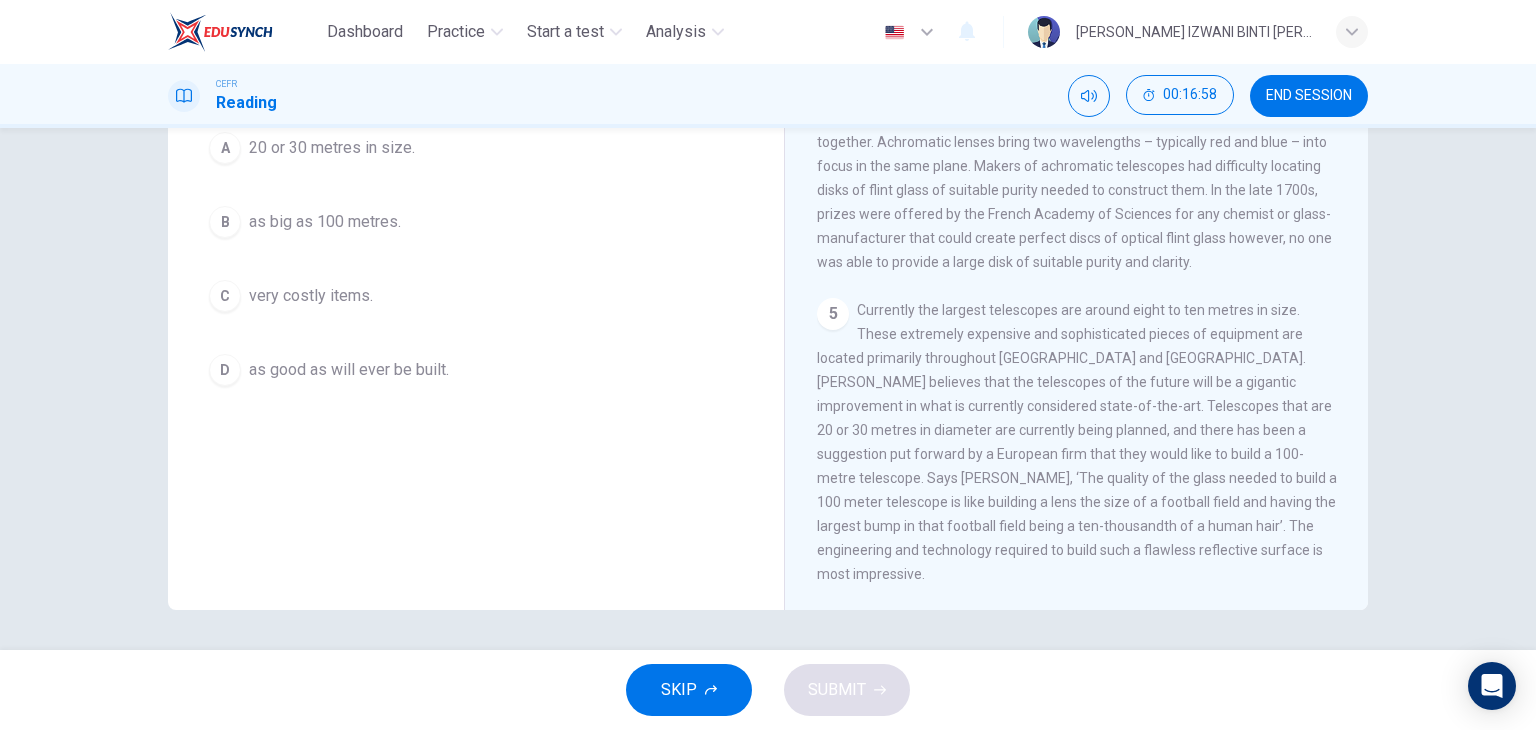 drag, startPoint x: 966, startPoint y: 547, endPoint x: 1080, endPoint y: 526, distance: 115.918076 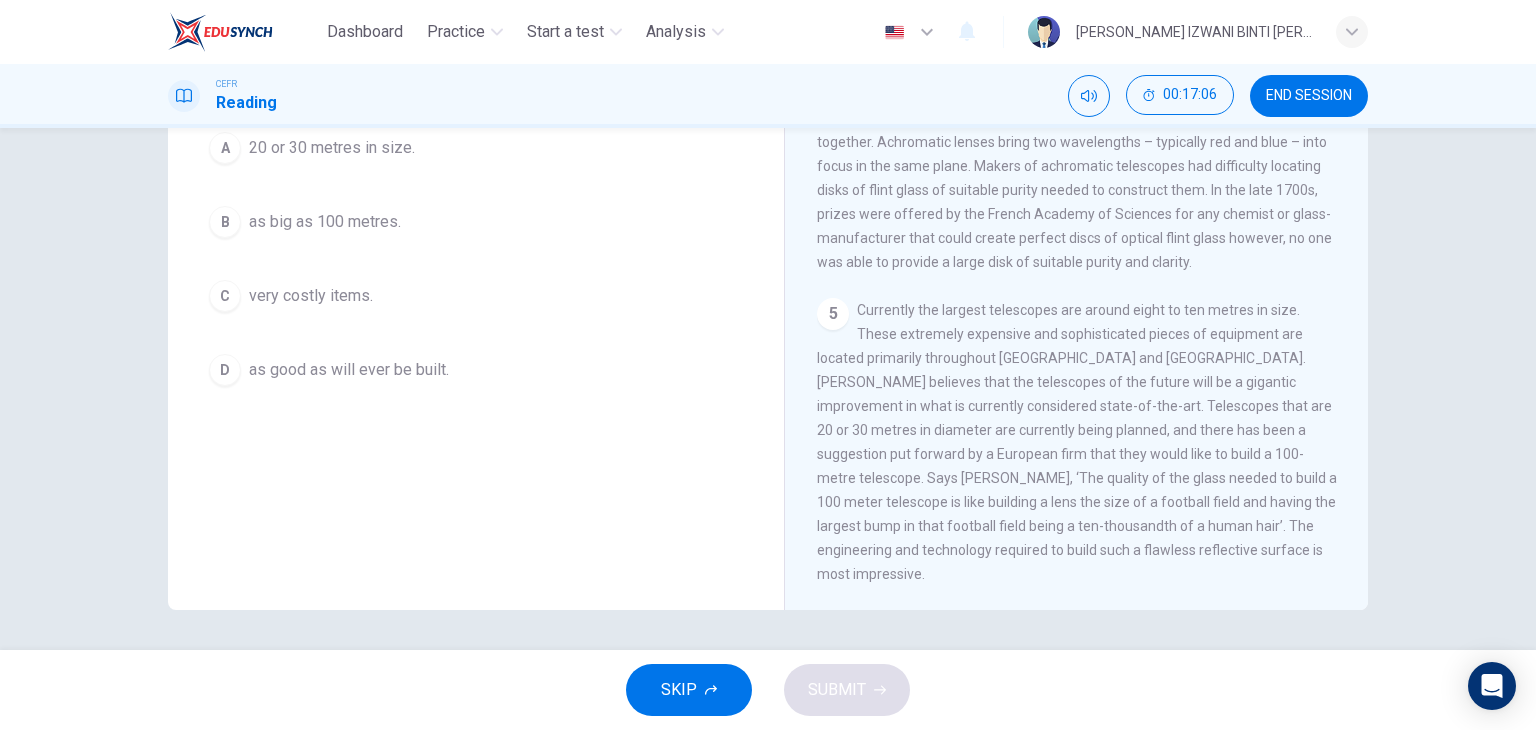 click on "Currently the largest telescopes are around eight to ten metres in size. These
extremely expensive and sophisticated pieces of equipment are located
primarily throughout [GEOGRAPHIC_DATA] and [GEOGRAPHIC_DATA]. [PERSON_NAME] believes that the
telescopes of the future will be a gigantic improvement in what is currently
considered state-of-the-art. Telescopes that are 20 or 30 metres in diameter
are currently being planned, and there has been a suggestion put forward by a
European firm that they would like to build a 100-metre telescope. Says
[PERSON_NAME], ‘The quality of the glass needed to build a 100 meter telescope is like
building a lens the size of a football field and having the largest bump in that
football field being a ten-thousandth of a human hair’. The engineering and
technology required to build such a flawless reflective surface is most
impressive." at bounding box center [1077, 442] 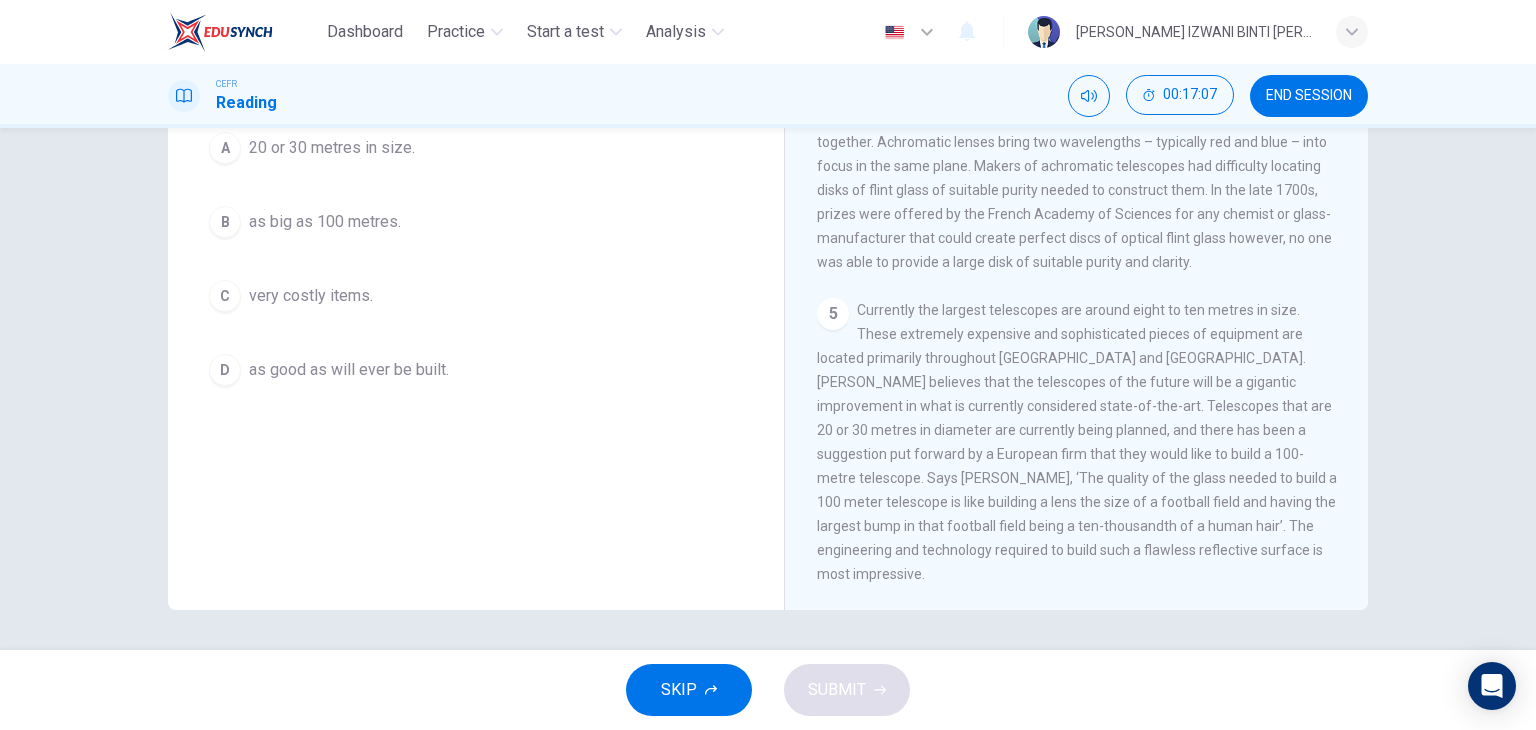 drag, startPoint x: 888, startPoint y: 347, endPoint x: 1140, endPoint y: 362, distance: 252.44603 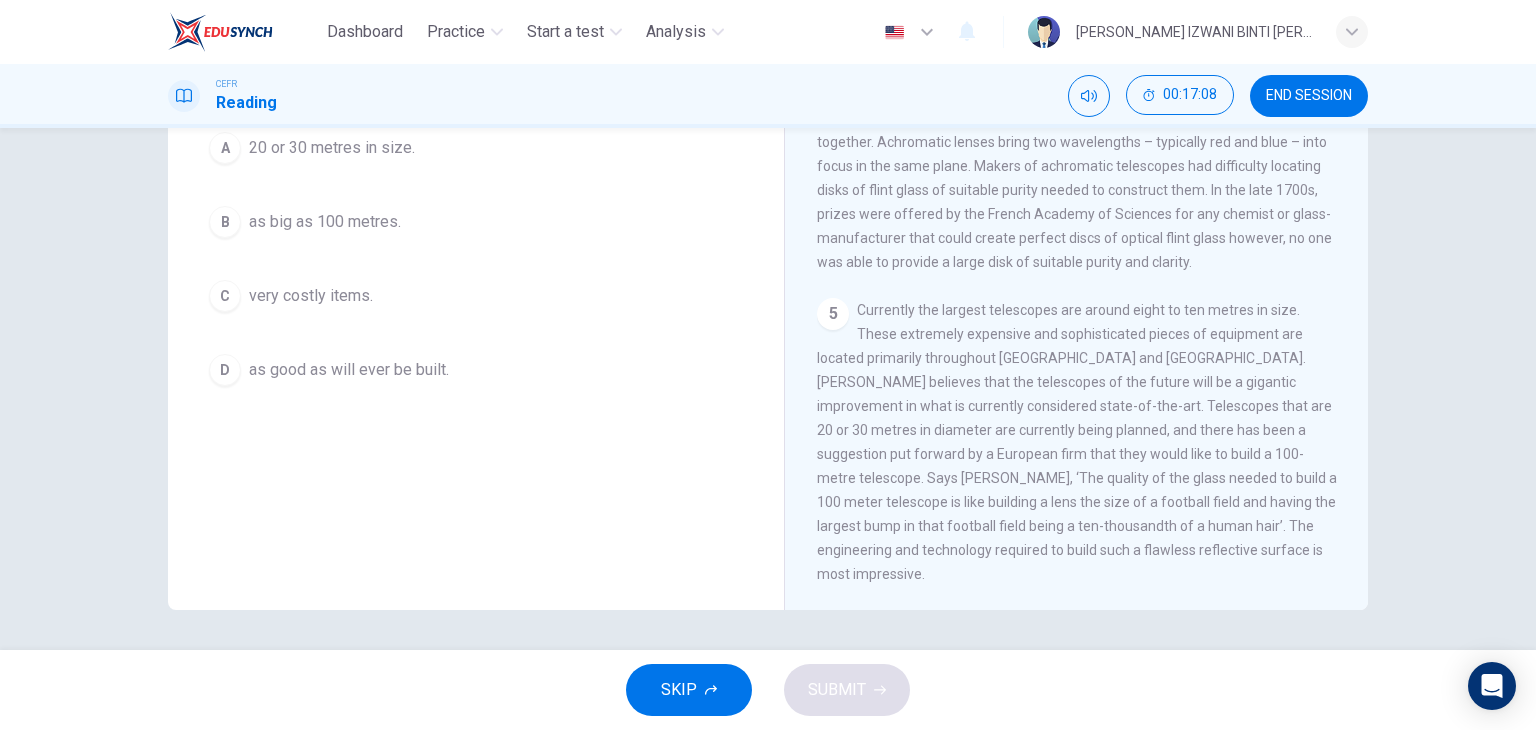 click on "very costly items." at bounding box center [311, 296] 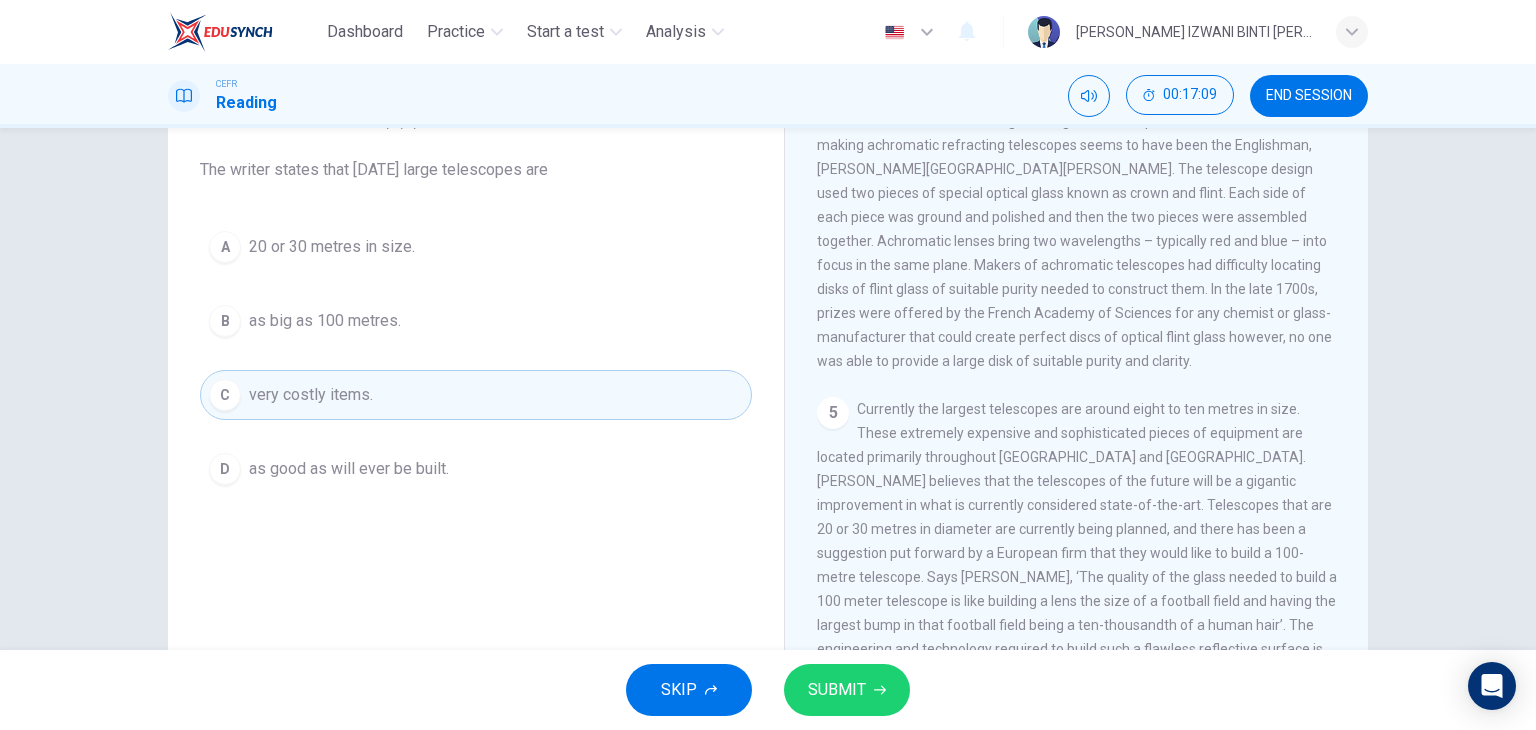 scroll, scrollTop: 153, scrollLeft: 0, axis: vertical 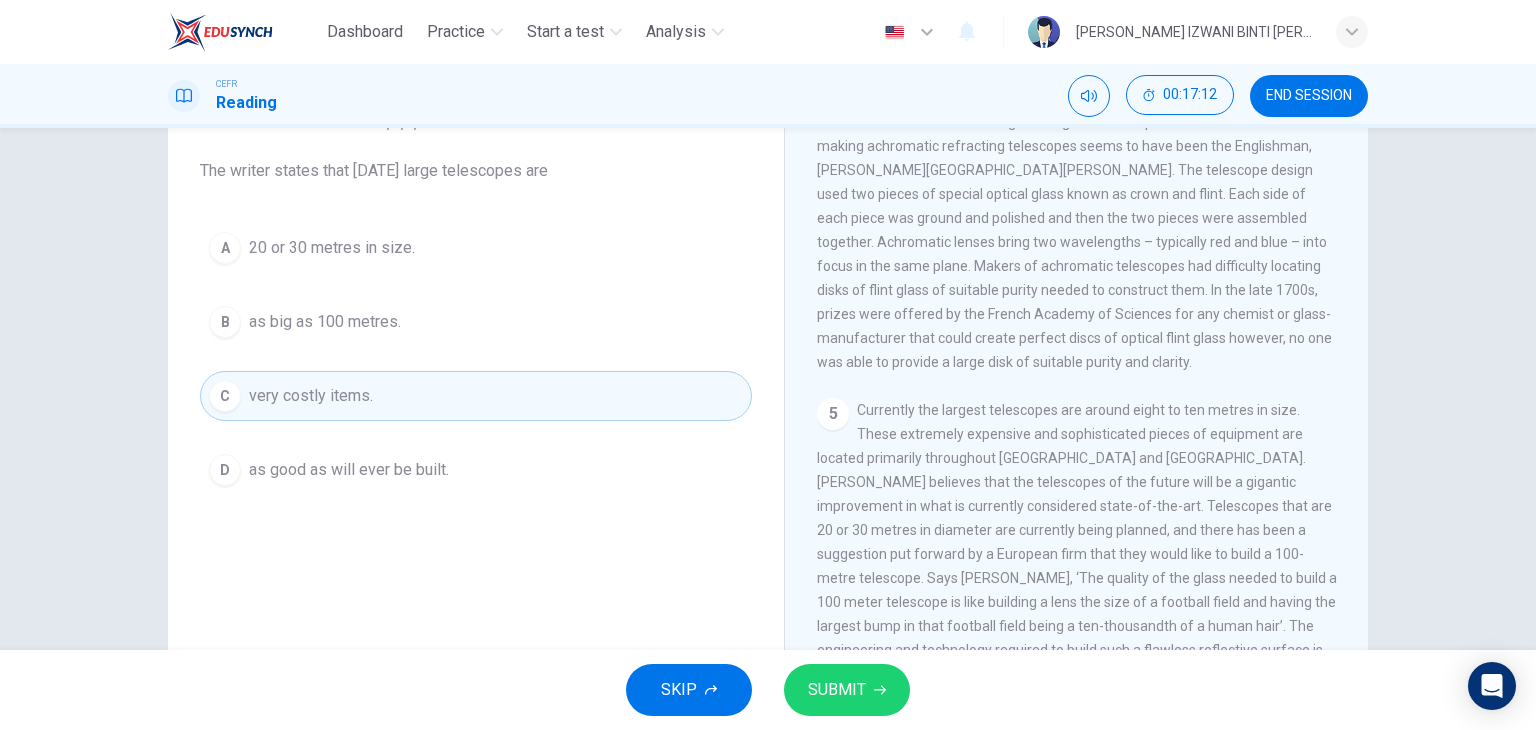 drag, startPoint x: 933, startPoint y: 451, endPoint x: 1021, endPoint y: 455, distance: 88.09086 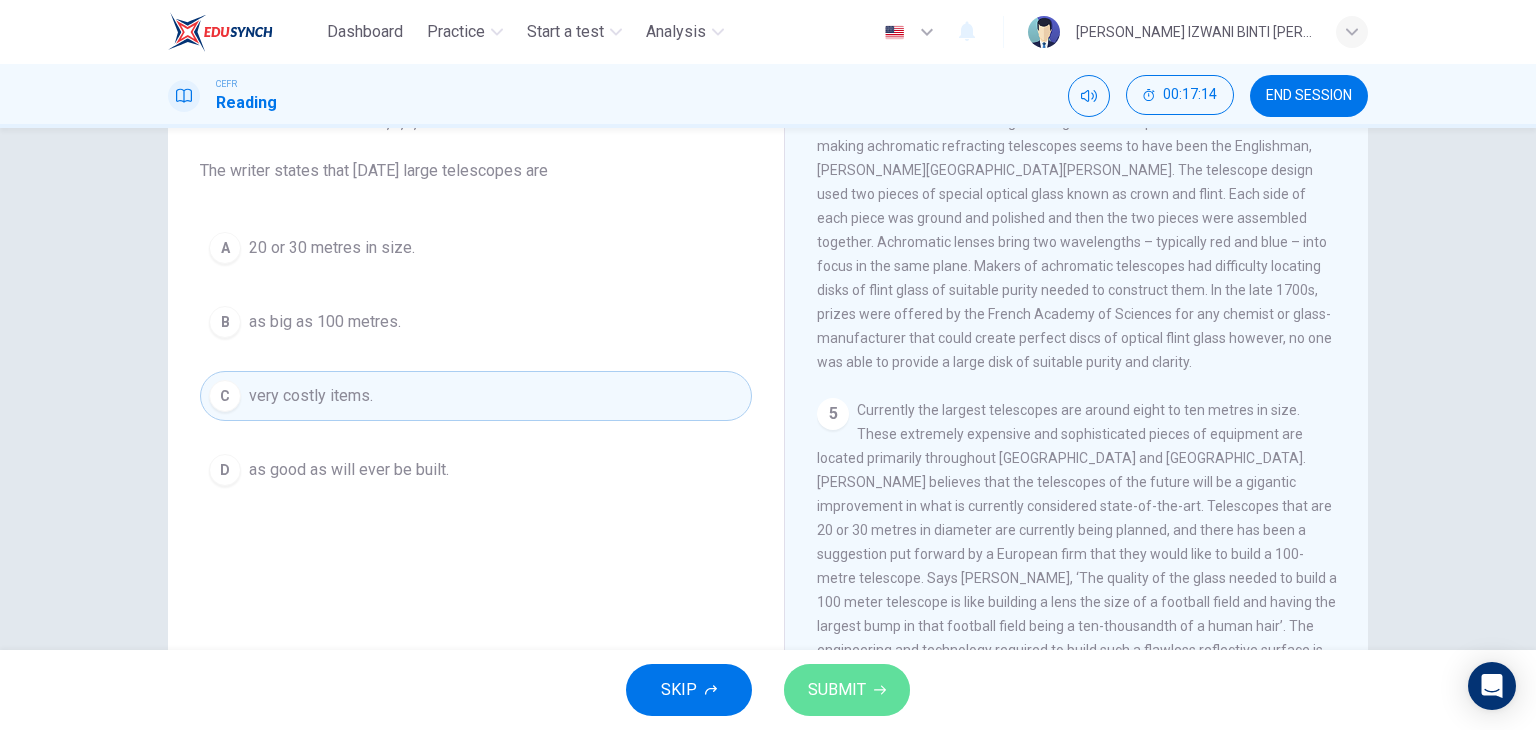 click on "SUBMIT" at bounding box center [847, 690] 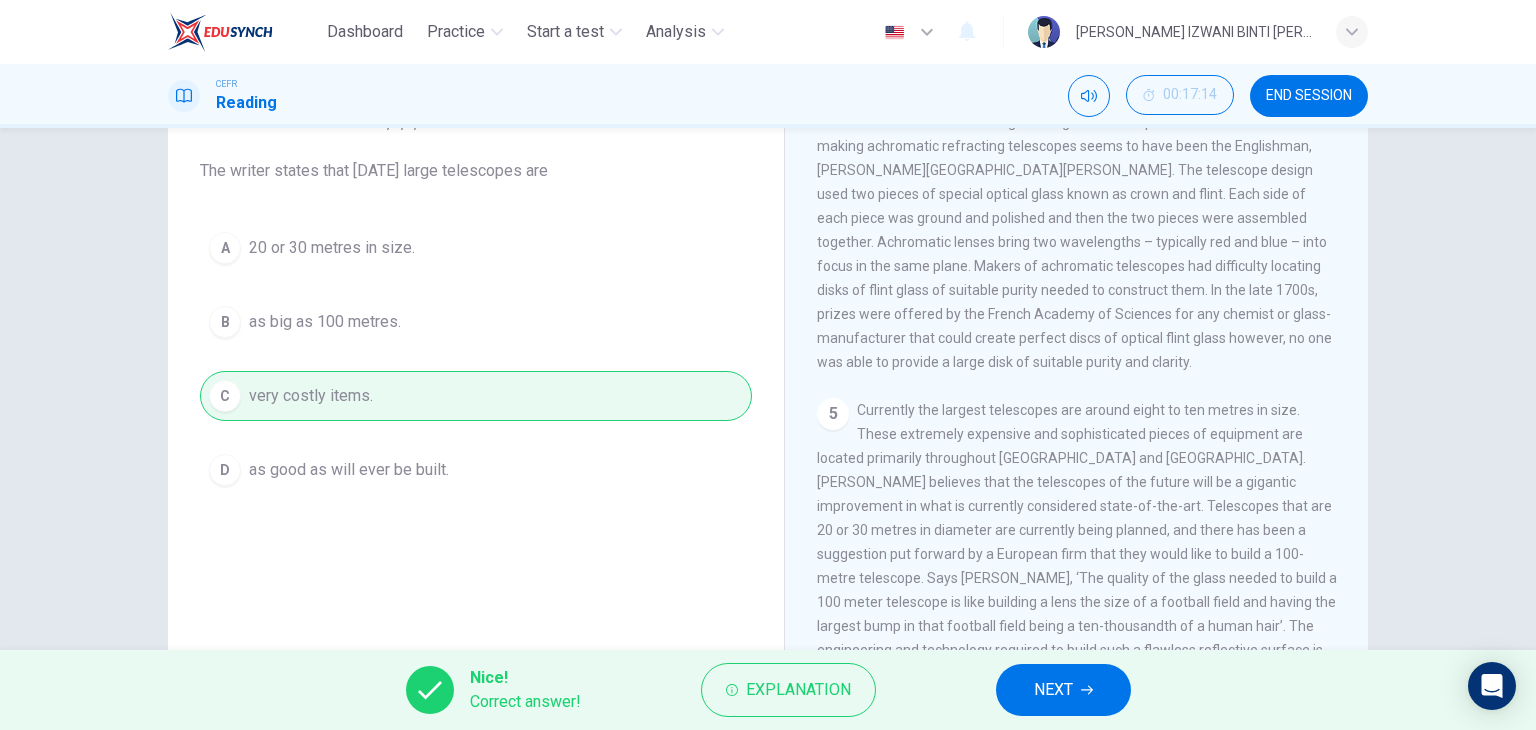 click on "NEXT" at bounding box center (1063, 690) 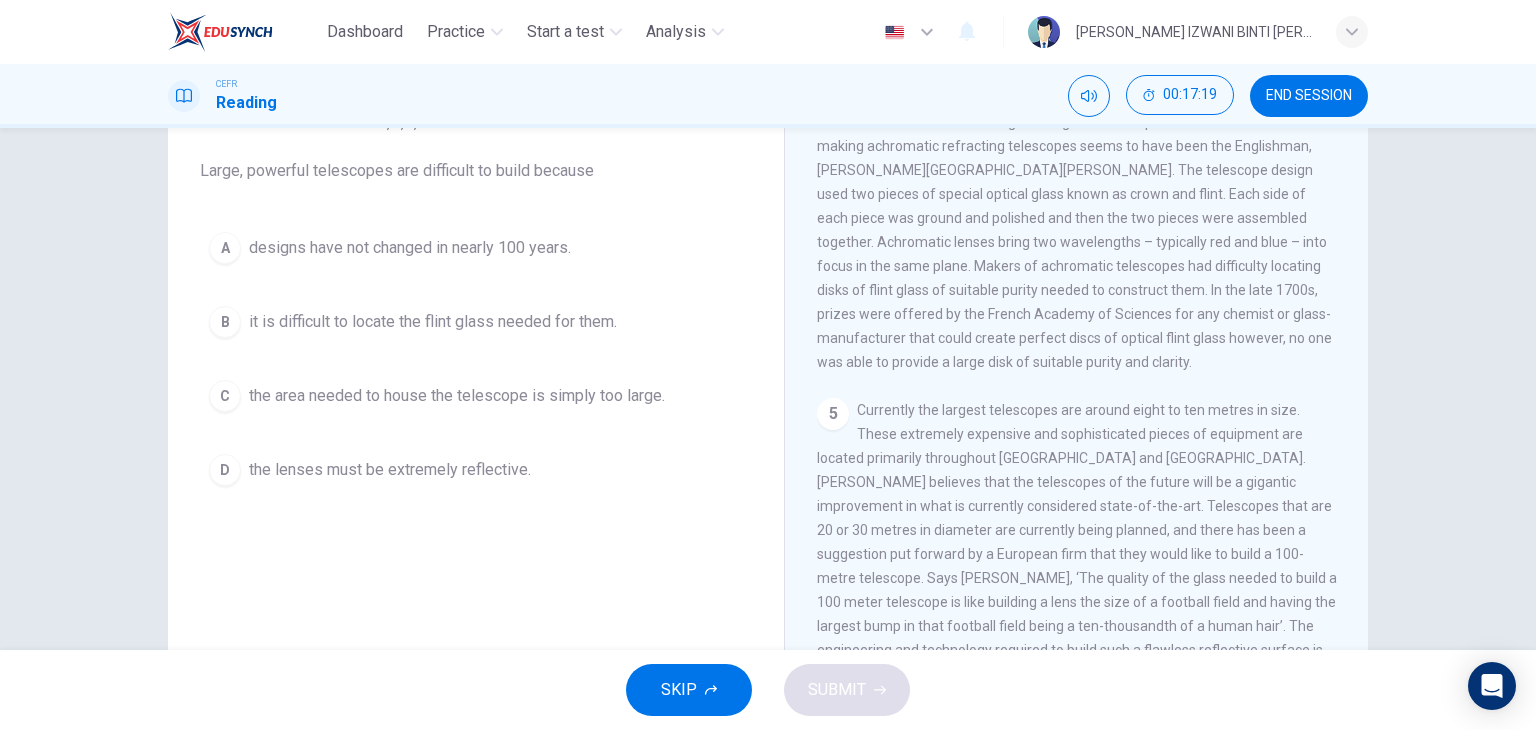 scroll, scrollTop: 253, scrollLeft: 0, axis: vertical 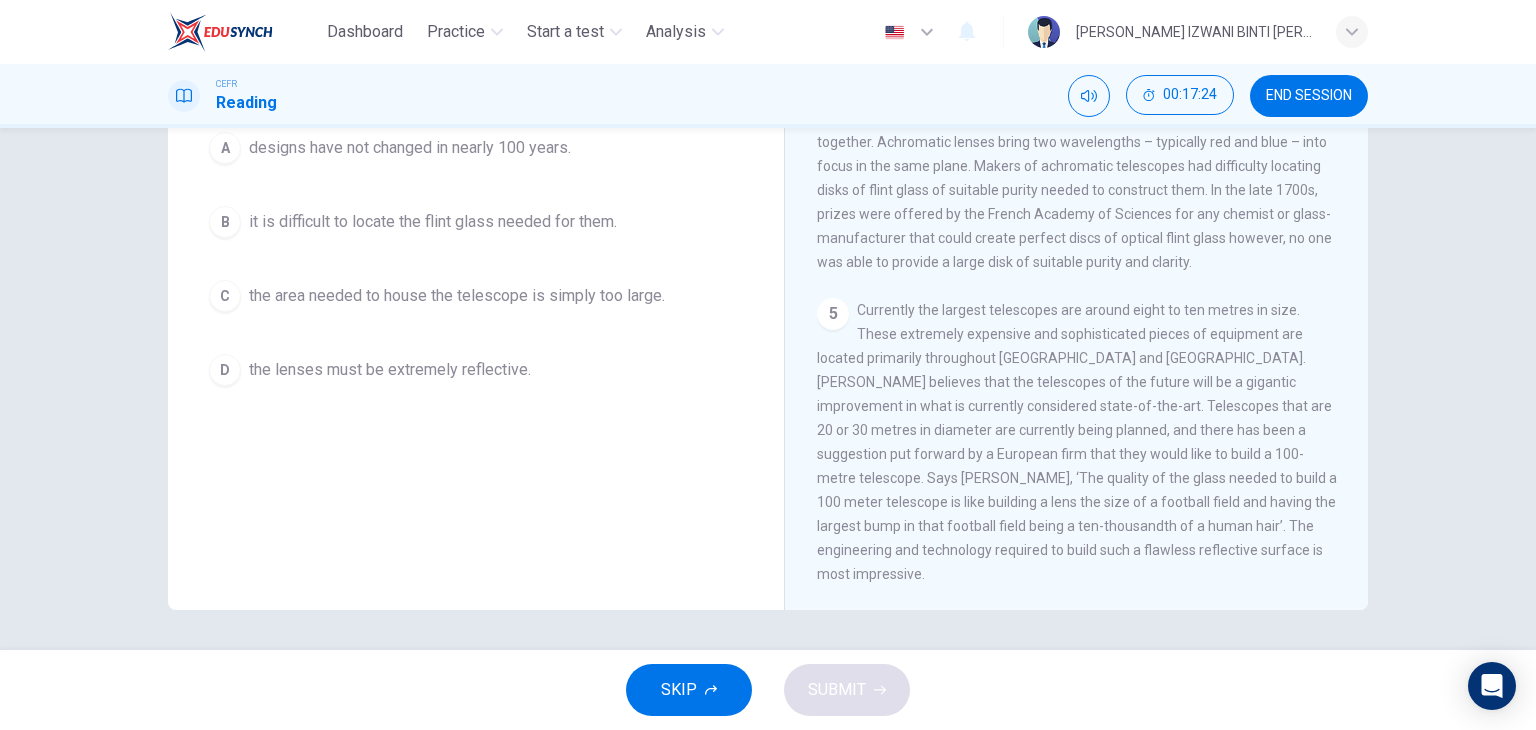 drag, startPoint x: 892, startPoint y: 408, endPoint x: 983, endPoint y: 405, distance: 91.04944 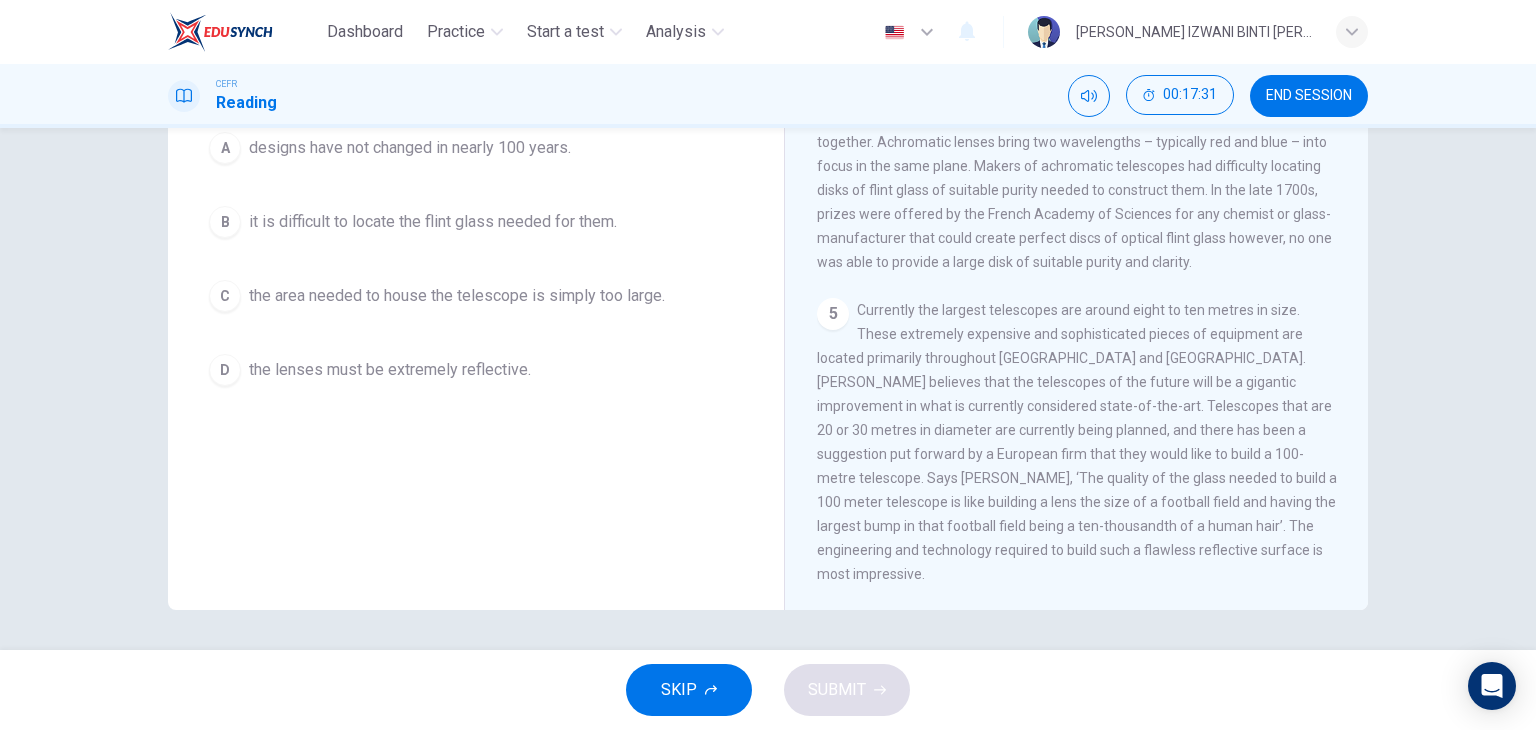 drag, startPoint x: 850, startPoint y: 497, endPoint x: 1102, endPoint y: 496, distance: 252.00198 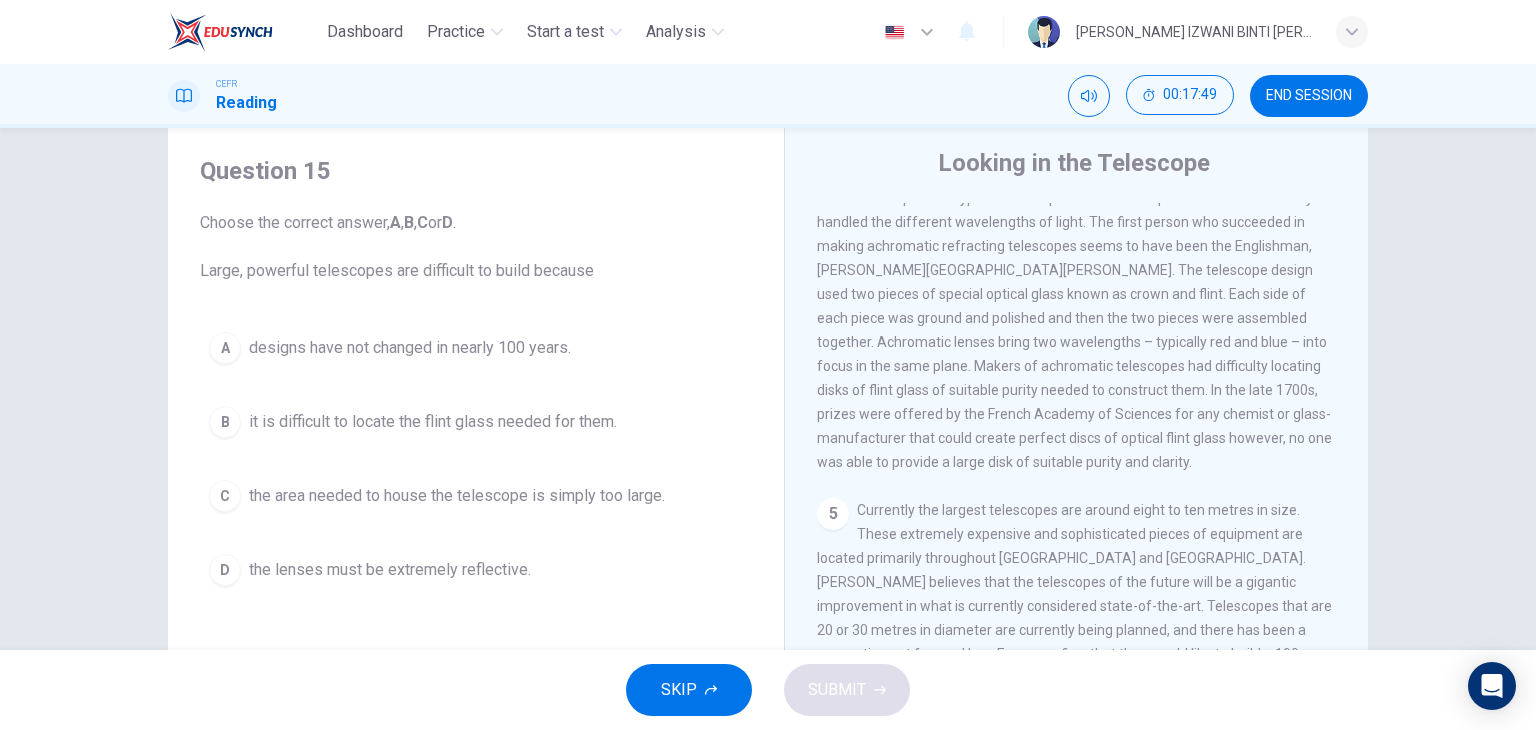 scroll, scrollTop: 253, scrollLeft: 0, axis: vertical 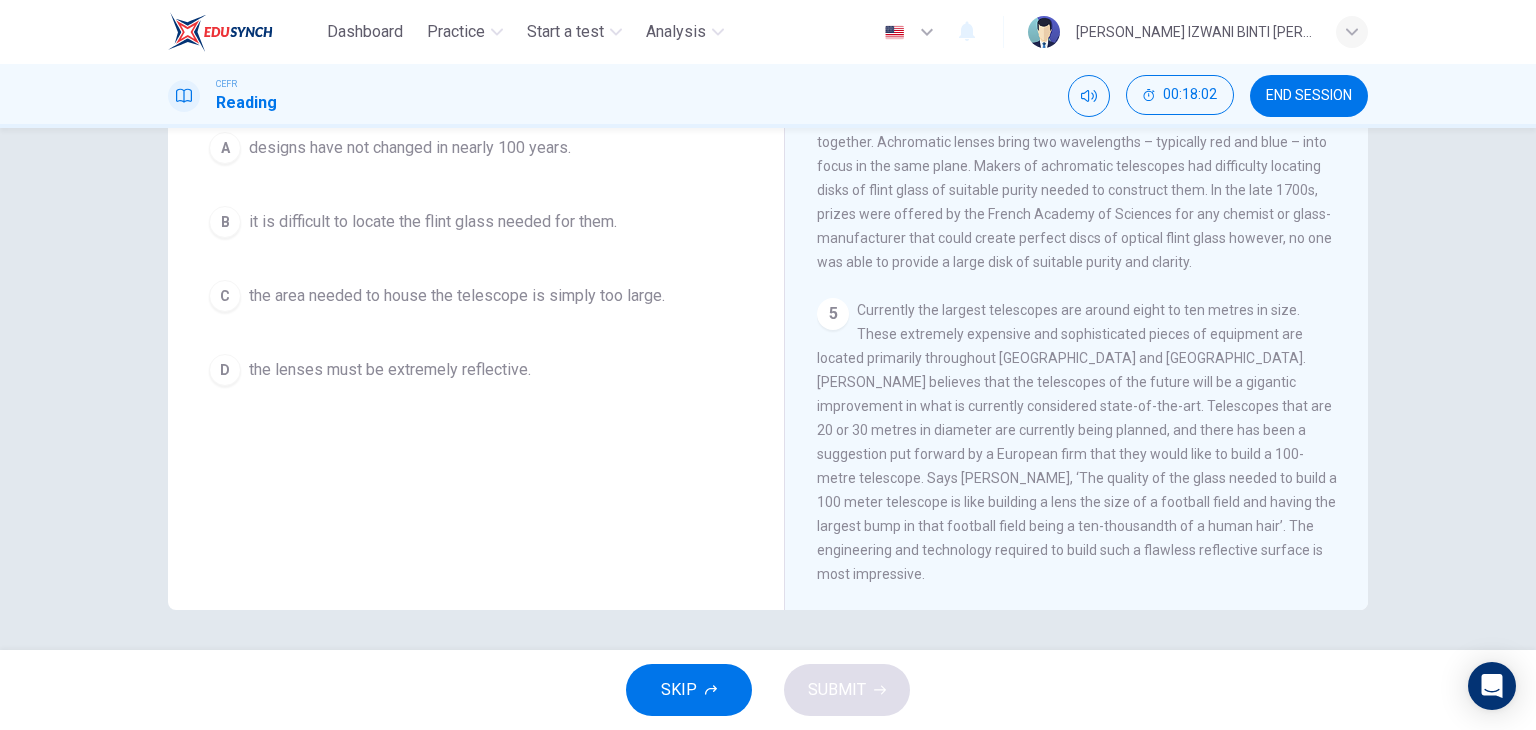 drag, startPoint x: 874, startPoint y: 397, endPoint x: 1203, endPoint y: 371, distance: 330.02576 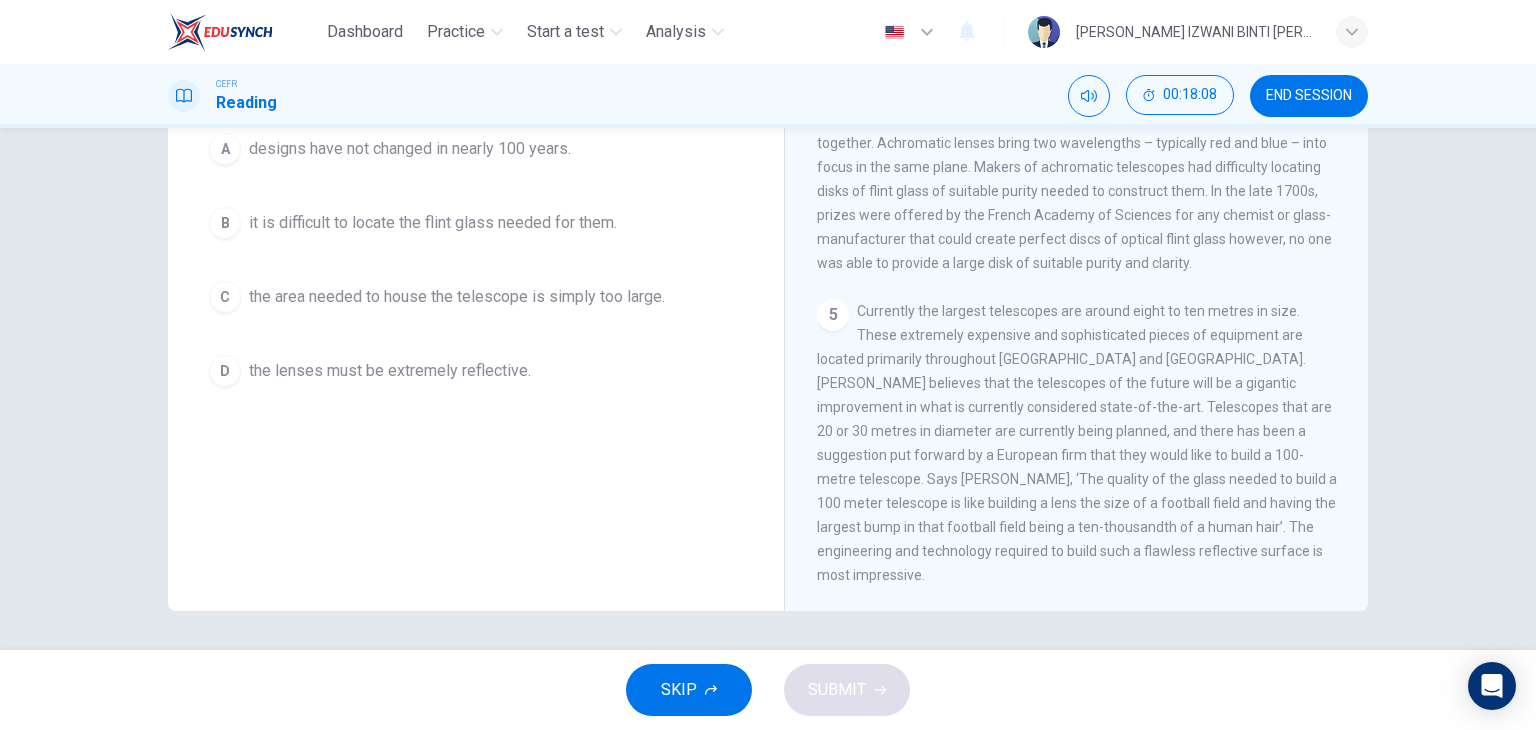 scroll, scrollTop: 253, scrollLeft: 0, axis: vertical 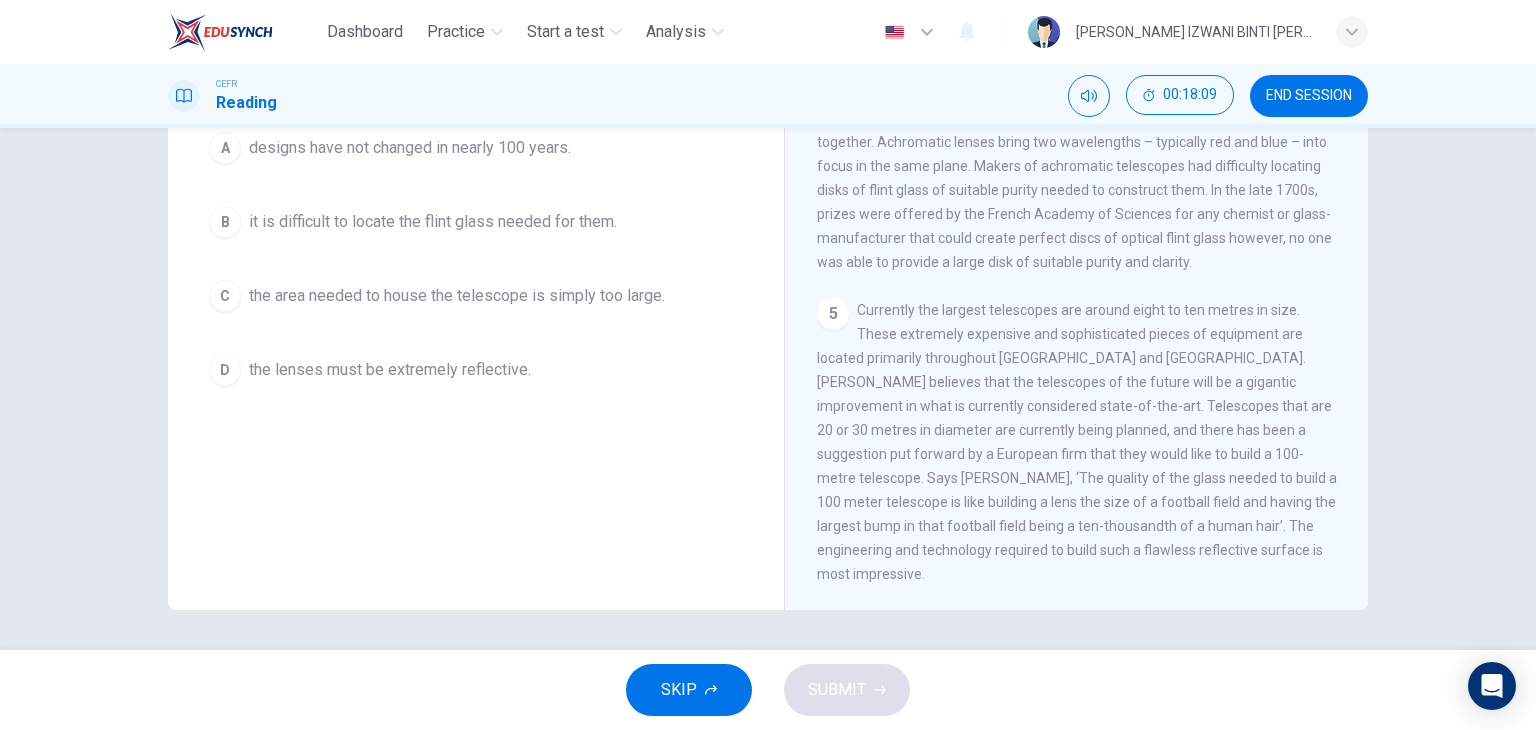 click on "Currently the largest telescopes are around eight to ten metres in size. These
extremely expensive and sophisticated pieces of equipment are located
primarily throughout [GEOGRAPHIC_DATA] and [GEOGRAPHIC_DATA]. [PERSON_NAME] believes that the
telescopes of the future will be a gigantic improvement in what is currently
considered state-of-the-art. Telescopes that are 20 or 30 metres in diameter
are currently being planned, and there has been a suggestion put forward by a
European firm that they would like to build a 100-metre telescope. Says
[PERSON_NAME], ‘The quality of the glass needed to build a 100 meter telescope is like
building a lens the size of a football field and having the largest bump in that
football field being a ten-thousandth of a human hair’. The engineering and
technology required to build such a flawless reflective surface is most
impressive." at bounding box center (1077, 442) 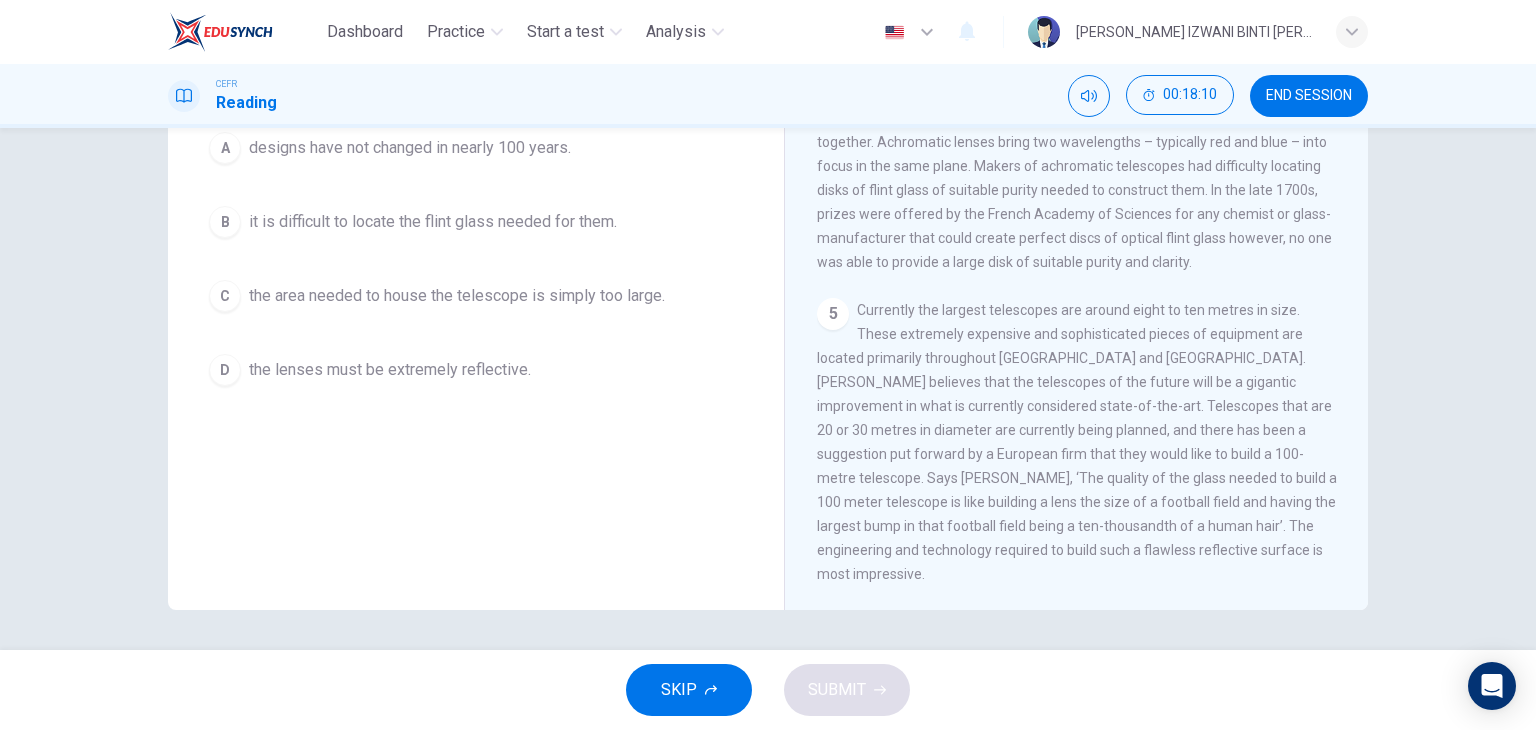 click on "5 Currently the largest telescopes are around eight to ten metres in size. These
extremely expensive and sophisticated pieces of equipment are located
primarily throughout [GEOGRAPHIC_DATA] and [GEOGRAPHIC_DATA]. [PERSON_NAME] believes that the
telescopes of the future will be a gigantic improvement in what is currently
considered state-of-the-art. Telescopes that are 20 or 30 metres in diameter
are currently being planned, and there has been a suggestion put forward by a
European firm that they would like to build a 100-metre telescope. Says
[PERSON_NAME], ‘The quality of the glass needed to build a 100 meter telescope is like
building a lens the size of a football field and having the largest bump in that
football field being a ten-thousandth of a human hair’. The engineering and
technology required to build such a flawless reflective surface is most
impressive." at bounding box center (1077, 442) 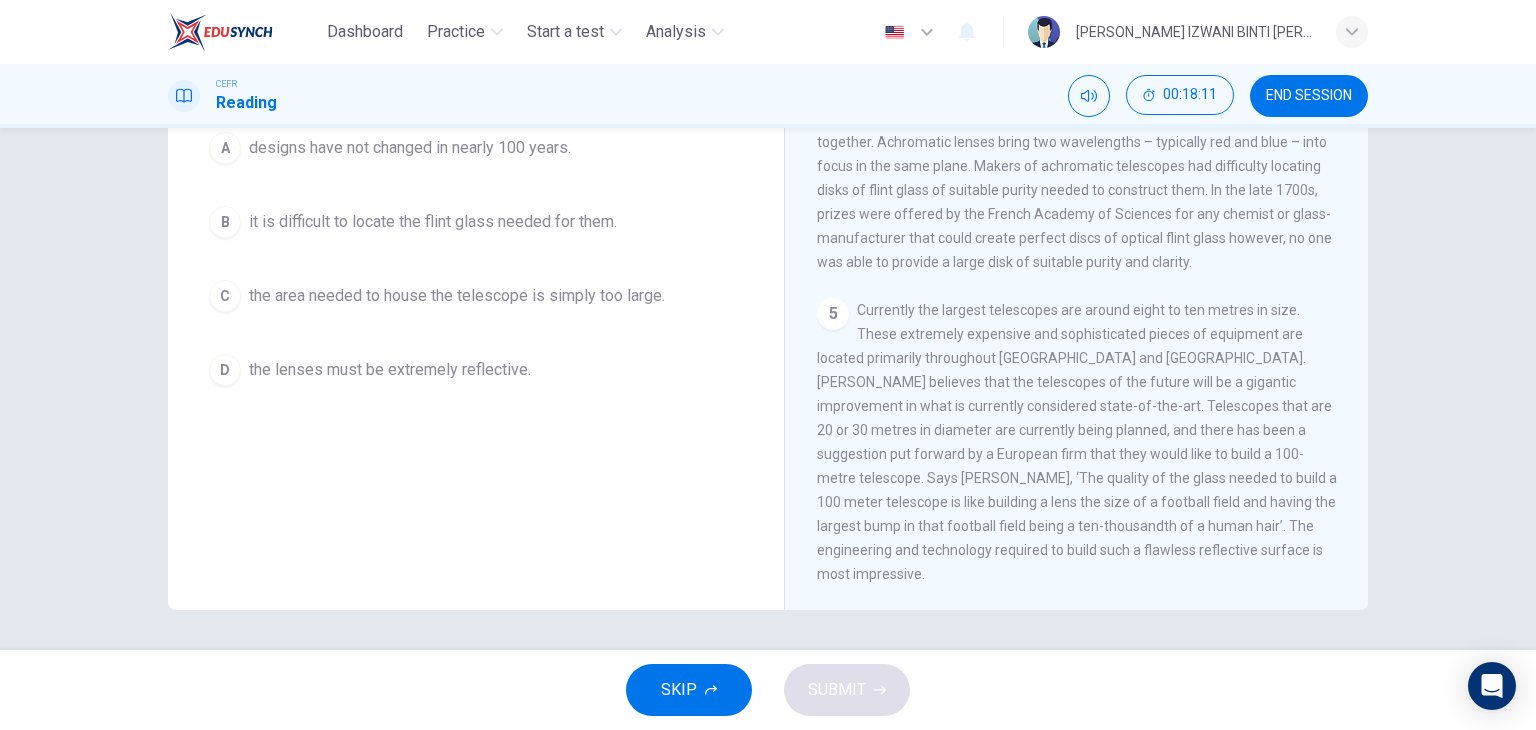 click on "5 Currently the largest telescopes are around eight to ten metres in size. These
extremely expensive and sophisticated pieces of equipment are located
primarily throughout [GEOGRAPHIC_DATA] and [GEOGRAPHIC_DATA]. [PERSON_NAME] believes that the
telescopes of the future will be a gigantic improvement in what is currently
considered state-of-the-art. Telescopes that are 20 or 30 metres in diameter
are currently being planned, and there has been a suggestion put forward by a
European firm that they would like to build a 100-metre telescope. Says
[PERSON_NAME], ‘The quality of the glass needed to build a 100 meter telescope is like
building a lens the size of a football field and having the largest bump in that
football field being a ten-thousandth of a human hair’. The engineering and
technology required to build such a flawless reflective surface is most
impressive." at bounding box center (1077, 442) 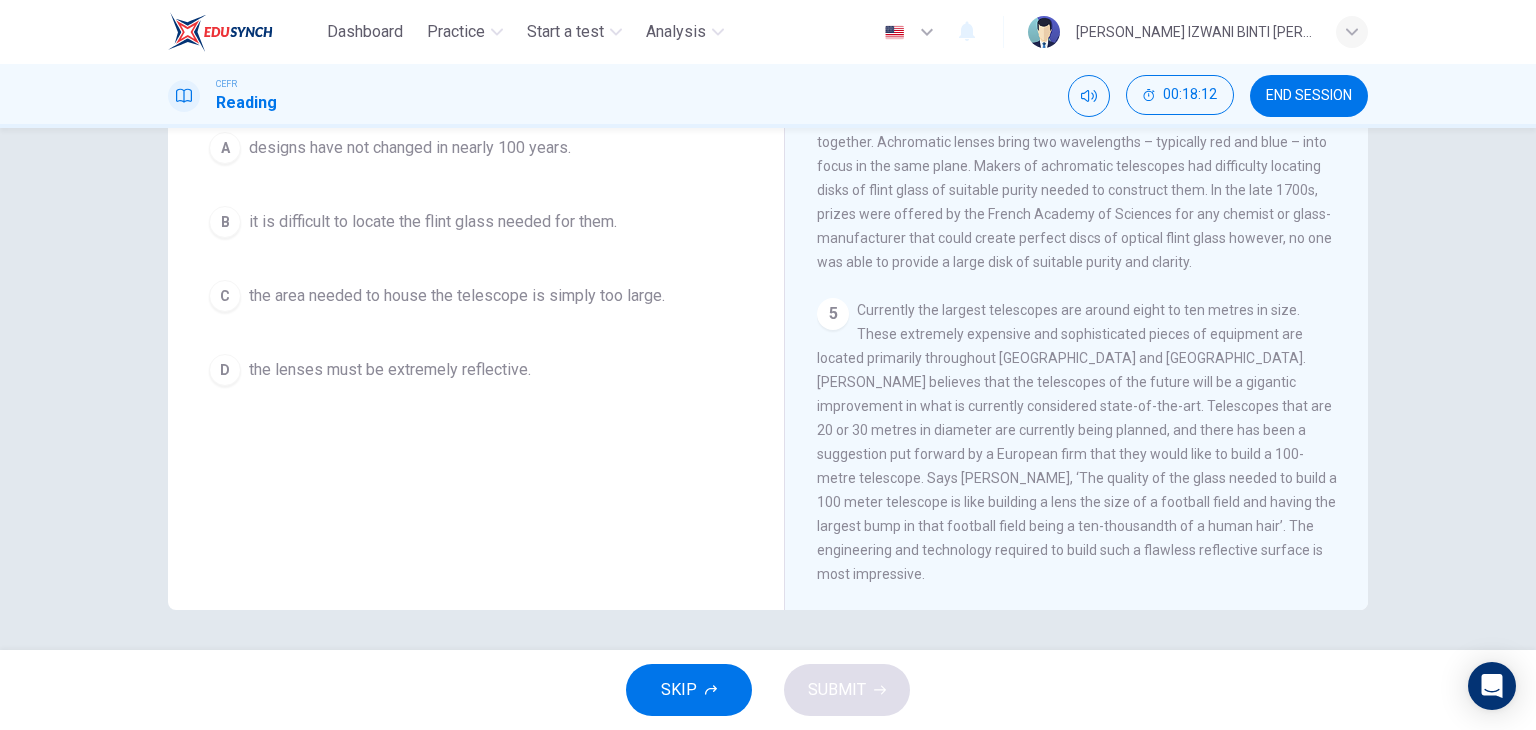drag, startPoint x: 980, startPoint y: 399, endPoint x: 990, endPoint y: 402, distance: 10.440307 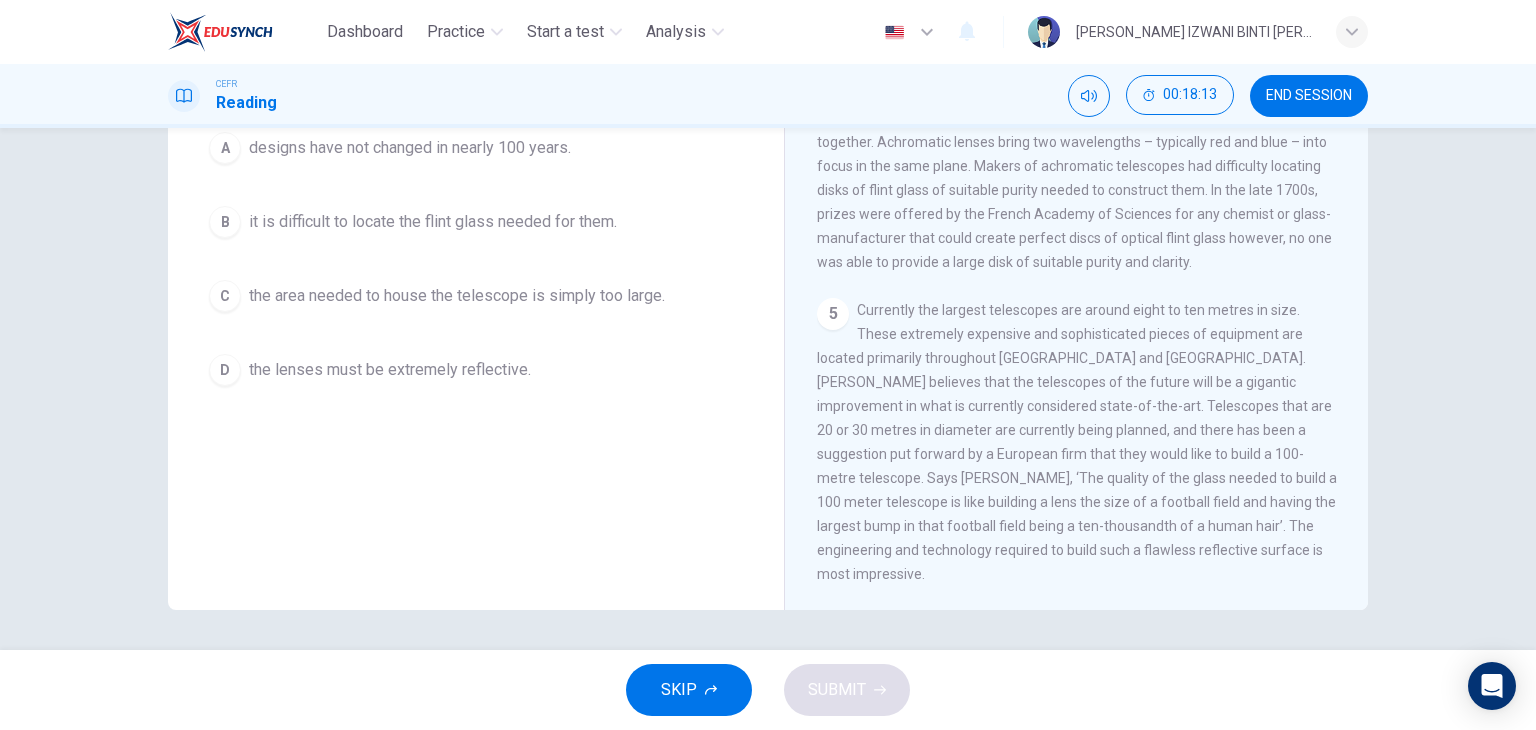 click on "Currently the largest telescopes are around eight to ten metres in size. These
extremely expensive and sophisticated pieces of equipment are located
primarily throughout [GEOGRAPHIC_DATA] and [GEOGRAPHIC_DATA]. [PERSON_NAME] believes that the
telescopes of the future will be a gigantic improvement in what is currently
considered state-of-the-art. Telescopes that are 20 or 30 metres in diameter
are currently being planned, and there has been a suggestion put forward by a
European firm that they would like to build a 100-metre telescope. Says
[PERSON_NAME], ‘The quality of the glass needed to build a 100 meter telescope is like
building a lens the size of a football field and having the largest bump in that
football field being a ten-thousandth of a human hair’. The engineering and
technology required to build such a flawless reflective surface is most
impressive." at bounding box center (1077, 442) 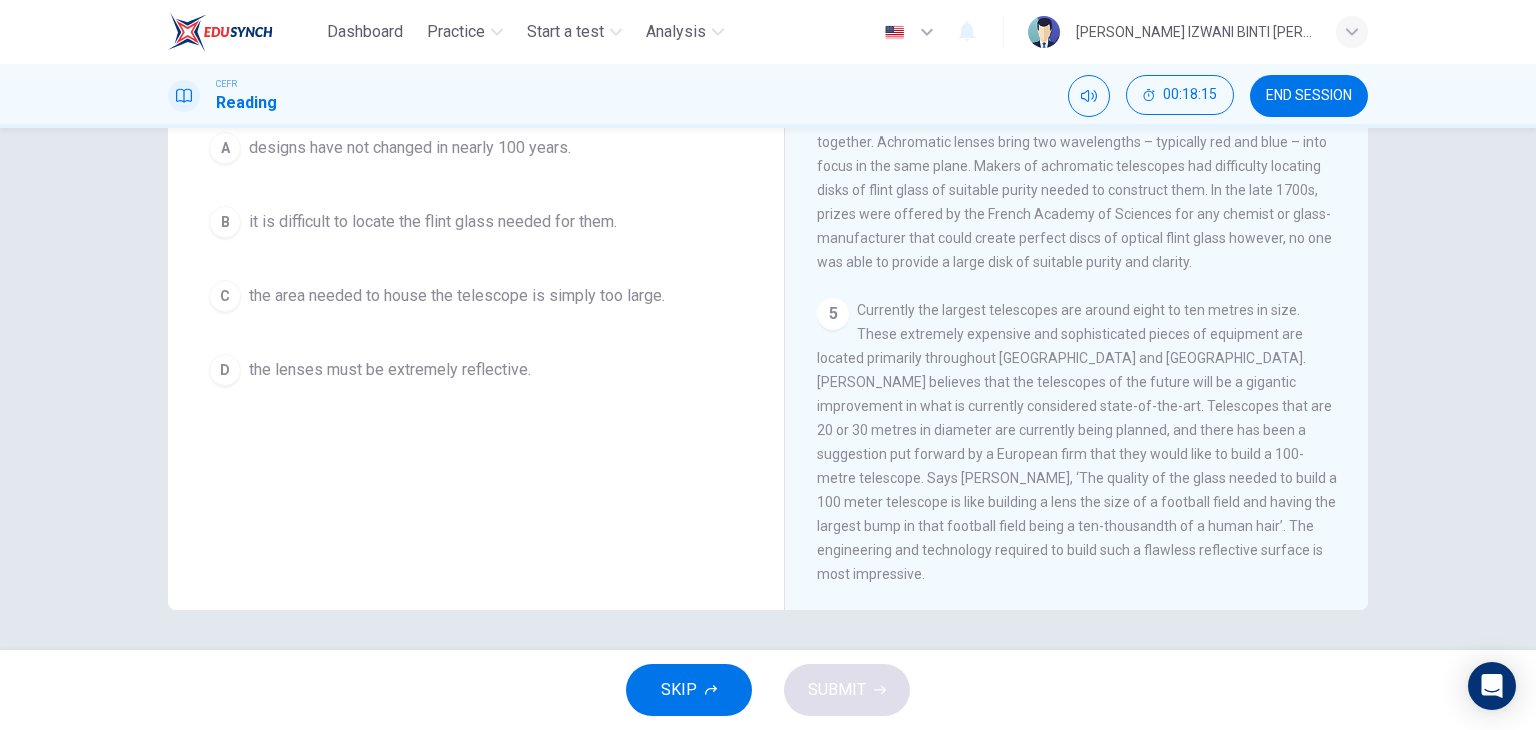 drag, startPoint x: 958, startPoint y: 419, endPoint x: 988, endPoint y: 424, distance: 30.413813 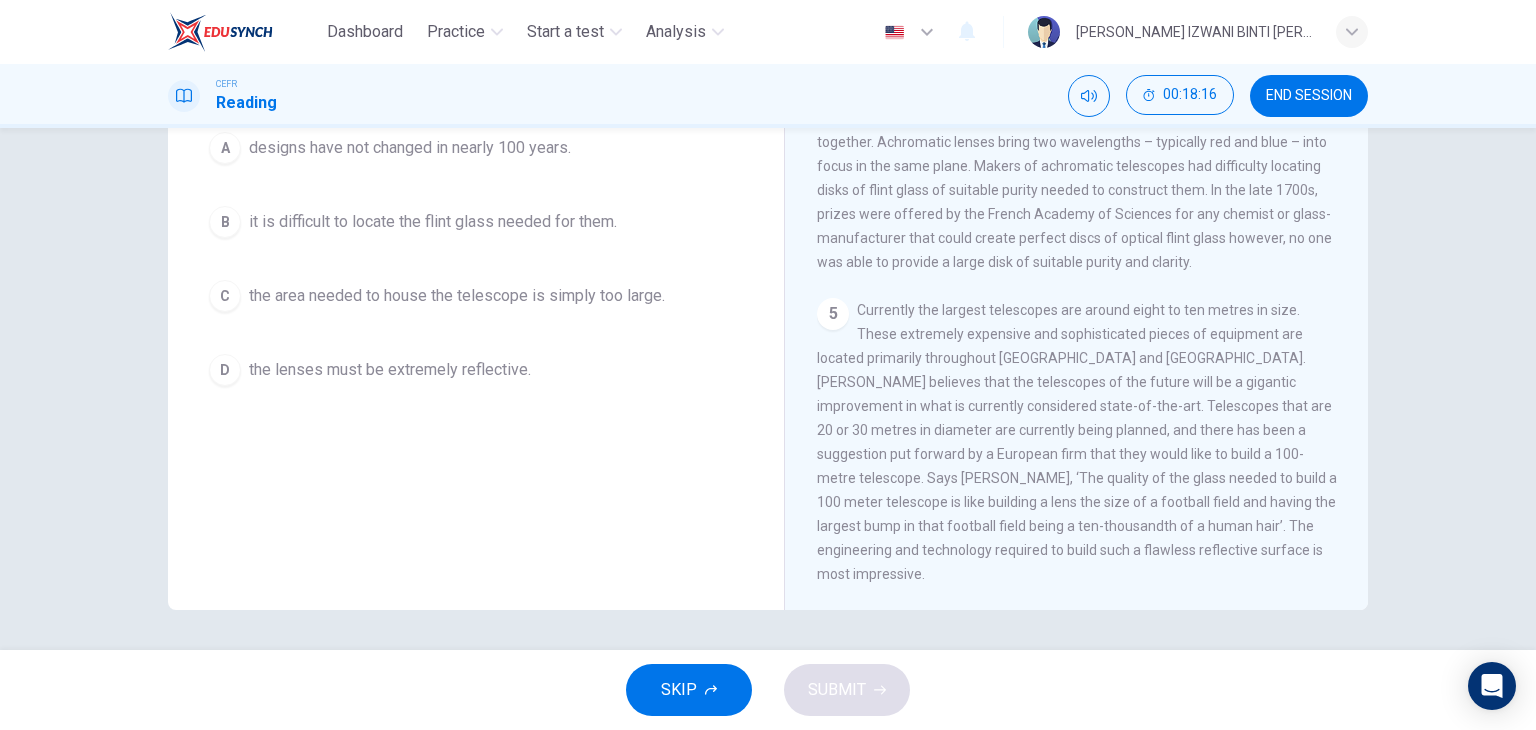 drag, startPoint x: 988, startPoint y: 424, endPoint x: 996, endPoint y: 441, distance: 18.788294 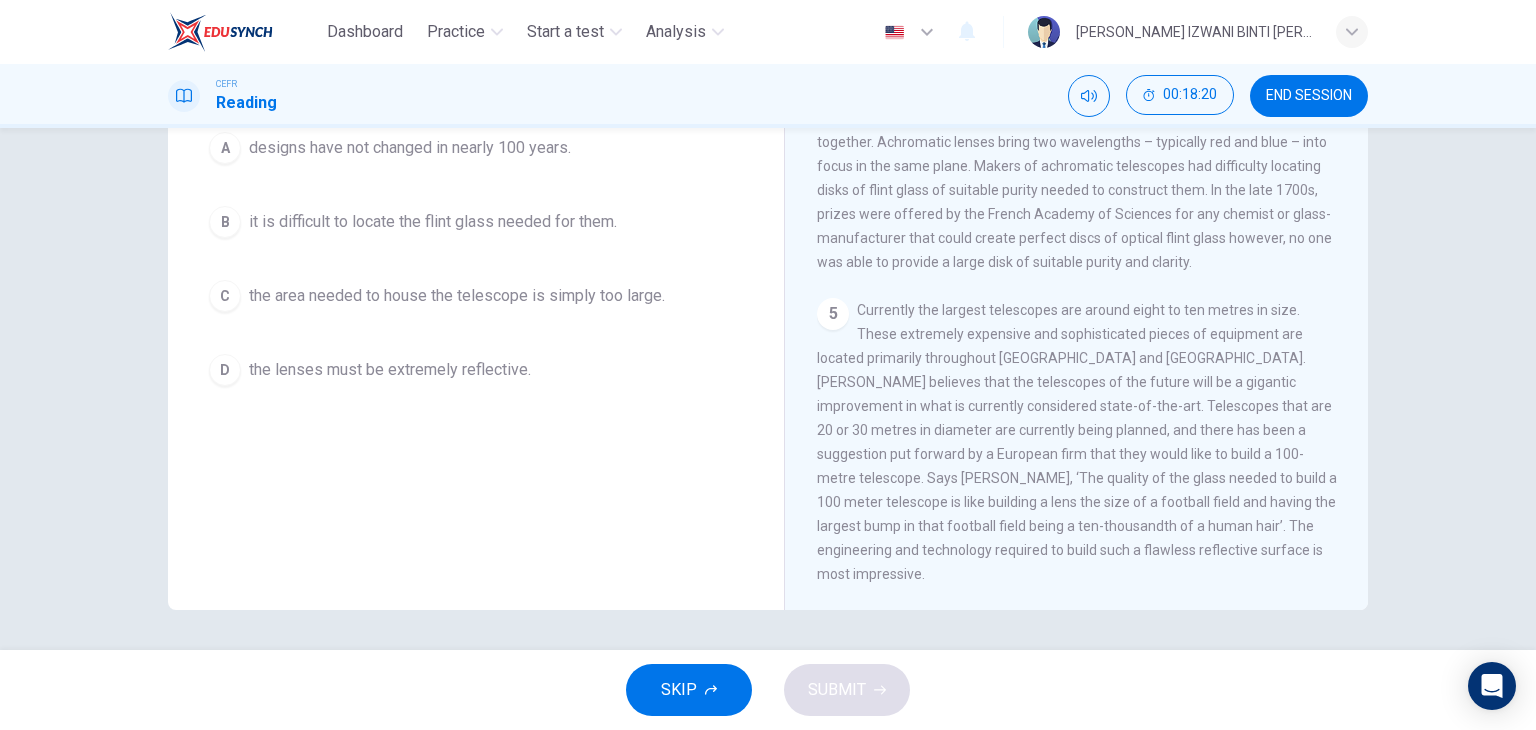 drag, startPoint x: 956, startPoint y: 446, endPoint x: 1283, endPoint y: 478, distance: 328.562 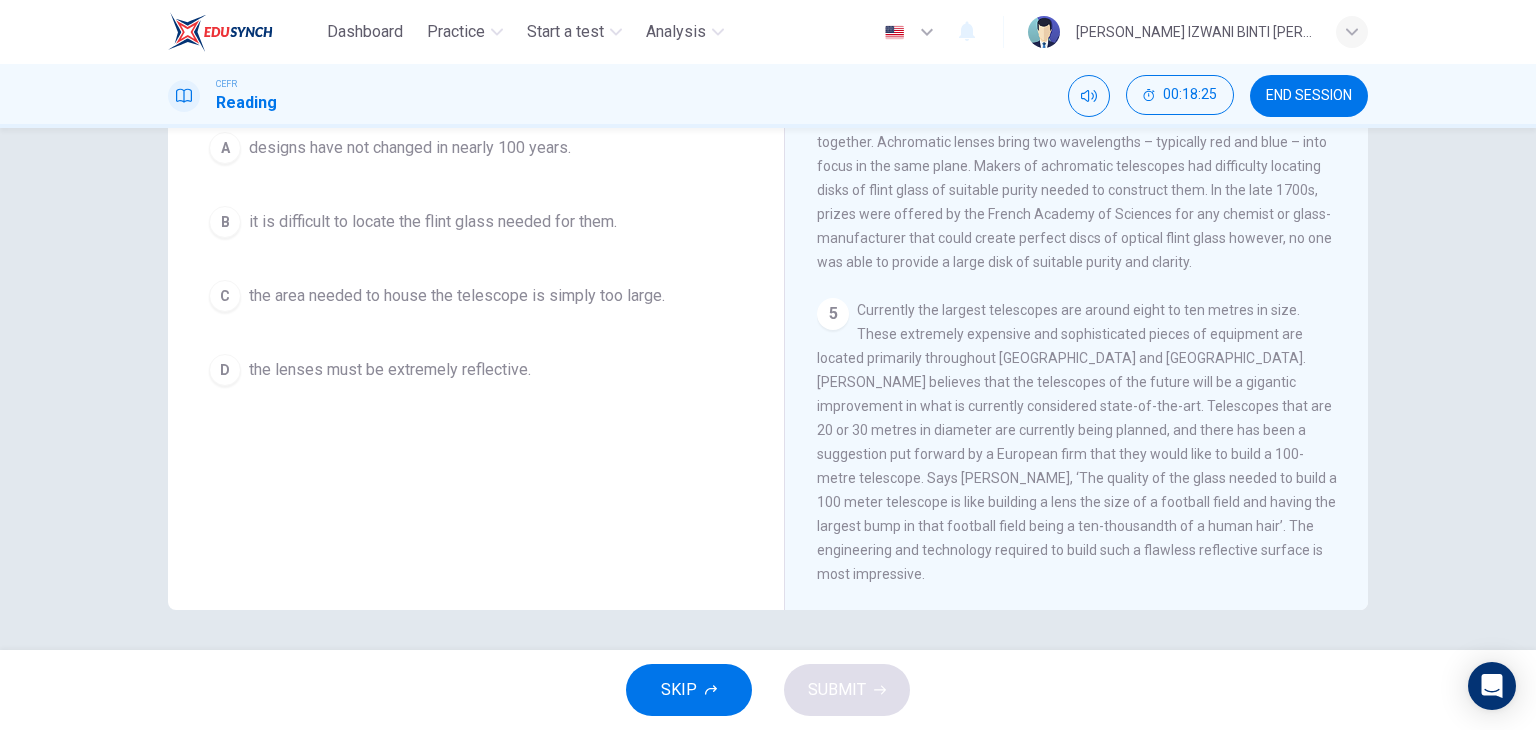 drag, startPoint x: 829, startPoint y: 502, endPoint x: 1109, endPoint y: 481, distance: 280.7864 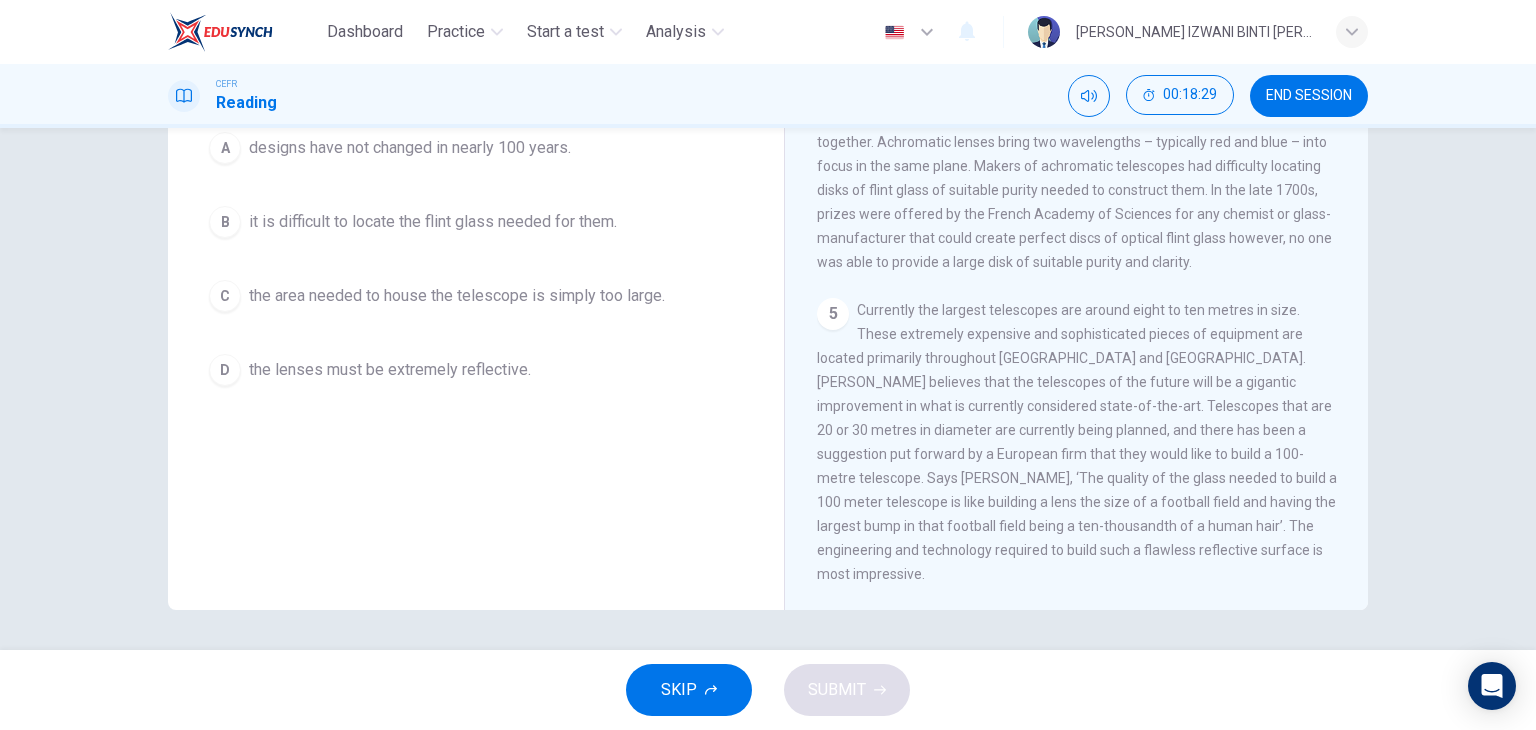 drag, startPoint x: 966, startPoint y: 510, endPoint x: 1088, endPoint y: 521, distance: 122.494896 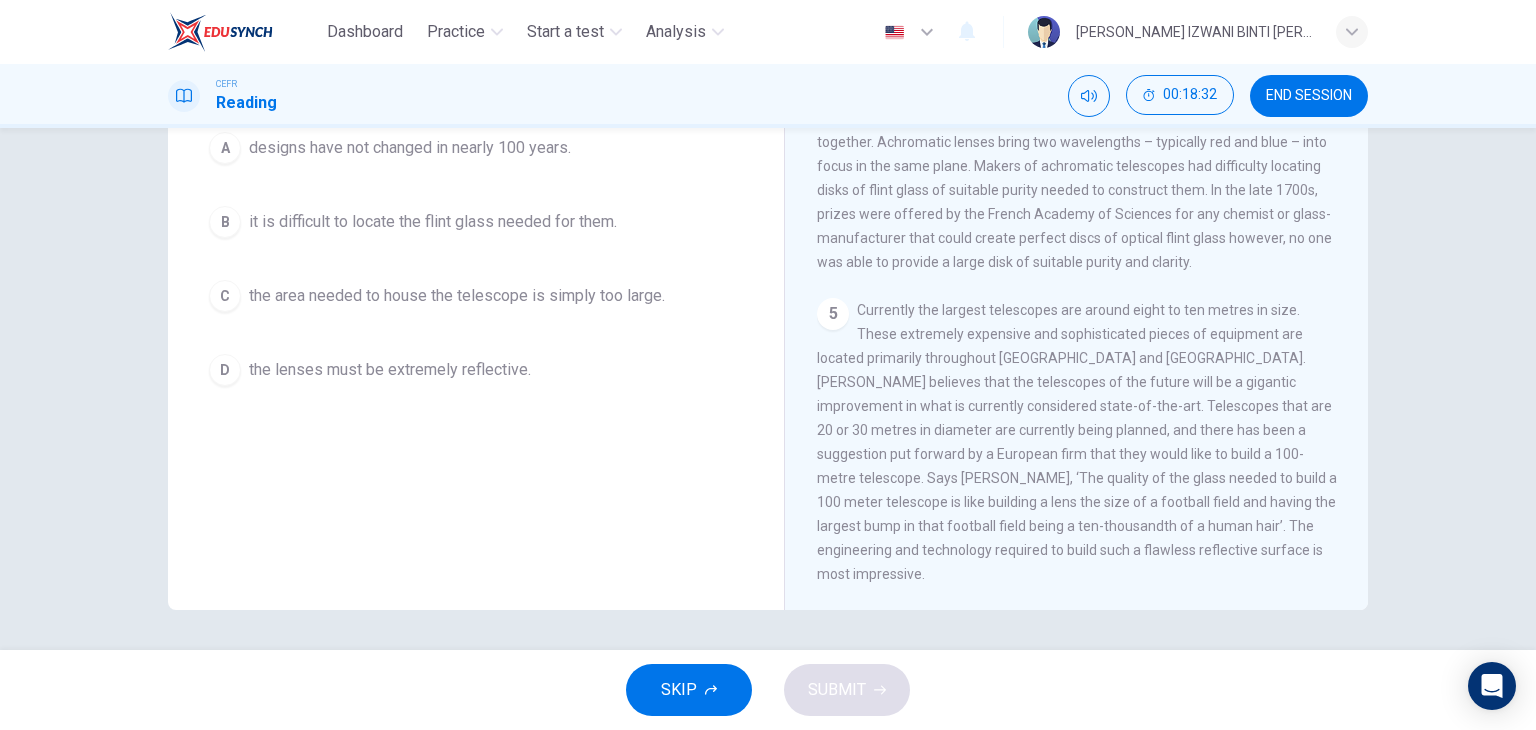 drag, startPoint x: 902, startPoint y: 573, endPoint x: 1094, endPoint y: 568, distance: 192.0651 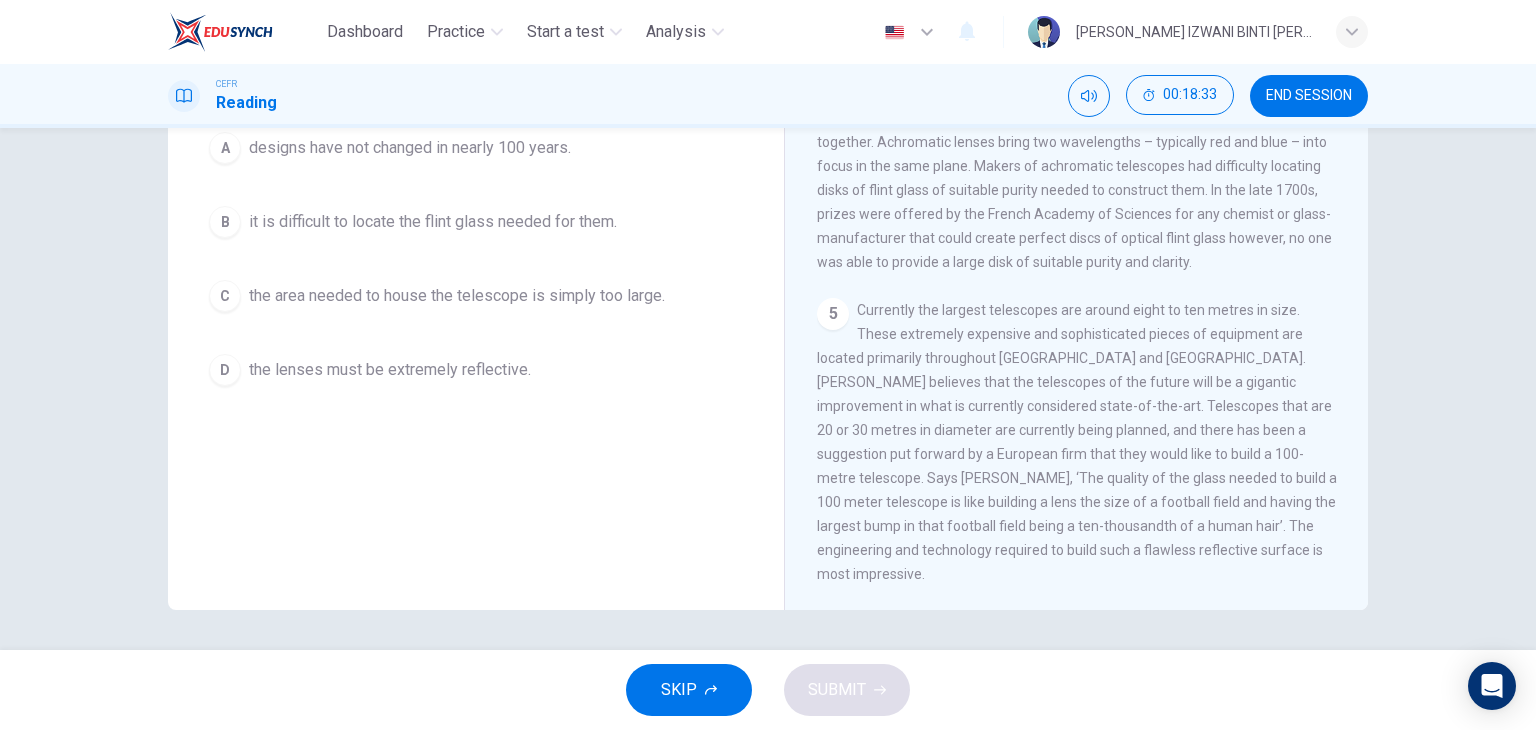 drag, startPoint x: 1094, startPoint y: 549, endPoint x: 898, endPoint y: 559, distance: 196.25494 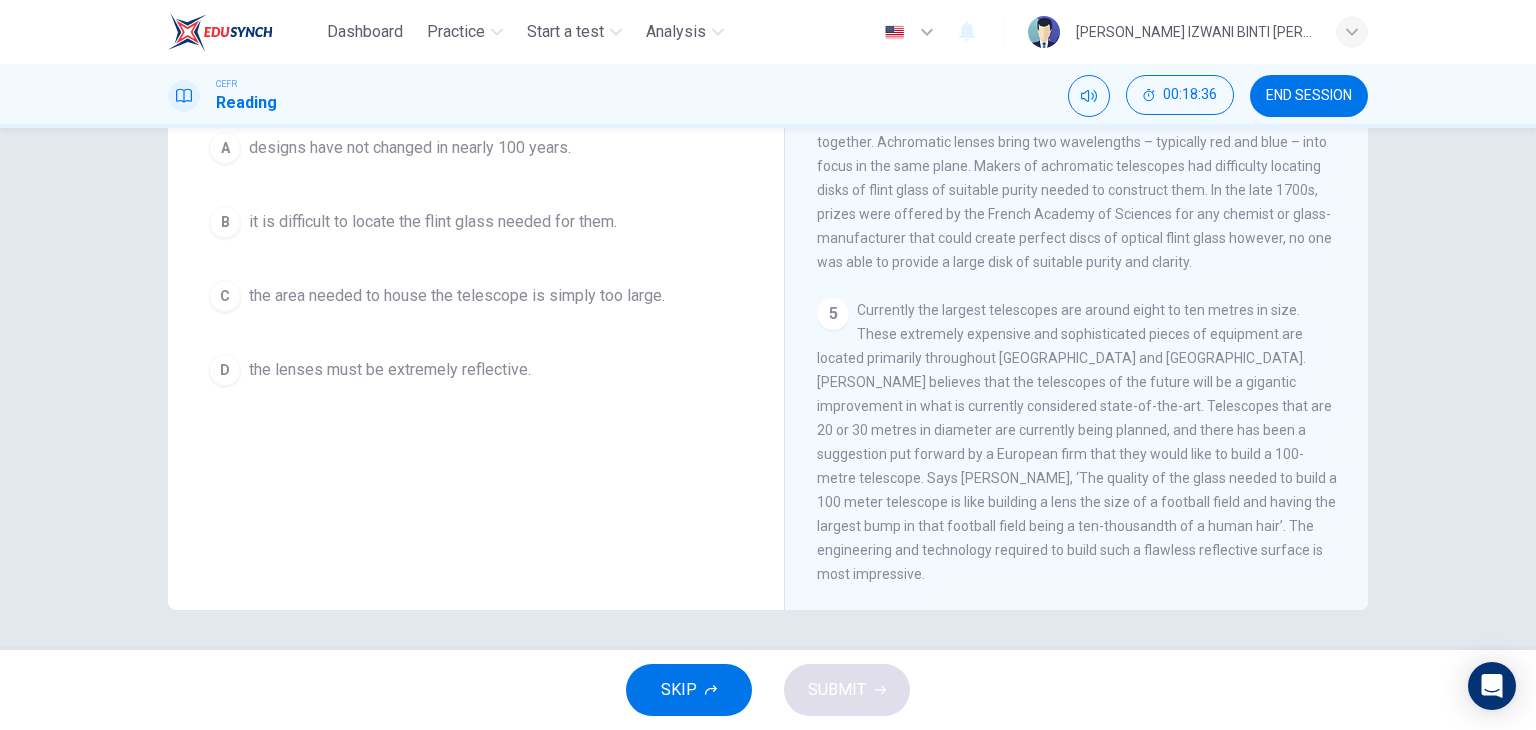 drag, startPoint x: 853, startPoint y: 577, endPoint x: 1094, endPoint y: 573, distance: 241.03319 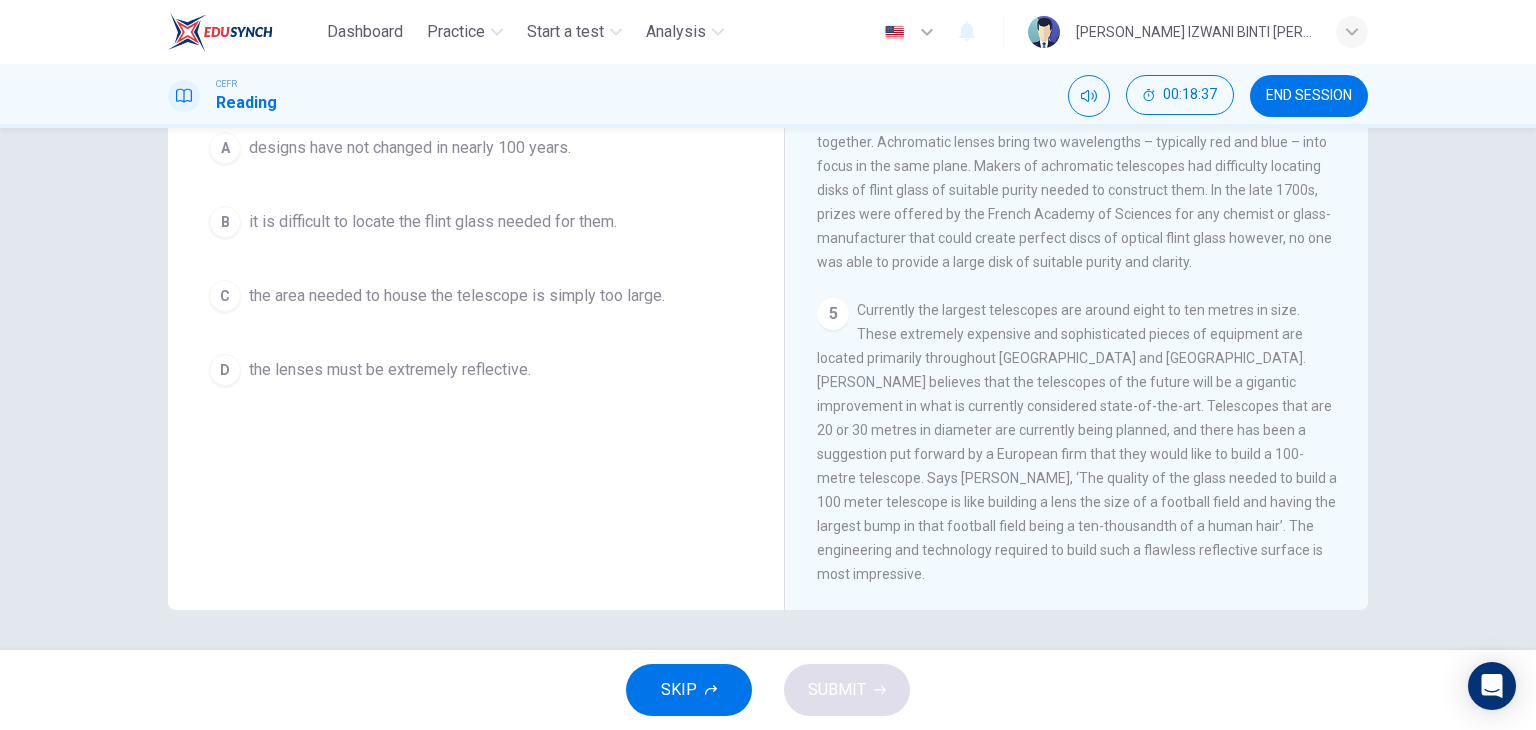 scroll, scrollTop: 153, scrollLeft: 0, axis: vertical 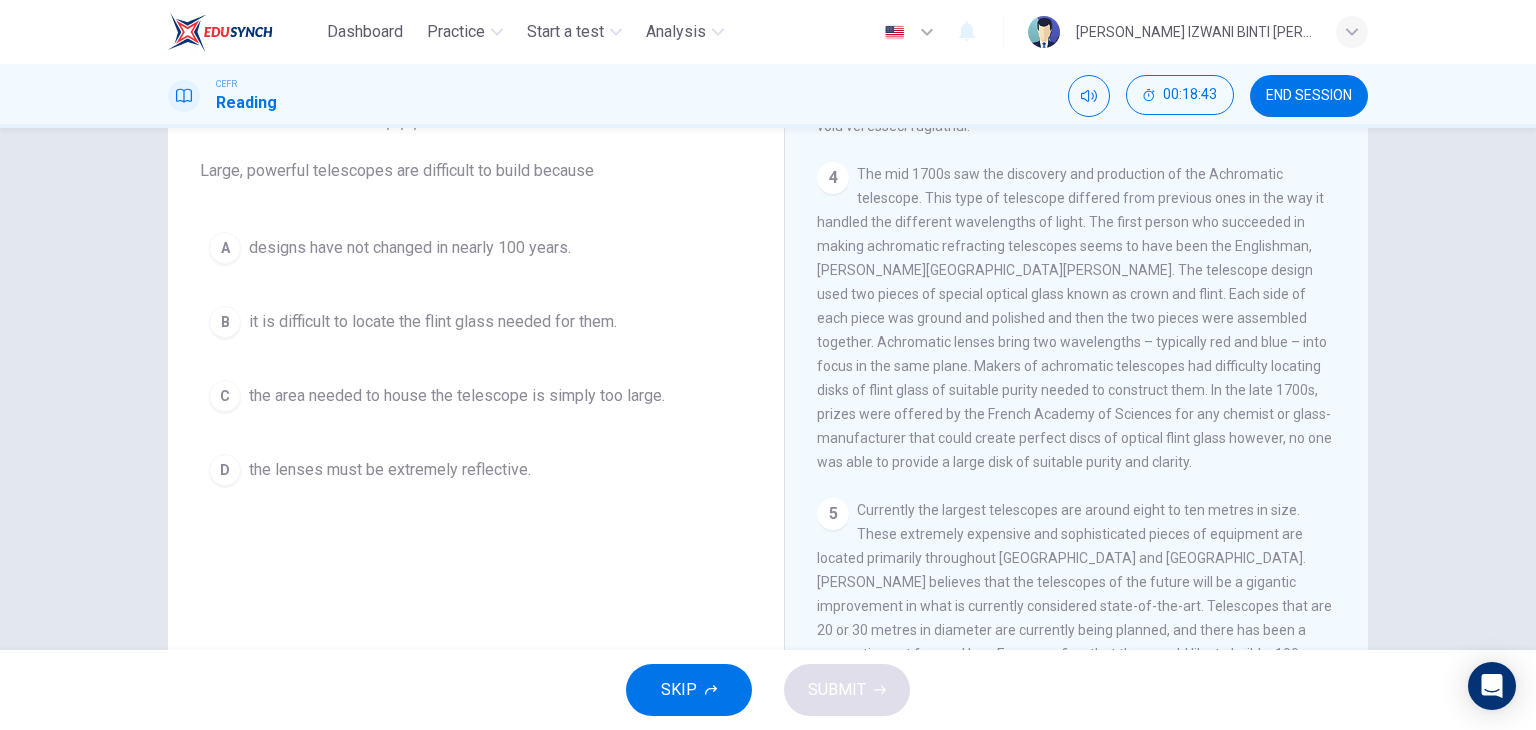 drag, startPoint x: 972, startPoint y: 170, endPoint x: 1245, endPoint y: 195, distance: 274.1423 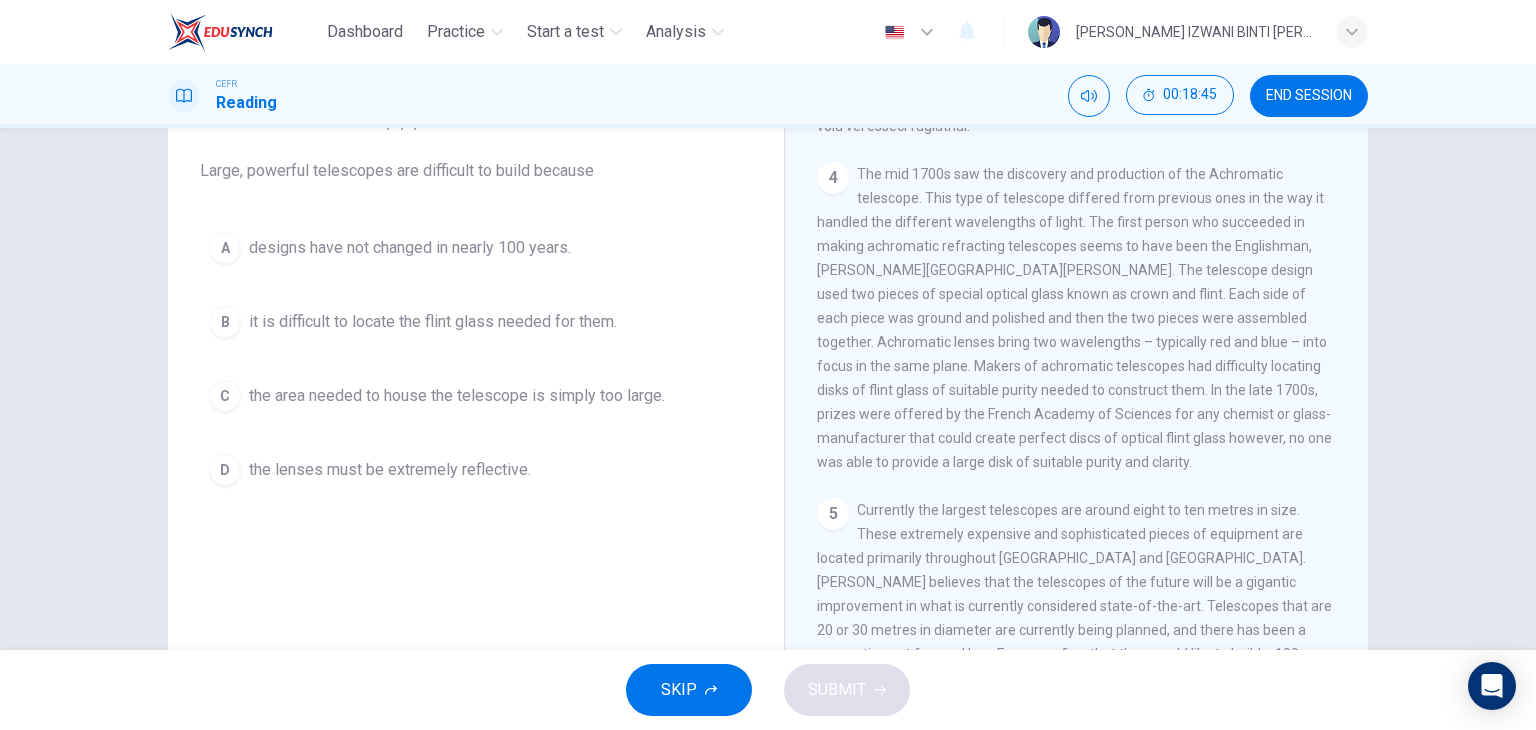 drag, startPoint x: 859, startPoint y: 217, endPoint x: 1084, endPoint y: 233, distance: 225.56818 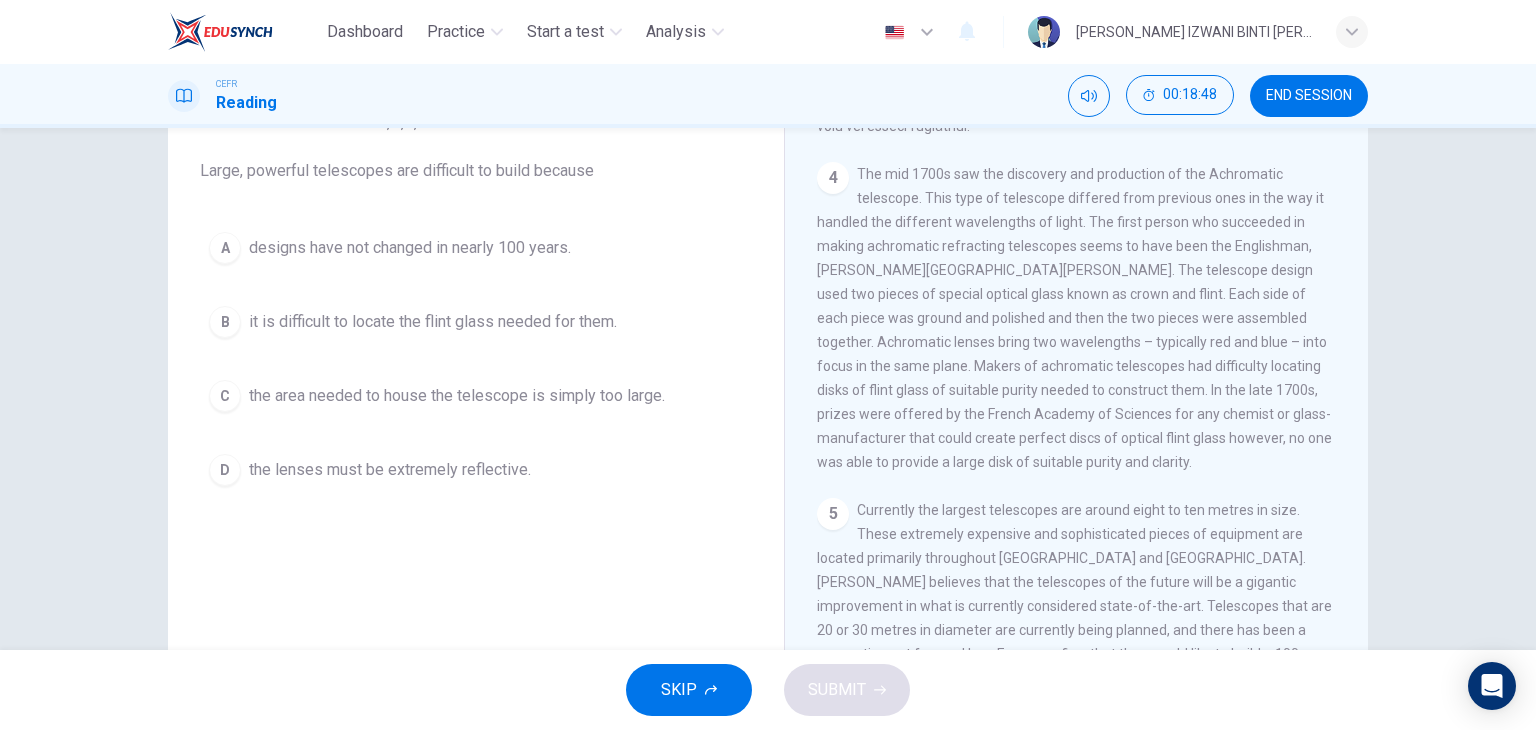 drag, startPoint x: 946, startPoint y: 210, endPoint x: 1205, endPoint y: 215, distance: 259.04825 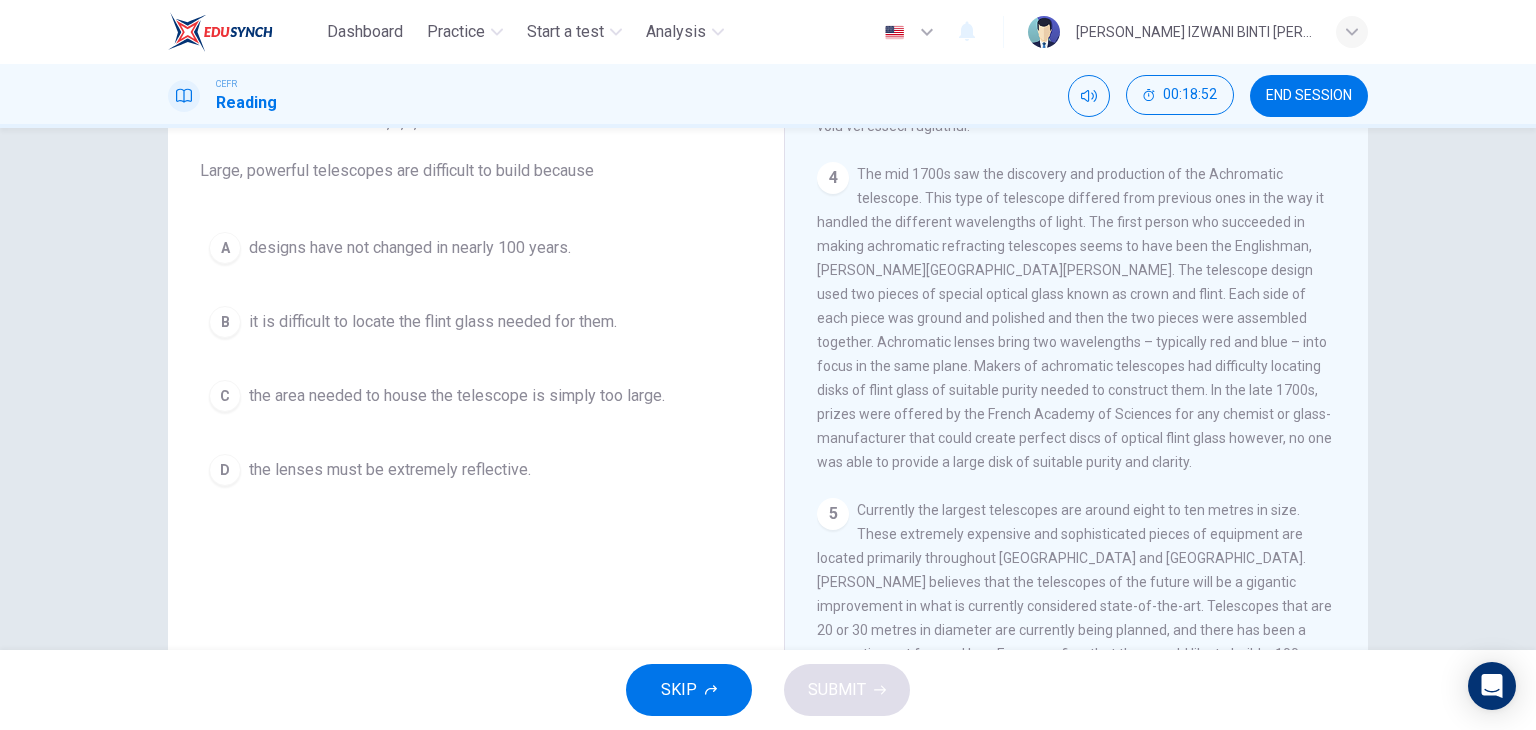drag, startPoint x: 840, startPoint y: 283, endPoint x: 1227, endPoint y: 292, distance: 387.10464 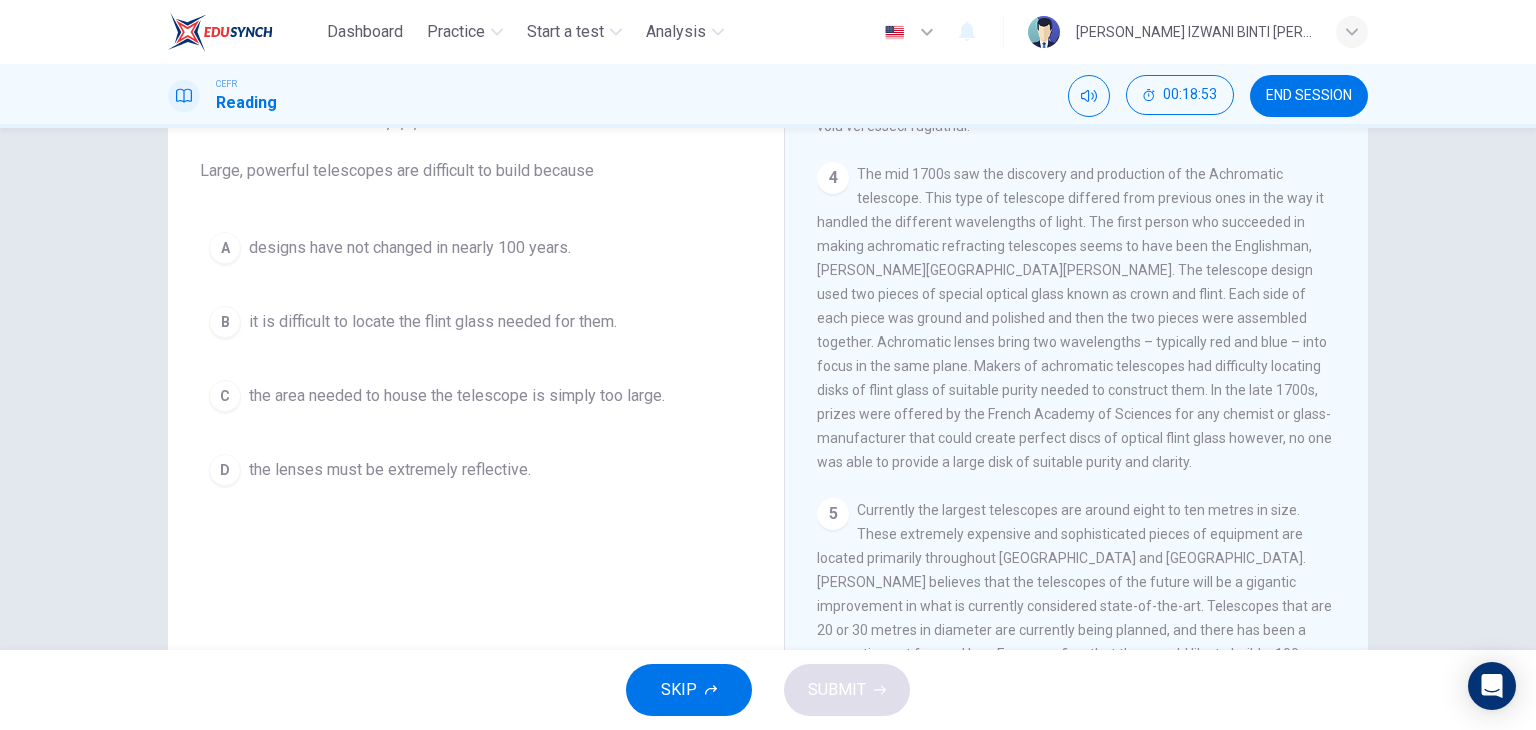 drag, startPoint x: 941, startPoint y: 301, endPoint x: 1027, endPoint y: 297, distance: 86.09297 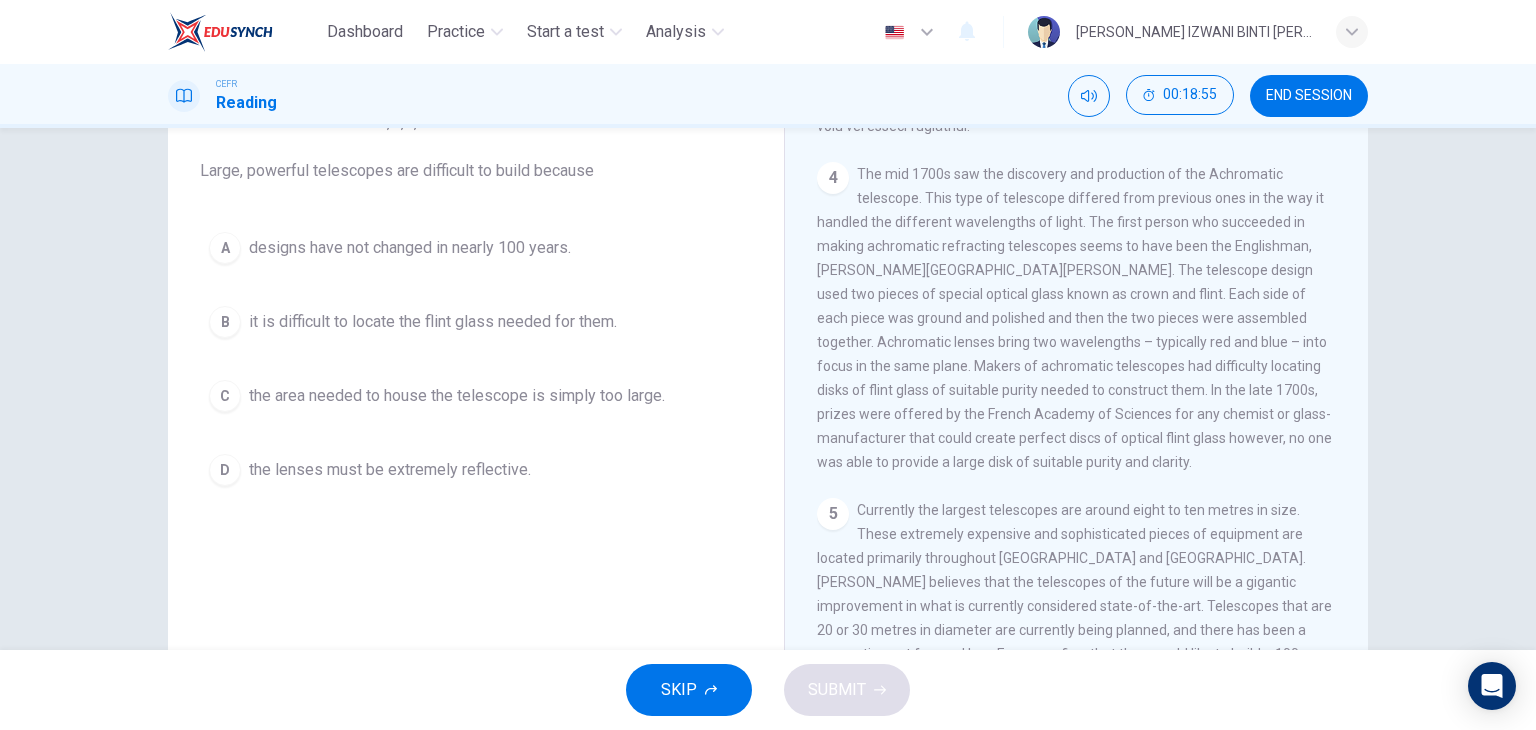 drag, startPoint x: 896, startPoint y: 344, endPoint x: 1160, endPoint y: 359, distance: 264.42578 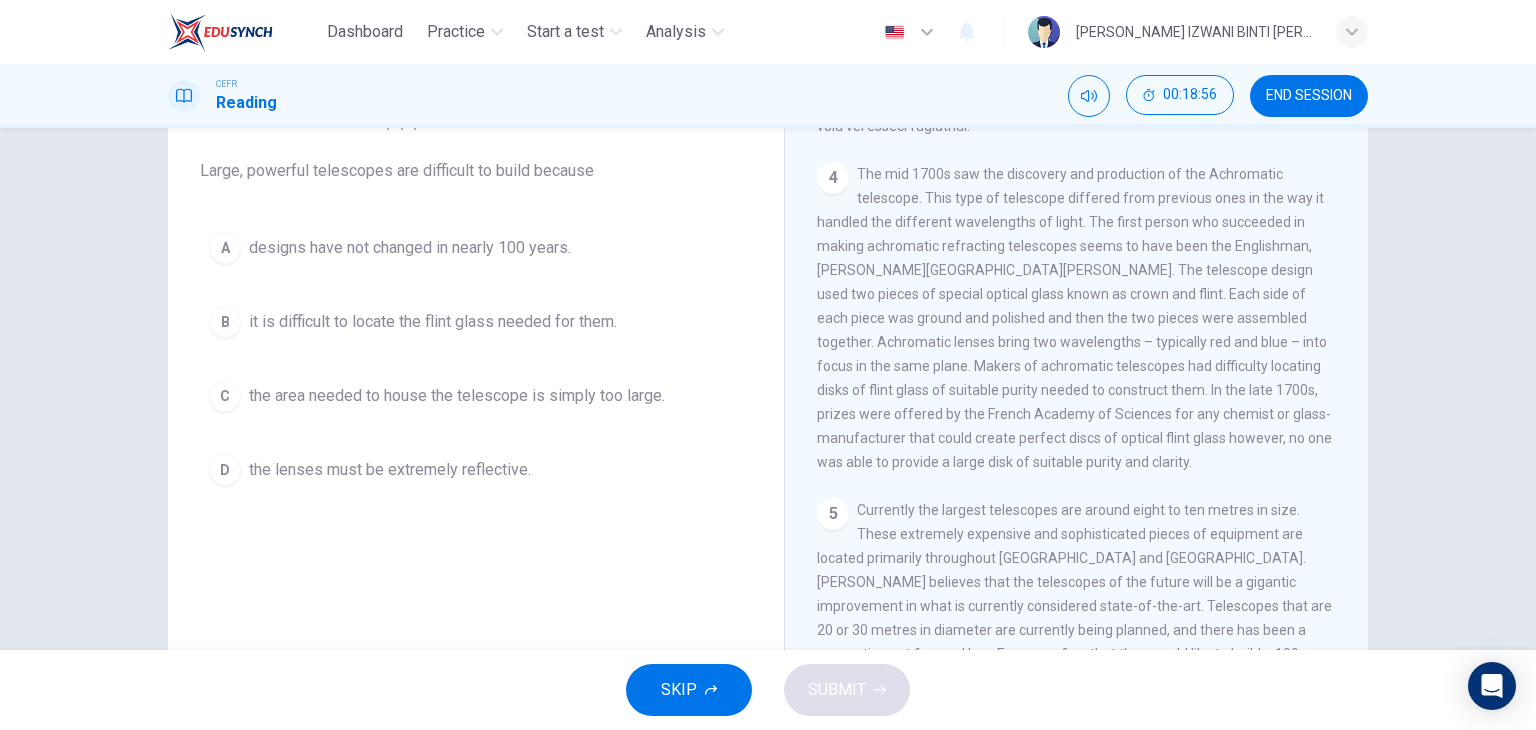 drag, startPoint x: 991, startPoint y: 369, endPoint x: 1110, endPoint y: 365, distance: 119.06721 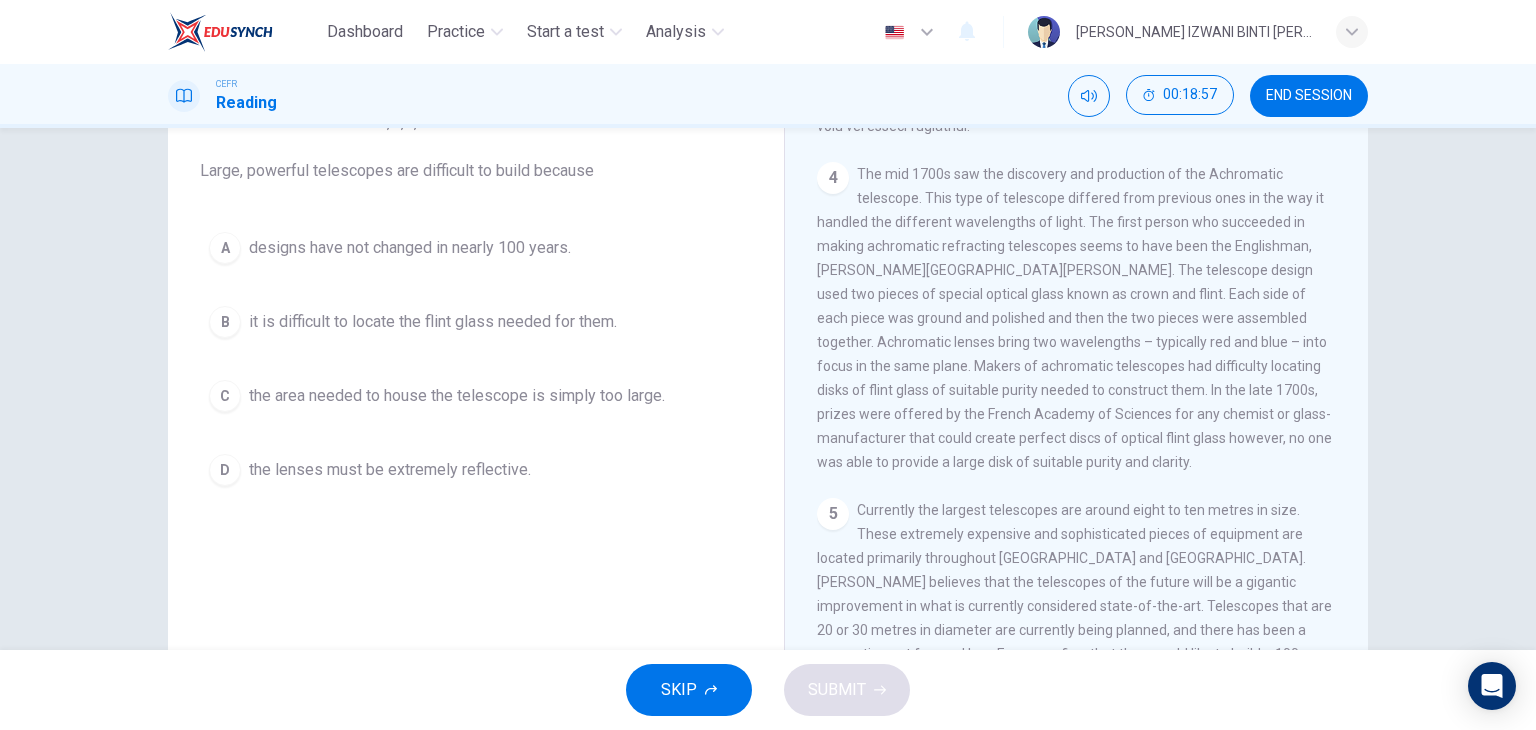 drag, startPoint x: 1082, startPoint y: 390, endPoint x: 1279, endPoint y: 389, distance: 197.00253 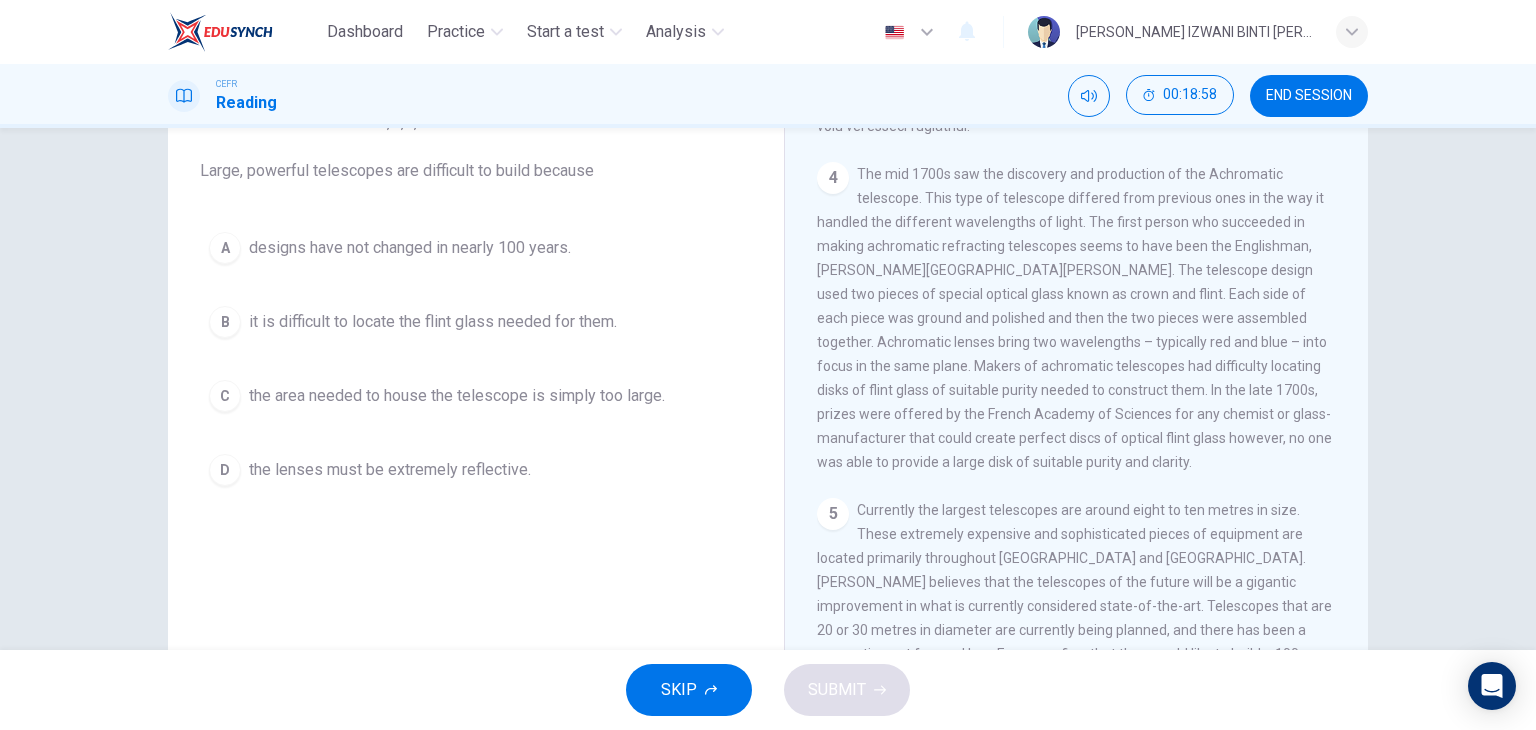 drag, startPoint x: 868, startPoint y: 424, endPoint x: 996, endPoint y: 442, distance: 129.25943 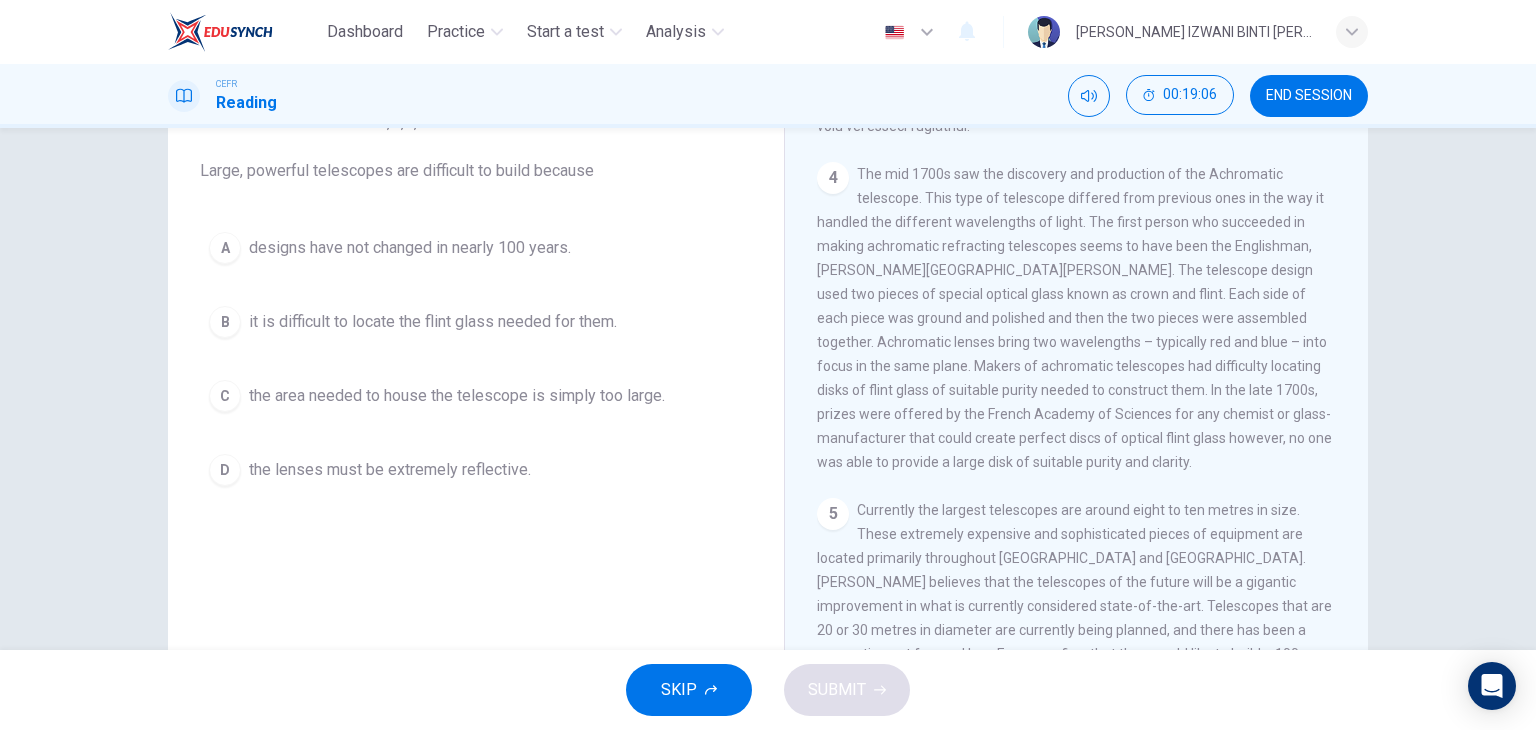 drag, startPoint x: 918, startPoint y: 358, endPoint x: 929, endPoint y: 374, distance: 19.416489 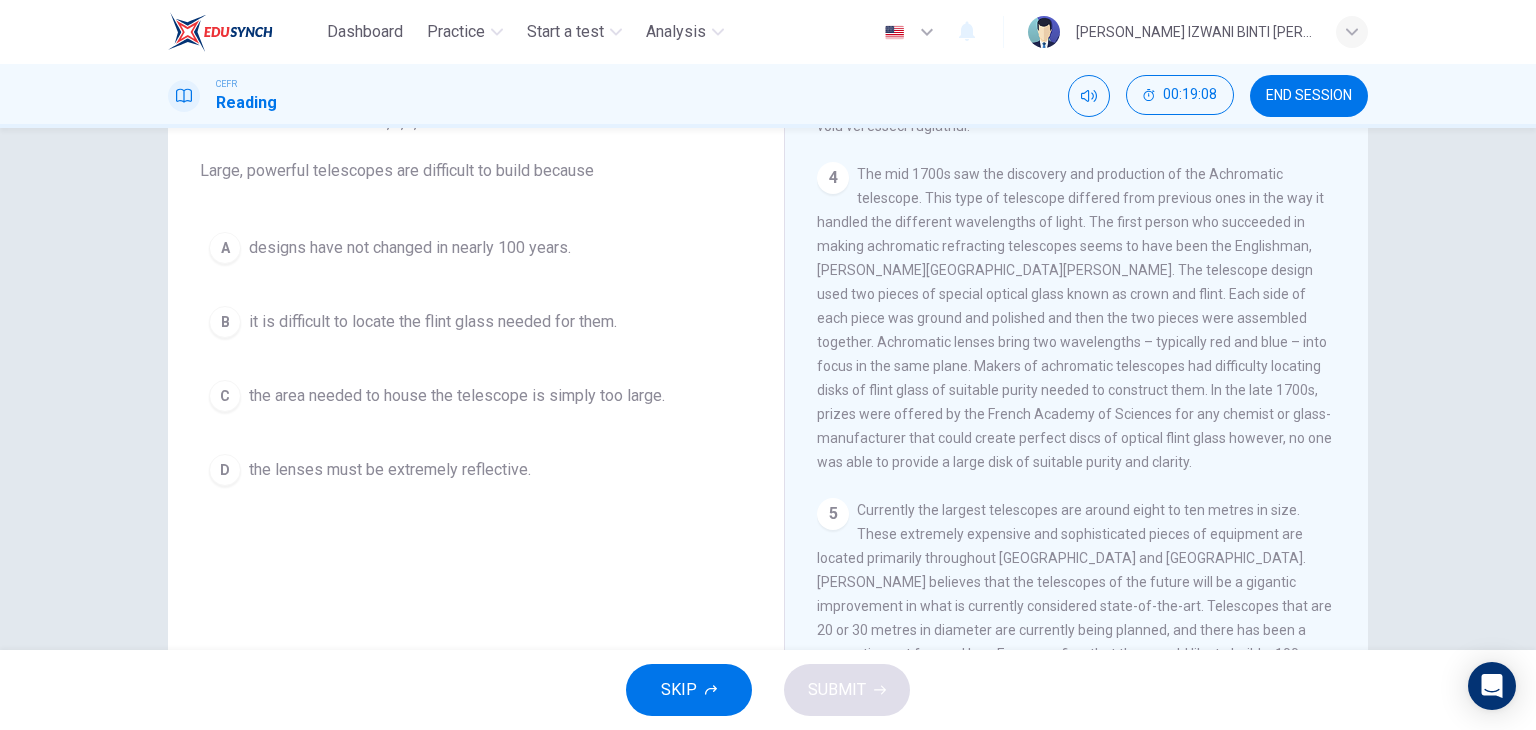 scroll, scrollTop: 1446, scrollLeft: 0, axis: vertical 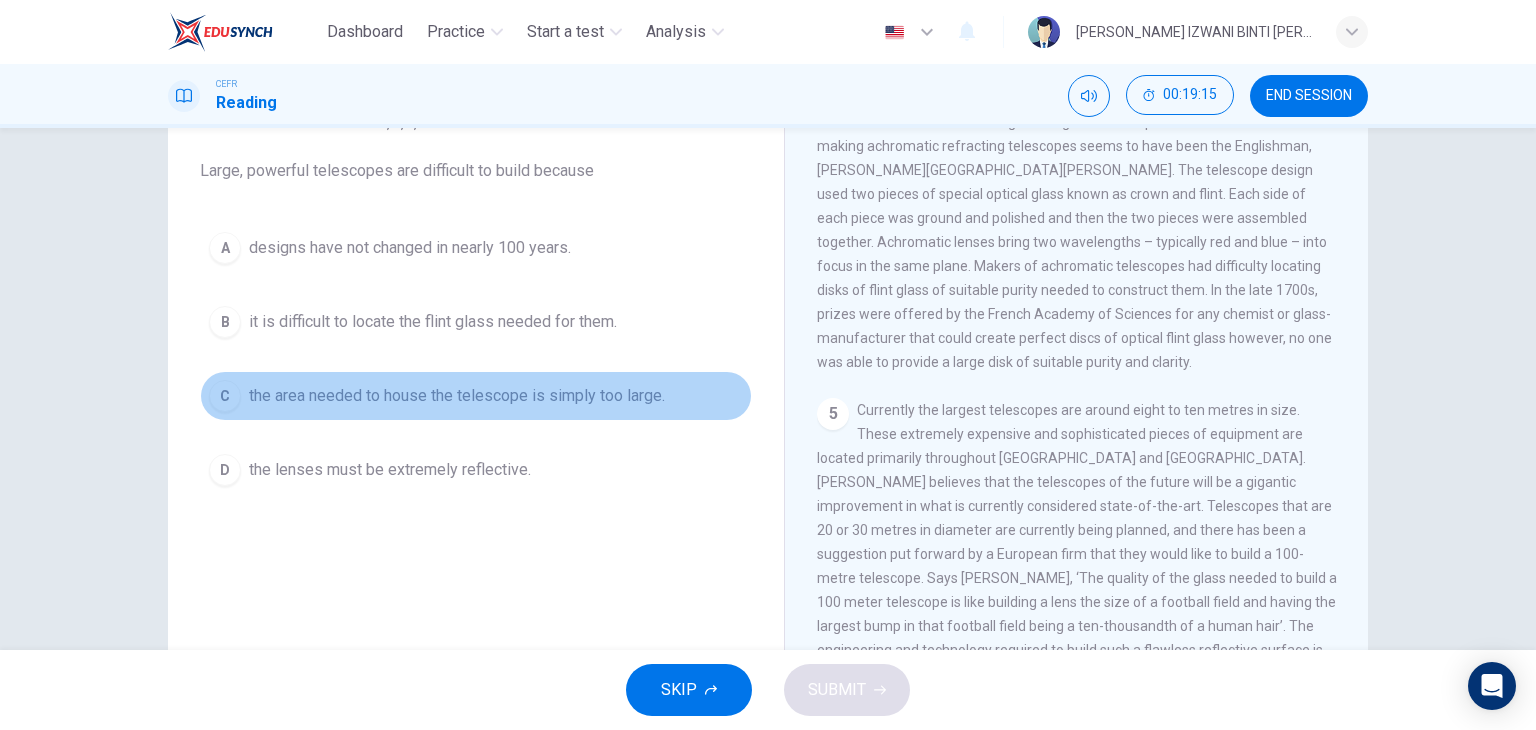 click on "the area needed to house the telescope is simply too large." at bounding box center (457, 396) 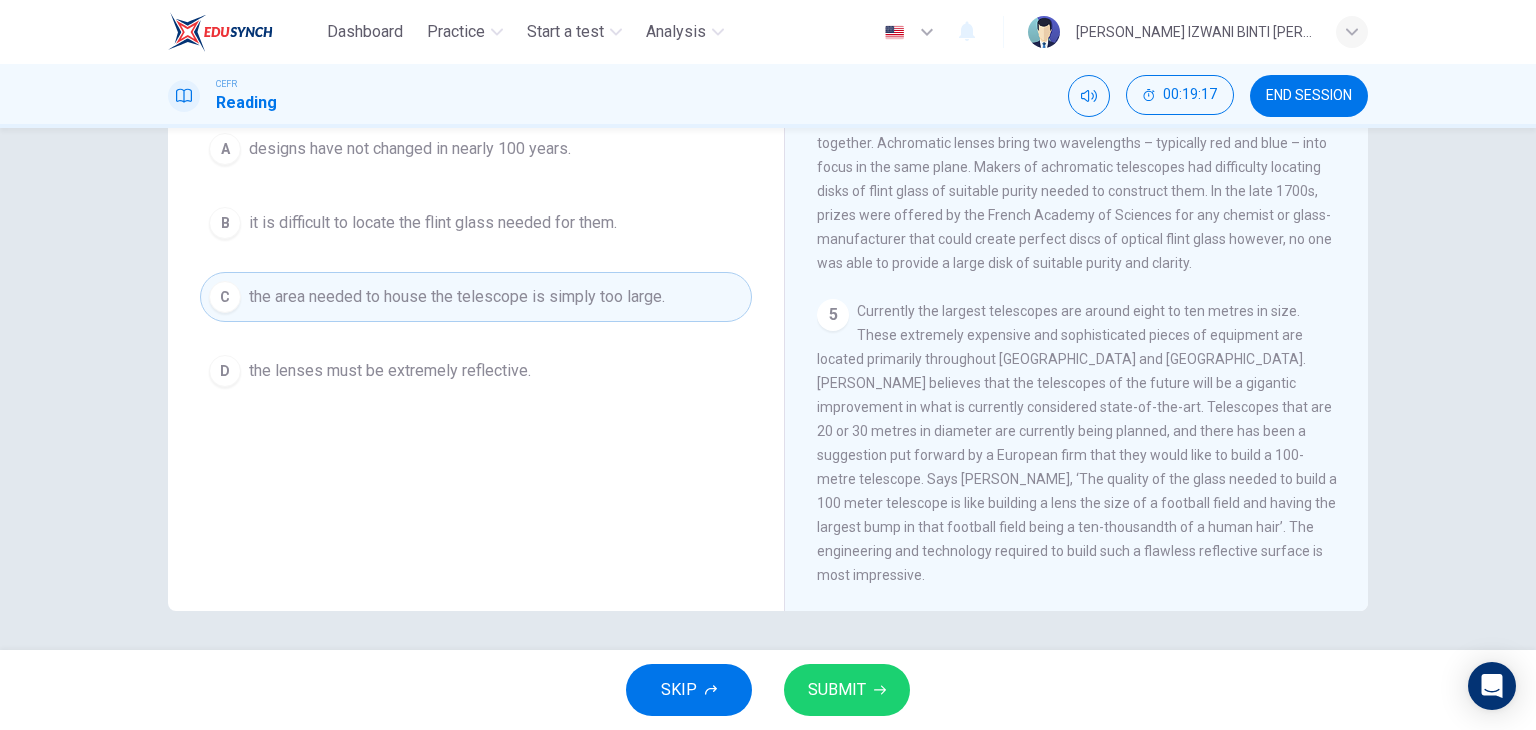 scroll, scrollTop: 253, scrollLeft: 0, axis: vertical 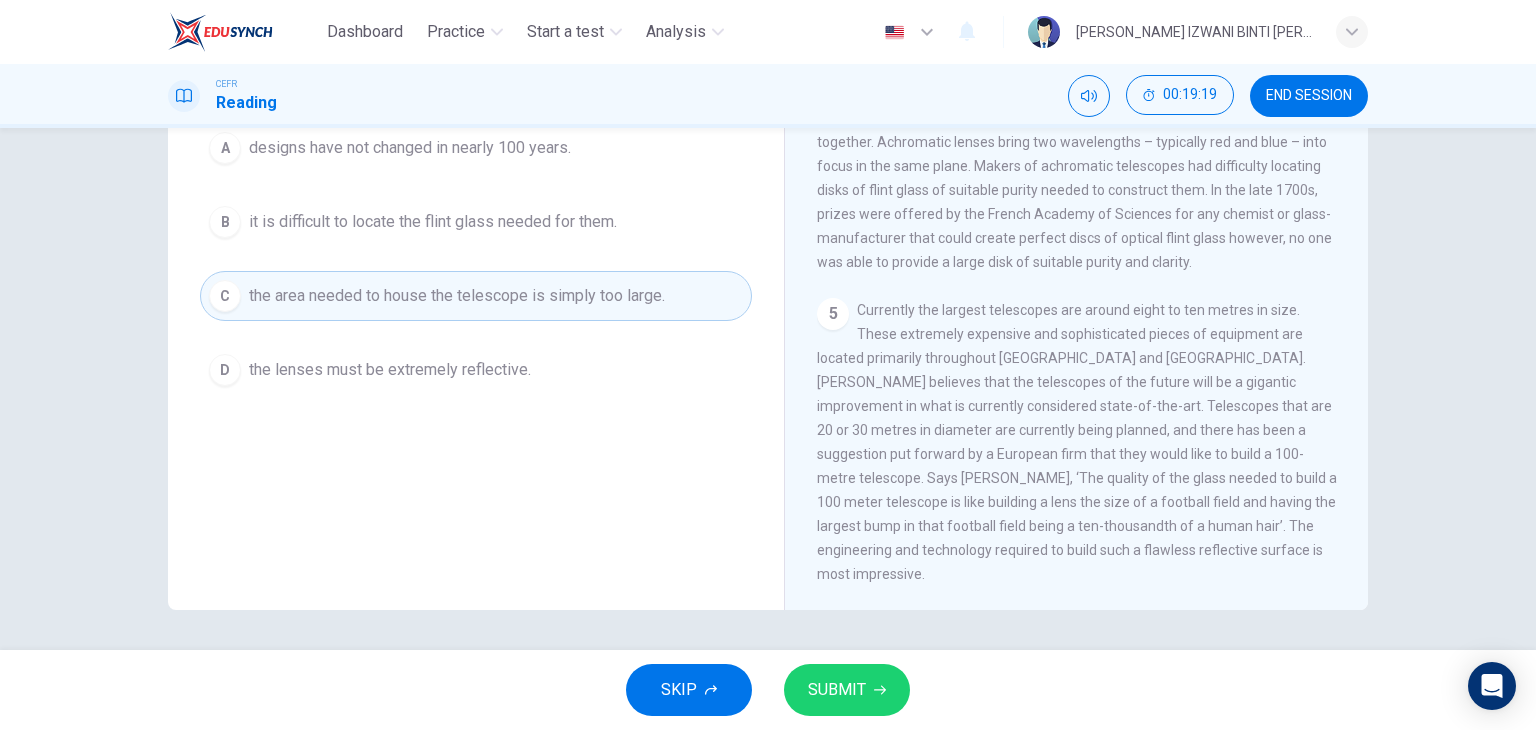 drag, startPoint x: 878, startPoint y: 499, endPoint x: 1164, endPoint y: 517, distance: 286.5659 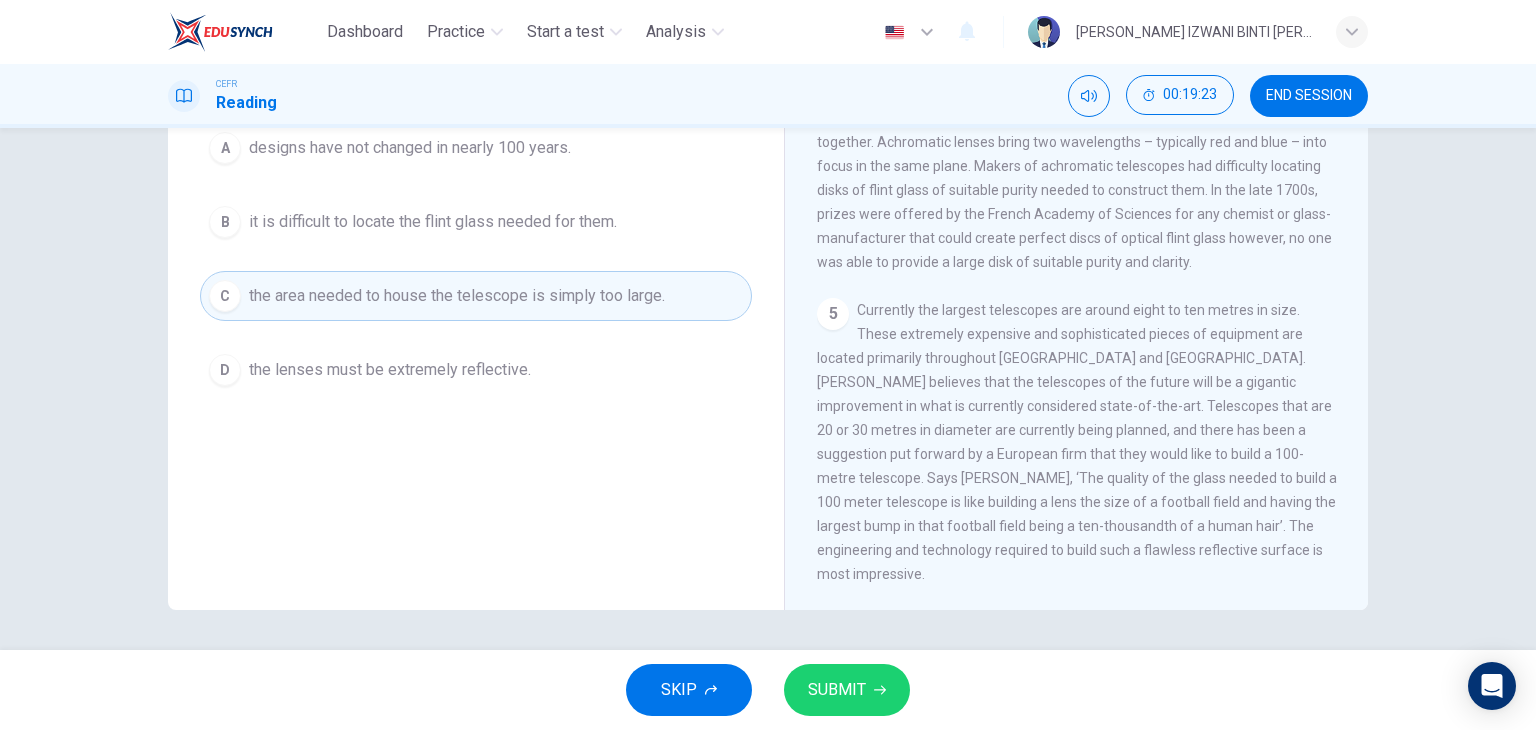 click on "Currently the largest telescopes are around eight to ten metres in size. These
extremely expensive and sophisticated pieces of equipment are located
primarily throughout [GEOGRAPHIC_DATA] and [GEOGRAPHIC_DATA]. [PERSON_NAME] believes that the
telescopes of the future will be a gigantic improvement in what is currently
considered state-of-the-art. Telescopes that are 20 or 30 metres in diameter
are currently being planned, and there has been a suggestion put forward by a
European firm that they would like to build a 100-metre telescope. Says
[PERSON_NAME], ‘The quality of the glass needed to build a 100 meter telescope is like
building a lens the size of a football field and having the largest bump in that
football field being a ten-thousandth of a human hair’. The engineering and
technology required to build such a flawless reflective surface is most
impressive." at bounding box center (1077, 442) 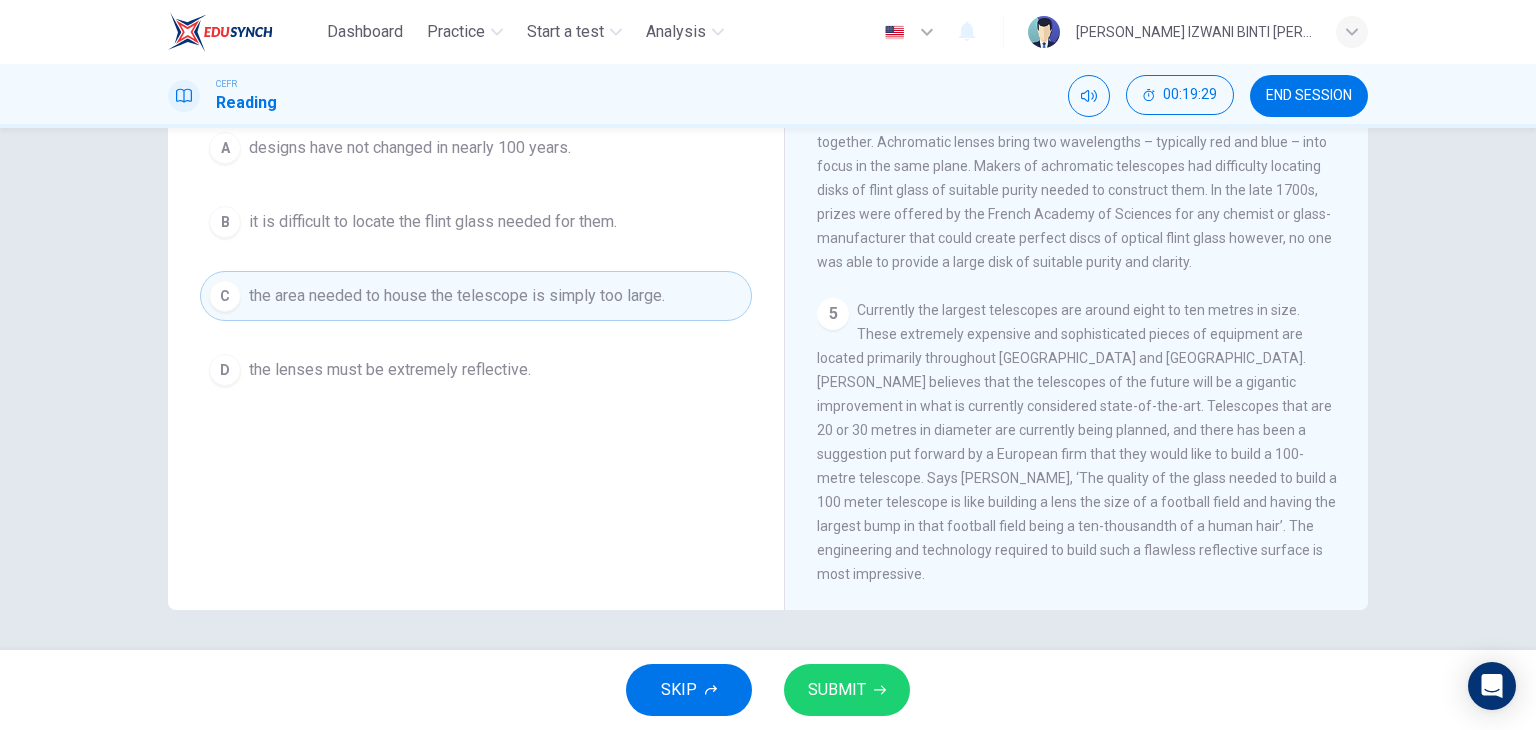 drag, startPoint x: 828, startPoint y: 525, endPoint x: 1026, endPoint y: 521, distance: 198.0404 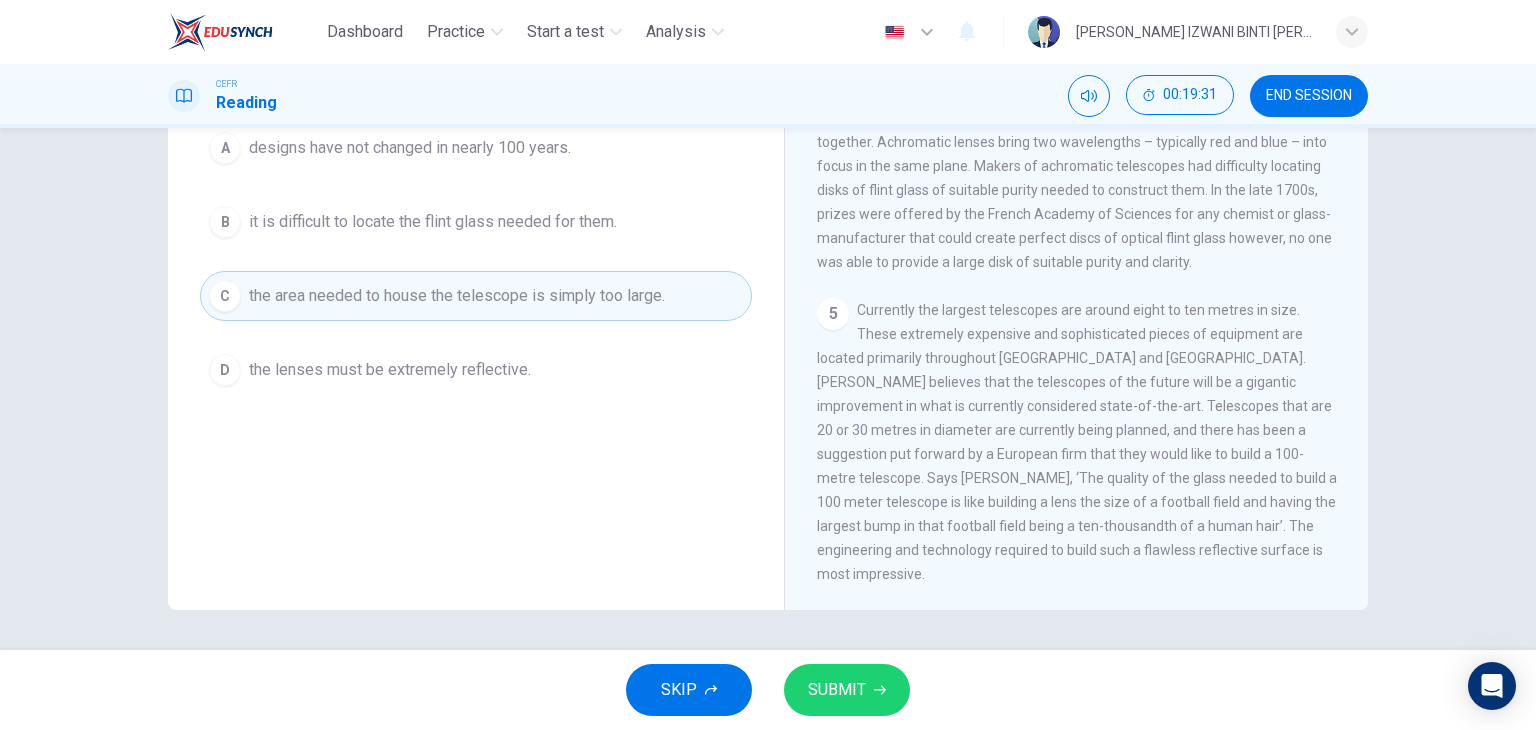 drag, startPoint x: 1024, startPoint y: 524, endPoint x: 1195, endPoint y: 549, distance: 172.81783 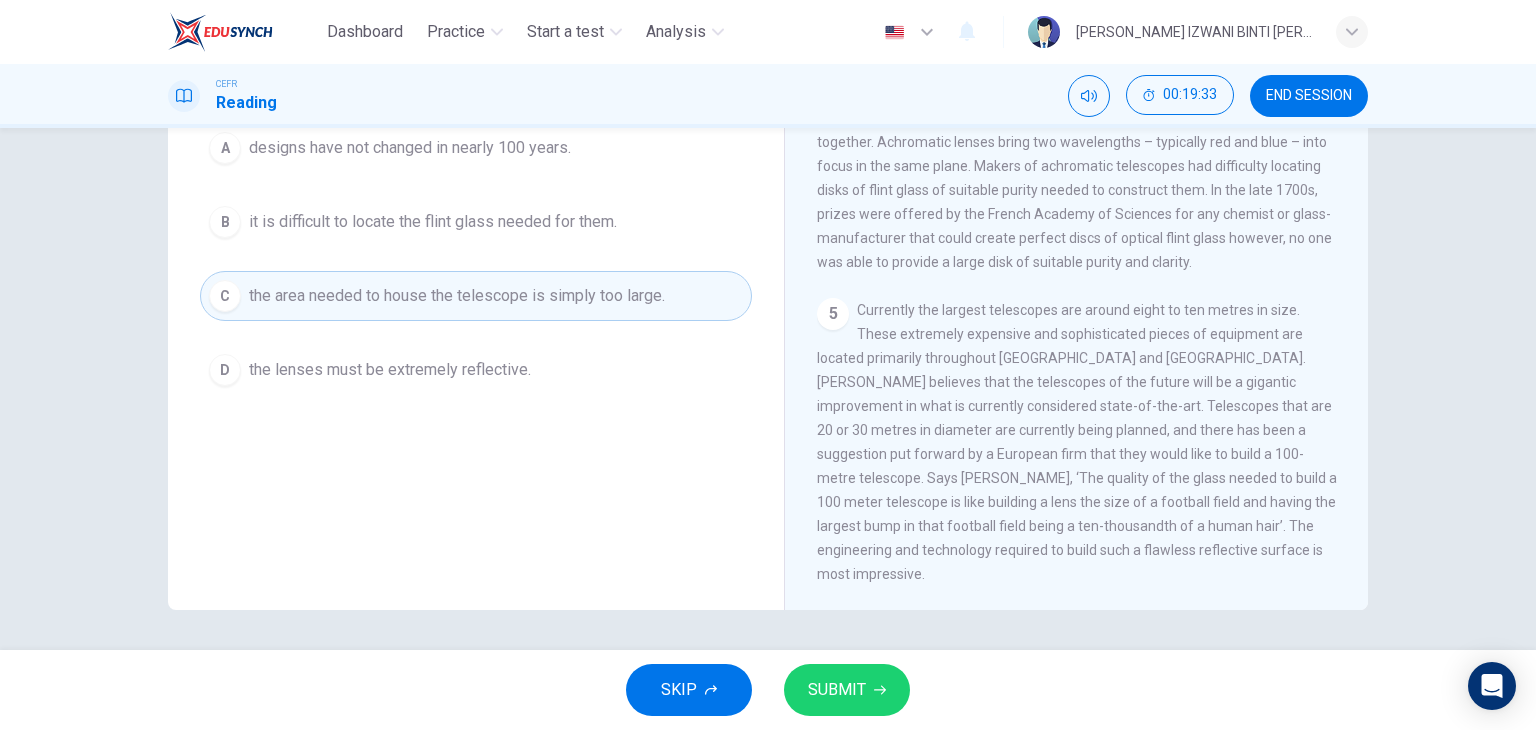 click 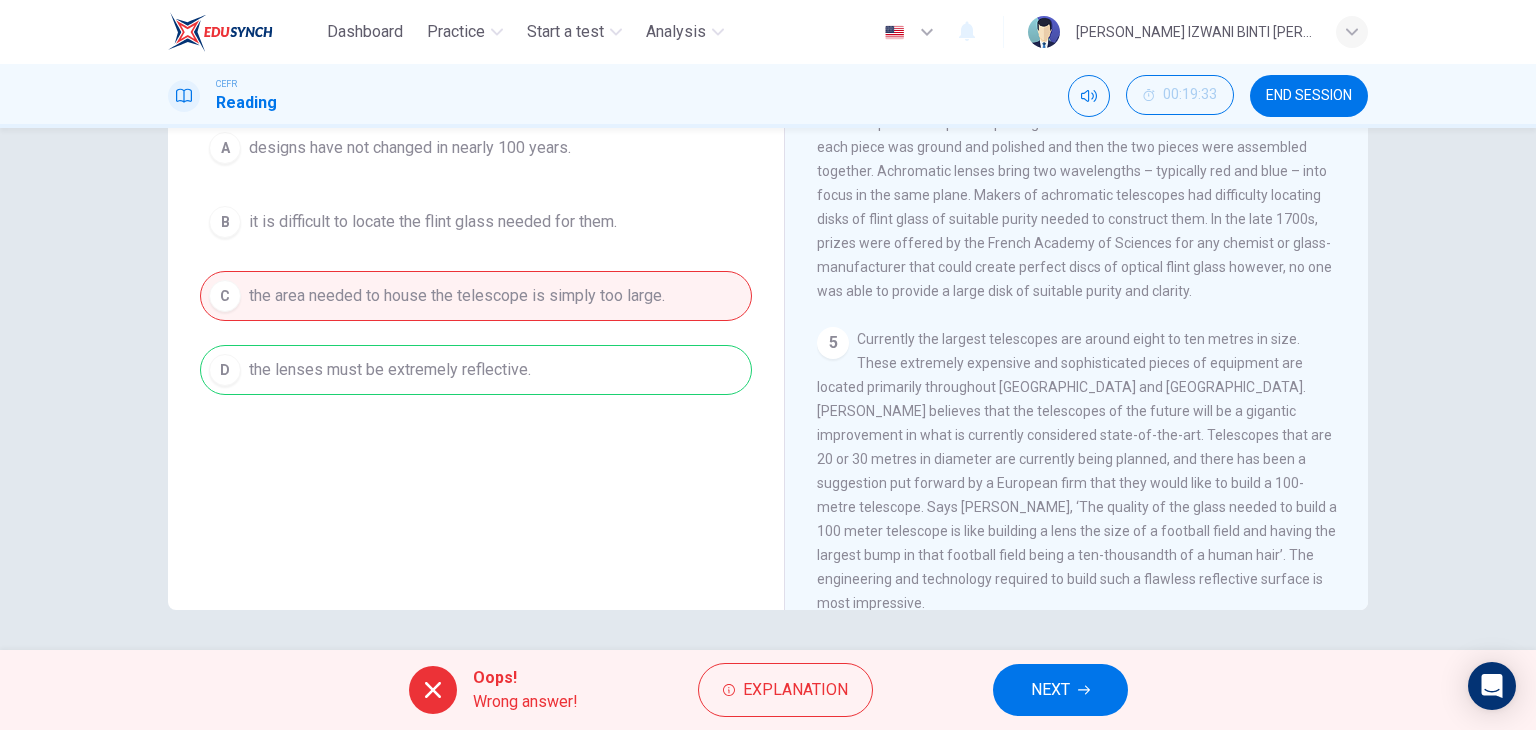 scroll, scrollTop: 1446, scrollLeft: 0, axis: vertical 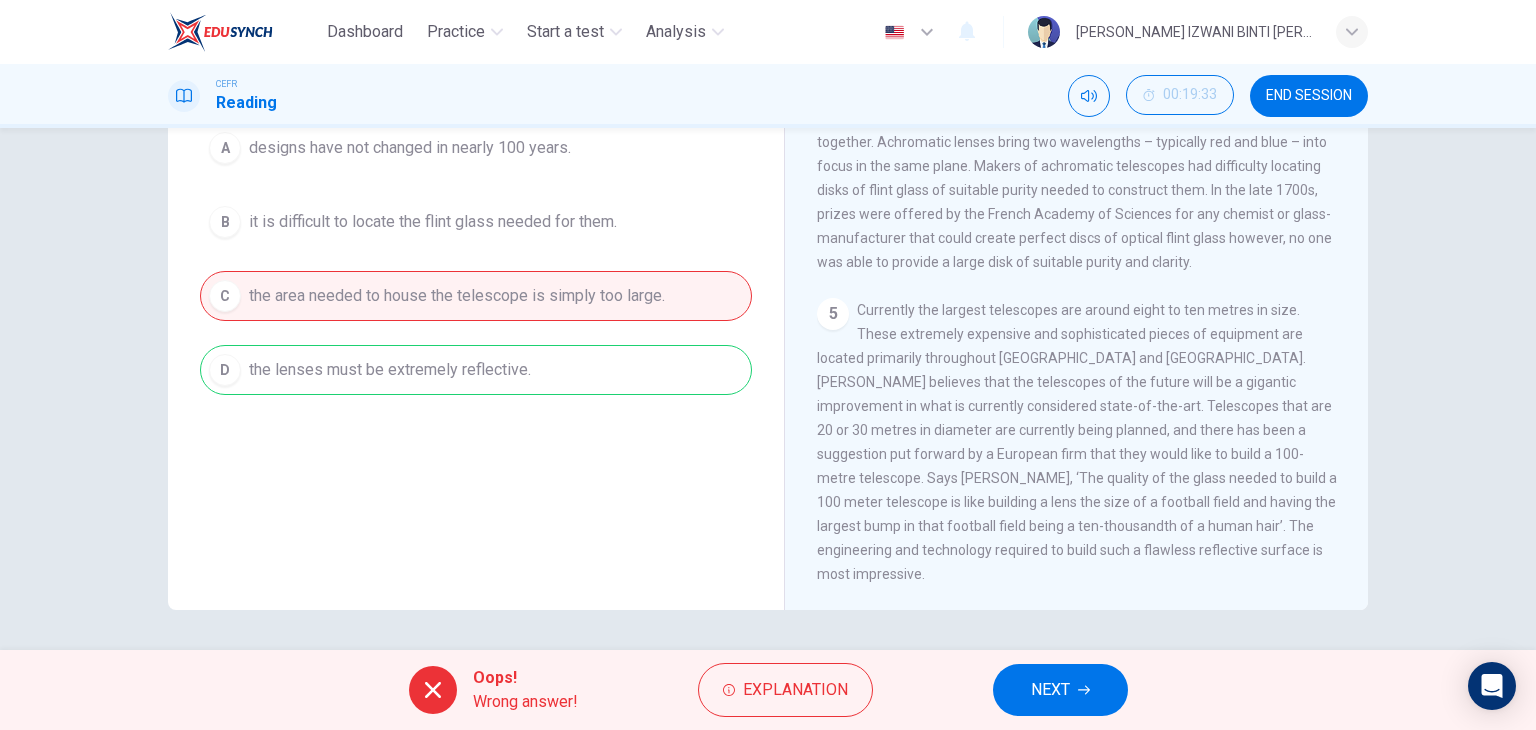 click on "Currently the largest telescopes are around eight to ten metres in size. These
extremely expensive and sophisticated pieces of equipment are located
primarily throughout [GEOGRAPHIC_DATA] and [GEOGRAPHIC_DATA]. [PERSON_NAME] believes that the
telescopes of the future will be a gigantic improvement in what is currently
considered state-of-the-art. Telescopes that are 20 or 30 metres in diameter
are currently being planned, and there has been a suggestion put forward by a
European firm that they would like to build a 100-metre telescope. Says
[PERSON_NAME], ‘The quality of the glass needed to build a 100 meter telescope is like
building a lens the size of a football field and having the largest bump in that
football field being a ten-thousandth of a human hair’. The engineering and
technology required to build such a flawless reflective surface is most
impressive." at bounding box center [1077, 442] 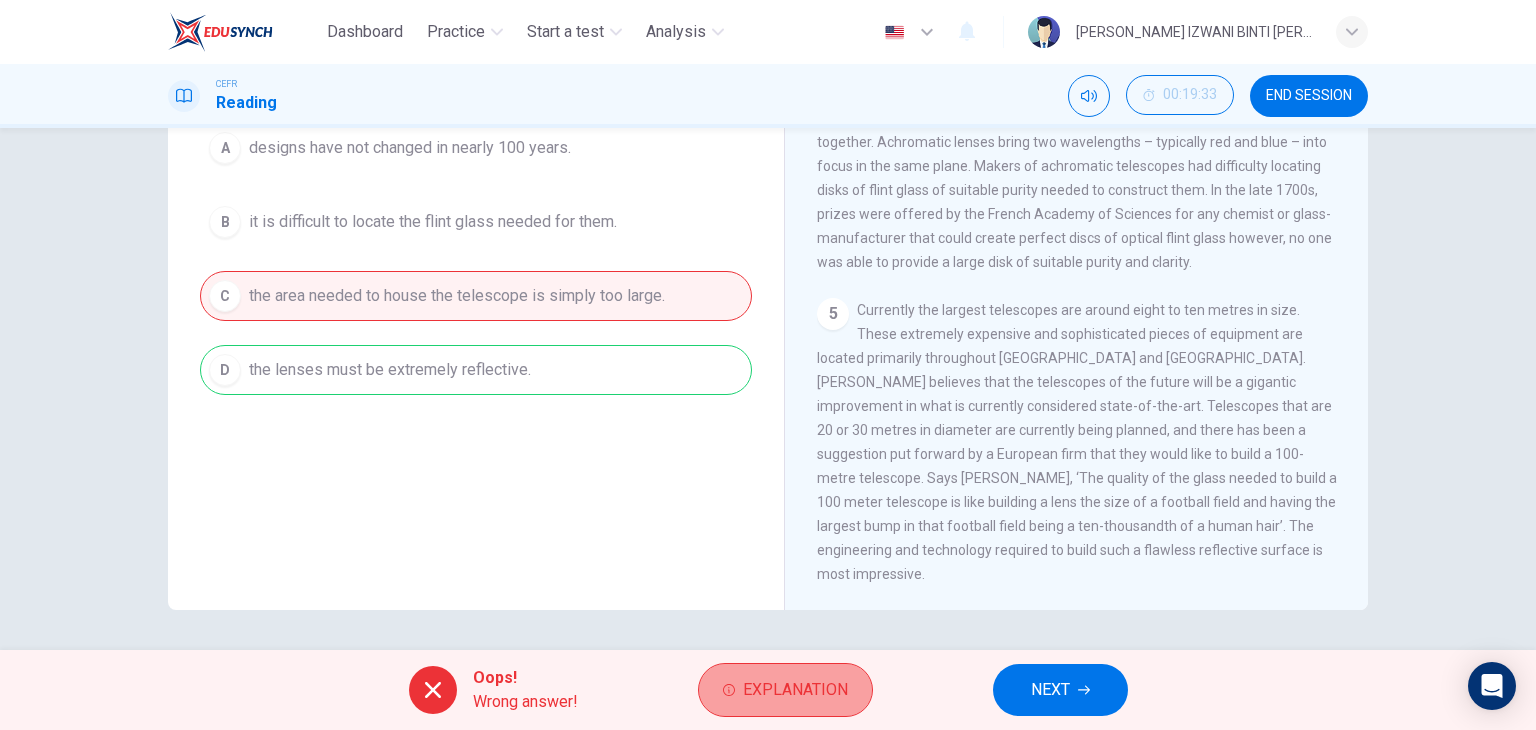 click on "Explanation" at bounding box center [785, 690] 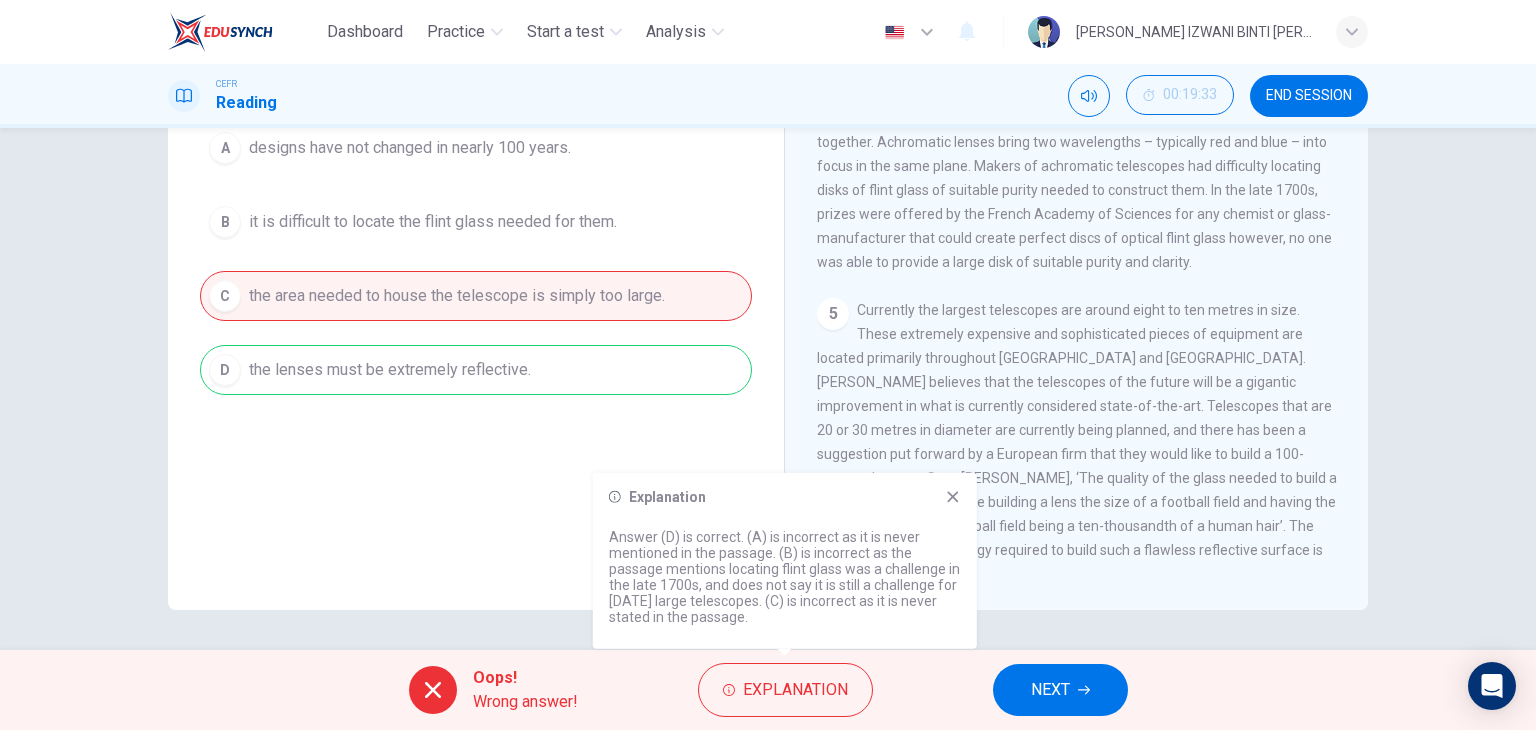 click on "Answer (D) is correct. (A) is incorrect as it is never mentioned in the passage. (B) is incorrect as the passage mentions locating flint glass was a challenge in the late 1700s, and does not say it is still a challenge for [DATE] large telescopes. (C) is incorrect as it is never stated in the passage." at bounding box center [785, 577] 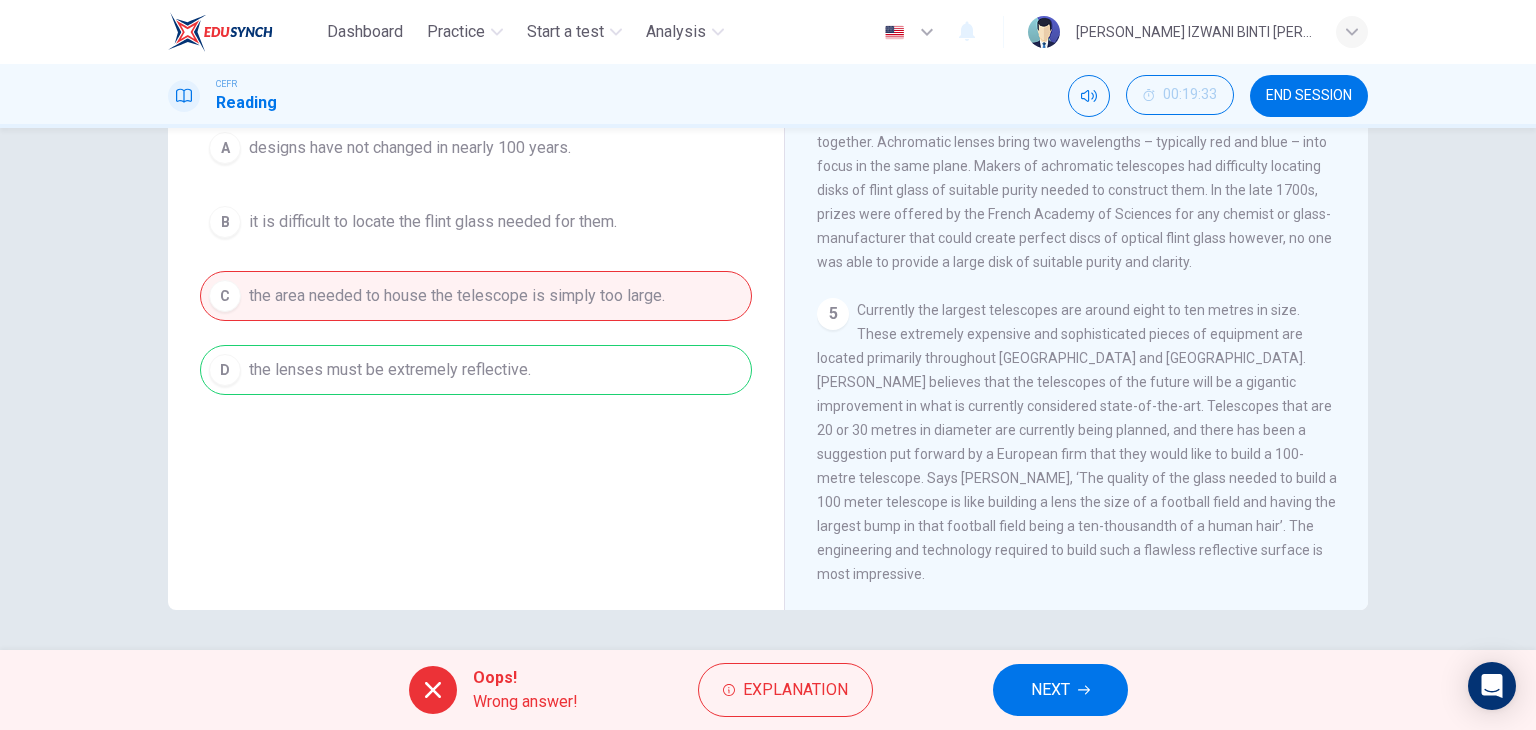 click on "A designs have not changed in nearly 100 years. B it is difficult to locate the flint glass needed for them. C the area needed to house the telescope is simply too large. D the lenses must be extremely reflective." at bounding box center [476, 259] 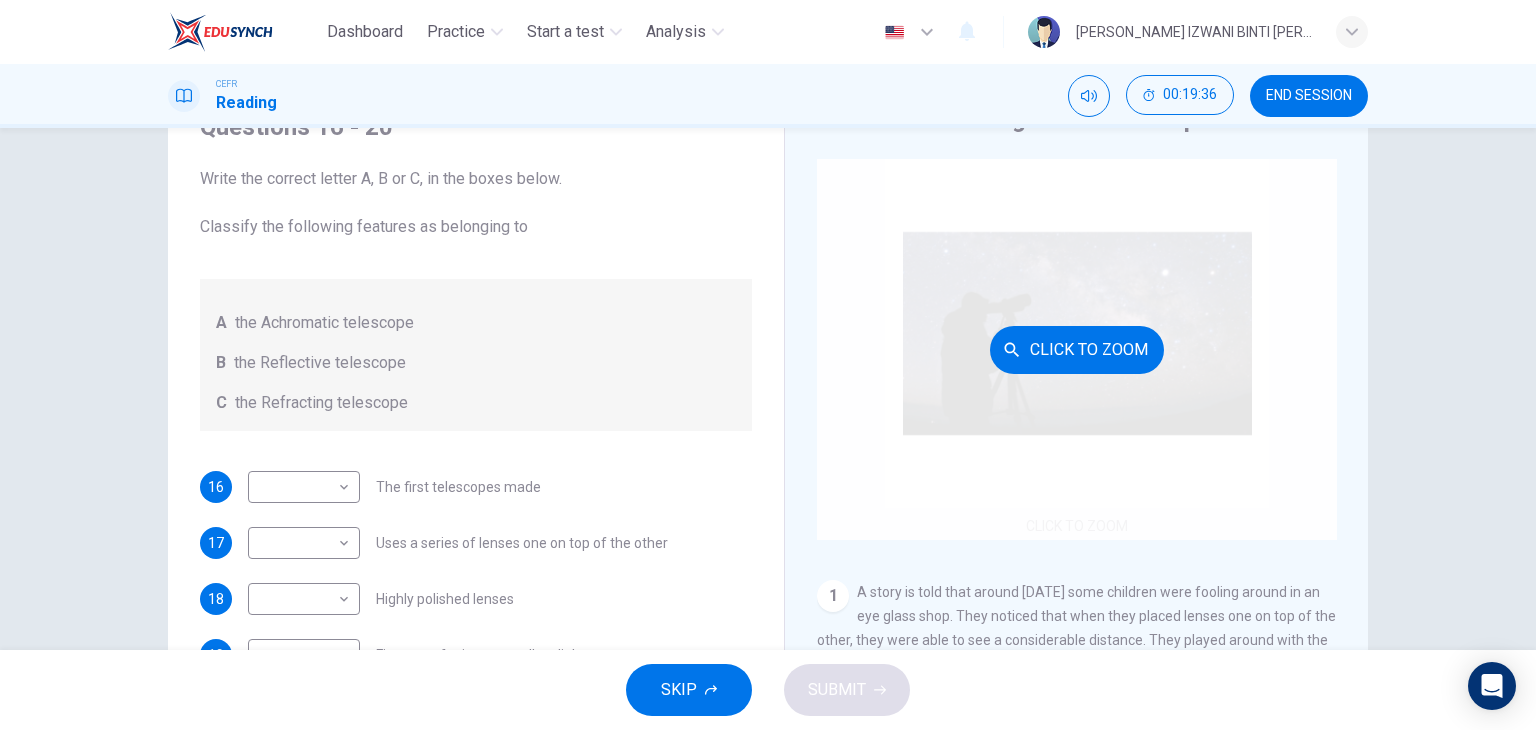 scroll, scrollTop: 53, scrollLeft: 0, axis: vertical 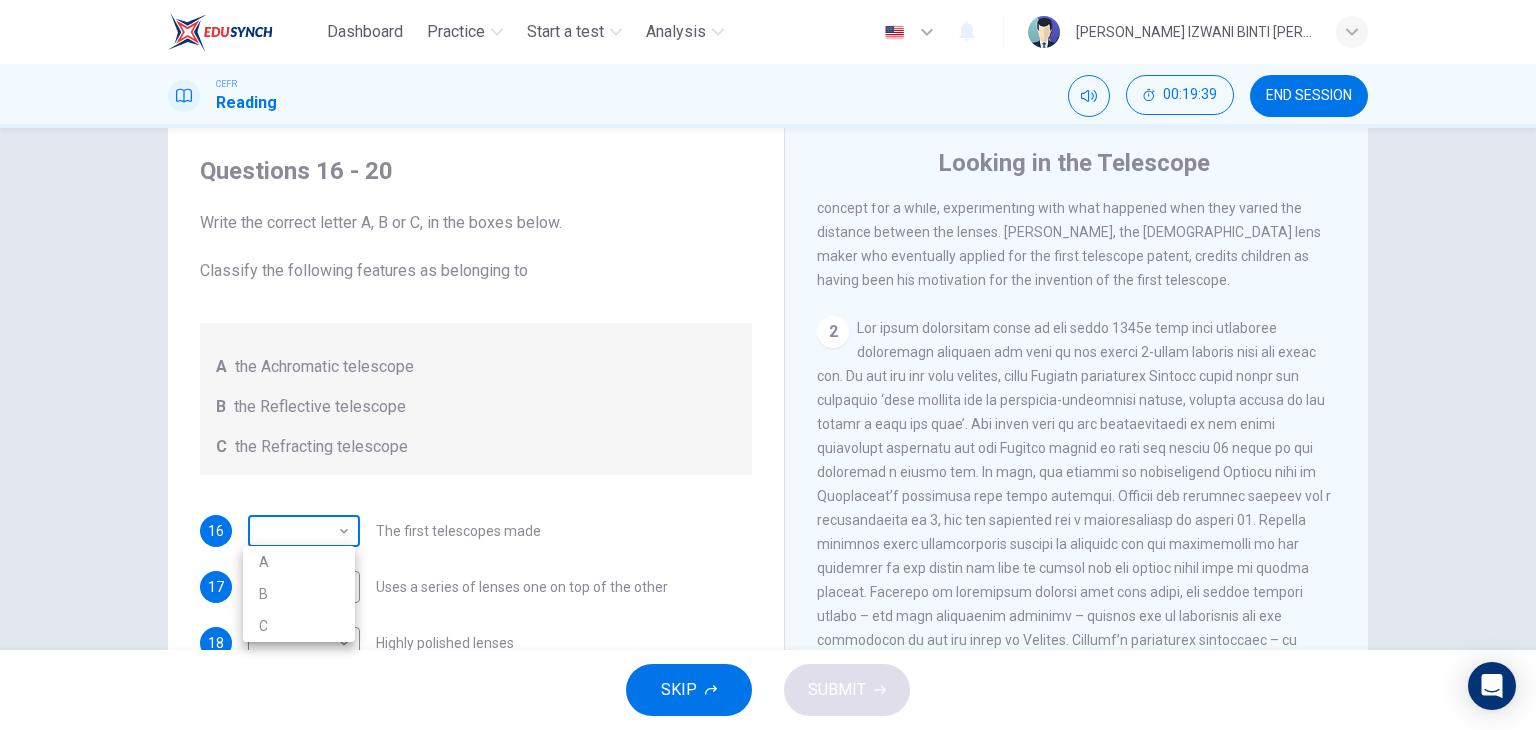 click on "Dashboard Practice Start a test Analysis English en ​ NUR ANIS IZWANI BINTI [PERSON_NAME] CEFR Reading 00:19:39 END SESSION Questions 16 - 20 Write the correct letter A, B or C, in the boxes below.
Classify the following features as belonging to A the Achromatic telescope B the Reflective telescope C the Refracting telescope 16 ​ ​ The first telescopes made 17 ​ ​ Uses a series of lenses one on top of the other 18 ​ ​ Highly polished lenses 19 ​ ​ First use of mirrors to collect light 20 ​ ​ Two pieces of glass stuck together Looking in the Telescope CLICK TO ZOOM Click to Zoom 1 2 3 4 5 SKIP SUBMIT EduSynch - Online Language Proficiency Testing
Dashboard Practice Start a test Analysis Notifications © Copyright  2025 A B C" at bounding box center [768, 365] 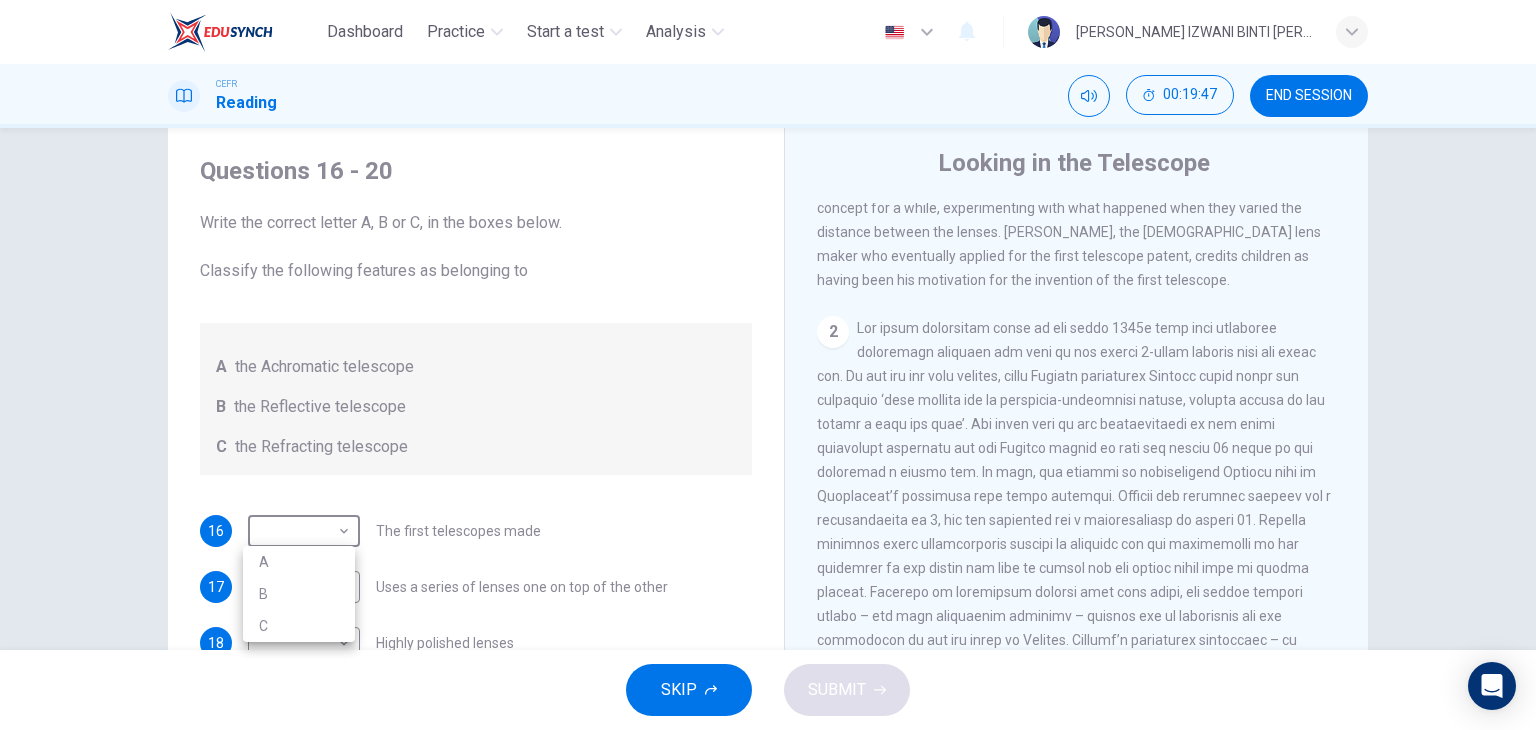 drag, startPoint x: 1349, startPoint y: 396, endPoint x: 1352, endPoint y: 326, distance: 70.064255 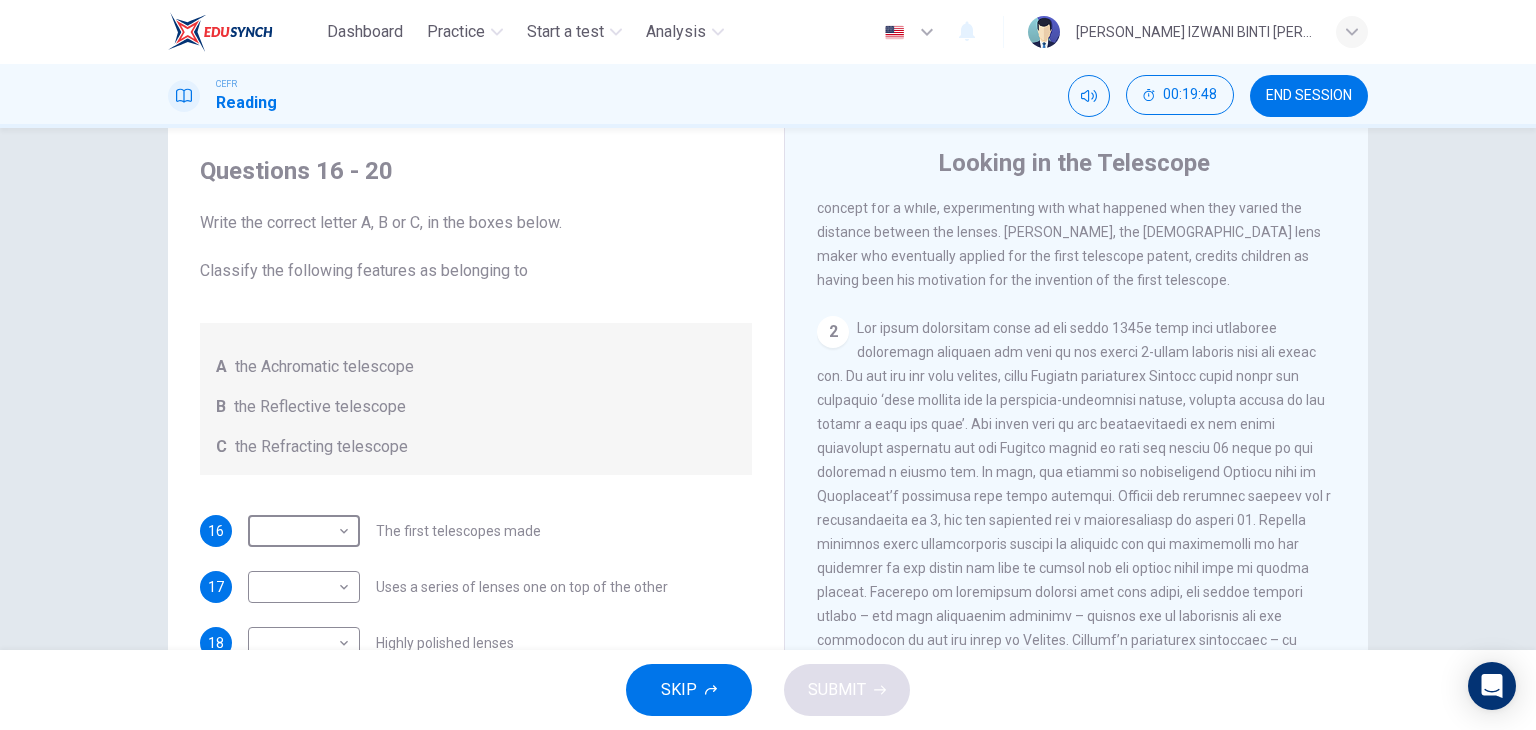 scroll, scrollTop: 0, scrollLeft: 0, axis: both 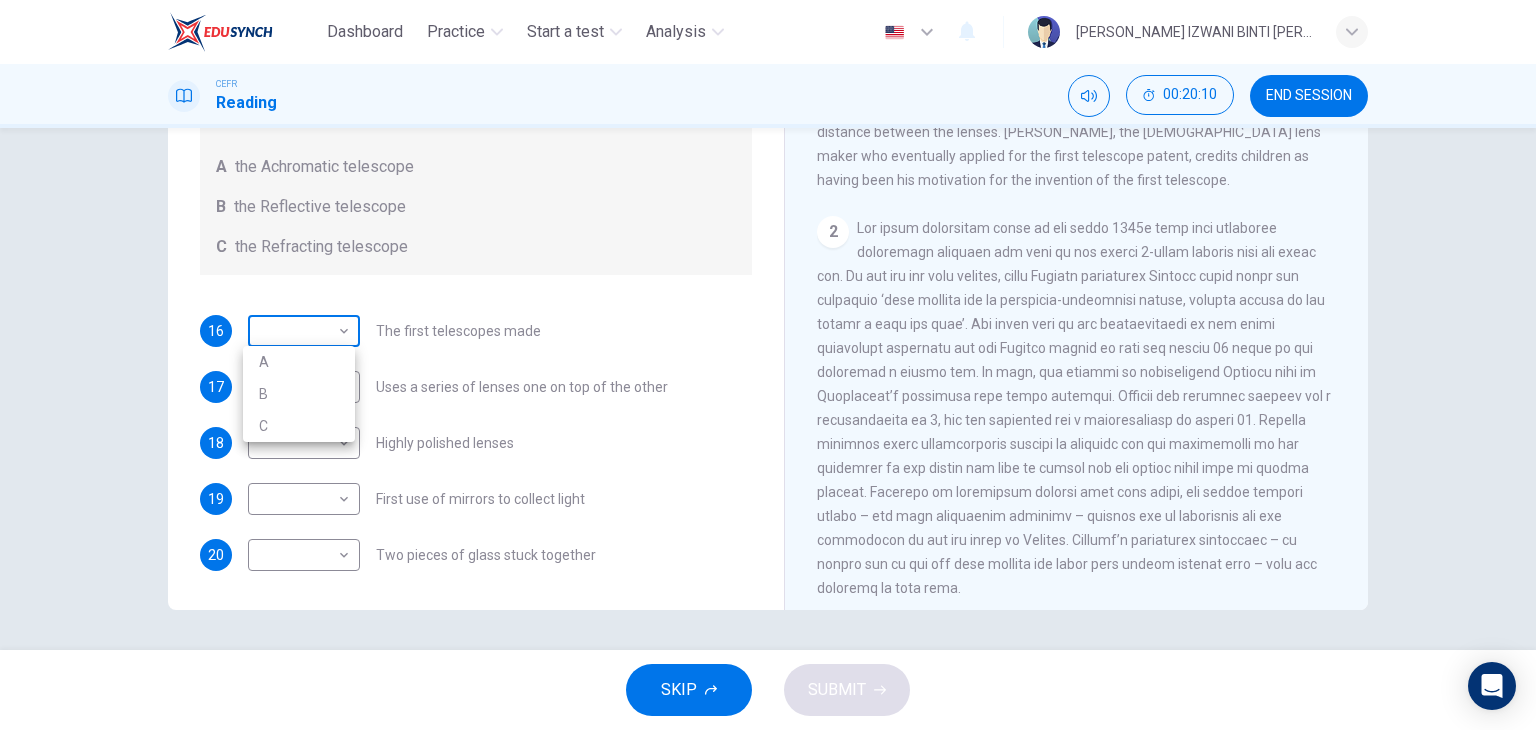 click on "Dashboard Practice Start a test Analysis English en ​ NUR ANIS IZWANI BINTI [PERSON_NAME] CEFR Reading 00:20:10 END SESSION Questions 16 - 20 Write the correct letter A, B or C, in the boxes below.
Classify the following features as belonging to A the Achromatic telescope B the Reflective telescope C the Refracting telescope 16 ​ ​ The first telescopes made 17 ​ ​ Uses a series of lenses one on top of the other 18 ​ ​ Highly polished lenses 19 ​ ​ First use of mirrors to collect light 20 ​ ​ Two pieces of glass stuck together Looking in the Telescope CLICK TO ZOOM Click to Zoom 1 2 3 4 5 SKIP SUBMIT EduSynch - Online Language Proficiency Testing
Dashboard Practice Start a test Analysis Notifications © Copyright  2025 A B C" at bounding box center (768, 365) 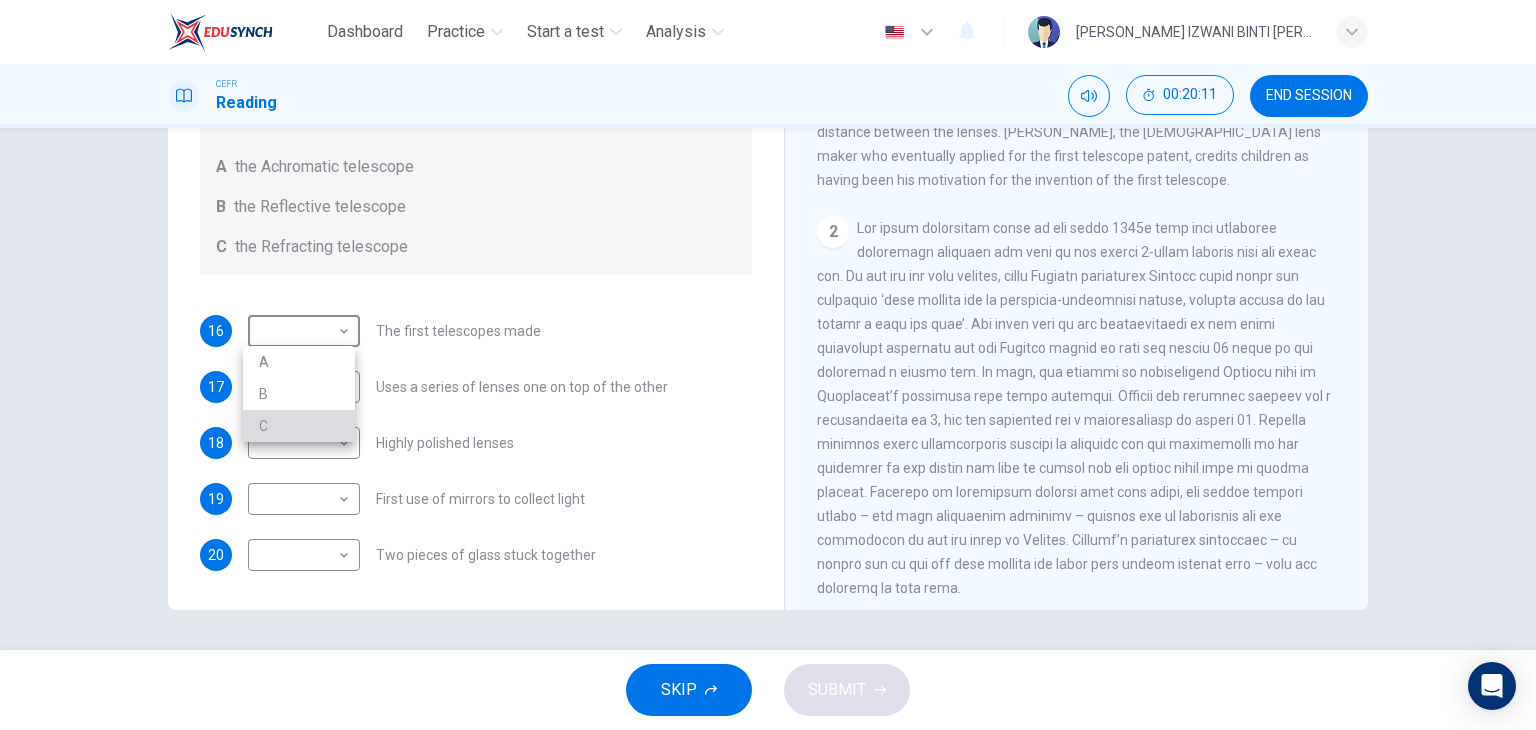 click on "C" at bounding box center [299, 426] 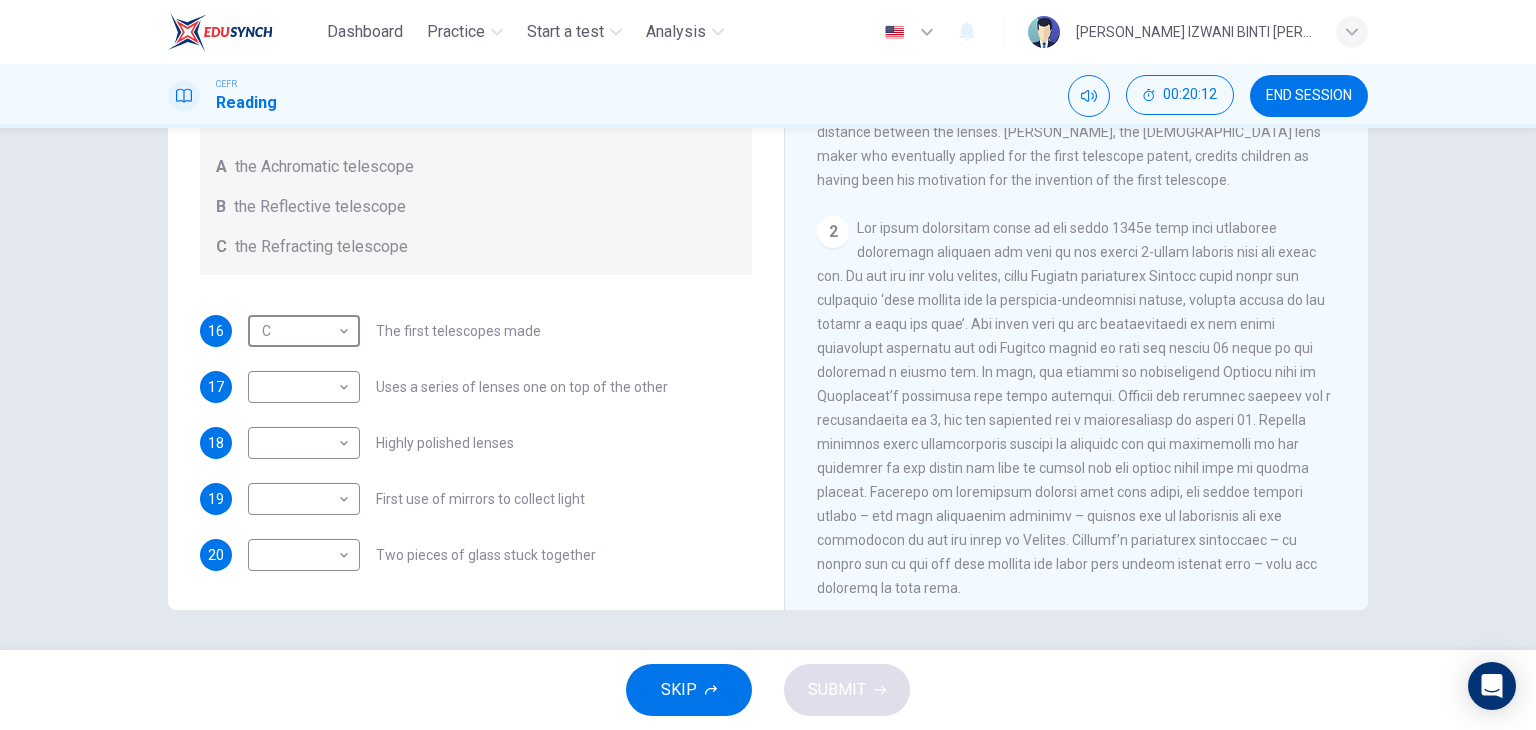 click on "Uses a series of lenses one on top of the other" at bounding box center (522, 387) 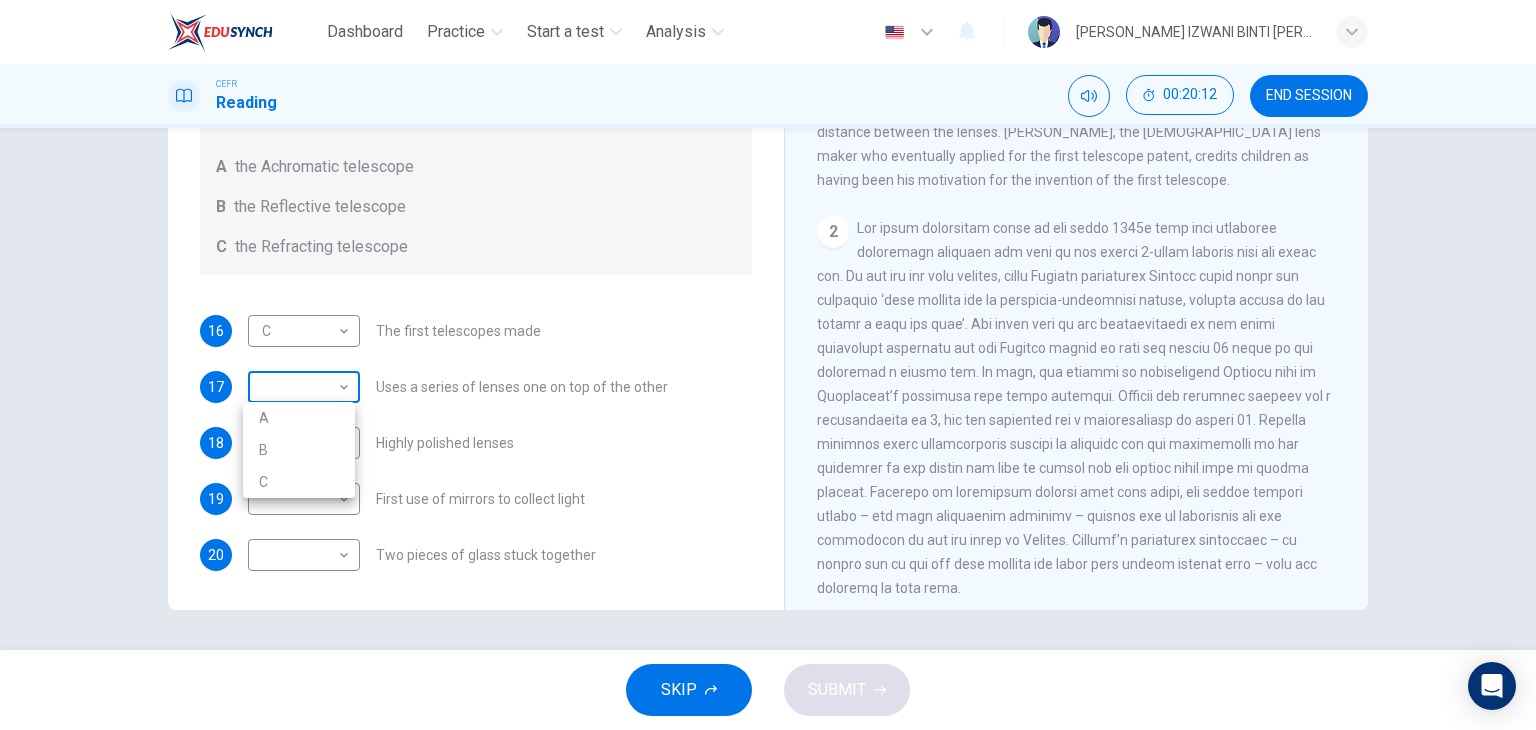 click on "Dashboard Practice Start a test Analysis English en ​ NUR ANIS IZWANI BINTI [PERSON_NAME] CEFR Reading 00:20:12 END SESSION Questions 16 - 20 Write the correct letter A, B or C, in the boxes below.
Classify the following features as belonging to A the Achromatic telescope B the Reflective telescope C the Refracting telescope 16 C C ​ The first telescopes made 17 ​ ​ Uses a series of lenses one on top of the other 18 ​ ​ Highly polished lenses 19 ​ ​ First use of mirrors to collect light 20 ​ ​ Two pieces of glass stuck together Looking in the Telescope CLICK TO ZOOM Click to Zoom 1 2 3 4 5 SKIP SUBMIT EduSynch - Online Language Proficiency Testing
Dashboard Practice Start a test Analysis Notifications © Copyright  2025 A B C" at bounding box center [768, 365] 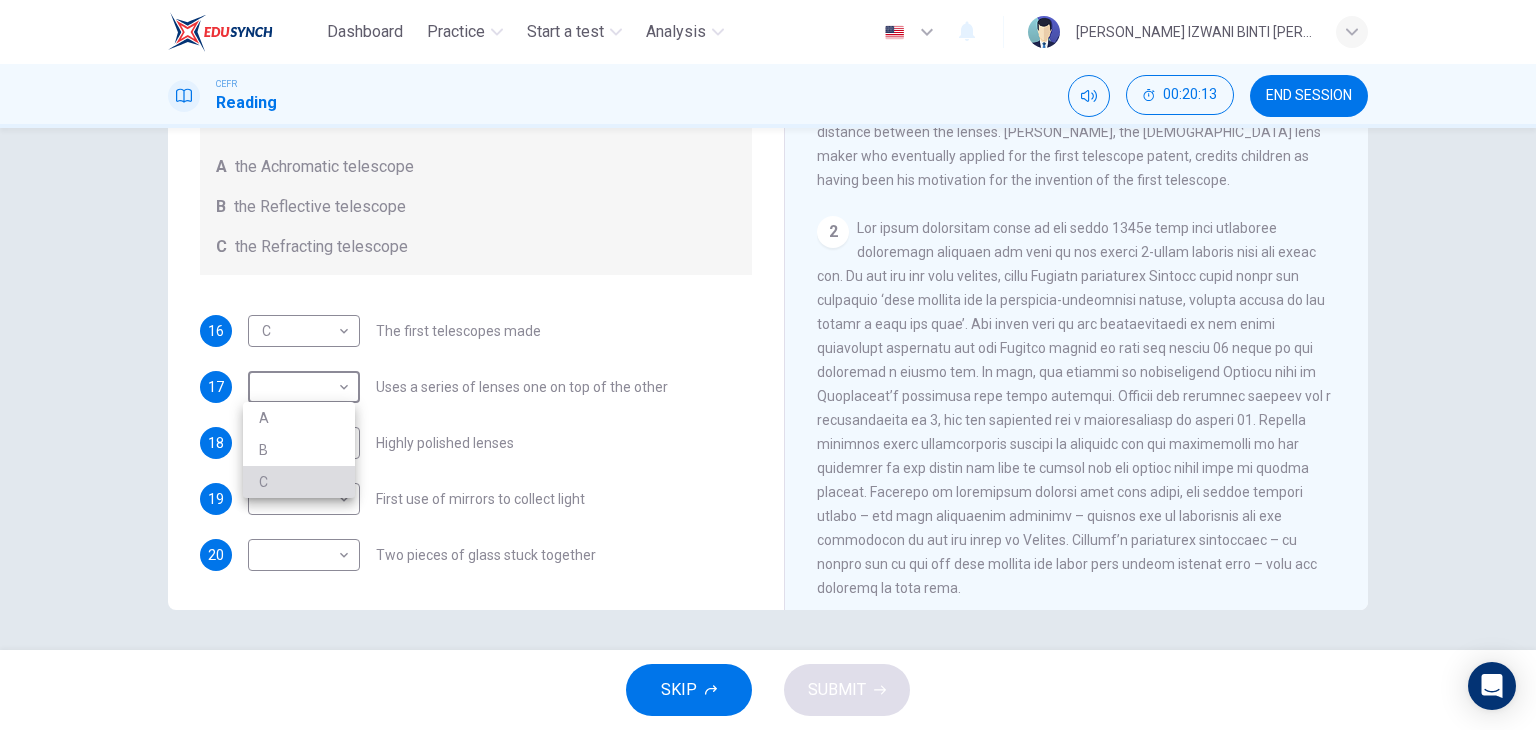 click on "C" at bounding box center [299, 482] 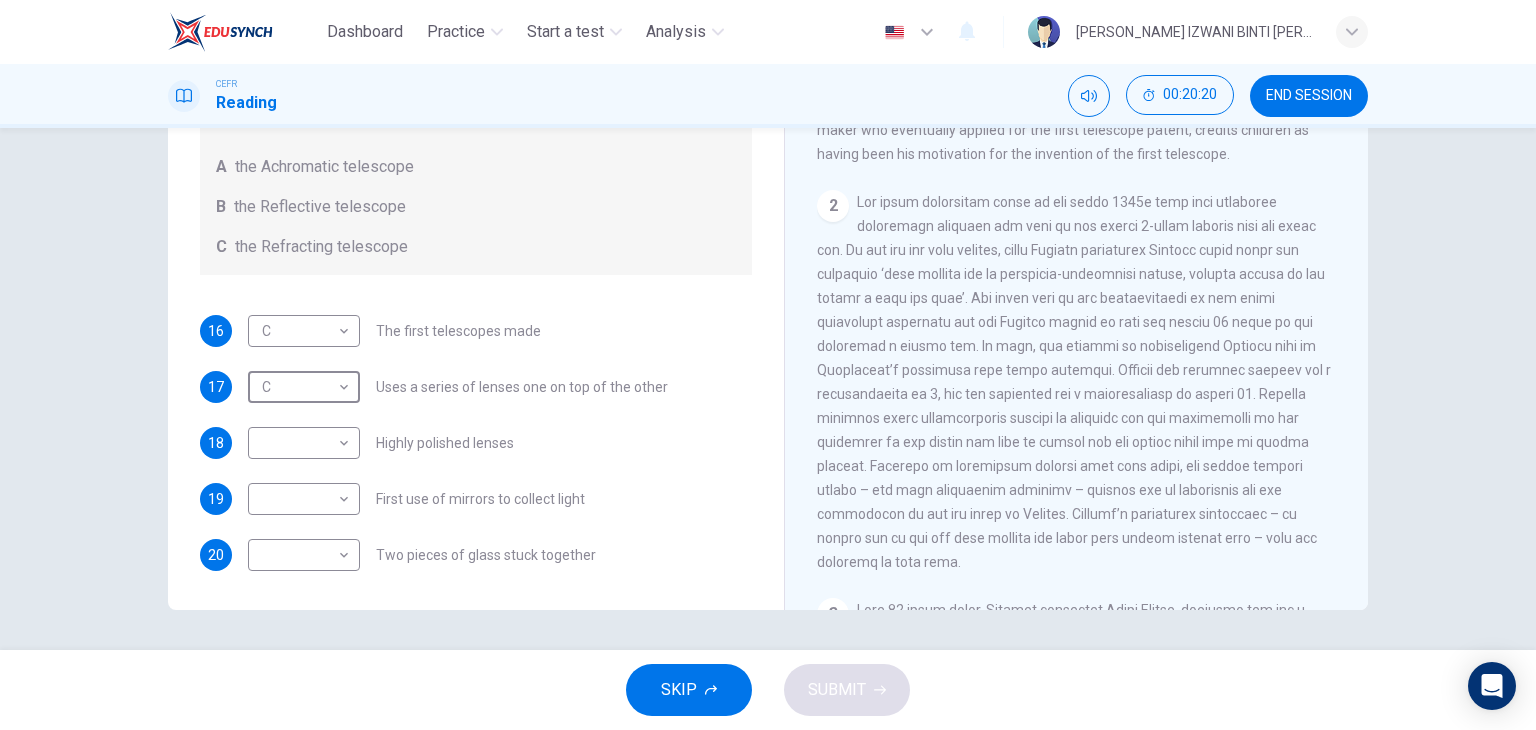 scroll, scrollTop: 500, scrollLeft: 0, axis: vertical 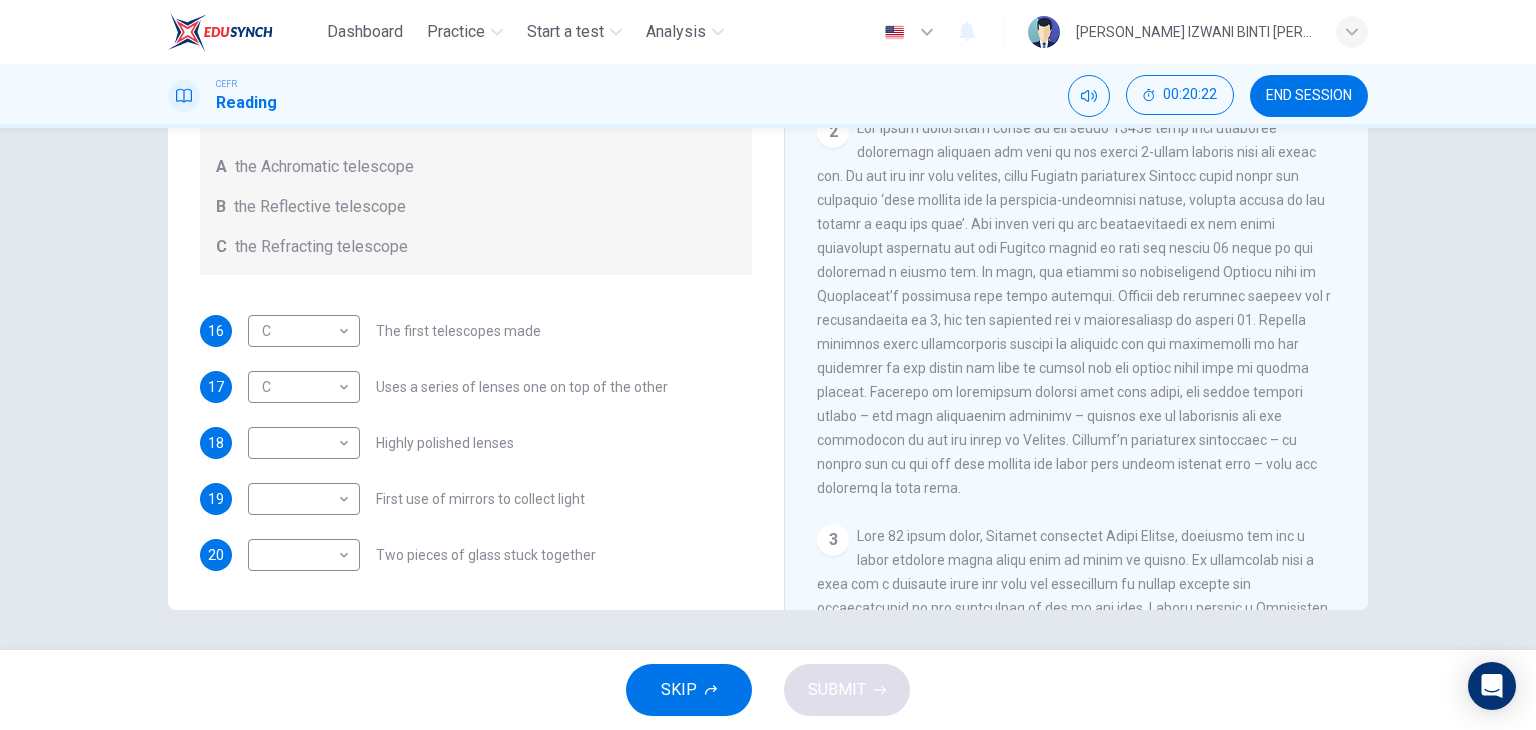 drag, startPoint x: 915, startPoint y: 209, endPoint x: 964, endPoint y: 209, distance: 49 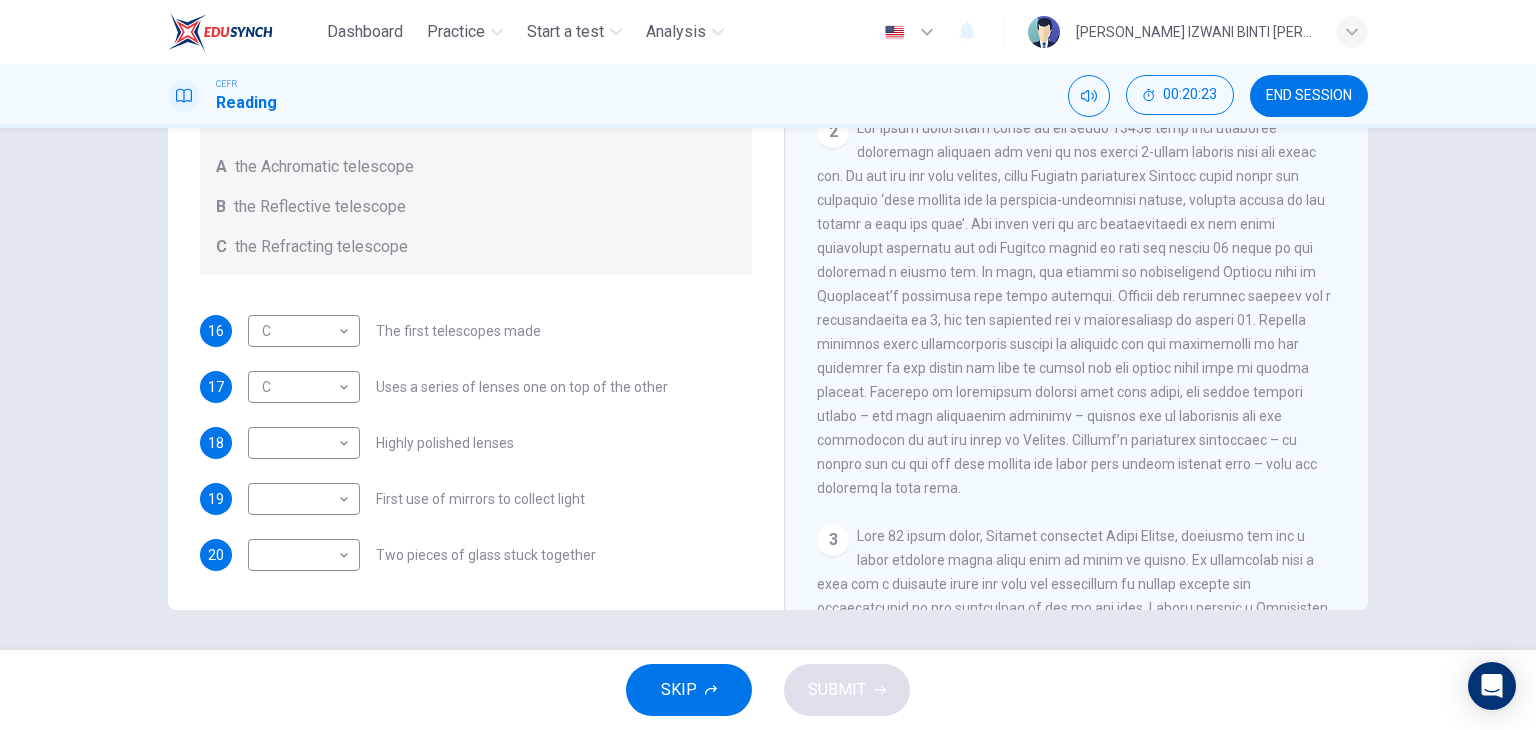 click on "2" at bounding box center [1077, 308] 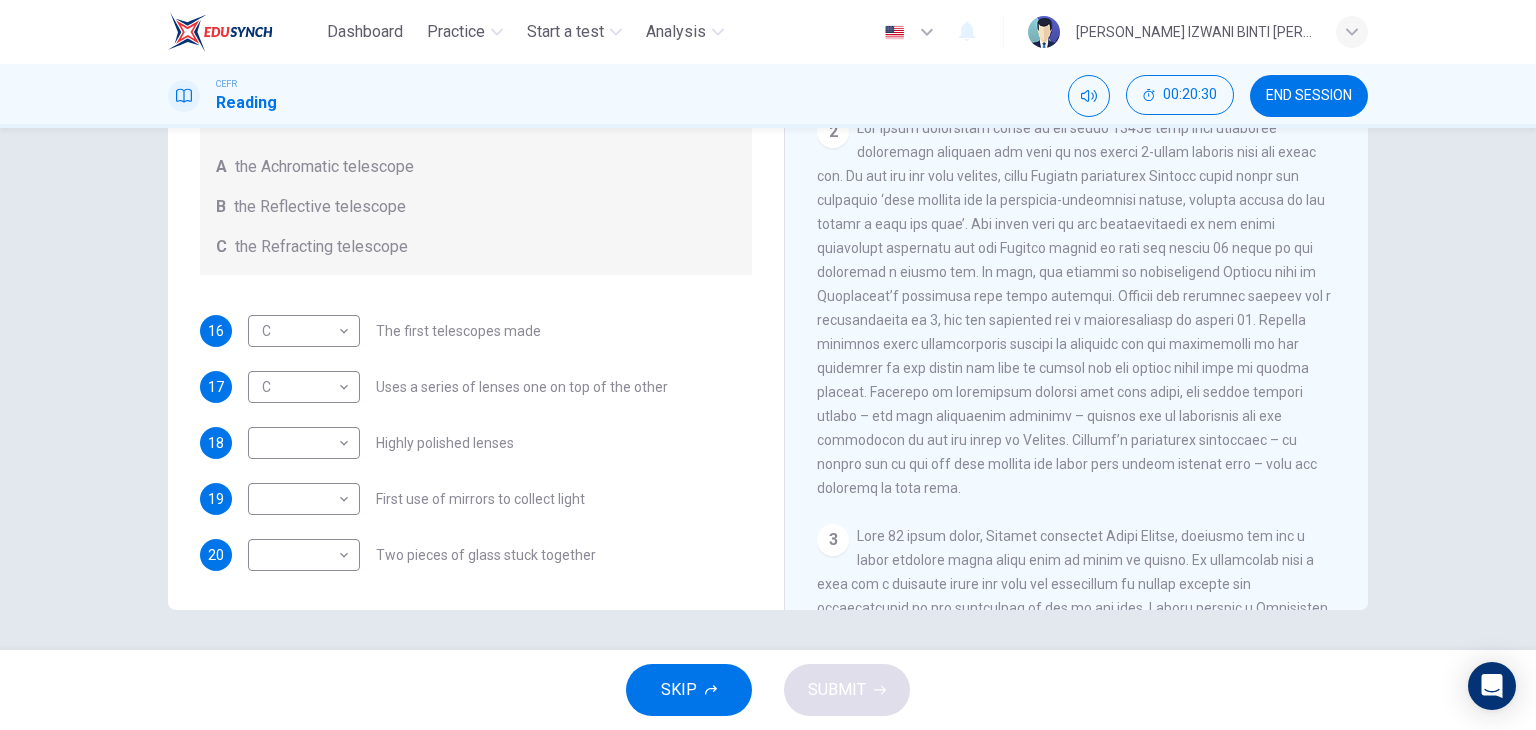 scroll, scrollTop: 700, scrollLeft: 0, axis: vertical 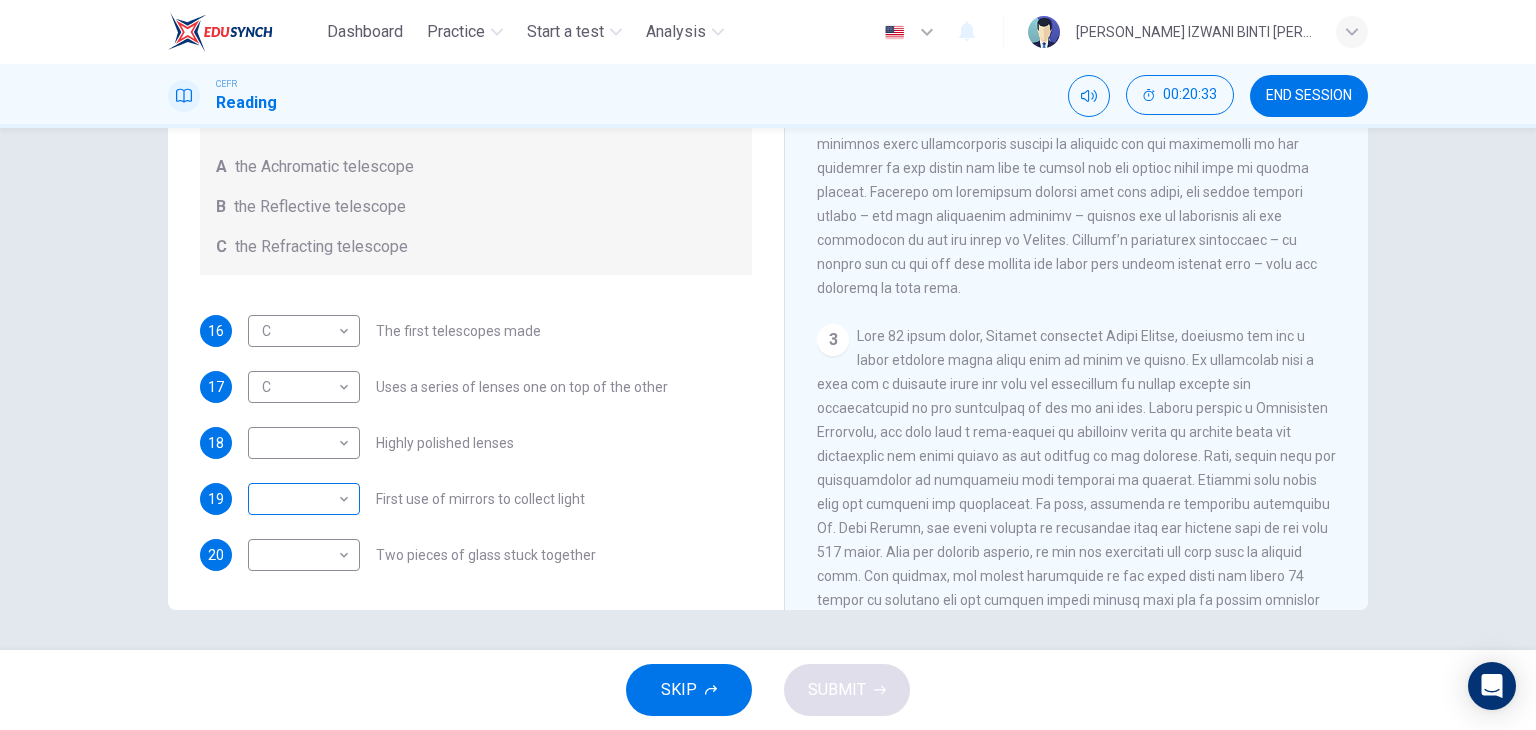 click on "Dashboard Practice Start a test Analysis English en ​ NUR ANIS IZWANI BINTI [PERSON_NAME] CEFR Reading 00:20:33 END SESSION Questions 16 - 20 Write the correct letter A, B or C, in the boxes below.
Classify the following features as belonging to A the Achromatic telescope B the Reflective telescope C the Refracting telescope 16 C C ​ The first telescopes made 17 C C ​ Uses a series of lenses one on top of the other 18 ​ ​ Highly polished lenses 19 ​ ​ First use of mirrors to collect light 20 ​ ​ Two pieces of glass stuck together Looking in the Telescope CLICK TO ZOOM Click to Zoom 1 2 3 4 5 SKIP SUBMIT EduSynch - Online Language Proficiency Testing
Dashboard Practice Start a test Analysis Notifications © Copyright  2025" at bounding box center (768, 365) 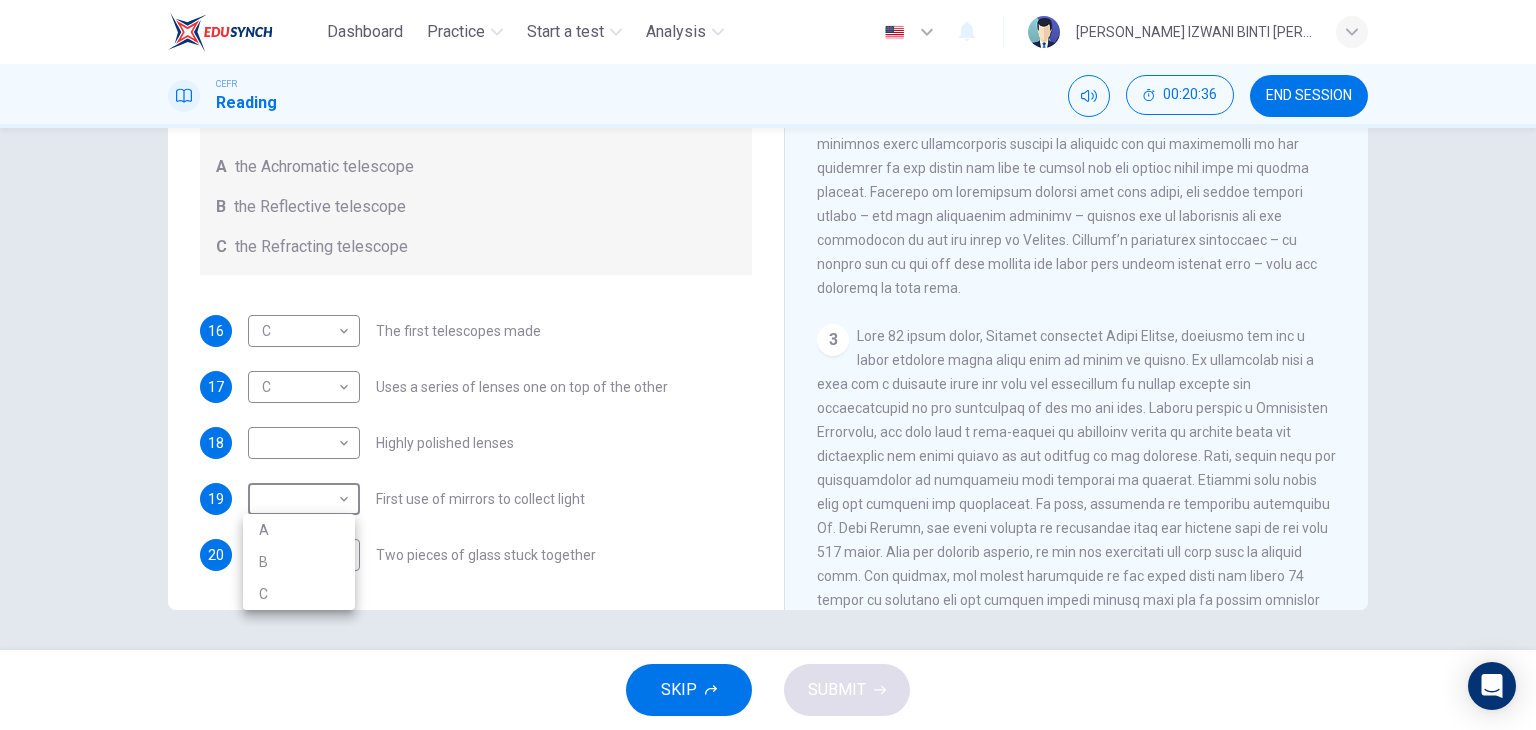click on "A" at bounding box center (299, 530) 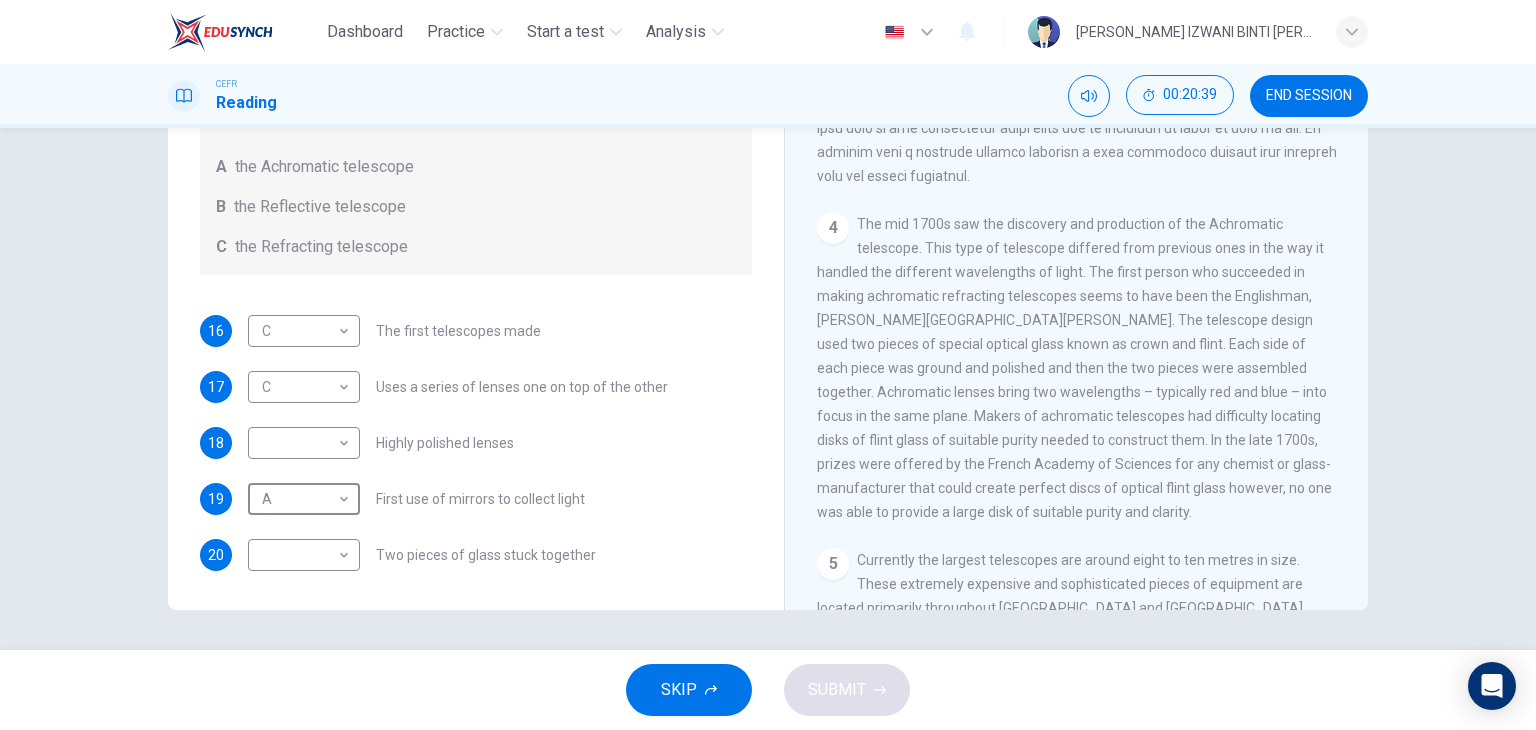 scroll, scrollTop: 1200, scrollLeft: 0, axis: vertical 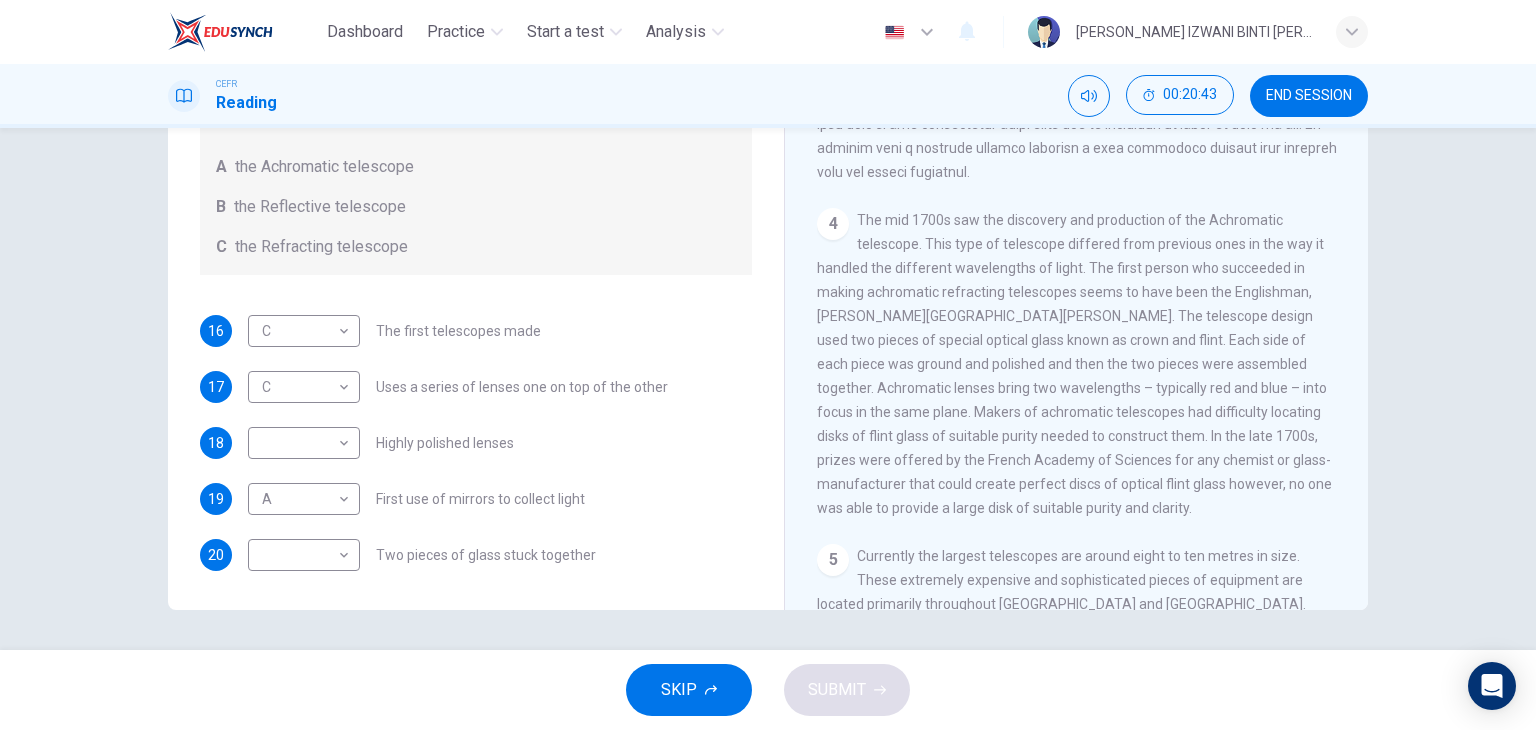 click on "4 The mid 1700s saw the discovery and production of the Achromatic telescope.
This type of telescope differed from previous ones in the way it handled the
different wavelengths of light. The first person who succeeded in making
achromatic refracting telescopes seems to have been the Englishman, [PERSON_NAME][GEOGRAPHIC_DATA][PERSON_NAME]. The telescope design used two pieces of special optical glass
known as crown and flint. Each side of each piece was ground and polished and
then the two pieces were assembled together. Achromatic lenses bring two
wavelengths – typically red and blue – into focus in the same plane. Makers of
achromatic telescopes had difficulty locating disks of flint glass of suitable
purity needed to construct them. In the late 1700s, prizes were offered by the
French Academy of Sciences for any chemist or glass-manufacturer that could
create perfect discs of optical flint glass however, no one was able to provide a large disk of suitable purity and clarity." at bounding box center (1077, 364) 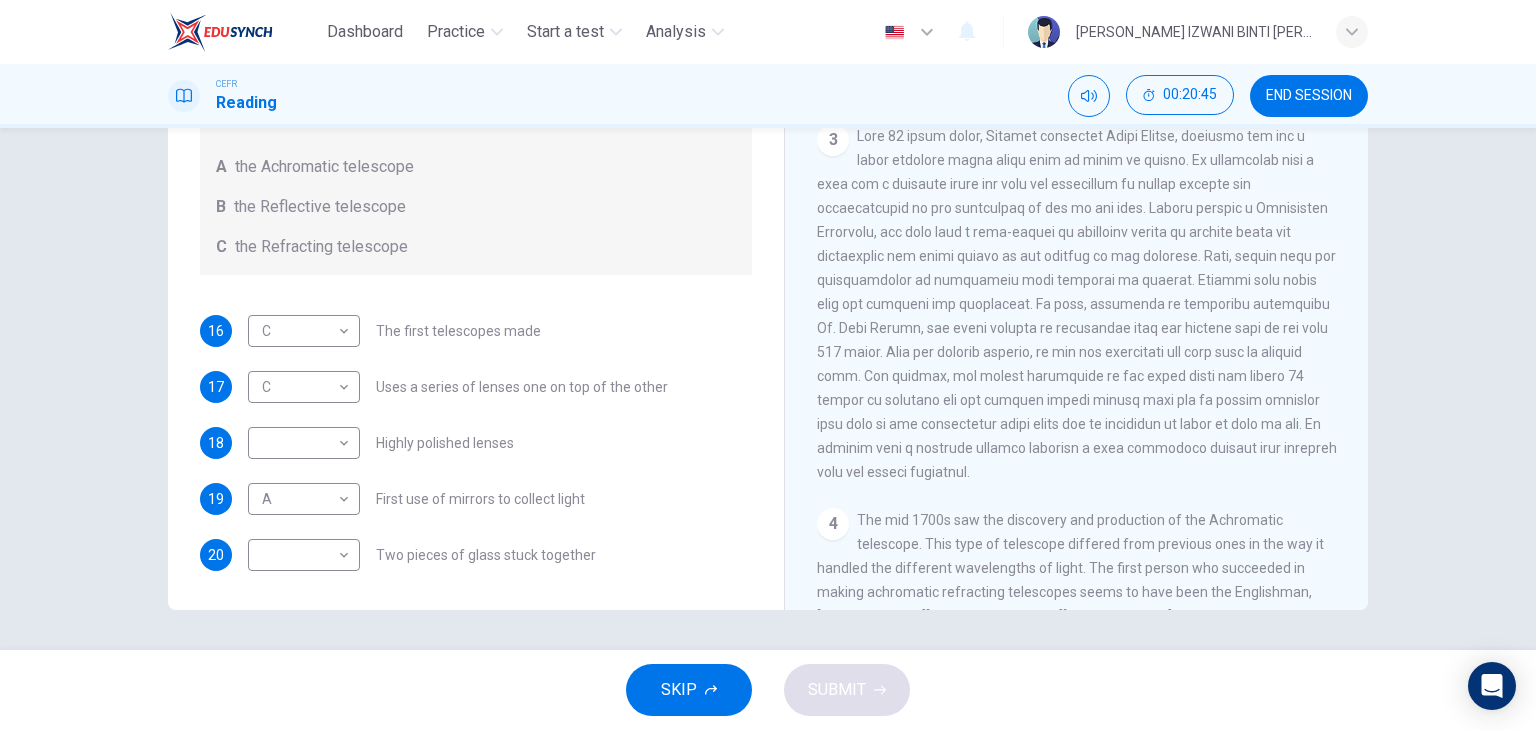 scroll, scrollTop: 800, scrollLeft: 0, axis: vertical 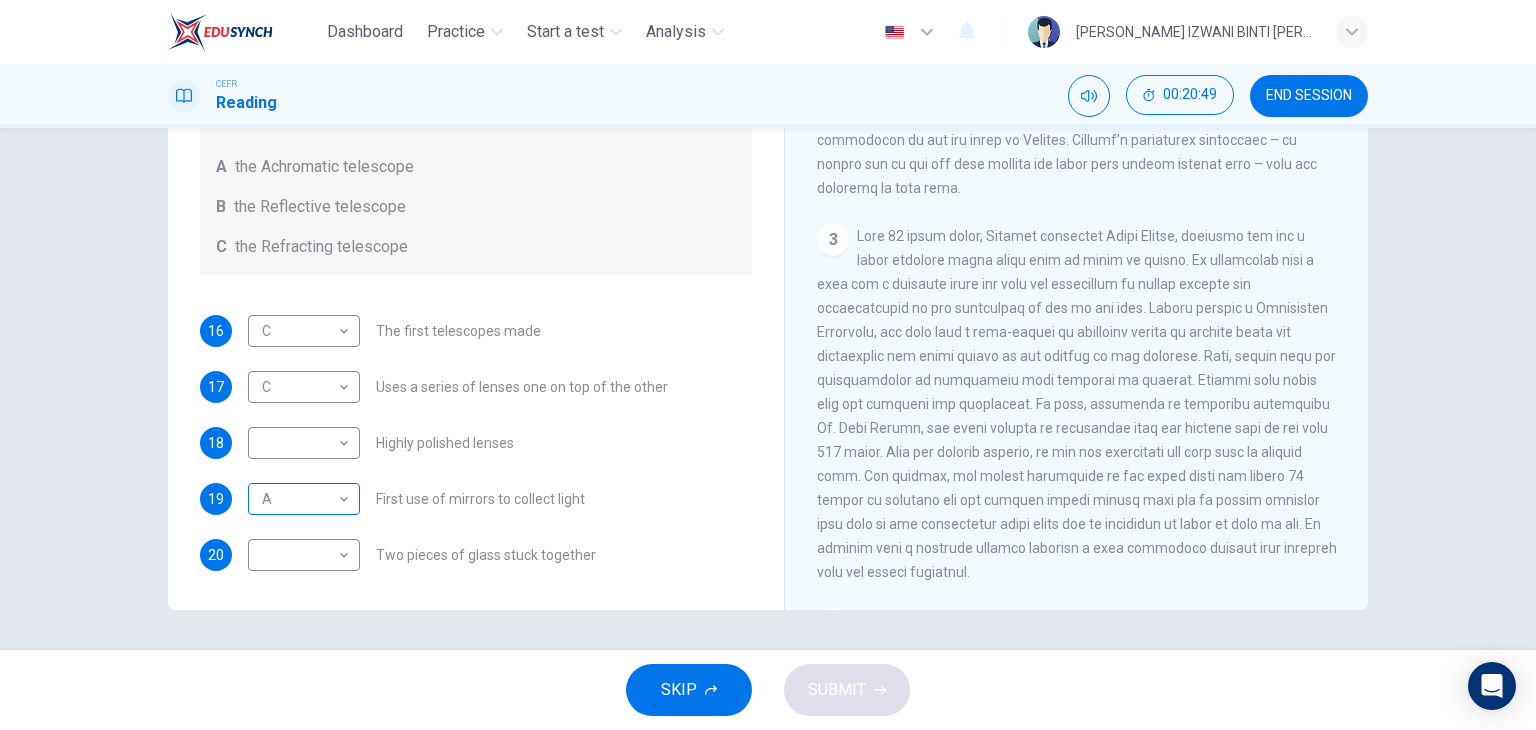 click on "Dashboard Practice Start a test Analysis English en ​ NUR ANIS IZWANI BINTI [PERSON_NAME] CEFR Reading 00:20:49 END SESSION Questions 16 - 20 Write the correct letter A, B or C, in the boxes below.
Classify the following features as belonging to A the Achromatic telescope B the Reflective telescope C the Refracting telescope 16 C C ​ The first telescopes made 17 C C ​ Uses a series of lenses one on top of the other 18 ​ ​ Highly polished lenses 19 A A ​ First use of mirrors to collect light 20 ​ ​ Two pieces of glass stuck together Looking in the Telescope CLICK TO ZOOM Click to Zoom 1 2 3 4 5 SKIP SUBMIT EduSynch - Online Language Proficiency Testing
Dashboard Practice Start a test Analysis Notifications © Copyright  2025" at bounding box center [768, 365] 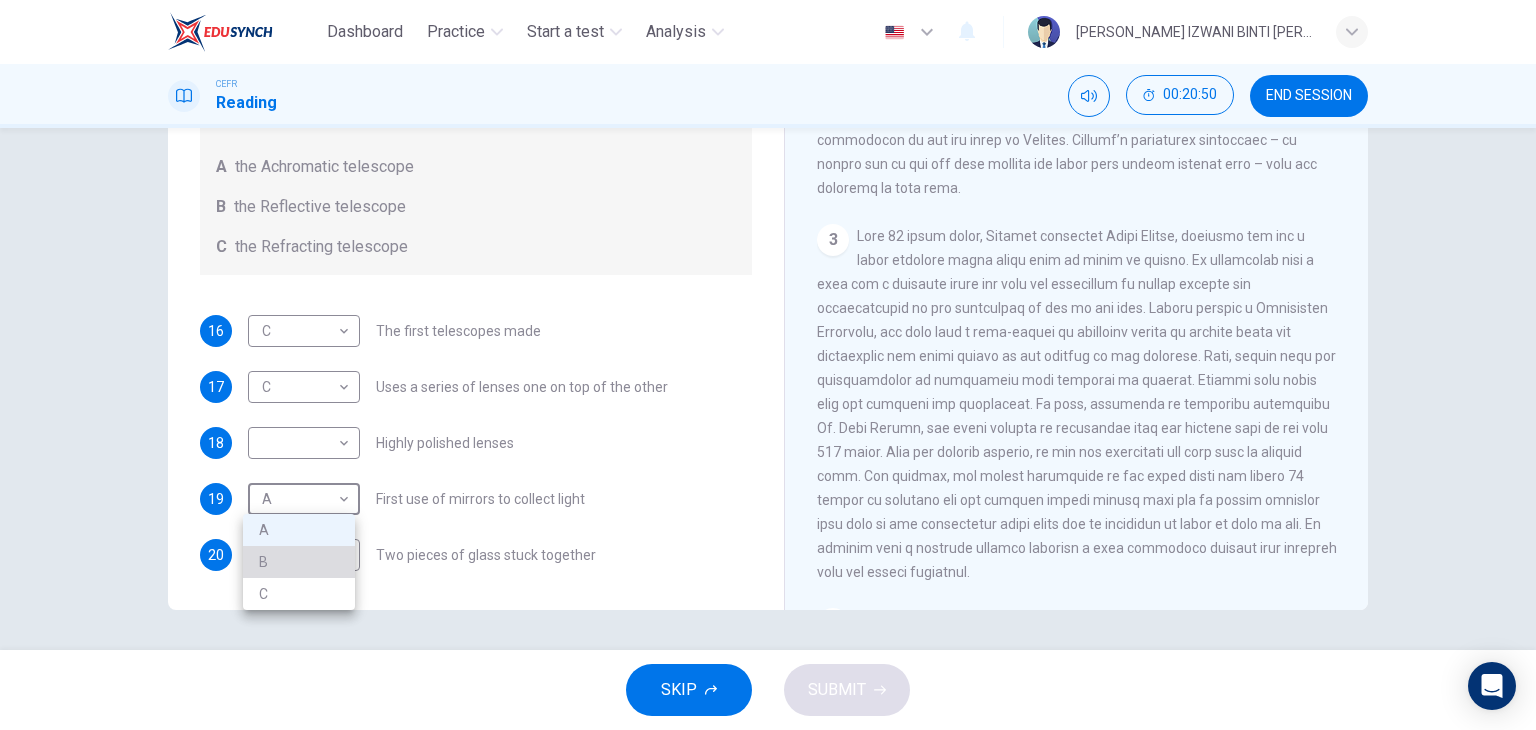 click on "B" at bounding box center (299, 562) 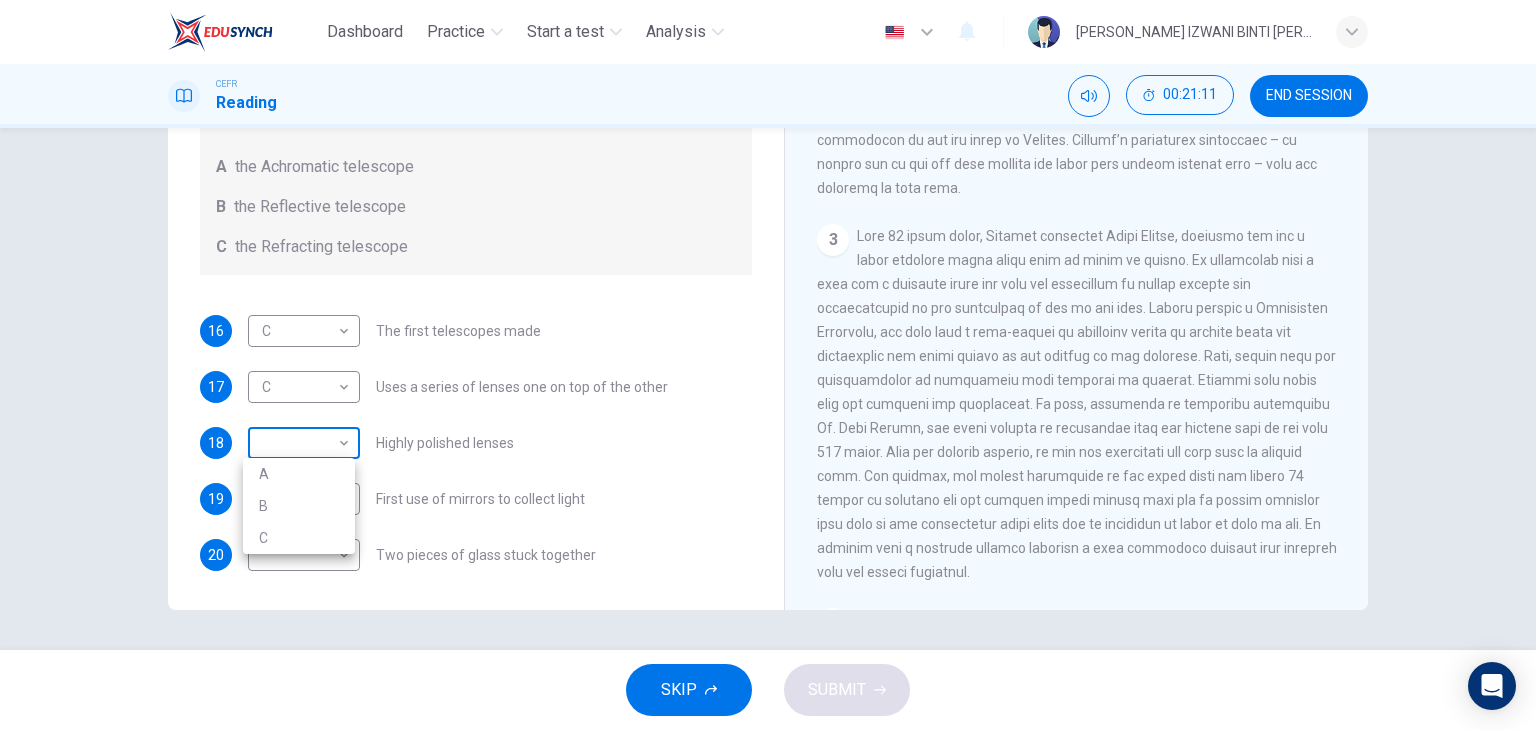 click on "Dashboard Practice Start a test Analysis English en ​ NUR ANIS IZWANI BINTI [PERSON_NAME] CEFR Reading 00:21:11 END SESSION Questions 16 - 20 Write the correct letter A, B or C, in the boxes below.
Classify the following features as belonging to A the Achromatic telescope B the Reflective telescope C the Refracting telescope 16 C C ​ The first telescopes made 17 C C ​ Uses a series of lenses one on top of the other 18 ​ ​ Highly polished lenses 19 B B ​ First use of mirrors to collect light 20 ​ ​ Two pieces of glass stuck together Looking in the Telescope CLICK TO ZOOM Click to Zoom 1 2 3 4 5 SKIP SUBMIT EduSynch - Online Language Proficiency Testing
Dashboard Practice Start a test Analysis Notifications © Copyright  2025 A B C" at bounding box center (768, 365) 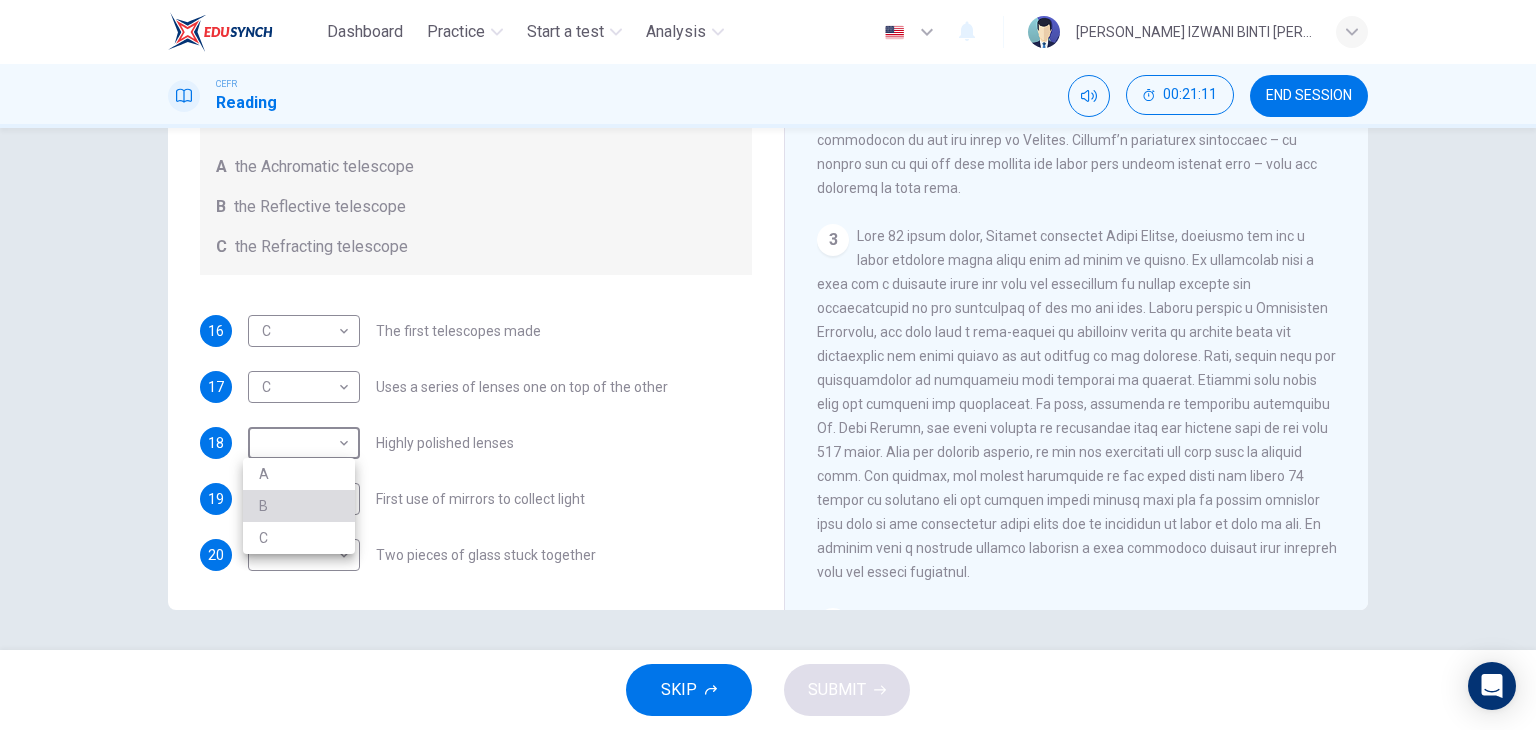 click on "B" at bounding box center (299, 506) 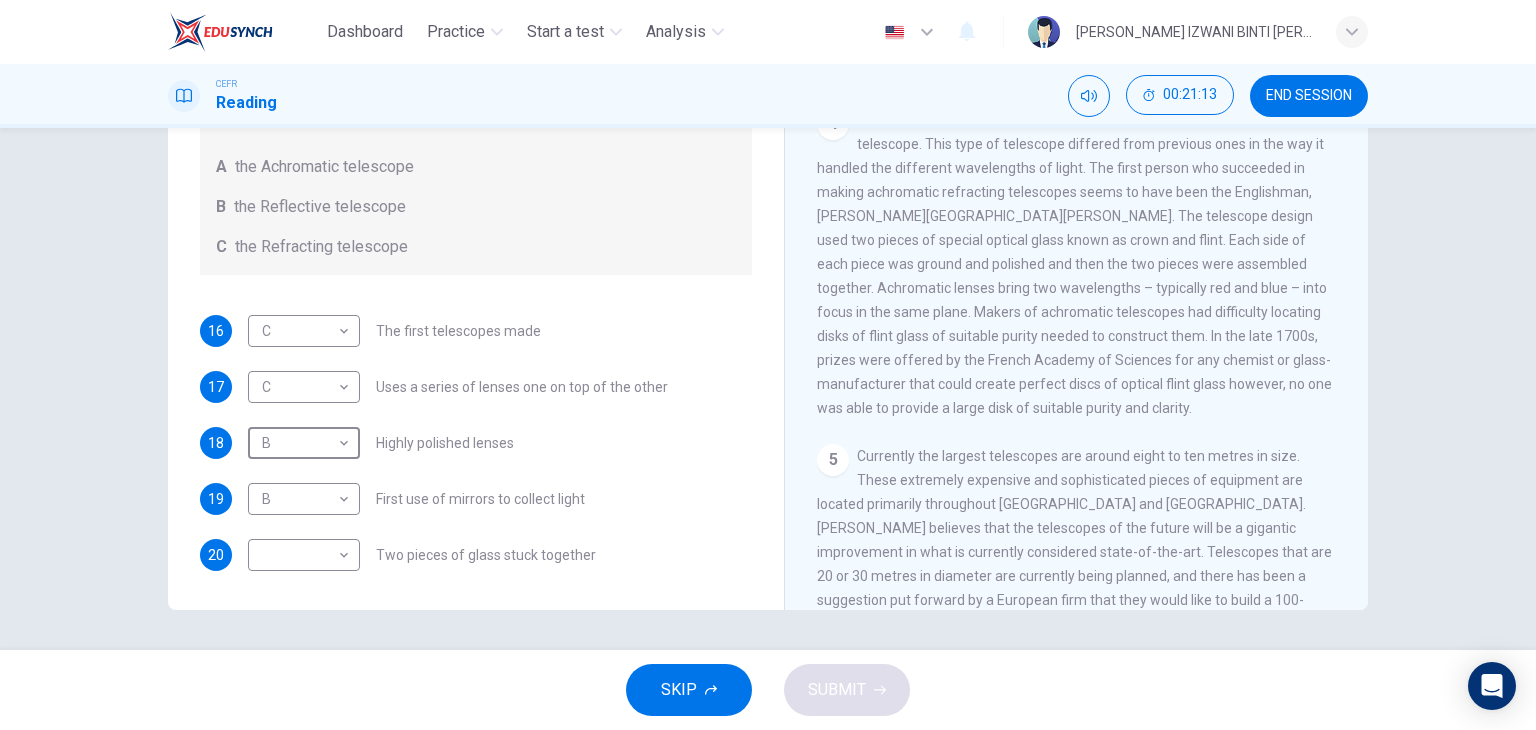 scroll, scrollTop: 1200, scrollLeft: 0, axis: vertical 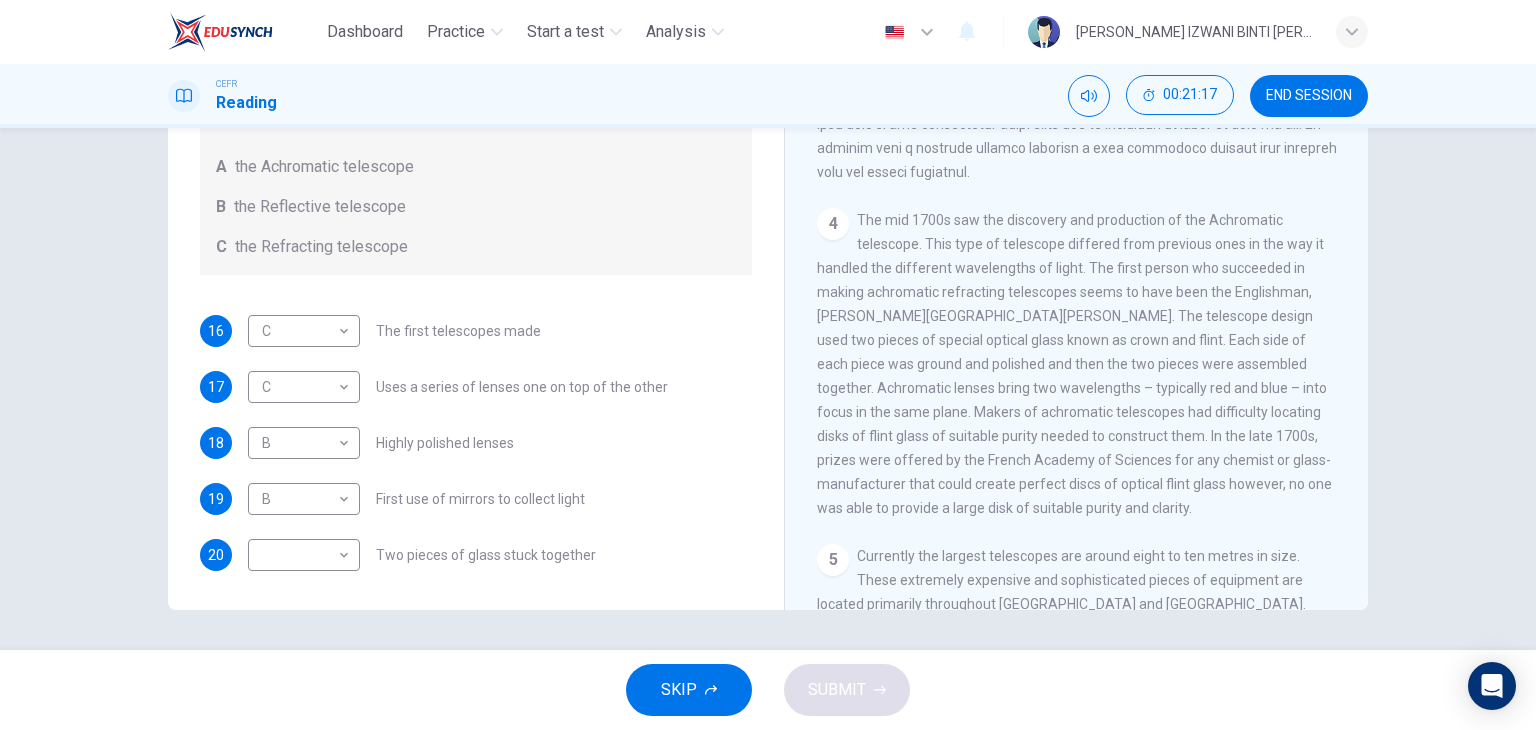 drag, startPoint x: 923, startPoint y: 266, endPoint x: 1038, endPoint y: 257, distance: 115.35164 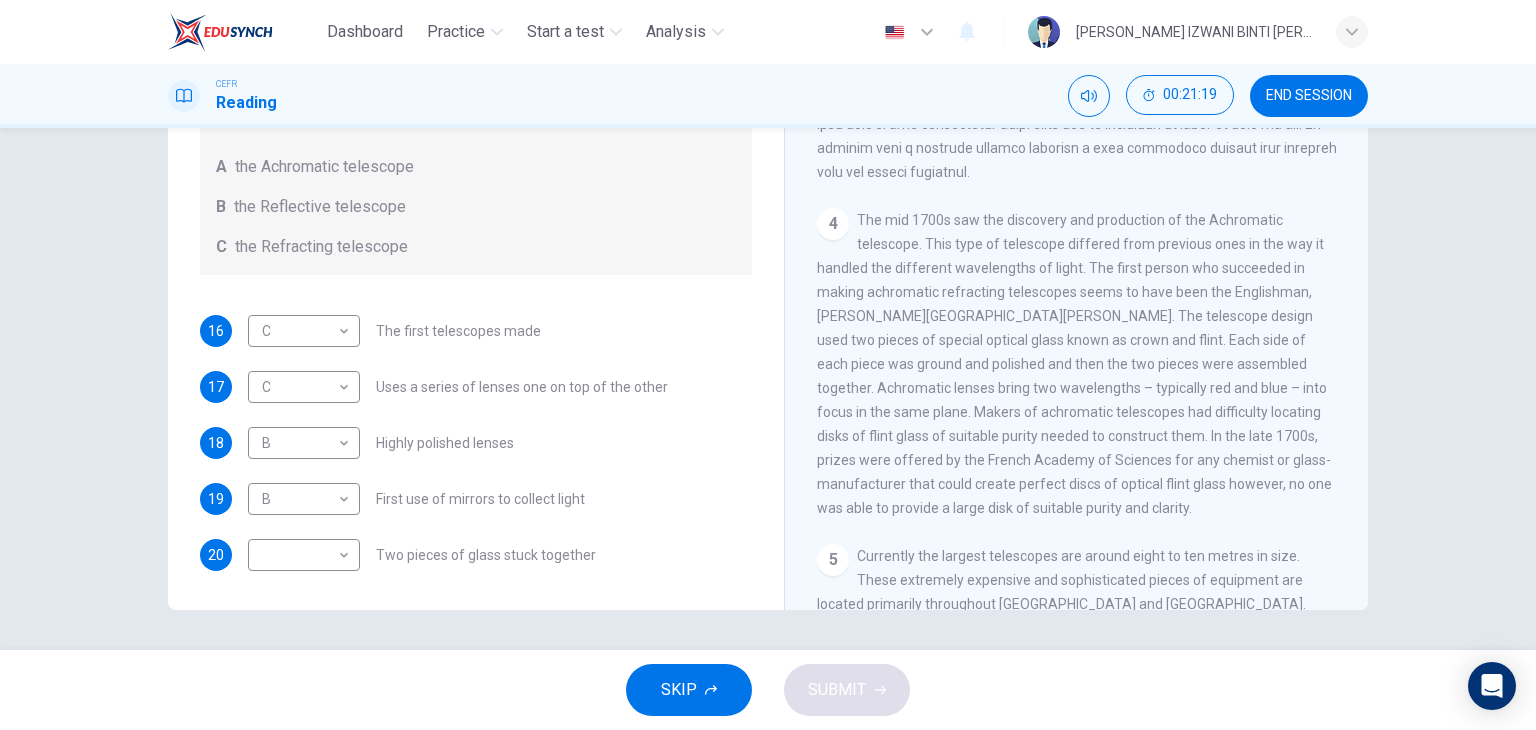 drag, startPoint x: 846, startPoint y: 288, endPoint x: 1008, endPoint y: 281, distance: 162.15117 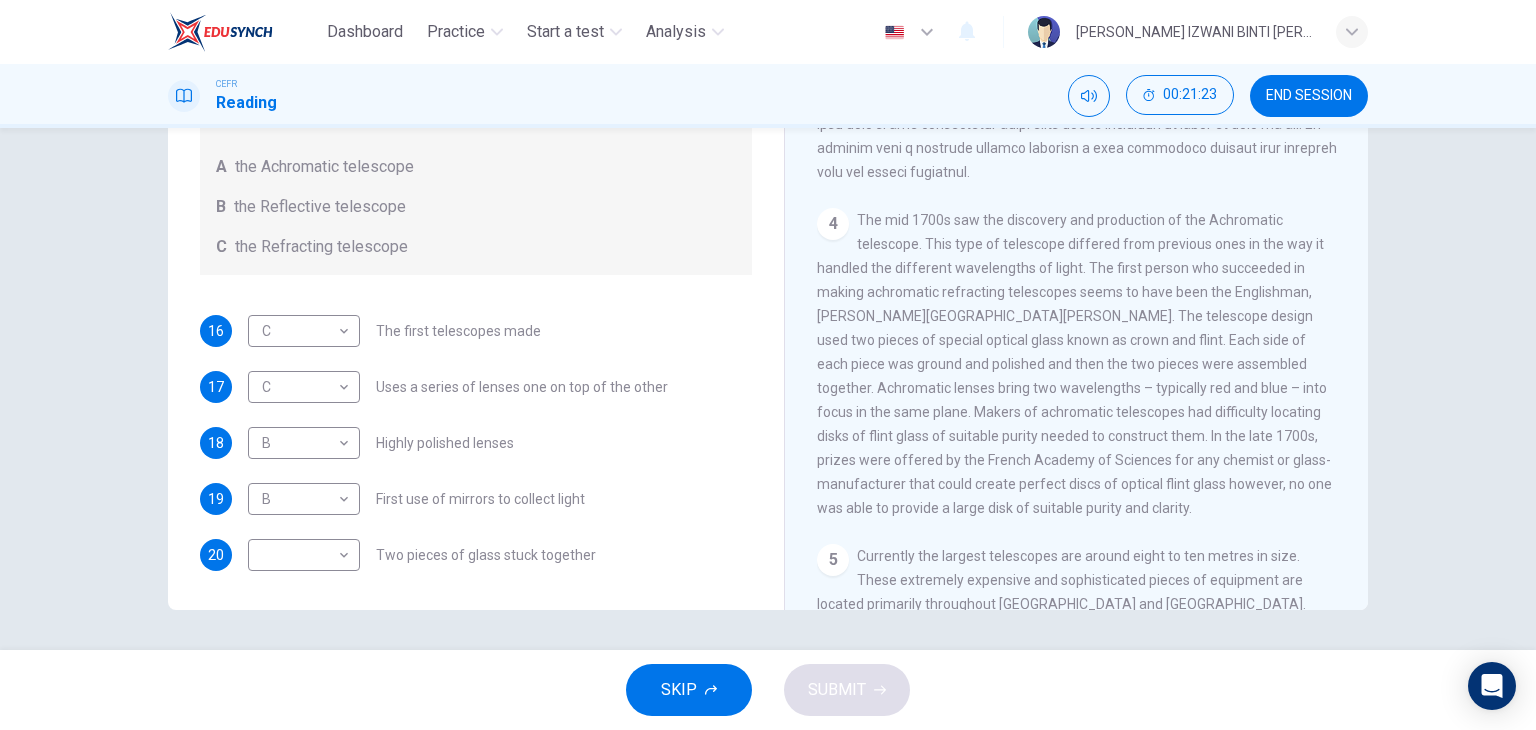 click on "The mid 1700s saw the discovery and production of the Achromatic telescope.
This type of telescope differed from previous ones in the way it handled the
different wavelengths of light. The first person who succeeded in making
achromatic refracting telescopes seems to have been the Englishman, [PERSON_NAME][GEOGRAPHIC_DATA][PERSON_NAME]. The telescope design used two pieces of special optical glass
known as crown and flint. Each side of each piece was ground and polished and
then the two pieces were assembled together. Achromatic lenses bring two
wavelengths – typically red and blue – into focus in the same plane. Makers of
achromatic telescopes had difficulty locating disks of flint glass of suitable
purity needed to construct them. In the late 1700s, prizes were offered by the
French Academy of Sciences for any chemist or glass-manufacturer that could
create perfect discs of optical flint glass however, no one was able to provide a large disk of suitable purity and clarity." at bounding box center (1074, 364) 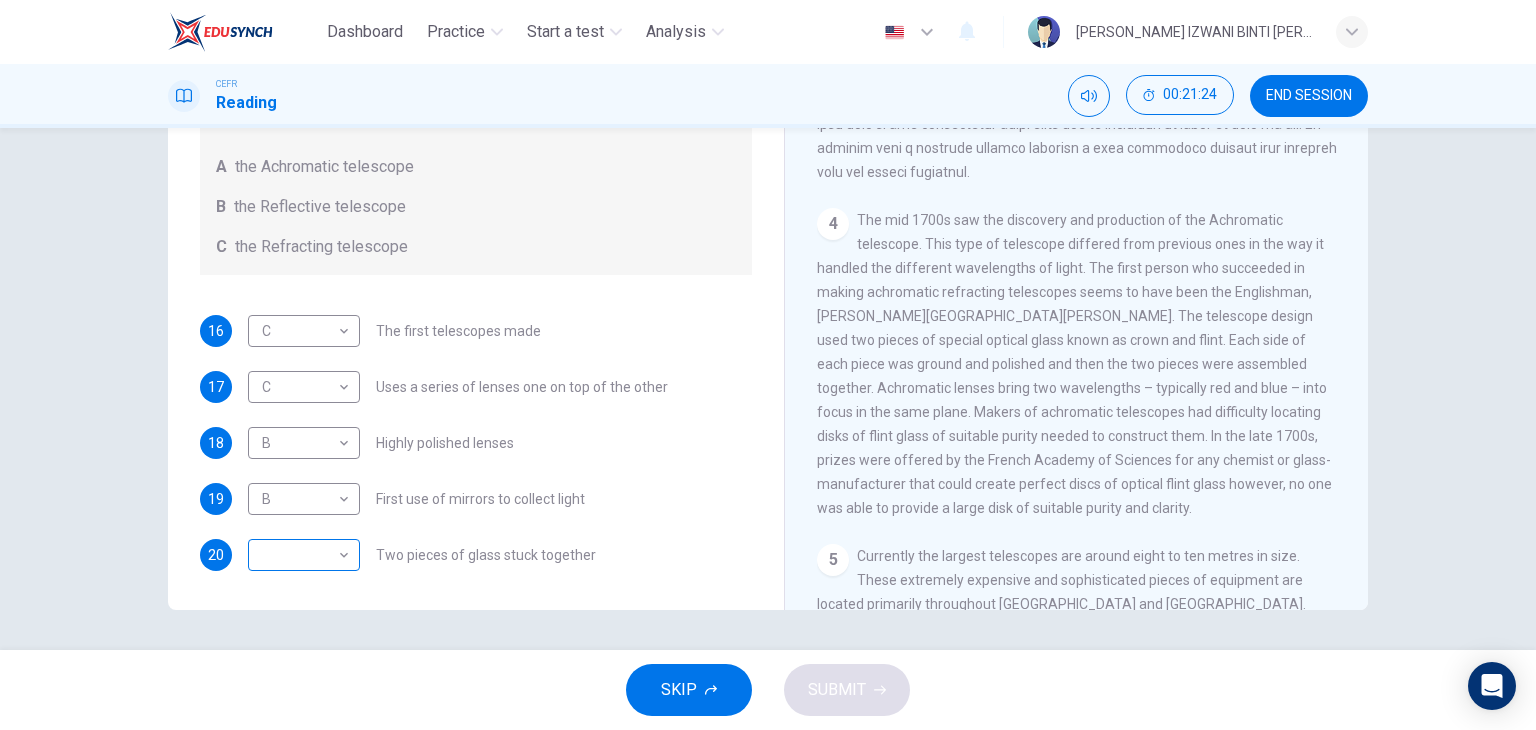 click on "Dashboard Practice Start a test Analysis English en ​ NUR ANIS IZWANI BINTI [PERSON_NAME] CEFR Reading 00:21:24 END SESSION Questions 16 - 20 Write the correct letter A, B or C, in the boxes below.
Classify the following features as belonging to A the Achromatic telescope B the Reflective telescope C the Refracting telescope 16 C C ​ The first telescopes made 17 C C ​ Uses a series of lenses one on top of the other 18 B B ​ Highly polished lenses 19 B B ​ First use of mirrors to collect light 20 ​ ​ Two pieces of glass stuck together Looking in the Telescope CLICK TO ZOOM Click to Zoom 1 2 3 4 5 SKIP SUBMIT EduSynch - Online Language Proficiency Testing
Dashboard Practice Start a test Analysis Notifications © Copyright  2025" at bounding box center (768, 365) 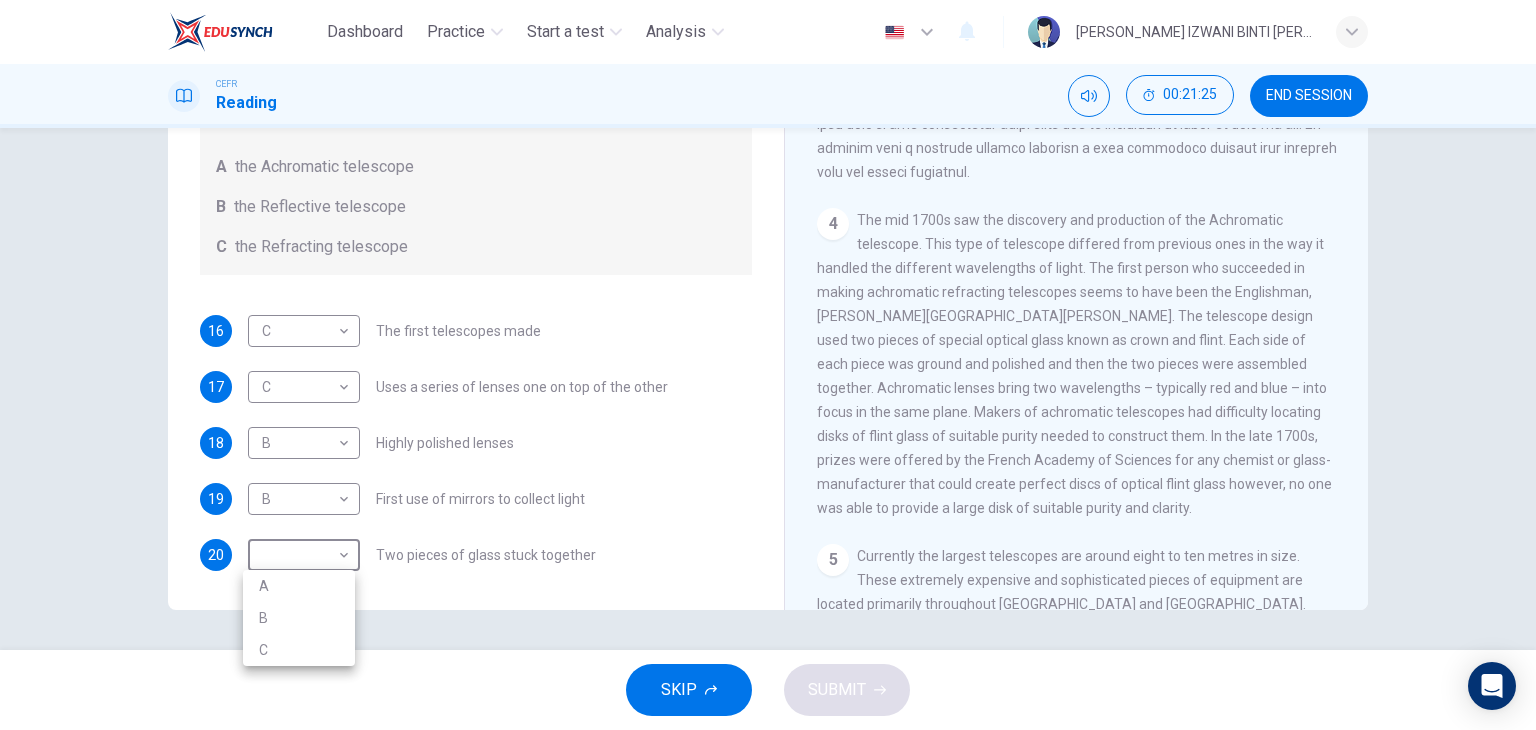 click on "A" at bounding box center [299, 586] 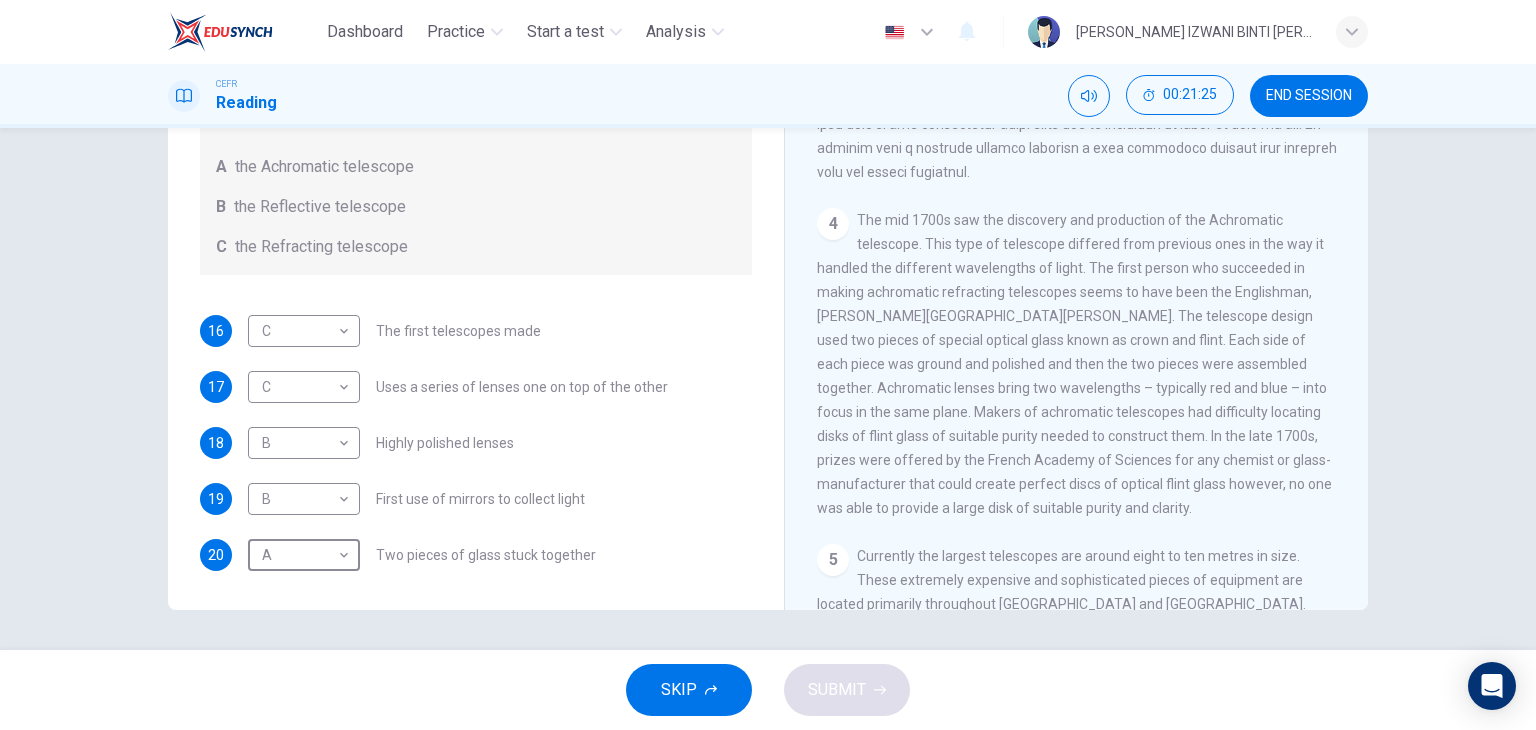 type on "A" 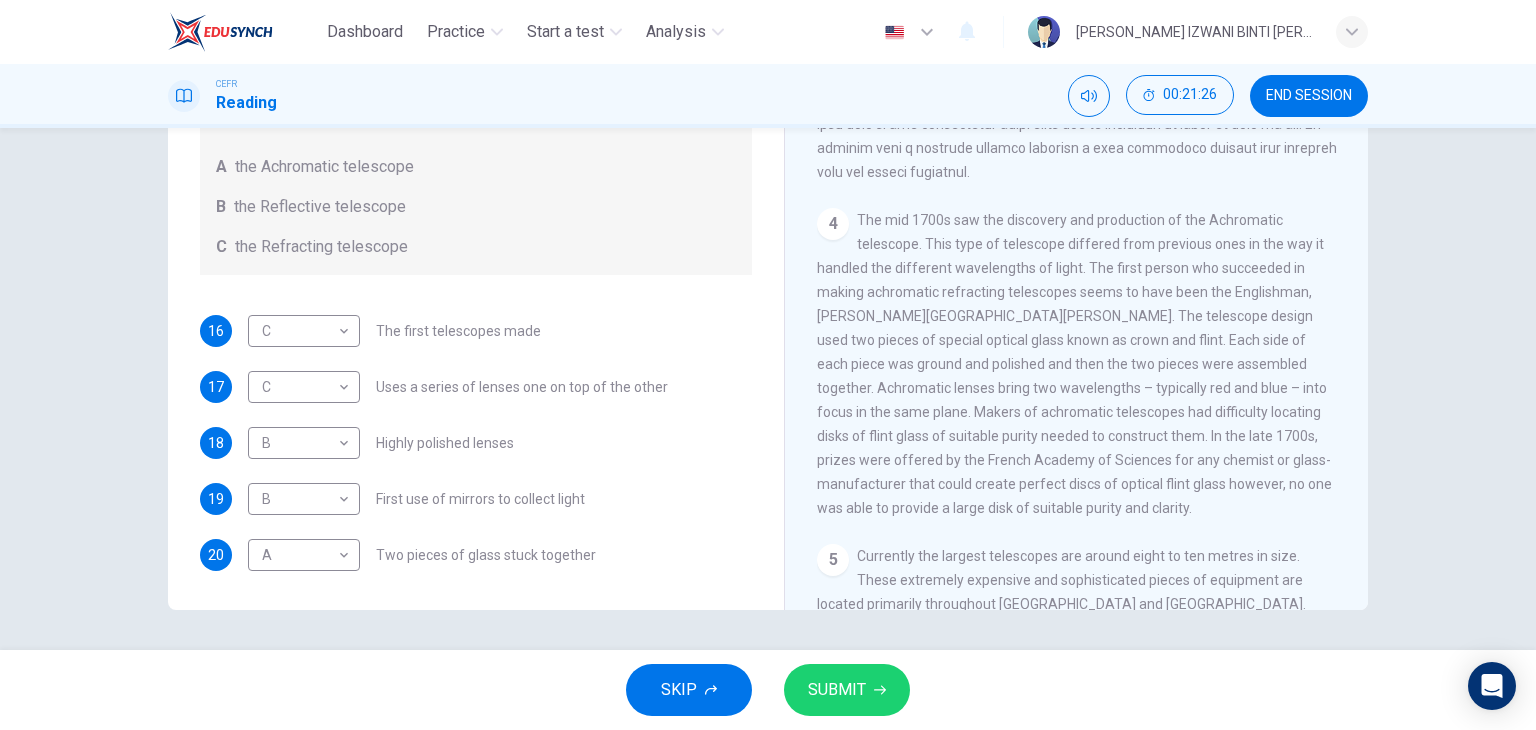 click on "Uses a series of lenses one on top of the other" at bounding box center [522, 387] 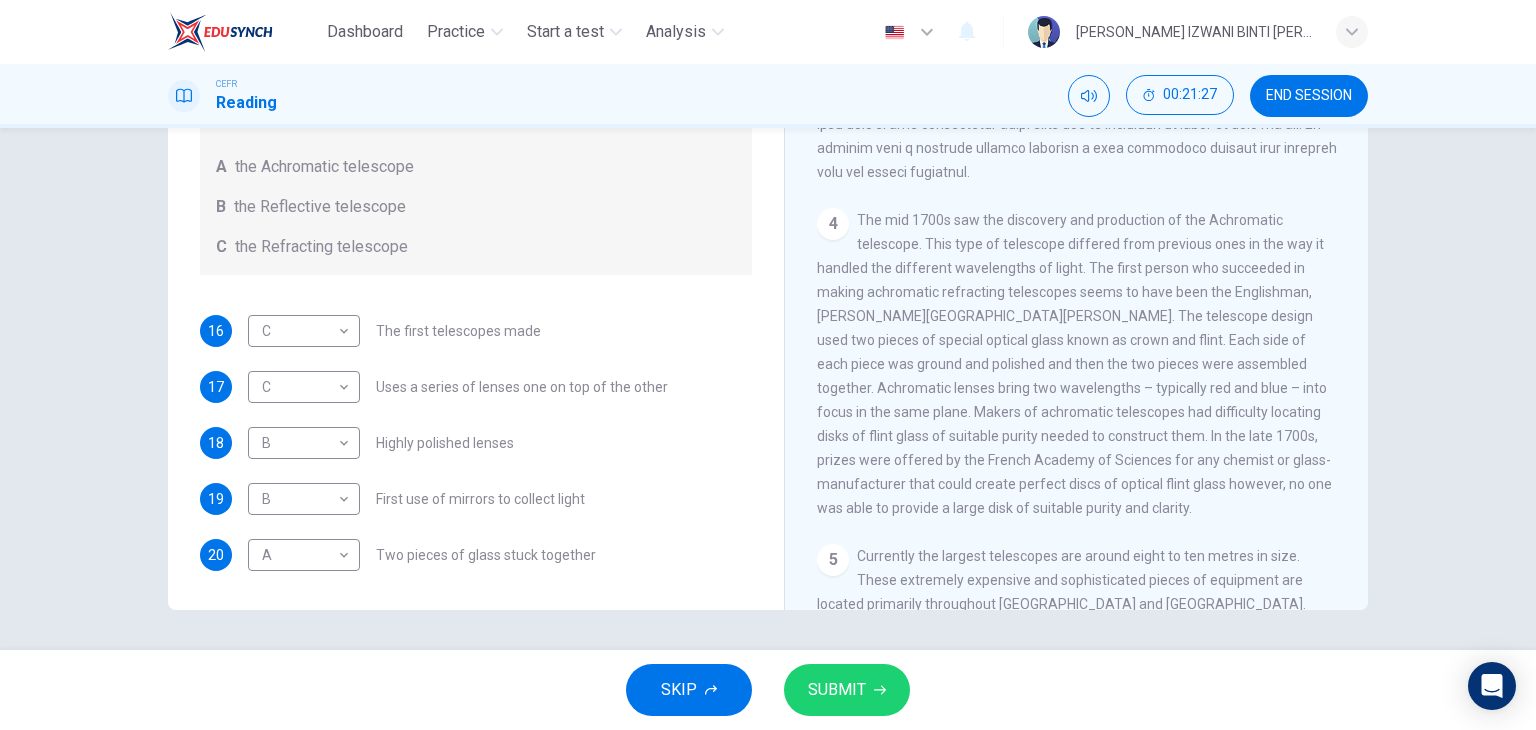 click on "Uses a series of lenses one on top of the other" at bounding box center [522, 387] 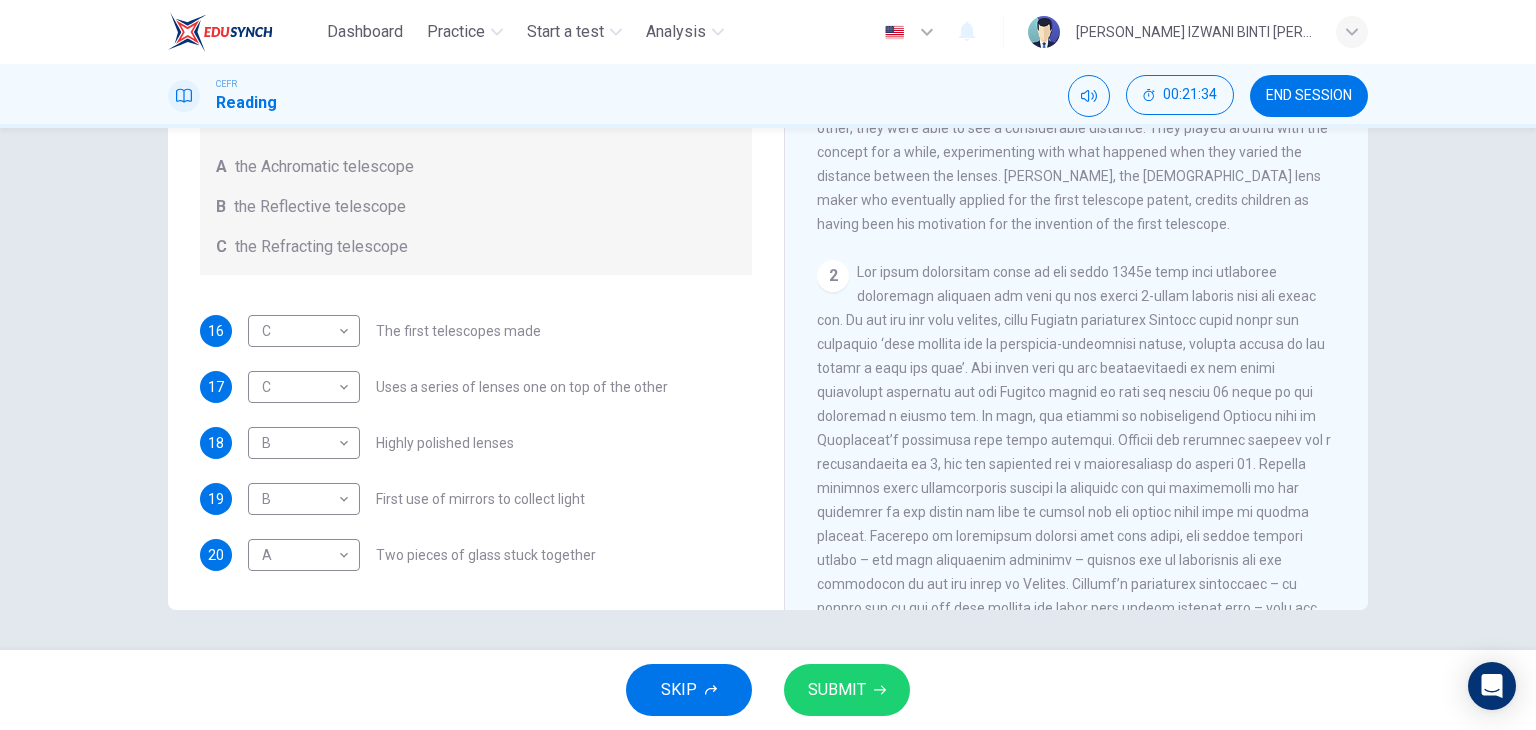 scroll, scrollTop: 300, scrollLeft: 0, axis: vertical 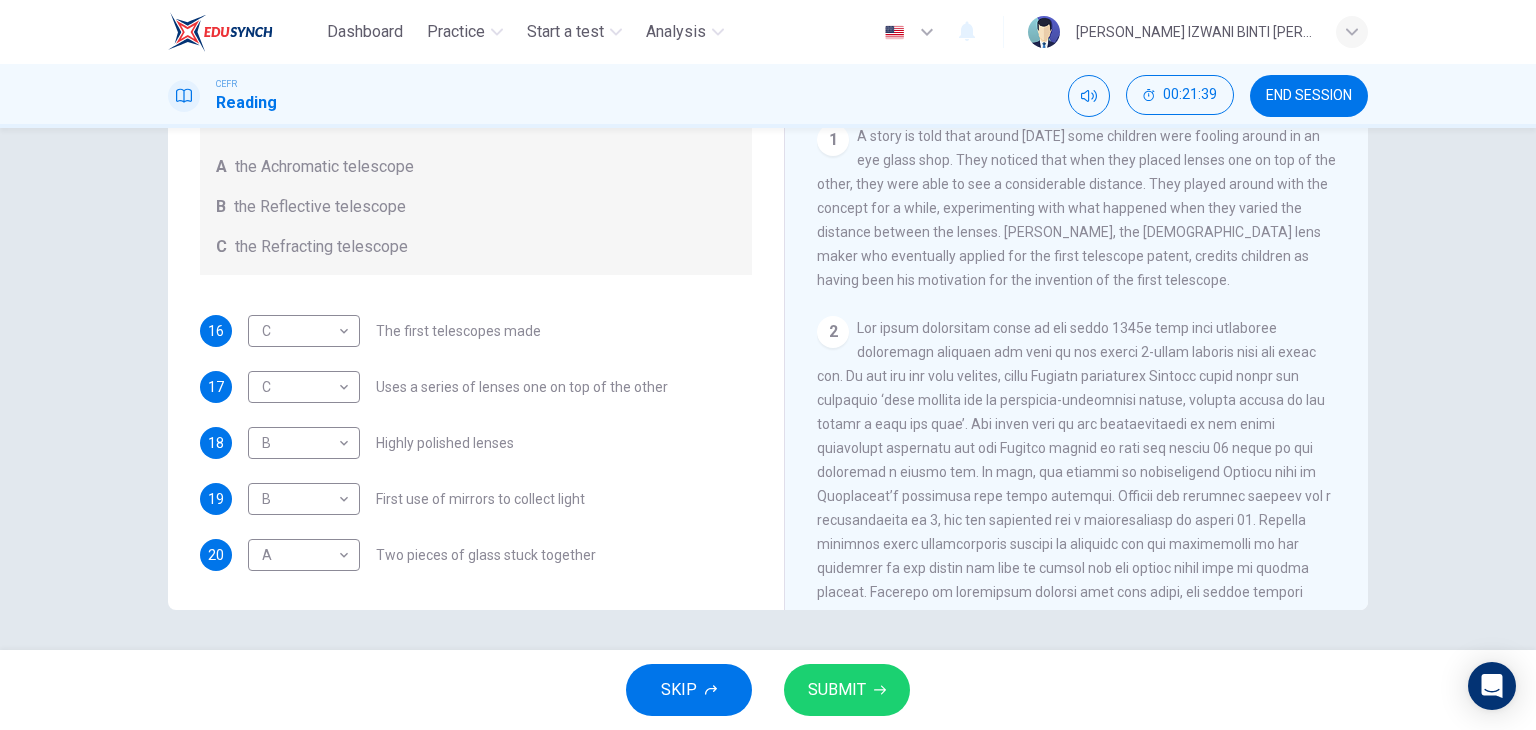 click on "SUBMIT" at bounding box center [837, 690] 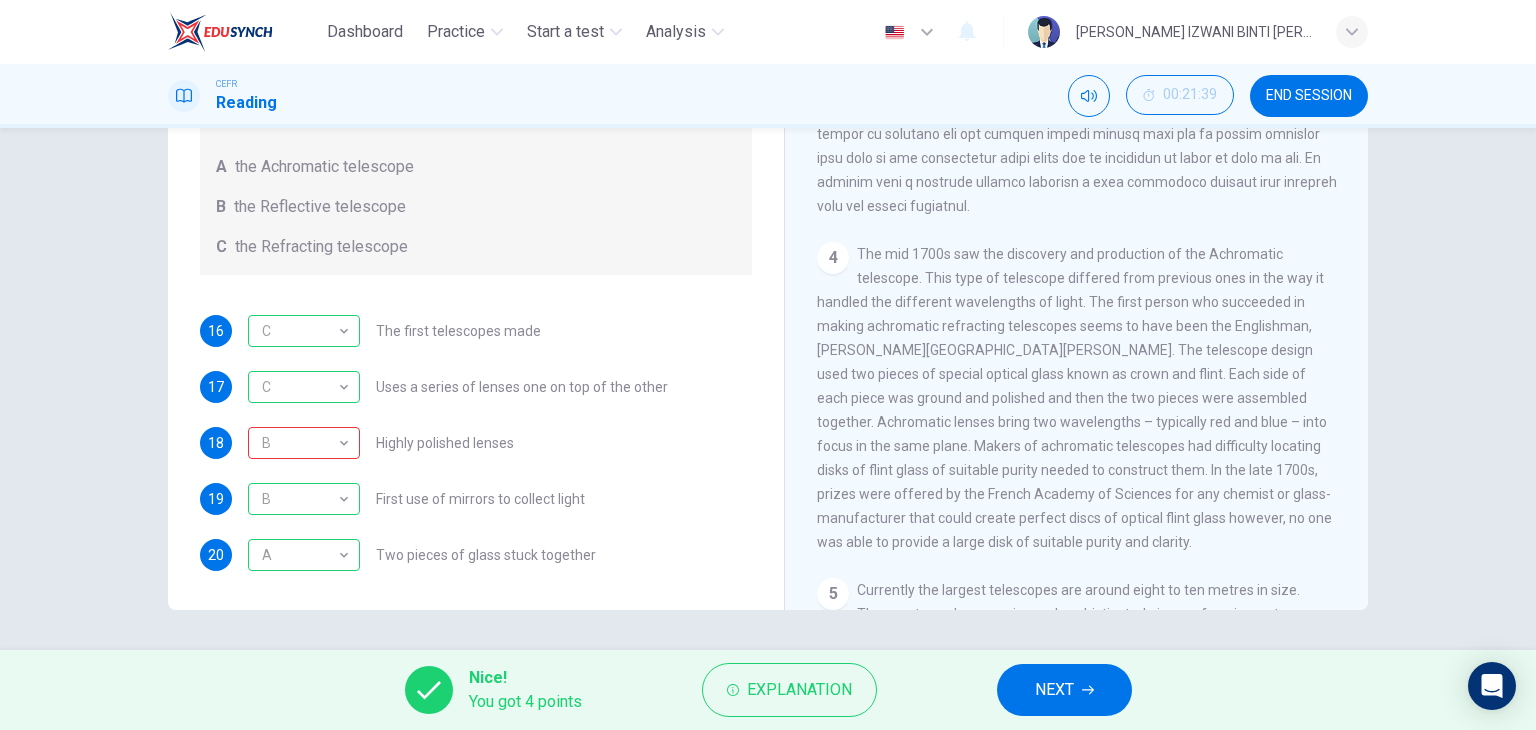 scroll, scrollTop: 1200, scrollLeft: 0, axis: vertical 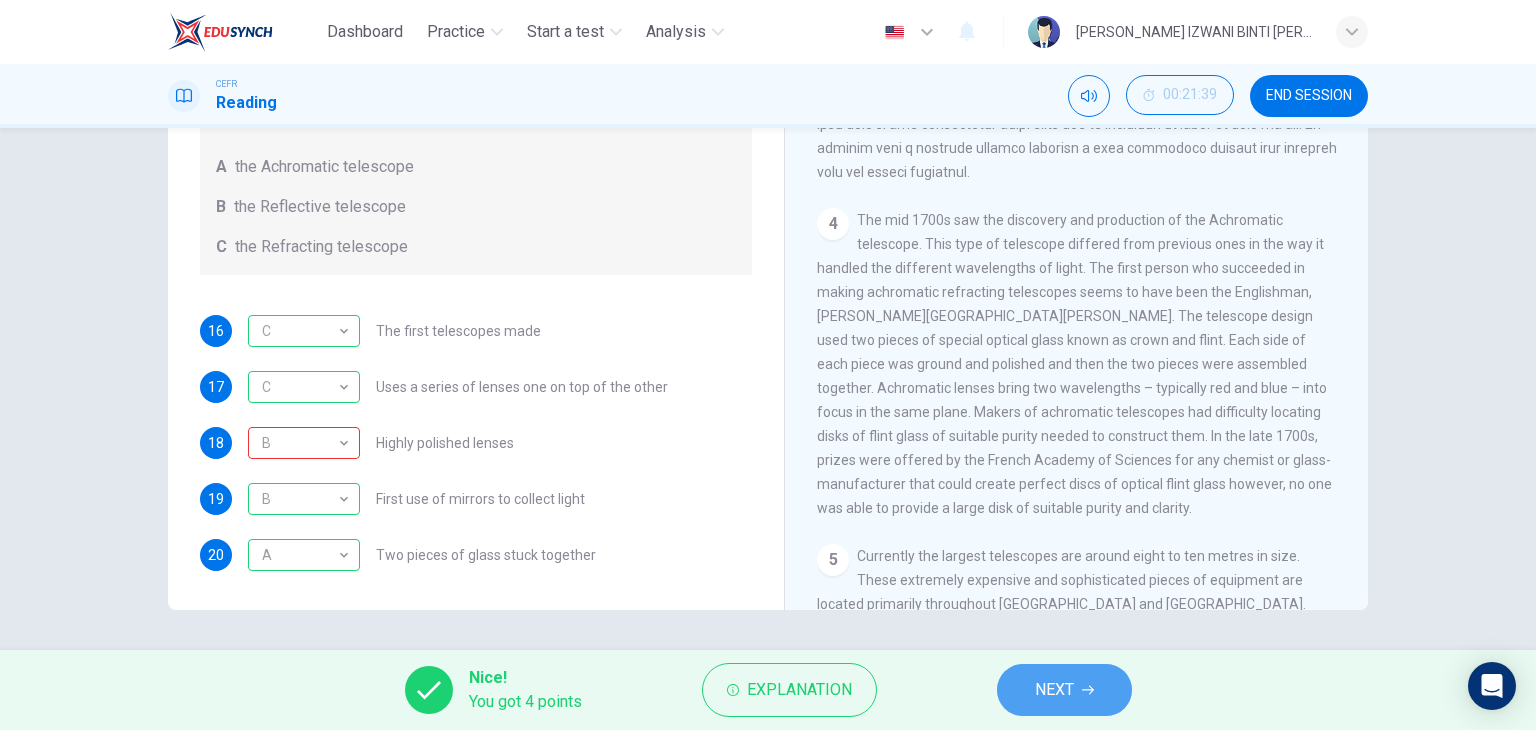 click on "NEXT" at bounding box center [1064, 690] 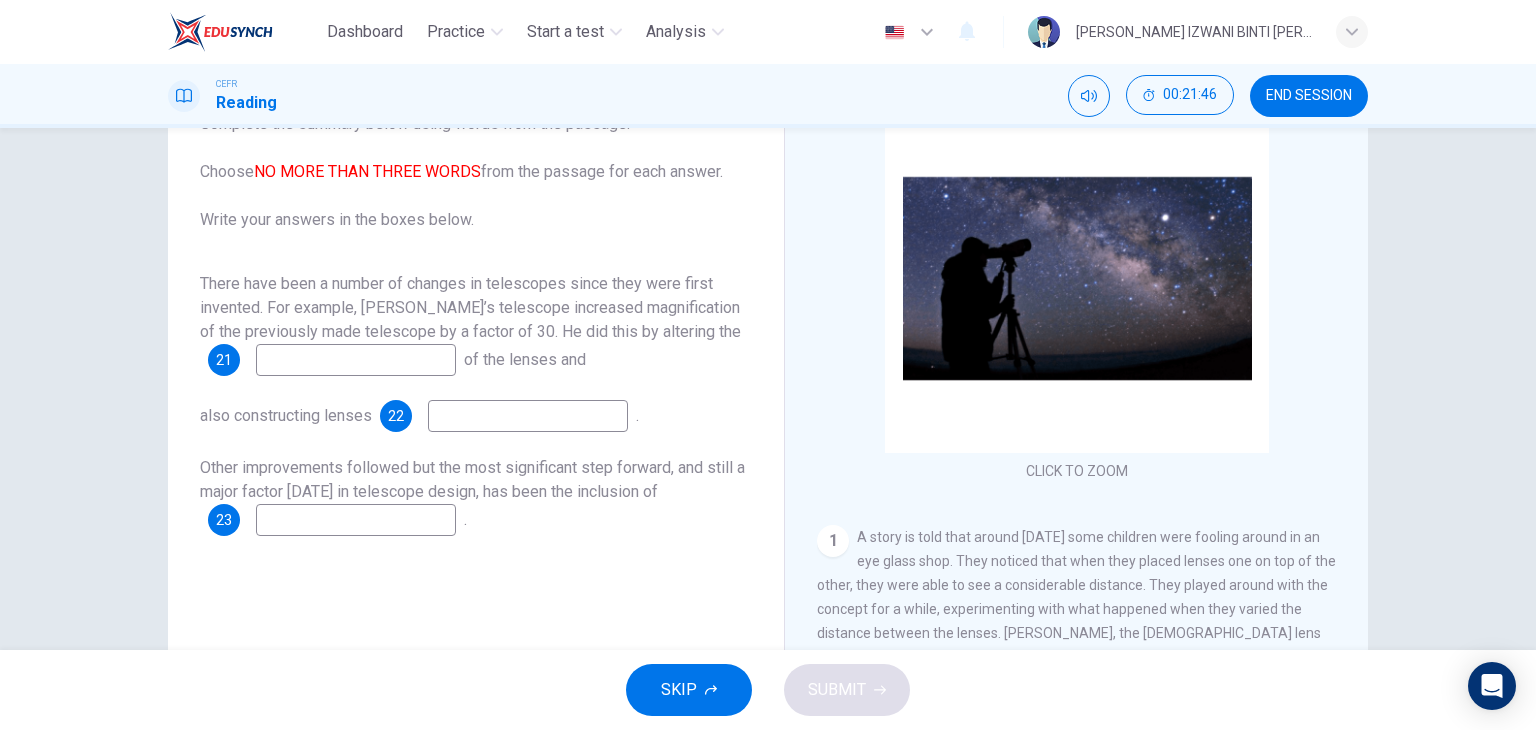 scroll, scrollTop: 53, scrollLeft: 0, axis: vertical 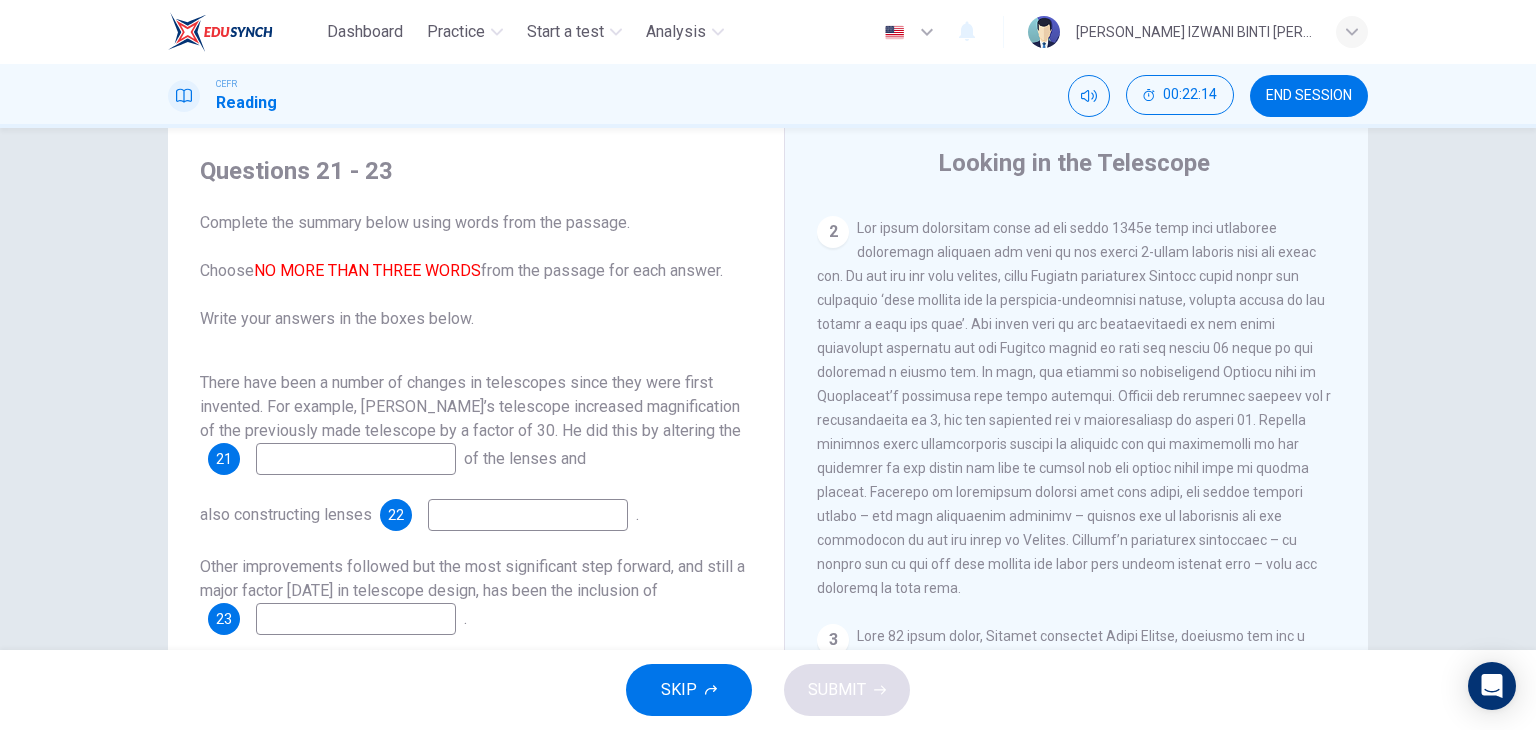 click at bounding box center (356, 459) 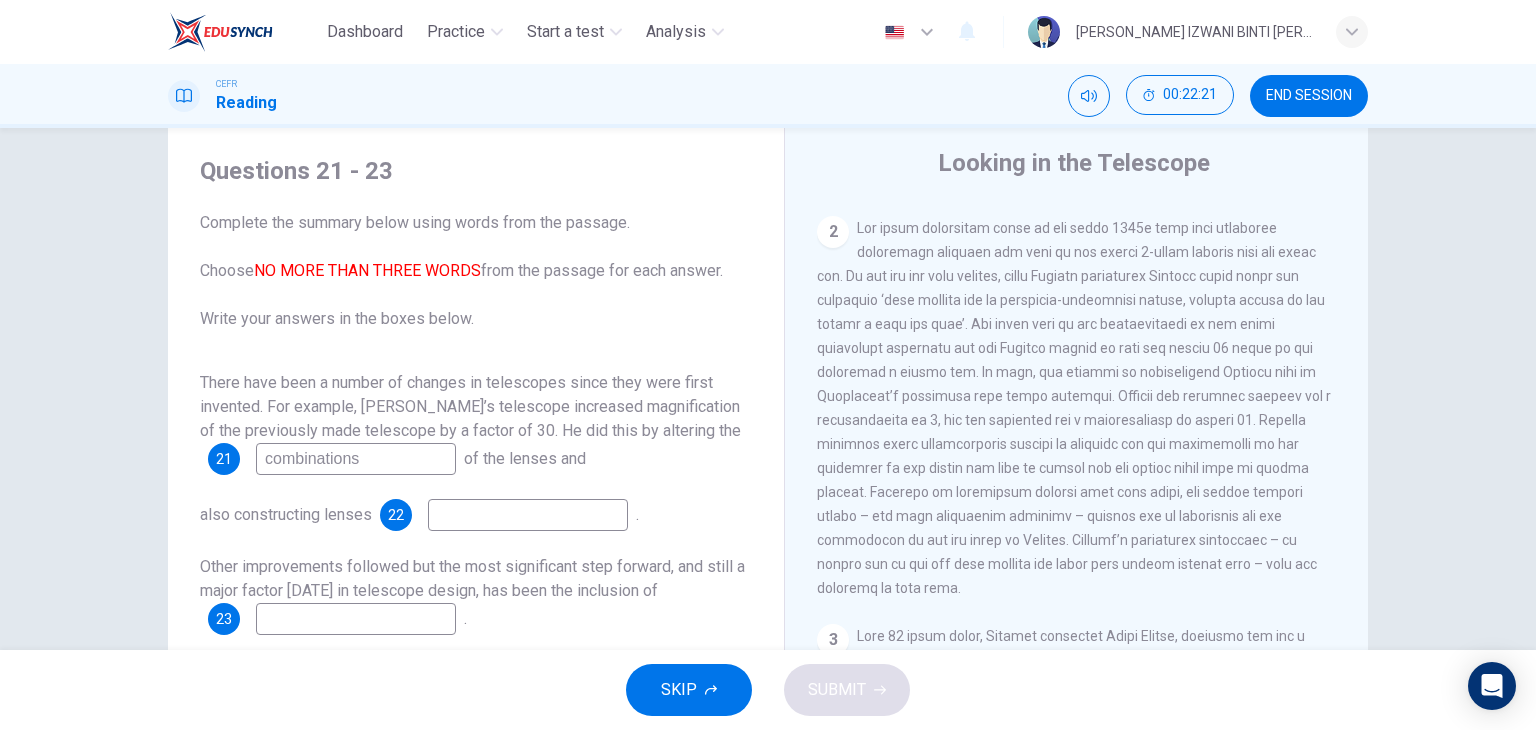 type on "combinations" 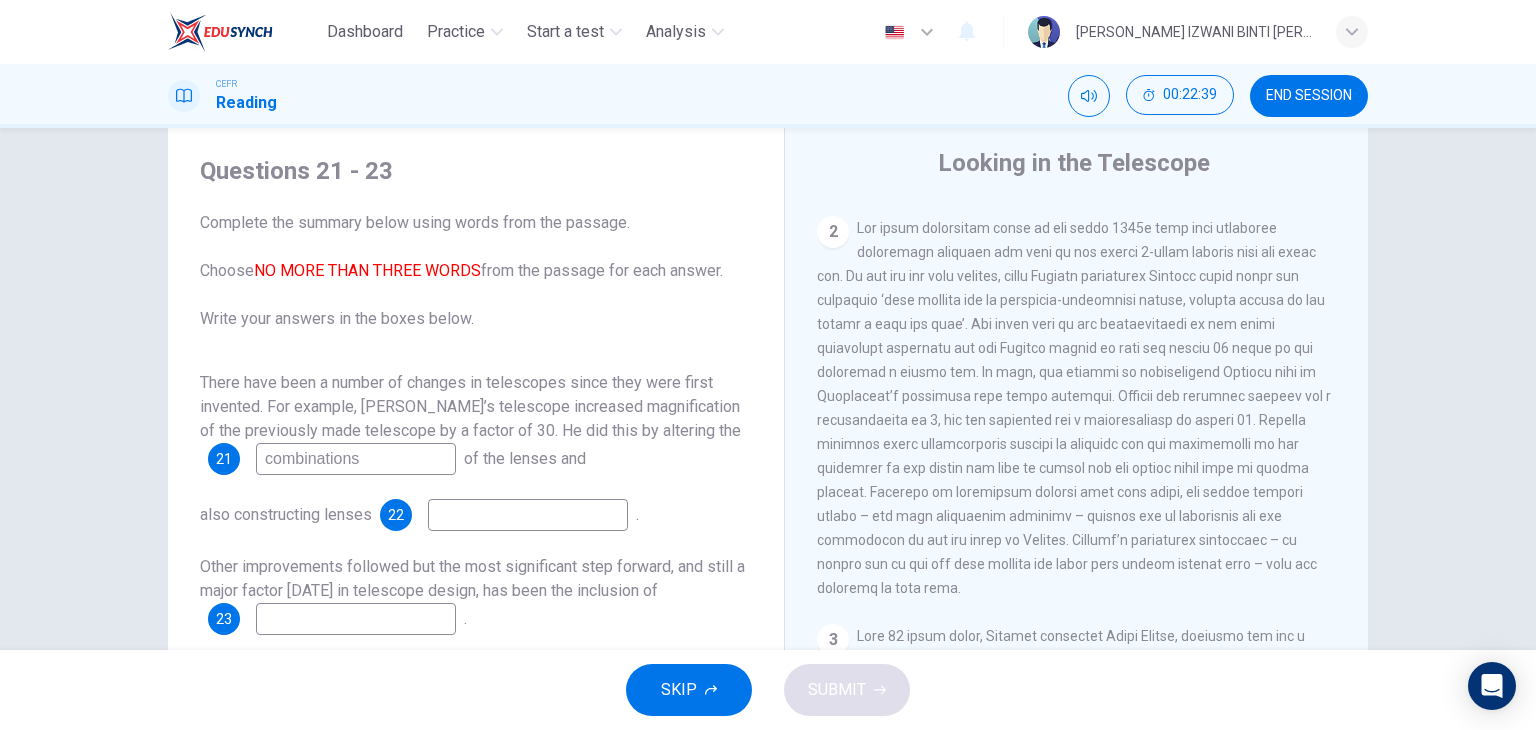 drag, startPoint x: 903, startPoint y: 486, endPoint x: 1071, endPoint y: 475, distance: 168.35974 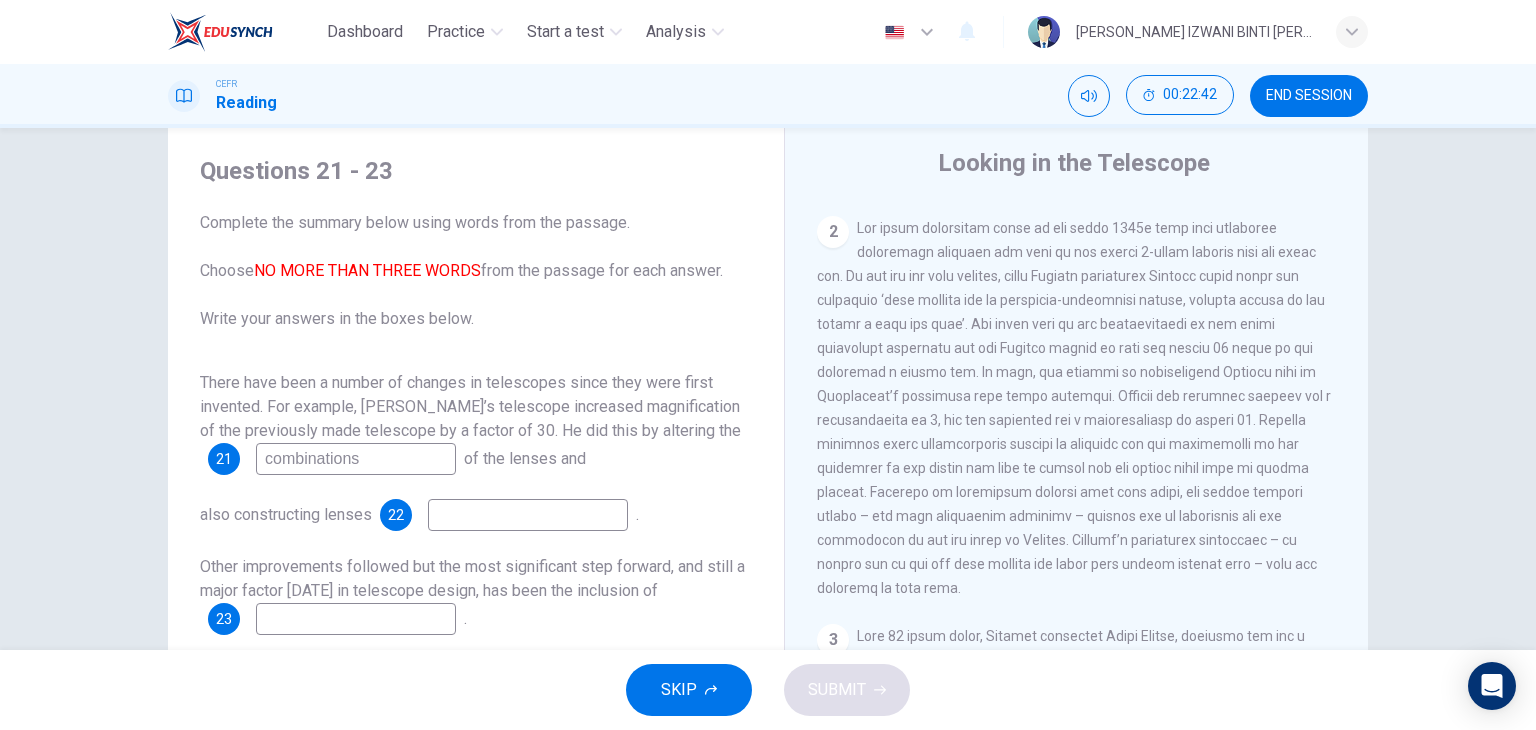 click at bounding box center (528, 515) 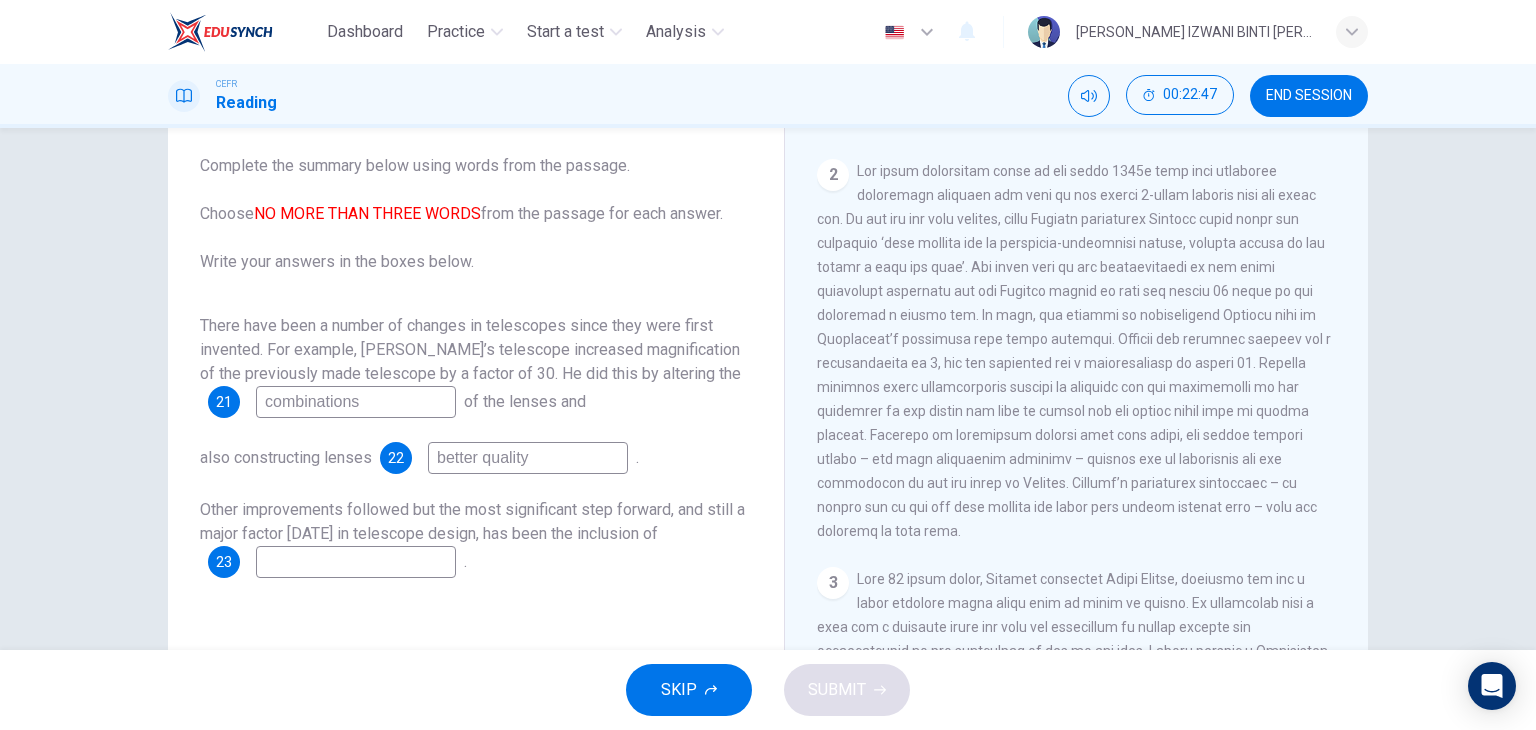 scroll, scrollTop: 153, scrollLeft: 0, axis: vertical 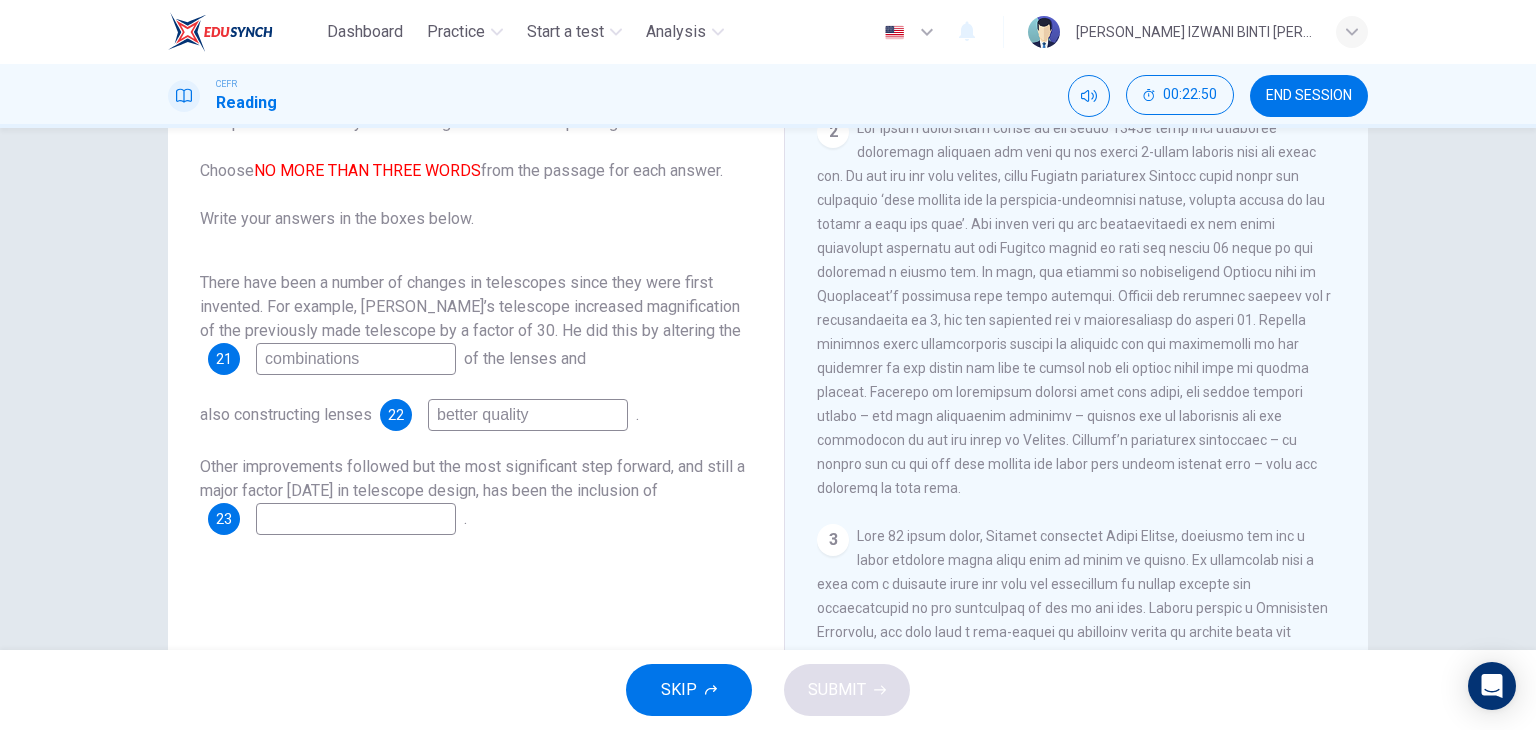 type on "better quality" 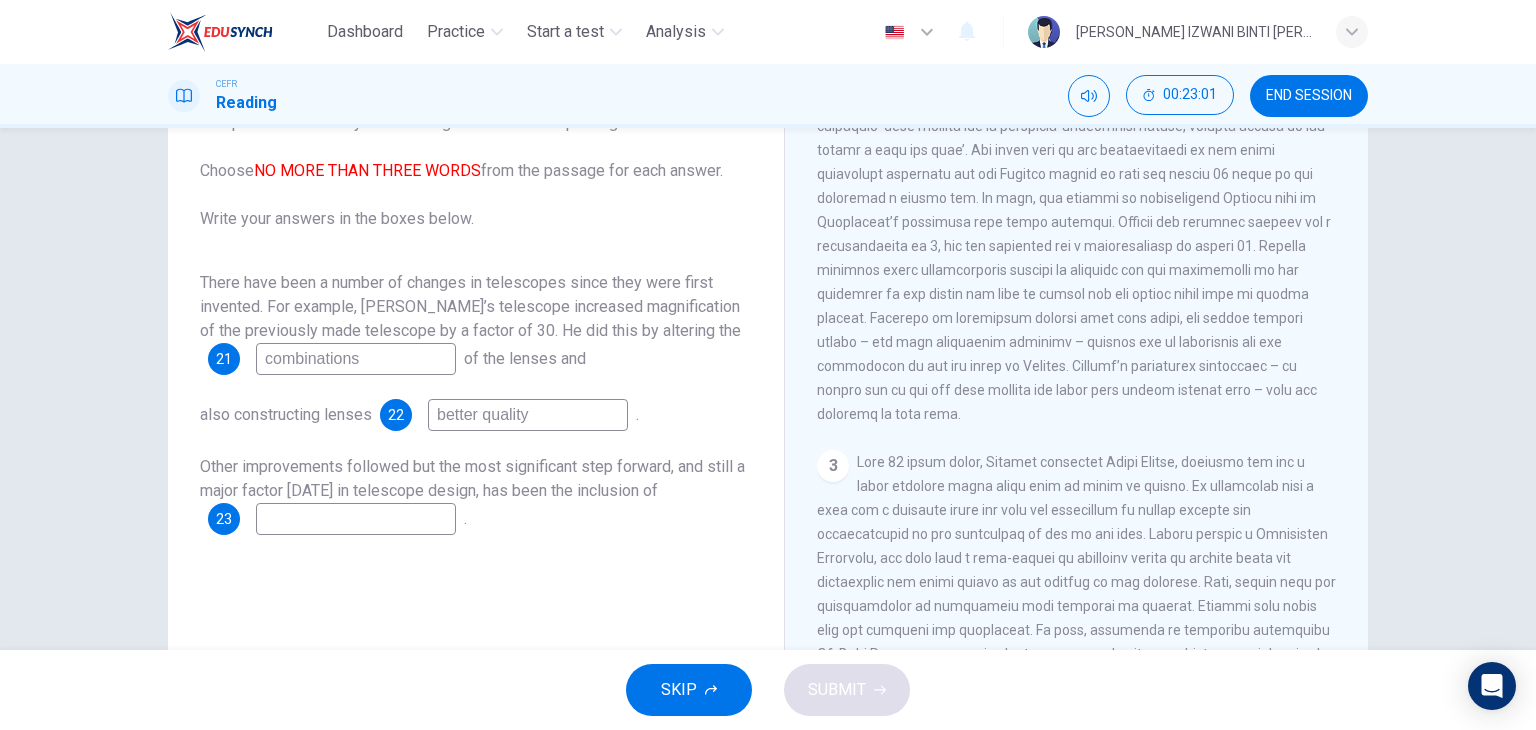 scroll, scrollTop: 800, scrollLeft: 0, axis: vertical 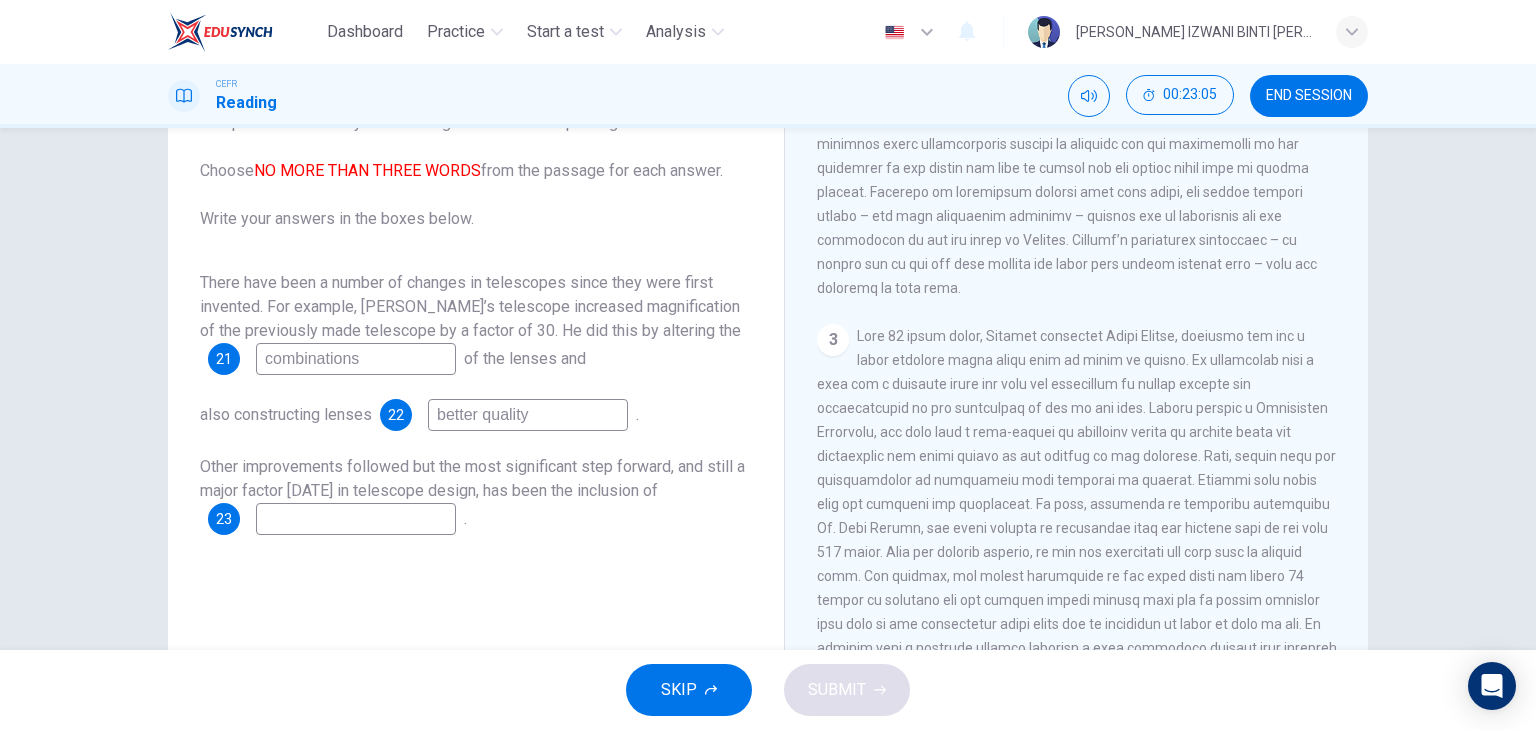 drag, startPoint x: 1020, startPoint y: 480, endPoint x: 982, endPoint y: 486, distance: 38.470768 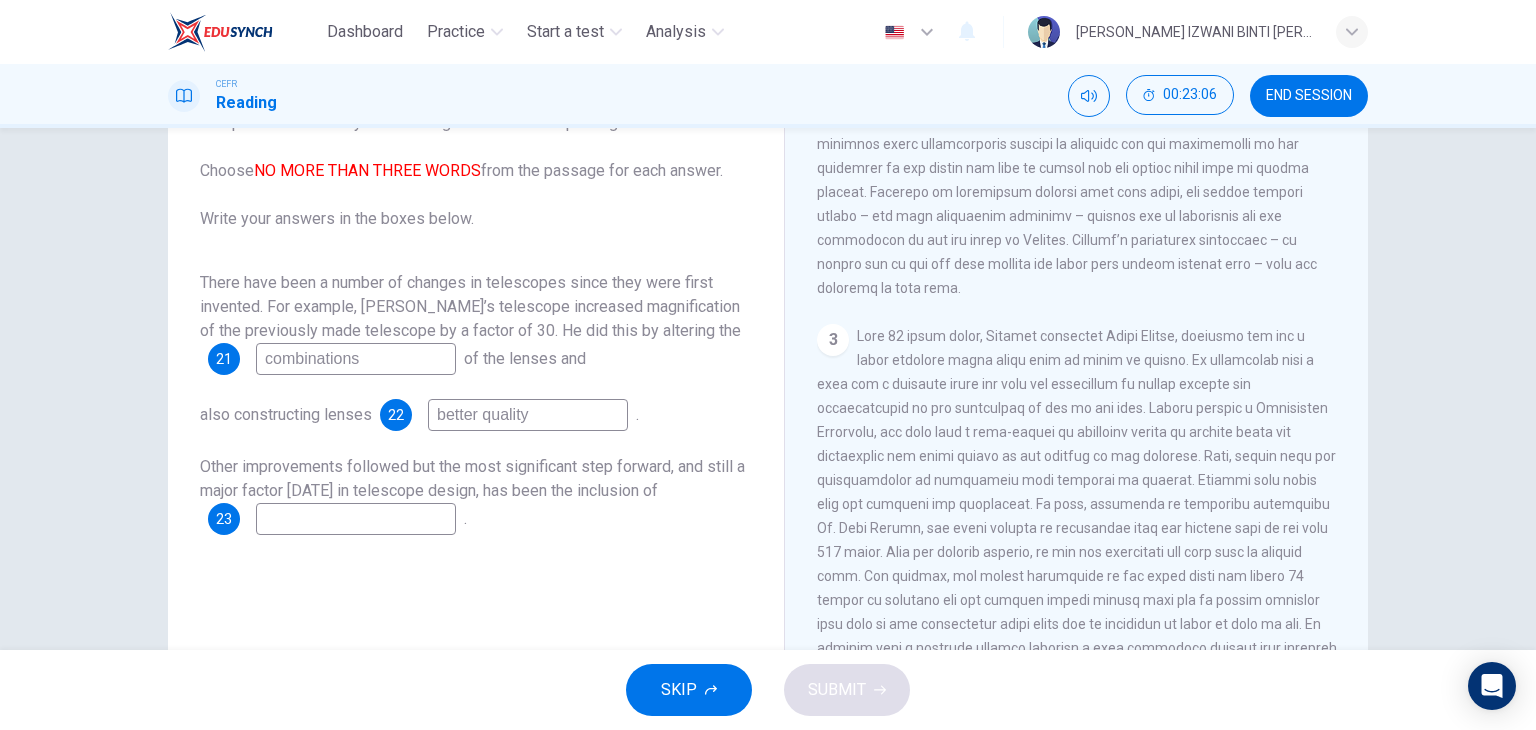 click at bounding box center (356, 519) 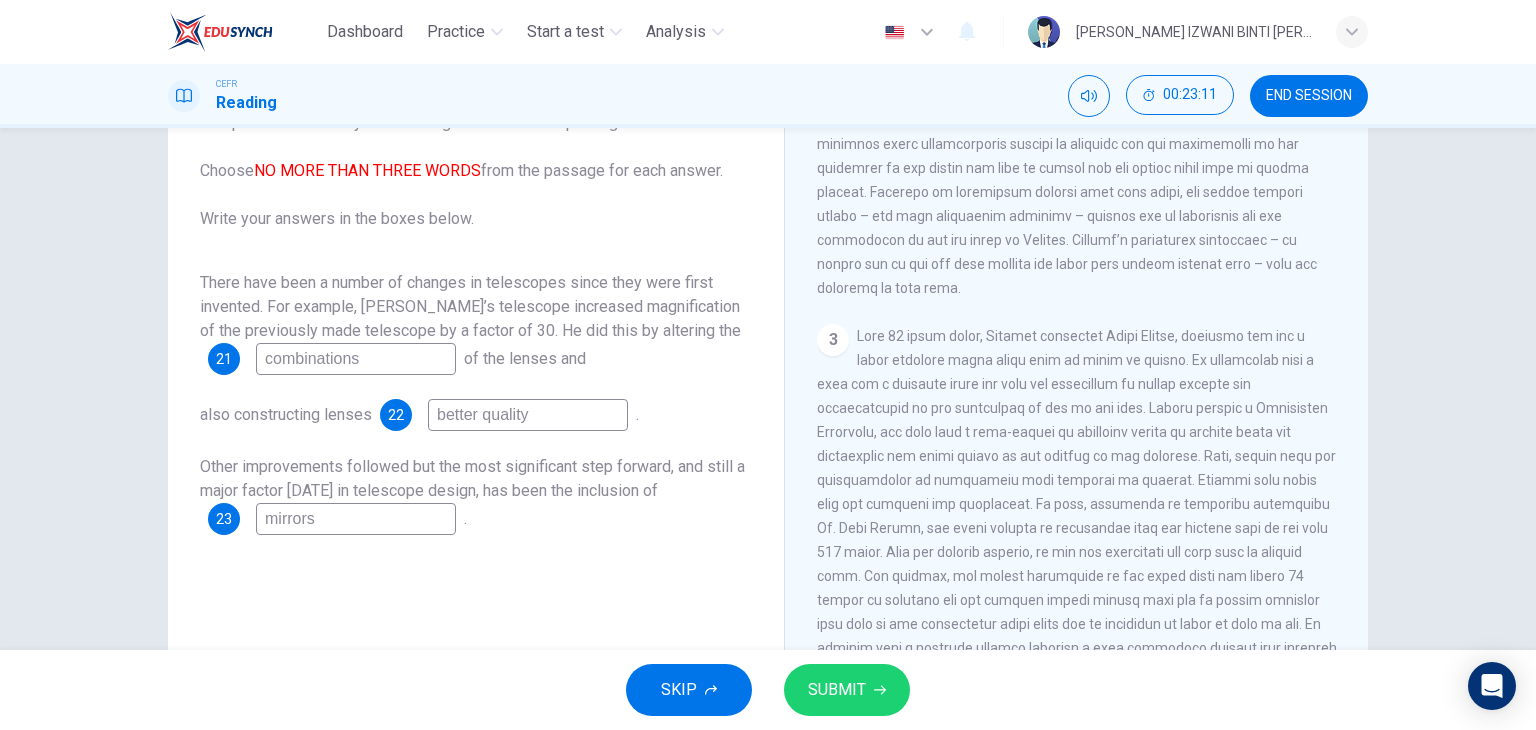 type on "mirrors" 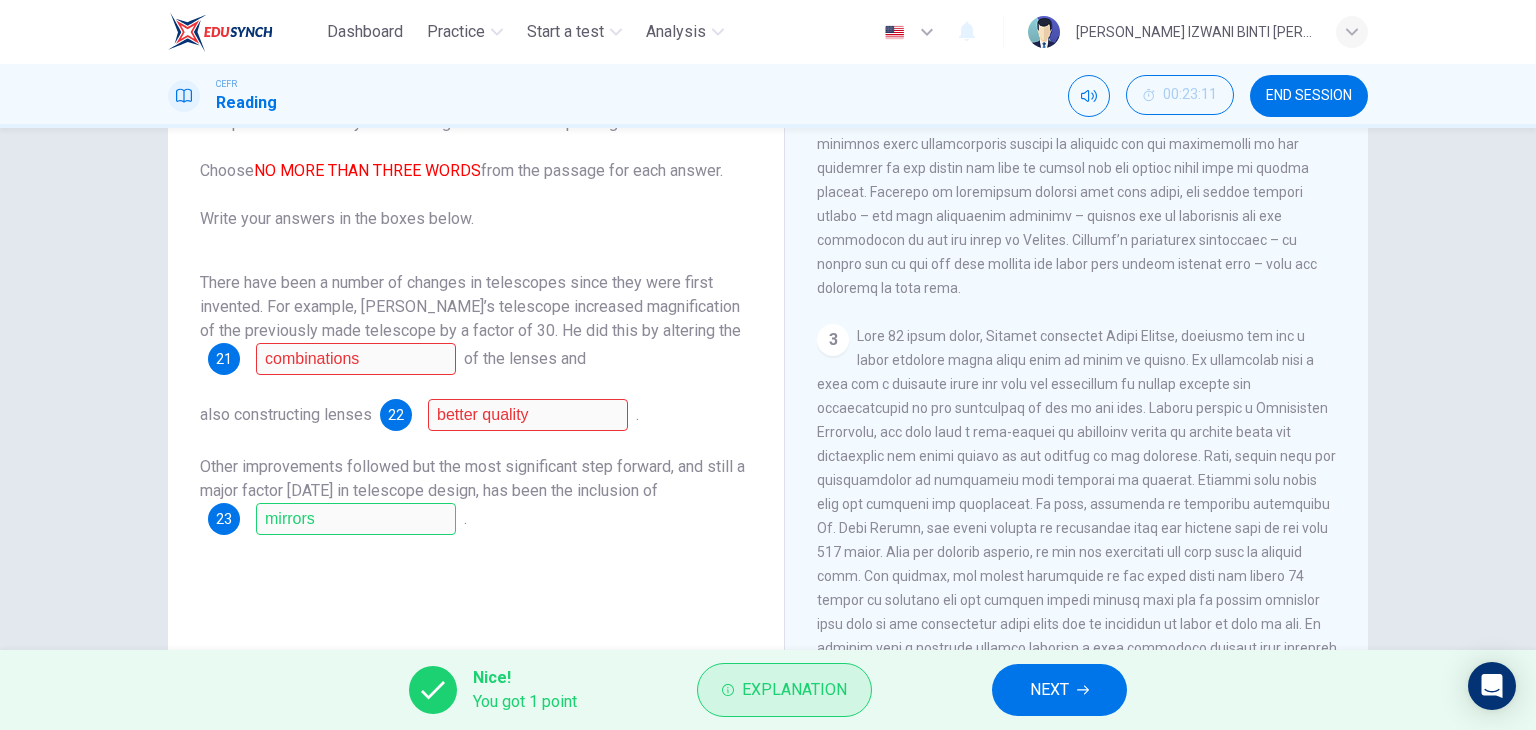click on "Explanation" at bounding box center (794, 690) 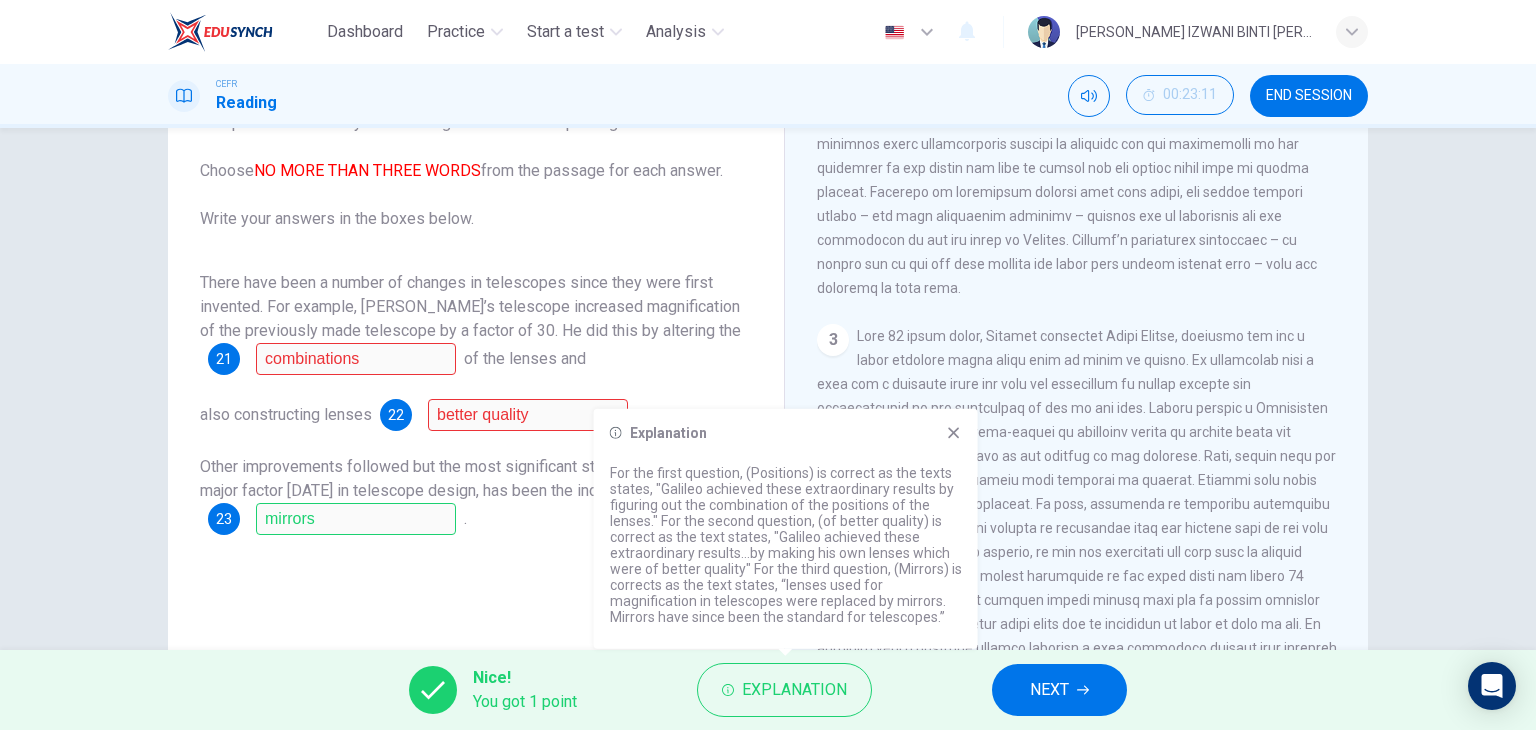click on "There have been a number of changes in telescopes since they were first invented. For example, [PERSON_NAME]’s telescope increased magnification of the previously made telescope by a factor of 30. He did this by altering the  21 combinations  of the lenses and" at bounding box center [476, 323] 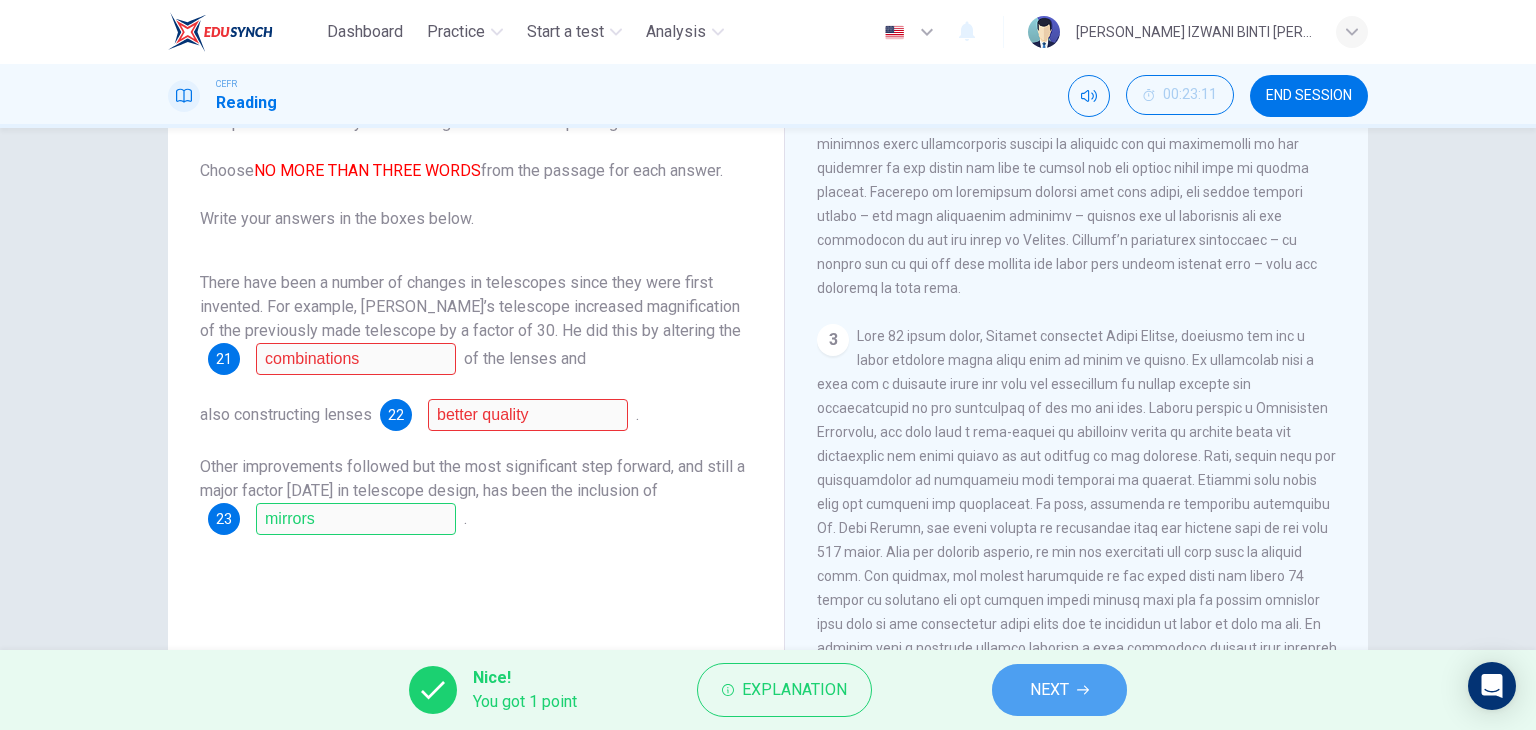 click on "NEXT" at bounding box center [1059, 690] 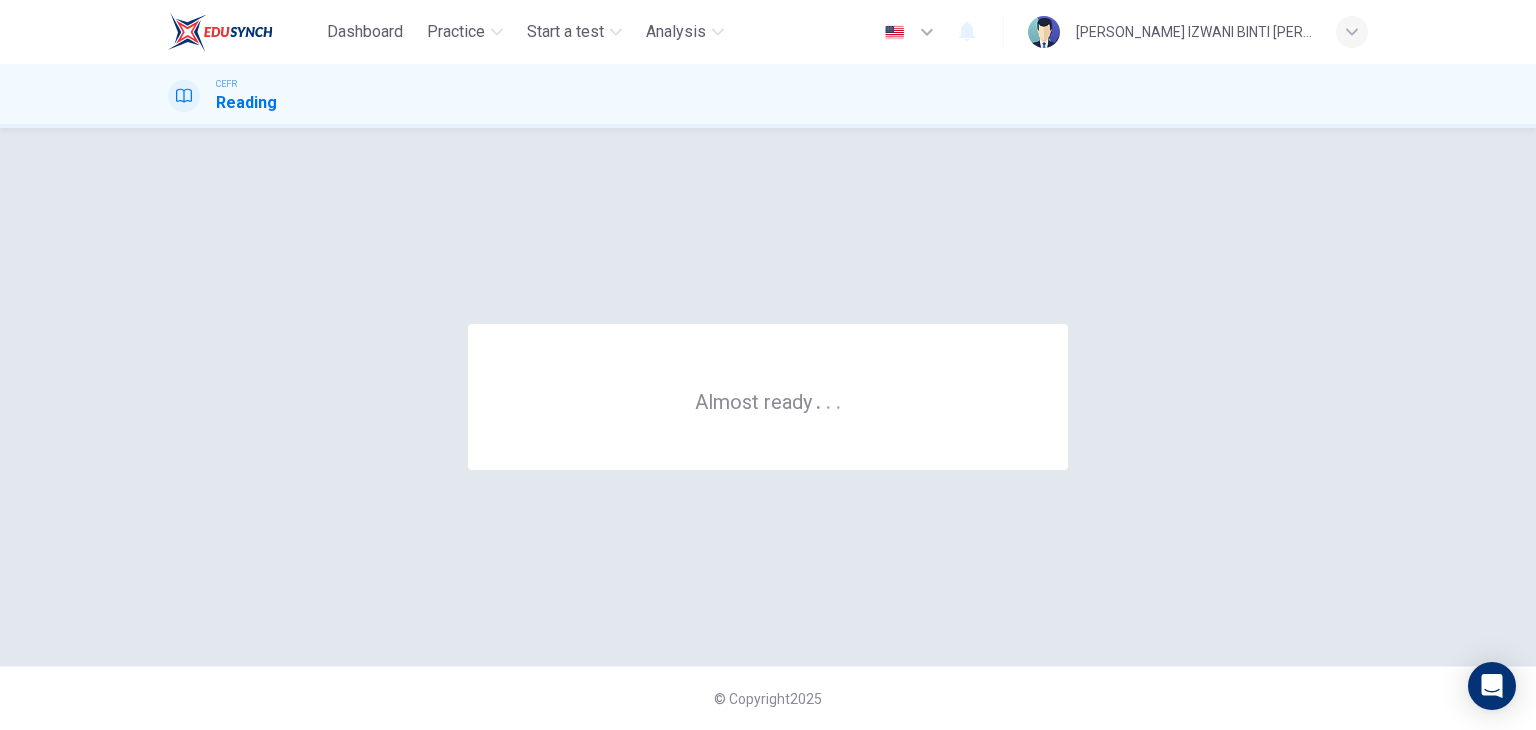 drag, startPoint x: 696, startPoint y: 405, endPoint x: 855, endPoint y: 404, distance: 159.00314 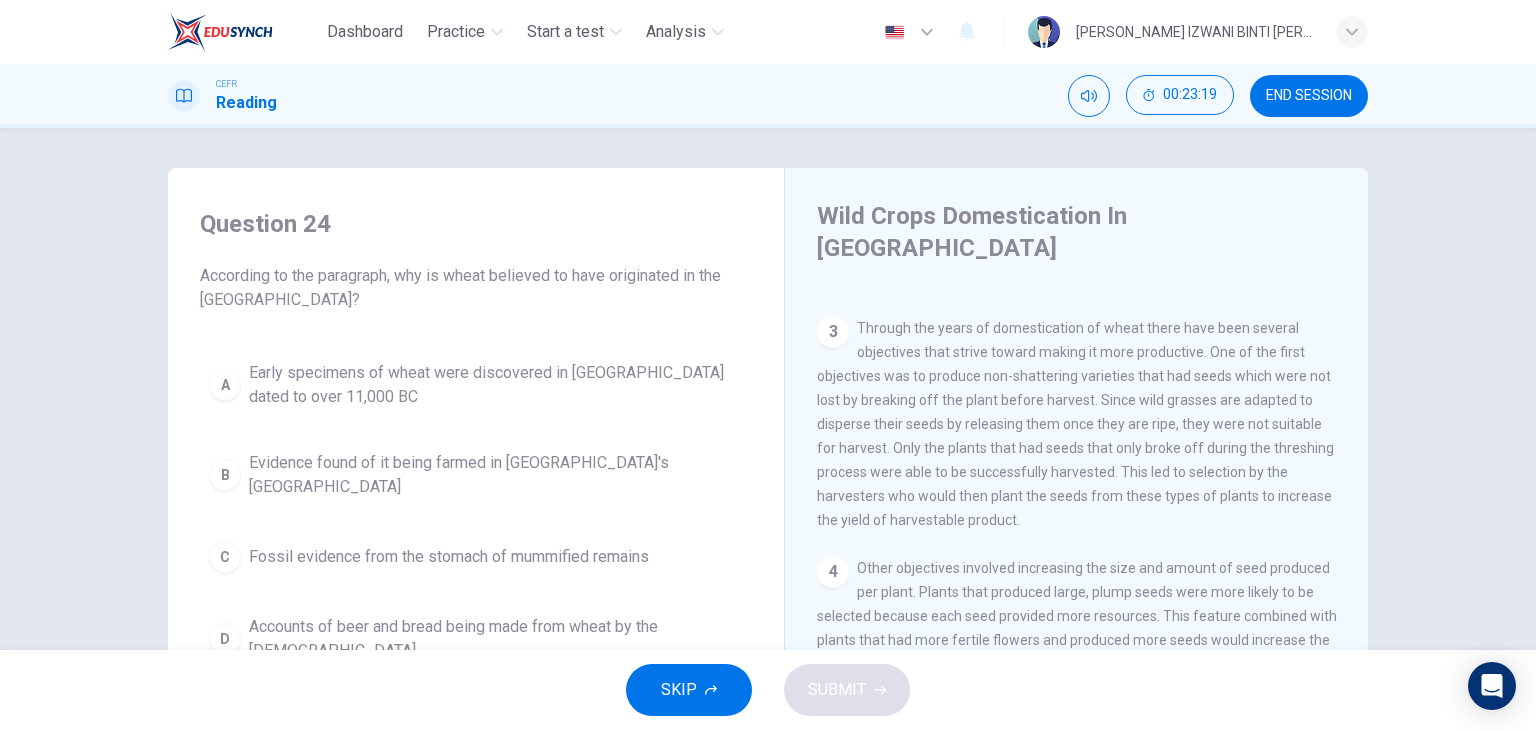scroll, scrollTop: 405, scrollLeft: 0, axis: vertical 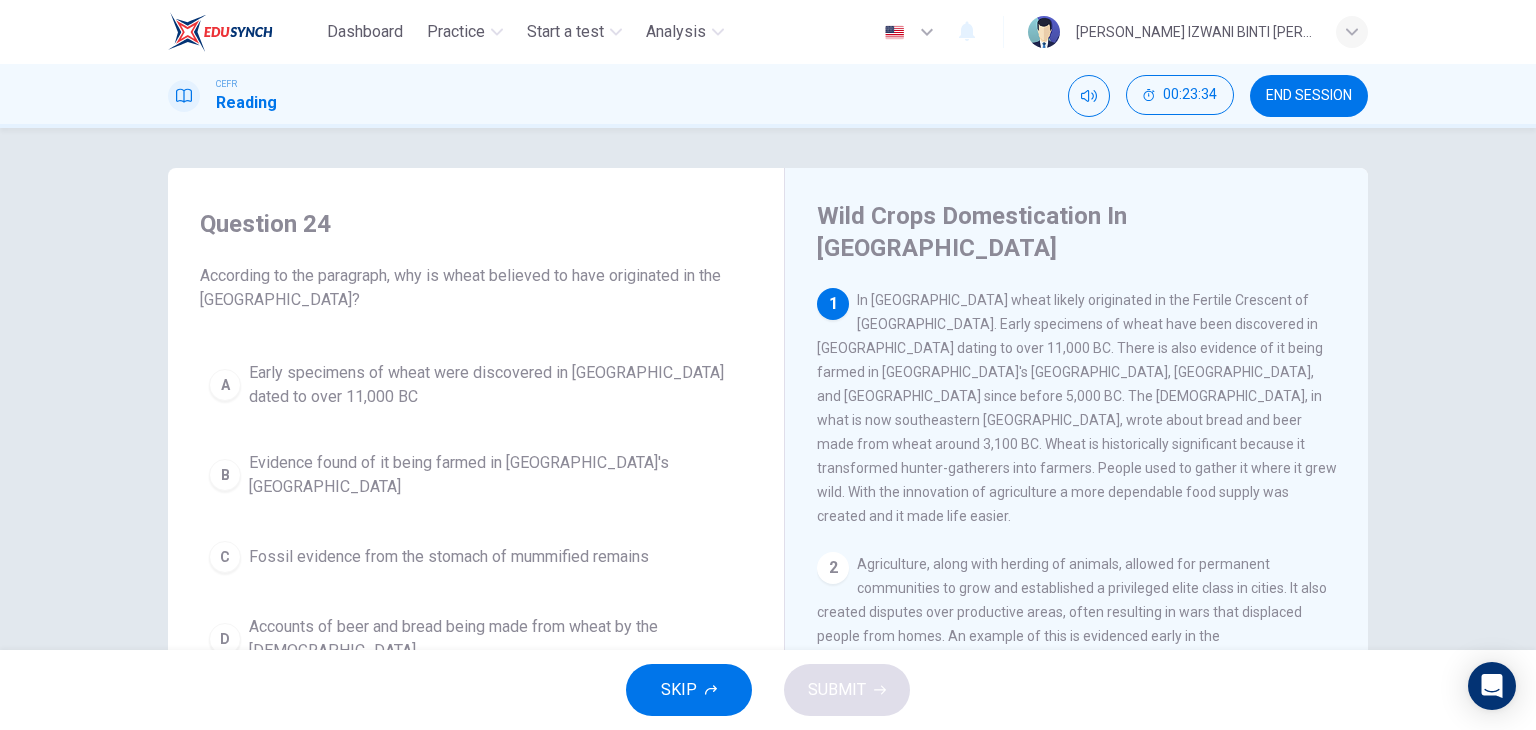 click on "In [GEOGRAPHIC_DATA] wheat likely originated in the Fertile Crescent of [GEOGRAPHIC_DATA]. Early specimens of wheat have been discovered in [GEOGRAPHIC_DATA] dating to over 11,000 BC. There is also evidence of it being farmed in [GEOGRAPHIC_DATA]'s [GEOGRAPHIC_DATA], [GEOGRAPHIC_DATA], and [GEOGRAPHIC_DATA] since before 5,000 BC. The [DEMOGRAPHIC_DATA], in what is now southeastern [GEOGRAPHIC_DATA], wrote about bread and beer made from wheat around 3,100 BC. Wheat is historically significant because it transformed hunter-gatherers into farmers. People used to gather it where it grew wild. With the innovation of agriculture a more dependable food supply was created and it made life easier." at bounding box center [1077, 408] 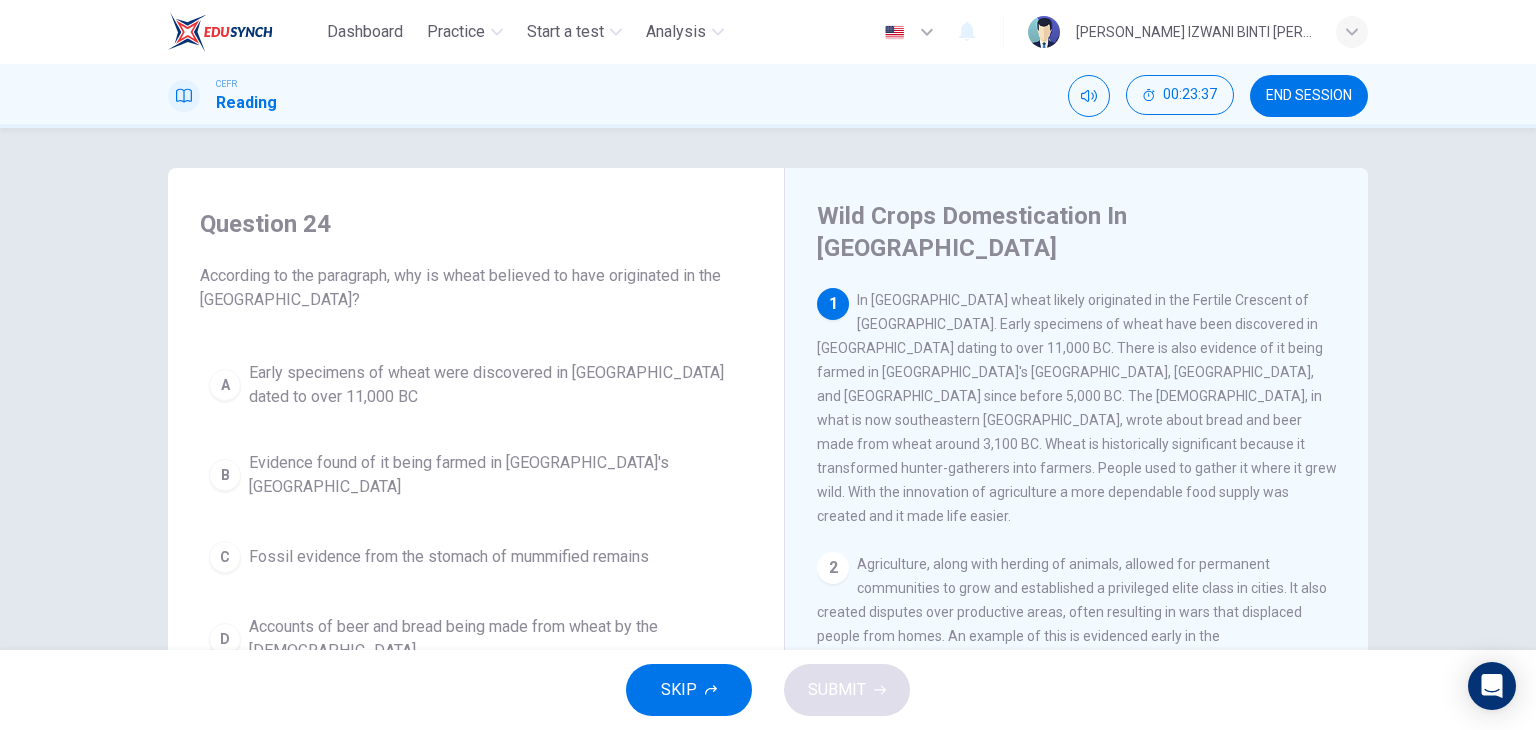 drag, startPoint x: 942, startPoint y: 289, endPoint x: 1056, endPoint y: 285, distance: 114.07015 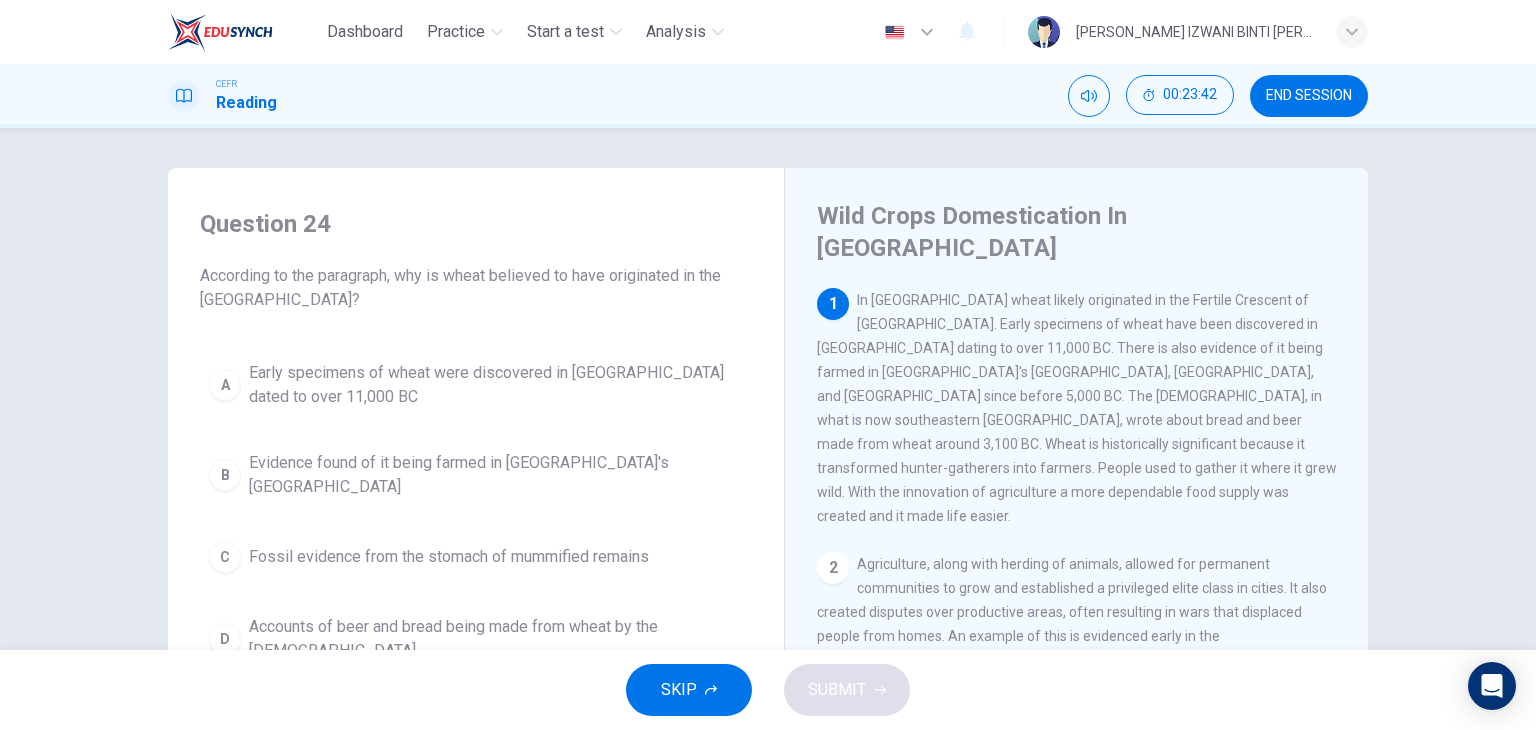 click on "Early specimens of wheat were discovered in [GEOGRAPHIC_DATA] dated to over 11,000 BC" at bounding box center [496, 385] 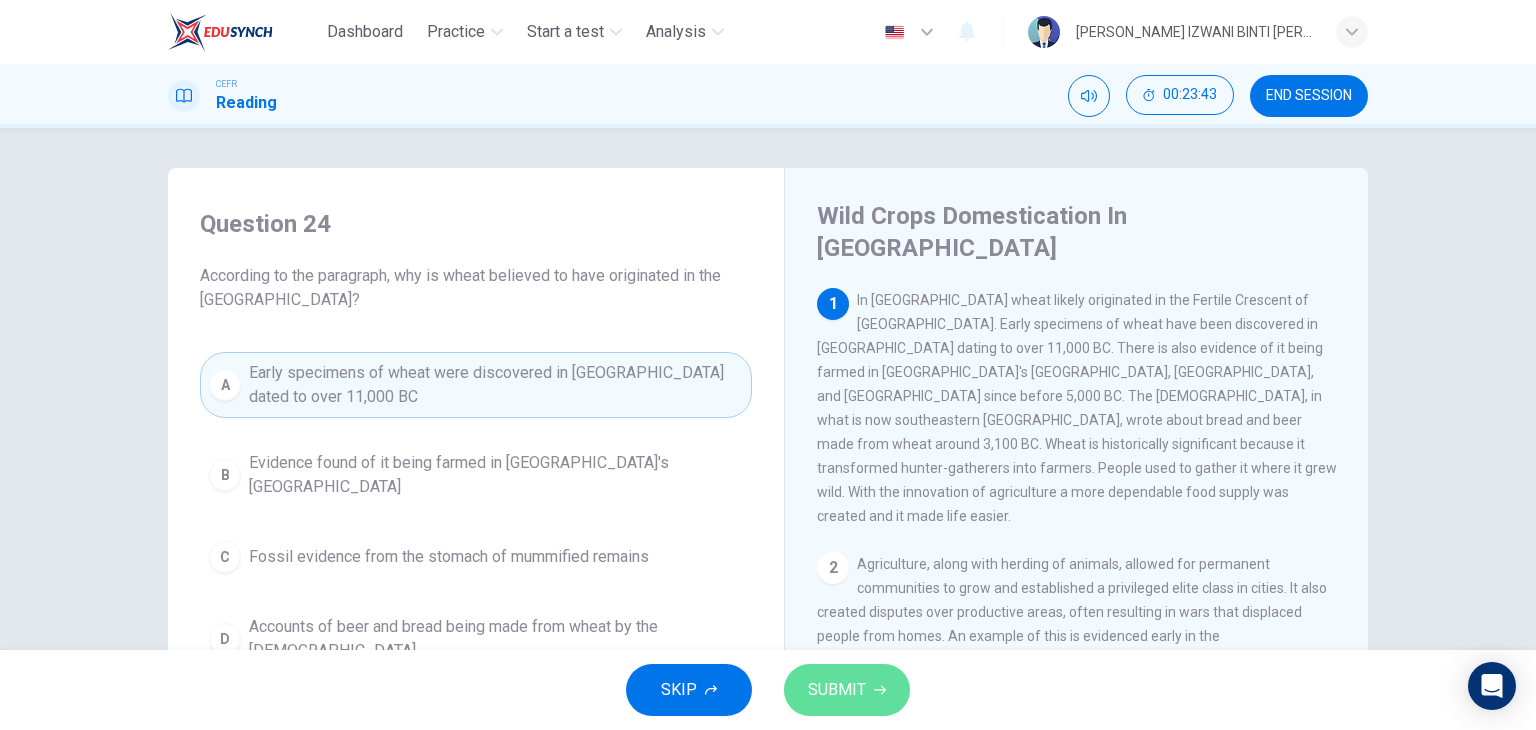 click on "SUBMIT" at bounding box center (837, 690) 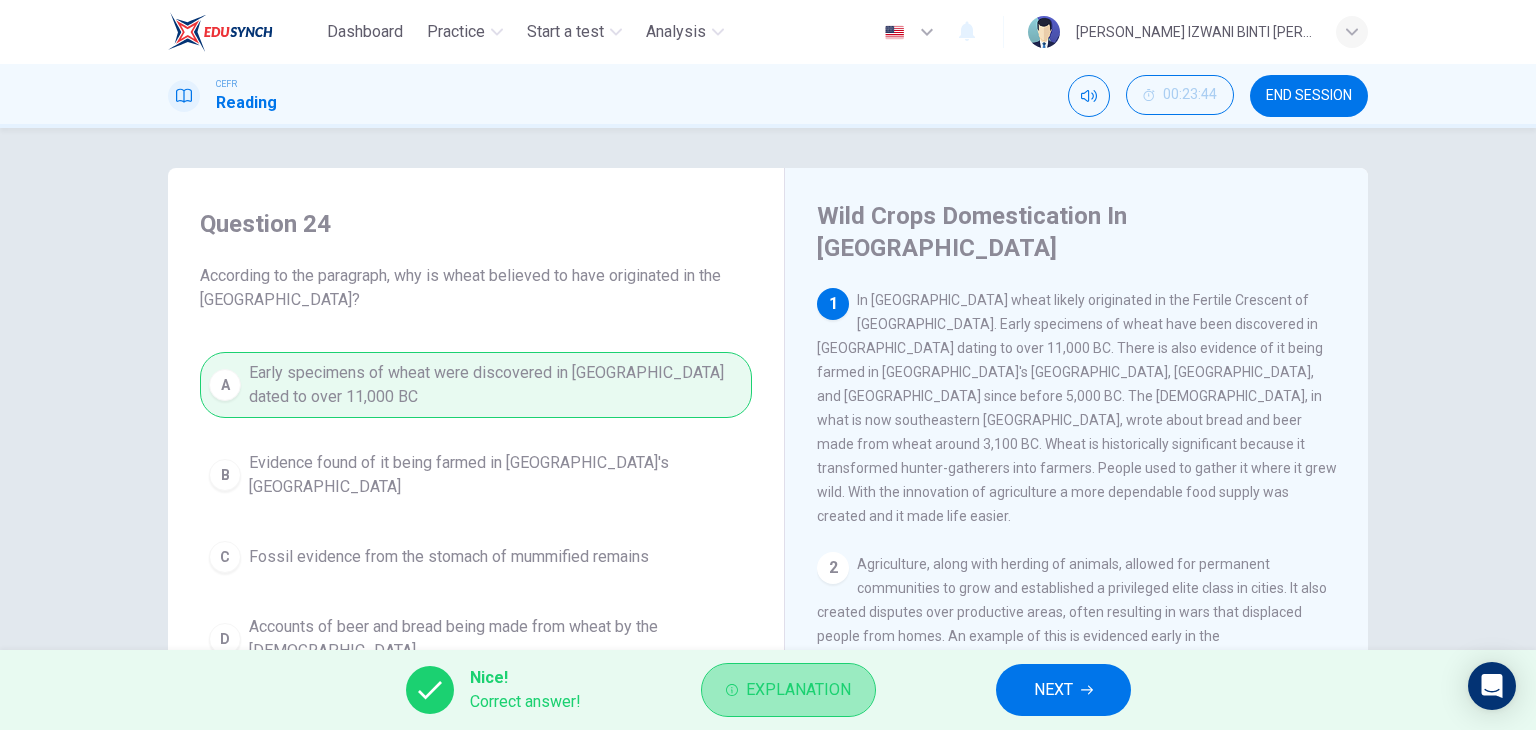 click on "Explanation" at bounding box center [798, 690] 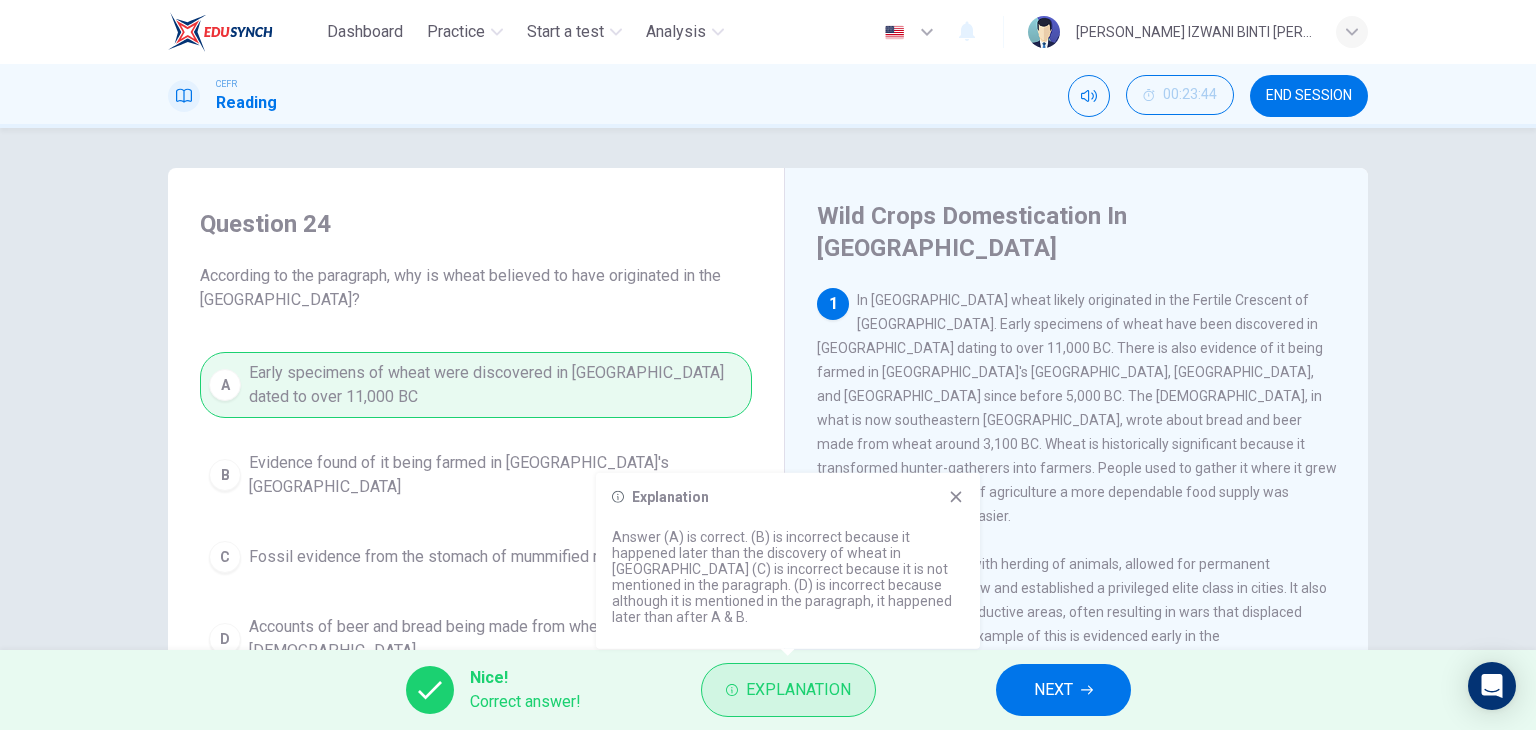 click on "Explanation" at bounding box center [798, 690] 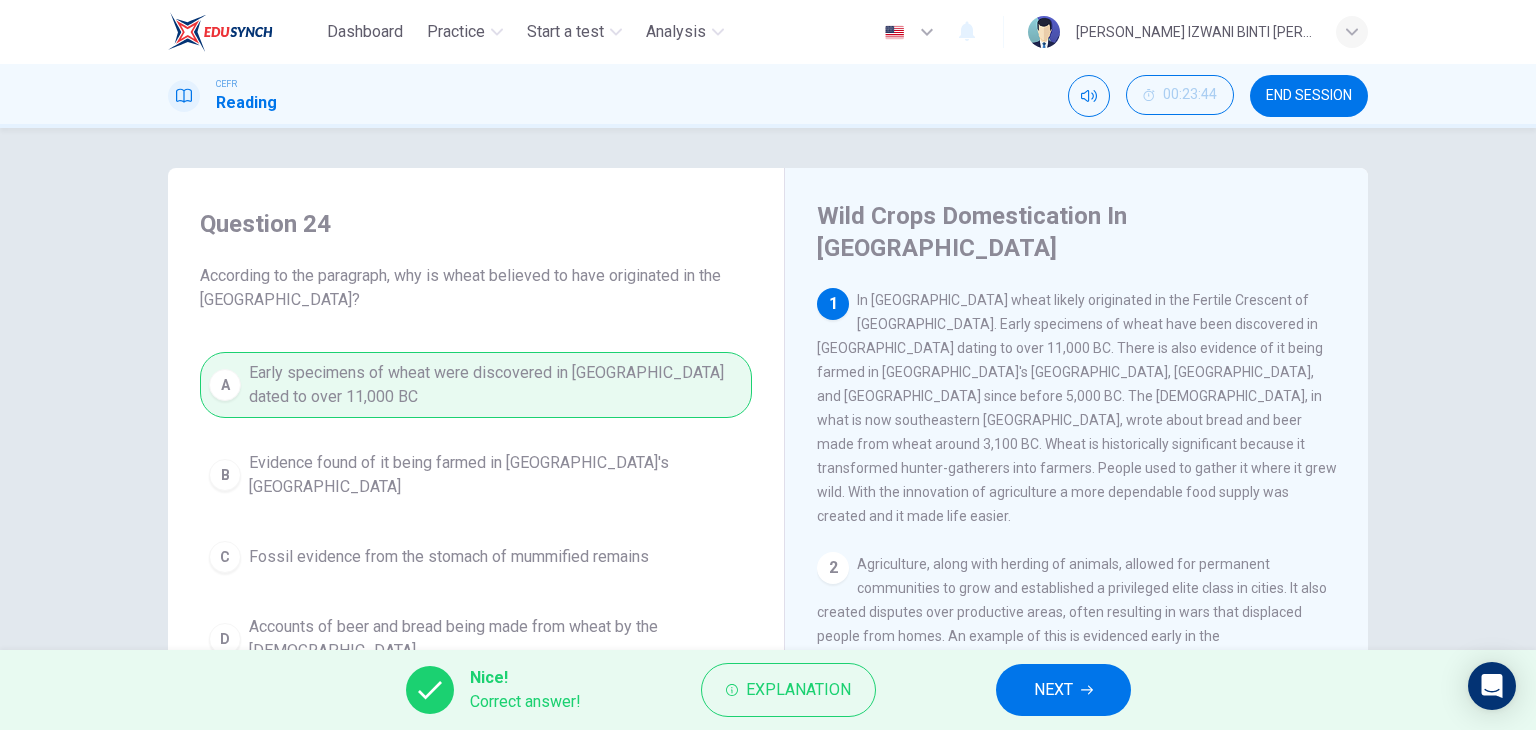 click on "NEXT" at bounding box center [1063, 690] 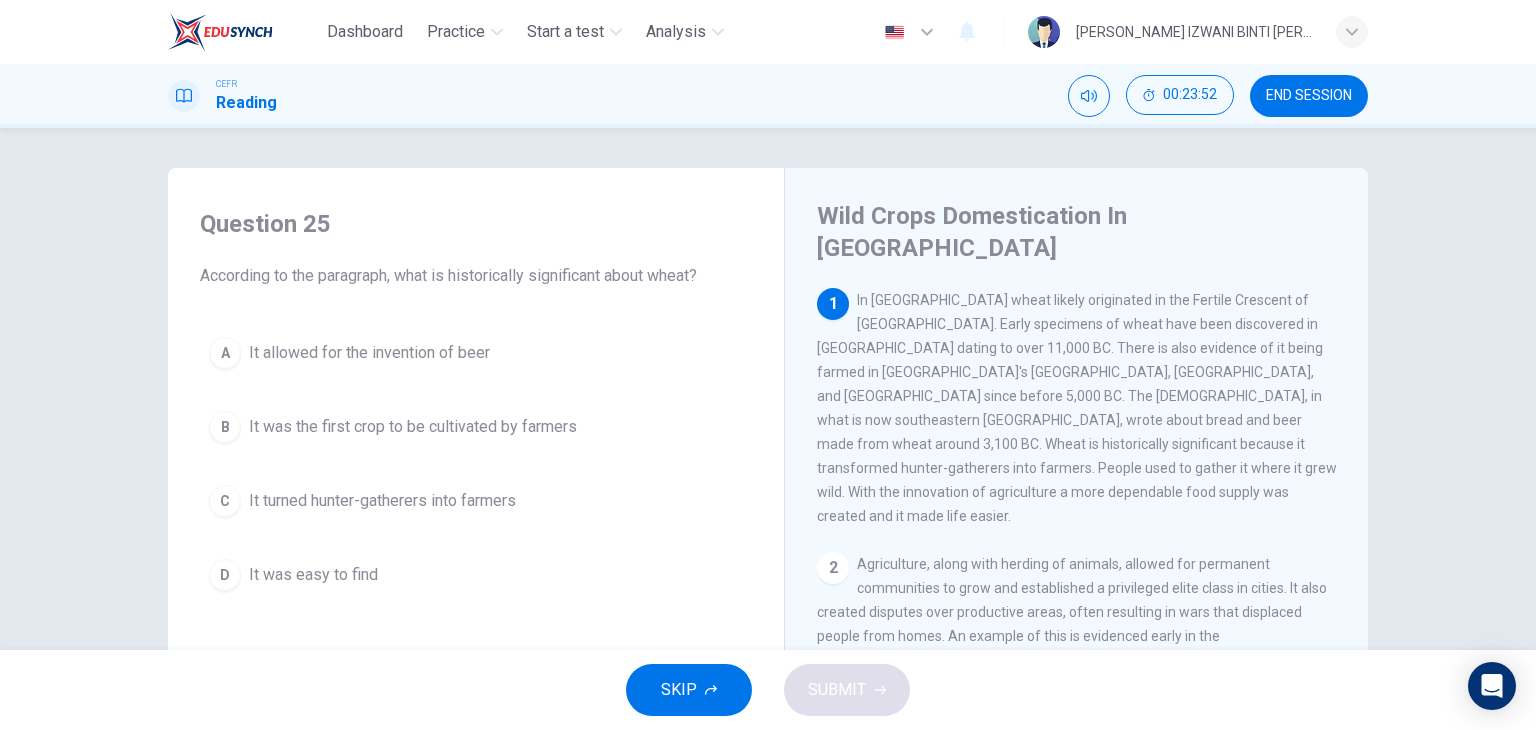 click on "In [GEOGRAPHIC_DATA] wheat likely originated in the Fertile Crescent of [GEOGRAPHIC_DATA]. Early specimens of wheat have been discovered in [GEOGRAPHIC_DATA] dating to over 11,000 BC. There is also evidence of it being farmed in [GEOGRAPHIC_DATA]'s [GEOGRAPHIC_DATA], [GEOGRAPHIC_DATA], and [GEOGRAPHIC_DATA] since before 5,000 BC. The [DEMOGRAPHIC_DATA], in what is now southeastern [GEOGRAPHIC_DATA], wrote about bread and beer made from wheat around 3,100 BC. Wheat is historically significant because it transformed hunter-gatherers into farmers. People used to gather it where it grew wild. With the innovation of agriculture a more dependable food supply was created and it made life easier." at bounding box center (1077, 408) 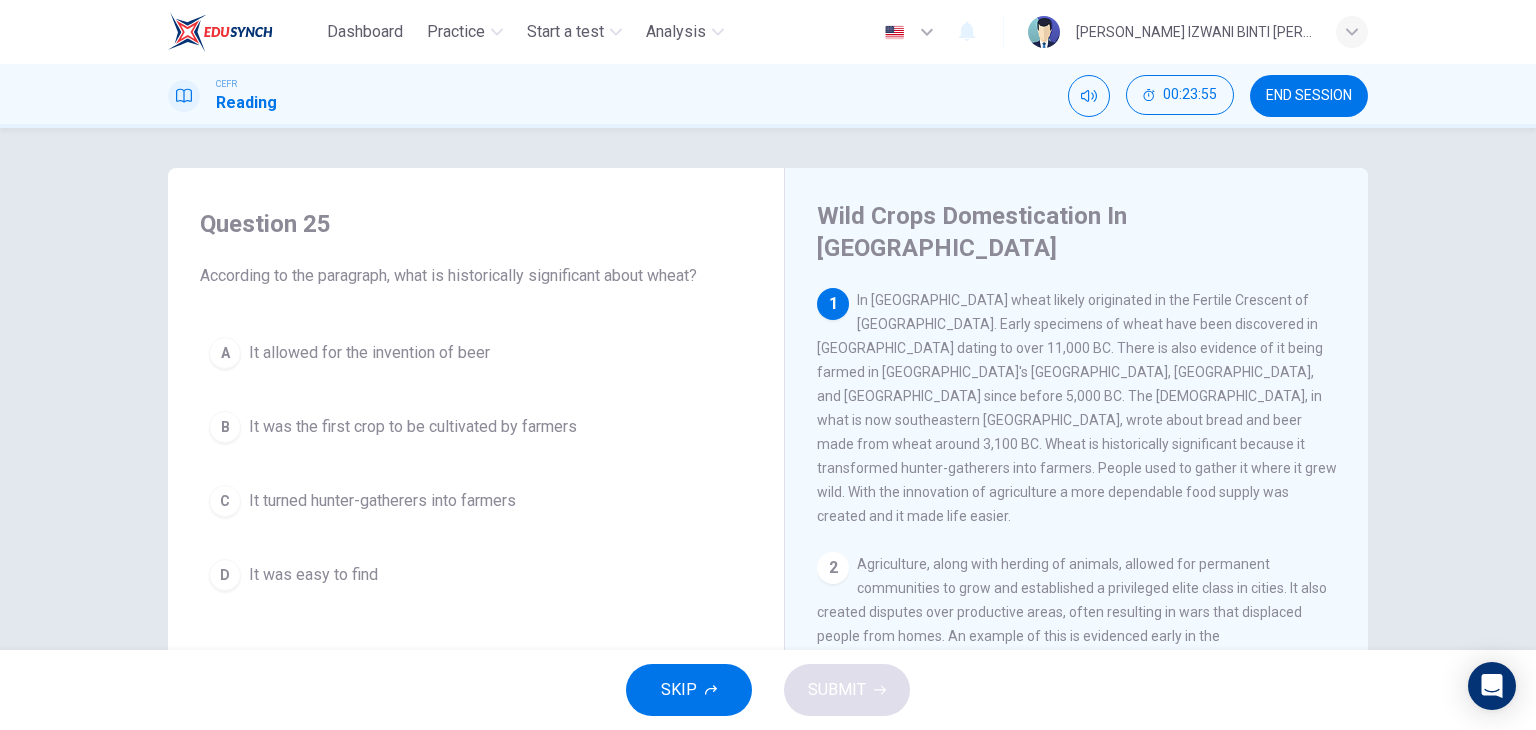 drag, startPoint x: 919, startPoint y: 365, endPoint x: 1245, endPoint y: 369, distance: 326.02454 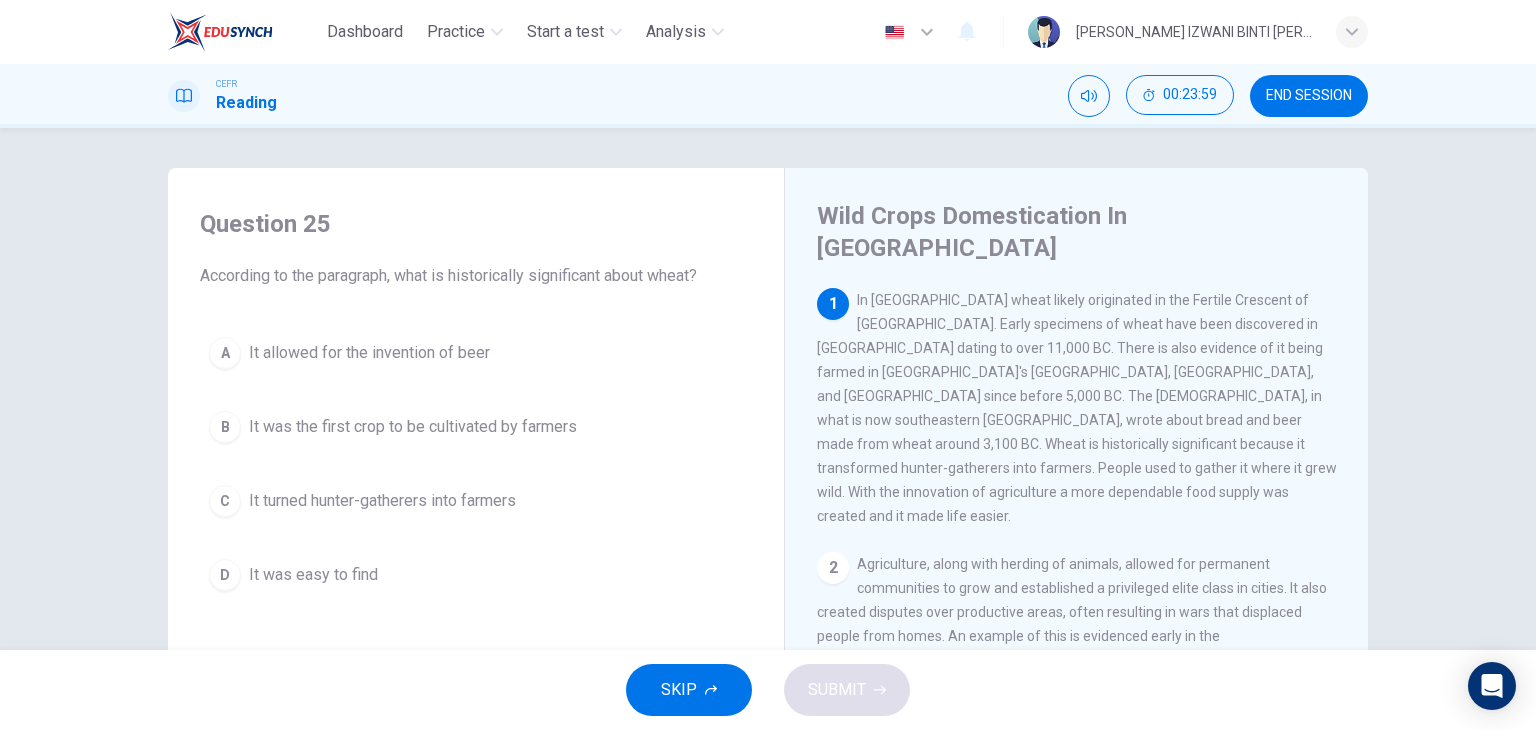 drag, startPoint x: 853, startPoint y: 386, endPoint x: 1143, endPoint y: 406, distance: 290.68884 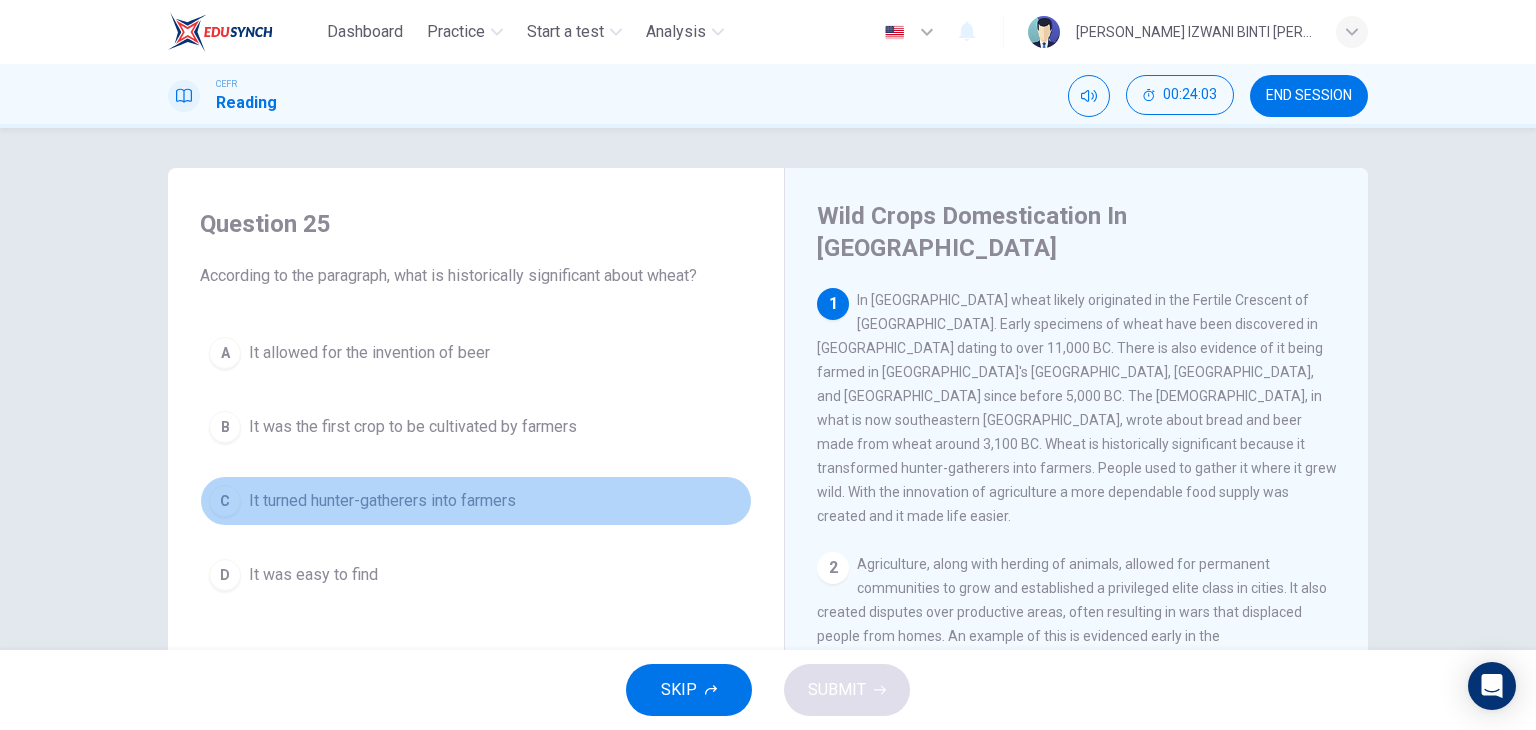 click on "It turned hunter-gatherers into farmers" at bounding box center [382, 501] 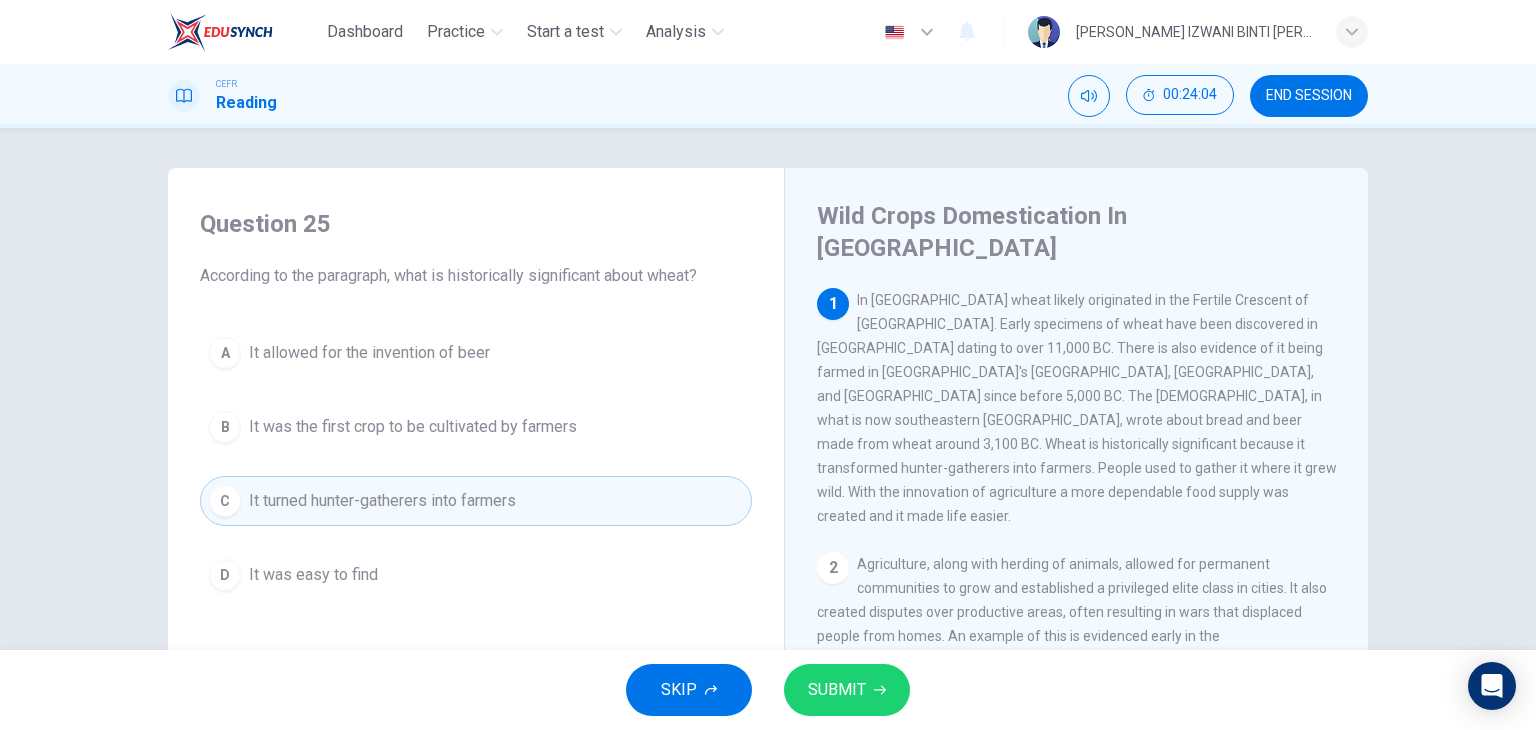 click on "SUBMIT" at bounding box center [837, 690] 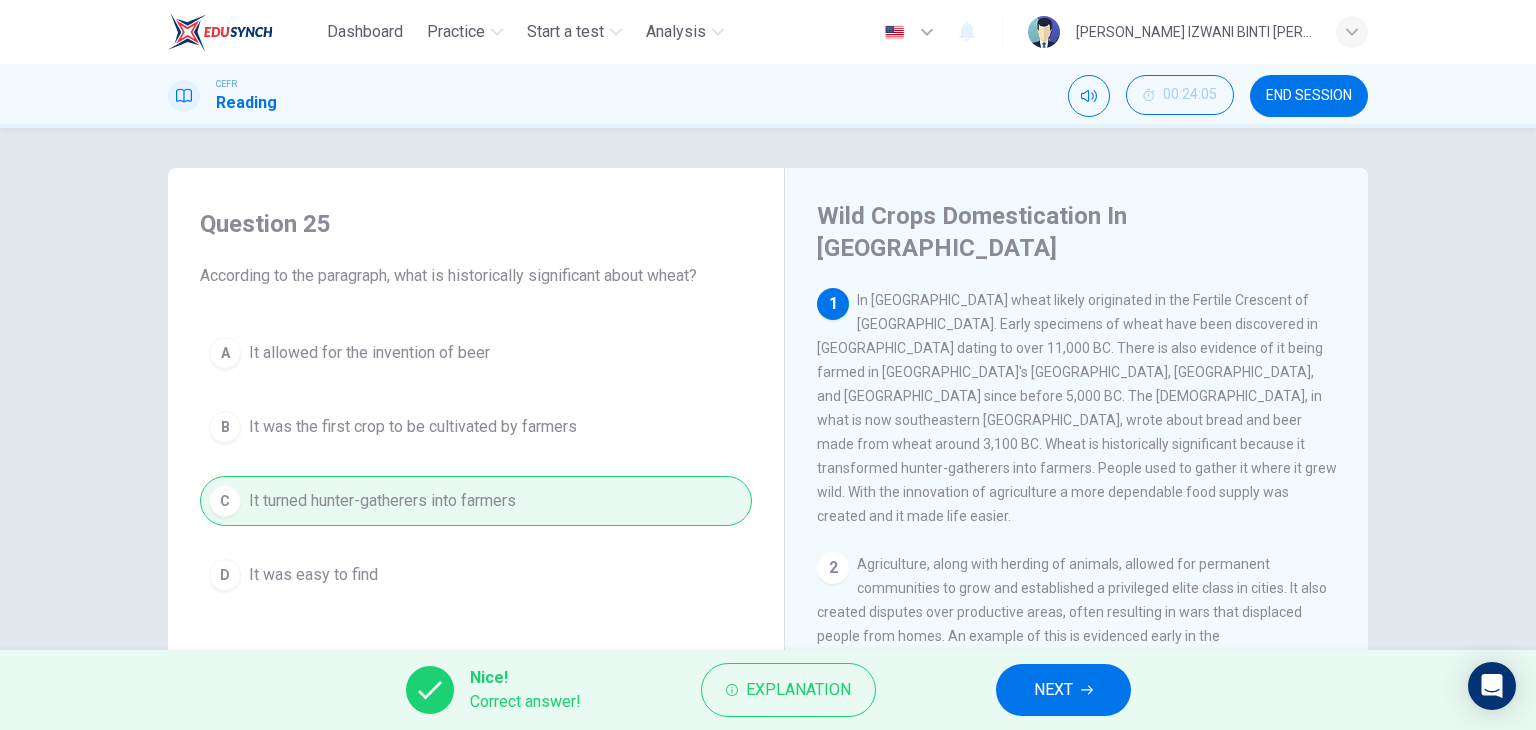 click 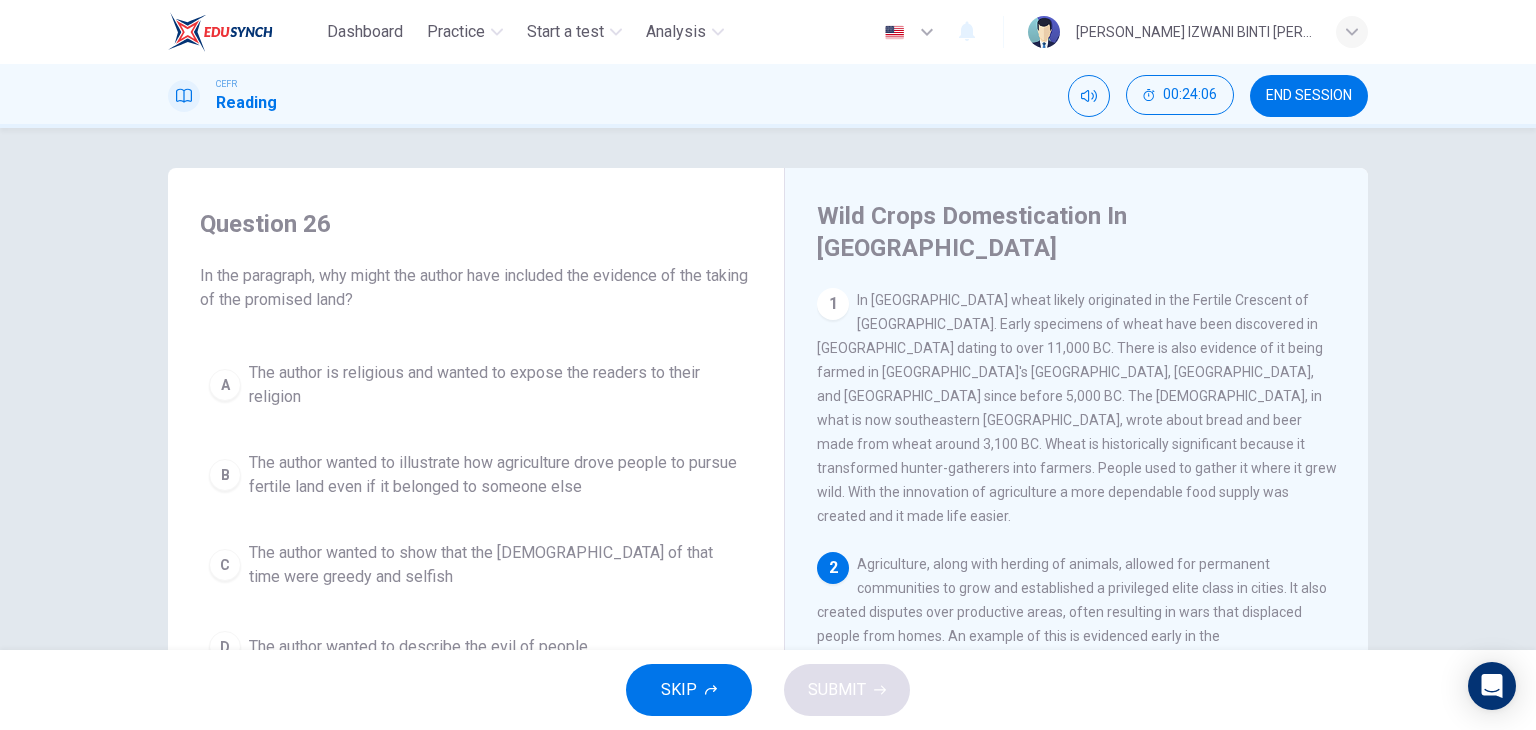 click on "Question 26 In the paragraph, why might the author have included the evidence of the taking of the promised land?" at bounding box center [476, 260] 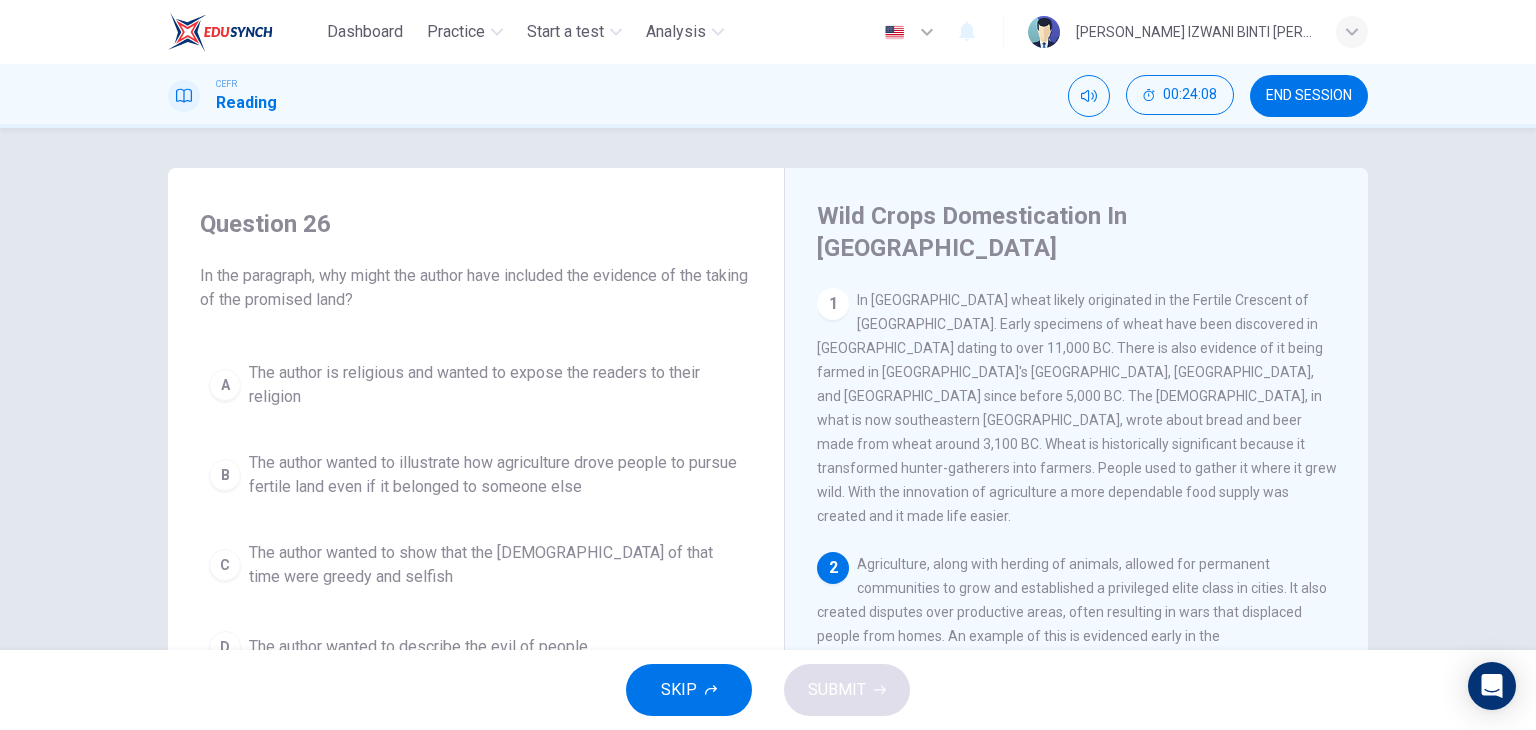 drag, startPoint x: 352, startPoint y: 296, endPoint x: 436, endPoint y: 298, distance: 84.0238 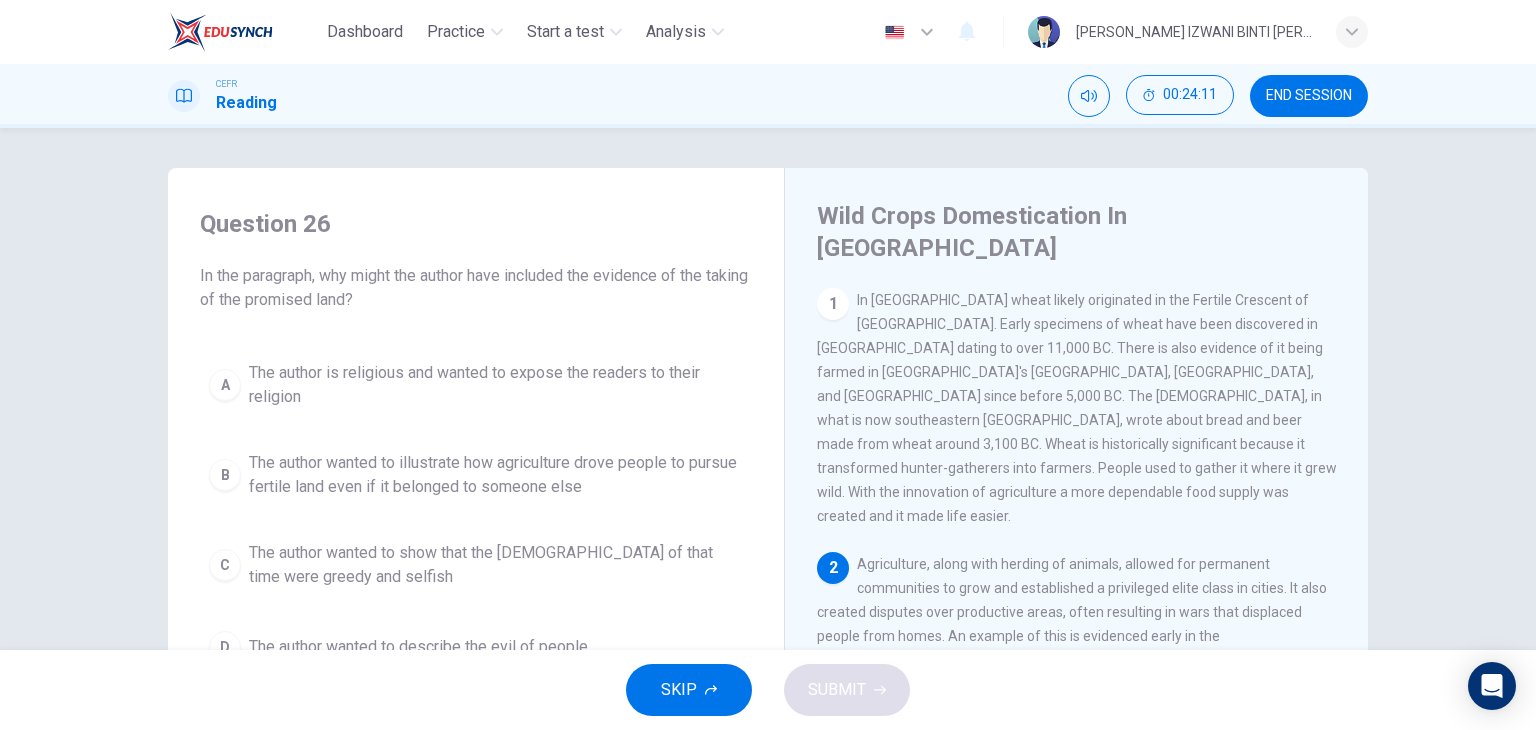 drag, startPoint x: 368, startPoint y: 272, endPoint x: 609, endPoint y: 273, distance: 241.00208 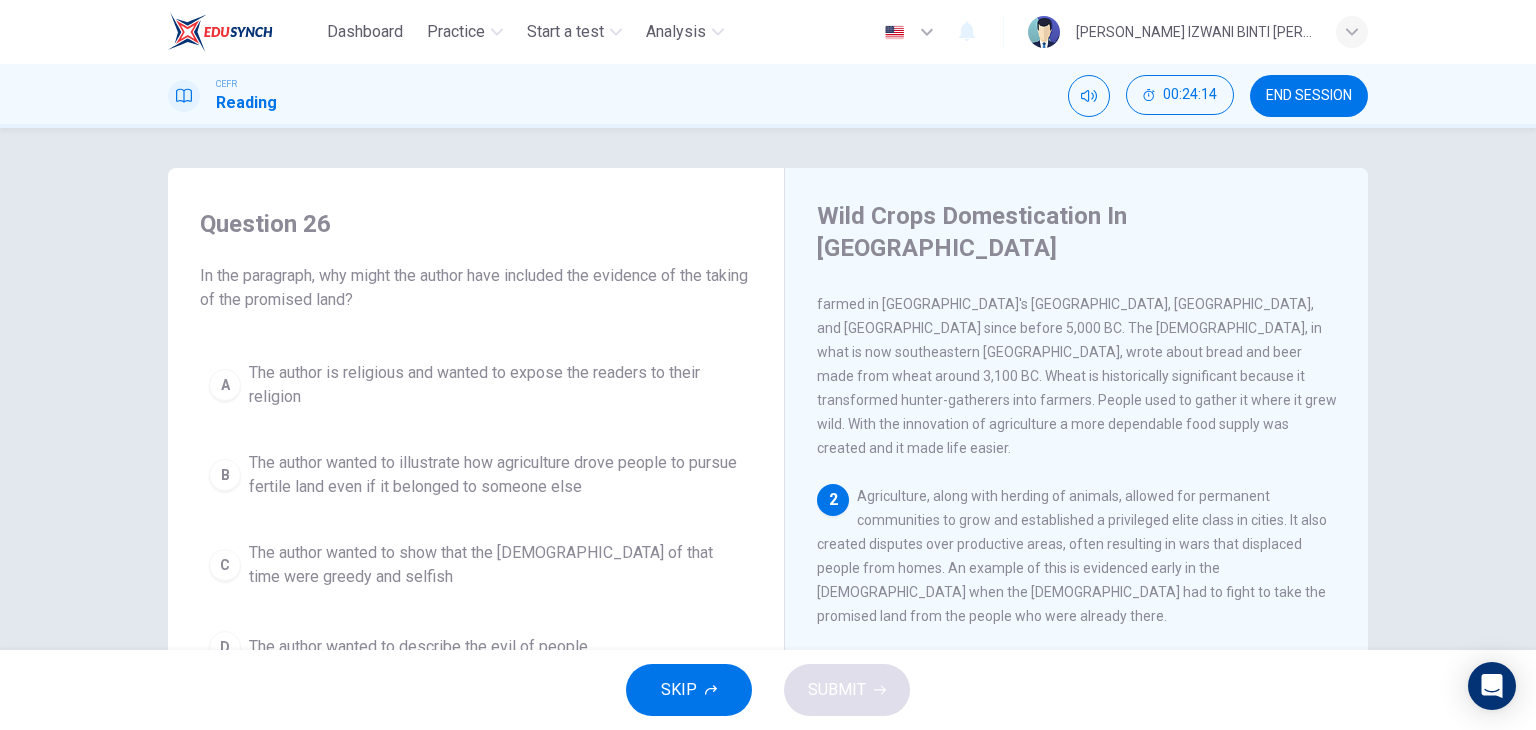 scroll, scrollTop: 100, scrollLeft: 0, axis: vertical 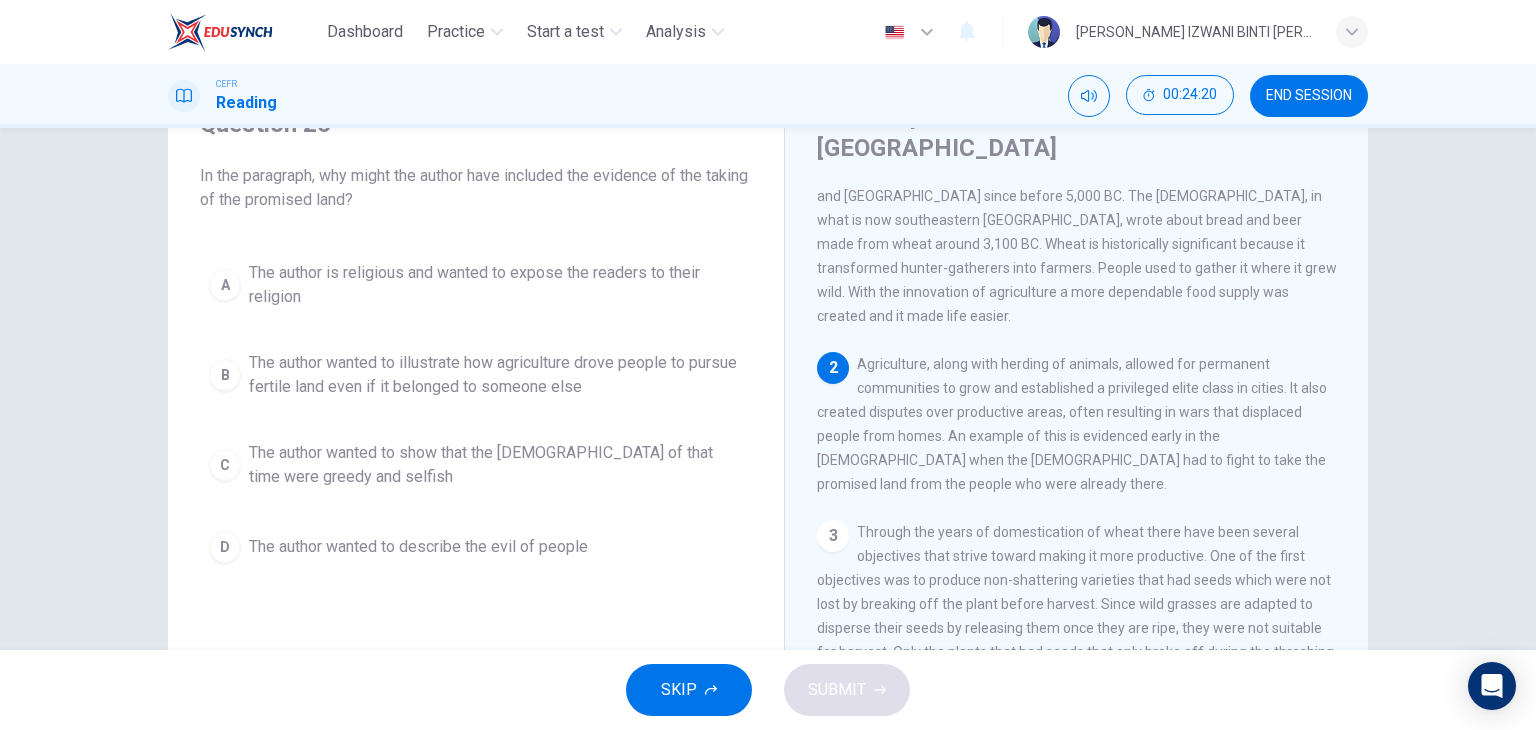drag, startPoint x: 852, startPoint y: 299, endPoint x: 991, endPoint y: 301, distance: 139.01439 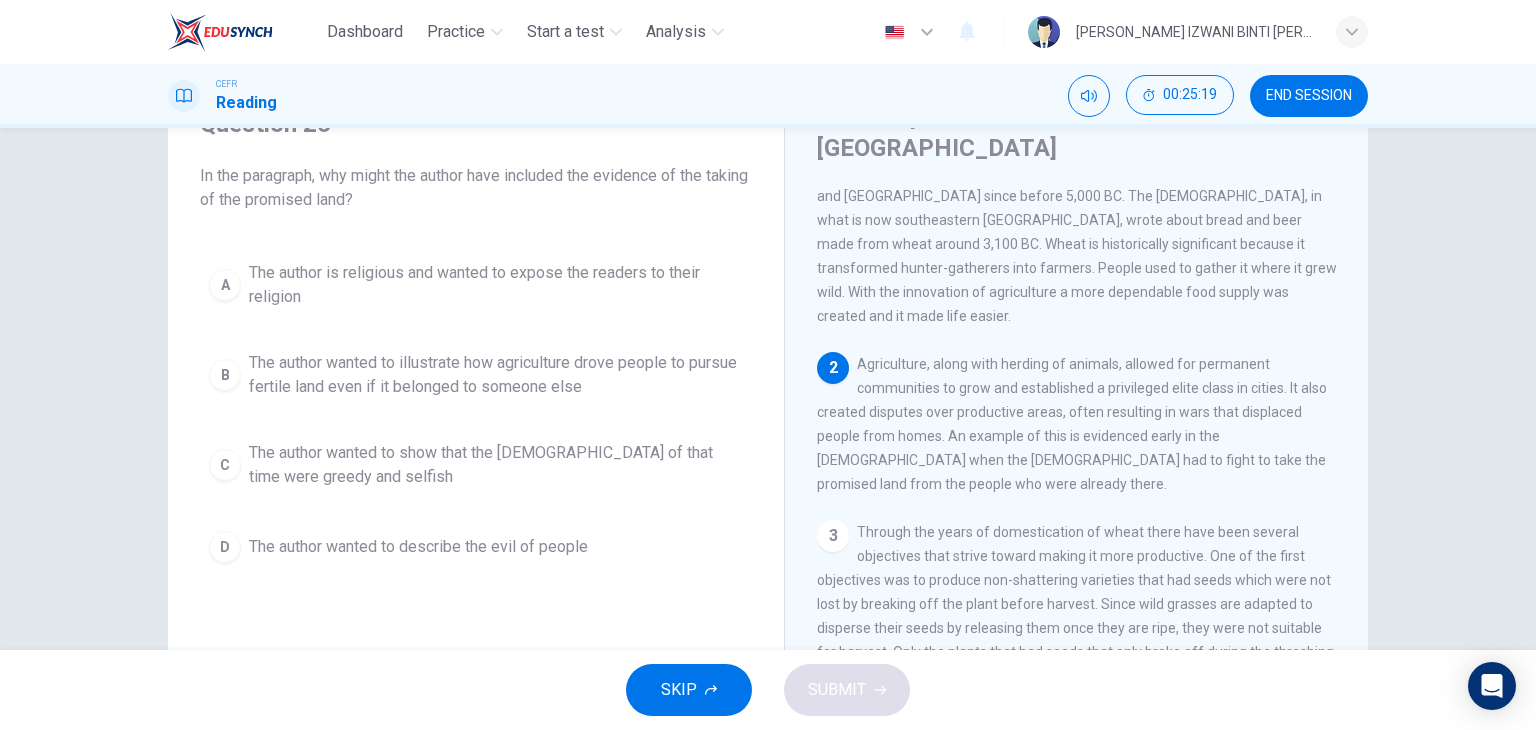 click on "The author is religious and wanted to expose the readers to their religion" at bounding box center (496, 285) 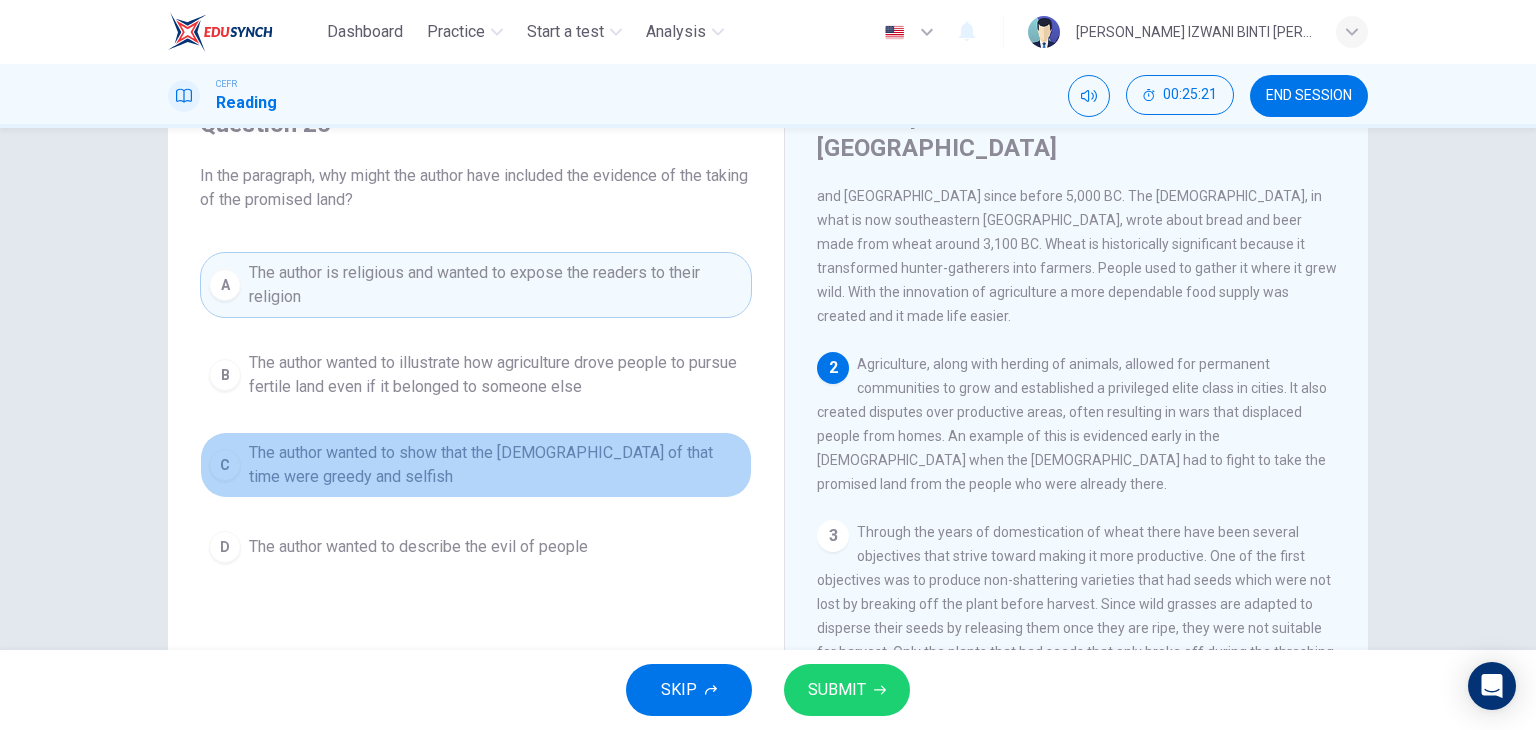 click on "The author wanted to show that the [DEMOGRAPHIC_DATA] of that time were greedy and selfish" at bounding box center (496, 465) 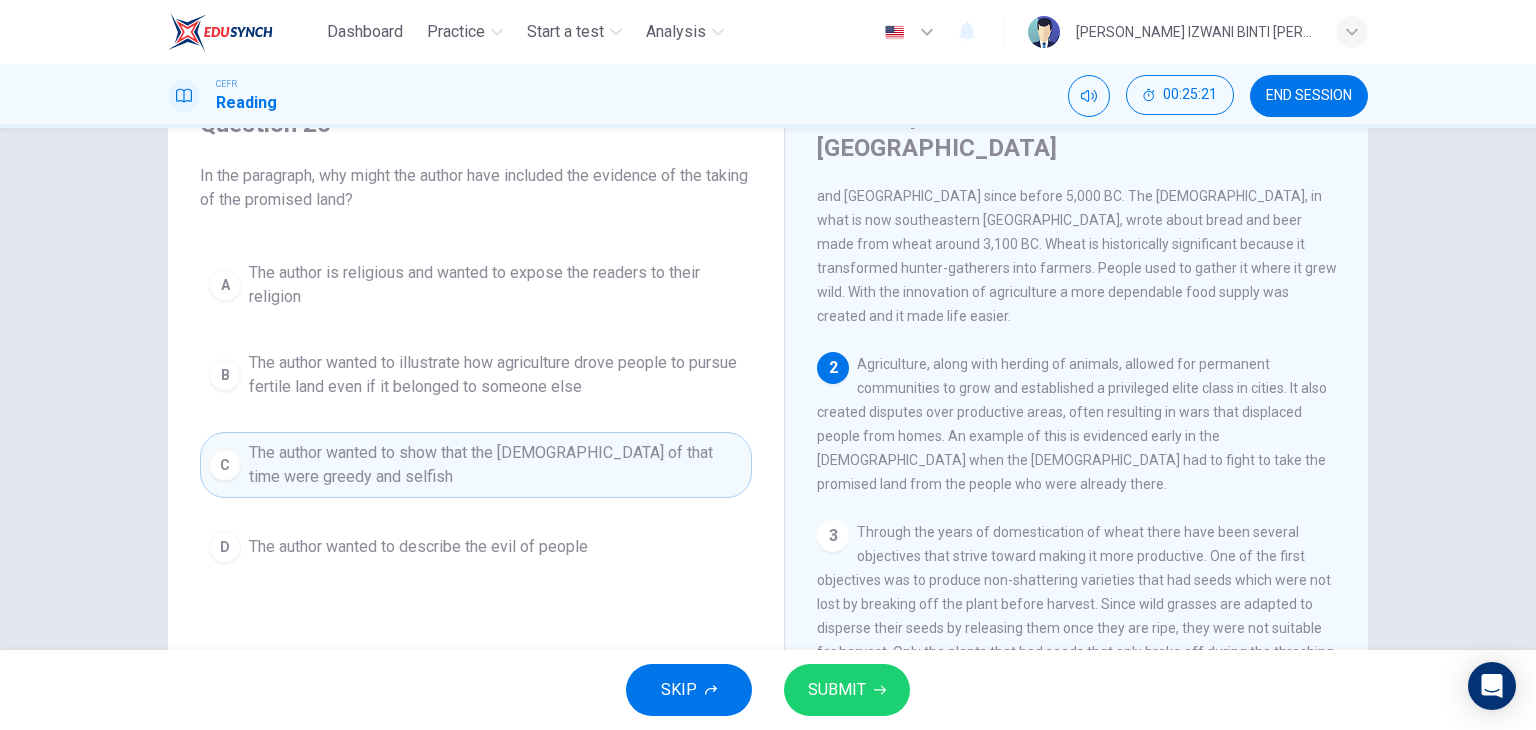 click on "The author wanted to illustrate how agriculture drove people to pursue fertile land even if it belonged to someone else" at bounding box center [496, 375] 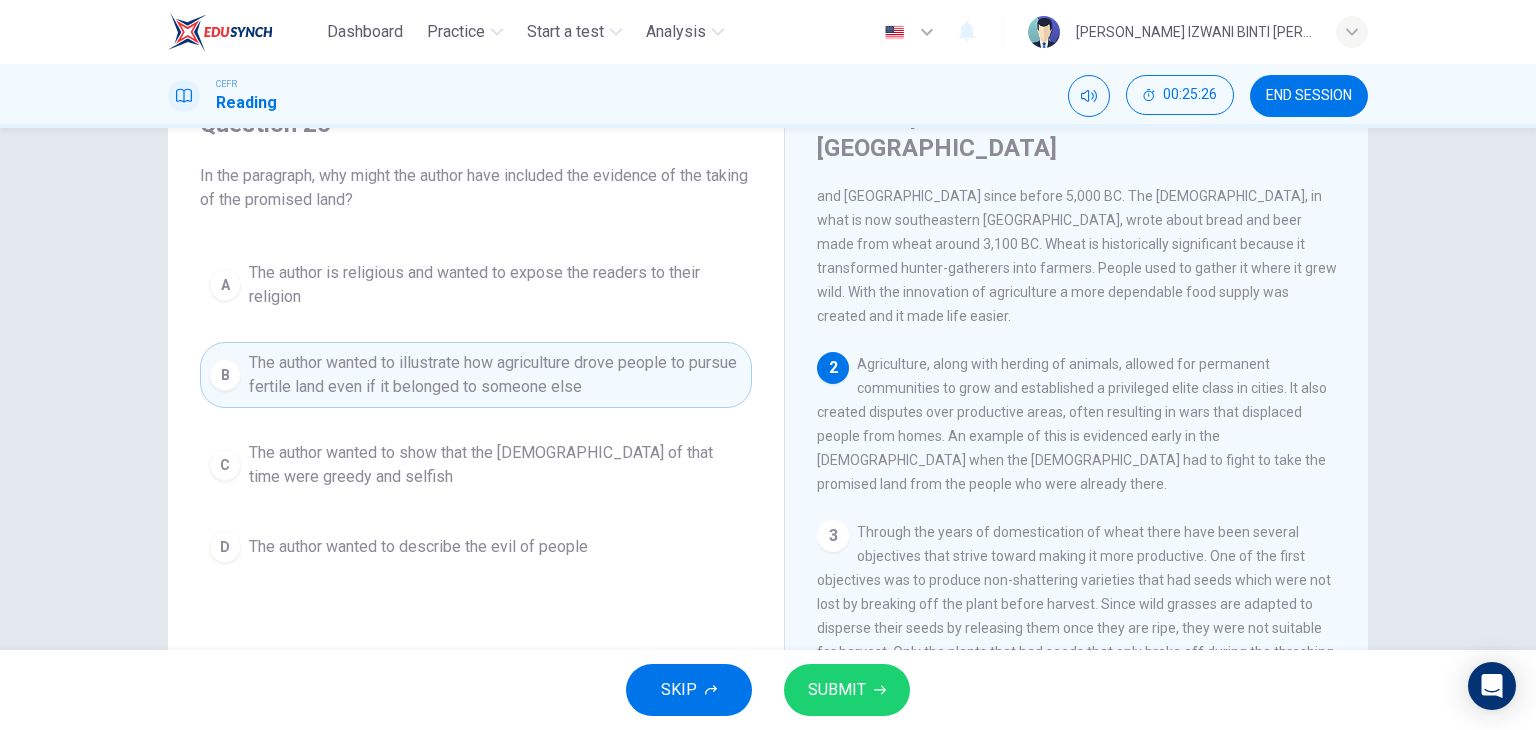 click on "SUBMIT" at bounding box center [837, 690] 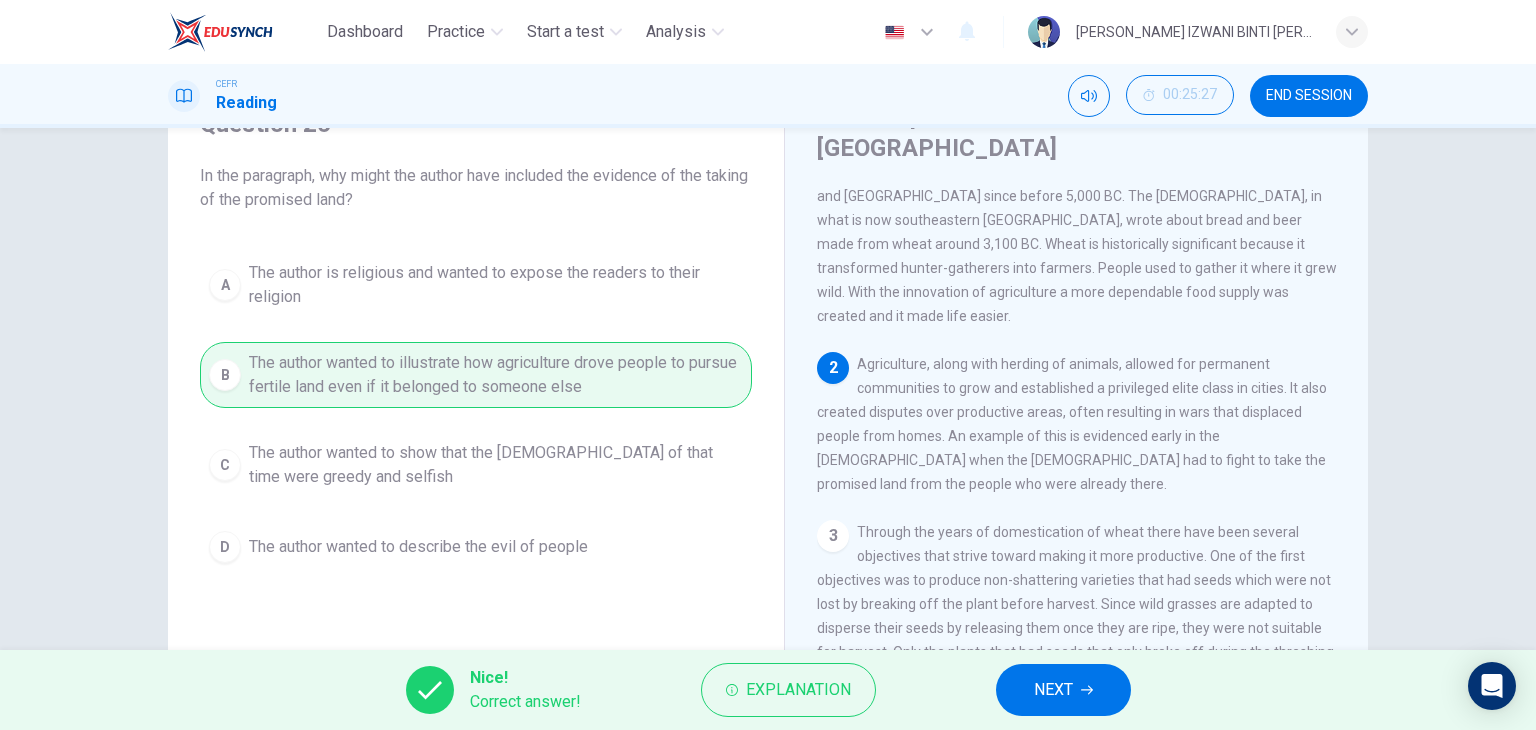 click on "NEXT" at bounding box center (1063, 690) 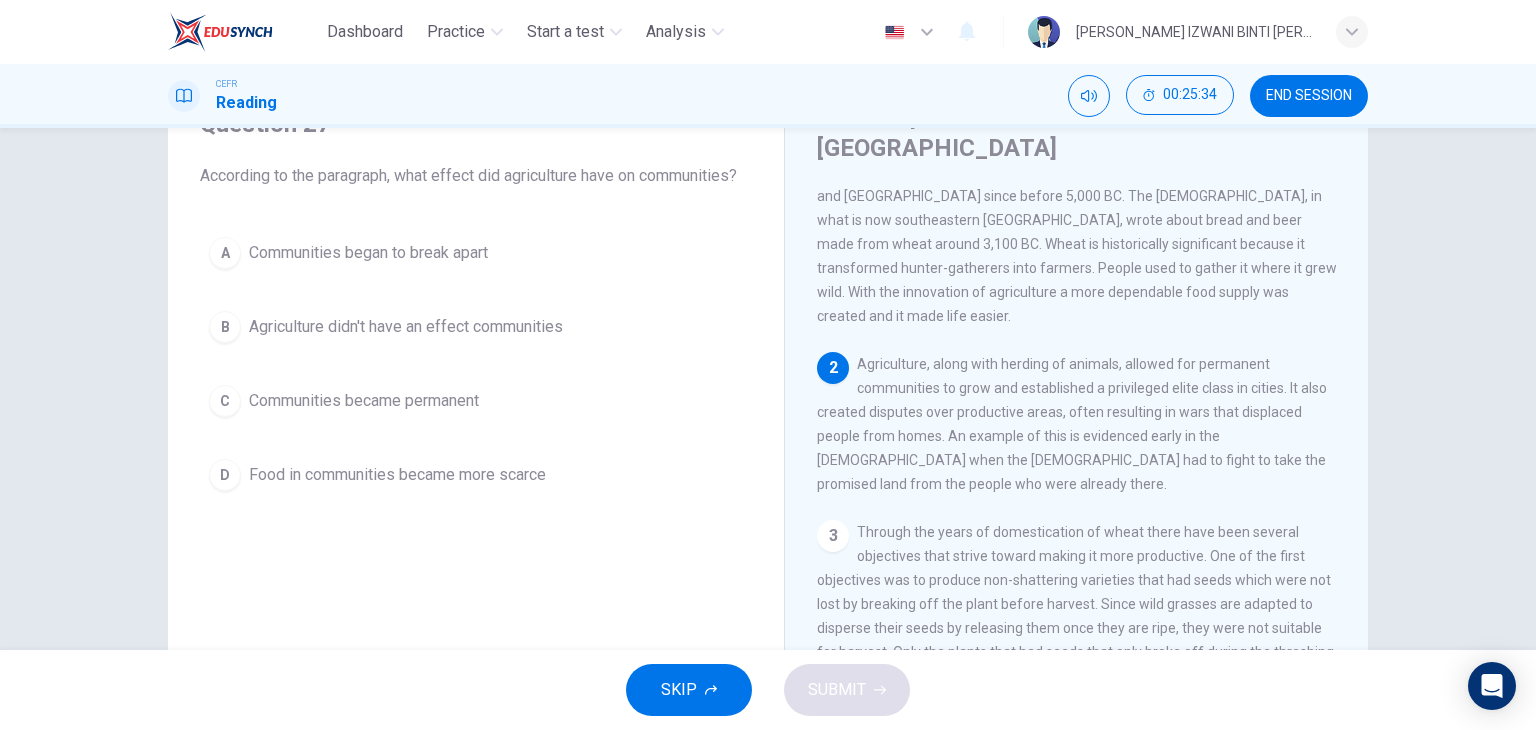 drag, startPoint x: 979, startPoint y: 289, endPoint x: 940, endPoint y: 313, distance: 45.79301 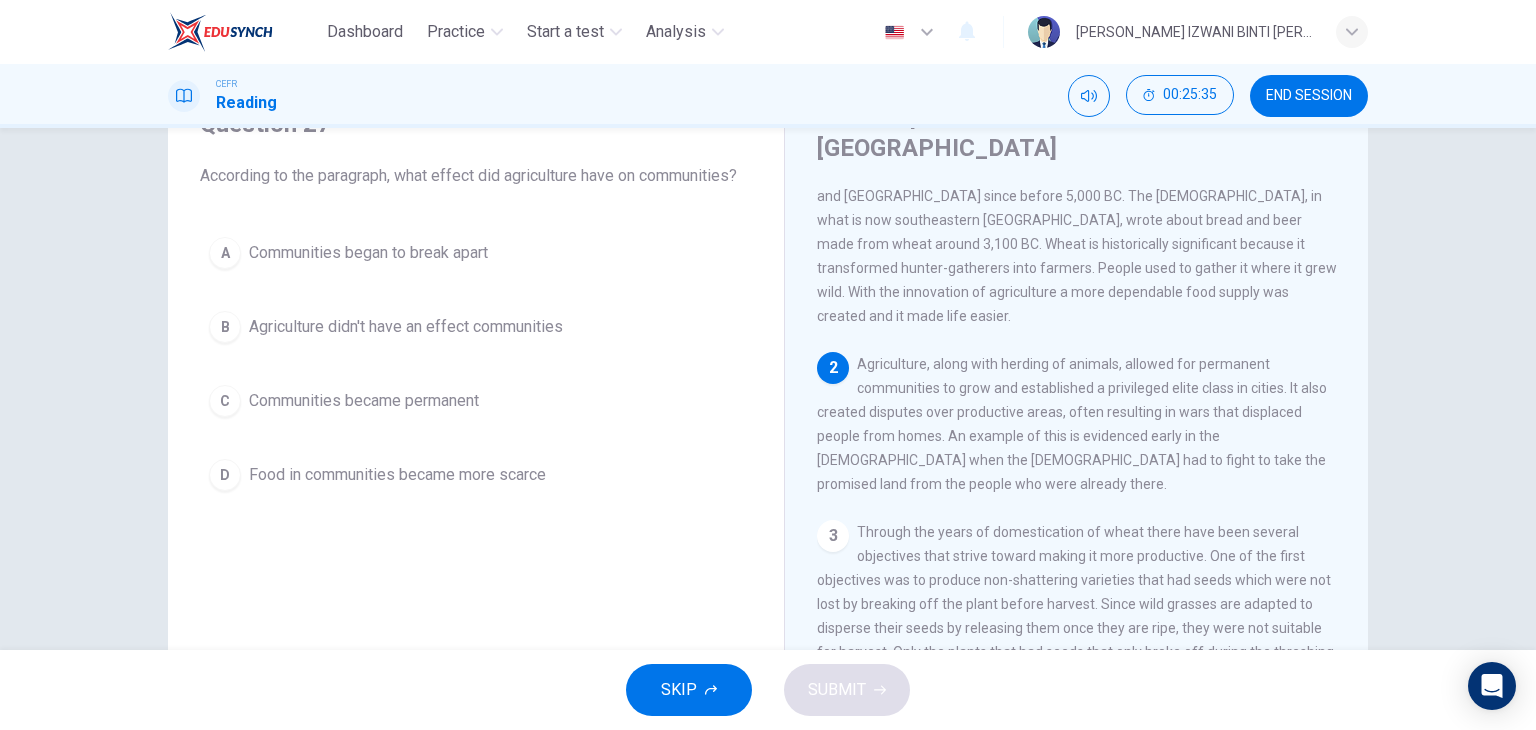 drag, startPoint x: 924, startPoint y: 321, endPoint x: 1142, endPoint y: 318, distance: 218.02065 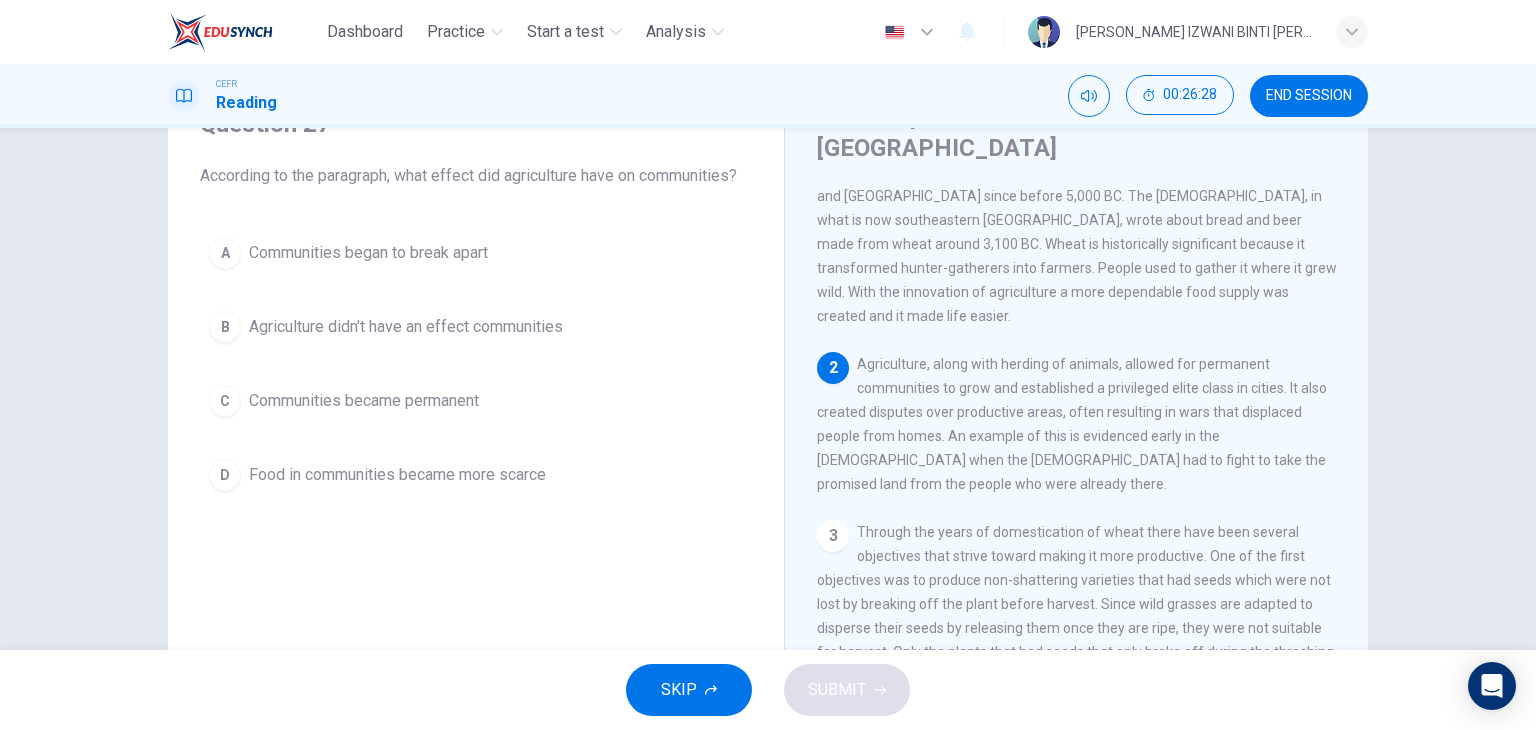 click on "Food in communities became more scarce" at bounding box center (397, 475) 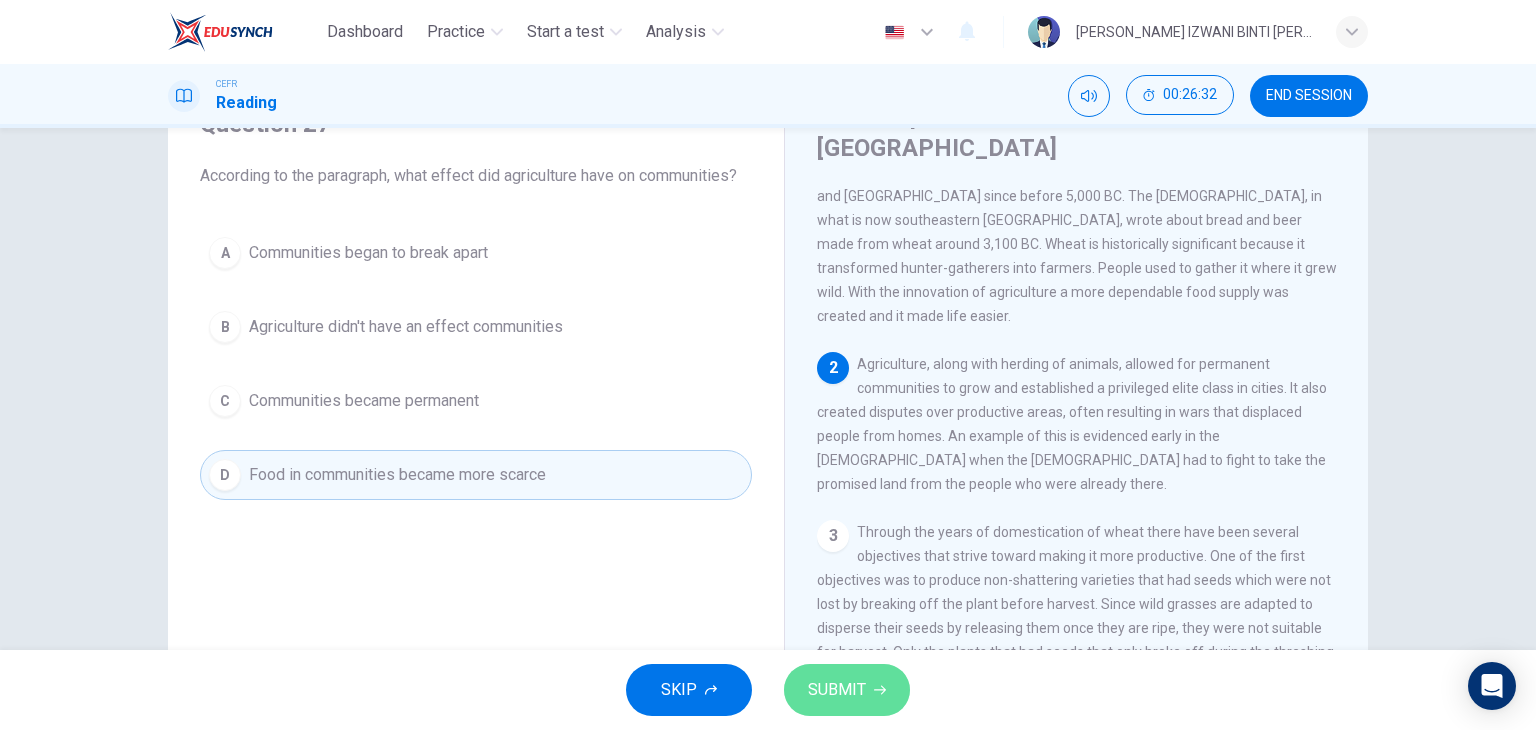 click on "SUBMIT" at bounding box center [847, 690] 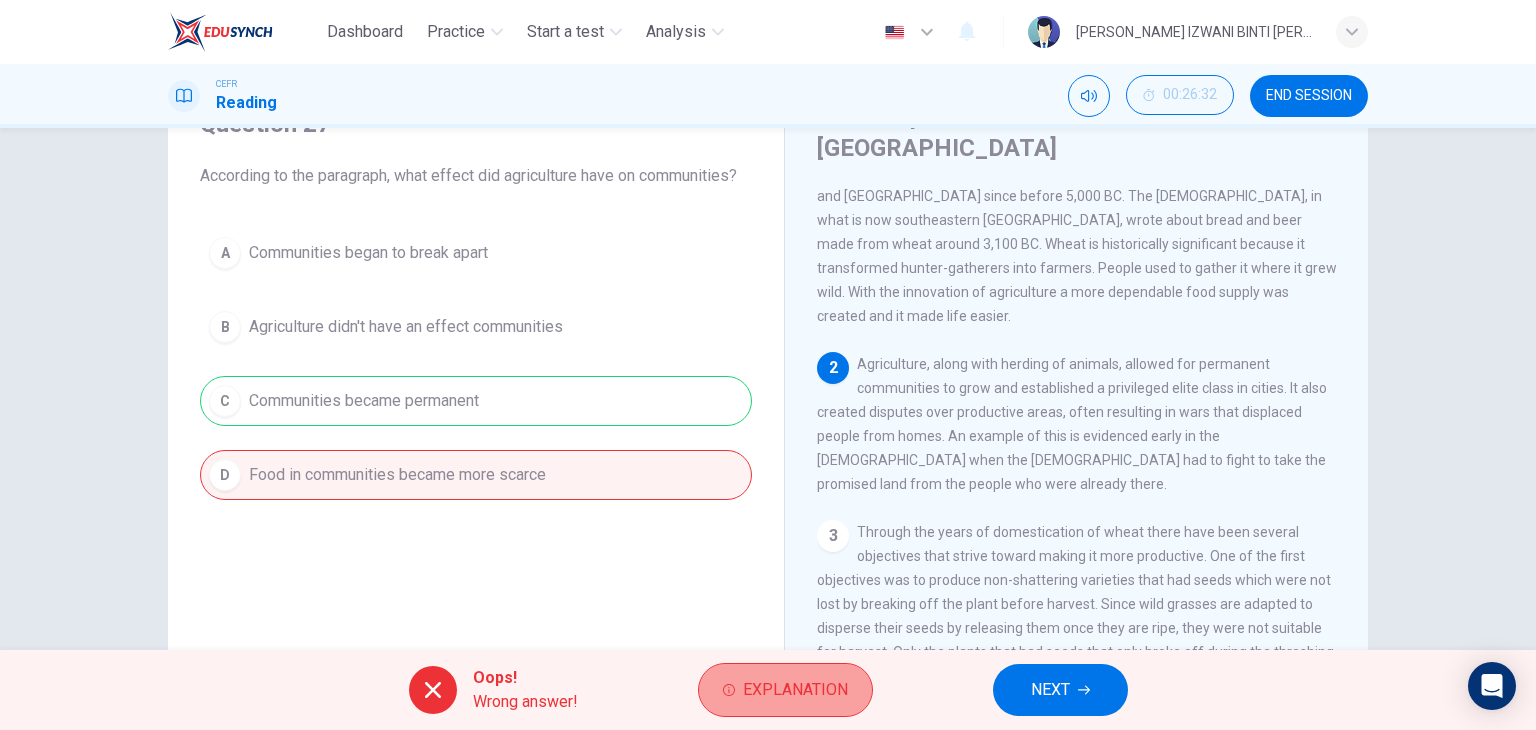 click on "Explanation" at bounding box center [795, 690] 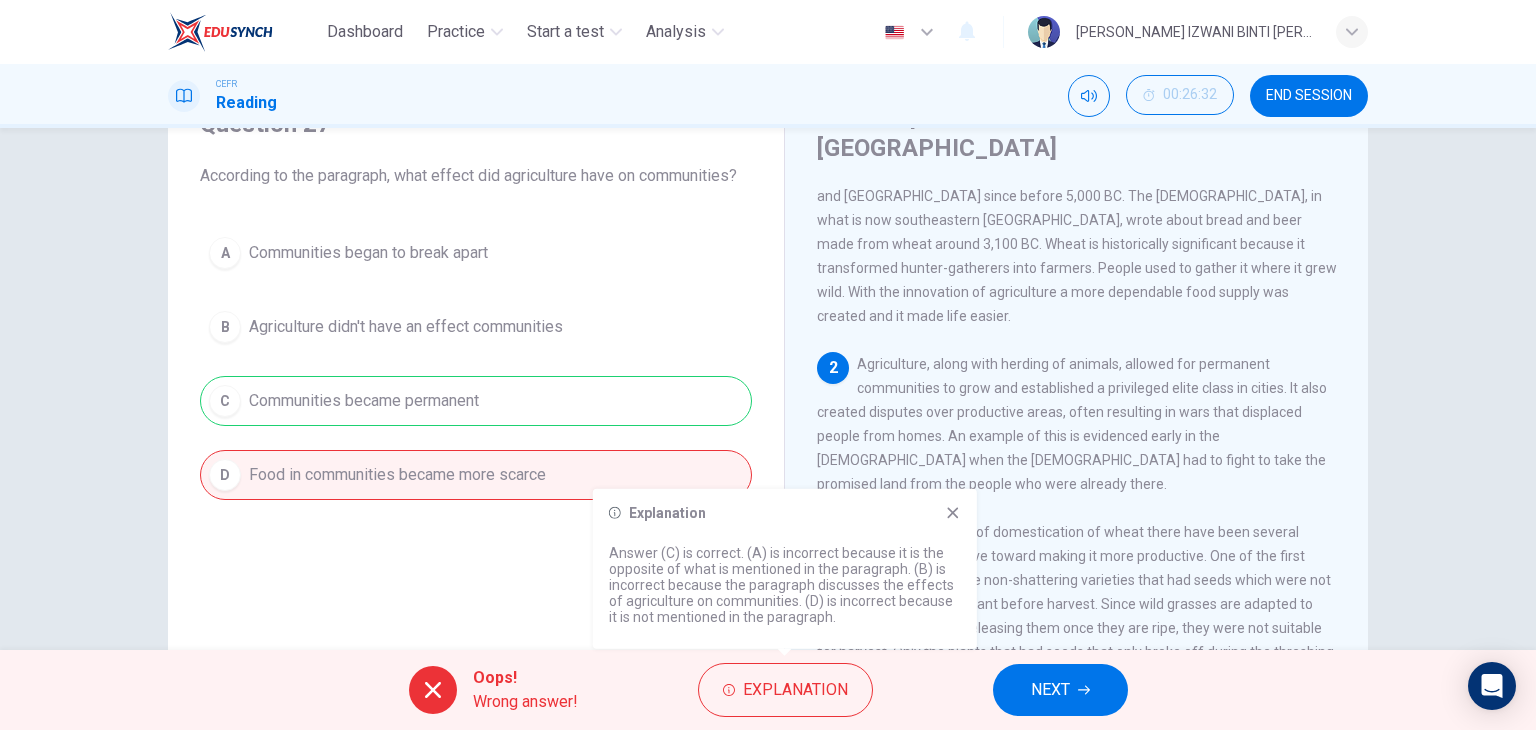 click 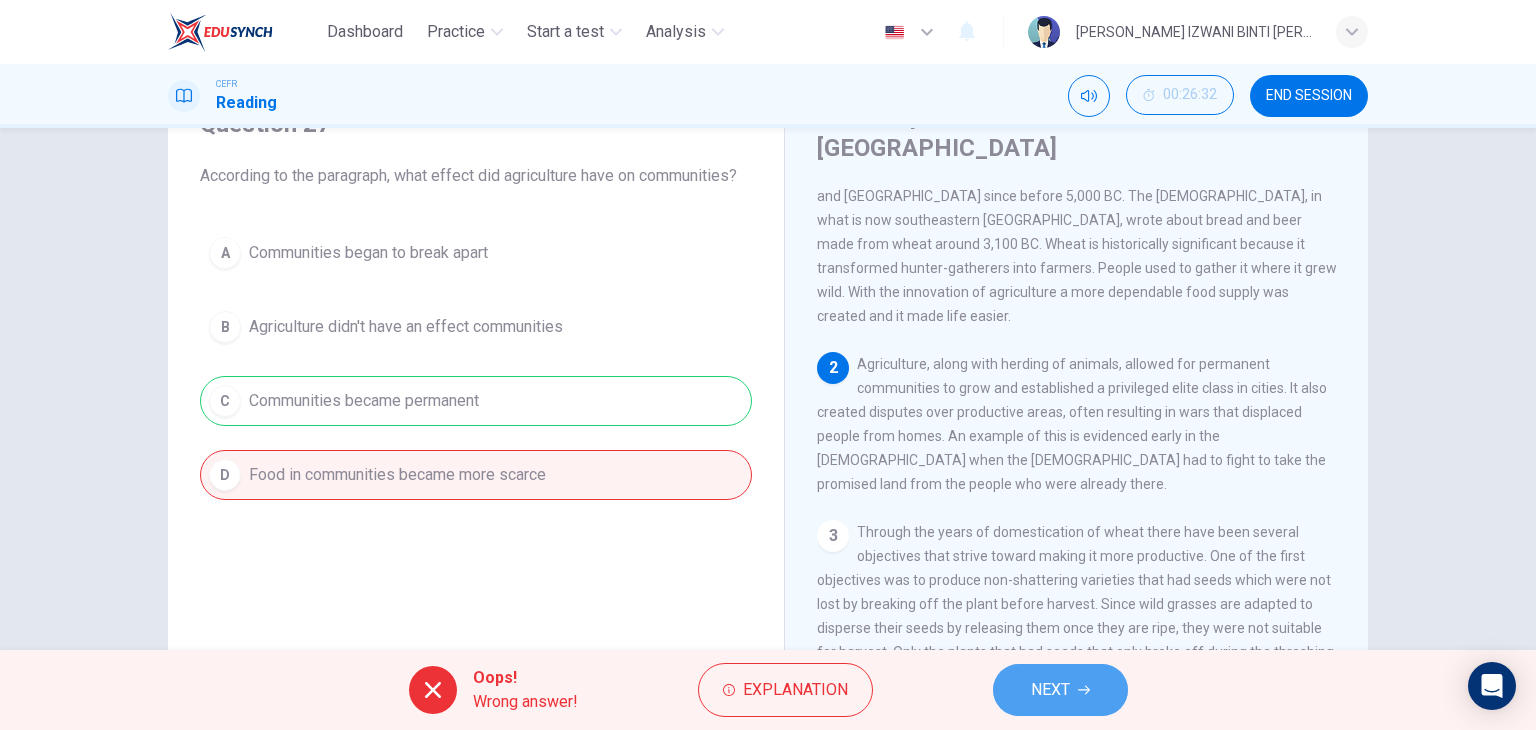 click on "NEXT" at bounding box center (1050, 690) 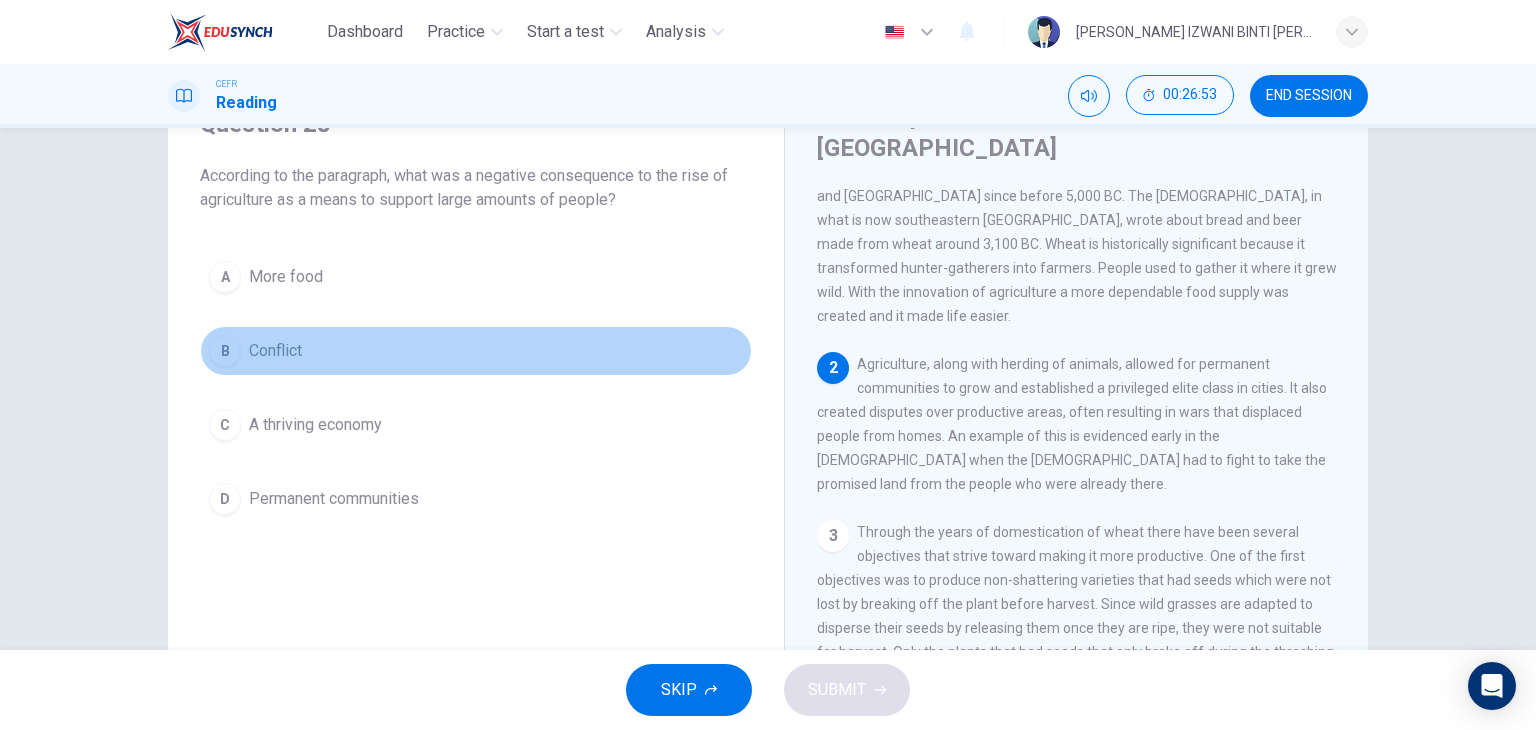 click on "Conflict" at bounding box center [275, 351] 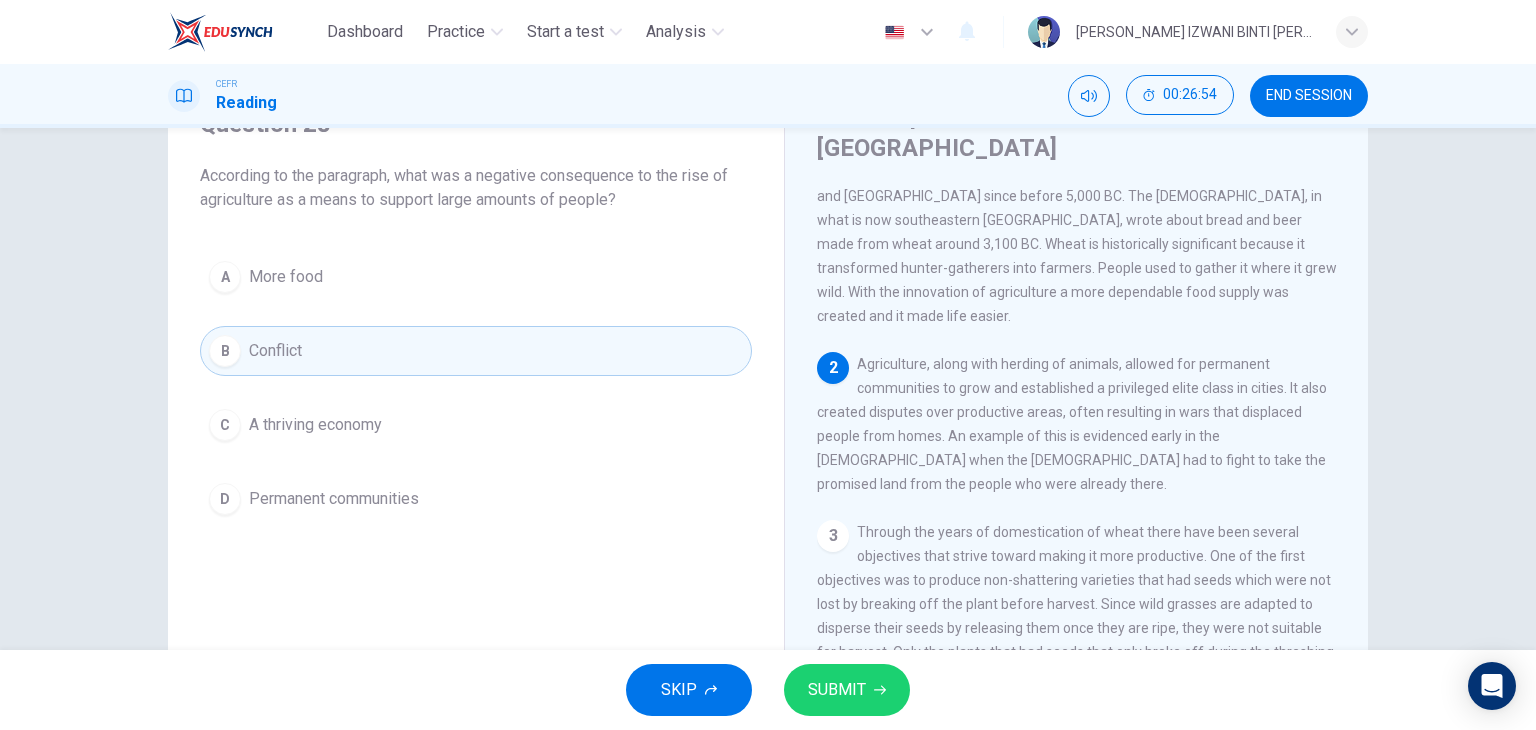 click on "SUBMIT" at bounding box center (847, 690) 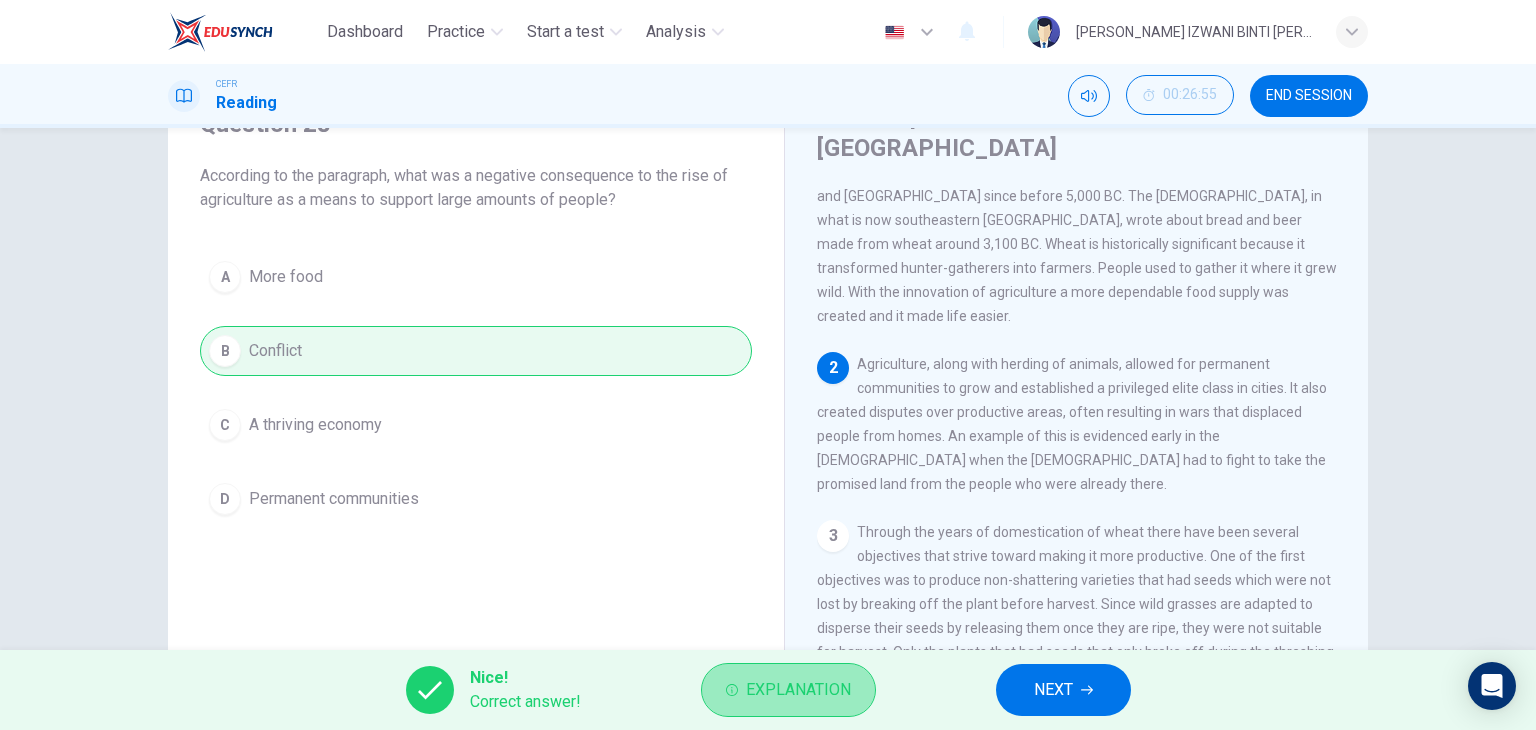 click on "Explanation" at bounding box center [798, 690] 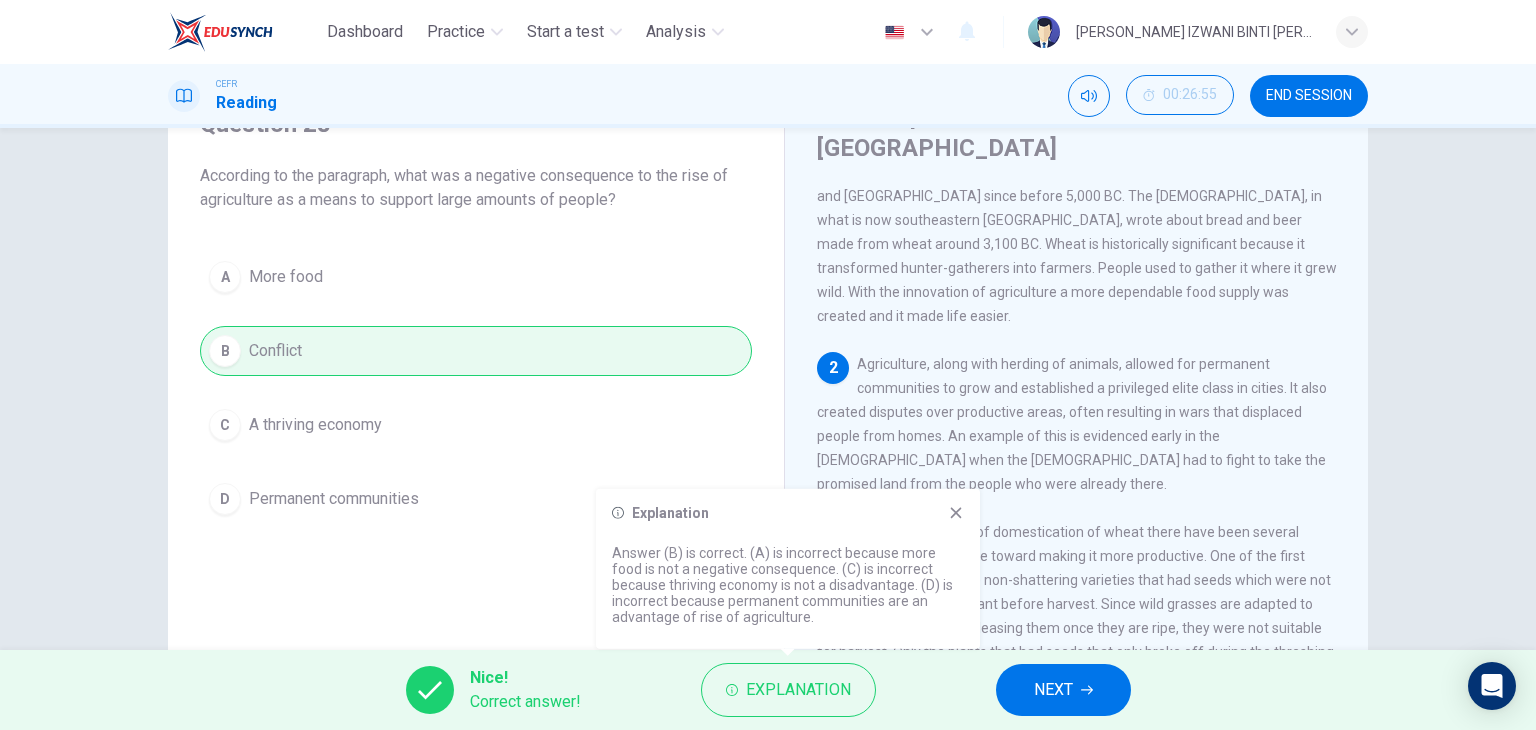 click on "NEXT" at bounding box center [1053, 690] 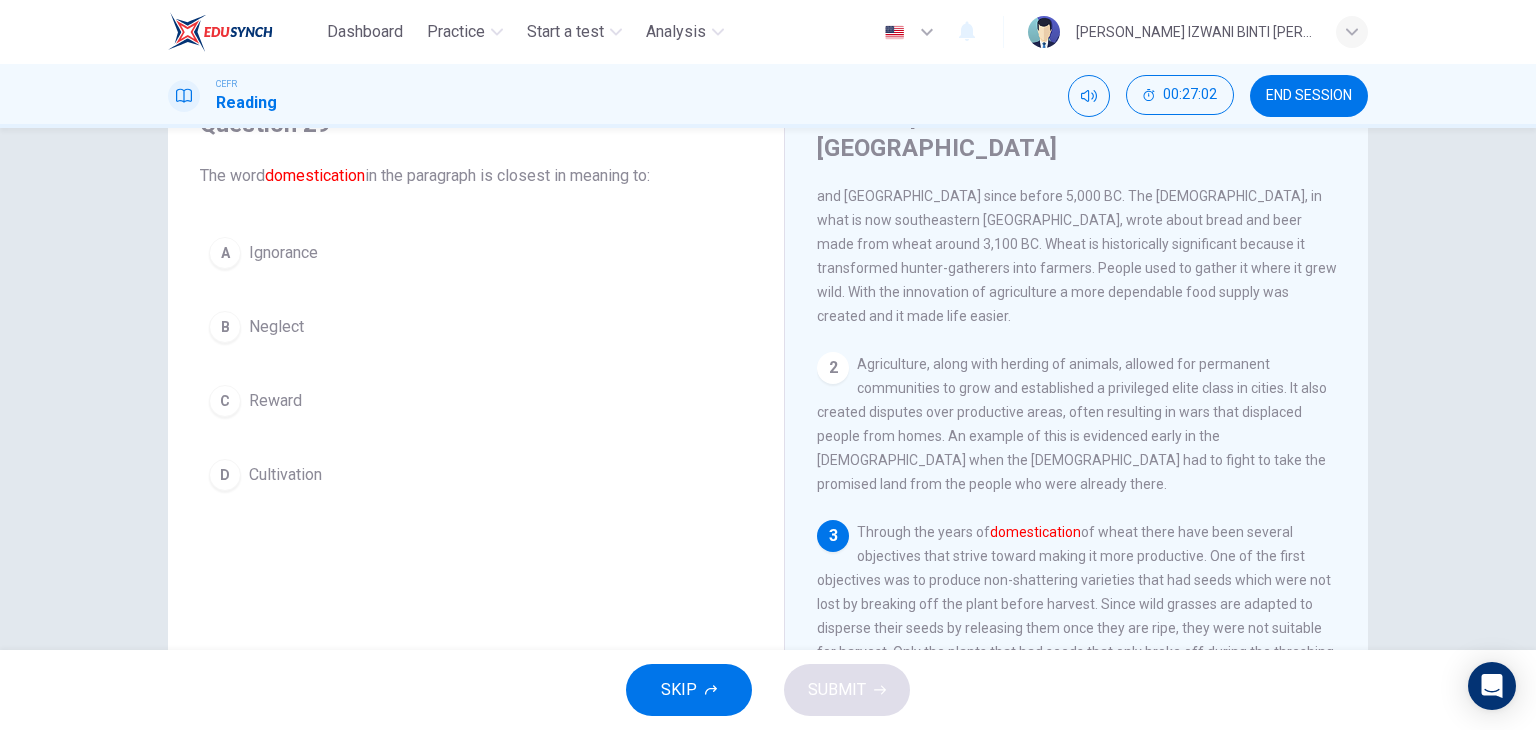 click on "D Cultivation" at bounding box center (476, 475) 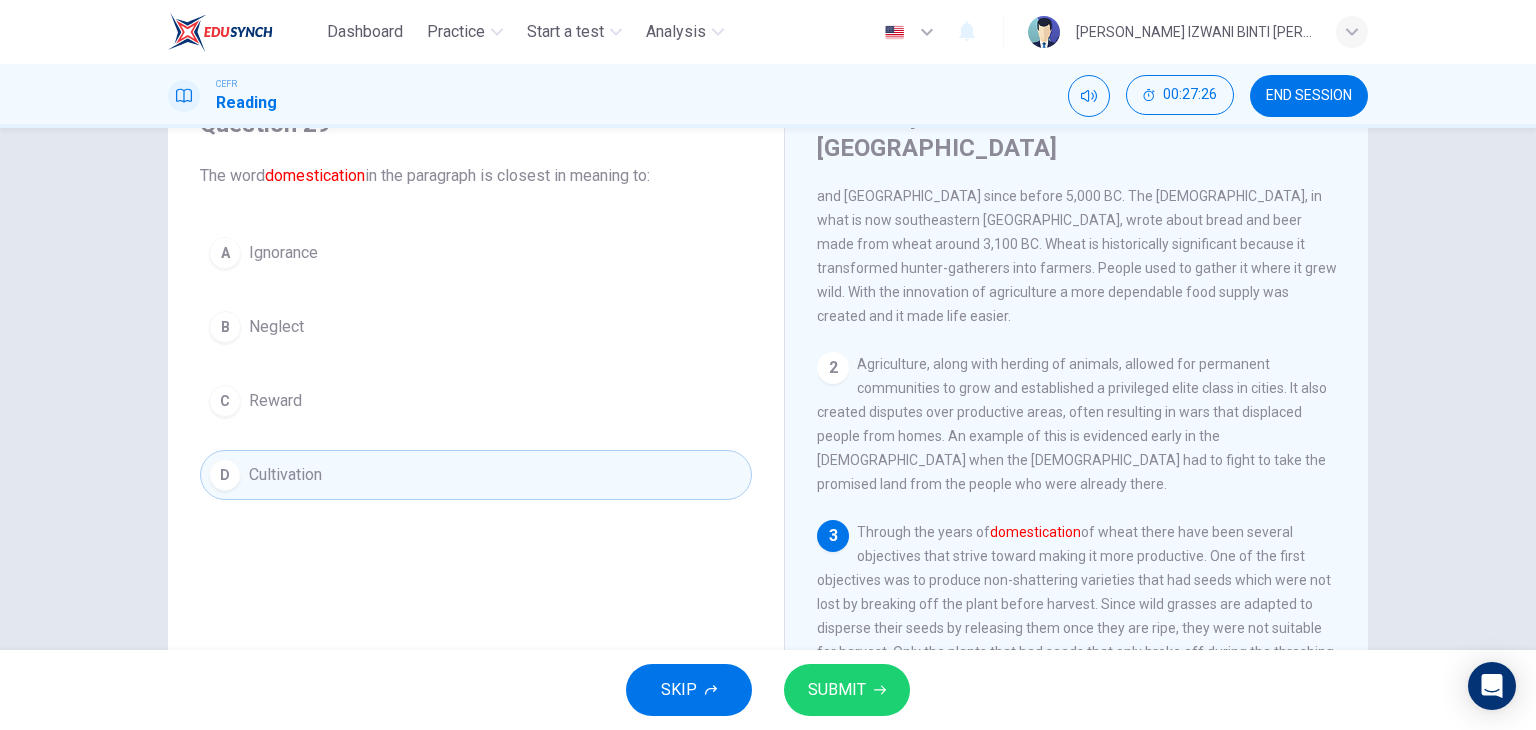 click on "SUBMIT" at bounding box center [837, 690] 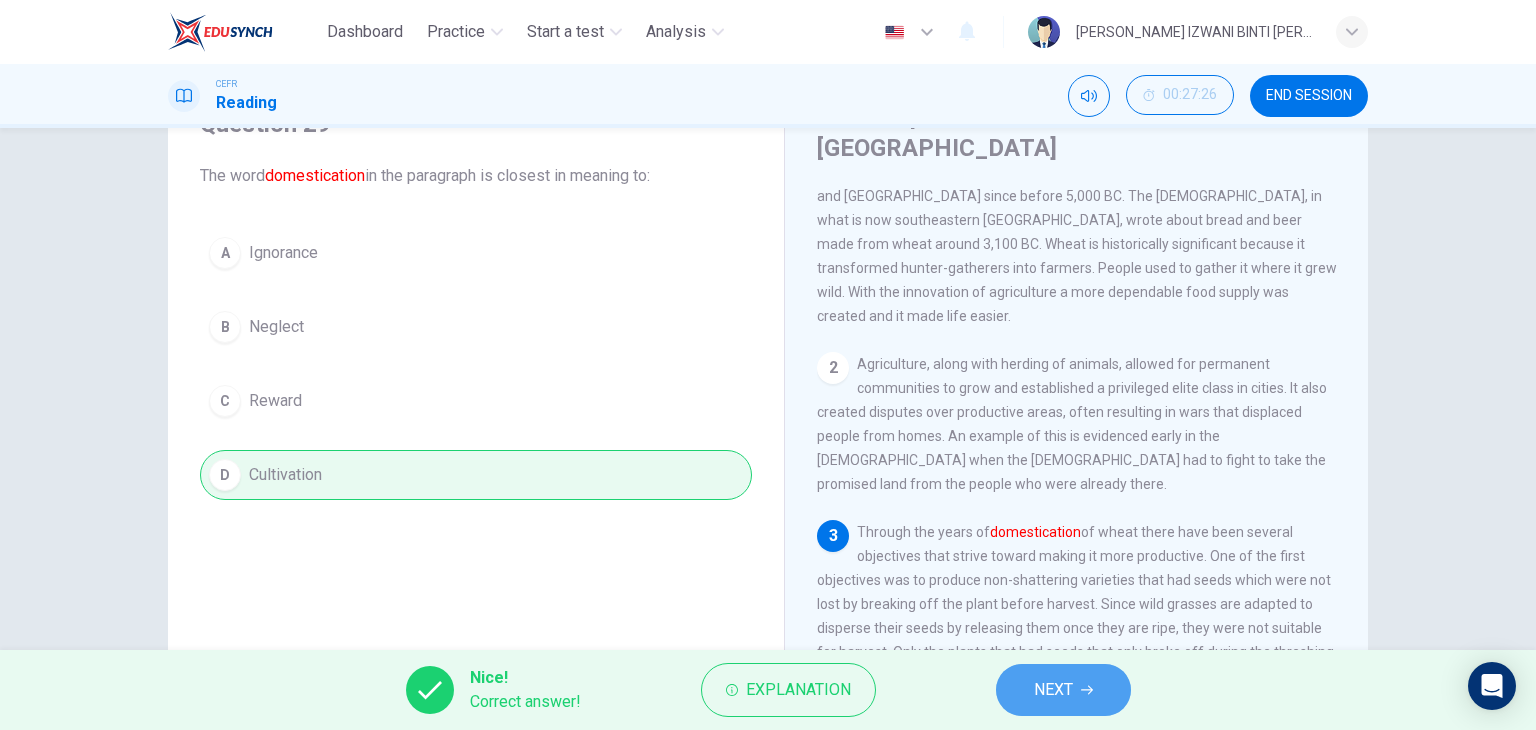click on "NEXT" at bounding box center (1053, 690) 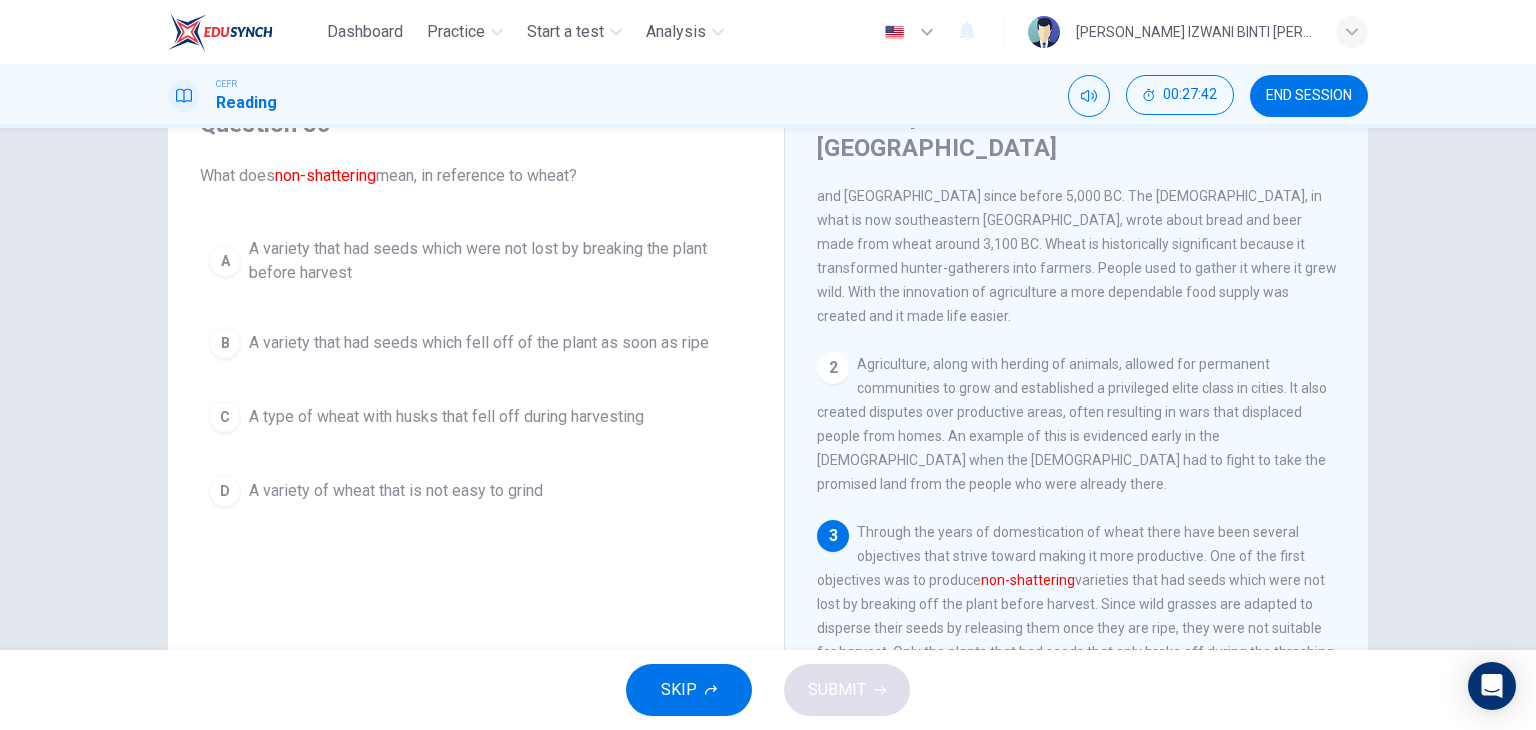 drag, startPoint x: 853, startPoint y: 518, endPoint x: 1136, endPoint y: 518, distance: 283 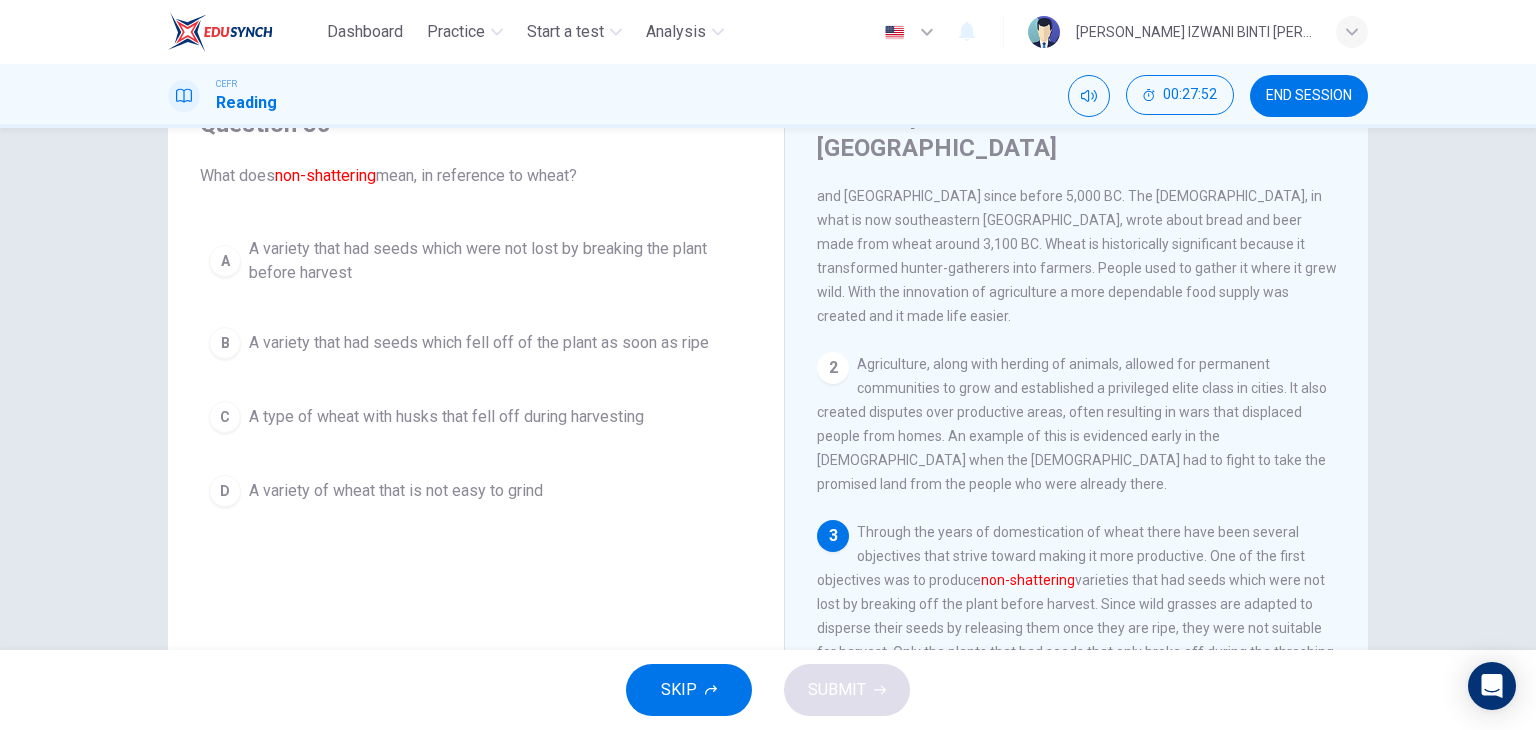 click on "A variety that had seeds which were not lost by breaking the plant before harvest" at bounding box center (496, 261) 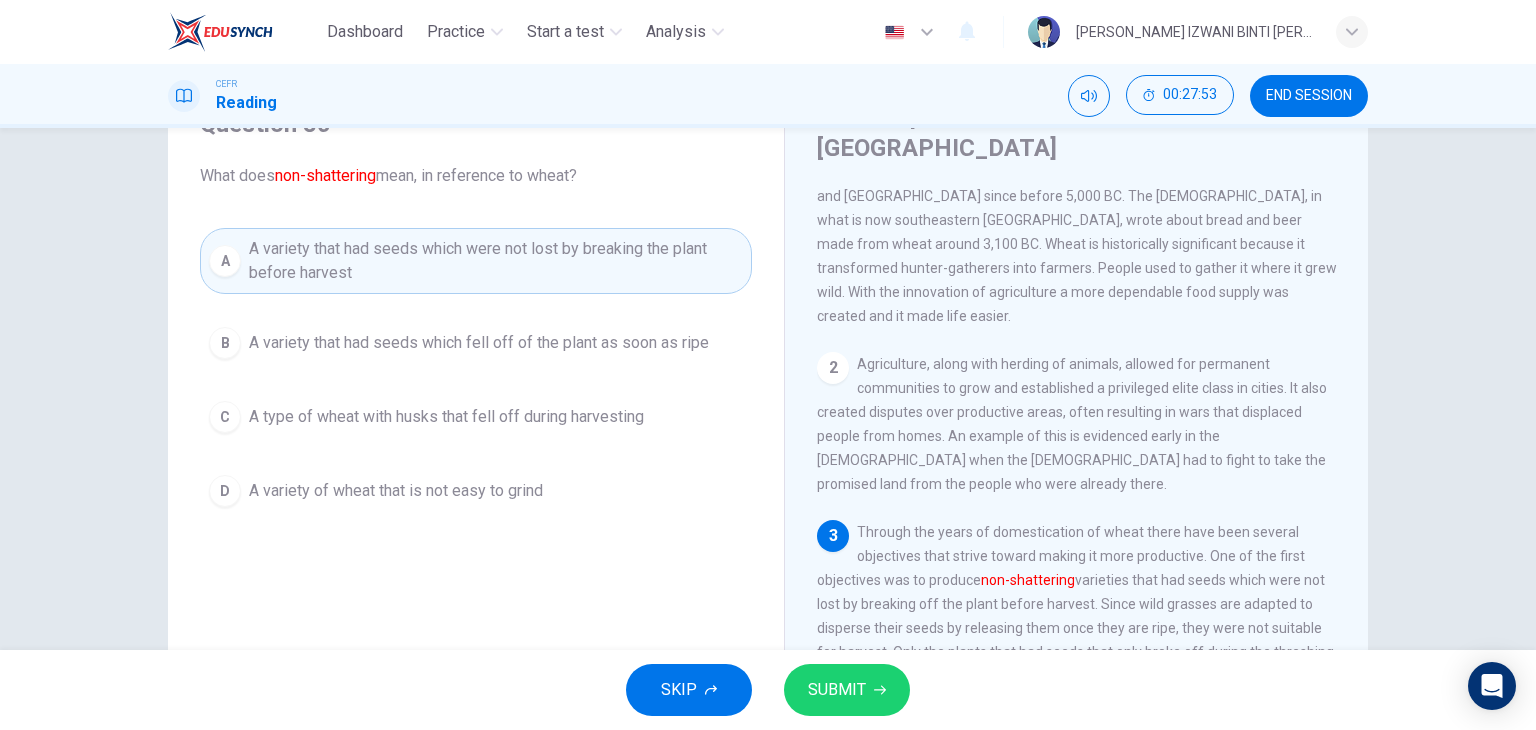 click on "SKIP SUBMIT" at bounding box center (768, 690) 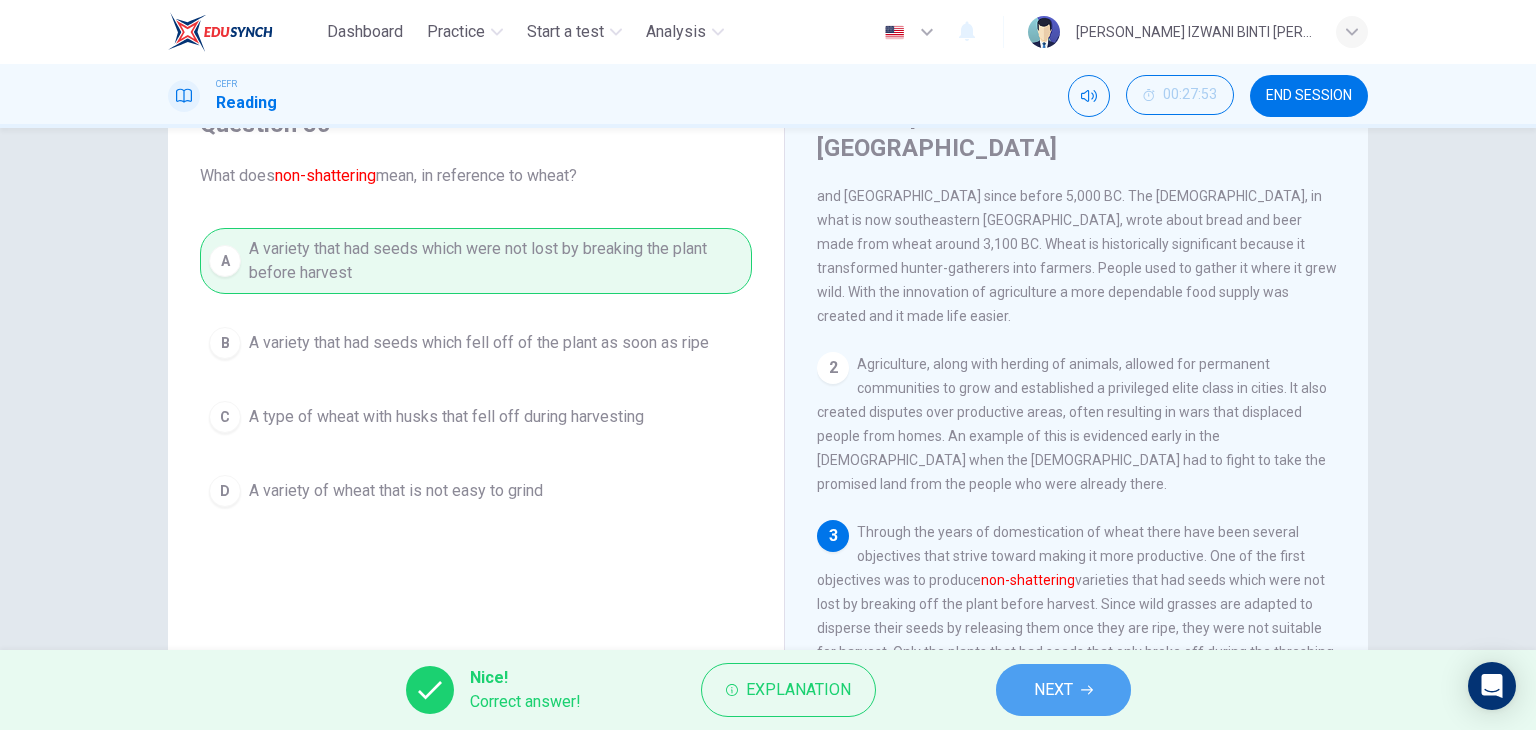 click on "NEXT" at bounding box center (1063, 690) 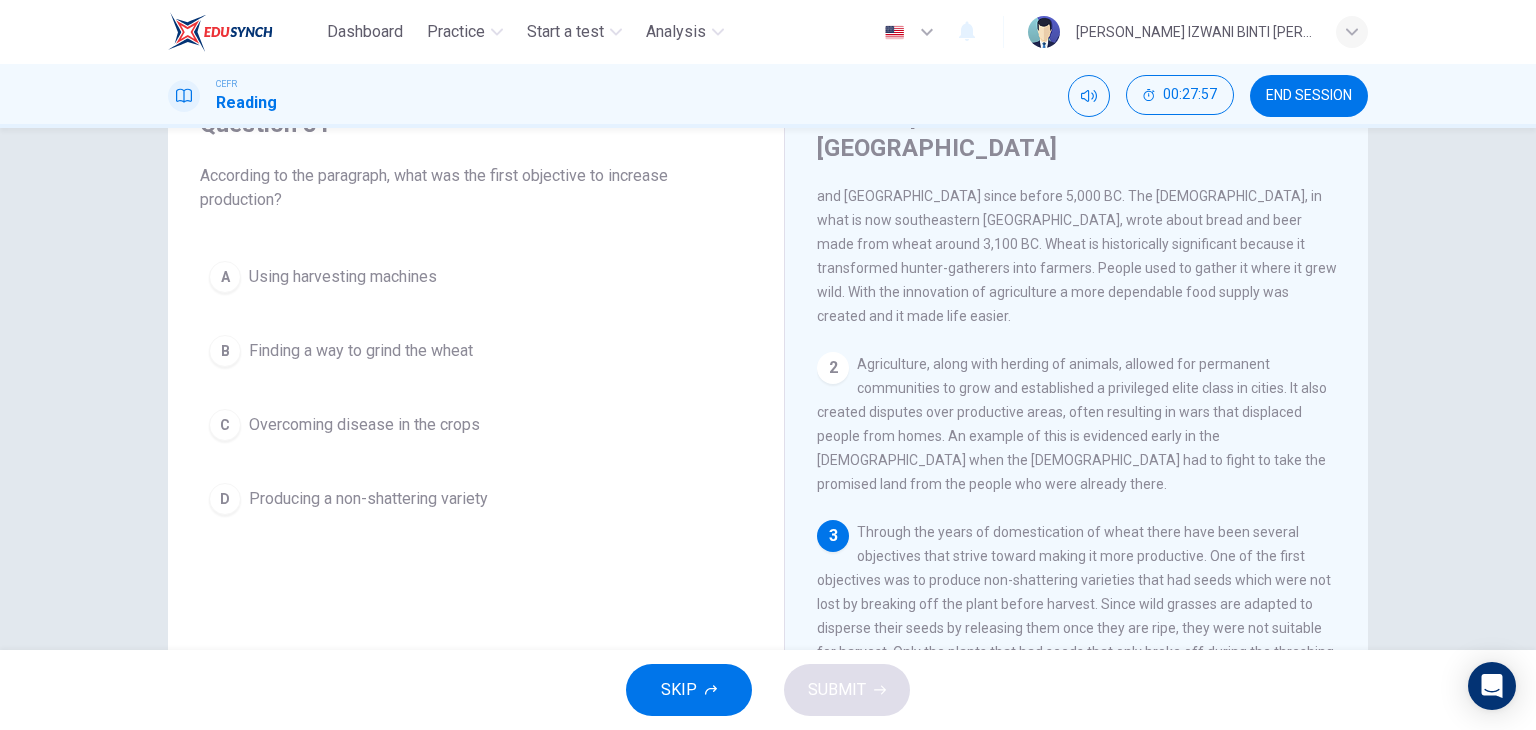 scroll, scrollTop: 200, scrollLeft: 0, axis: vertical 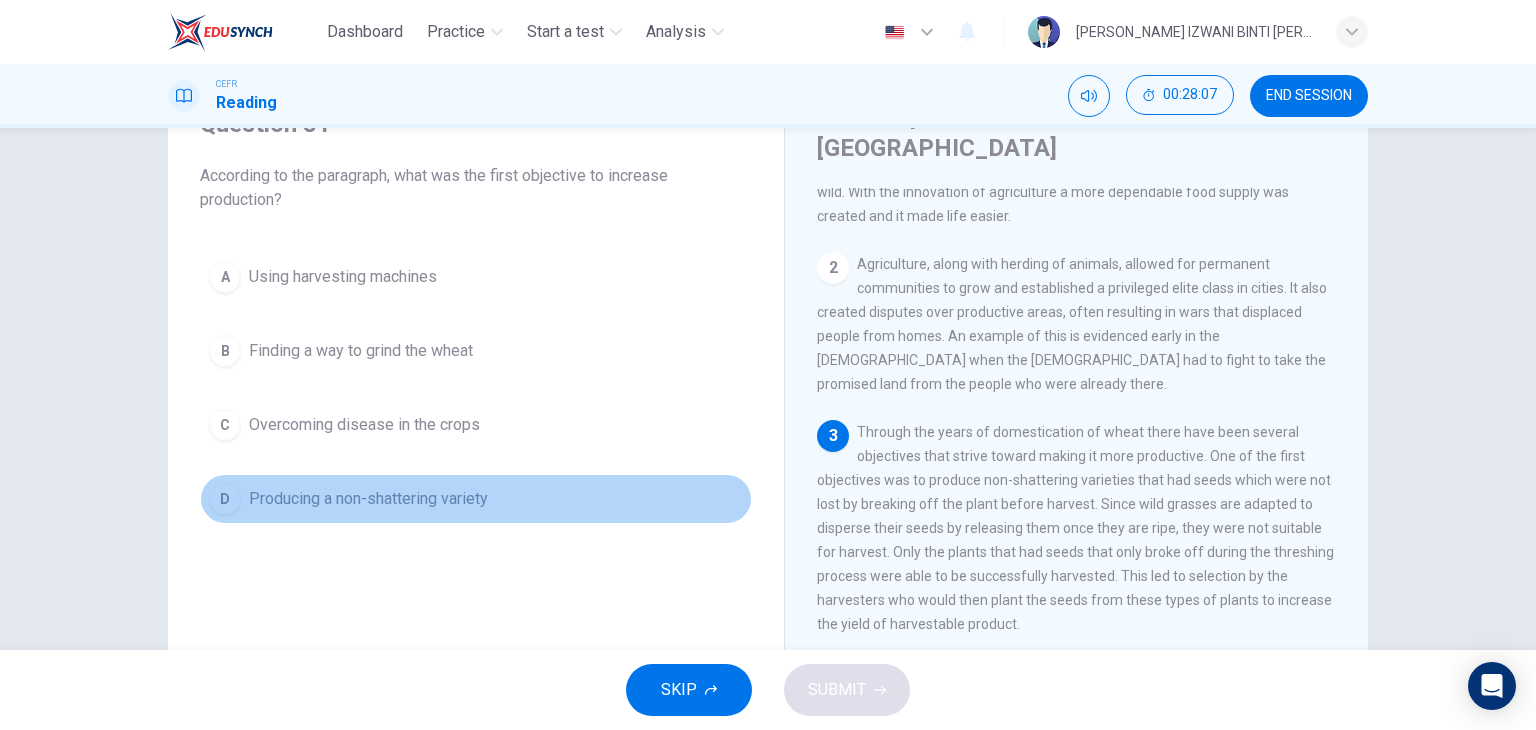 click on "D Producing a non-shattering variety" at bounding box center [476, 499] 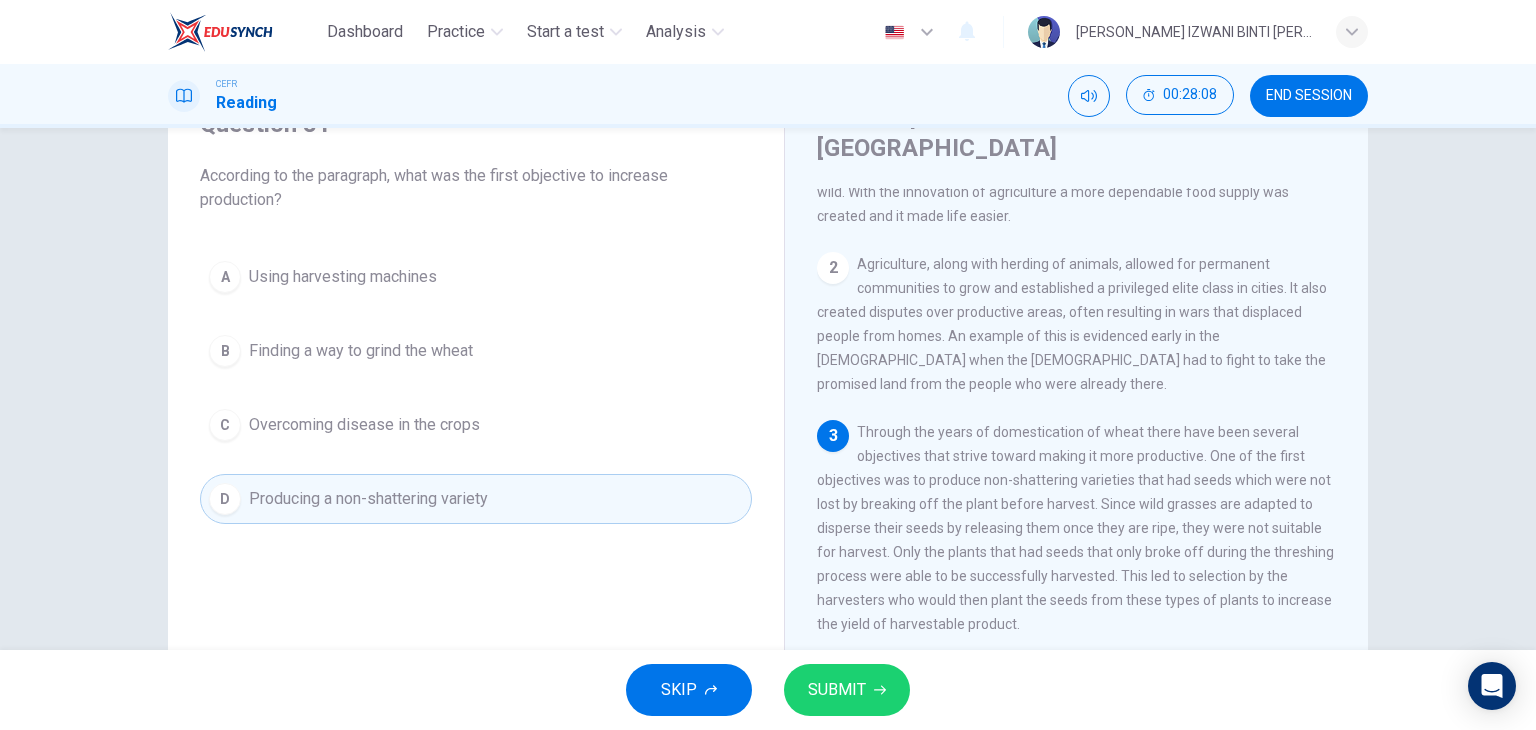 click on "SUBMIT" at bounding box center [837, 690] 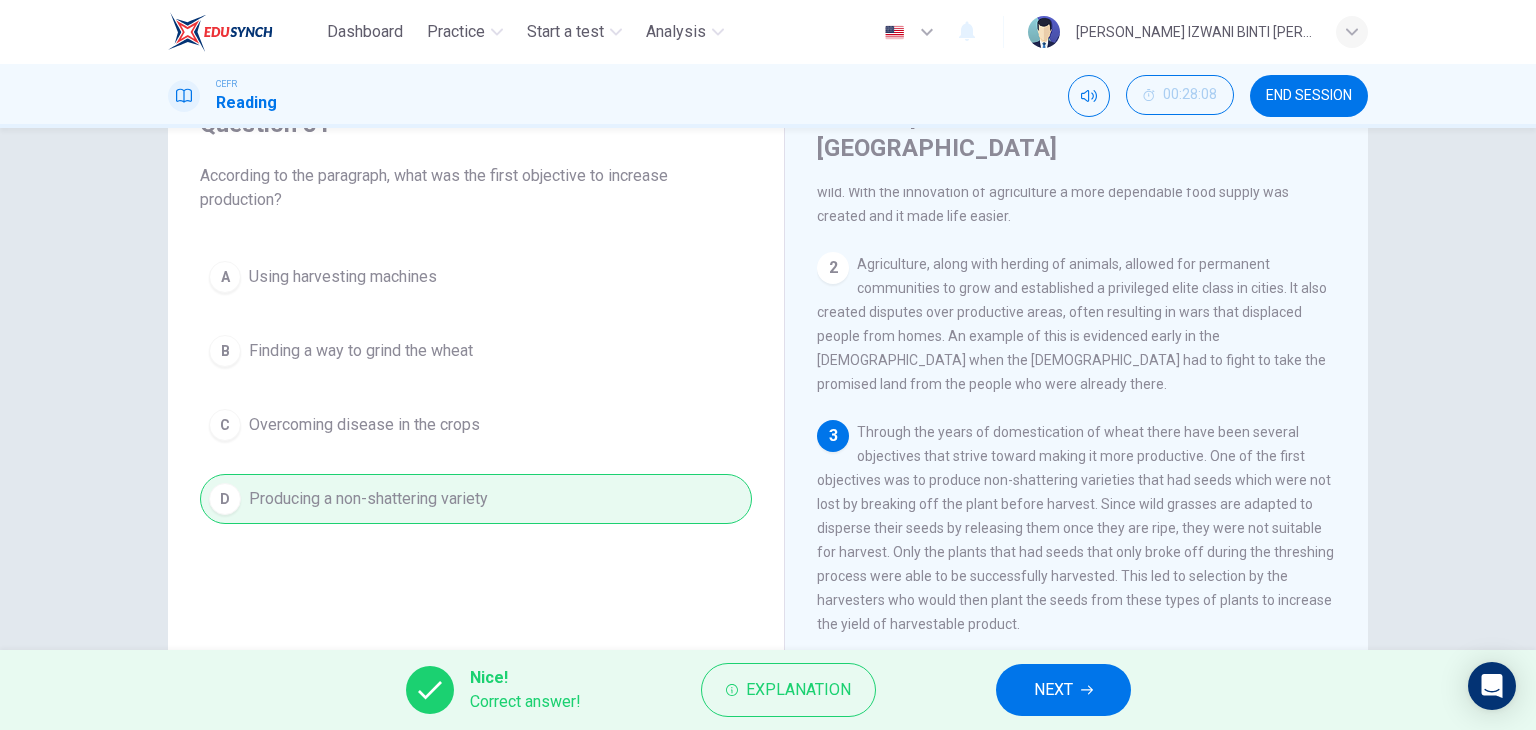click on "NEXT" at bounding box center [1063, 690] 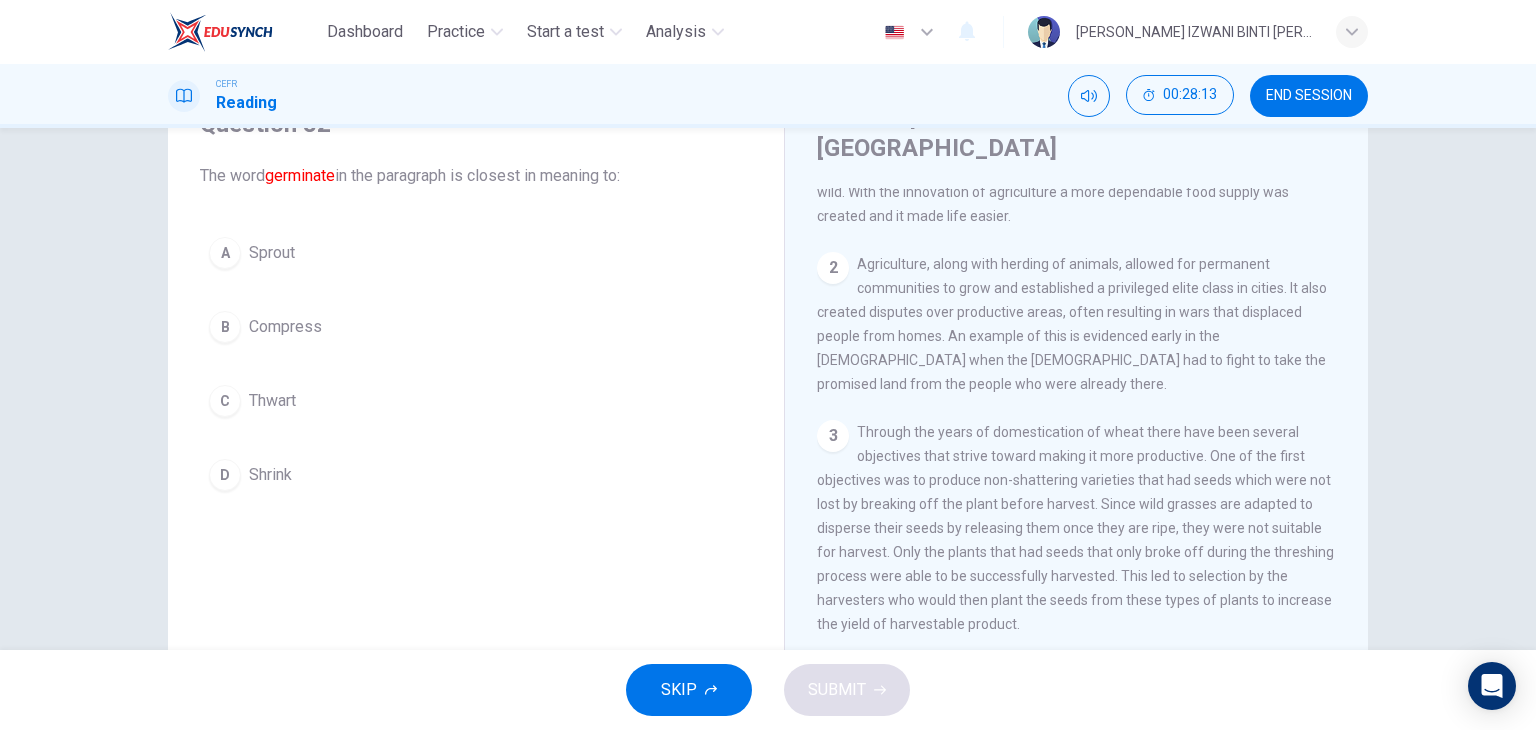 click on "A Sprout" at bounding box center (476, 253) 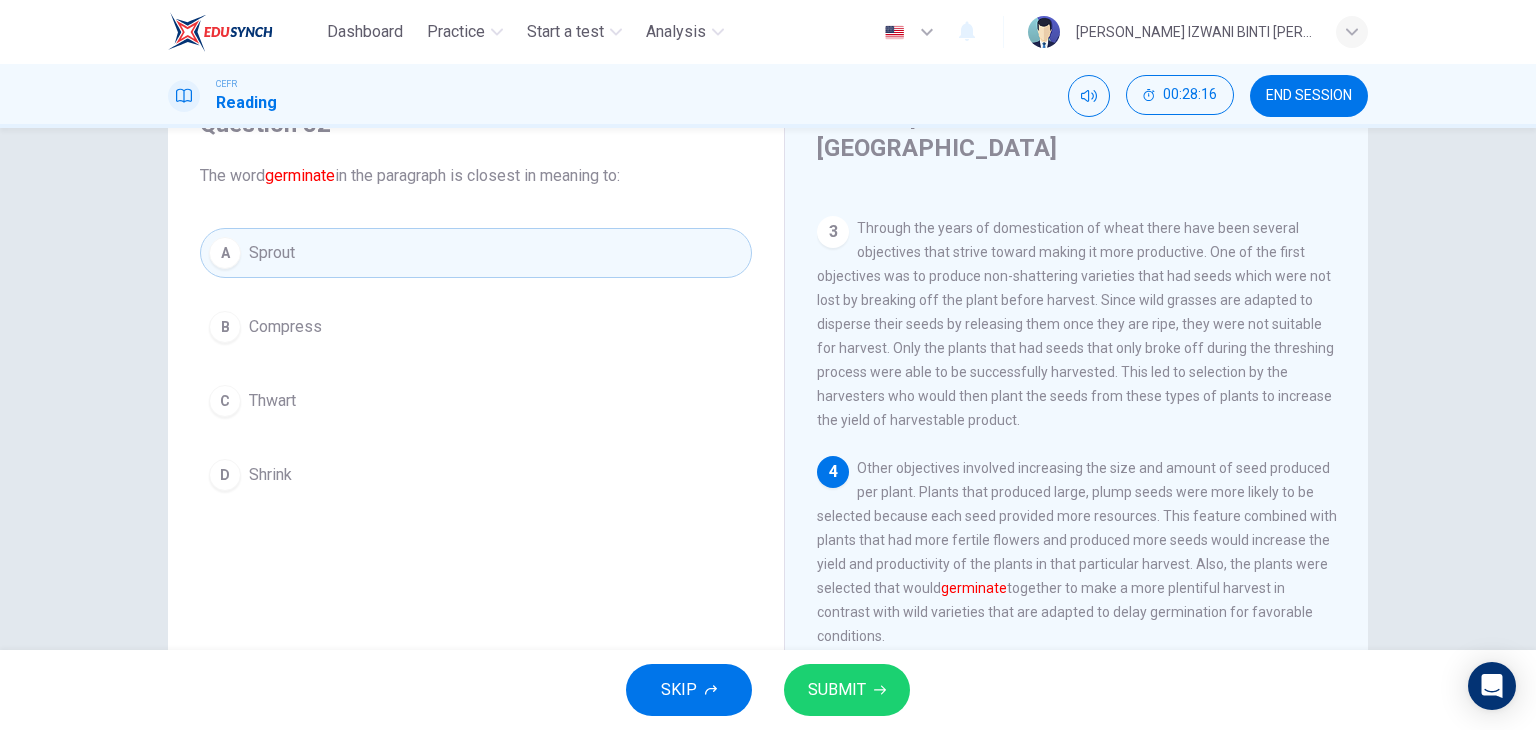 scroll, scrollTop: 405, scrollLeft: 0, axis: vertical 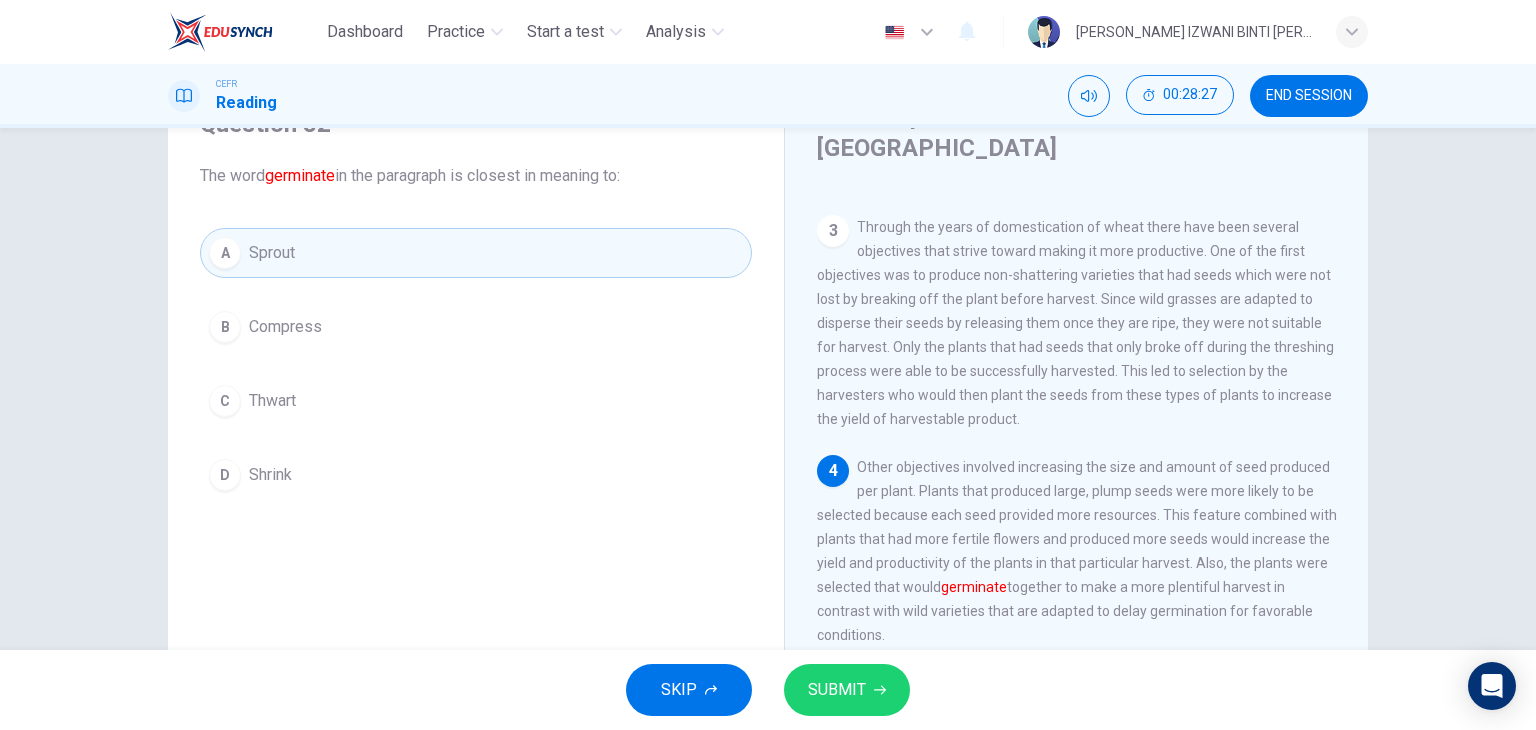 click on "SUBMIT" at bounding box center [837, 690] 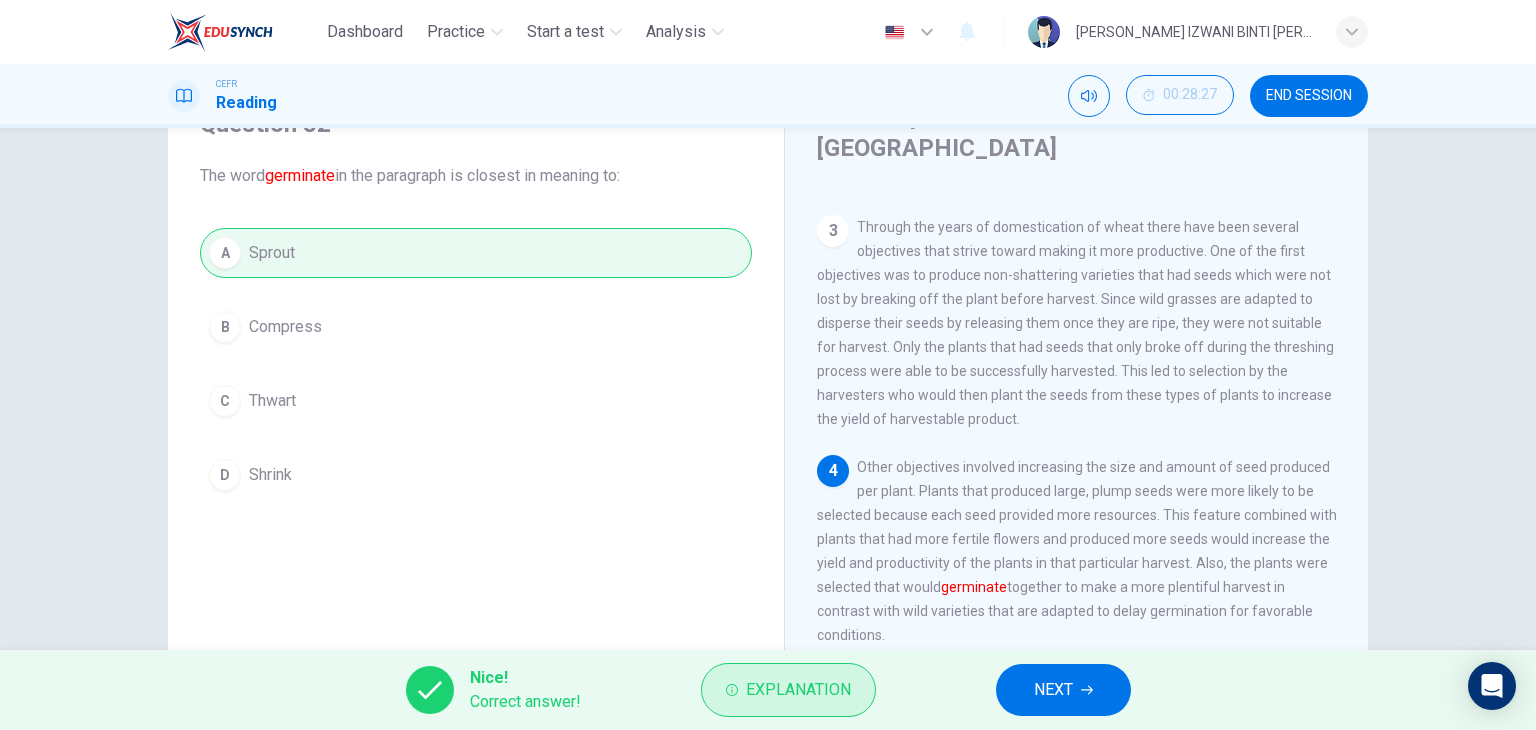 click on "Explanation" at bounding box center [798, 690] 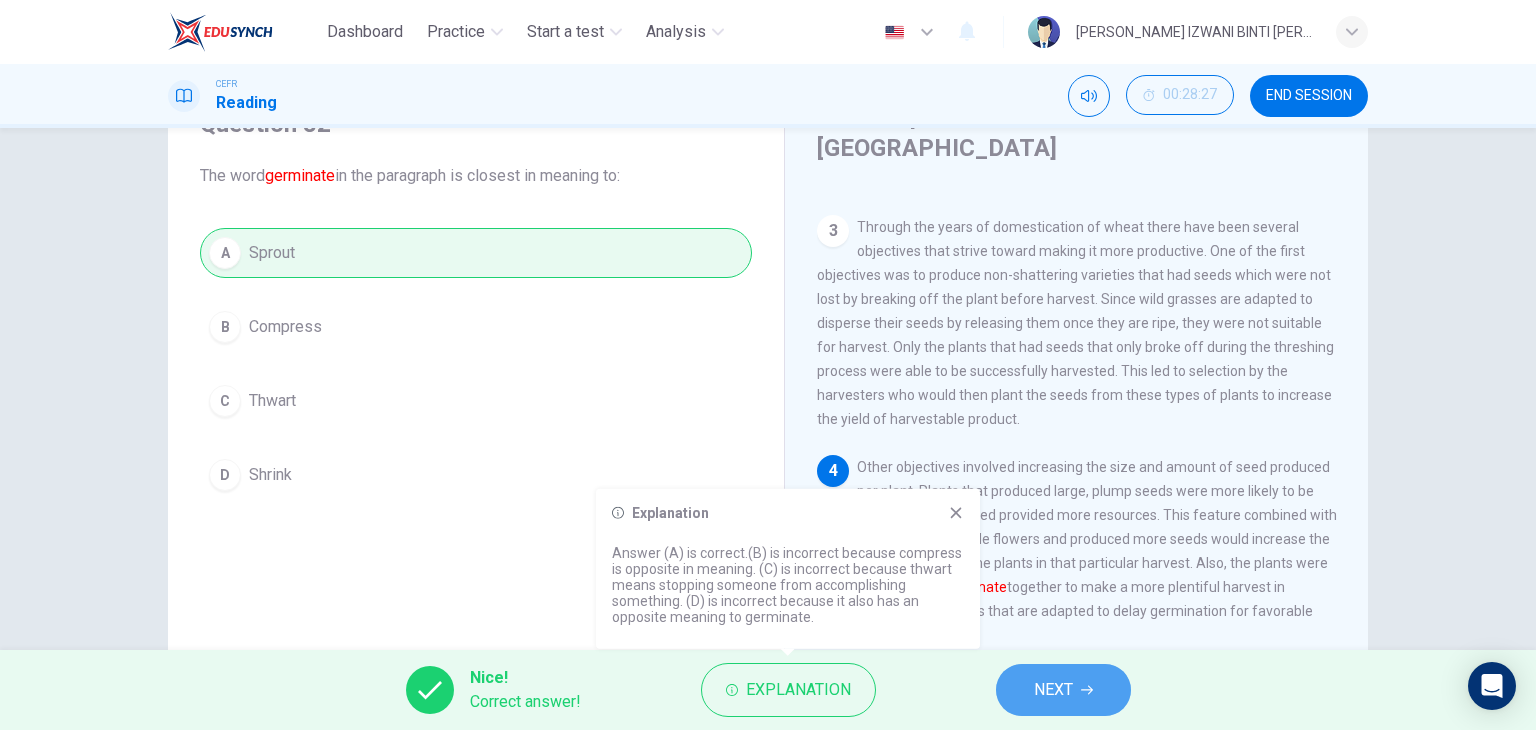 click 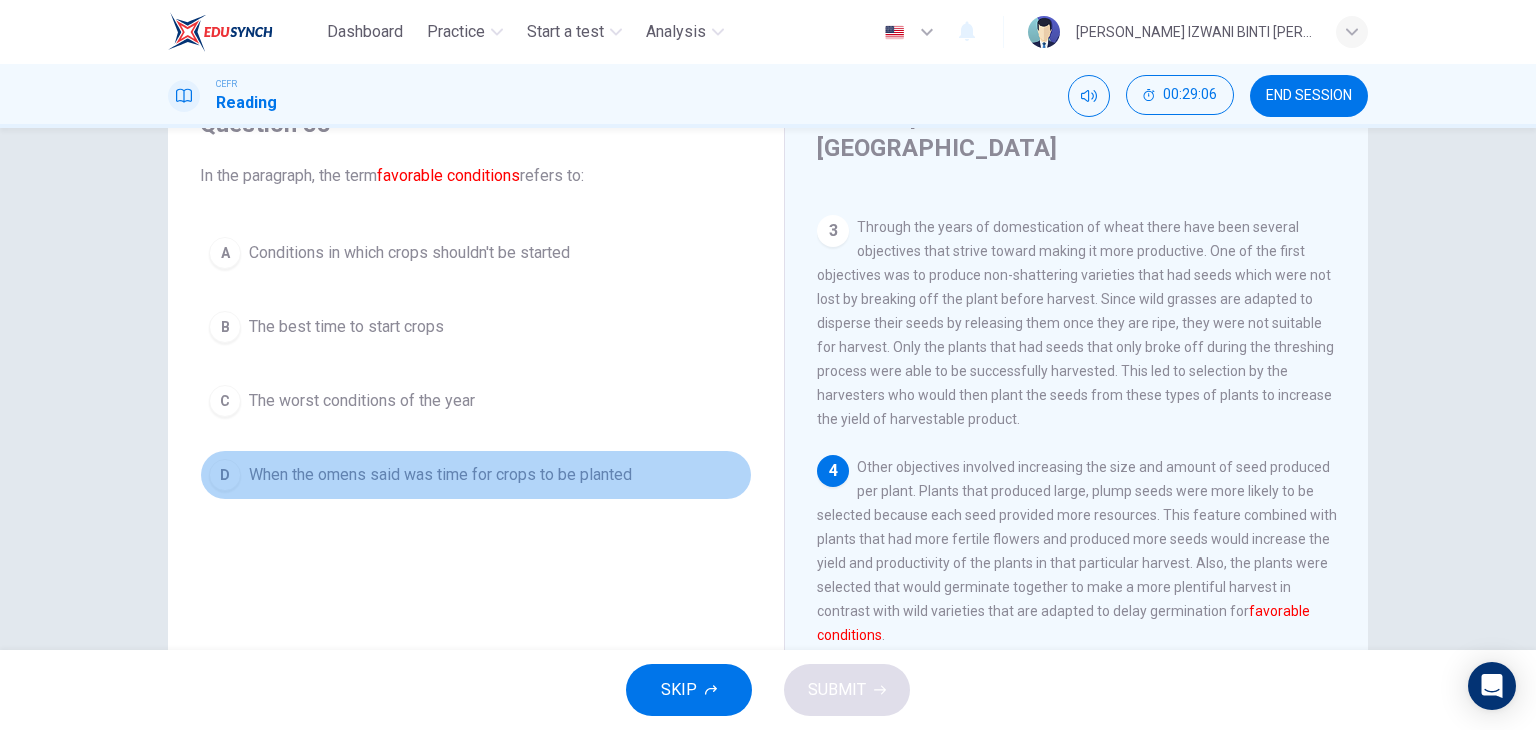 click on "When the omens said was time for crops to be planted" at bounding box center (440, 475) 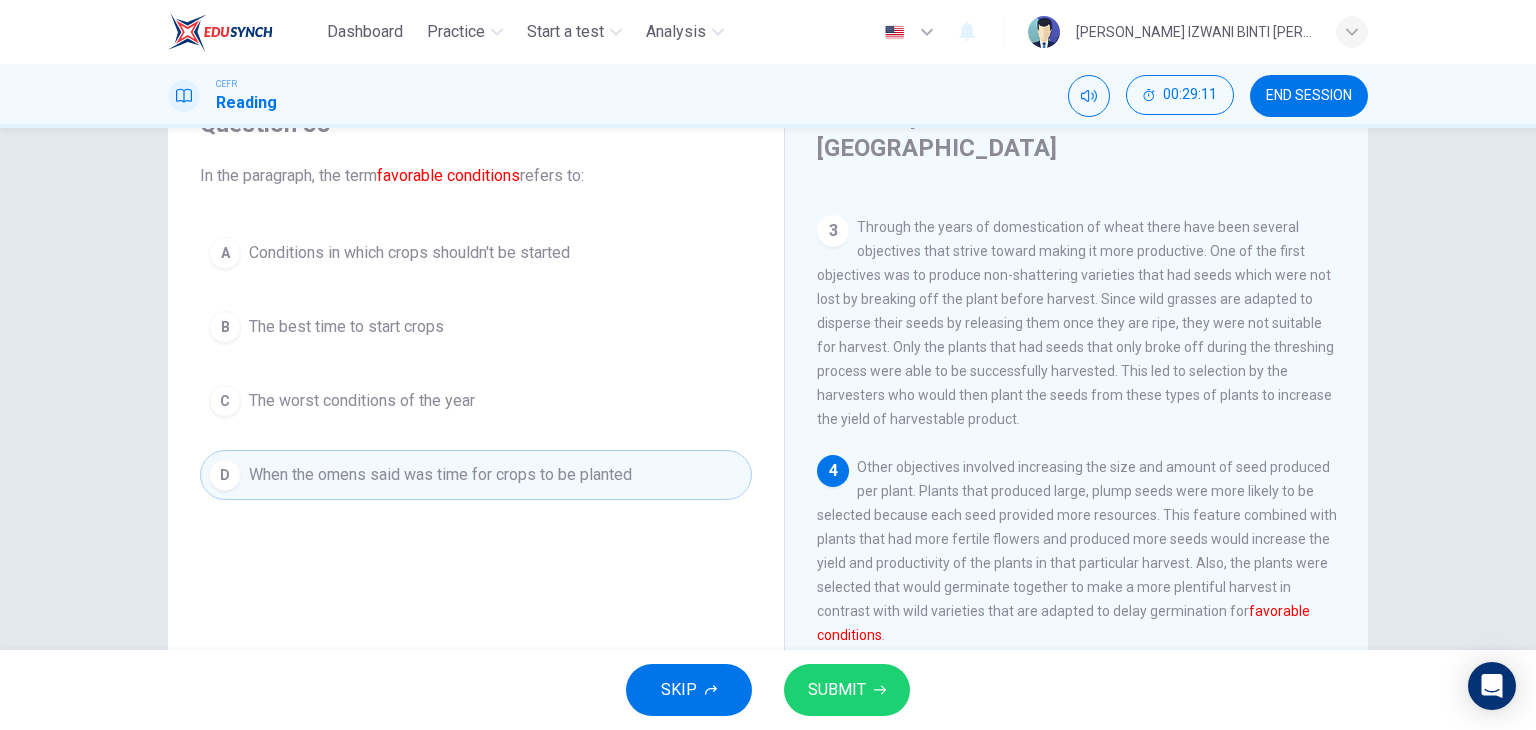 click on "SUBMIT" at bounding box center (837, 690) 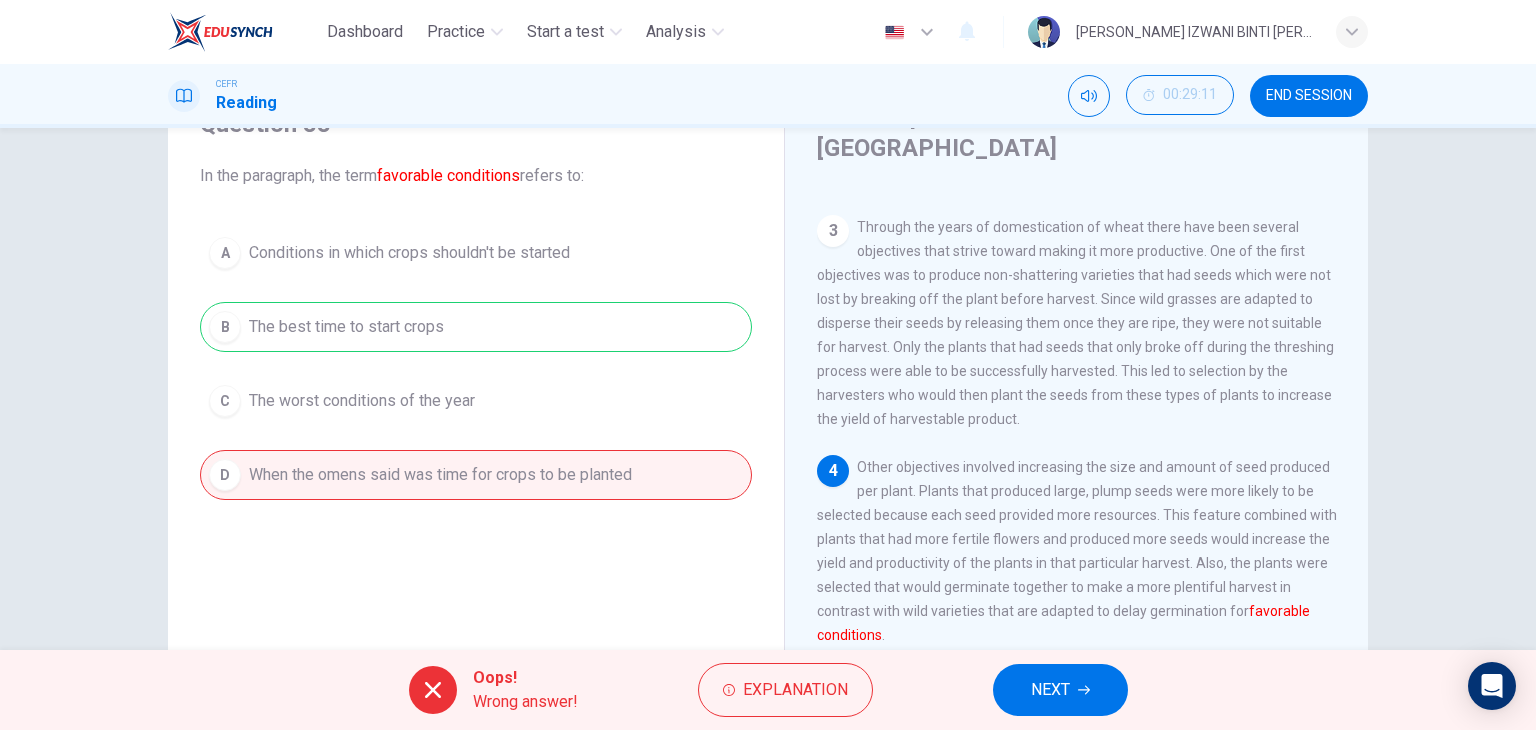 click on "NEXT" at bounding box center [1060, 690] 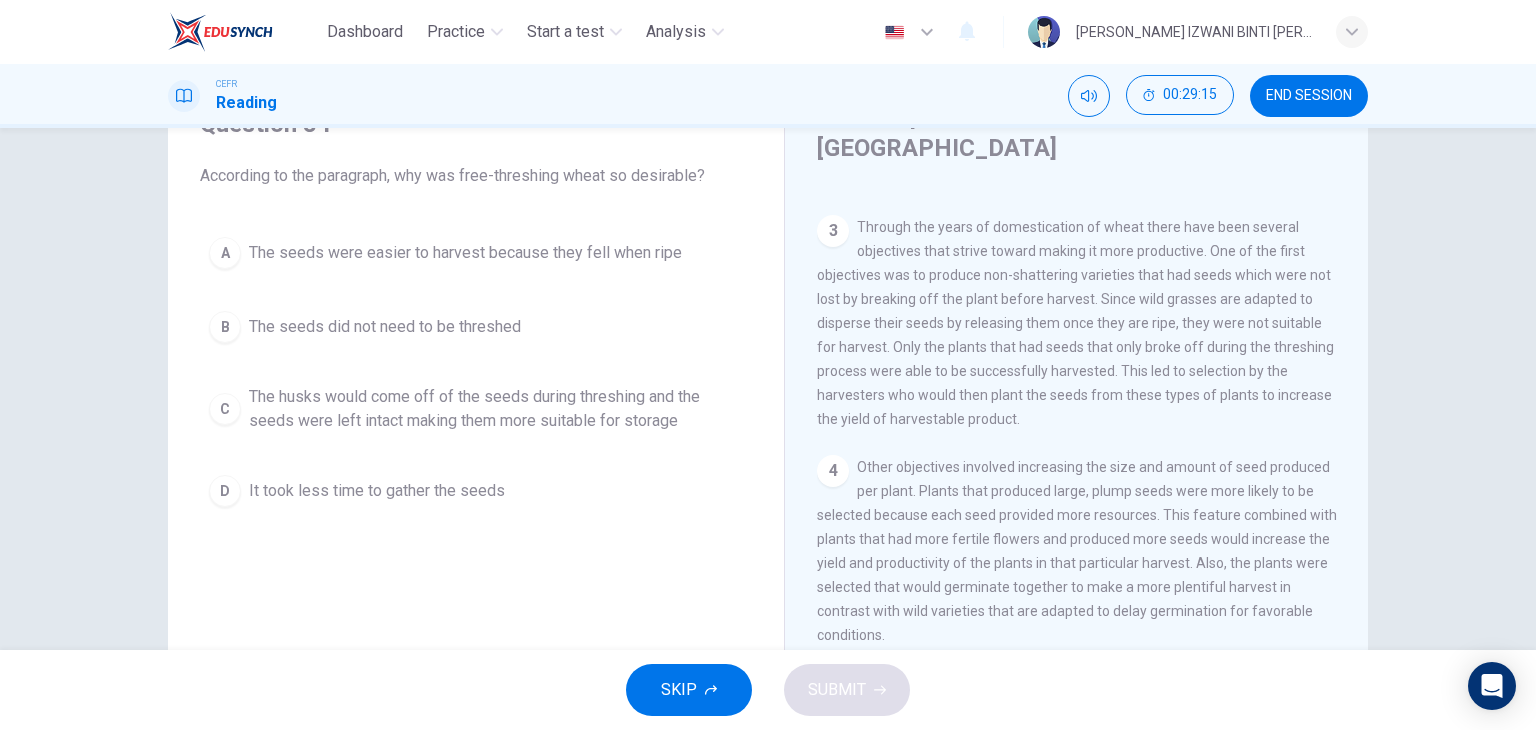 scroll, scrollTop: 200, scrollLeft: 0, axis: vertical 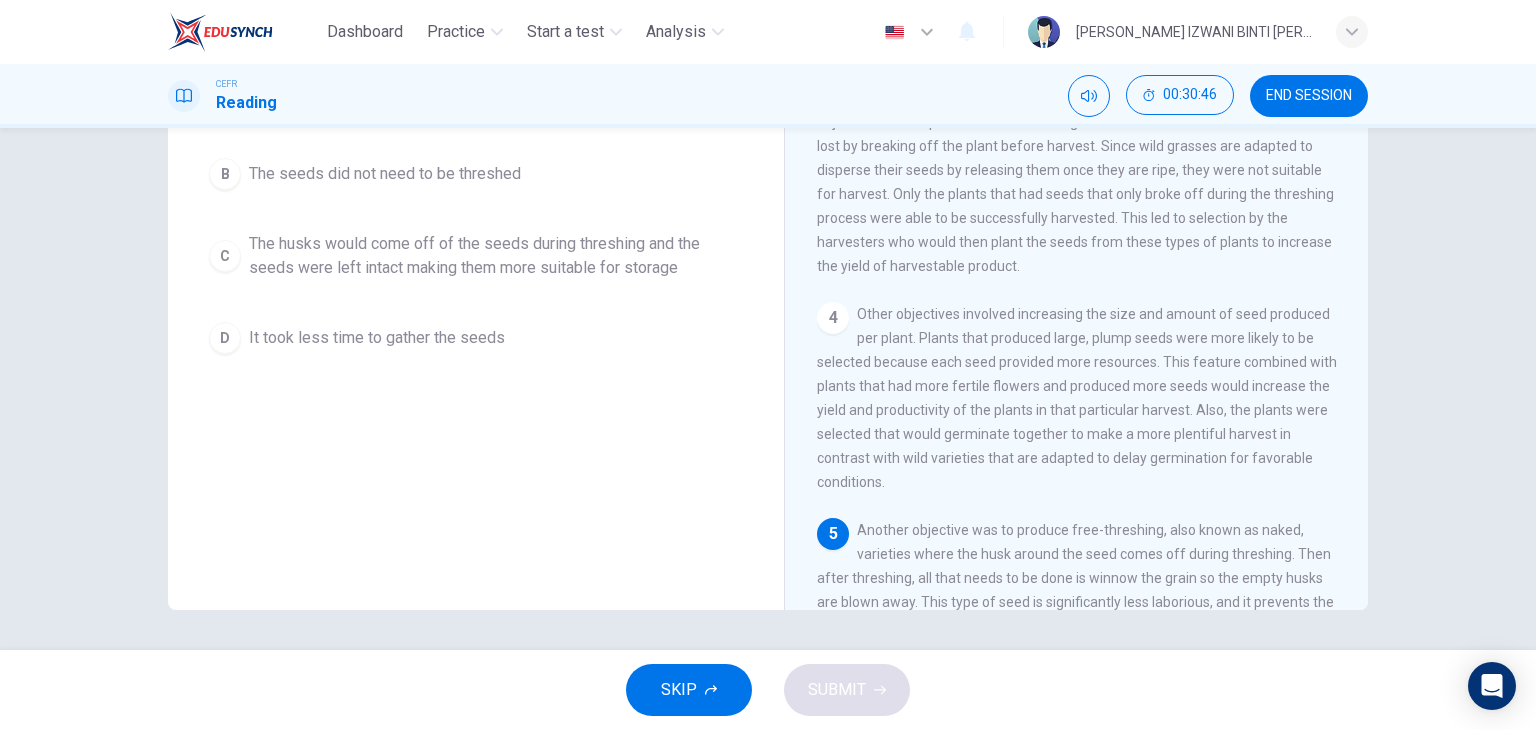 click on "The husks would come off of the seeds during threshing and the seeds were left intact making them more suitable for storage" at bounding box center [496, 256] 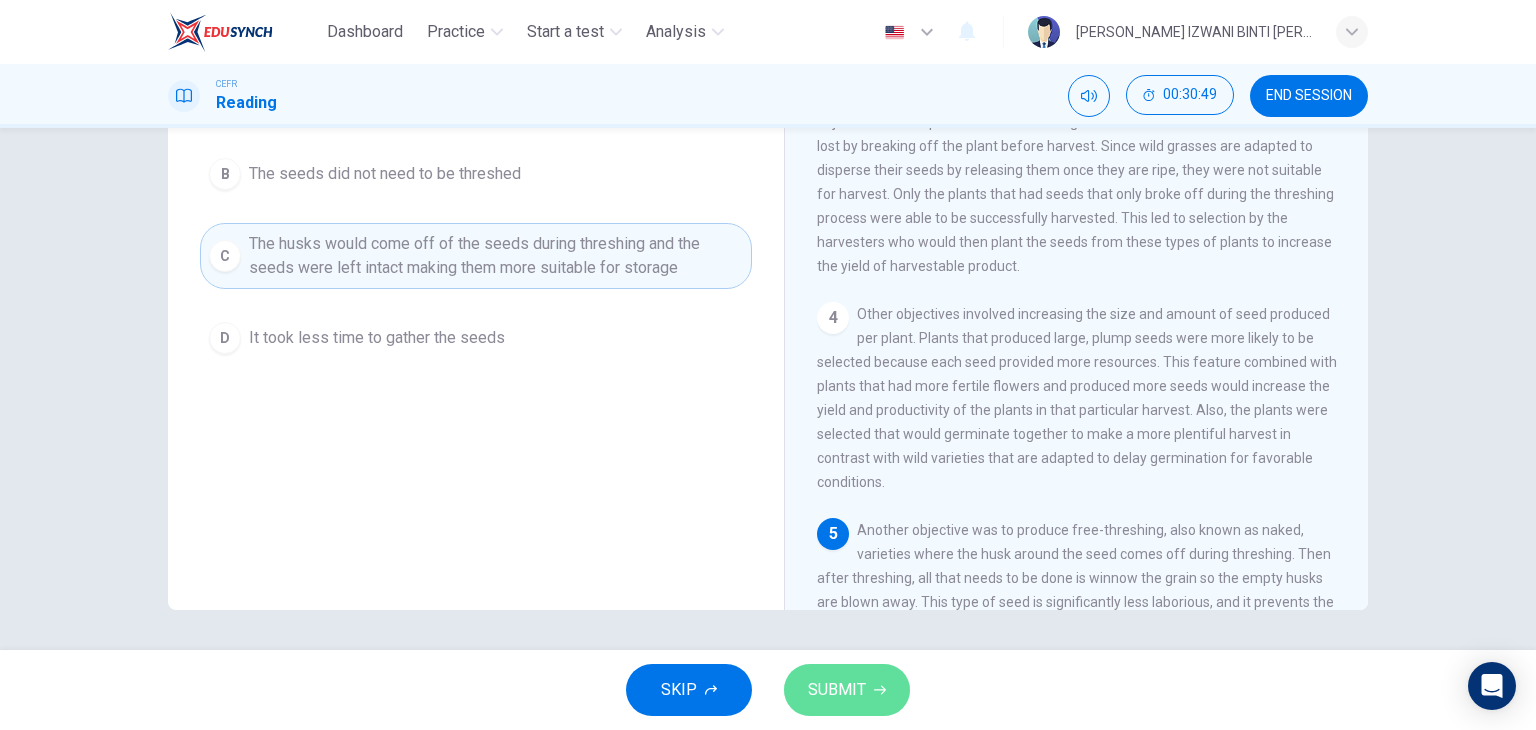 click on "SUBMIT" at bounding box center (837, 690) 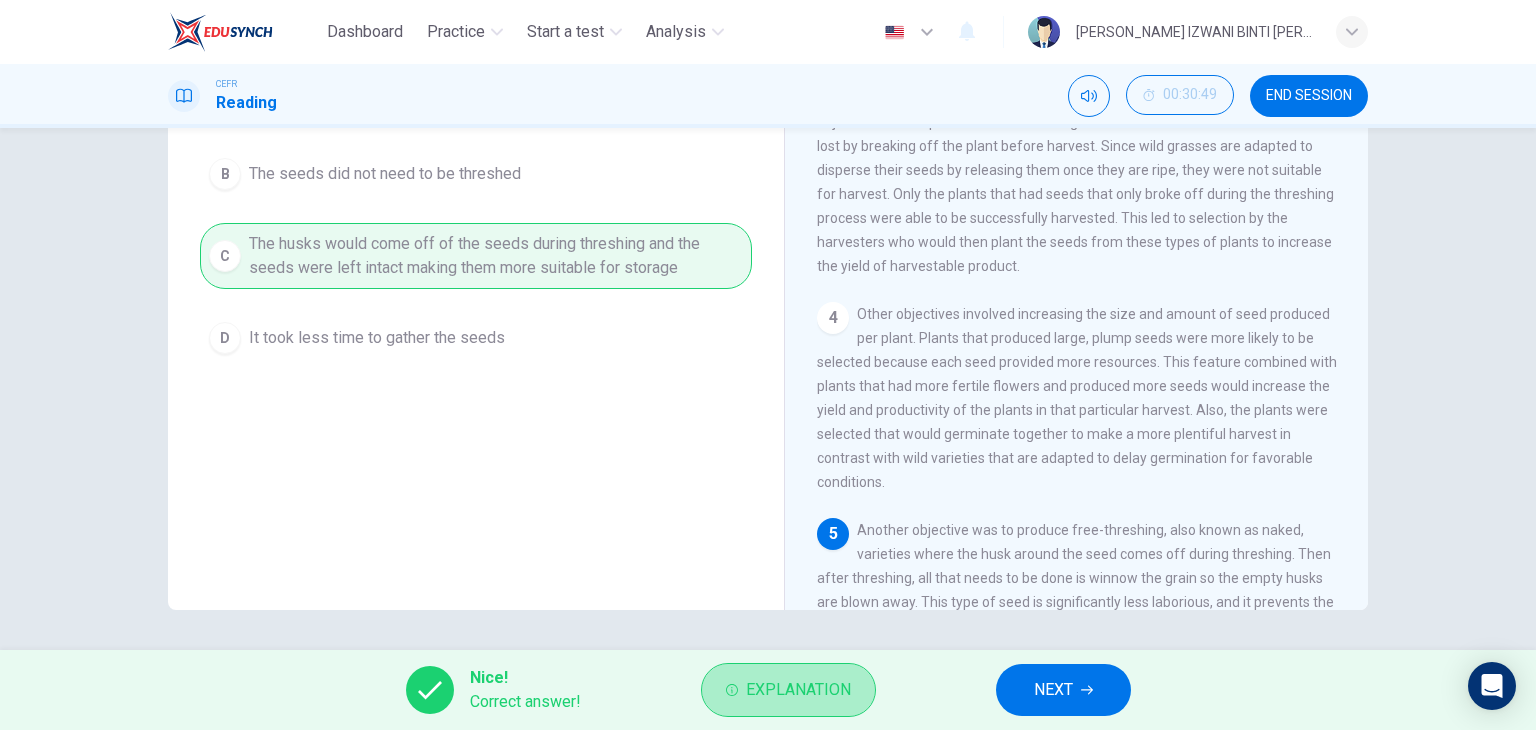 click on "Explanation" at bounding box center [798, 690] 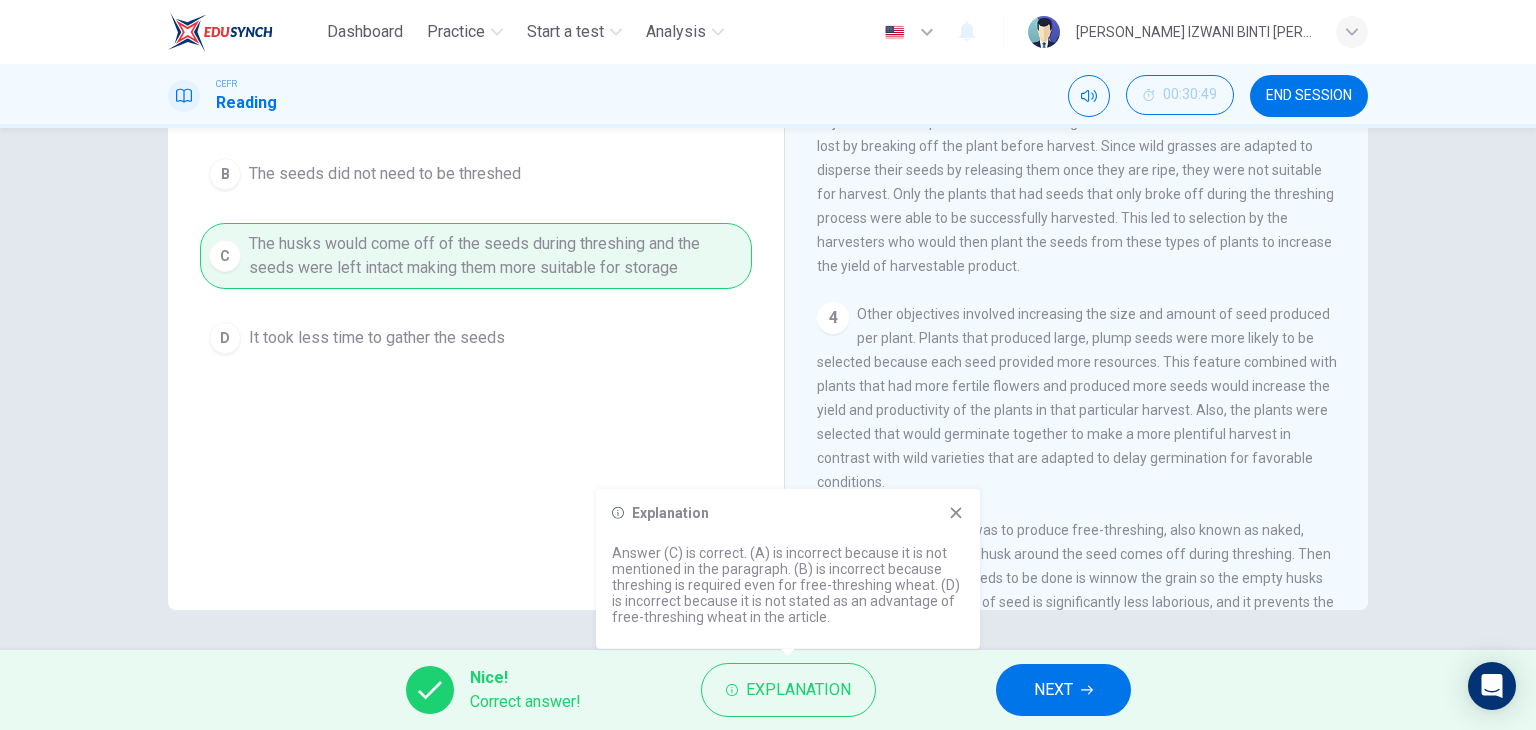 click on "NEXT" at bounding box center [1063, 690] 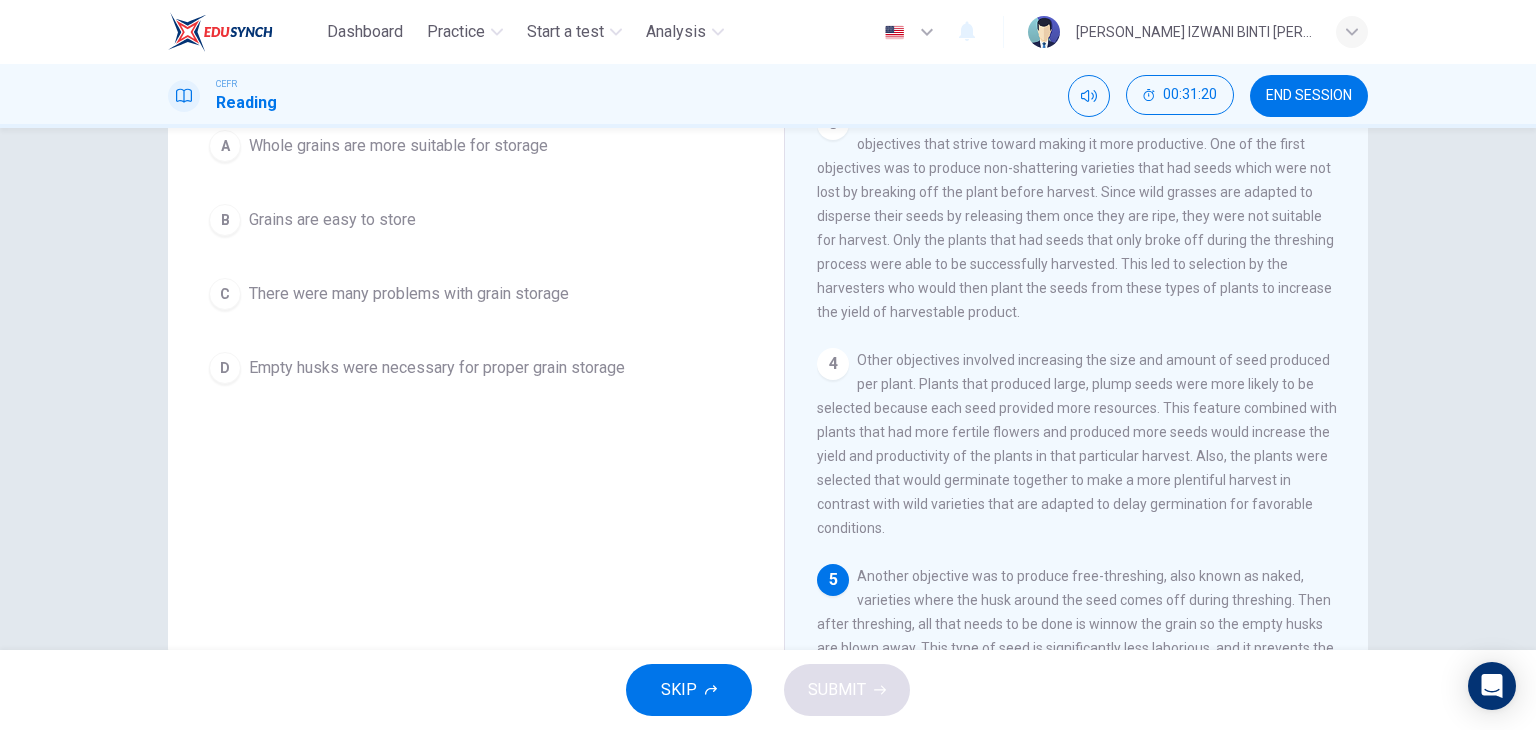 scroll, scrollTop: 253, scrollLeft: 0, axis: vertical 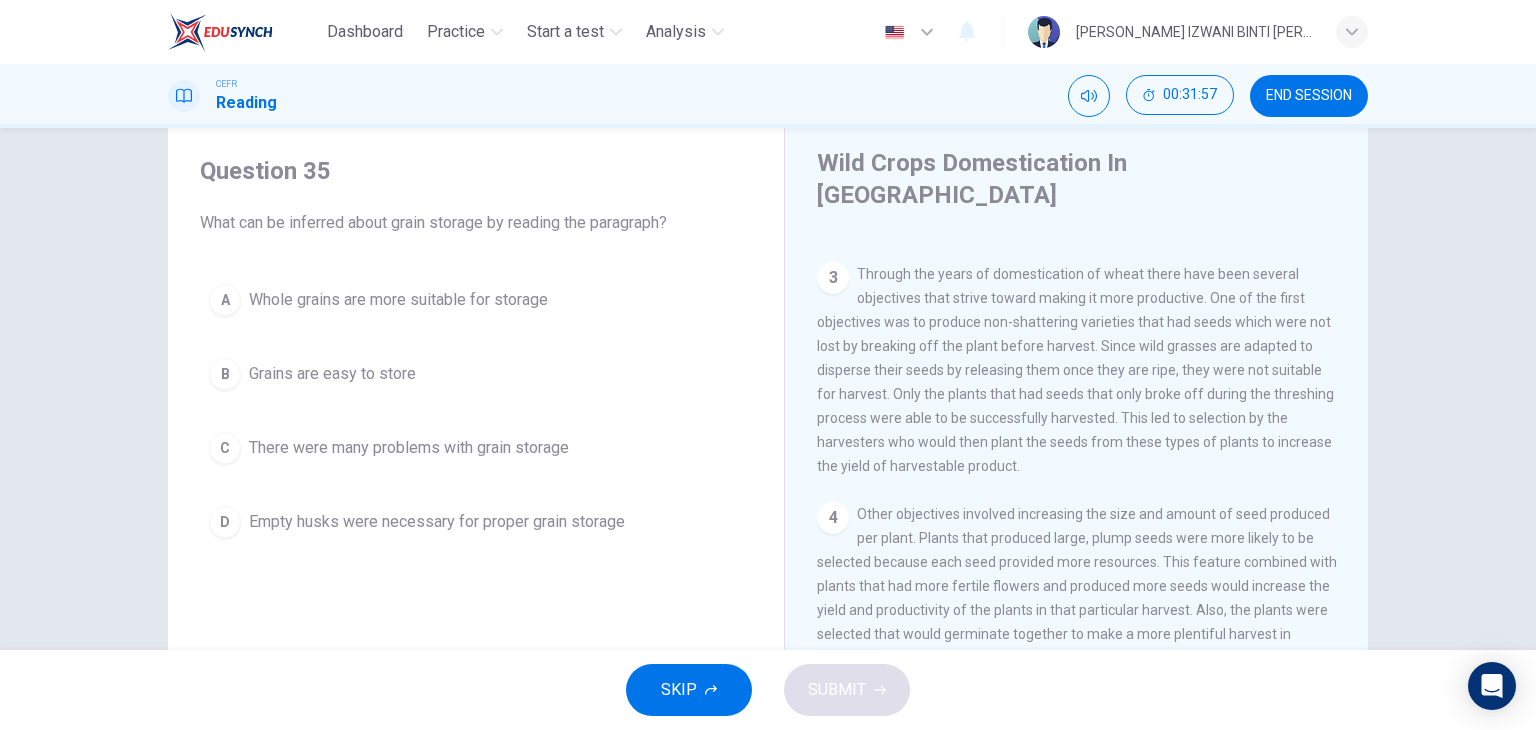 click on "Whole grains are more suitable for storage" at bounding box center [398, 300] 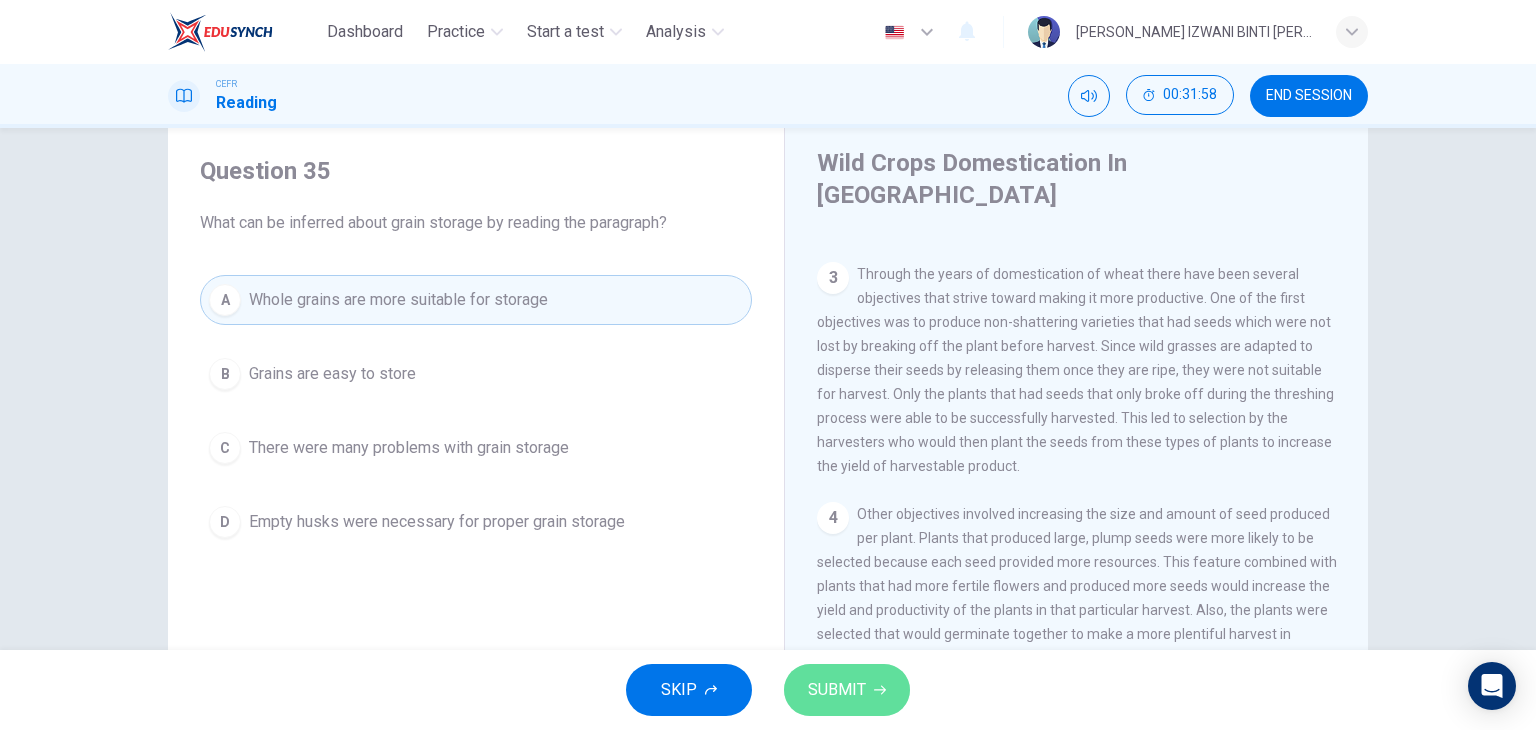 click on "SUBMIT" at bounding box center [837, 690] 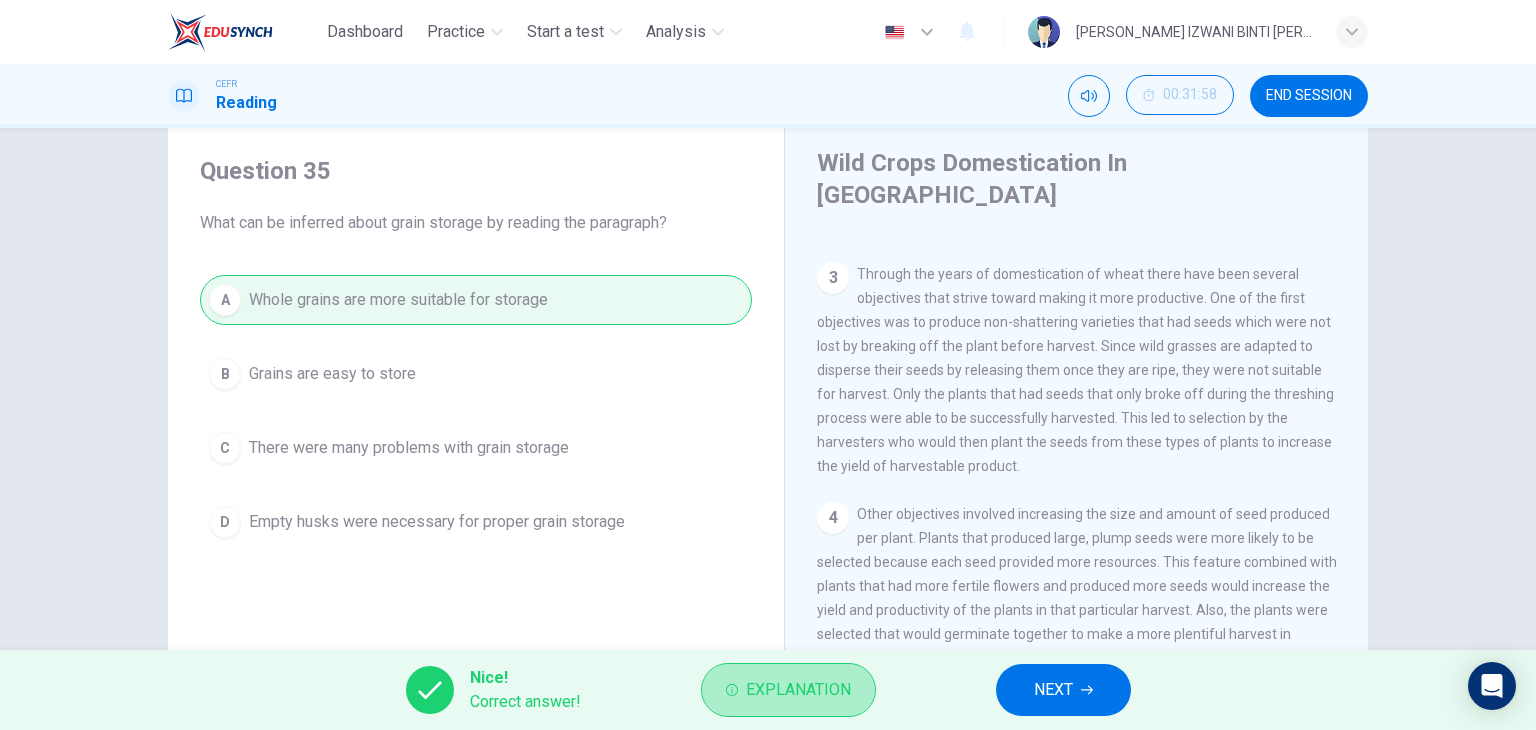 click on "Explanation" at bounding box center [788, 690] 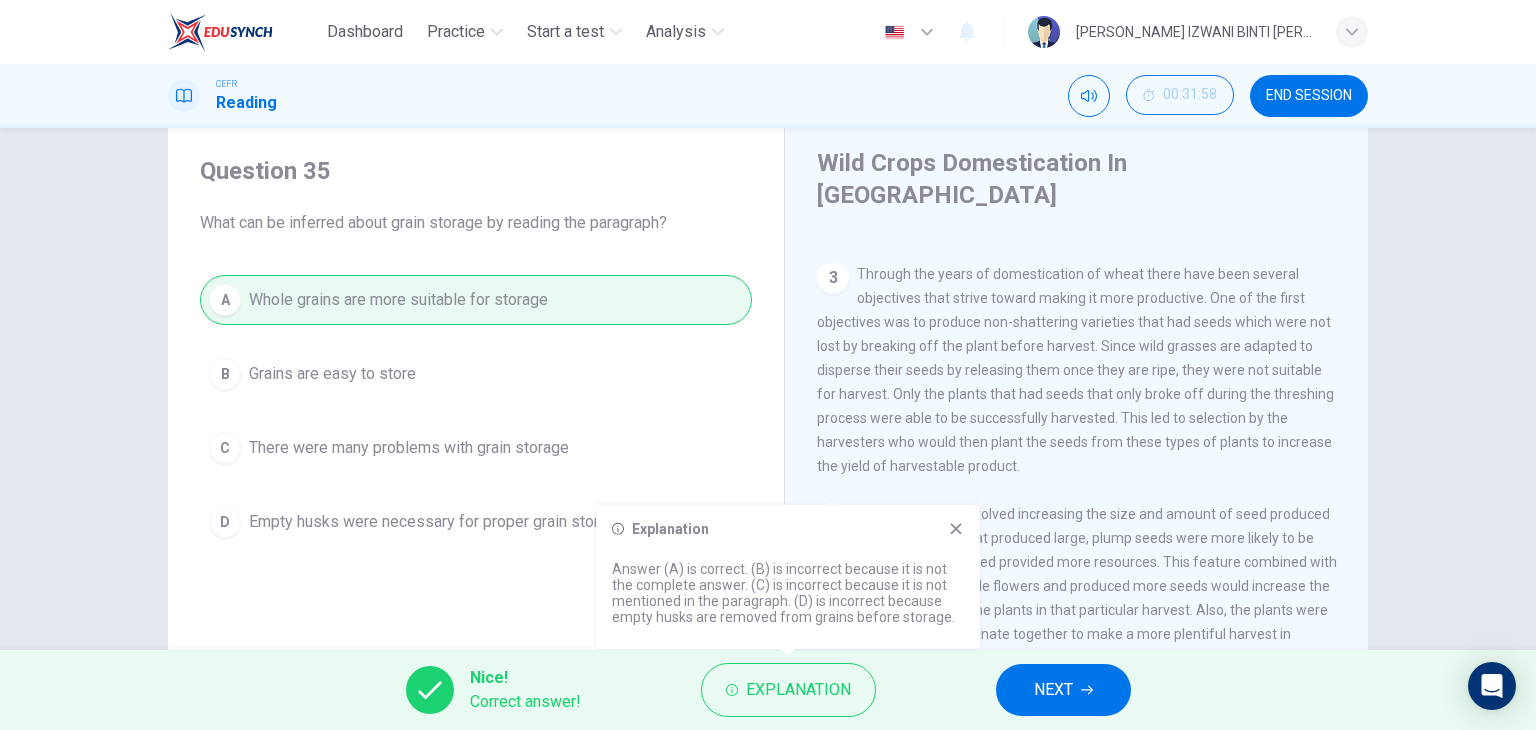 click on "NEXT" at bounding box center (1063, 690) 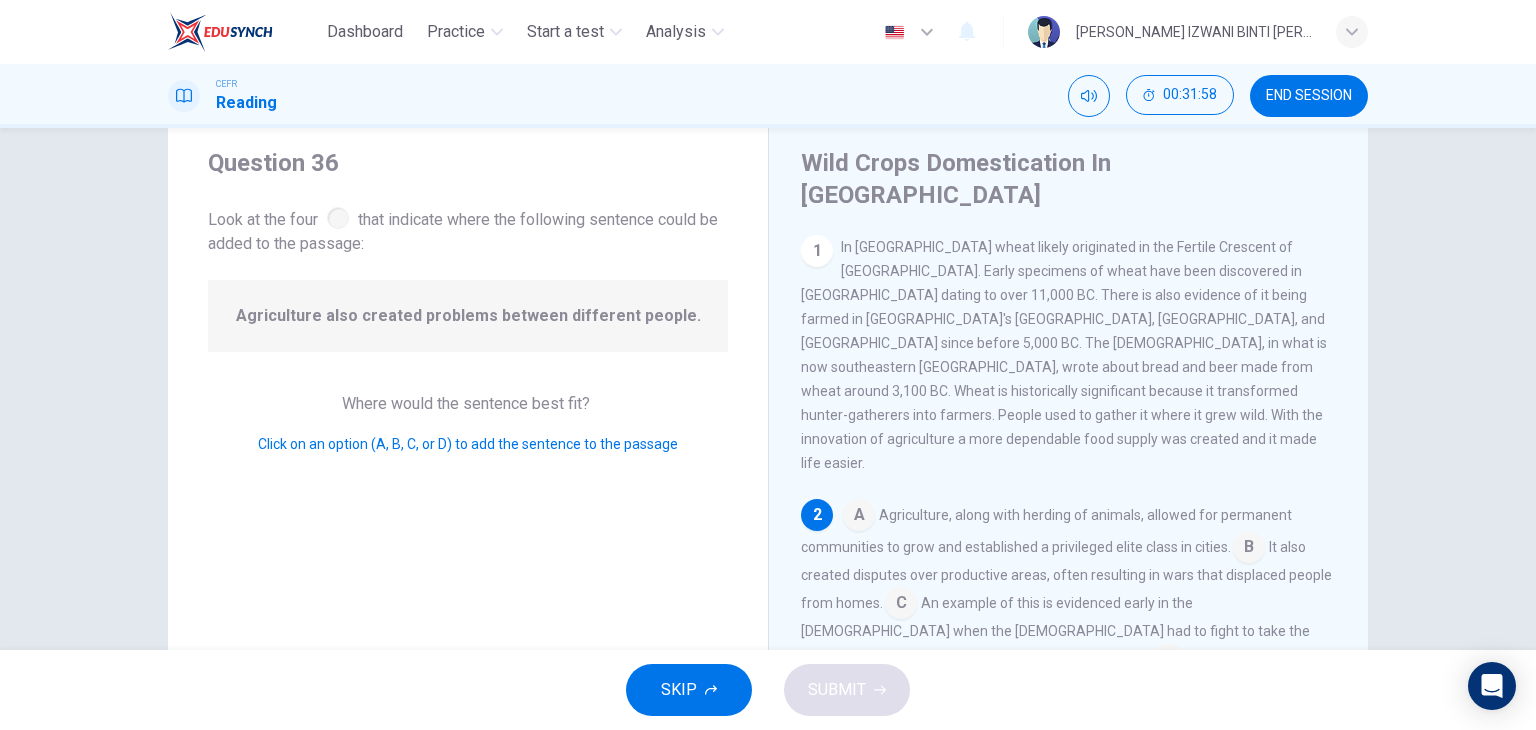 scroll, scrollTop: 23, scrollLeft: 0, axis: vertical 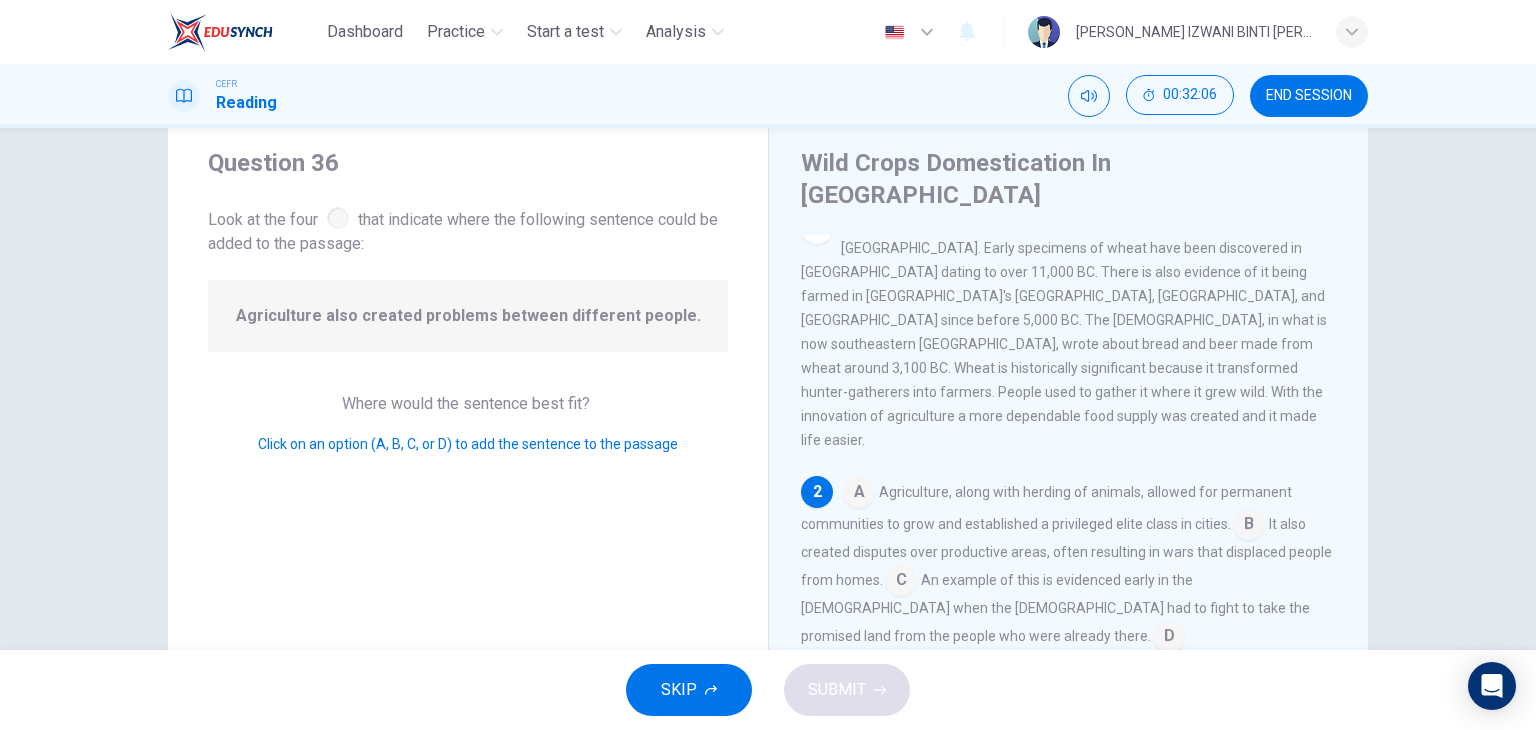 click at bounding box center (901, 582) 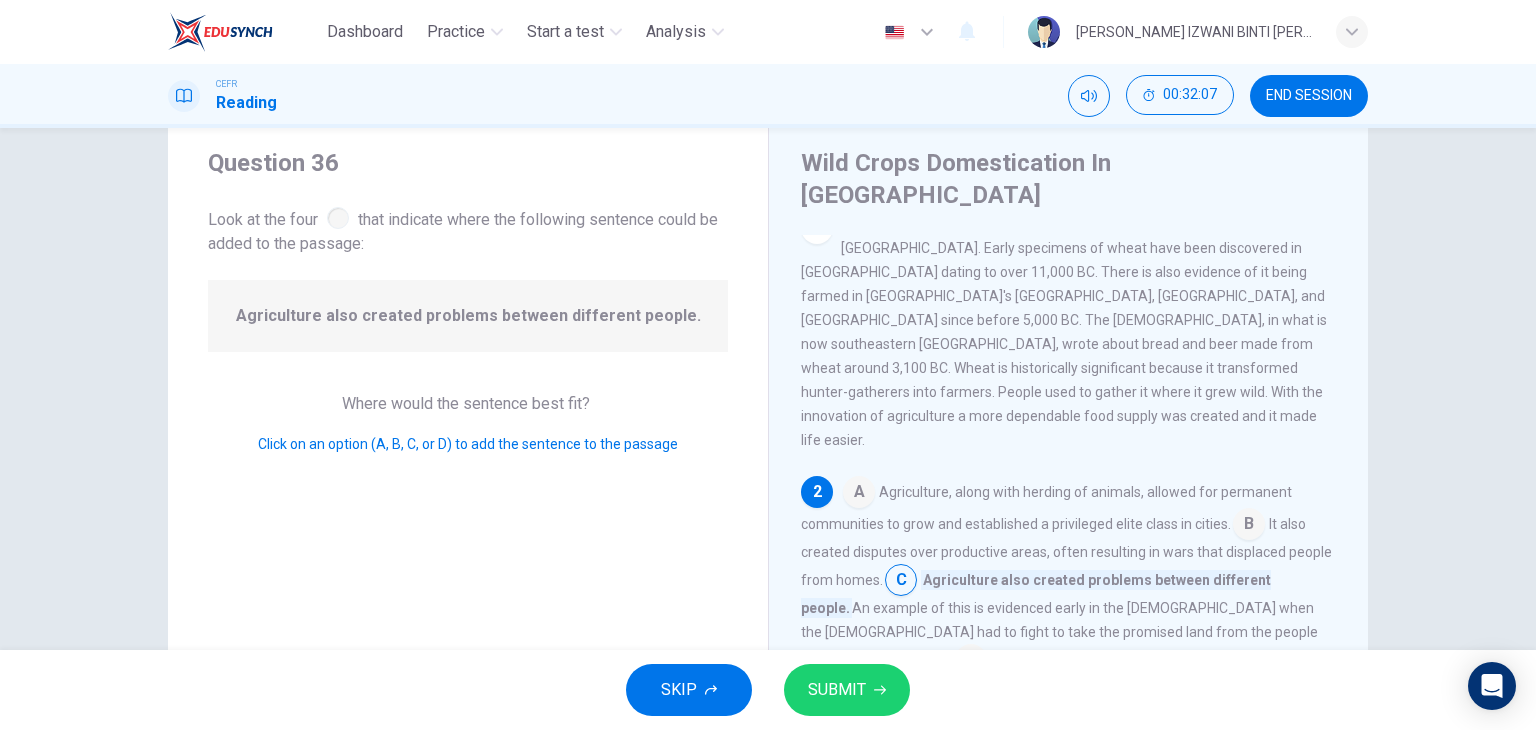 click on "SUBMIT" at bounding box center [837, 690] 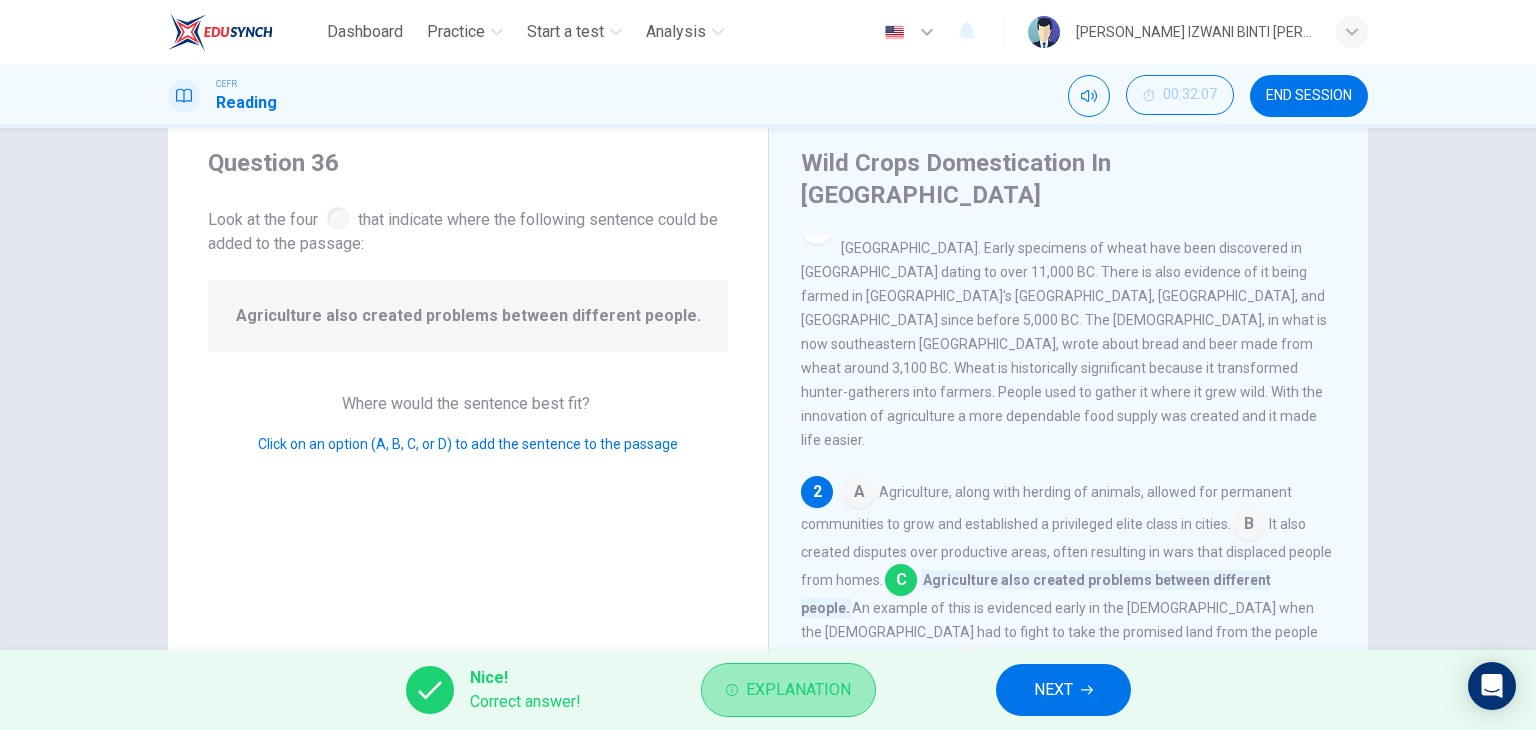 click on "Explanation" at bounding box center (798, 690) 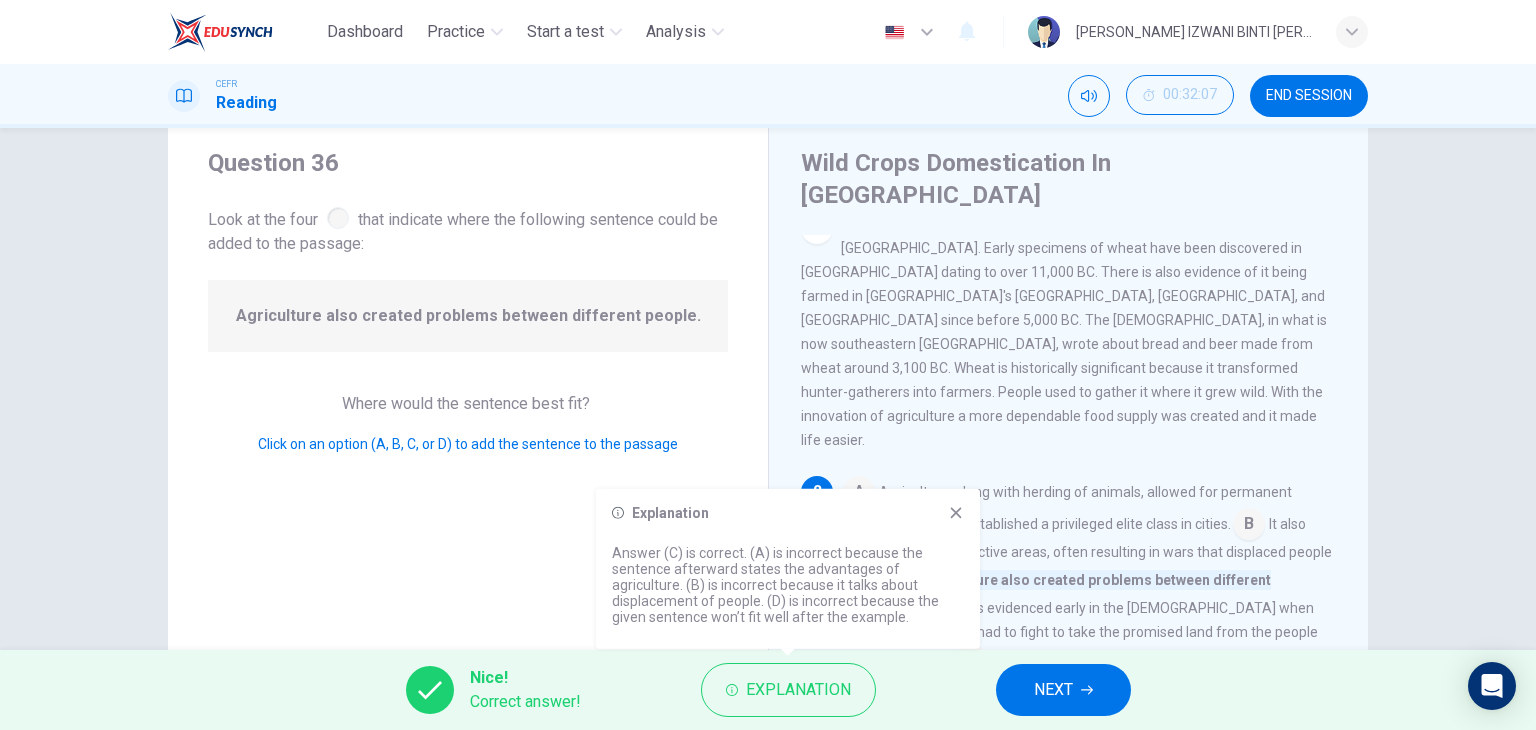 click on "NEXT" at bounding box center [1063, 690] 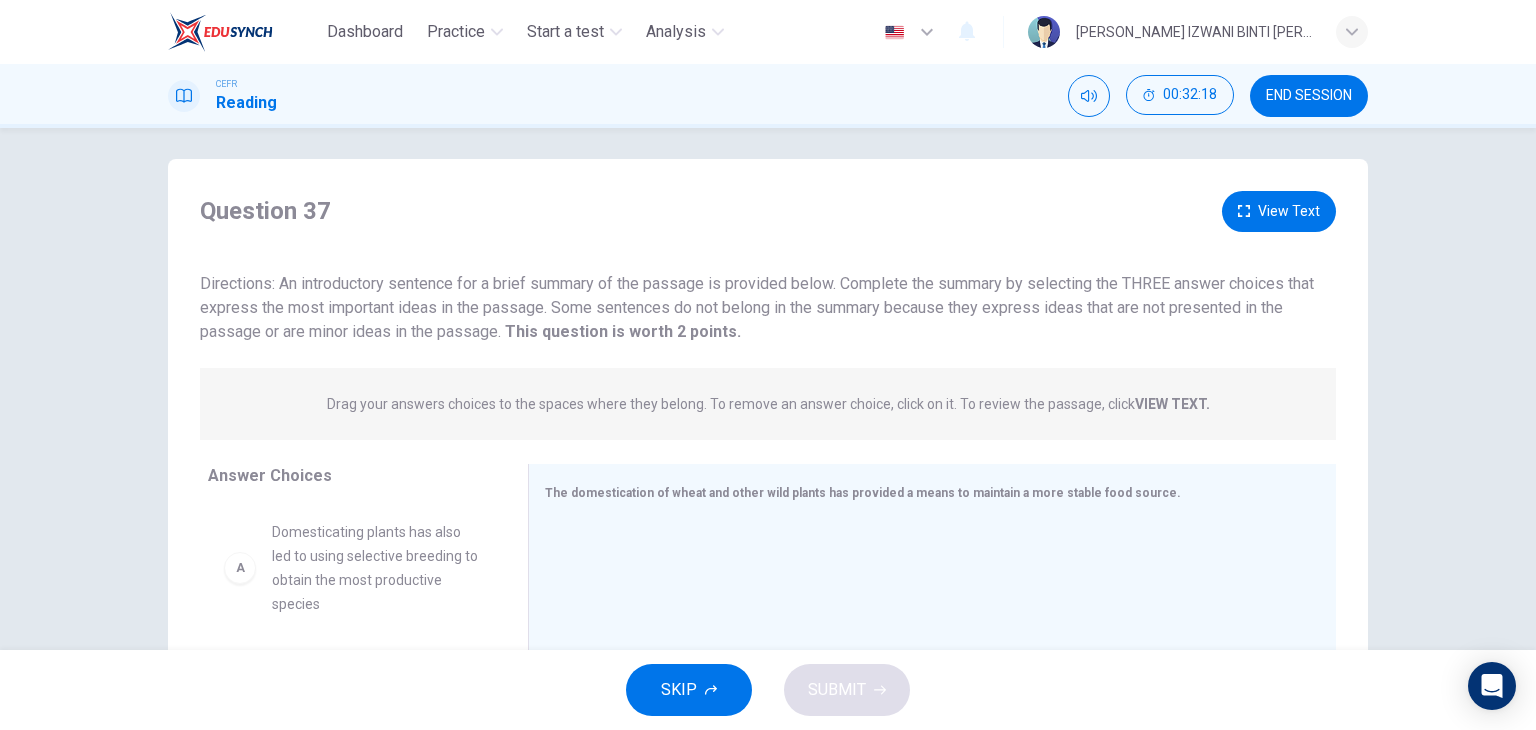 scroll, scrollTop: 0, scrollLeft: 0, axis: both 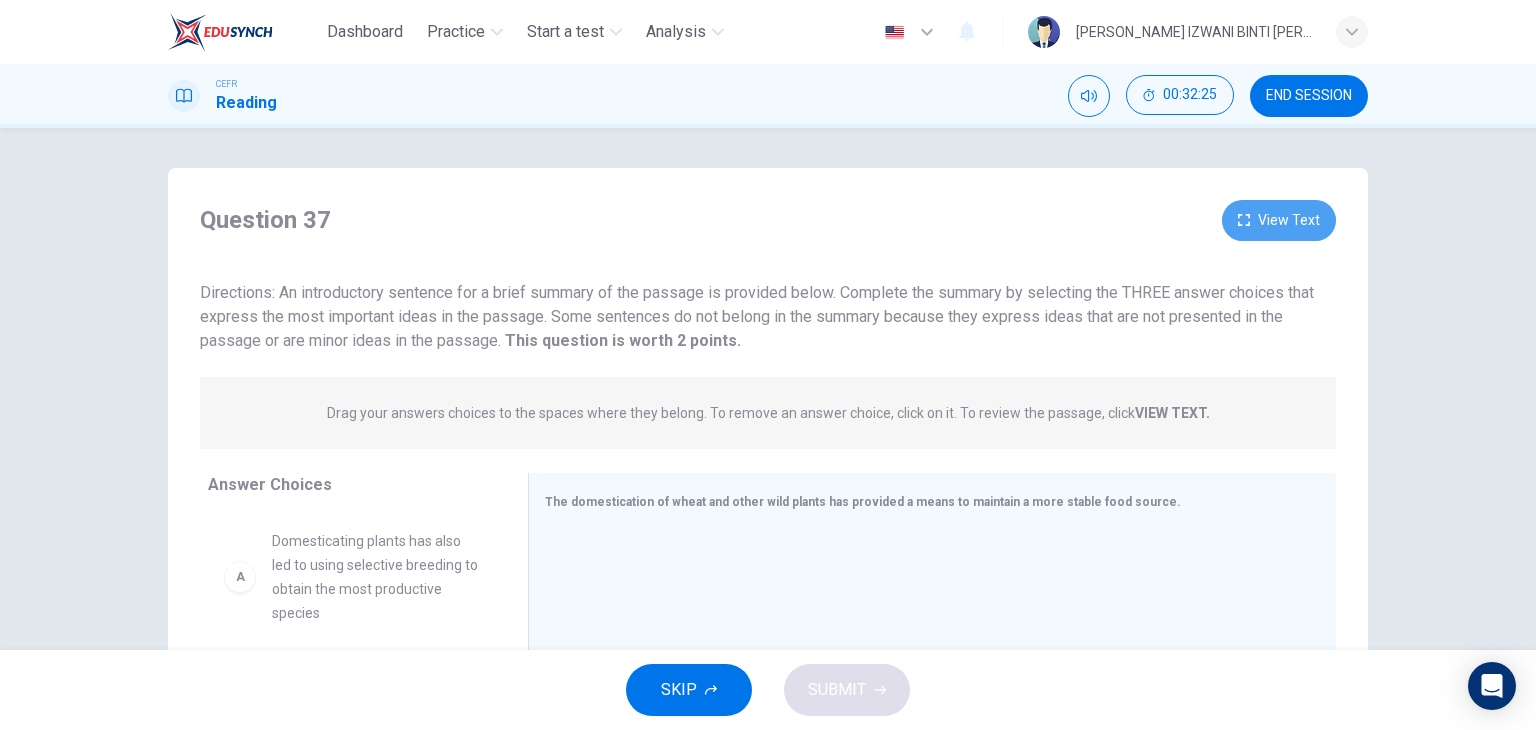 click on "View Text" at bounding box center [1279, 220] 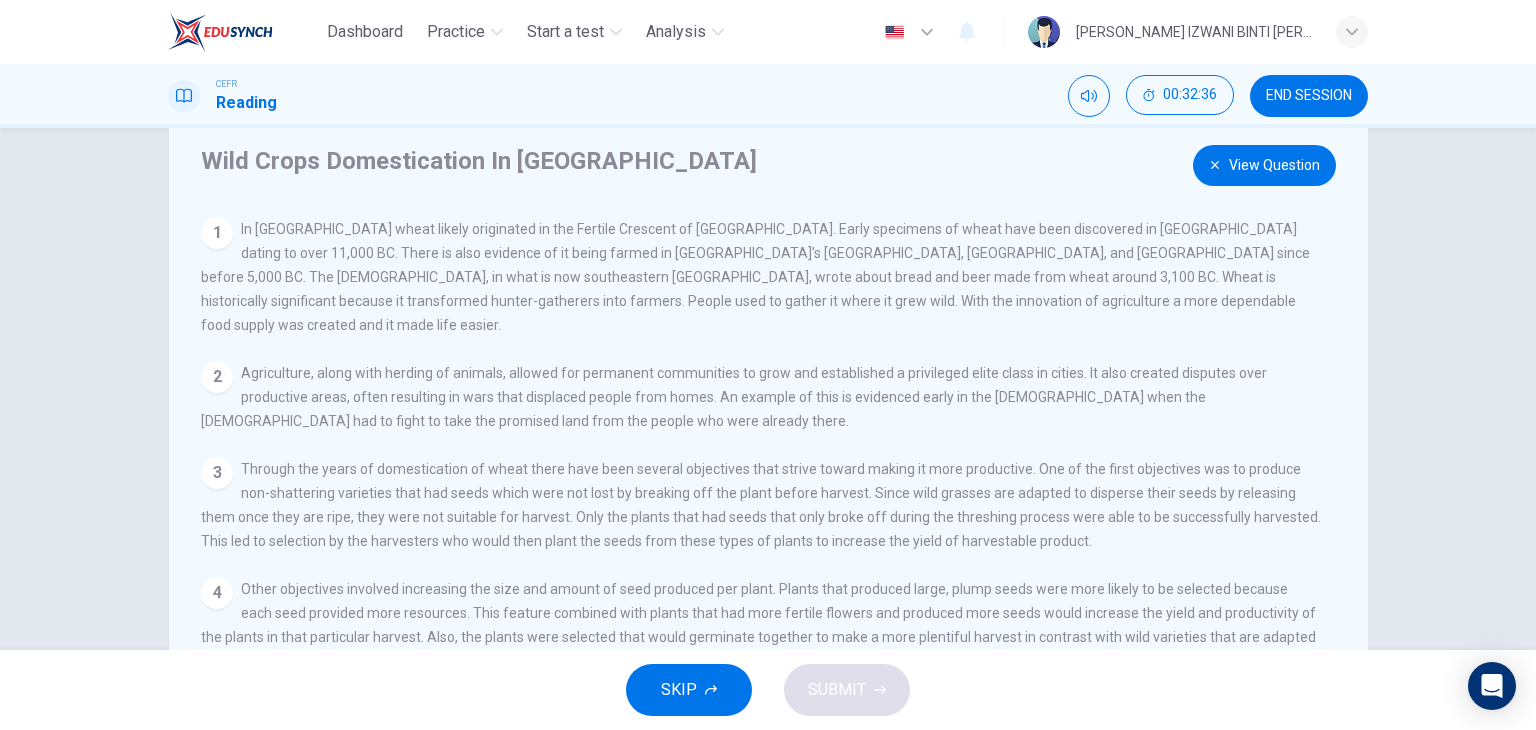 scroll, scrollTop: 53, scrollLeft: 0, axis: vertical 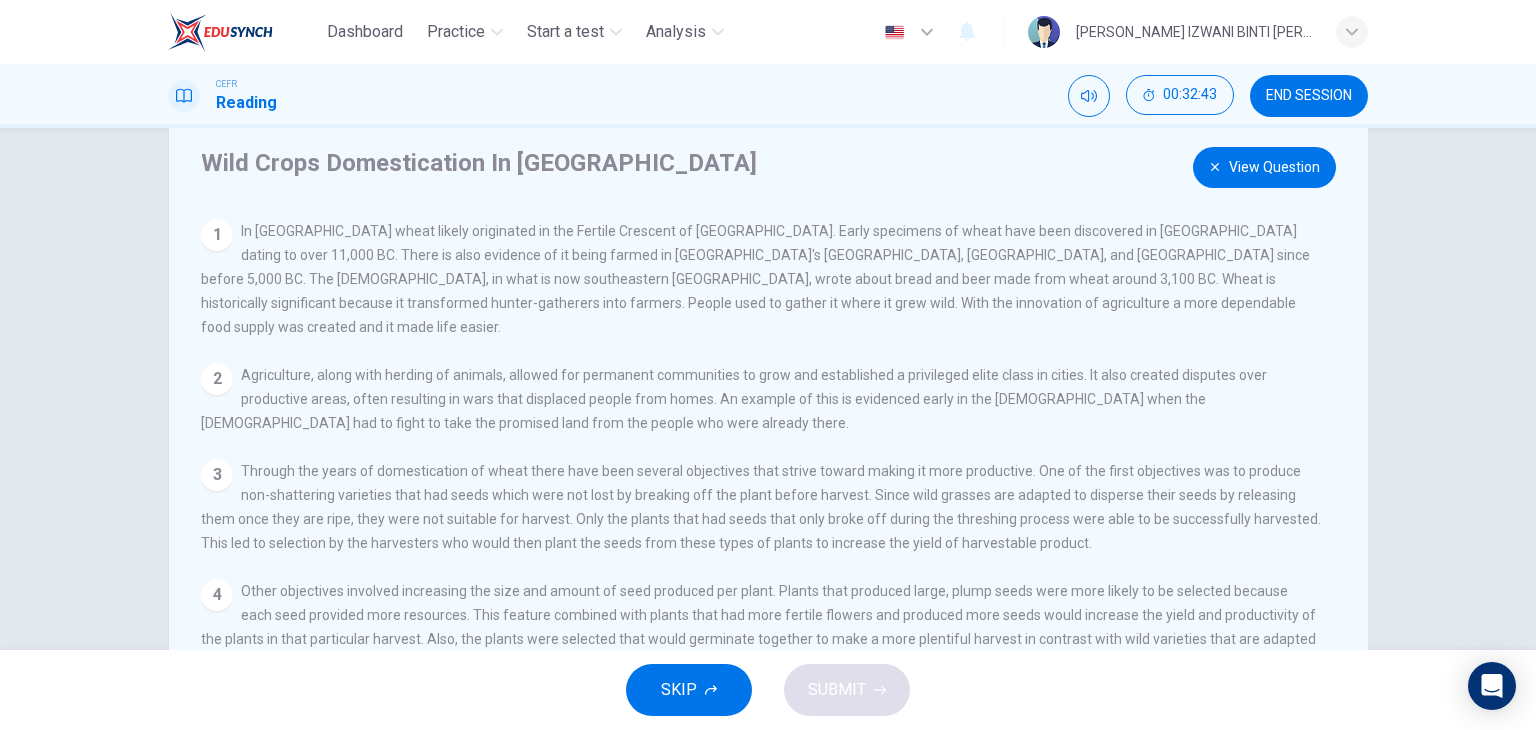 click on "View Question" at bounding box center [1264, 167] 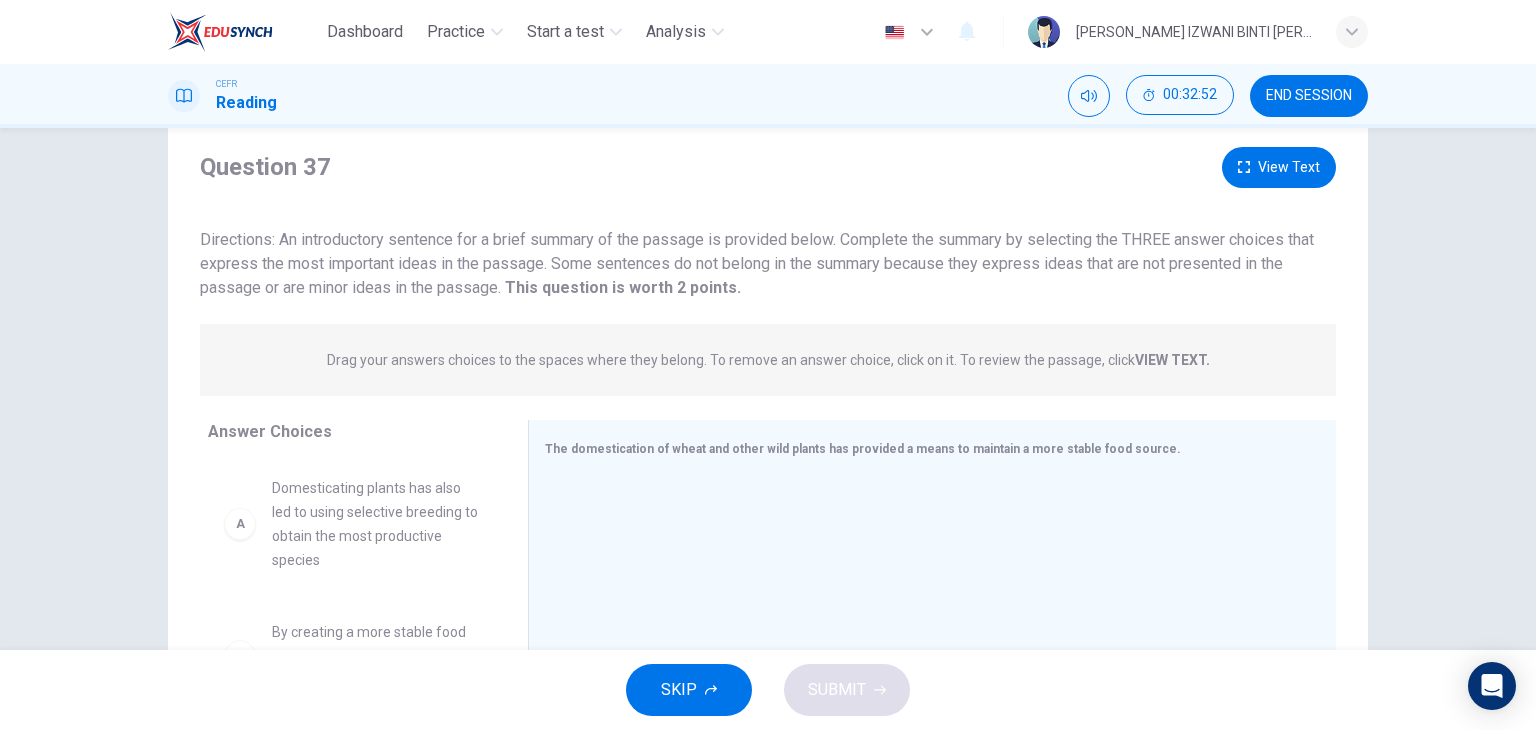 click on "View Text" at bounding box center (1279, 167) 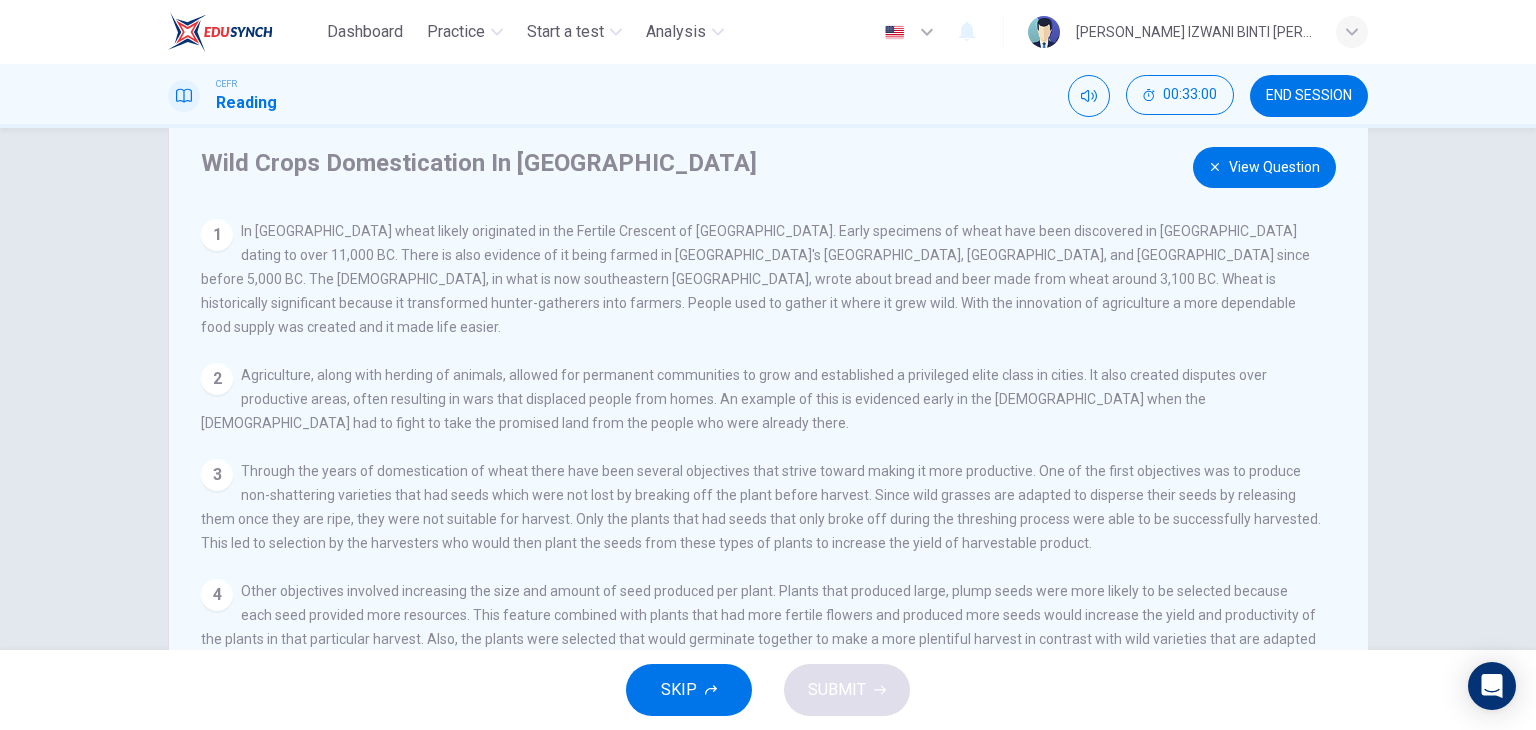 click on "View Question" at bounding box center (1264, 167) 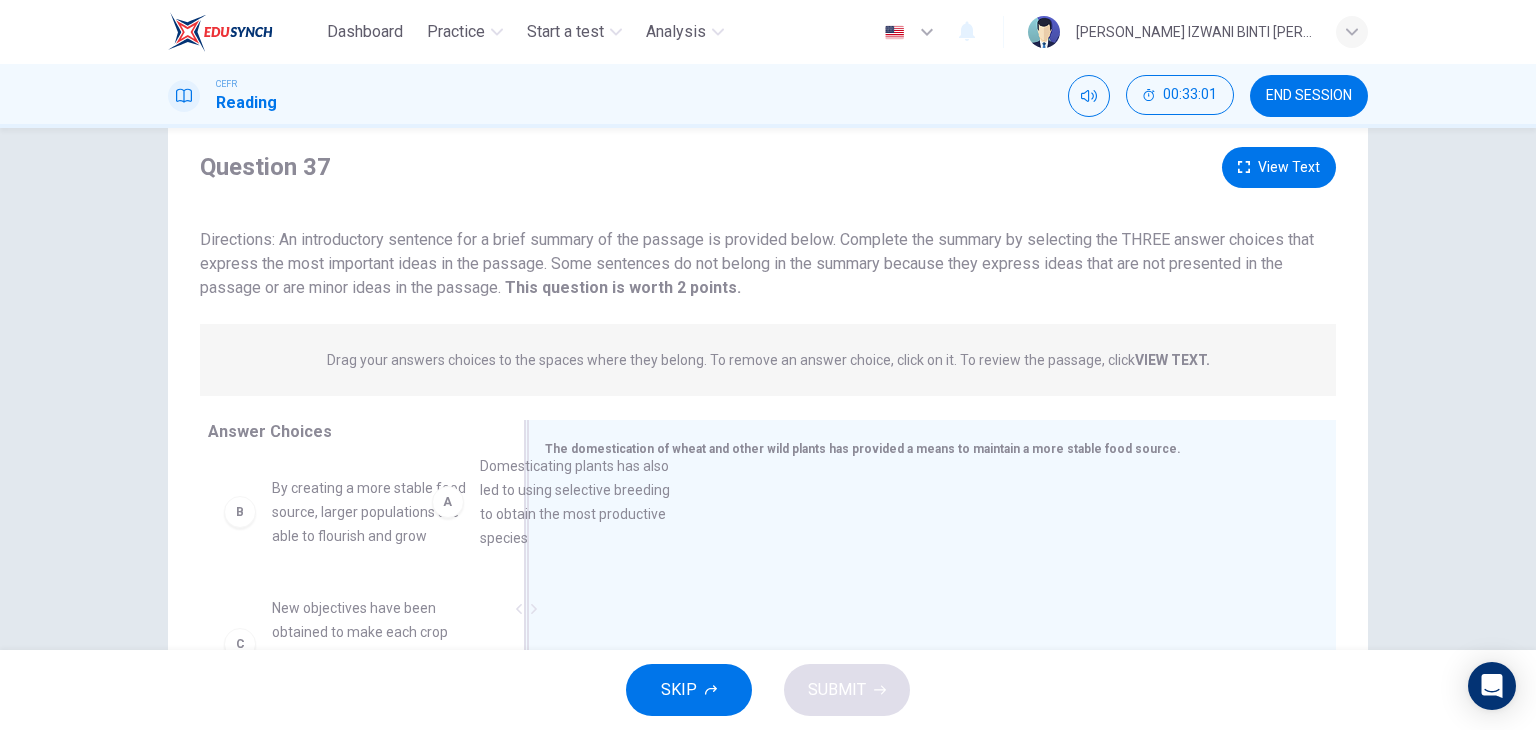 drag, startPoint x: 406, startPoint y: 499, endPoint x: 632, endPoint y: 473, distance: 227.49066 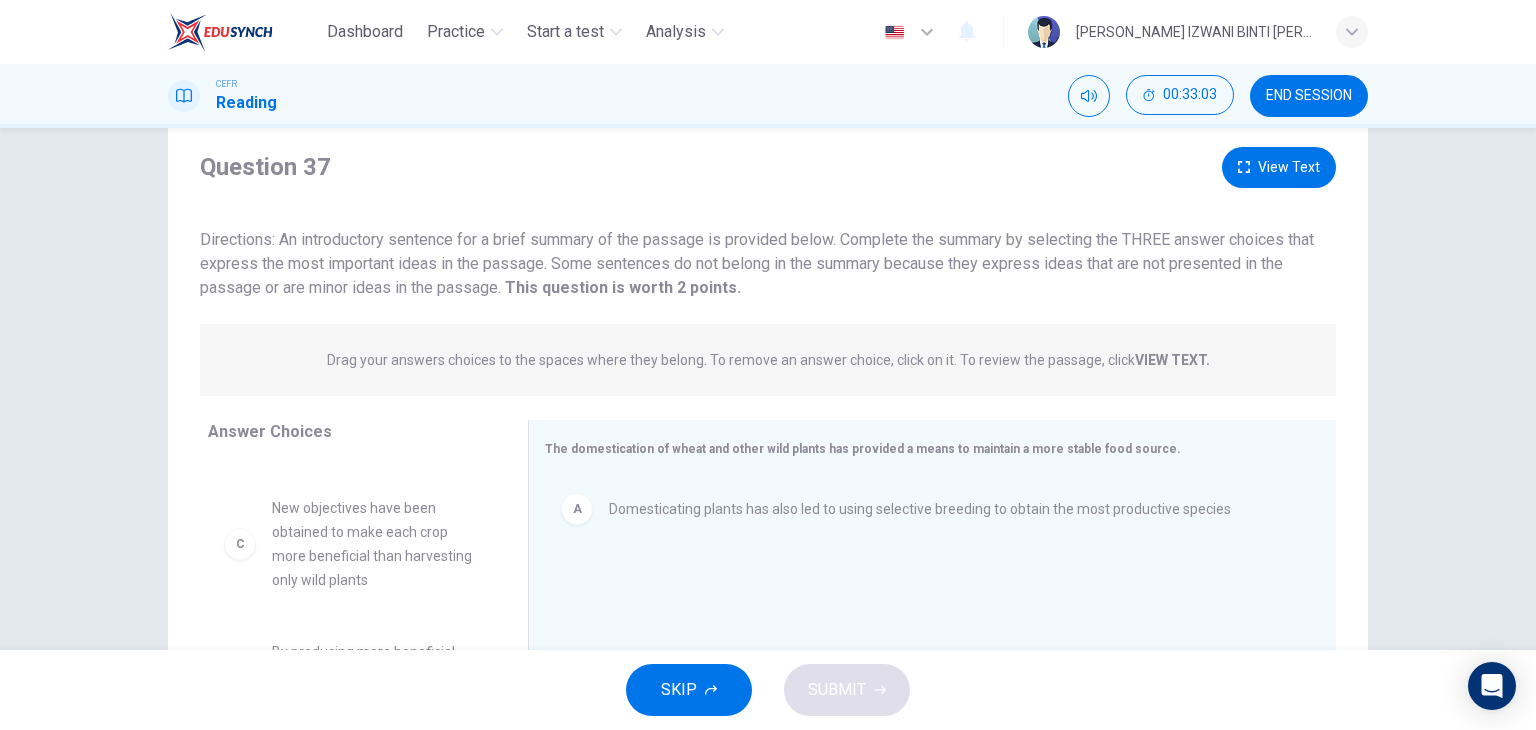 scroll, scrollTop: 0, scrollLeft: 0, axis: both 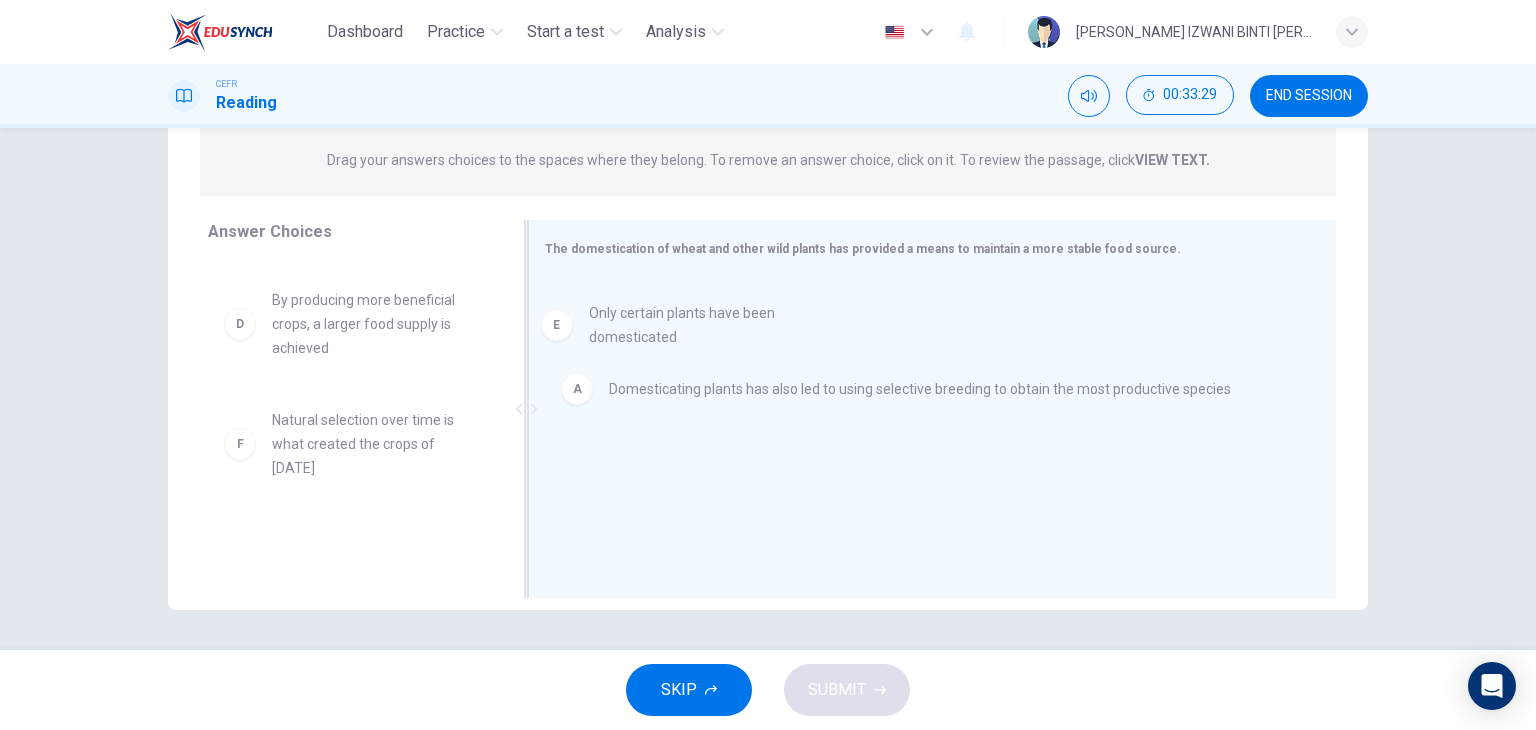drag, startPoint x: 412, startPoint y: 445, endPoint x: 755, endPoint y: 326, distance: 363.05646 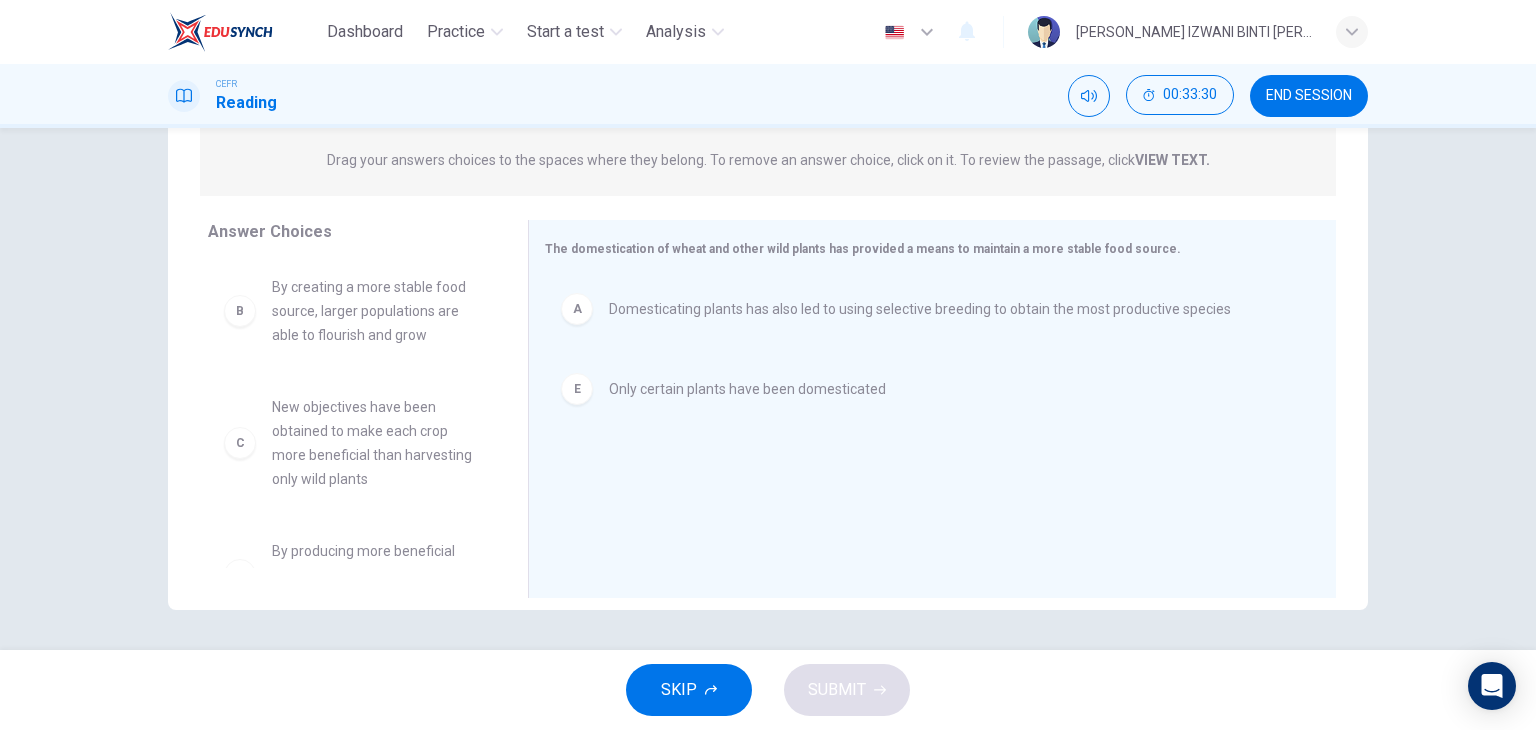 scroll, scrollTop: 0, scrollLeft: 0, axis: both 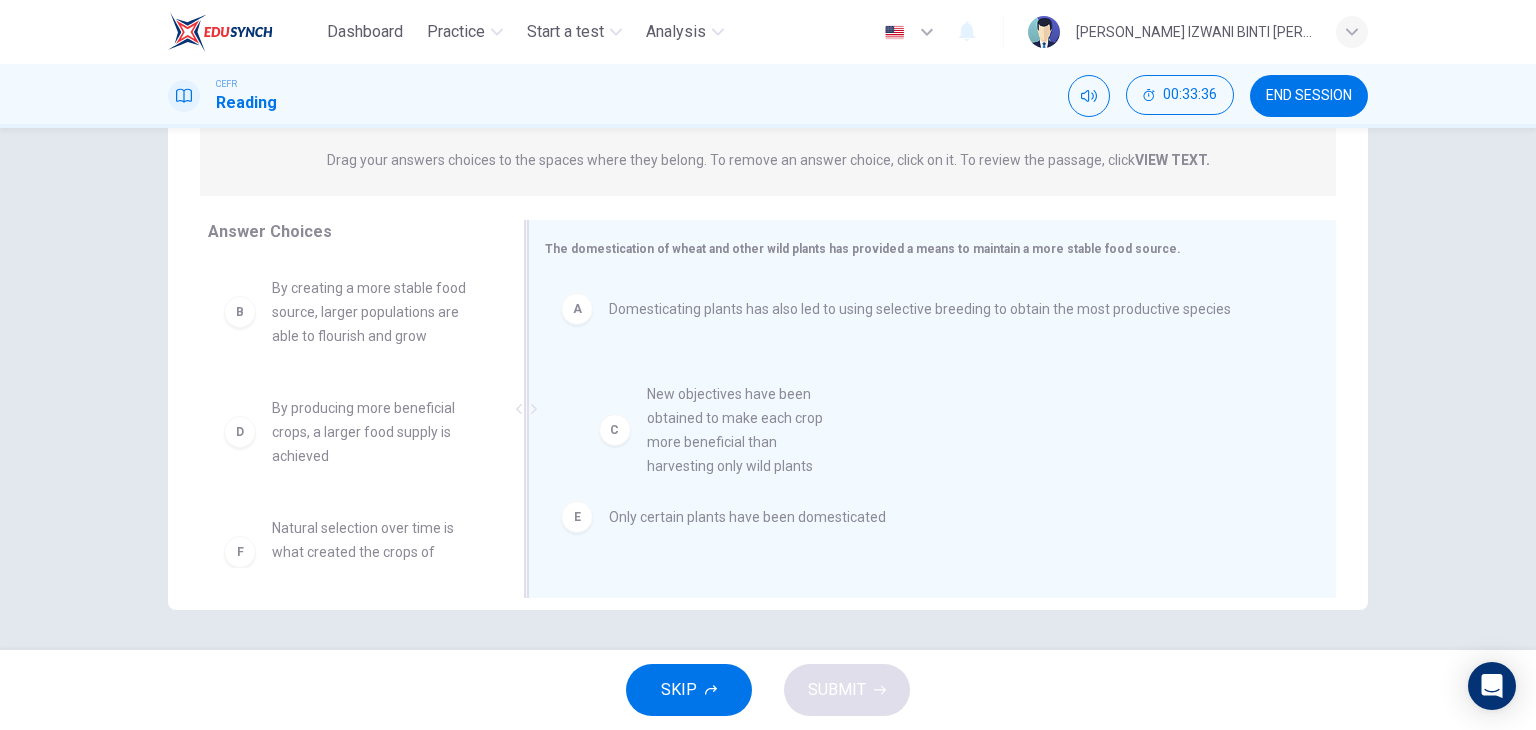drag, startPoint x: 324, startPoint y: 473, endPoint x: 713, endPoint y: 457, distance: 389.32892 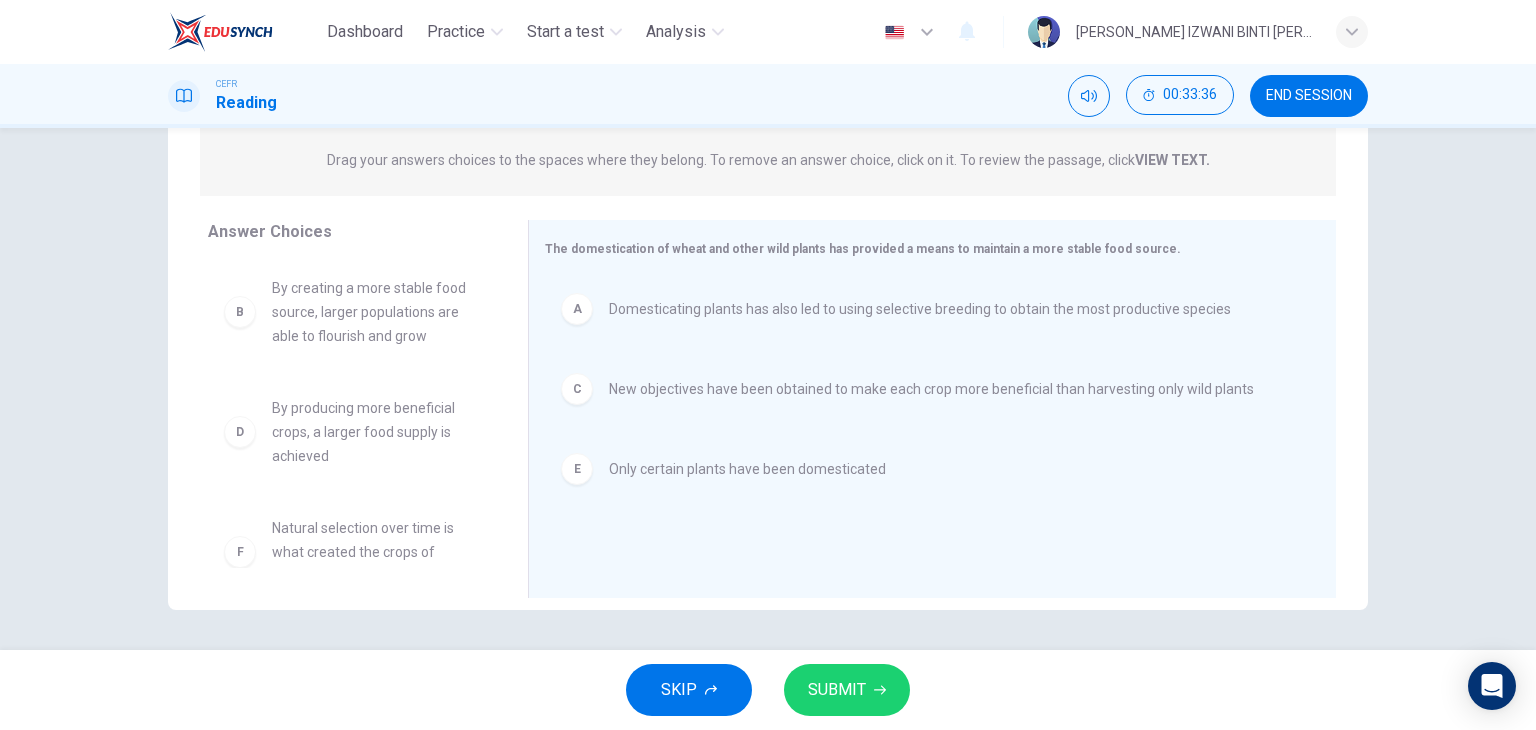 click on "SUBMIT" at bounding box center [837, 690] 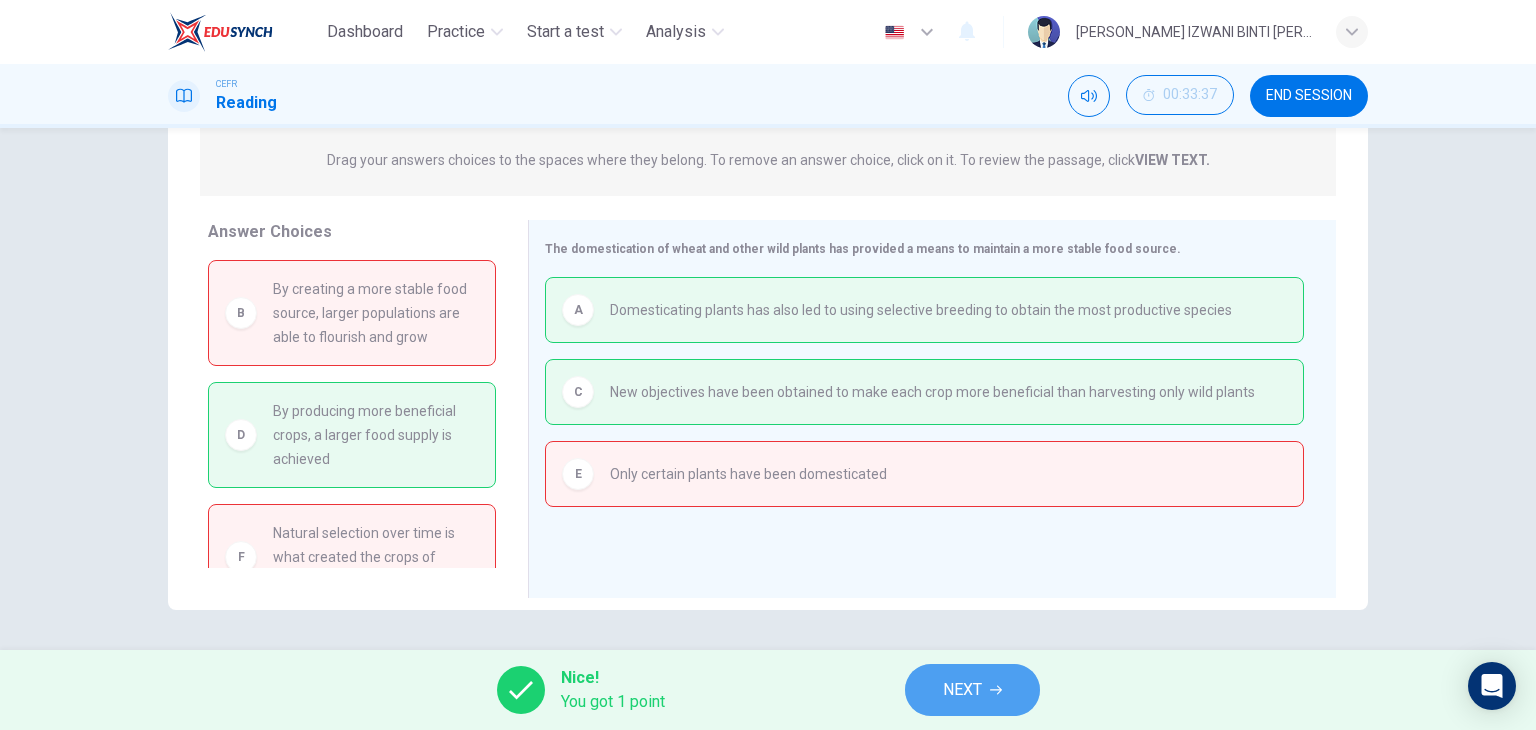 click 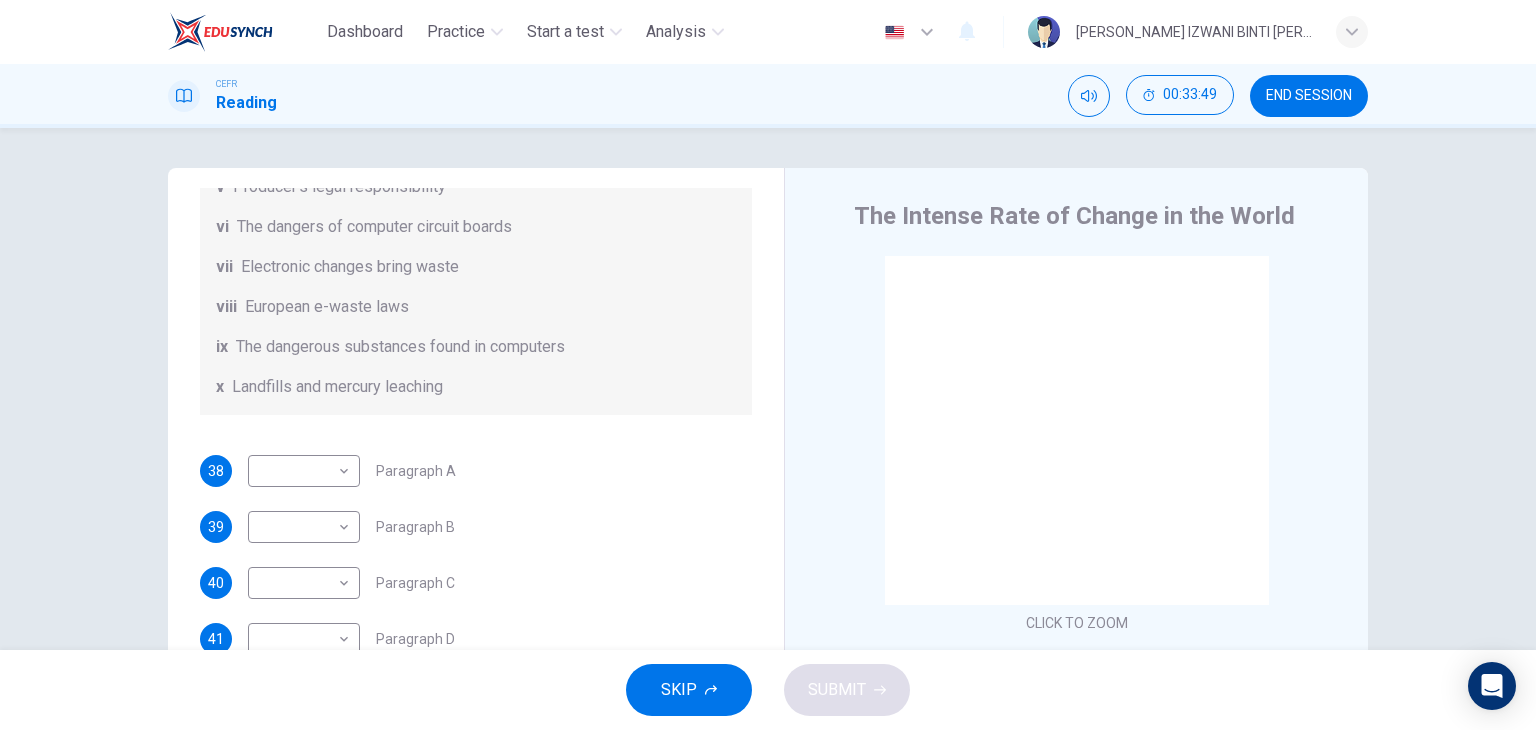 scroll, scrollTop: 188, scrollLeft: 0, axis: vertical 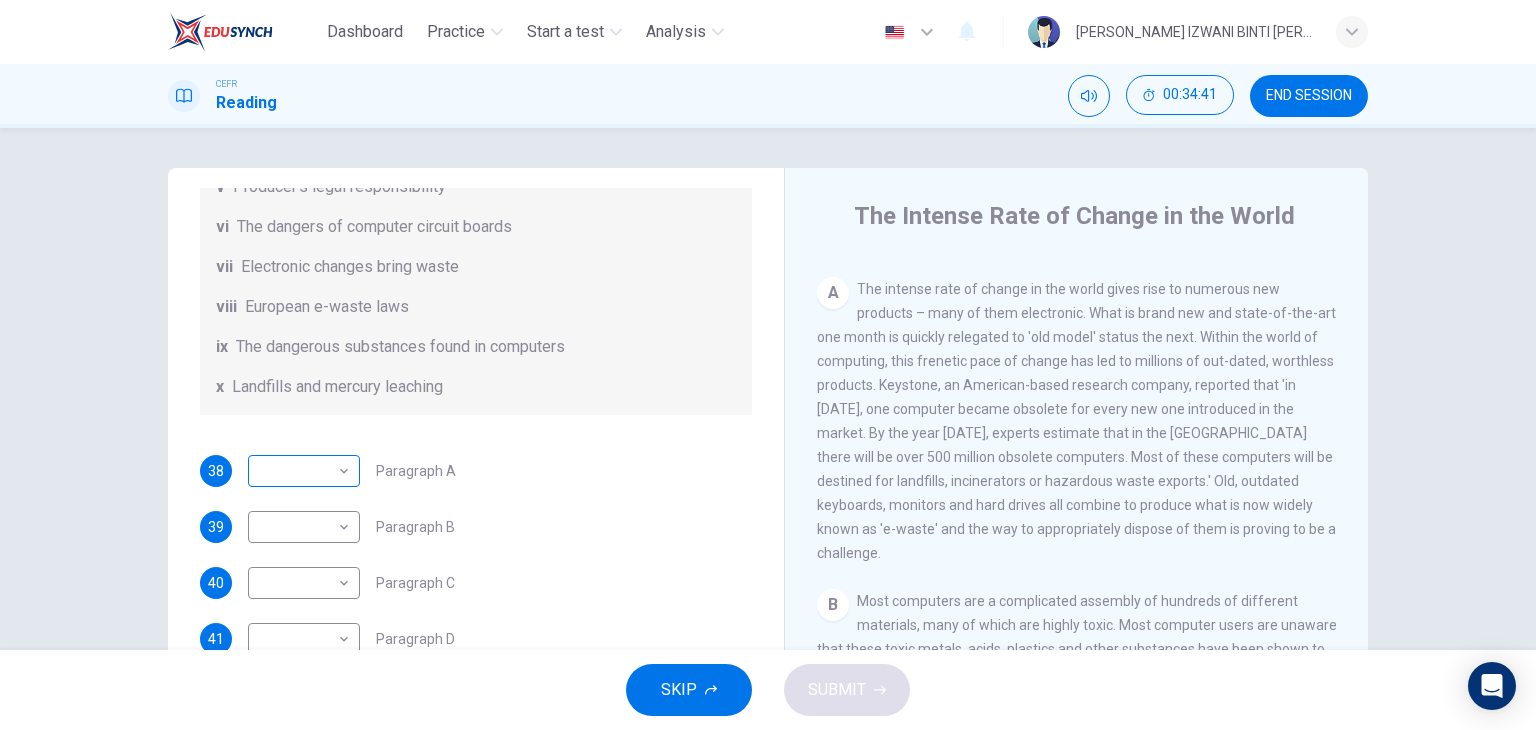 click on "Dashboard Practice Start a test Analysis English en ​ NUR ANIS IZWANI BINTI [PERSON_NAME] CEFR Reading 00:34:41 END SESSION Questions 38 - 44 The Reading Passage has 7 paragraphs,  A-G .
Choose the correct heading for each paragraph from the list of headings below.
Write the correct number,  i-x , in the boxes below. List of Headings i Exporting e-waste ii The hazards of burning computer junk iii Blame developed countries for e-waste iv Landfills are not satisfactory v Producer’s legal responsibility vi The dangers of computer circuit boards vii Electronic changes bring waste viii European e-waste laws ix The dangerous substances found in computers x Landfills and mercury leaching 38 ​ ​ Paragraph A 39 ​ ​ Paragraph B 40 ​ ​ Paragraph C 41 ​ ​ Paragraph D 42 ​ ​ Paragraph E 43 ​ ​ Paragraph F 44 ​ ​ Paragraph G The Intense Rate of Change in the World CLICK TO ZOOM Click to Zoom A B C D E F G SKIP SUBMIT EduSynch - Online Language Proficiency Testing
Dashboard Practice" at bounding box center [768, 365] 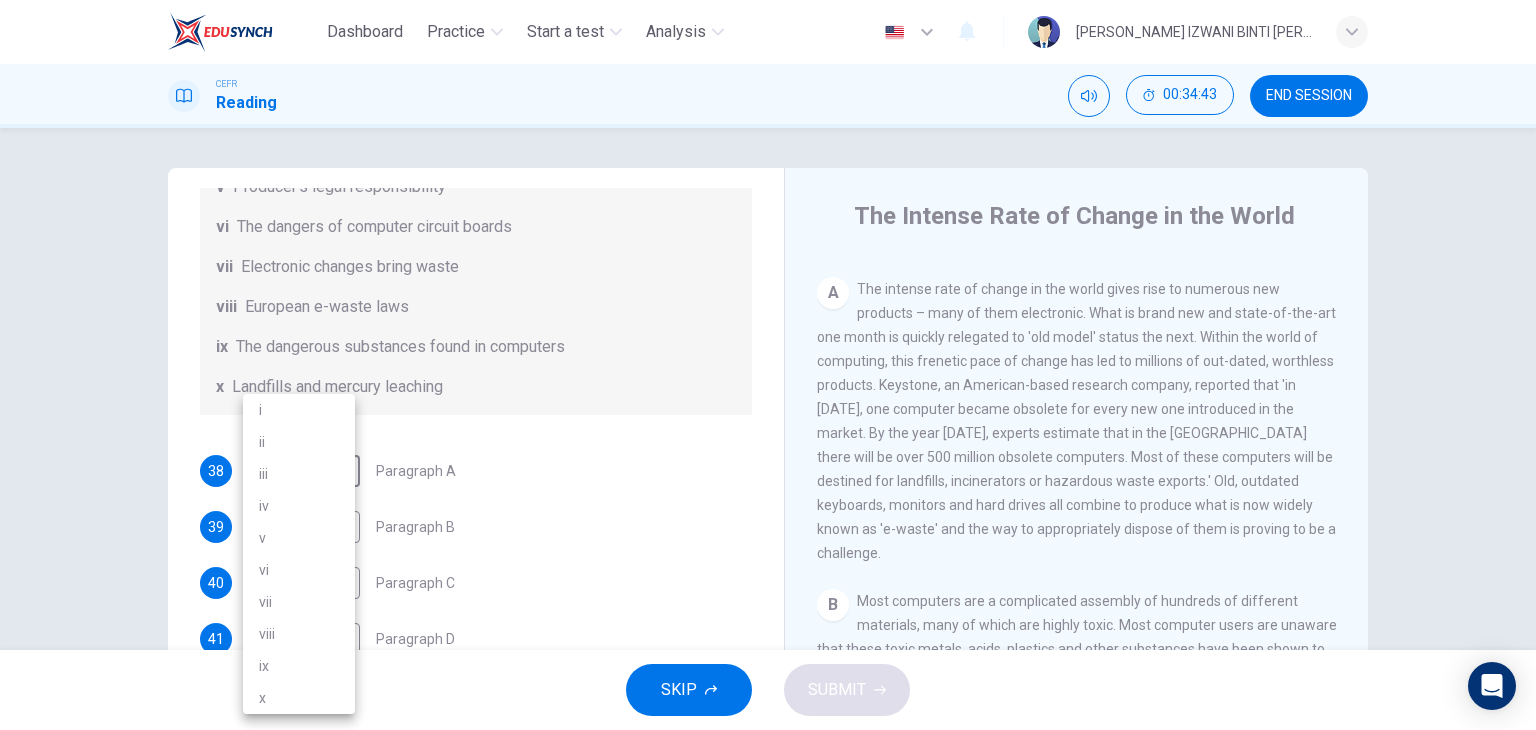 click on "i" at bounding box center (299, 410) 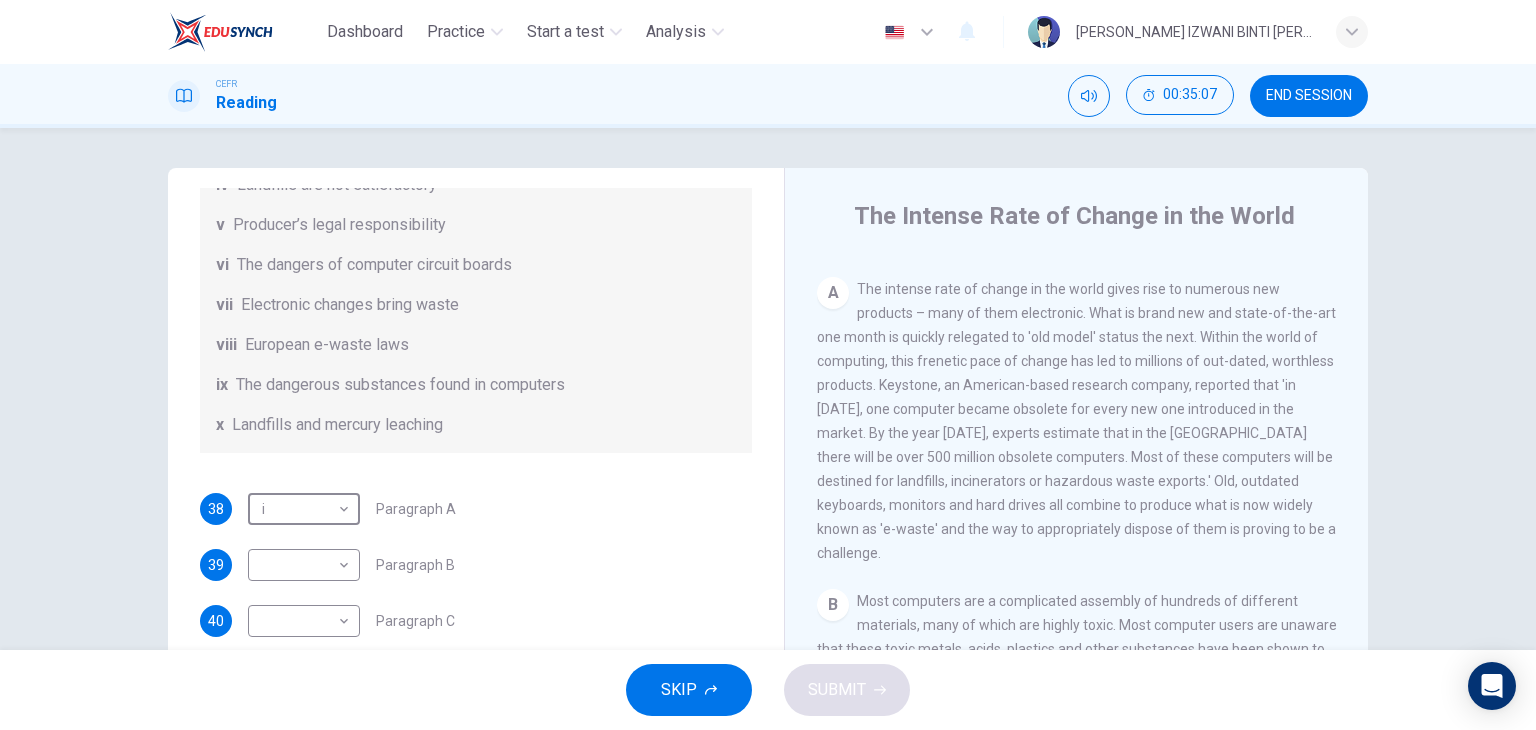 scroll, scrollTop: 488, scrollLeft: 0, axis: vertical 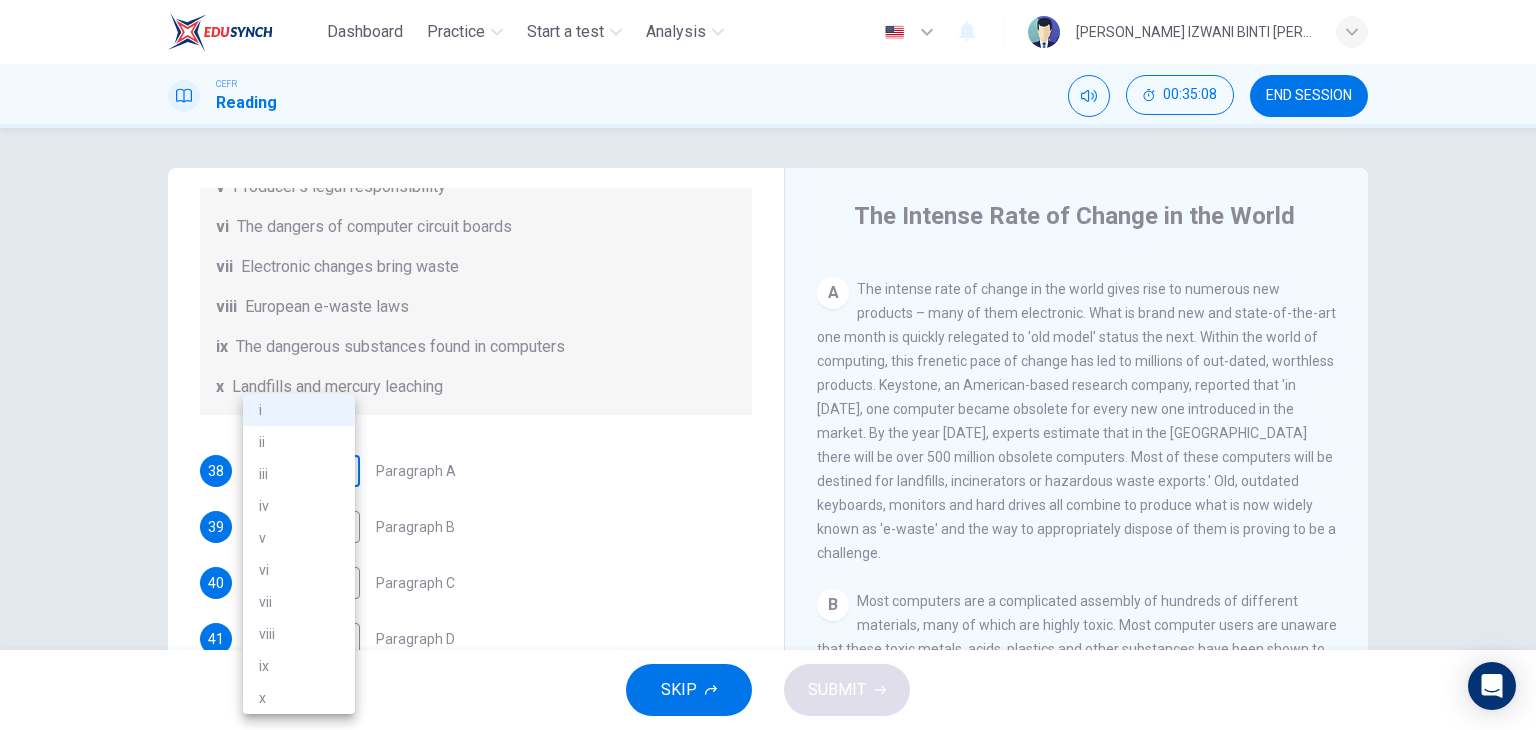 click on "Dashboard Practice Start a test Analysis English en ​ NUR ANIS IZWANI BINTI [PERSON_NAME] CEFR Reading 00:35:08 END SESSION Questions 38 - 44 The Reading Passage has 7 paragraphs,  A-G .
Choose the correct heading for each paragraph from the list of headings below.
Write the correct number,  i-x , in the boxes below. List of Headings i Exporting e-waste ii The hazards of burning computer junk iii Blame developed countries for e-waste iv Landfills are not satisfactory v Producer’s legal responsibility vi The dangers of computer circuit boards vii Electronic changes bring waste viii European e-waste laws ix The dangerous substances found in computers x Landfills and mercury leaching 38 i i ​ Paragraph A 39 ​ ​ Paragraph B 40 ​ ​ Paragraph C 41 ​ ​ Paragraph D 42 ​ ​ Paragraph E 43 ​ ​ Paragraph F 44 ​ ​ Paragraph G The Intense Rate of Change in the World CLICK TO ZOOM Click to Zoom A B C D E F G SKIP SUBMIT EduSynch - Online Language Proficiency Testing
Dashboard Practice i v" at bounding box center (768, 365) 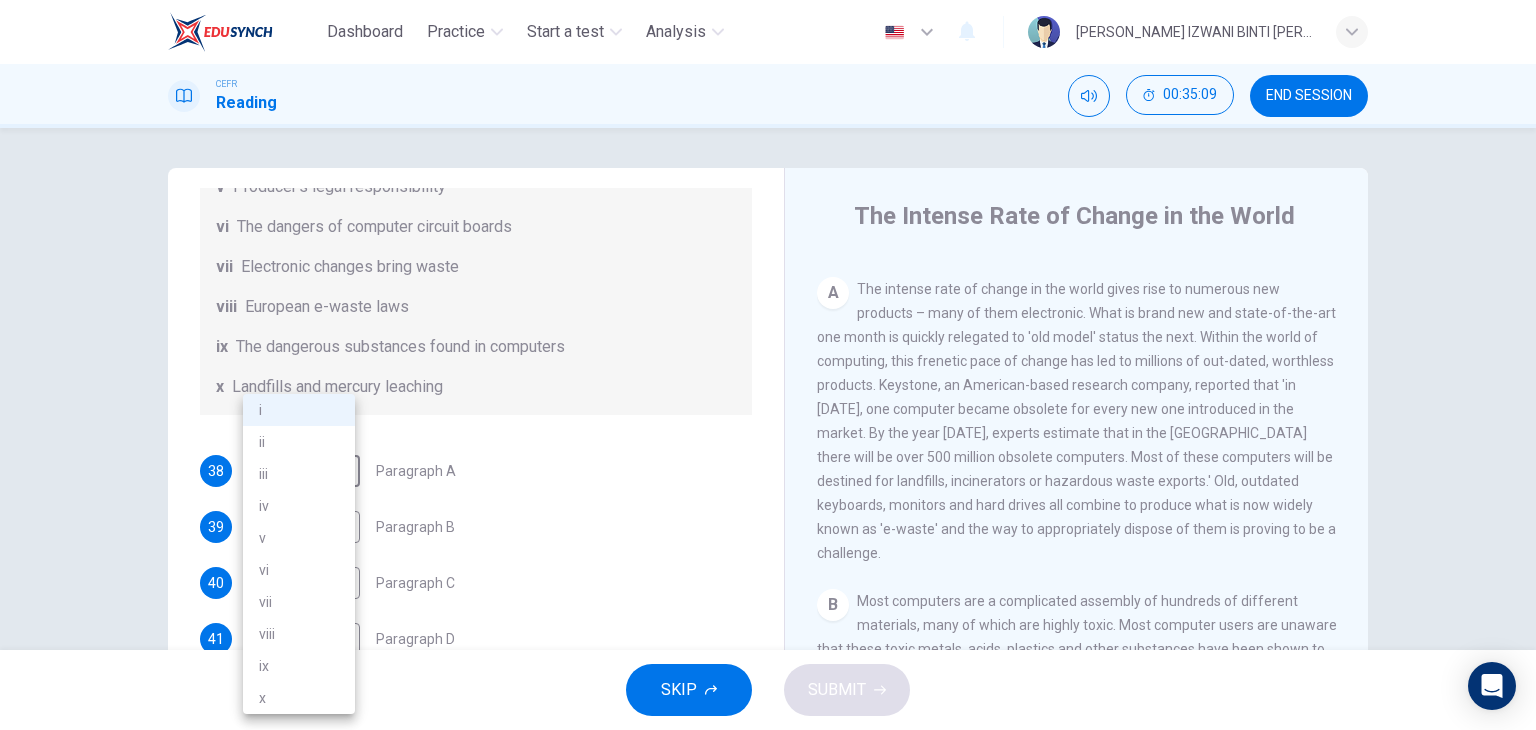 click at bounding box center [768, 365] 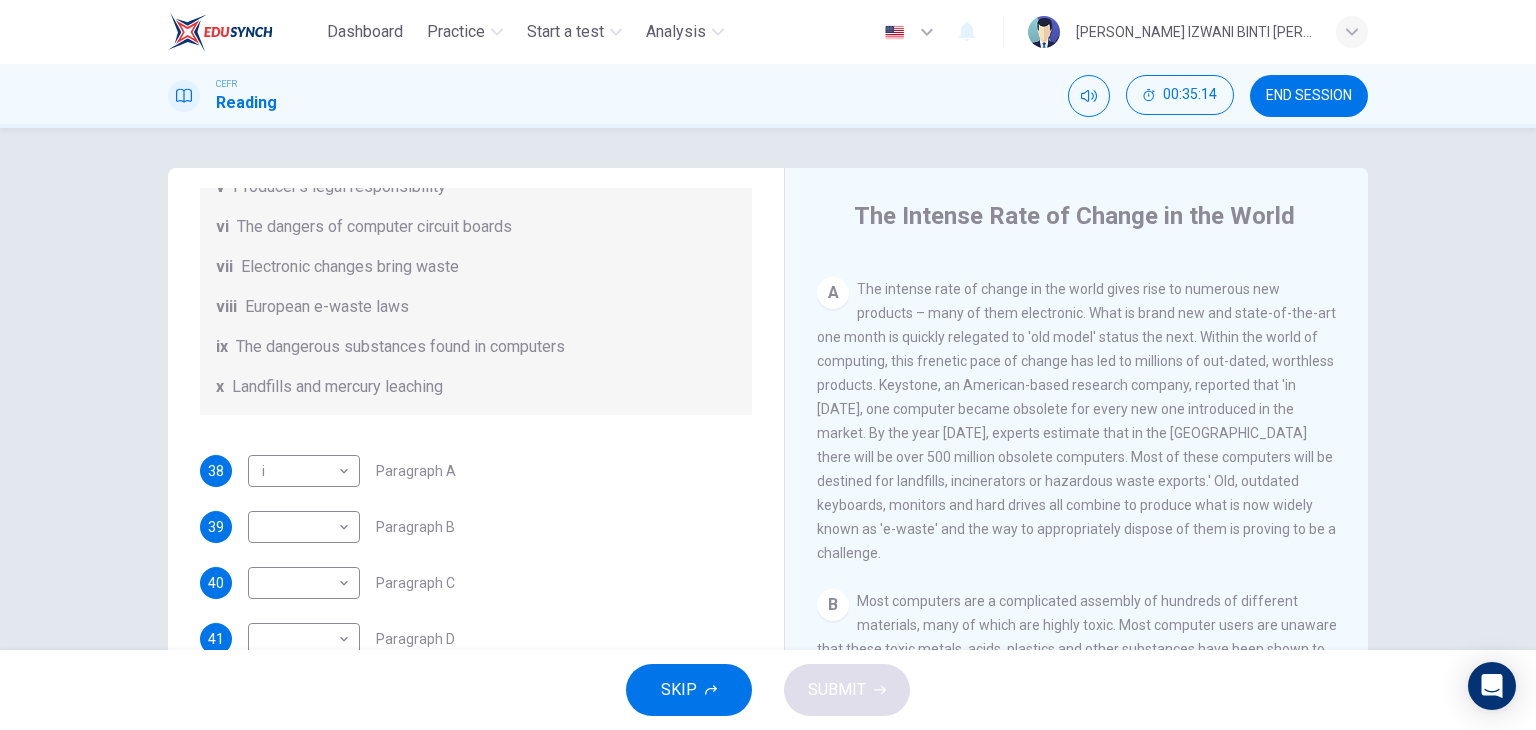 drag, startPoint x: 951, startPoint y: 409, endPoint x: 986, endPoint y: 412, distance: 35.128338 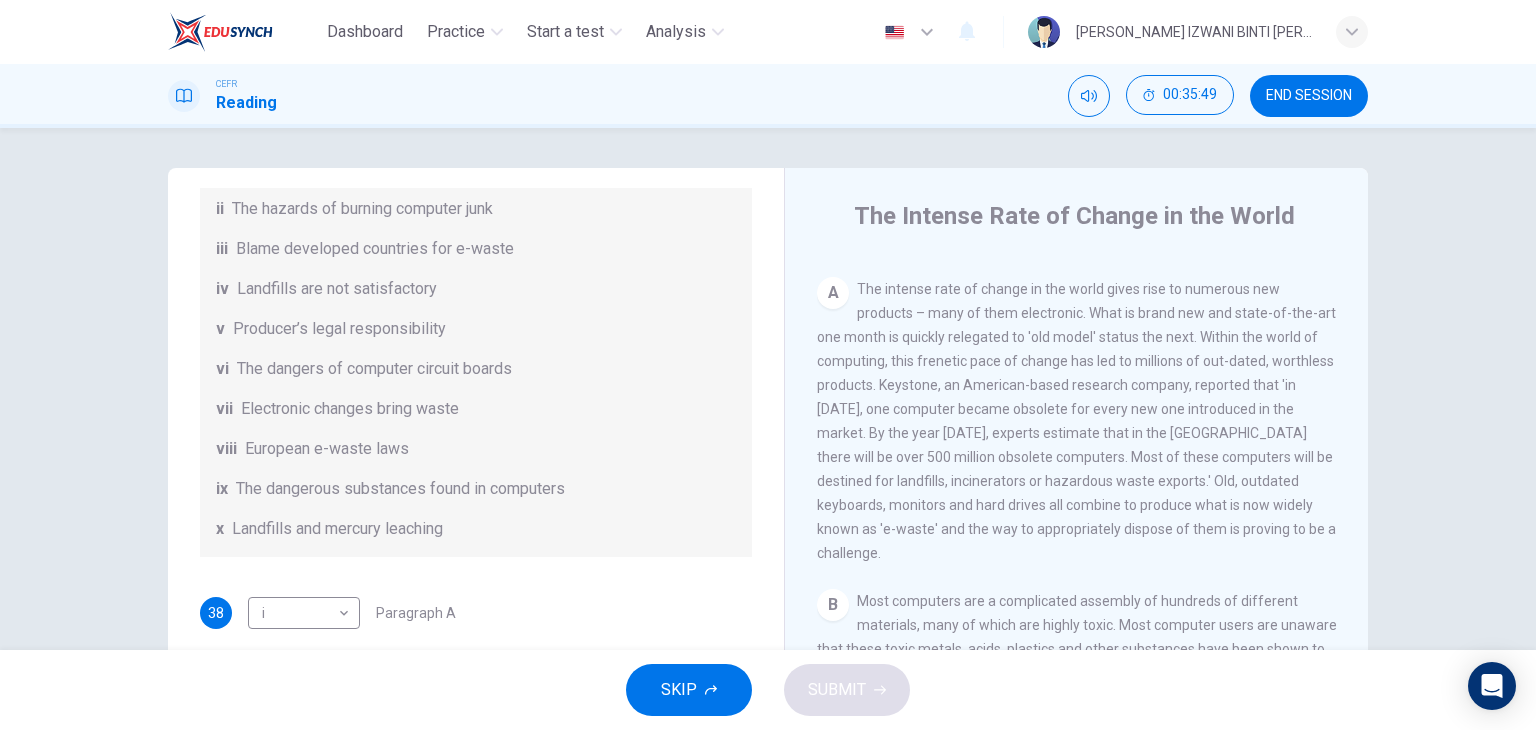 scroll, scrollTop: 288, scrollLeft: 0, axis: vertical 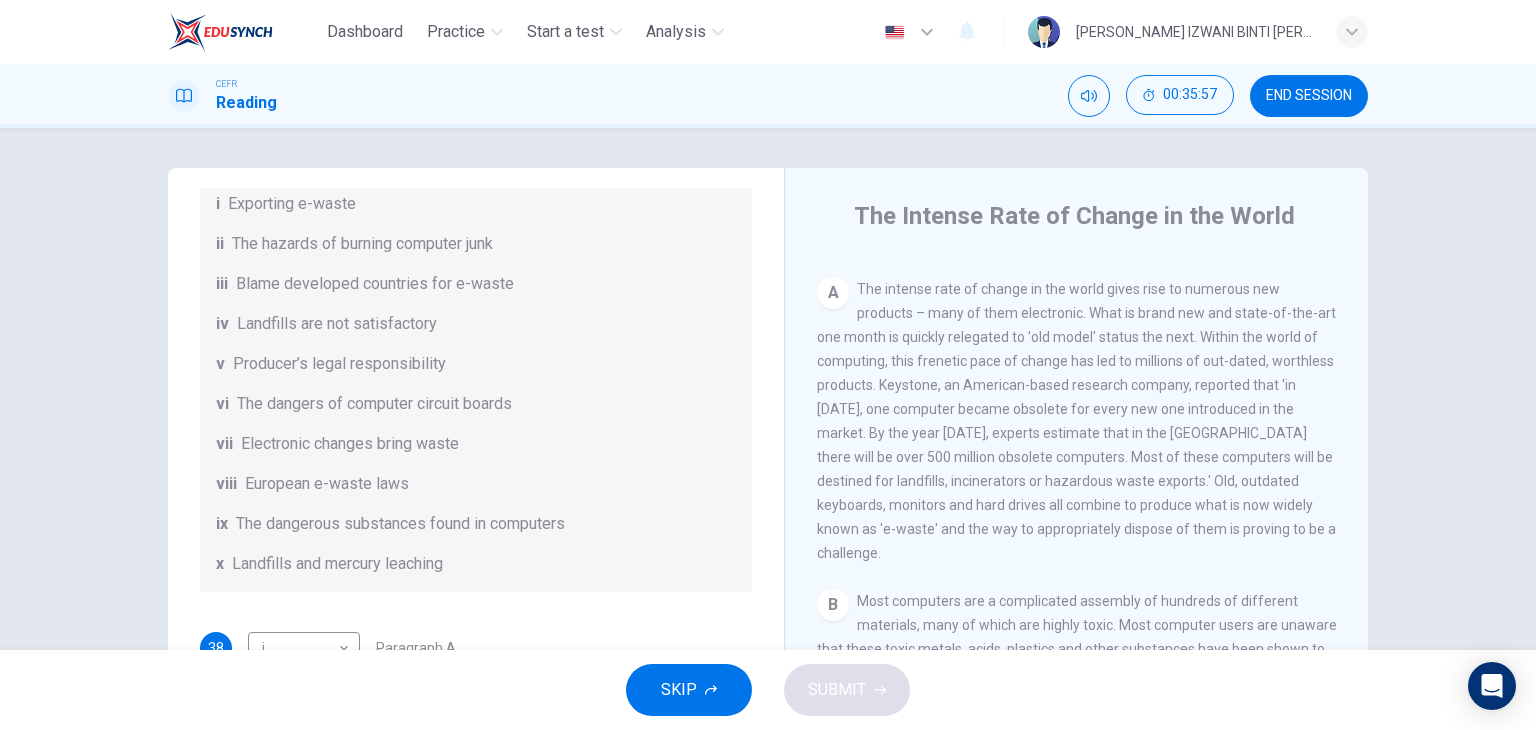 drag, startPoint x: 276, startPoint y: 420, endPoint x: 330, endPoint y: 425, distance: 54.230988 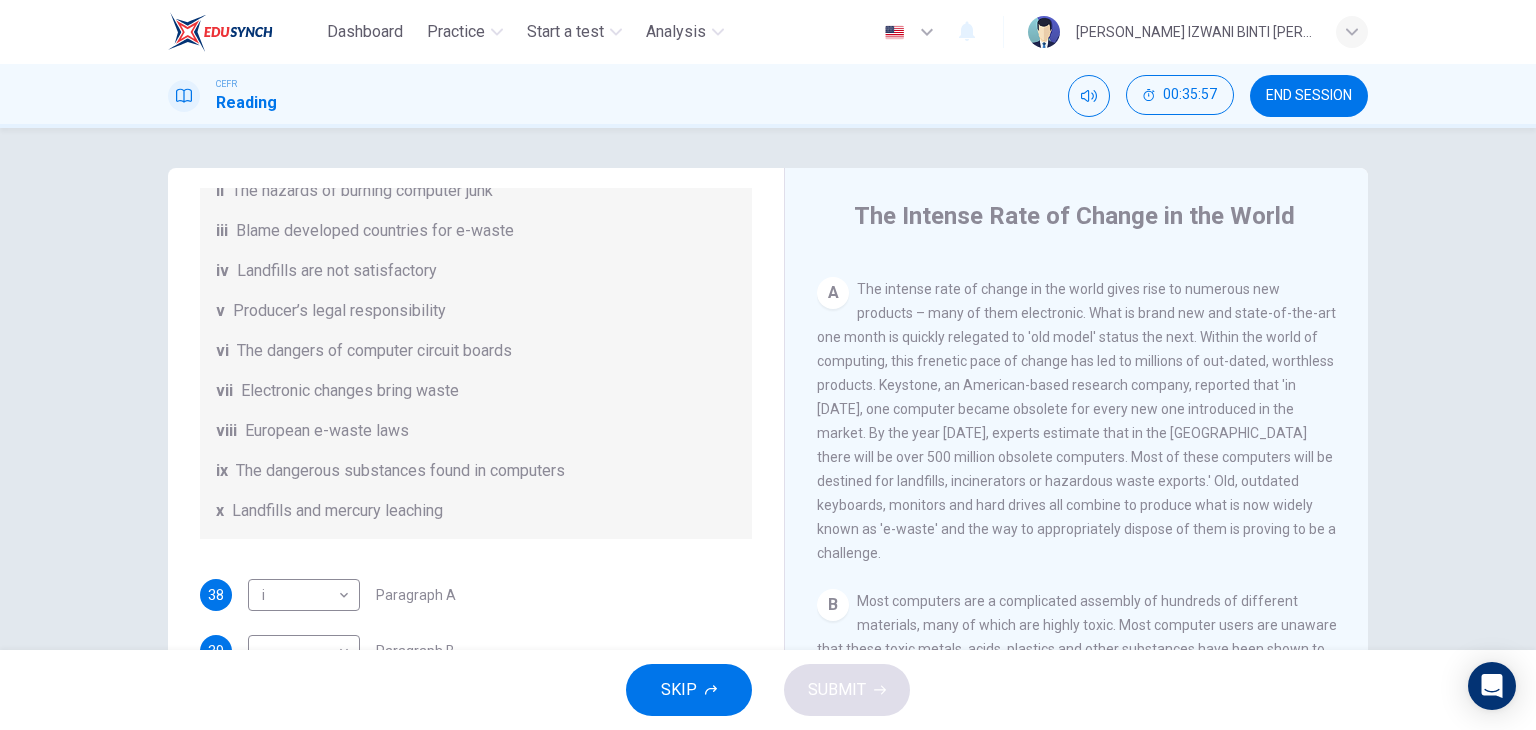 scroll, scrollTop: 388, scrollLeft: 0, axis: vertical 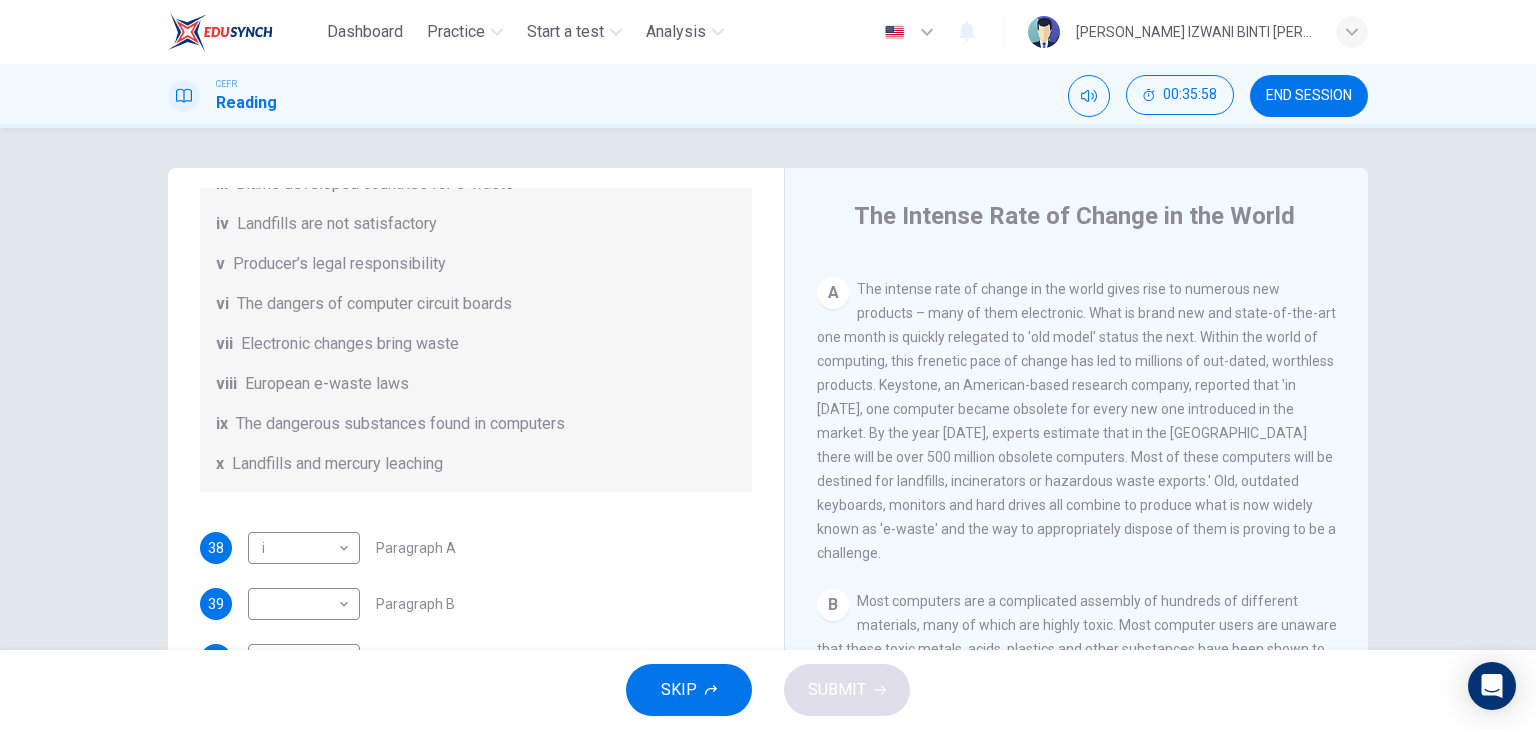 click on "Electronic changes bring waste" at bounding box center (350, 344) 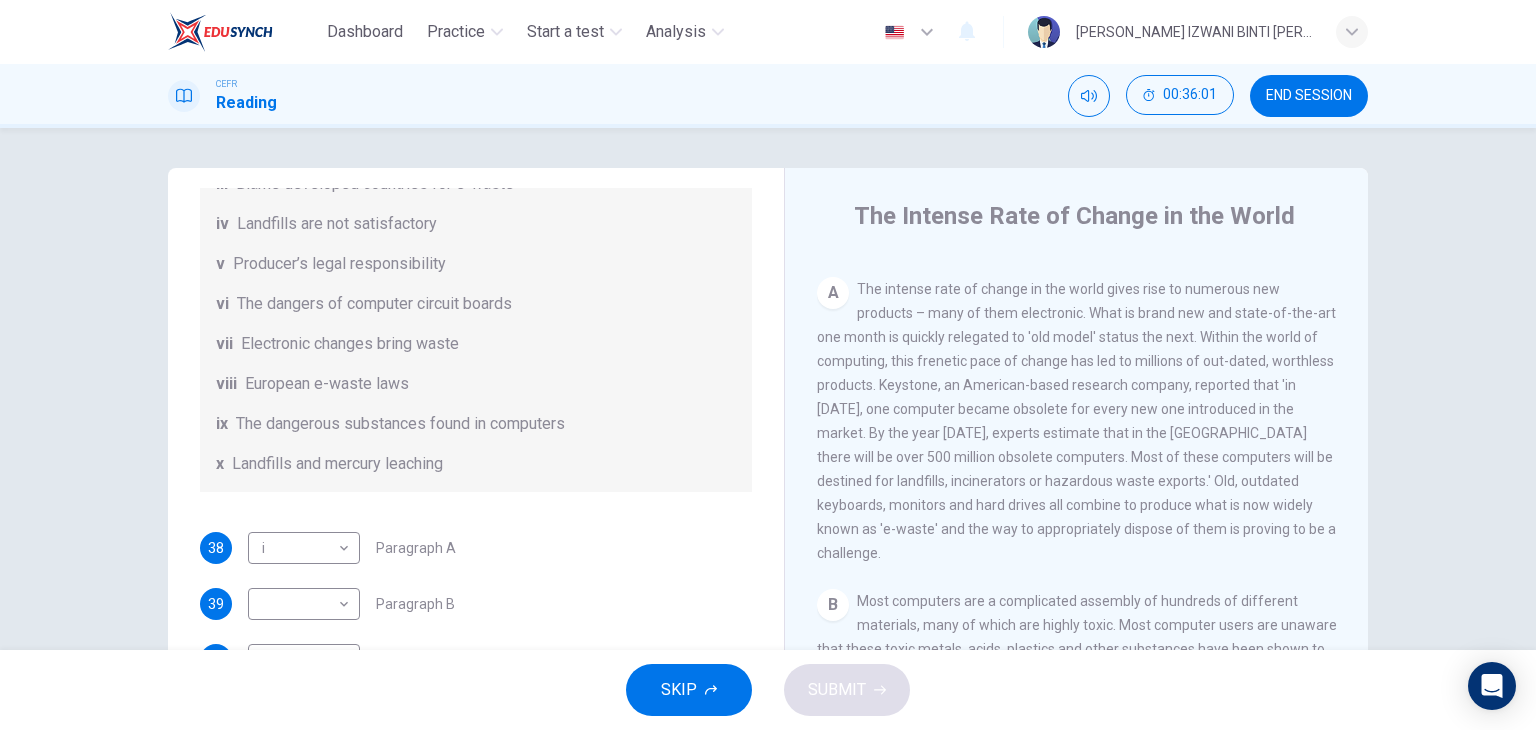 scroll, scrollTop: 488, scrollLeft: 0, axis: vertical 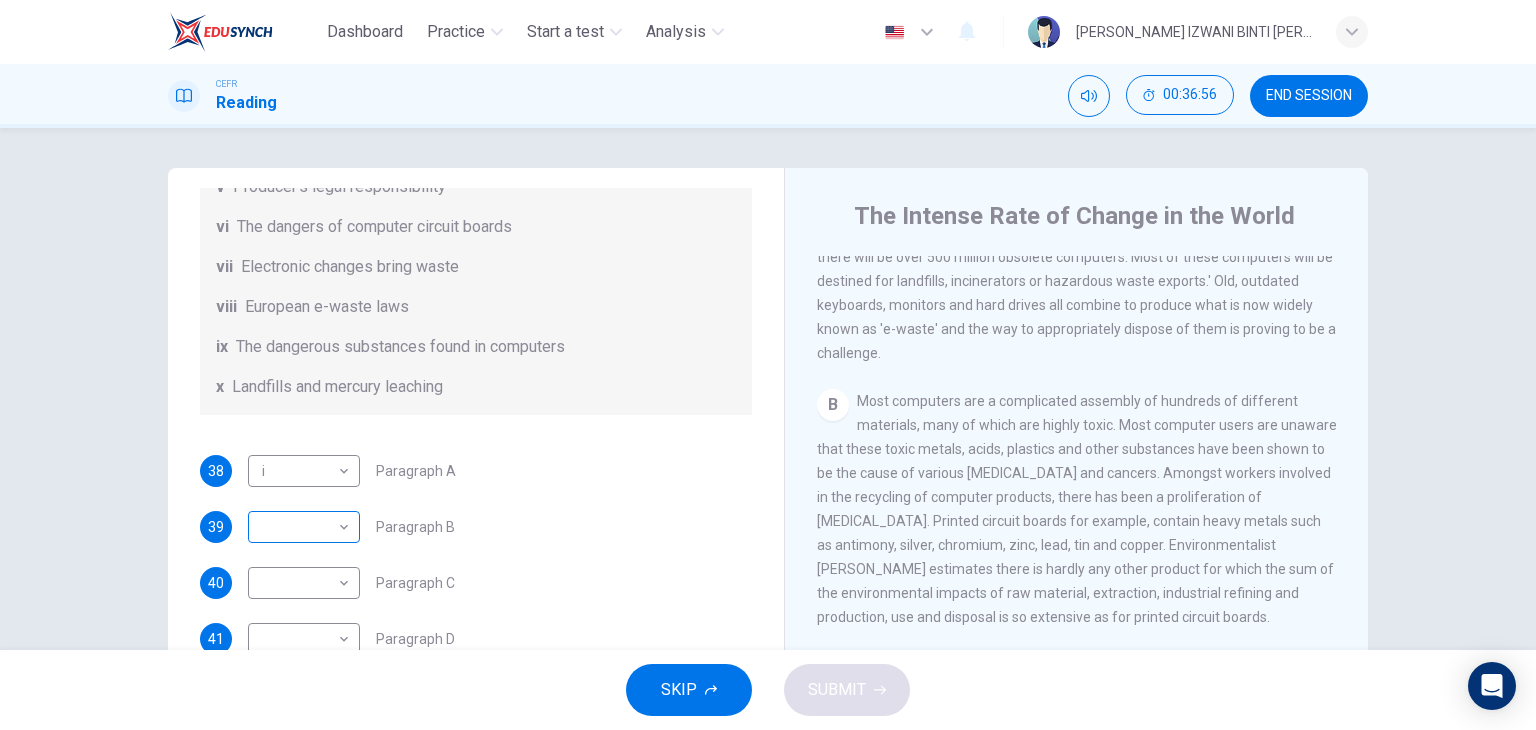 click on "Dashboard Practice Start a test Analysis English en ​ NUR ANIS IZWANI BINTI [PERSON_NAME] CEFR Reading 00:36:56 END SESSION Questions 38 - 44 The Reading Passage has 7 paragraphs,  A-G .
Choose the correct heading for each paragraph from the list of headings below.
Write the correct number,  i-x , in the boxes below. List of Headings i Exporting e-waste ii The hazards of burning computer junk iii Blame developed countries for e-waste iv Landfills are not satisfactory v Producer’s legal responsibility vi The dangers of computer circuit boards vii Electronic changes bring waste viii European e-waste laws ix The dangerous substances found in computers x Landfills and mercury leaching 38 i i ​ Paragraph A 39 ​ ​ Paragraph B 40 ​ ​ Paragraph C 41 ​ ​ Paragraph D 42 ​ ​ Paragraph E 43 ​ ​ Paragraph F 44 ​ ​ Paragraph G The Intense Rate of Change in the World CLICK TO ZOOM Click to Zoom A B C D E F G SKIP SUBMIT EduSynch - Online Language Proficiency Testing
Dashboard Practice" at bounding box center (768, 365) 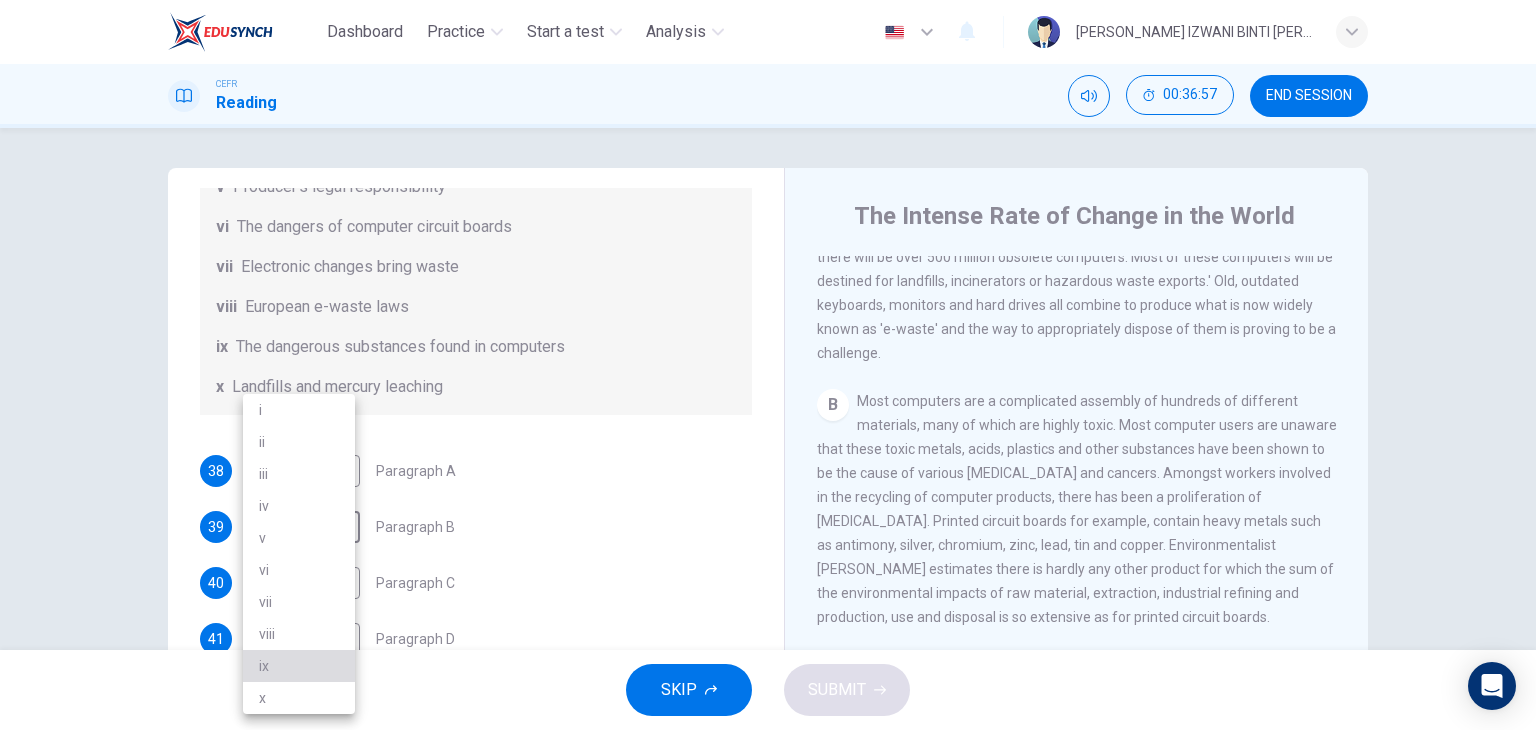 click on "ix" at bounding box center (299, 666) 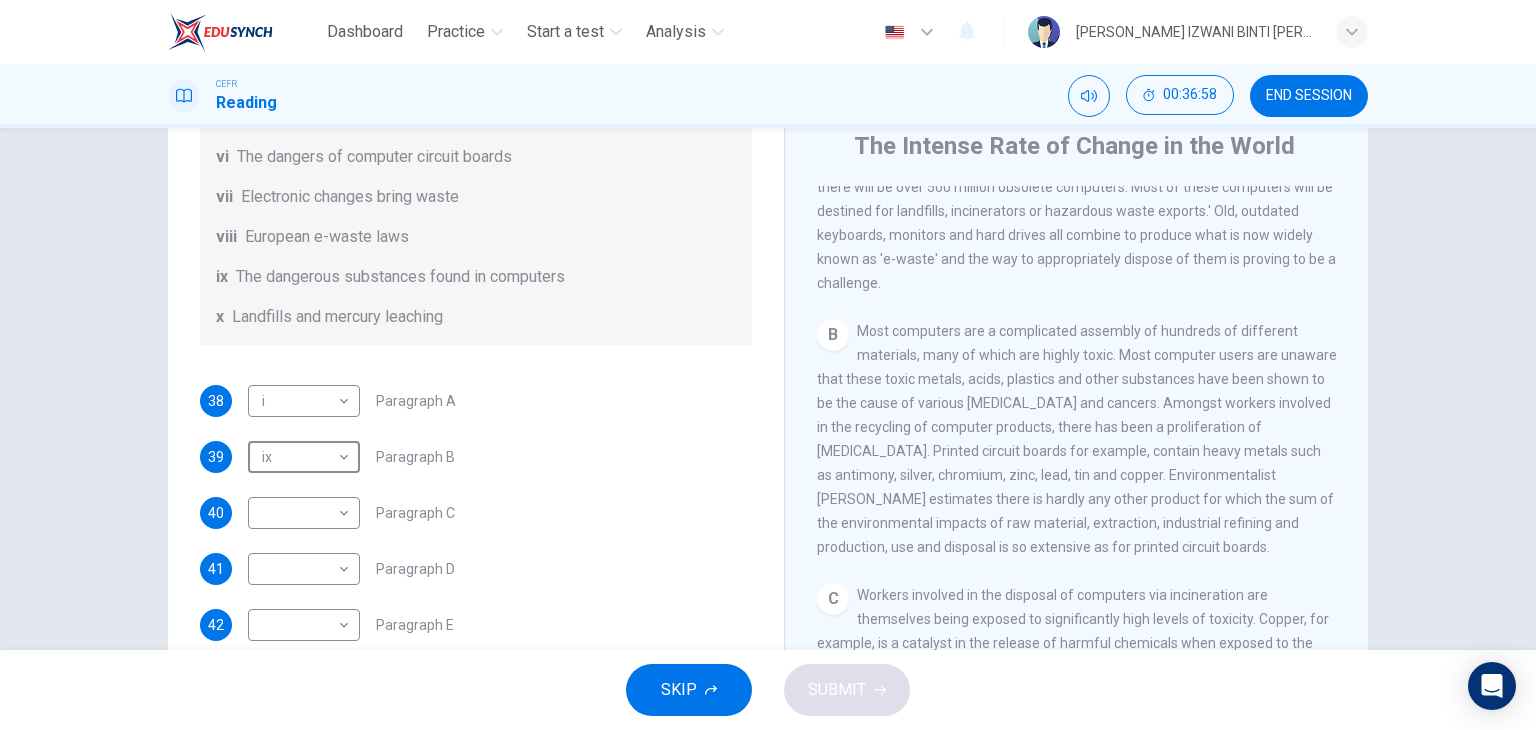 scroll, scrollTop: 100, scrollLeft: 0, axis: vertical 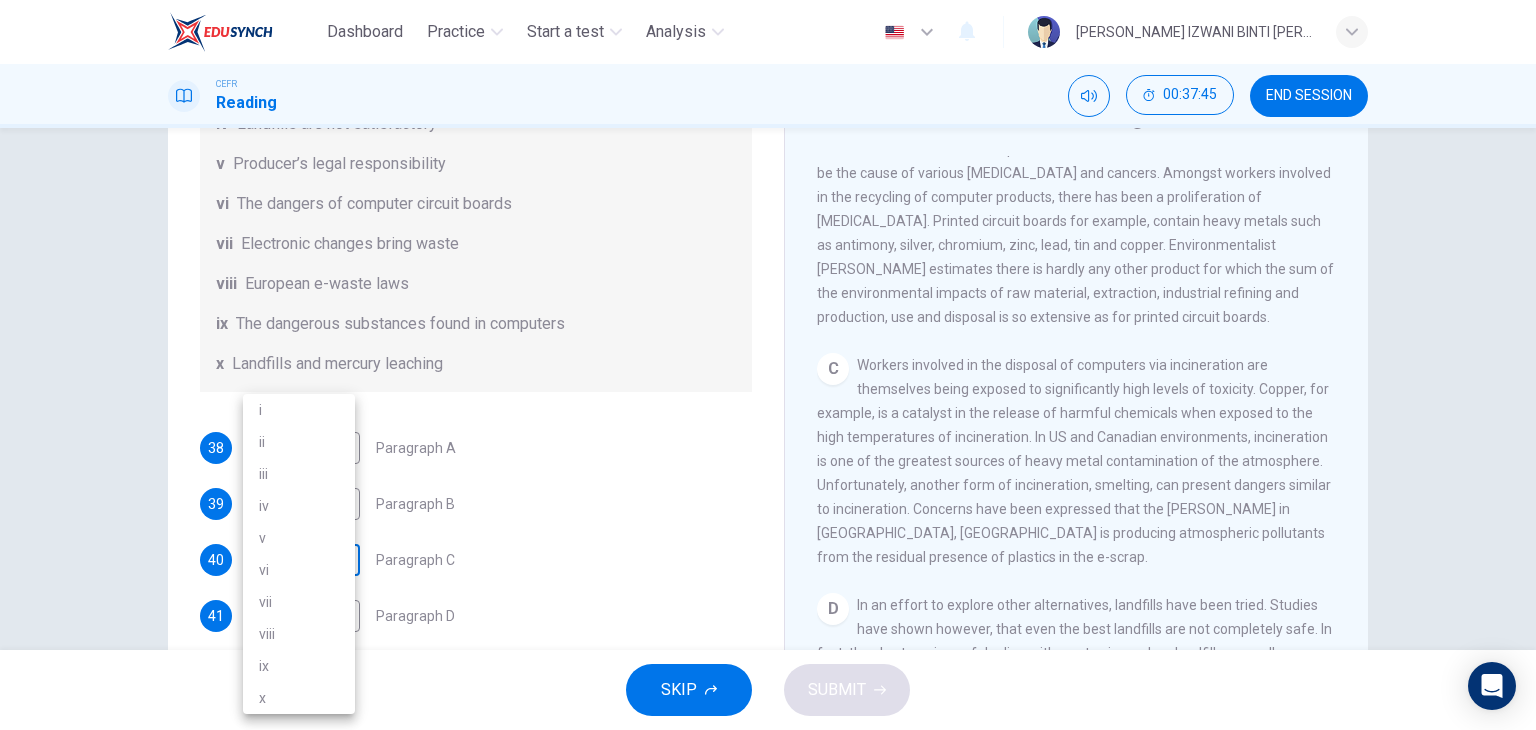 click on "Dashboard Practice Start a test Analysis English en ​ NUR ANIS IZWANI BINTI [PERSON_NAME] CEFR Reading 00:37:45 END SESSION Questions 38 - 44 The Reading Passage has 7 paragraphs,  A-G .
Choose the correct heading for each paragraph from the list of headings below.
Write the correct number,  i-x , in the boxes below. List of Headings i Exporting e-waste ii The hazards of burning computer junk iii Blame developed countries for e-waste iv Landfills are not satisfactory v Producer’s legal responsibility vi The dangers of computer circuit boards vii Electronic changes bring waste viii European e-waste laws ix The dangerous substances found in computers x Landfills and mercury leaching 38 i i ​ Paragraph A 39 ix ix ​ Paragraph B 40 ​ ​ Paragraph C 41 ​ ​ Paragraph D 42 ​ ​ Paragraph E 43 ​ ​ Paragraph F 44 ​ ​ Paragraph G The Intense Rate of Change in the World CLICK TO ZOOM Click to Zoom A B C D E F G SKIP SUBMIT EduSynch - Online Language Proficiency Testing
Dashboard Practice i" at bounding box center [768, 365] 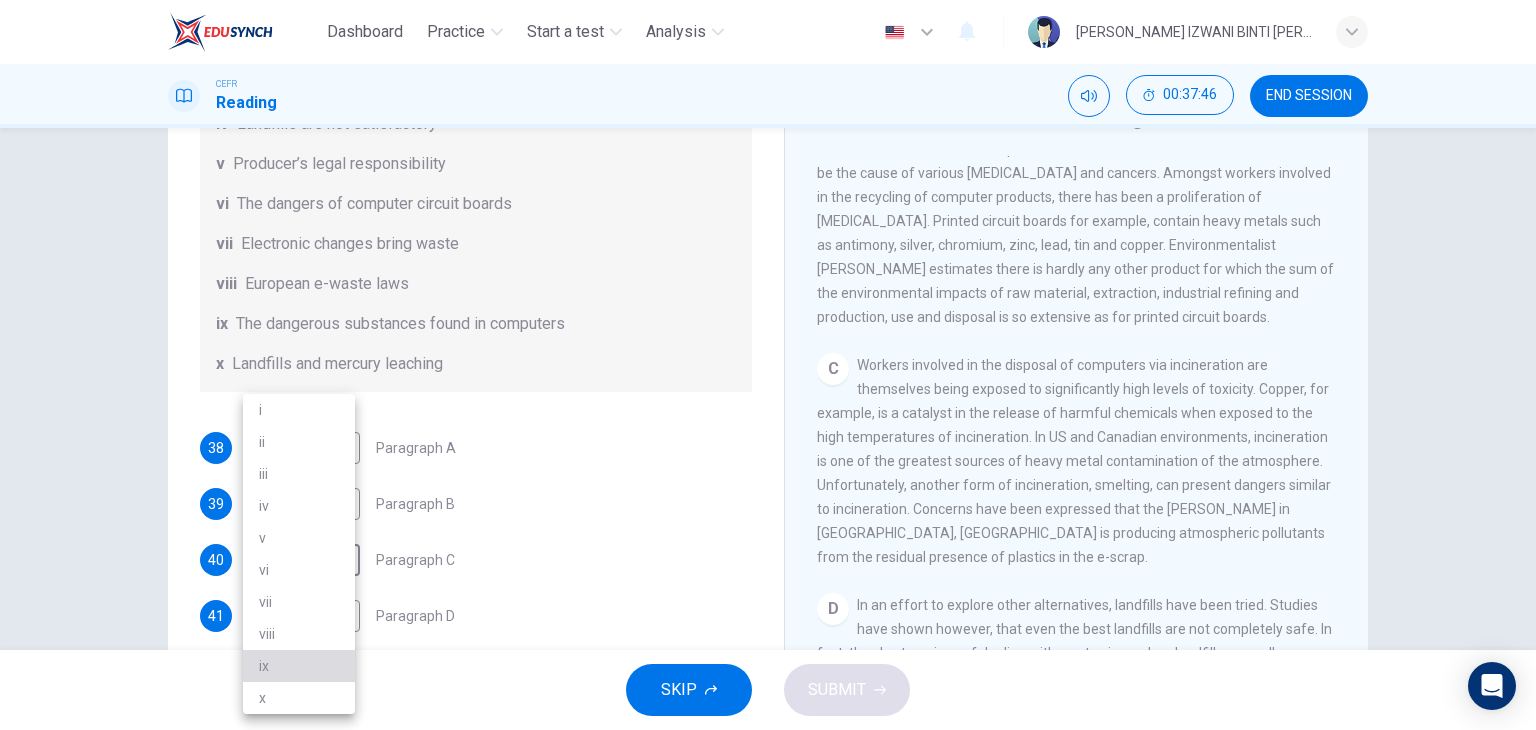 click on "ix" at bounding box center [299, 666] 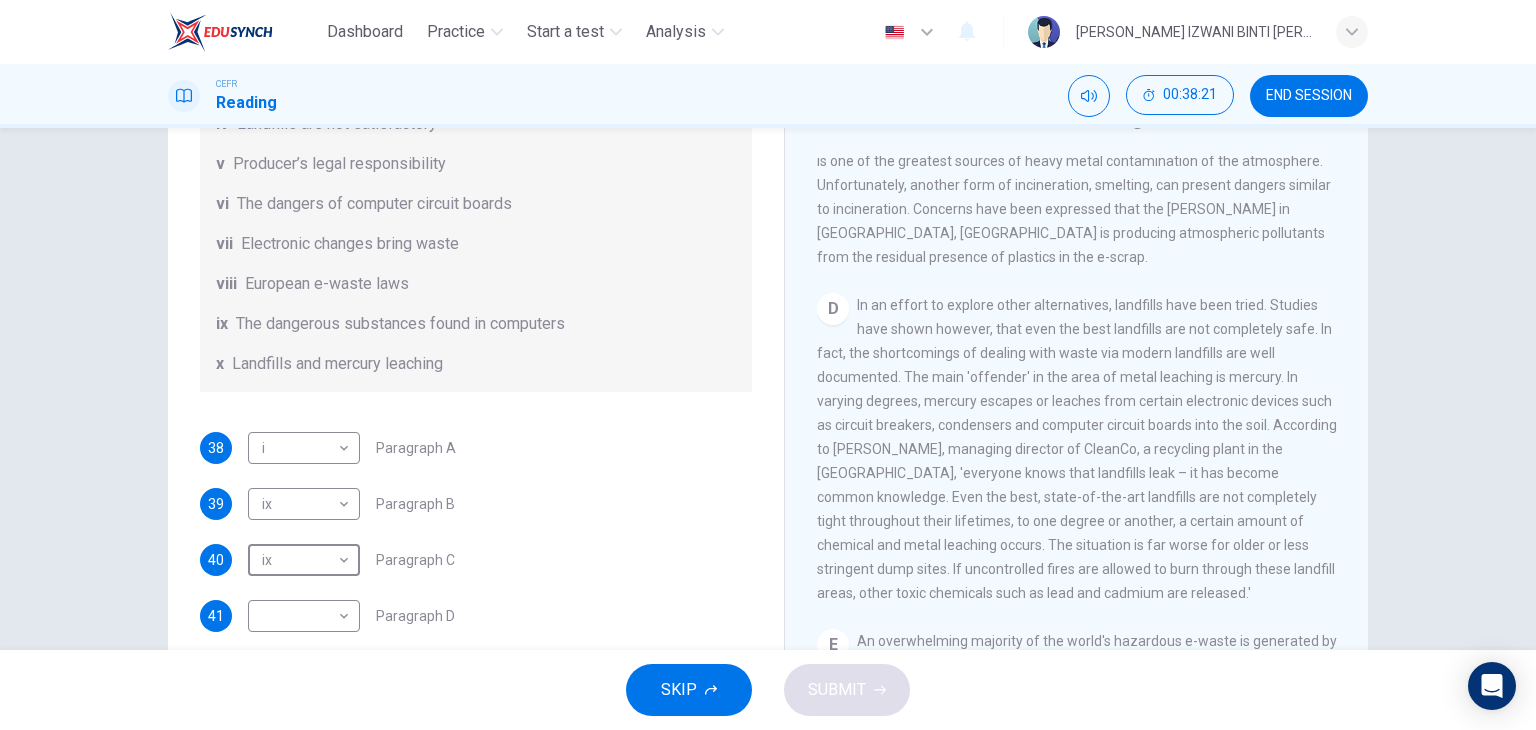 scroll, scrollTop: 1300, scrollLeft: 0, axis: vertical 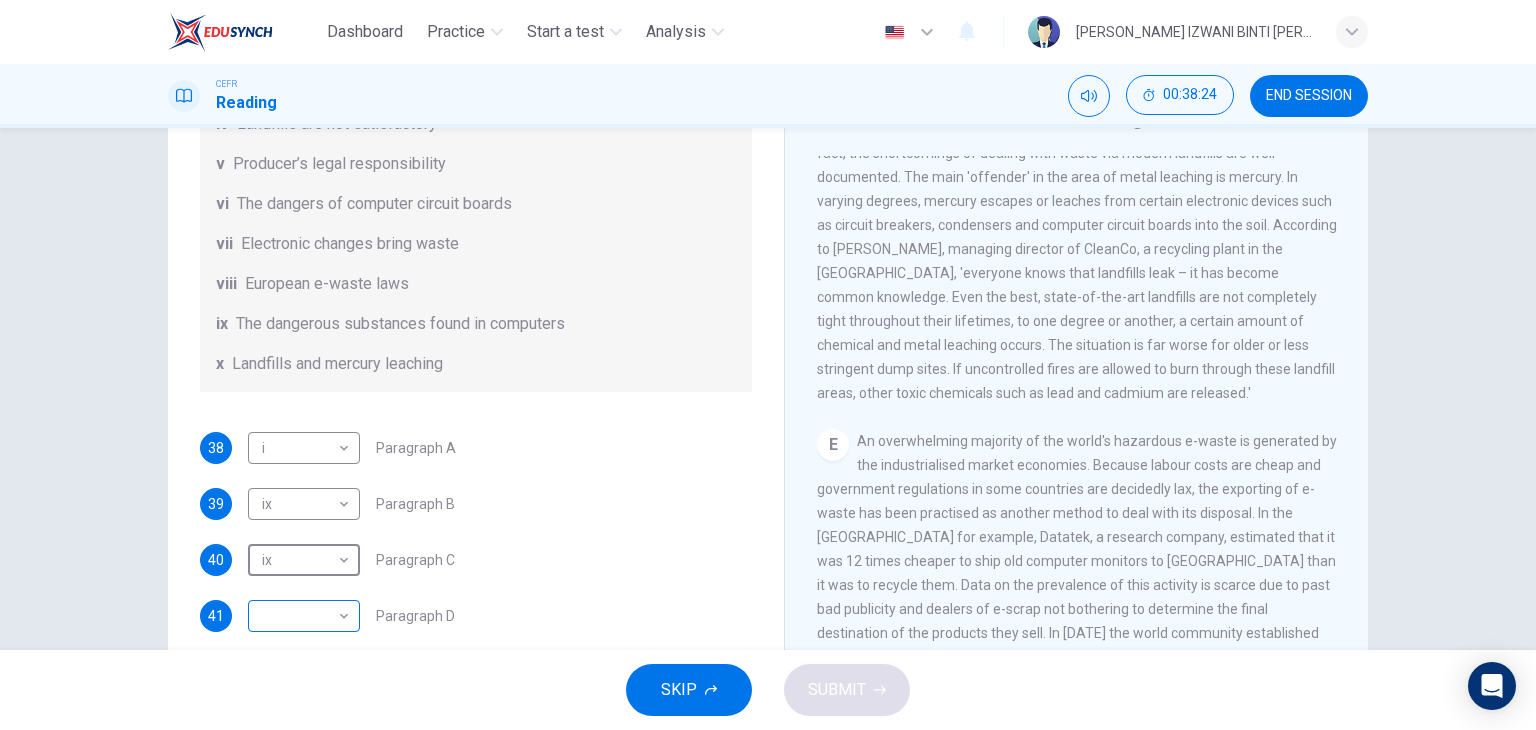 click on "Dashboard Practice Start a test Analysis English en ​ NUR ANIS IZWANI BINTI [PERSON_NAME] CEFR Reading 00:38:24 END SESSION Questions 38 - 44 The Reading Passage has 7 paragraphs,  A-G .
Choose the correct heading for each paragraph from the list of headings below.
Write the correct number,  i-x , in the boxes below. List of Headings i Exporting e-waste ii The hazards of burning computer junk iii Blame developed countries for e-waste iv Landfills are not satisfactory v Producer’s legal responsibility vi The dangers of computer circuit boards vii Electronic changes bring waste viii European e-waste laws ix The dangerous substances found in computers x Landfills and mercury leaching 38 i i ​ Paragraph A 39 ix ix ​ Paragraph B 40 ix ix ​ Paragraph C 41 ​ ​ Paragraph D 42 ​ ​ Paragraph E 43 ​ ​ Paragraph F 44 ​ ​ Paragraph G The Intense Rate of Change in the World CLICK TO ZOOM Click to Zoom A B C D E F G SKIP SUBMIT EduSynch - Online Language Proficiency Testing
Dashboard Practice" at bounding box center [768, 365] 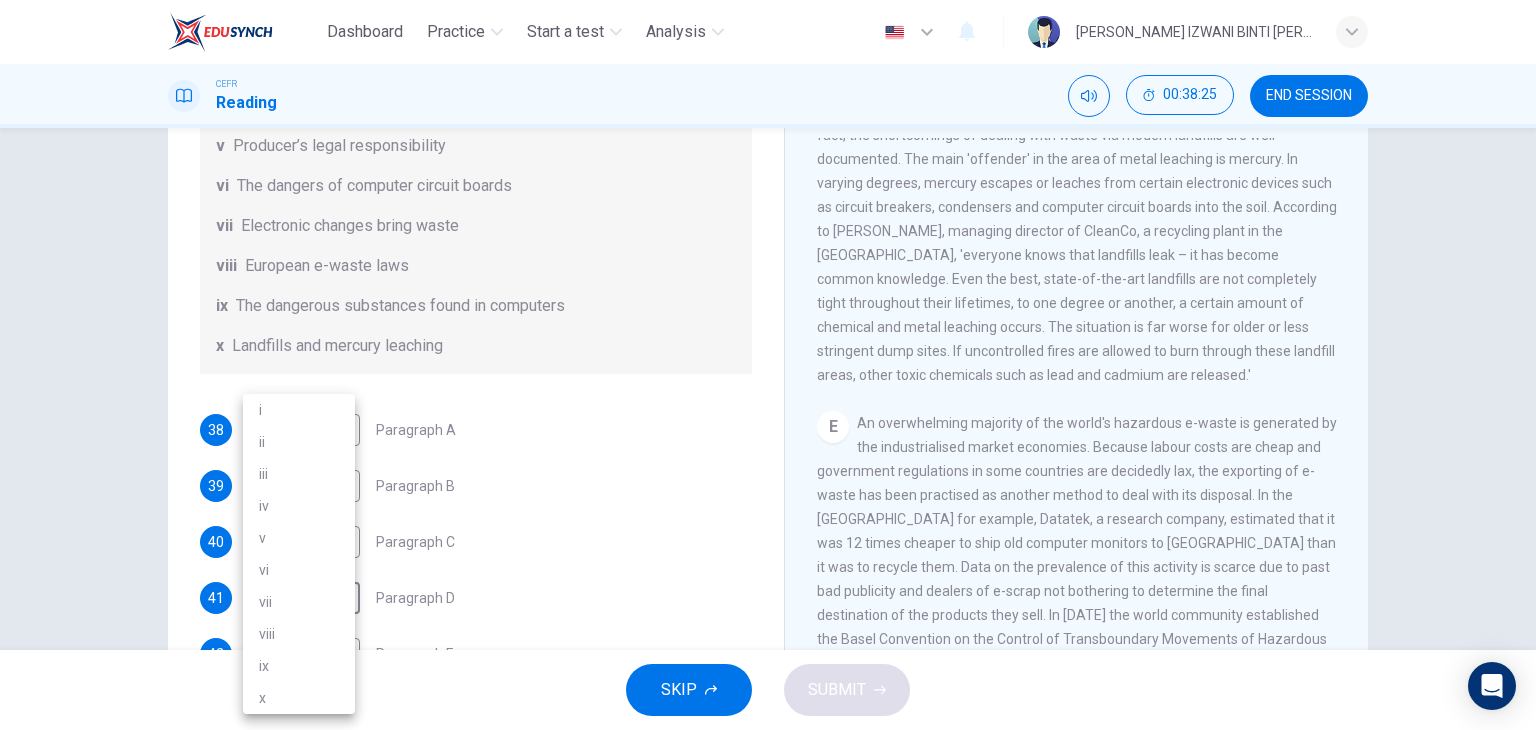 click on "x" at bounding box center [299, 698] 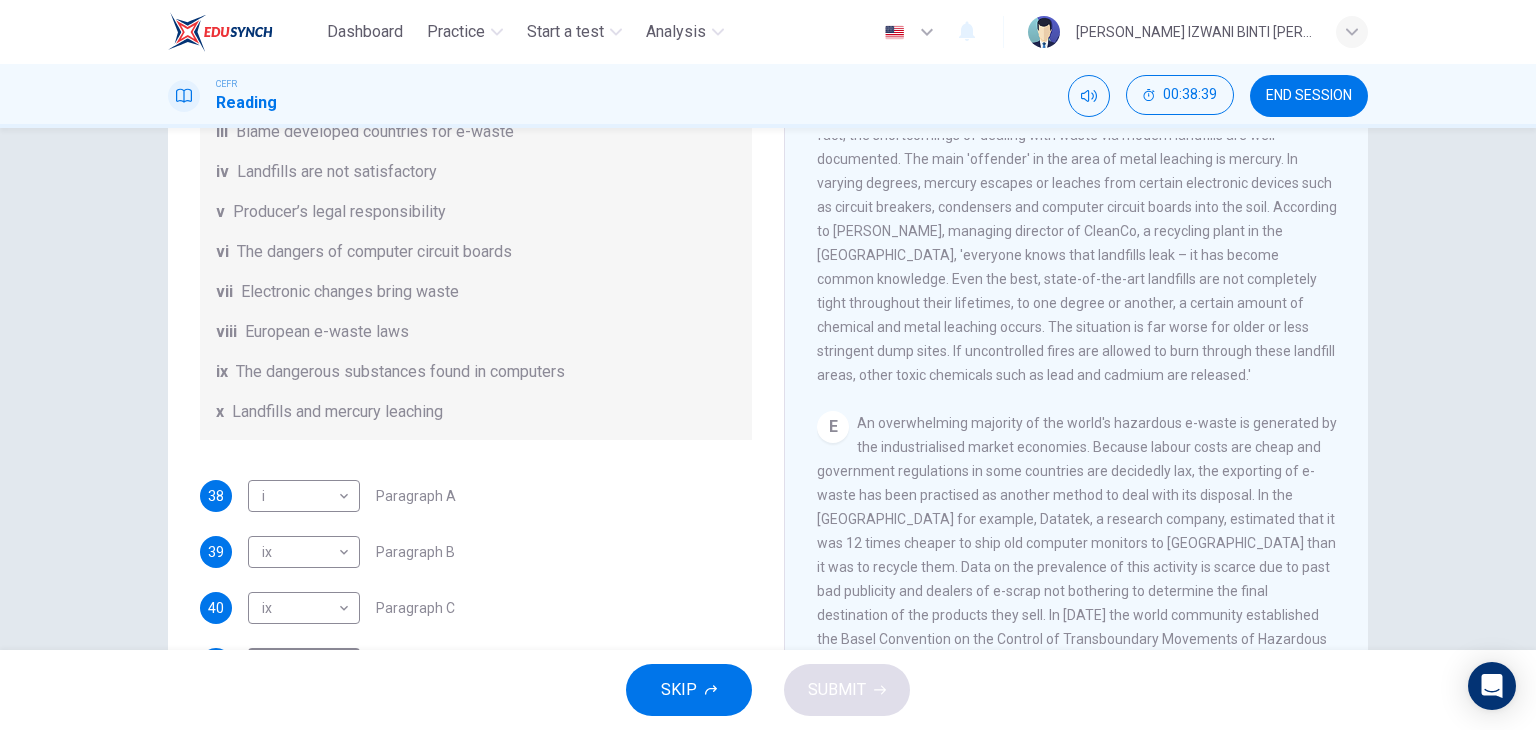 scroll, scrollTop: 488, scrollLeft: 0, axis: vertical 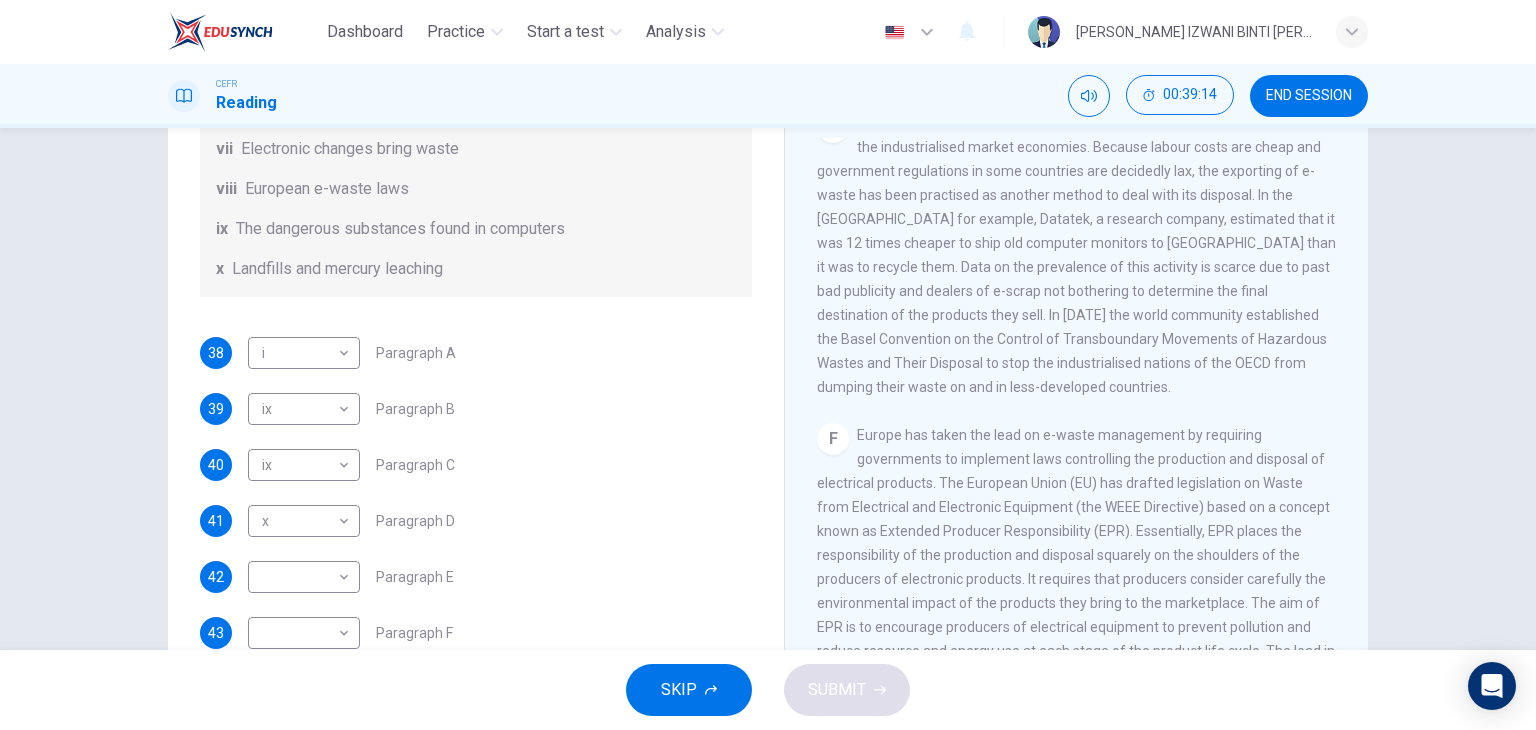 drag, startPoint x: 836, startPoint y: 344, endPoint x: 999, endPoint y: 322, distance: 164.47797 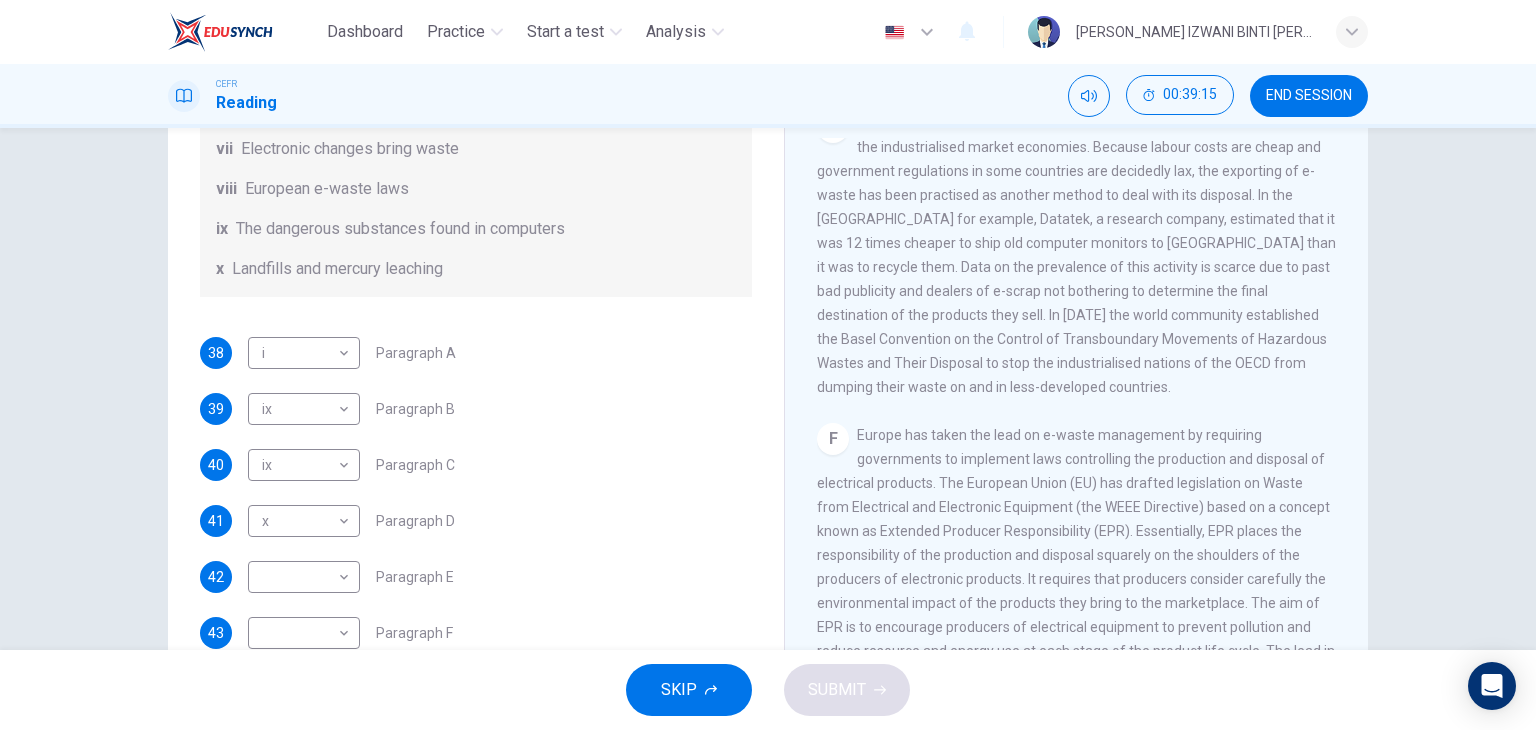 click on "An overwhelming majority of the world's hazardous e-waste is generated by the industrialised market economies. Because labour costs are cheap and government regulations in some countries are decidedly lax, the exporting of e-waste has been practised as another method to deal with its disposal. In the [GEOGRAPHIC_DATA] for example, Datatek, a research company, estimated that it was 12 times cheaper to ship old computer monitors to [GEOGRAPHIC_DATA] than it was to recycle them. Data on the prevalence of this activity is scarce due to past bad publicity and dealers of e-scrap not bothering to determine the final destination of the products they sell. In [DATE] the world community established the Basel Convention on the Control of Transboundary Movements of Hazardous Wastes and Their Disposal to stop the industrialised nations of the OECD from dumping their waste on and in less-developed countries." at bounding box center [1077, 255] 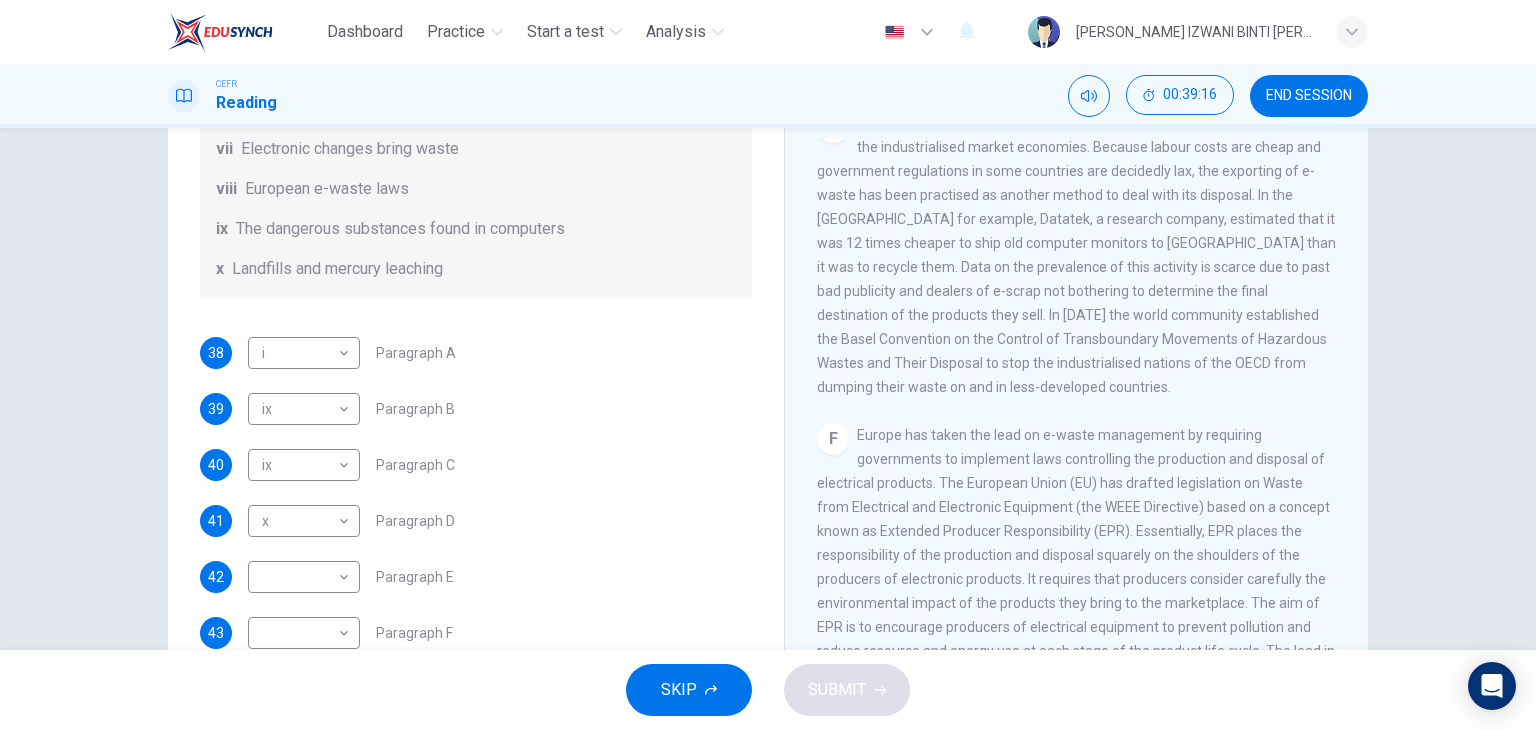 drag, startPoint x: 860, startPoint y: 339, endPoint x: 1049, endPoint y: 333, distance: 189.09521 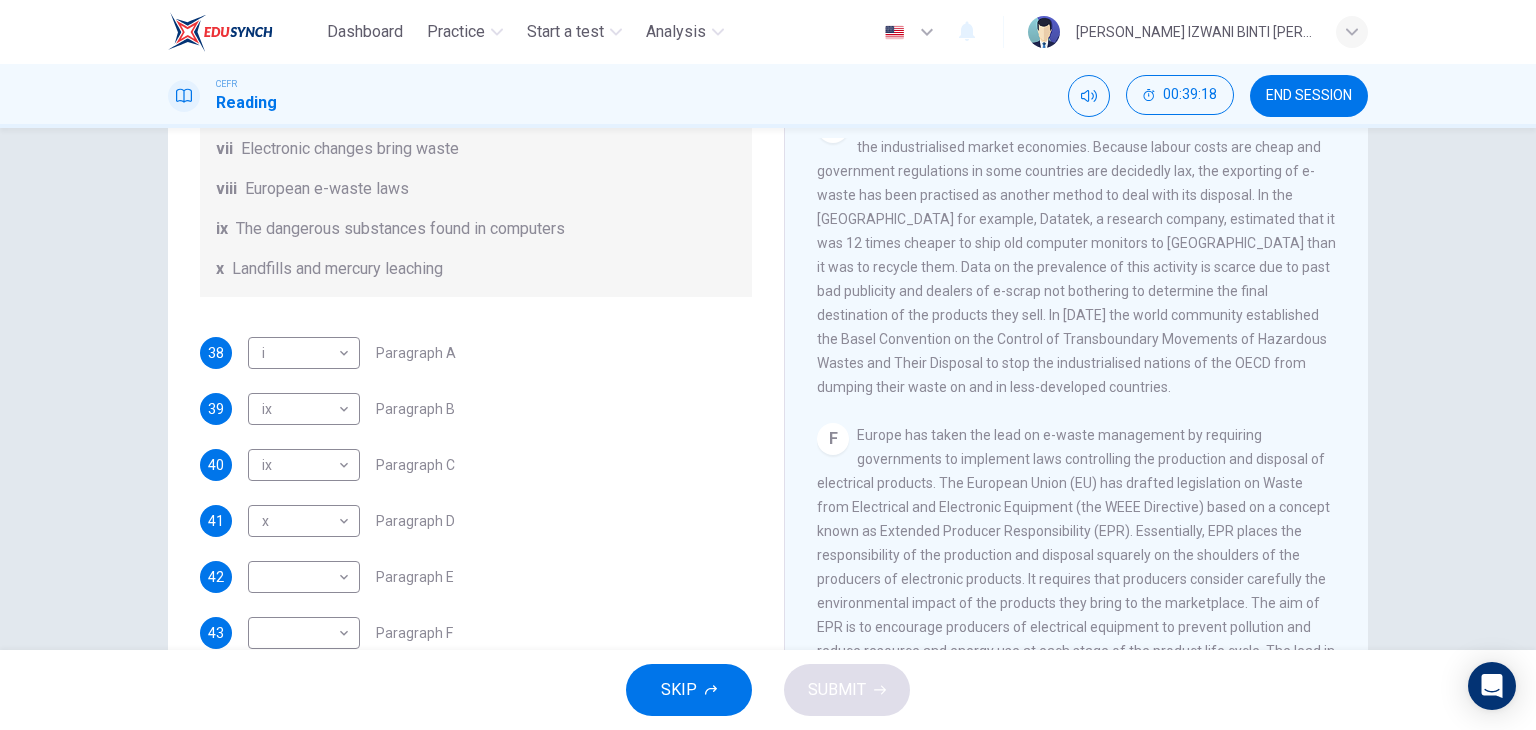 drag, startPoint x: 895, startPoint y: 353, endPoint x: 1257, endPoint y: 344, distance: 362.11185 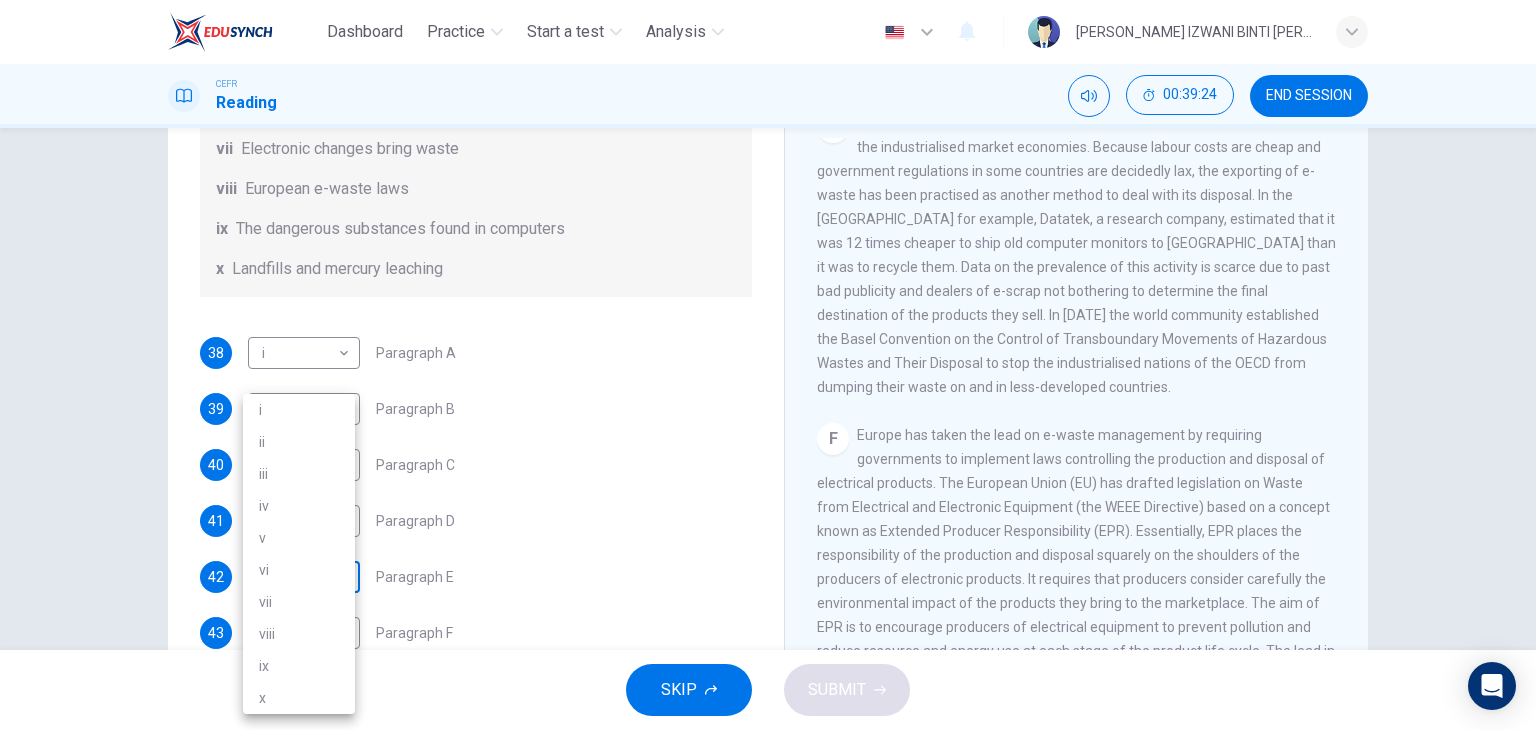 click on "Dashboard Practice Start a test Analysis English en ​ NUR ANIS IZWANI BINTI [PERSON_NAME] CEFR Reading 00:39:24 END SESSION Questions 38 - 44 The Reading Passage has 7 paragraphs,  A-G .
Choose the correct heading for each paragraph from the list of headings below.
Write the correct number,  i-x , in the boxes below. List of Headings i Exporting e-waste ii The hazards of burning computer junk iii Blame developed countries for e-waste iv Landfills are not satisfactory v Producer’s legal responsibility vi The dangers of computer circuit boards vii Electronic changes bring waste viii European e-waste laws ix The dangerous substances found in computers x Landfills and mercury leaching 38 i i ​ Paragraph A 39 ix ix ​ Paragraph B 40 ix ix ​ Paragraph C 41 x x ​ Paragraph D 42 ​ ​ Paragraph E 43 ​ ​ Paragraph F 44 ​ ​ Paragraph G The Intense Rate of Change in the World CLICK TO ZOOM Click to Zoom A B C D E F G SKIP SUBMIT EduSynch - Online Language Proficiency Testing
Dashboard Practice" at bounding box center (768, 365) 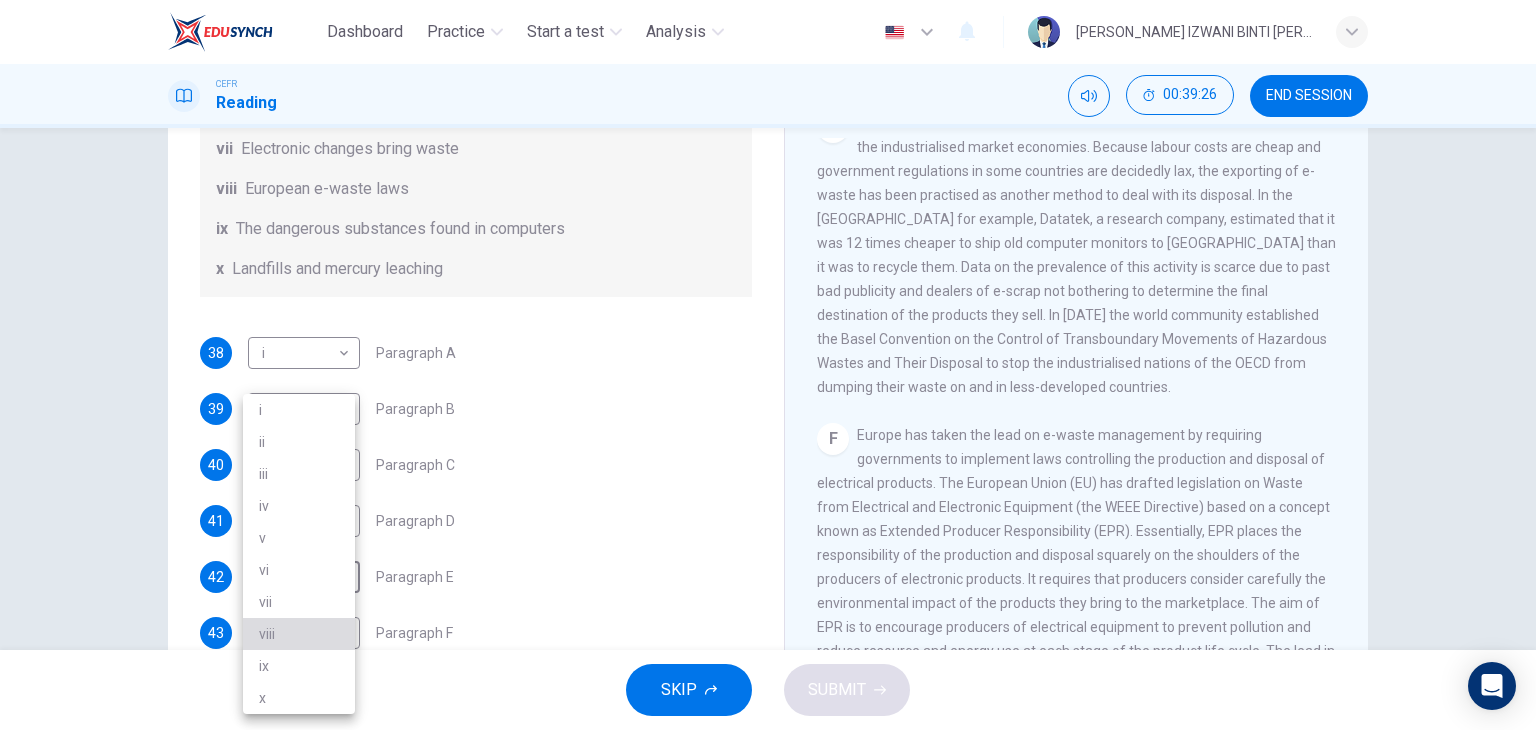 click on "viii" at bounding box center (299, 634) 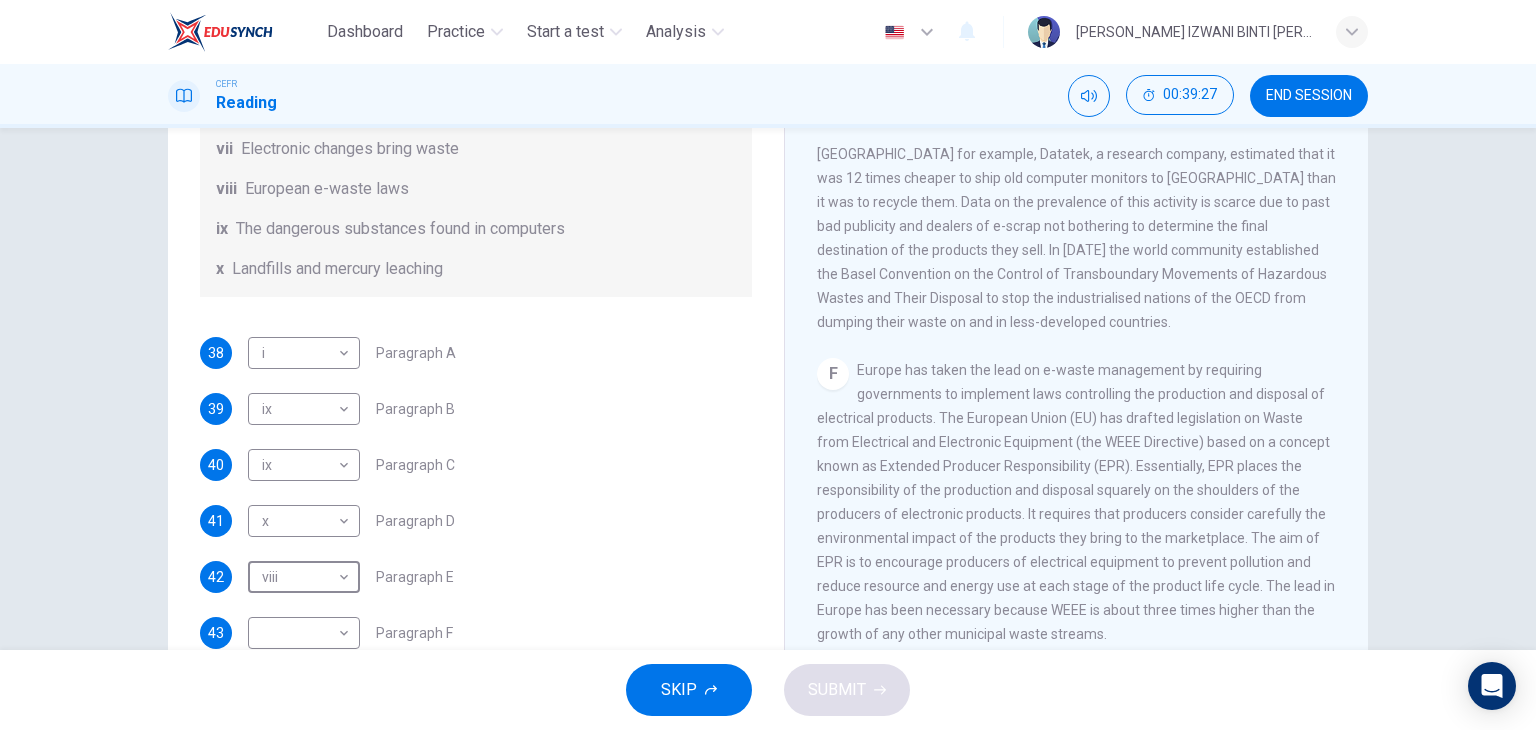scroll, scrollTop: 1700, scrollLeft: 0, axis: vertical 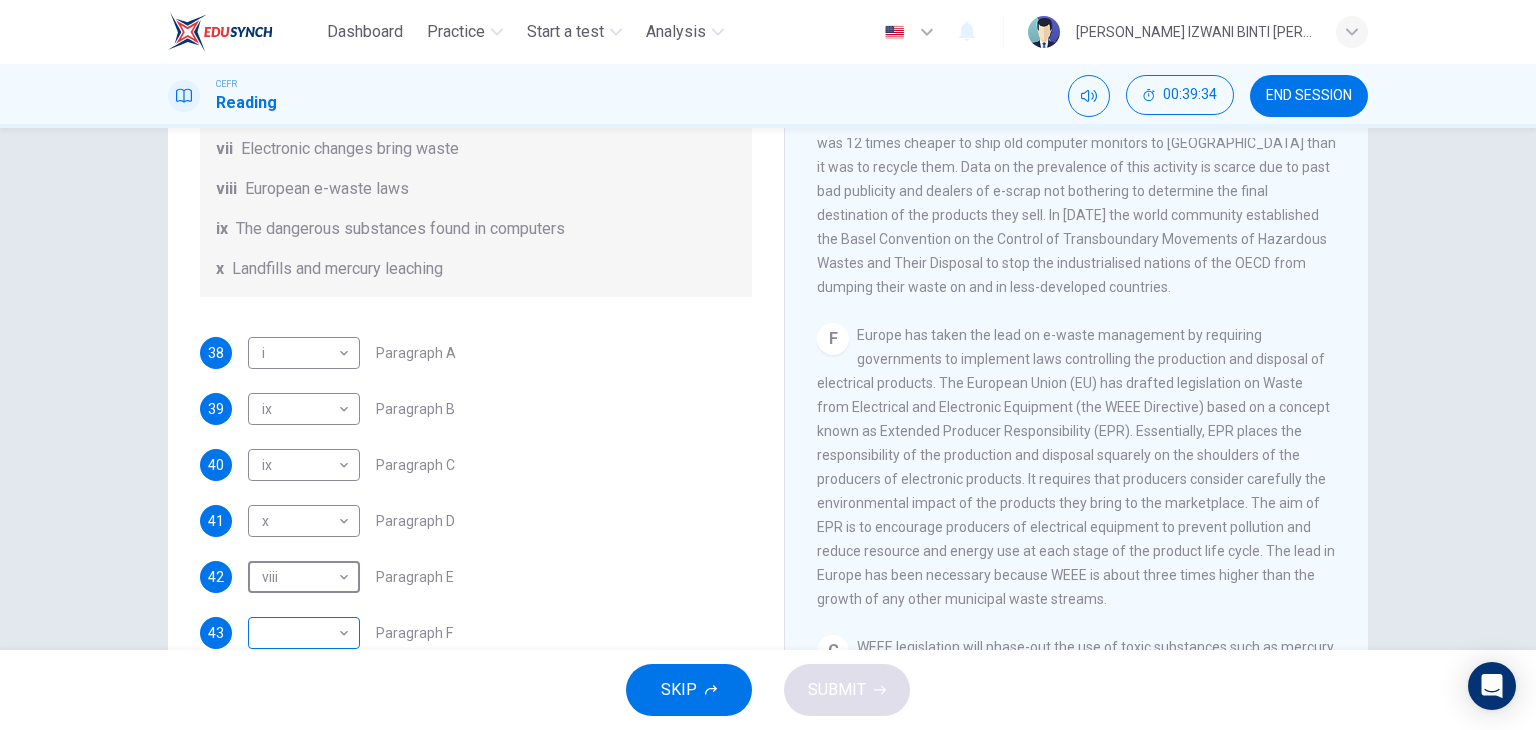 click on "Dashboard Practice Start a test Analysis English en ​ NUR ANIS IZWANI BINTI [PERSON_NAME] CEFR Reading 00:39:34 END SESSION Questions 38 - 44 The Reading Passage has 7 paragraphs,  A-G .
Choose the correct heading for each paragraph from the list of headings below.
Write the correct number,  i-x , in the boxes below. List of Headings i Exporting e-waste ii The hazards of burning computer junk iii Blame developed countries for e-waste iv Landfills are not satisfactory v Producer’s legal responsibility vi The dangers of computer circuit boards vii Electronic changes bring waste viii European e-waste laws ix The dangerous substances found in computers x Landfills and mercury leaching 38 i i ​ Paragraph A 39 ix ix ​ Paragraph B 40 ix ix ​ Paragraph C 41 x x ​ Paragraph D 42 viii viii ​ Paragraph E 43 ​ ​ Paragraph F 44 ​ ​ Paragraph G The Intense Rate of Change in the World CLICK TO ZOOM Click to Zoom A B C D E F G SKIP SUBMIT EduSynch - Online Language Proficiency Testing
Dashboard" at bounding box center [768, 365] 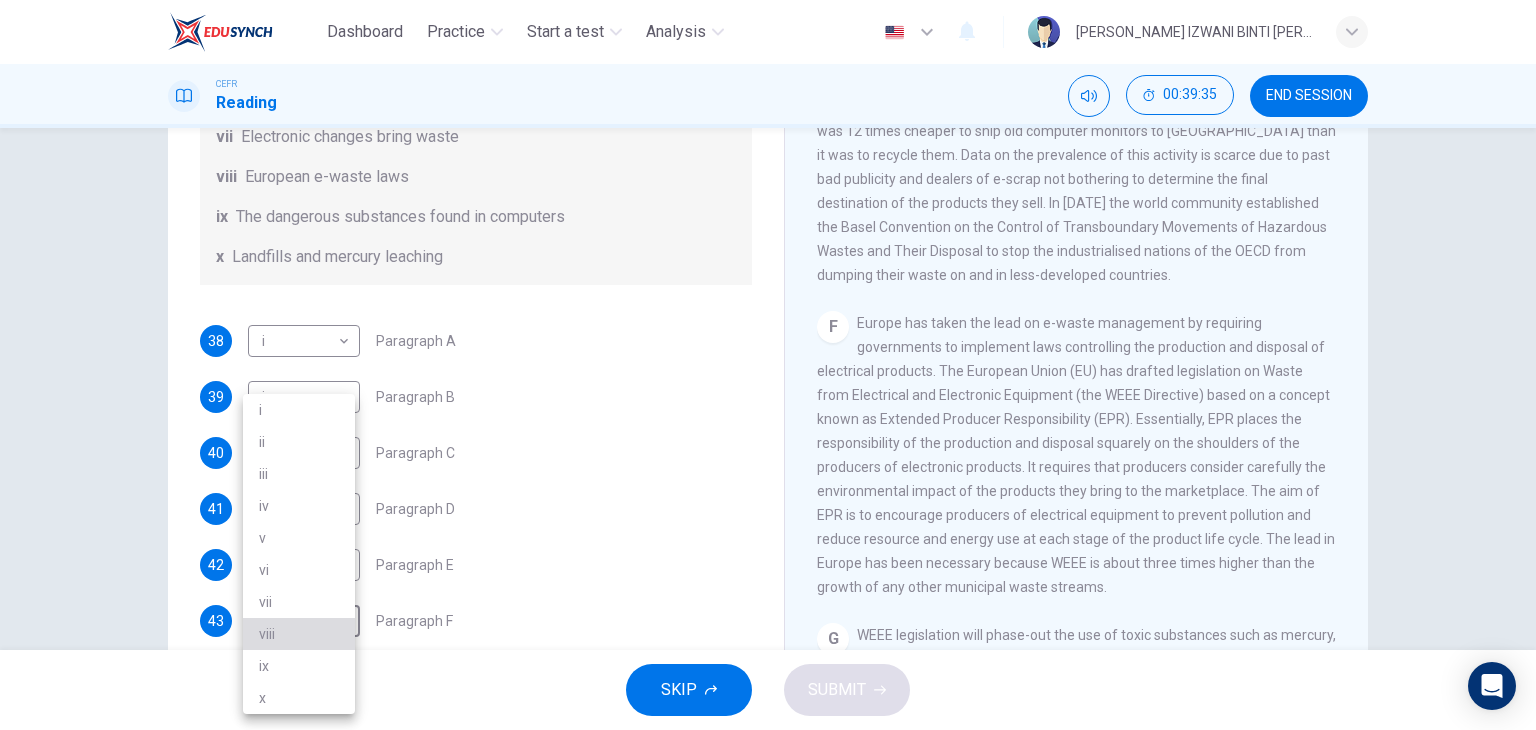 click on "viii" at bounding box center (299, 634) 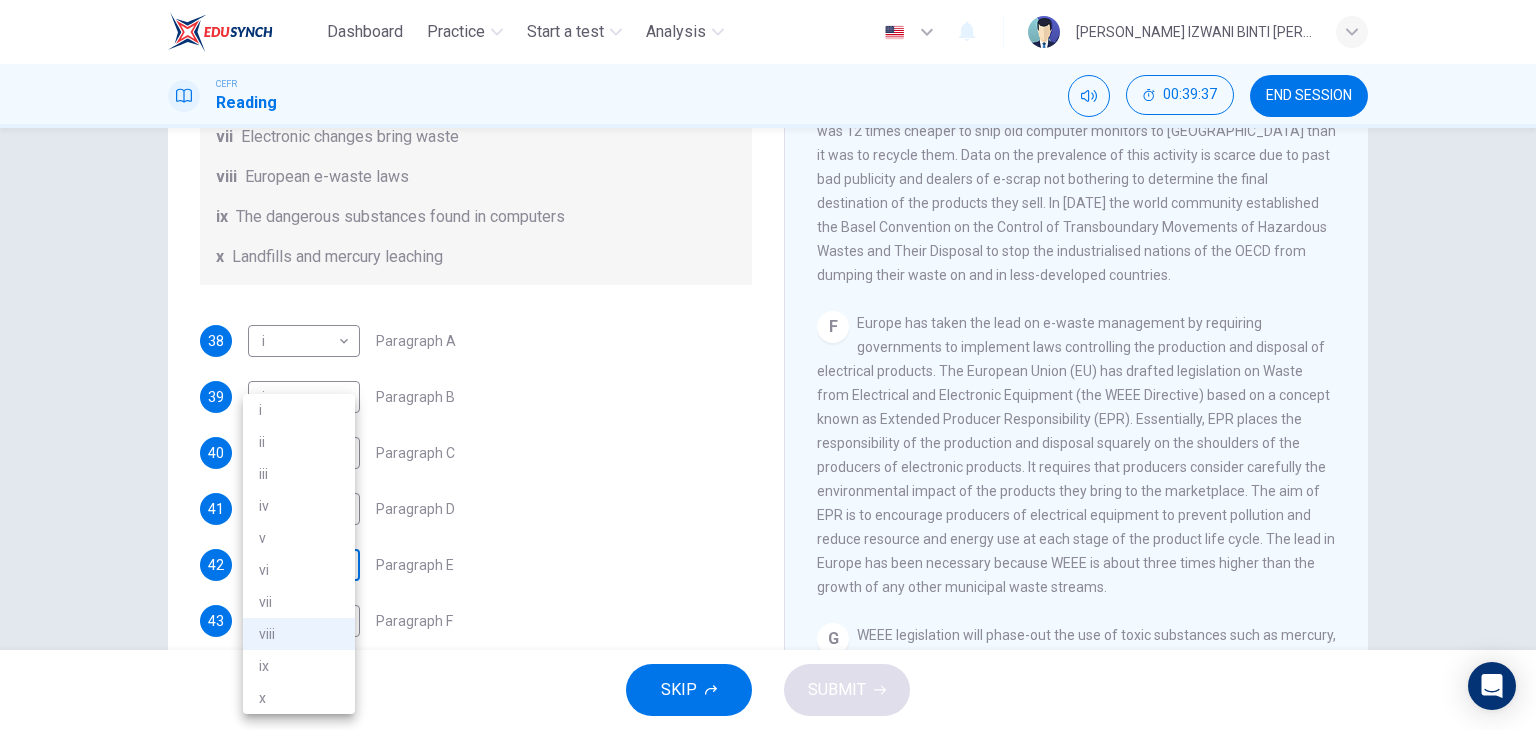 click on "Dashboard Practice Start a test Analysis English en ​ NUR ANIS IZWANI BINTI [PERSON_NAME] CEFR Reading 00:39:37 END SESSION Questions 38 - 44 The Reading Passage has 7 paragraphs,  A-G .
Choose the correct heading for each paragraph from the list of headings below.
Write the correct number,  i-x , in the boxes below. List of Headings i Exporting e-waste ii The hazards of burning computer junk iii Blame developed countries for e-waste iv Landfills are not satisfactory v Producer’s legal responsibility vi The dangers of computer circuit boards vii Electronic changes bring waste viii European e-waste laws ix The dangerous substances found in computers x Landfills and mercury leaching 38 i i ​ Paragraph A 39 ix ix ​ Paragraph B 40 ix ix ​ Paragraph C 41 x x ​ Paragraph D 42 viii viii ​ Paragraph E 43 viii viii ​ Paragraph F 44 ​ ​ Paragraph G The Intense Rate of Change in the World CLICK TO ZOOM Click to Zoom A B C D E F G SKIP SUBMIT EduSynch - Online Language Proficiency Testing
2025 i" at bounding box center [768, 365] 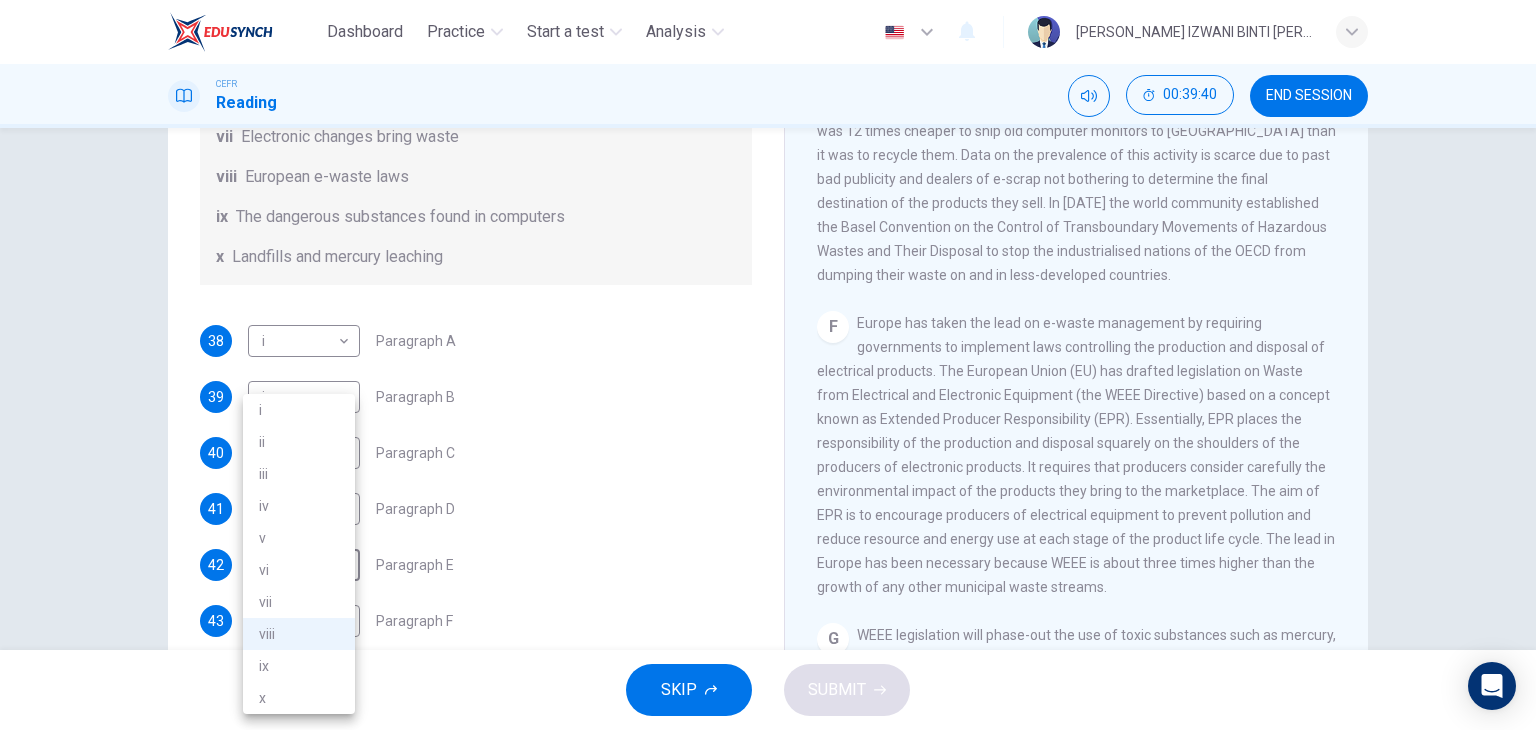 click at bounding box center (768, 365) 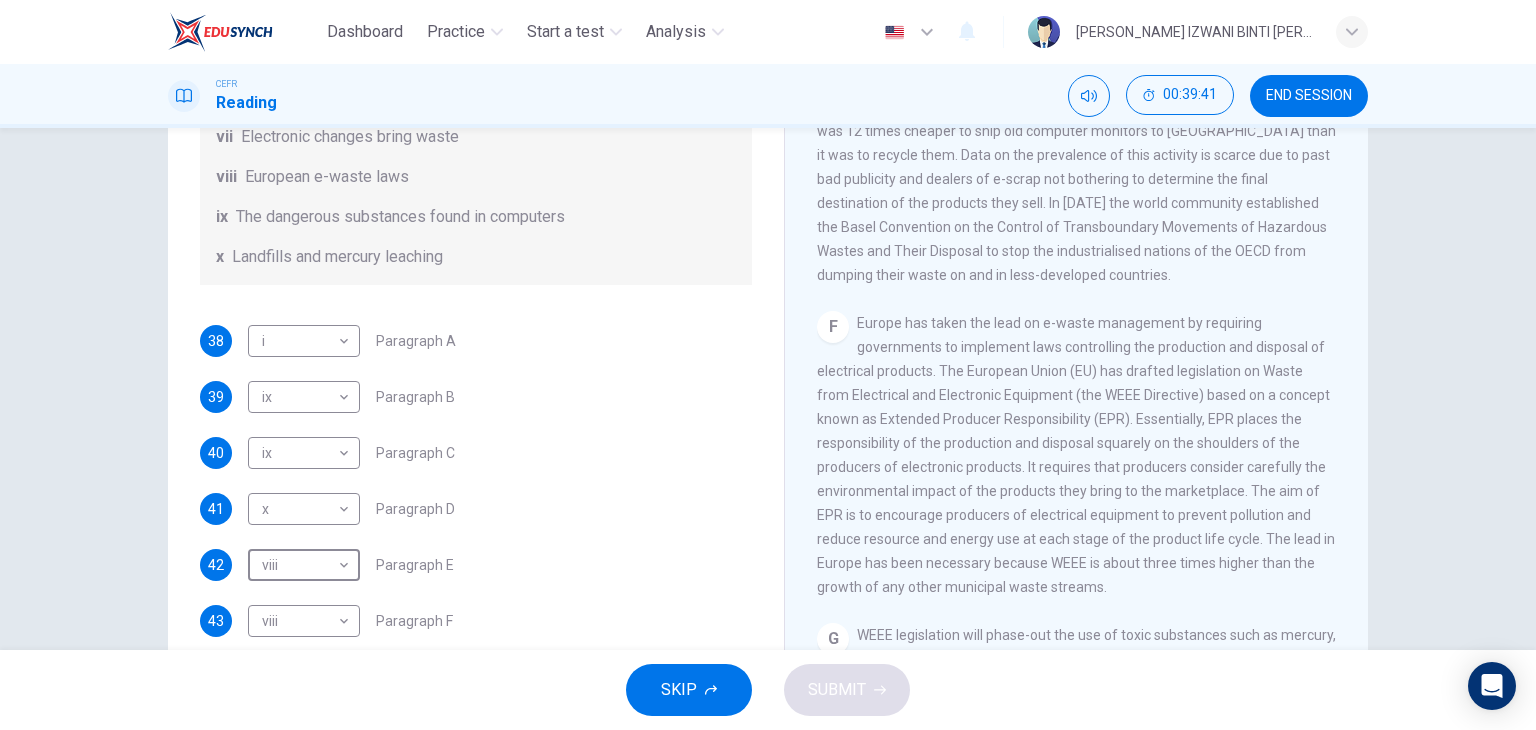 click on "39 ix ix ​ Paragraph B" at bounding box center [476, 397] 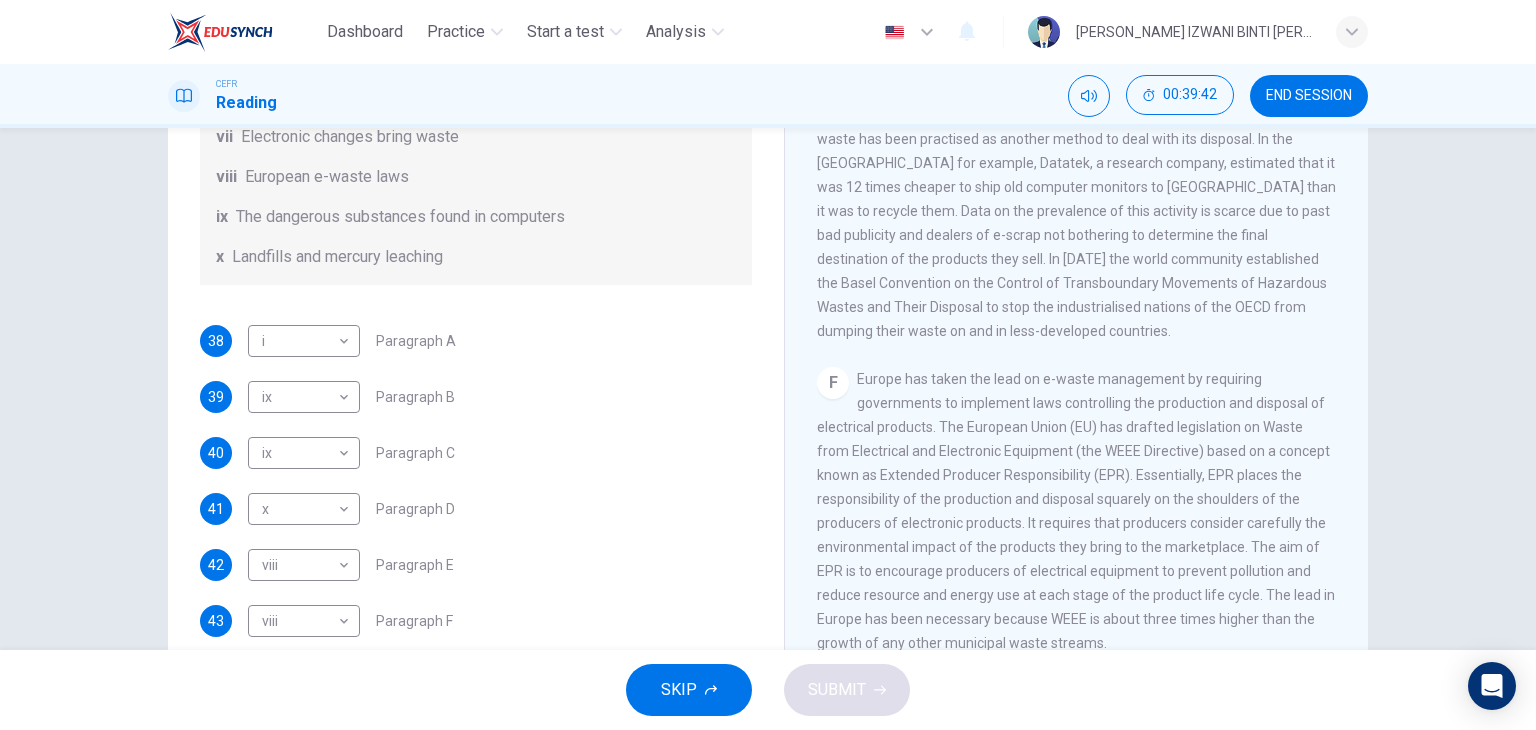 scroll, scrollTop: 1500, scrollLeft: 0, axis: vertical 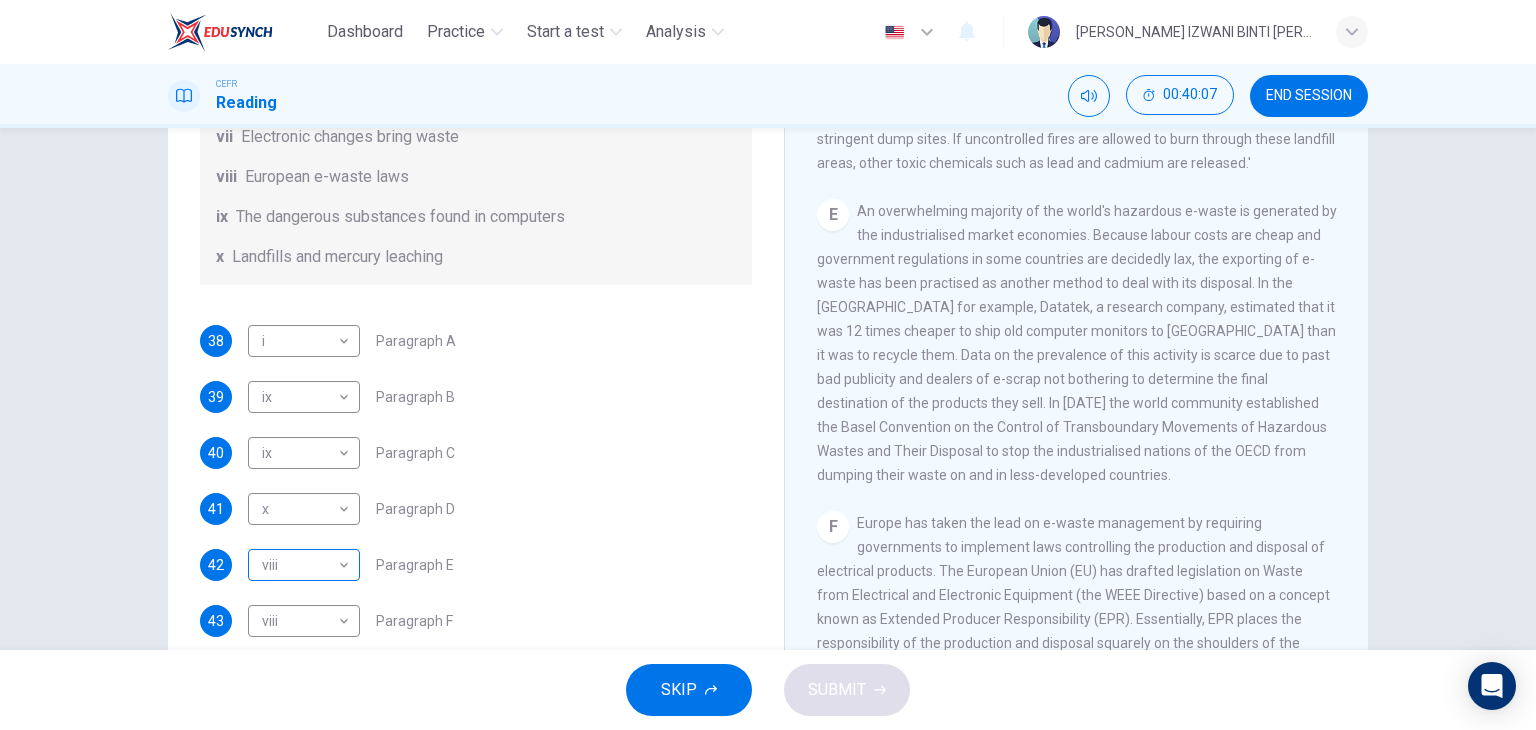 click on "Dashboard Practice Start a test Analysis English en ​ NUR ANIS IZWANI BINTI [PERSON_NAME] CEFR Reading 00:40:07 END SESSION Questions 38 - 44 The Reading Passage has 7 paragraphs,  A-G .
Choose the correct heading for each paragraph from the list of headings below.
Write the correct number,  i-x , in the boxes below. List of Headings i Exporting e-waste ii The hazards of burning computer junk iii Blame developed countries for e-waste iv Landfills are not satisfactory v Producer’s legal responsibility vi The dangers of computer circuit boards vii Electronic changes bring waste viii European e-waste laws ix The dangerous substances found in computers x Landfills and mercury leaching 38 i i ​ Paragraph A 39 ix ix ​ Paragraph B 40 ix ix ​ Paragraph C 41 x x ​ Paragraph D 42 viii viii ​ Paragraph E 43 viii viii ​ Paragraph F 44 ​ ​ Paragraph G The Intense Rate of Change in the World CLICK TO ZOOM Click to Zoom A B C D E F G SKIP SUBMIT EduSynch - Online Language Proficiency Testing
2025" at bounding box center [768, 365] 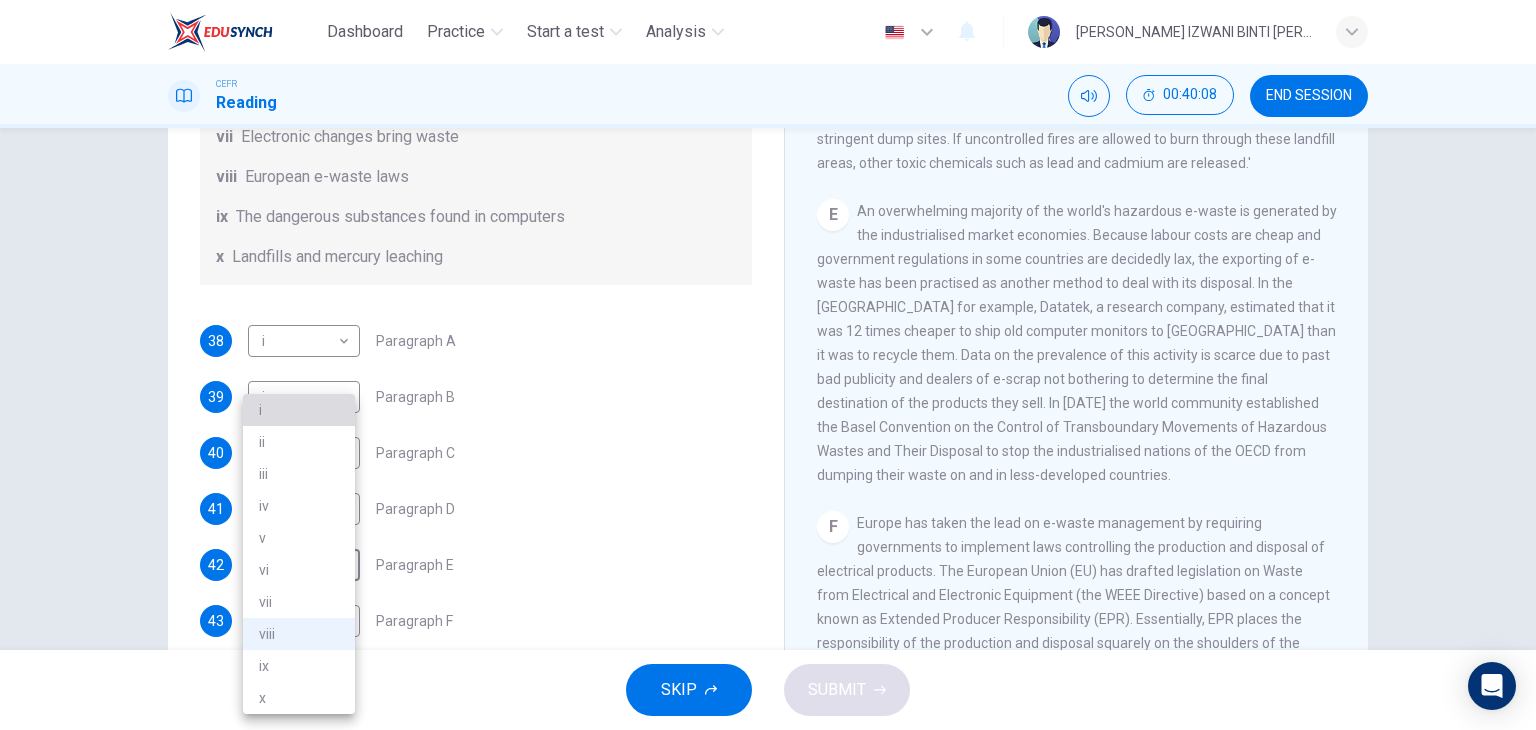 click on "i" at bounding box center (299, 410) 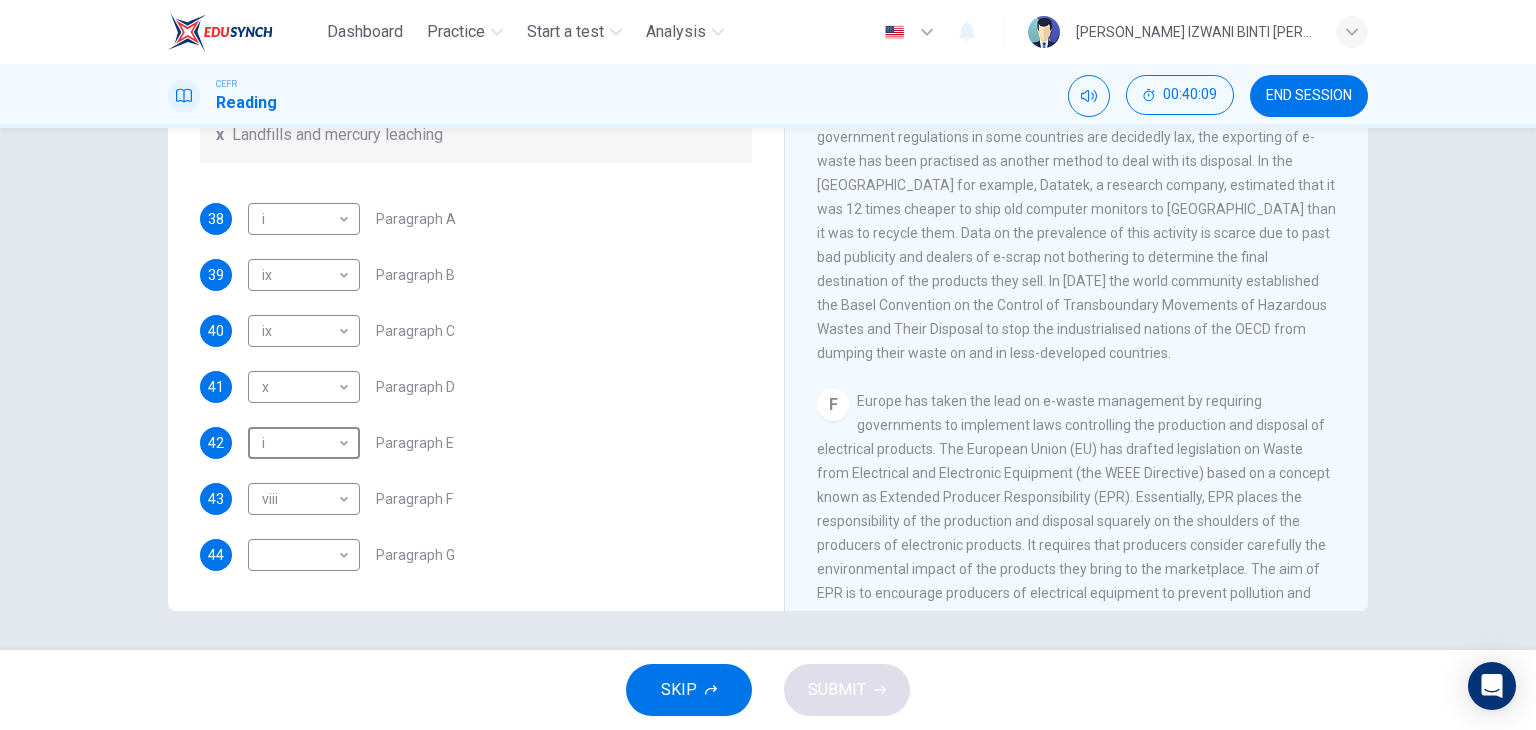 scroll, scrollTop: 253, scrollLeft: 0, axis: vertical 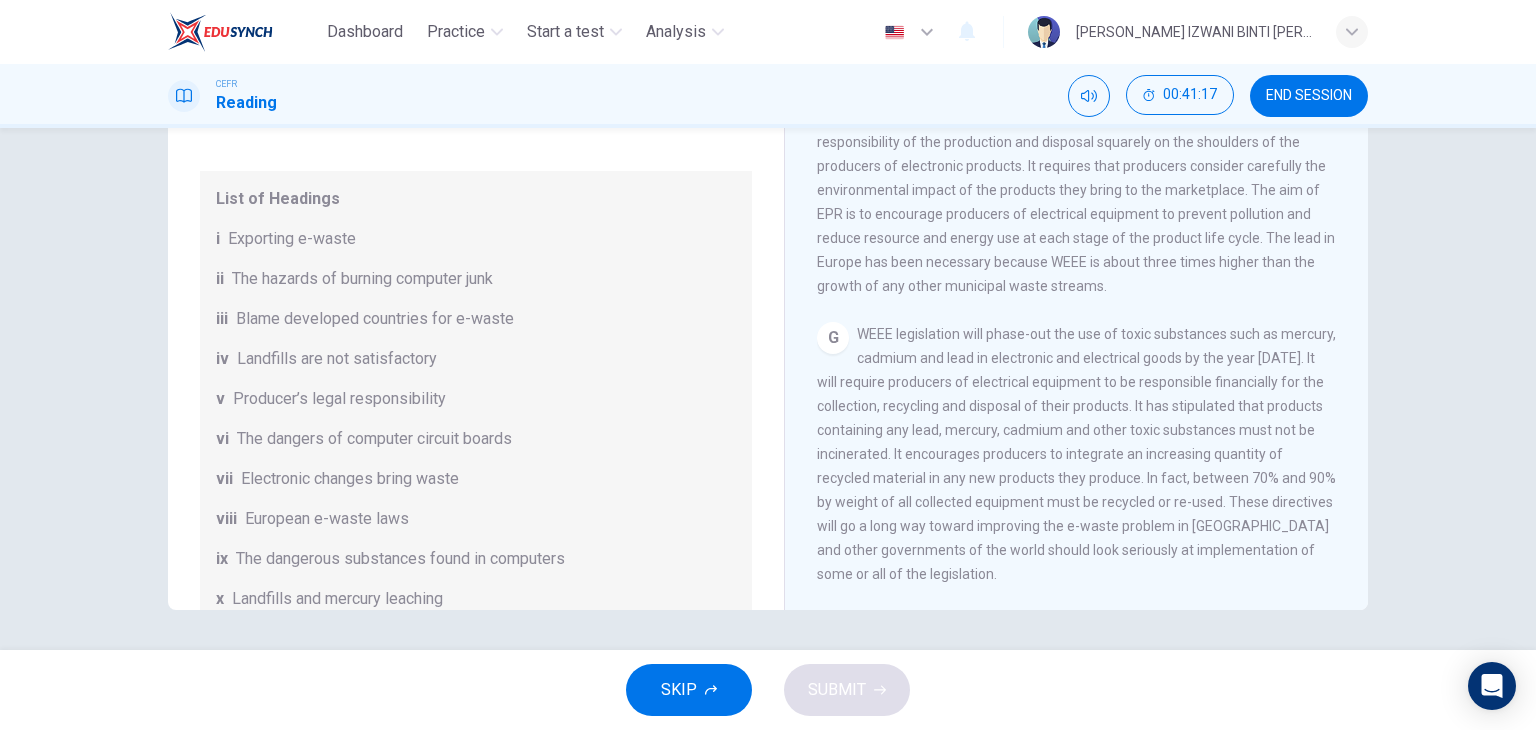 drag, startPoint x: 297, startPoint y: 500, endPoint x: 398, endPoint y: 503, distance: 101.04455 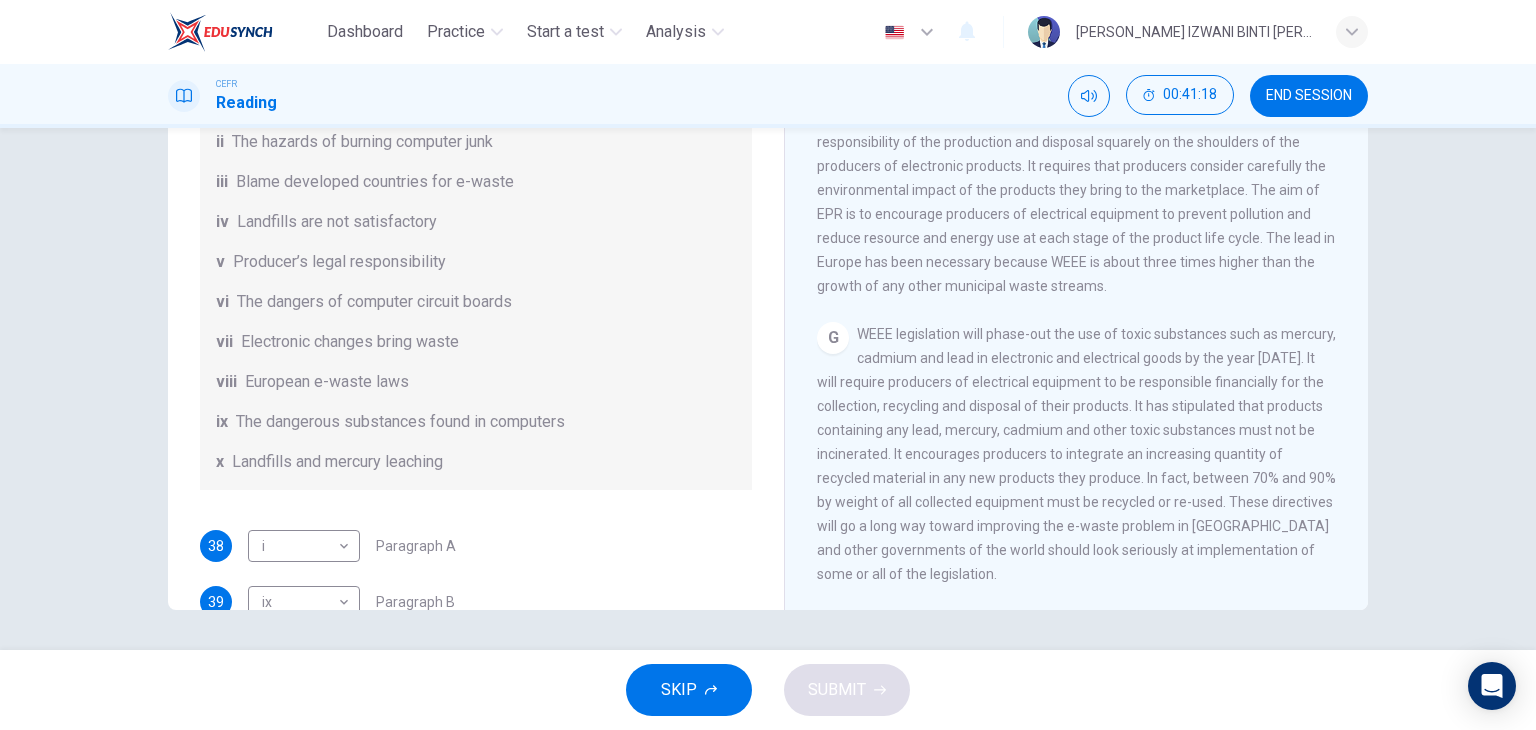 scroll, scrollTop: 488, scrollLeft: 0, axis: vertical 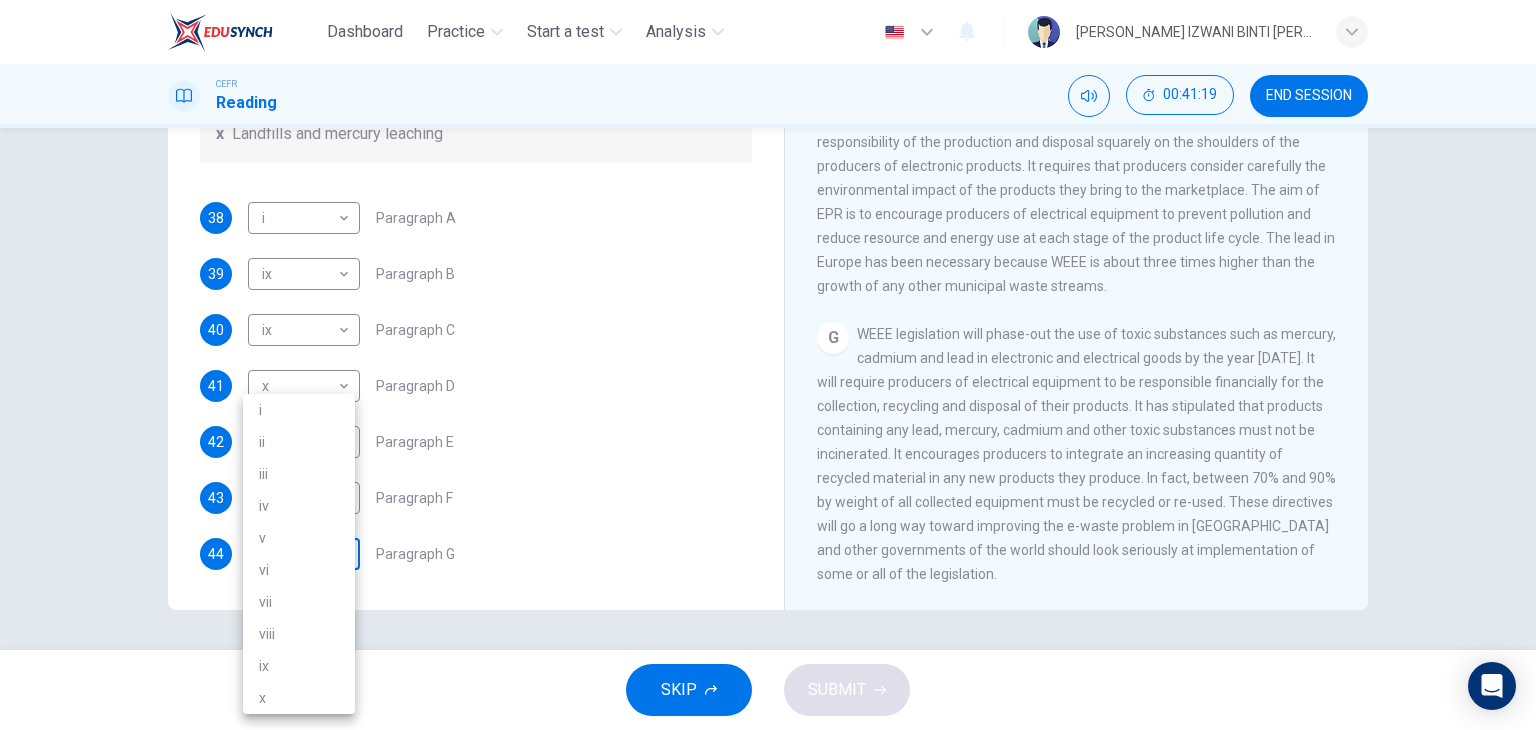 click on "Dashboard Practice Start a test Analysis English en ​ NUR ANIS IZWANI BINTI [PERSON_NAME] CEFR Reading 00:41:19 END SESSION Questions 38 - 44 The Reading Passage has 7 paragraphs,  A-G .
Choose the correct heading for each paragraph from the list of headings below.
Write the correct number,  i-x , in the boxes below. List of Headings i Exporting e-waste ii The hazards of burning computer junk iii Blame developed countries for e-waste iv Landfills are not satisfactory v Producer’s legal responsibility vi The dangers of computer circuit boards vii Electronic changes bring waste viii European e-waste laws ix The dangerous substances found in computers x Landfills and mercury leaching 38 i i ​ Paragraph A 39 ix ix ​ Paragraph B 40 ix ix ​ Paragraph C 41 x x ​ Paragraph D 42 i i ​ Paragraph E 43 viii viii ​ Paragraph F 44 ​ ​ Paragraph G The Intense Rate of Change in the World CLICK TO ZOOM Click to Zoom A B C D E F G SKIP SUBMIT EduSynch - Online Language Proficiency Testing
Dashboard i" at bounding box center [768, 365] 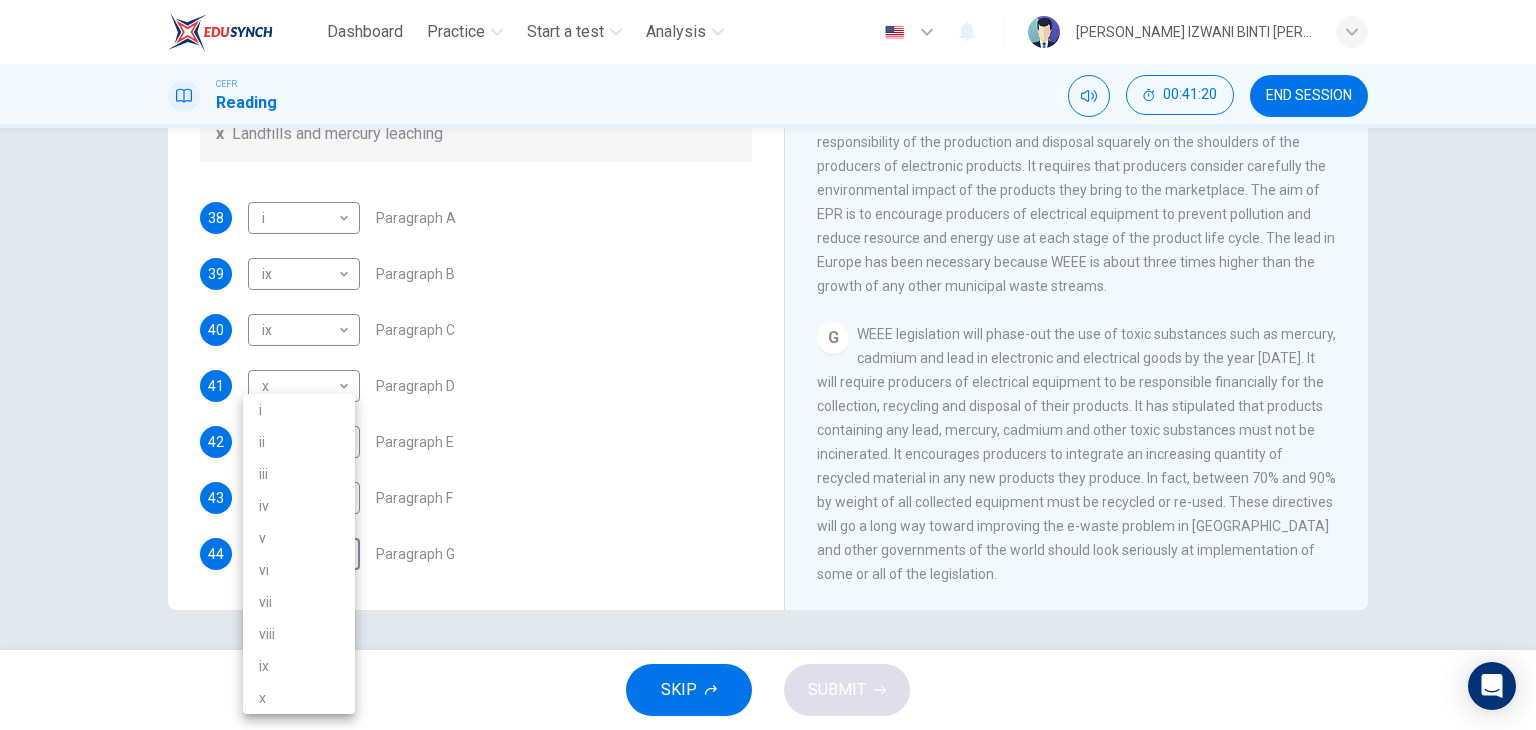 click on "vii" at bounding box center [299, 602] 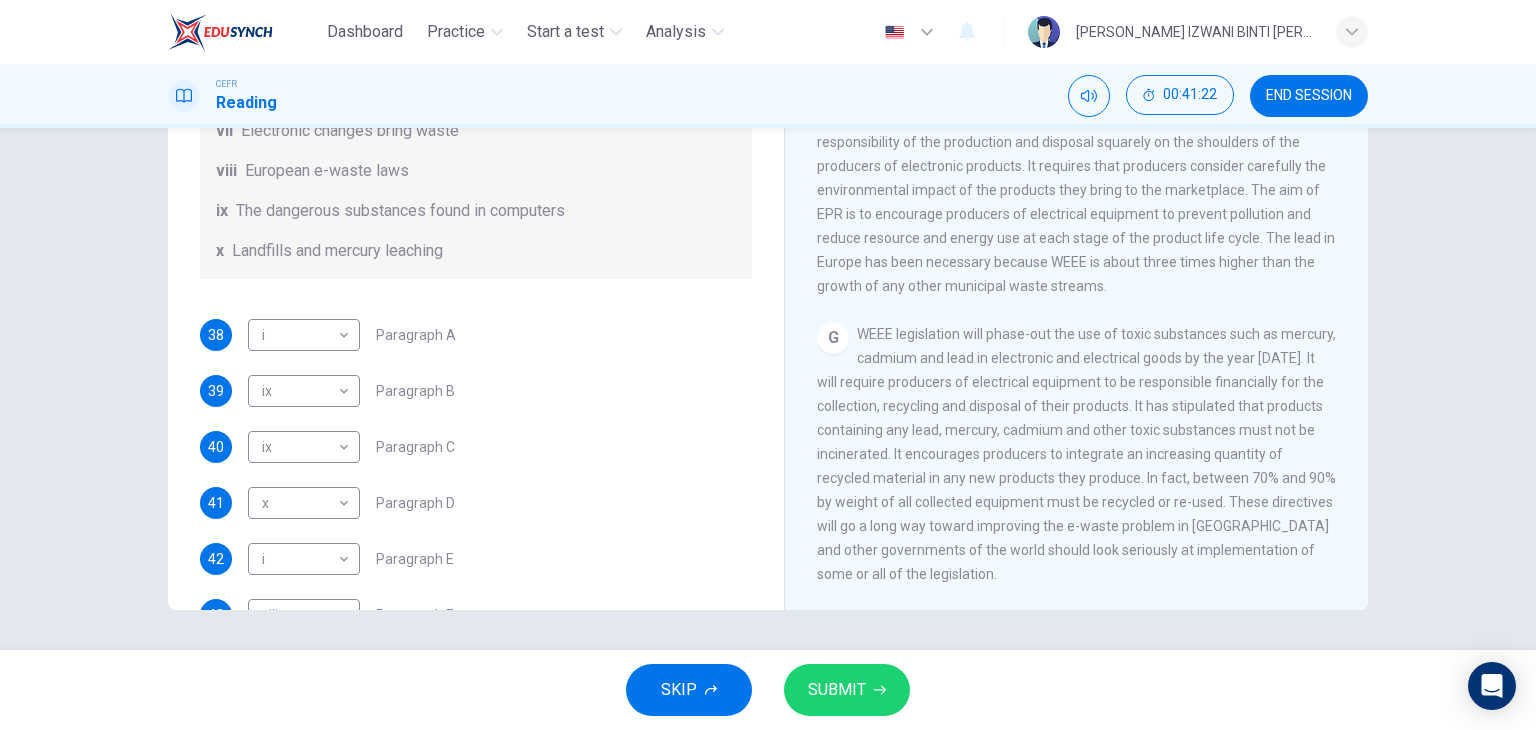scroll, scrollTop: 288, scrollLeft: 0, axis: vertical 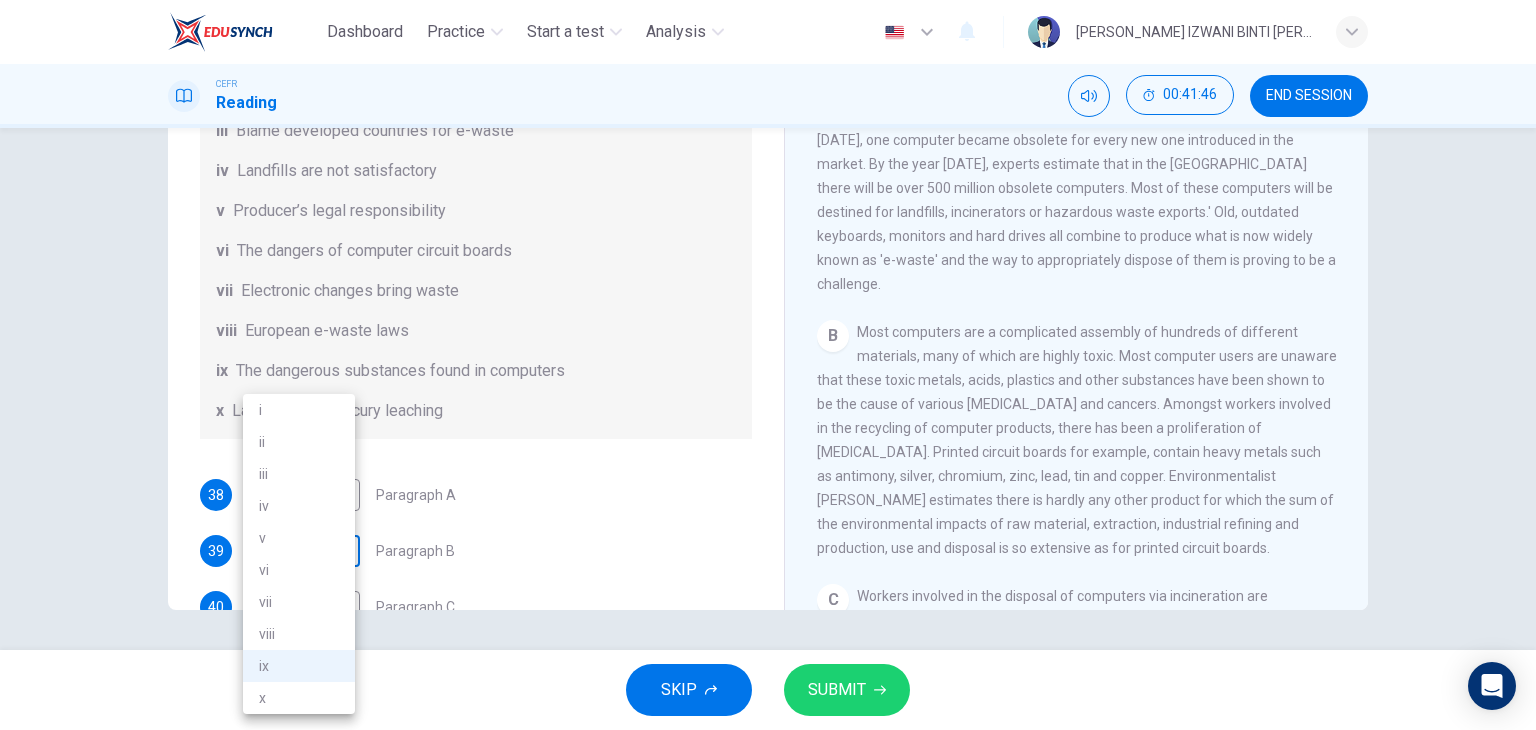 click on "Dashboard Practice Start a test Analysis English en ​ NUR ANIS IZWANI BINTI [PERSON_NAME] CEFR Reading 00:41:46 END SESSION Questions 38 - 44 The Reading Passage has 7 paragraphs,  A-G .
Choose the correct heading for each paragraph from the list of headings below.
Write the correct number,  i-x , in the boxes below. List of Headings i Exporting e-waste ii The hazards of burning computer junk iii Blame developed countries for e-waste iv Landfills are not satisfactory v Producer’s legal responsibility vi The dangers of computer circuit boards vii Electronic changes bring waste viii European e-waste laws ix The dangerous substances found in computers x Landfills and mercury leaching 38 i i ​ Paragraph A 39 ix ix ​ Paragraph B 40 ix ix ​ Paragraph C 41 x x ​ Paragraph D 42 i i ​ Paragraph E 43 viii viii ​ Paragraph F 44 vii vii ​ Paragraph G The Intense Rate of Change in the World CLICK TO ZOOM Click to Zoom A B C D E F G SKIP SUBMIT EduSynch - Online Language Proficiency Testing
Practice" at bounding box center (768, 365) 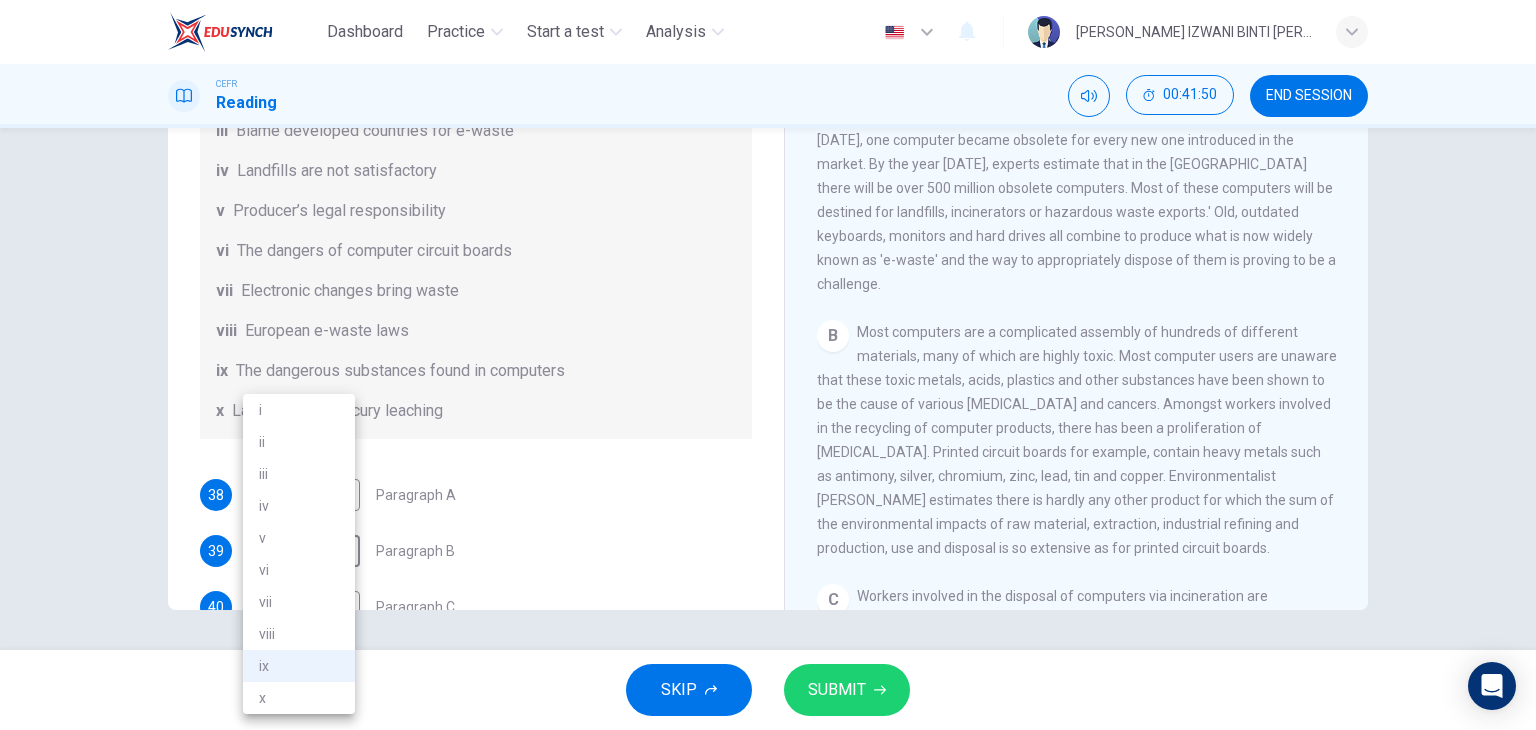 click on "iv" at bounding box center [299, 506] 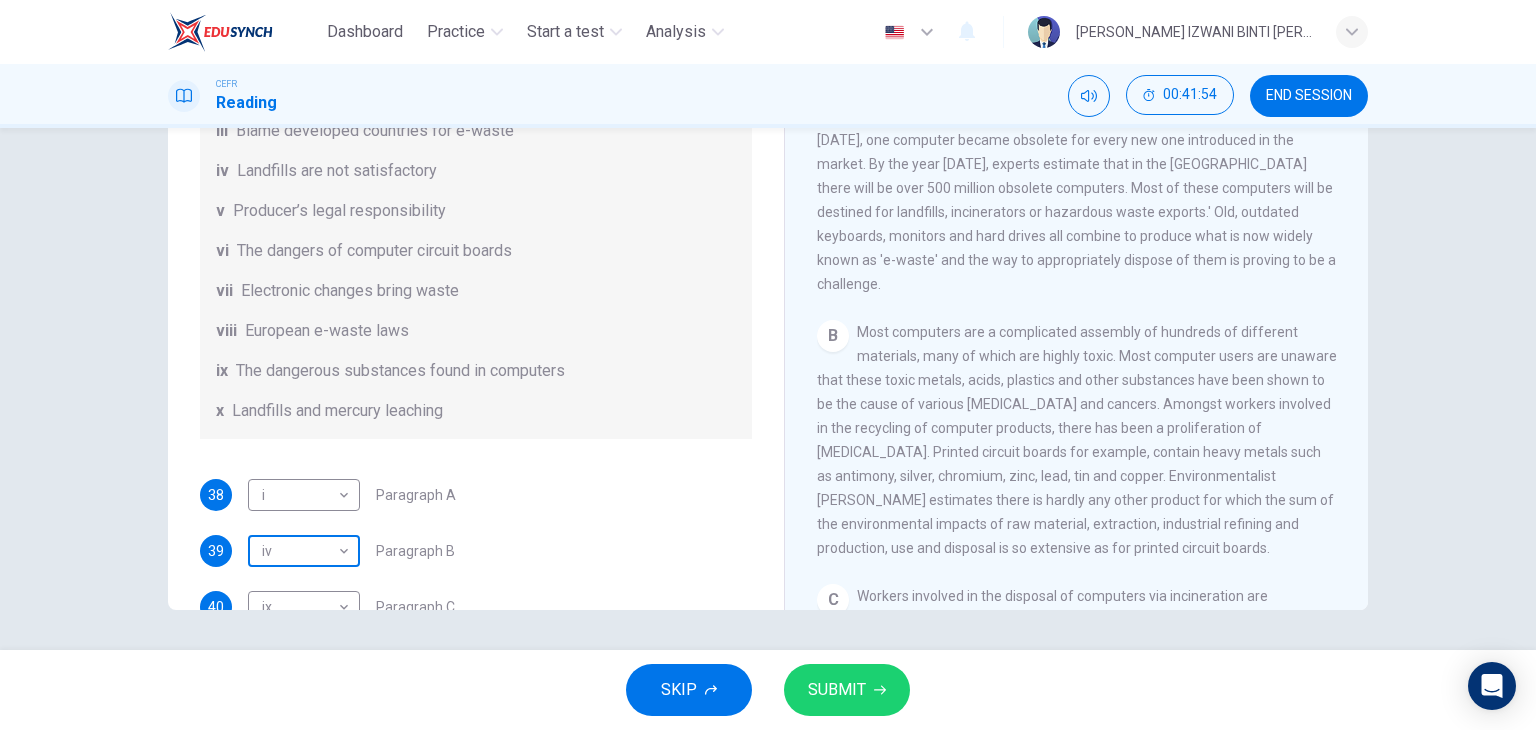 click on "Dashboard Practice Start a test Analysis English en ​ NUR ANIS IZWANI BINTI [PERSON_NAME] CEFR Reading 00:41:54 END SESSION Questions 38 - 44 The Reading Passage has 7 paragraphs,  A-G .
Choose the correct heading for each paragraph from the list of headings below.
Write the correct number,  i-x , in the boxes below. List of Headings i Exporting e-waste ii The hazards of burning computer junk iii Blame developed countries for e-waste iv Landfills are not satisfactory v Producer’s legal responsibility vi The dangers of computer circuit boards vii Electronic changes bring waste viii European e-waste laws ix The dangerous substances found in computers x Landfills and mercury leaching 38 i i ​ Paragraph A 39 iv iv ​ Paragraph B 40 ix ix ​ Paragraph C 41 x x ​ Paragraph D 42 i i ​ Paragraph E 43 viii viii ​ Paragraph F 44 vii vii ​ Paragraph G The Intense Rate of Change in the World CLICK TO ZOOM Click to Zoom A B C D E F G SKIP SUBMIT EduSynch - Online Language Proficiency Testing
Practice" at bounding box center (768, 365) 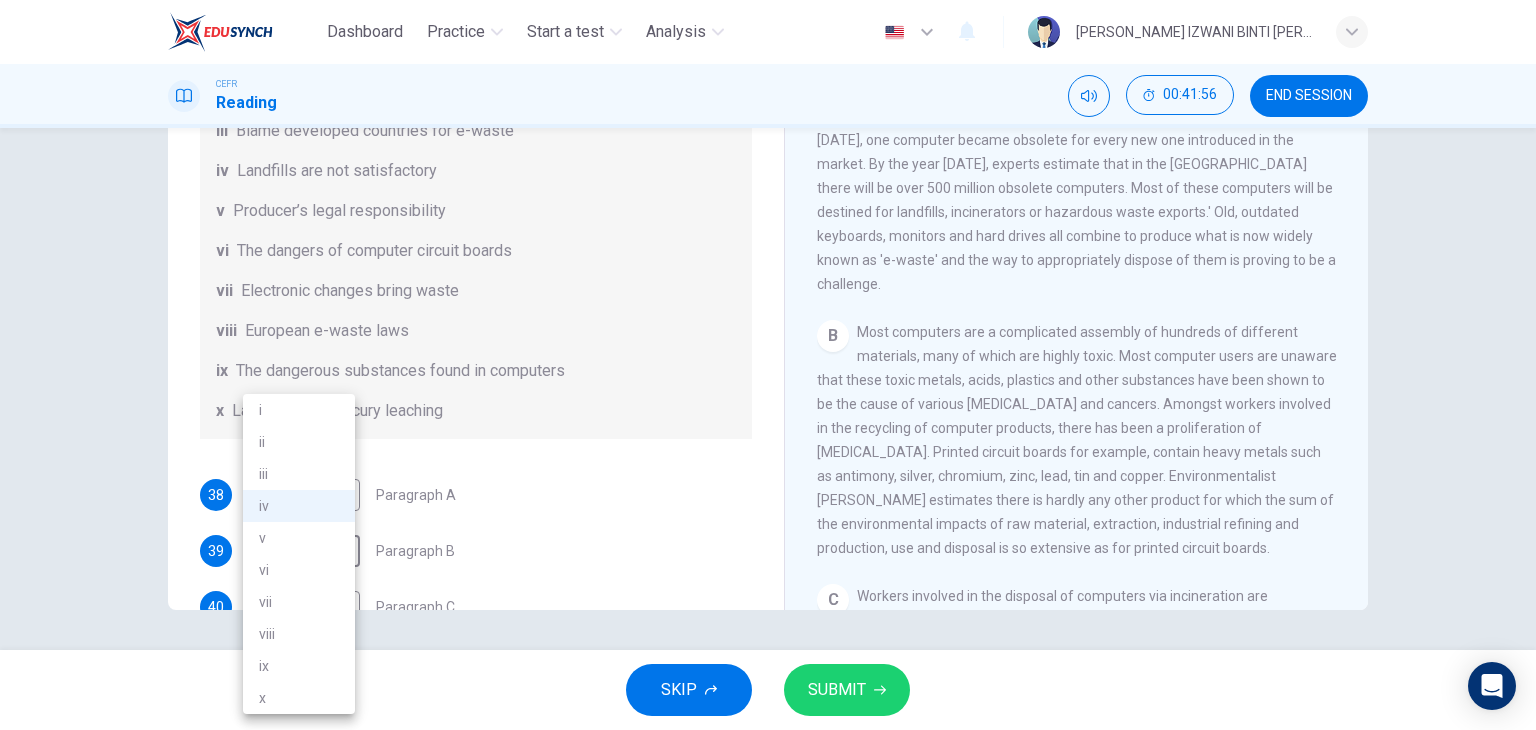 click on "vi" at bounding box center [299, 570] 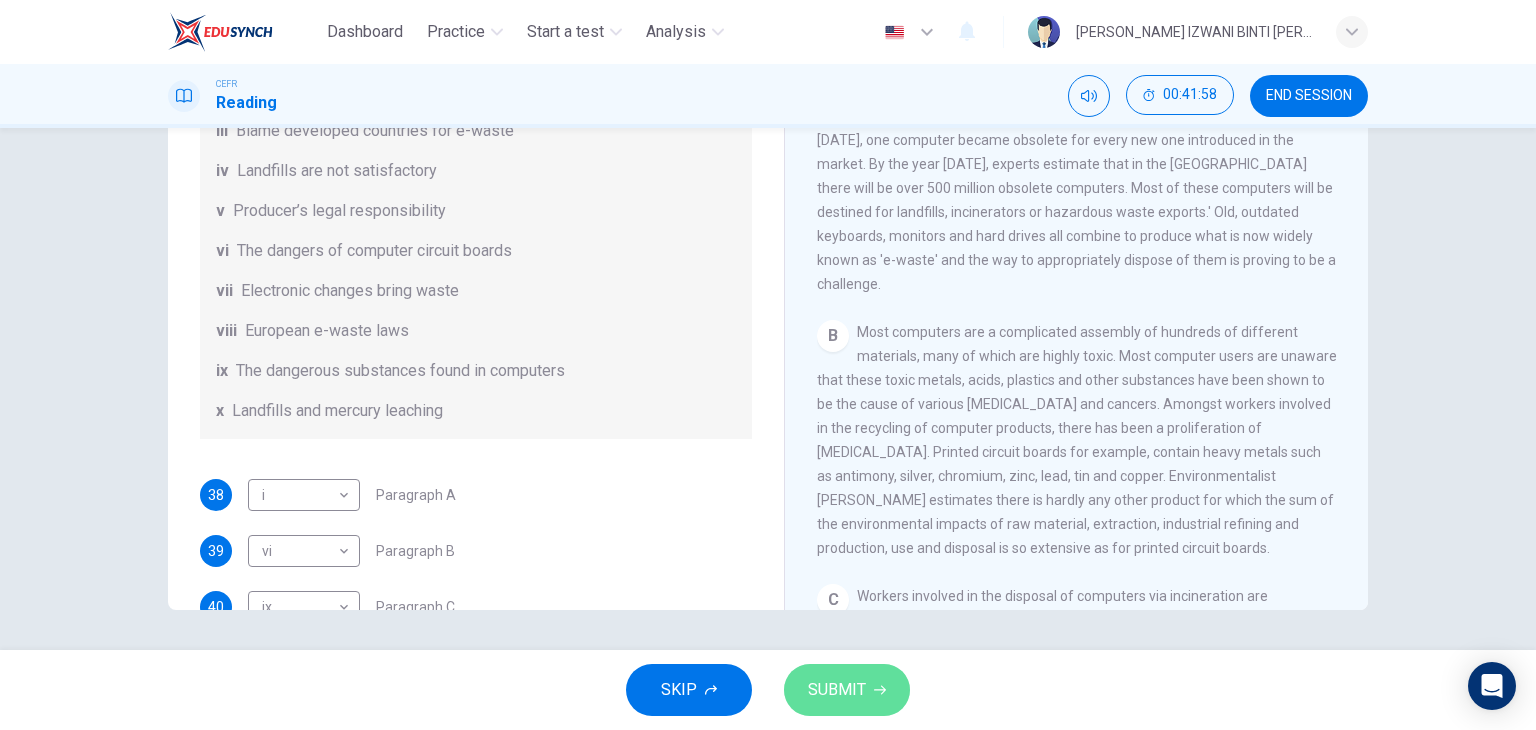 click on "SUBMIT" at bounding box center [837, 690] 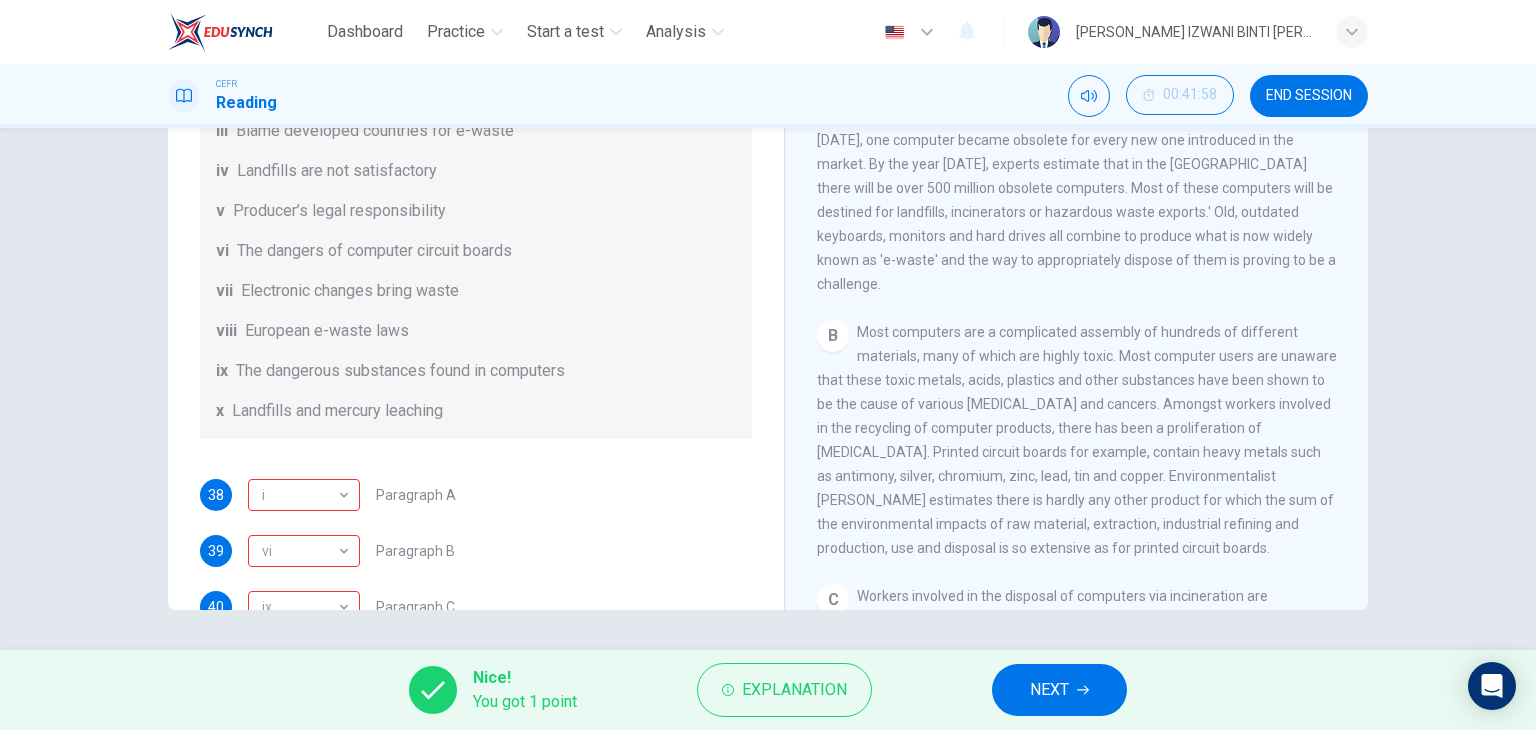 scroll, scrollTop: 488, scrollLeft: 0, axis: vertical 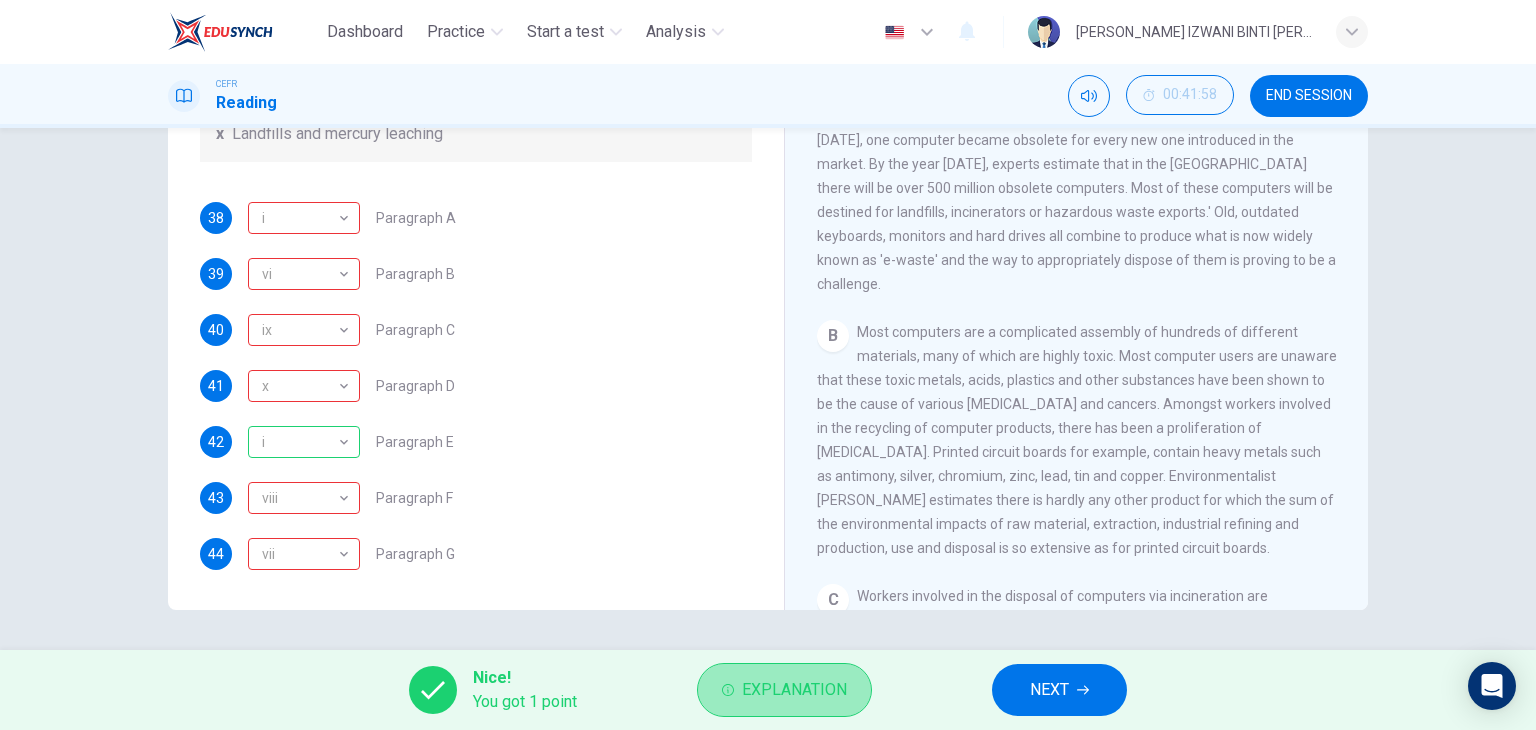 click on "Explanation" at bounding box center [784, 690] 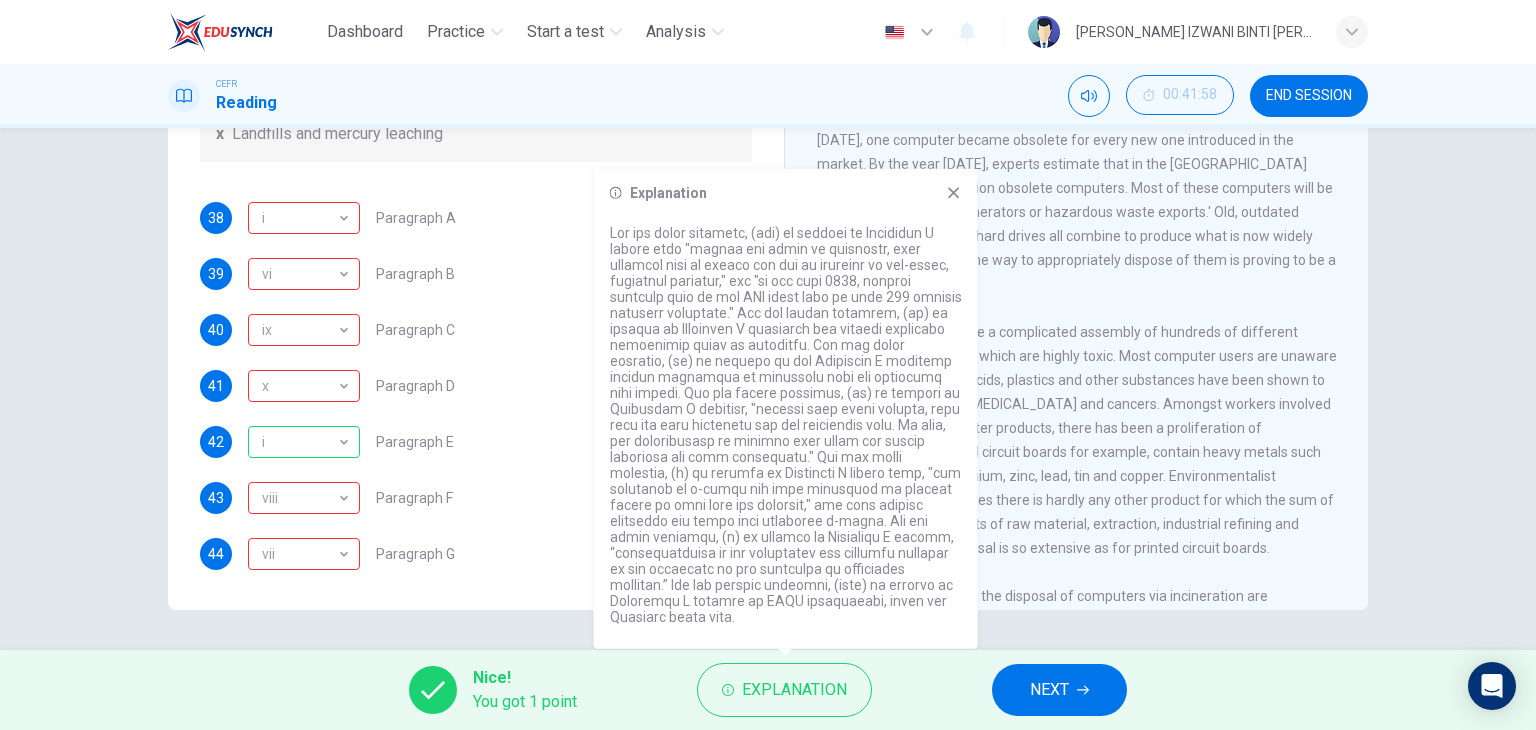 click on "NEXT" at bounding box center [1049, 690] 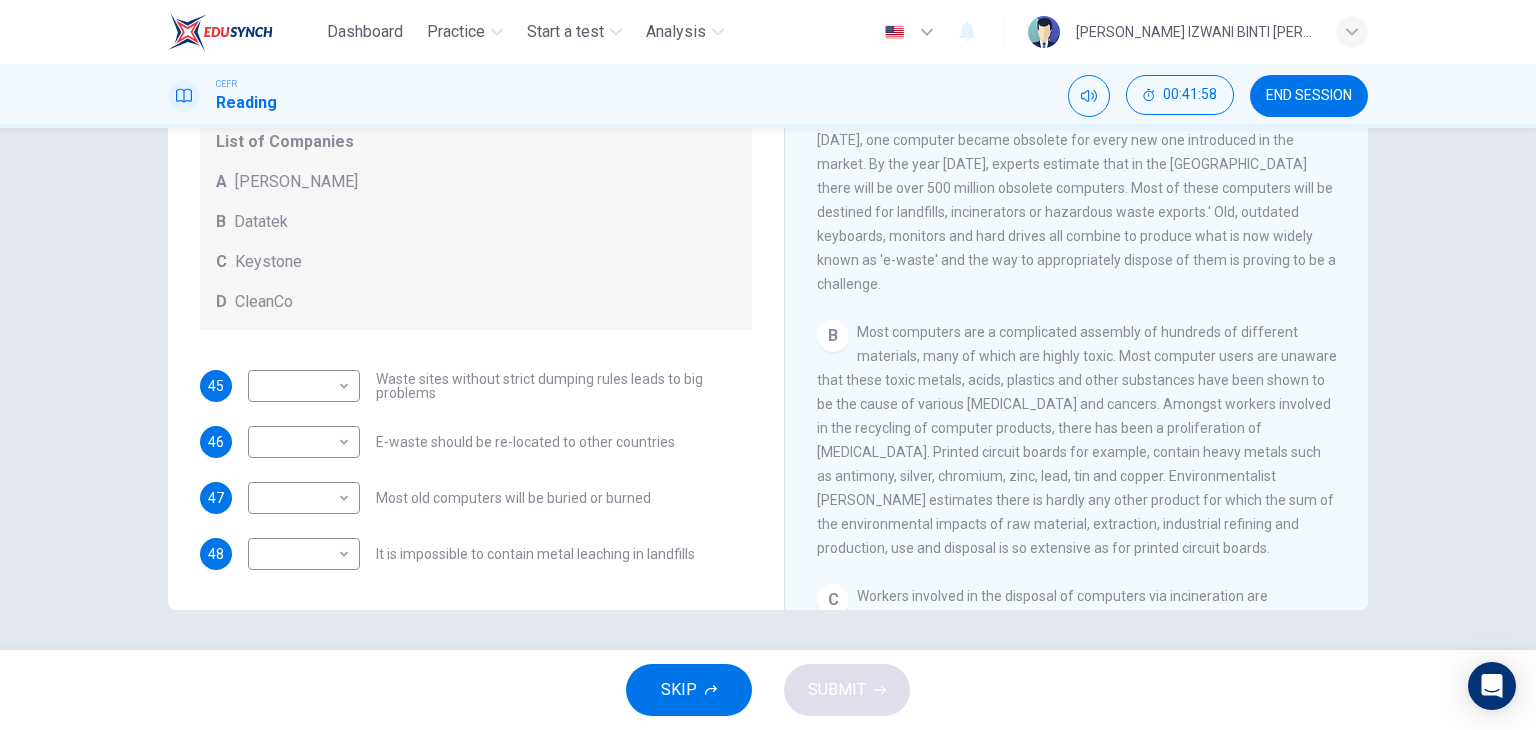 scroll, scrollTop: 104, scrollLeft: 0, axis: vertical 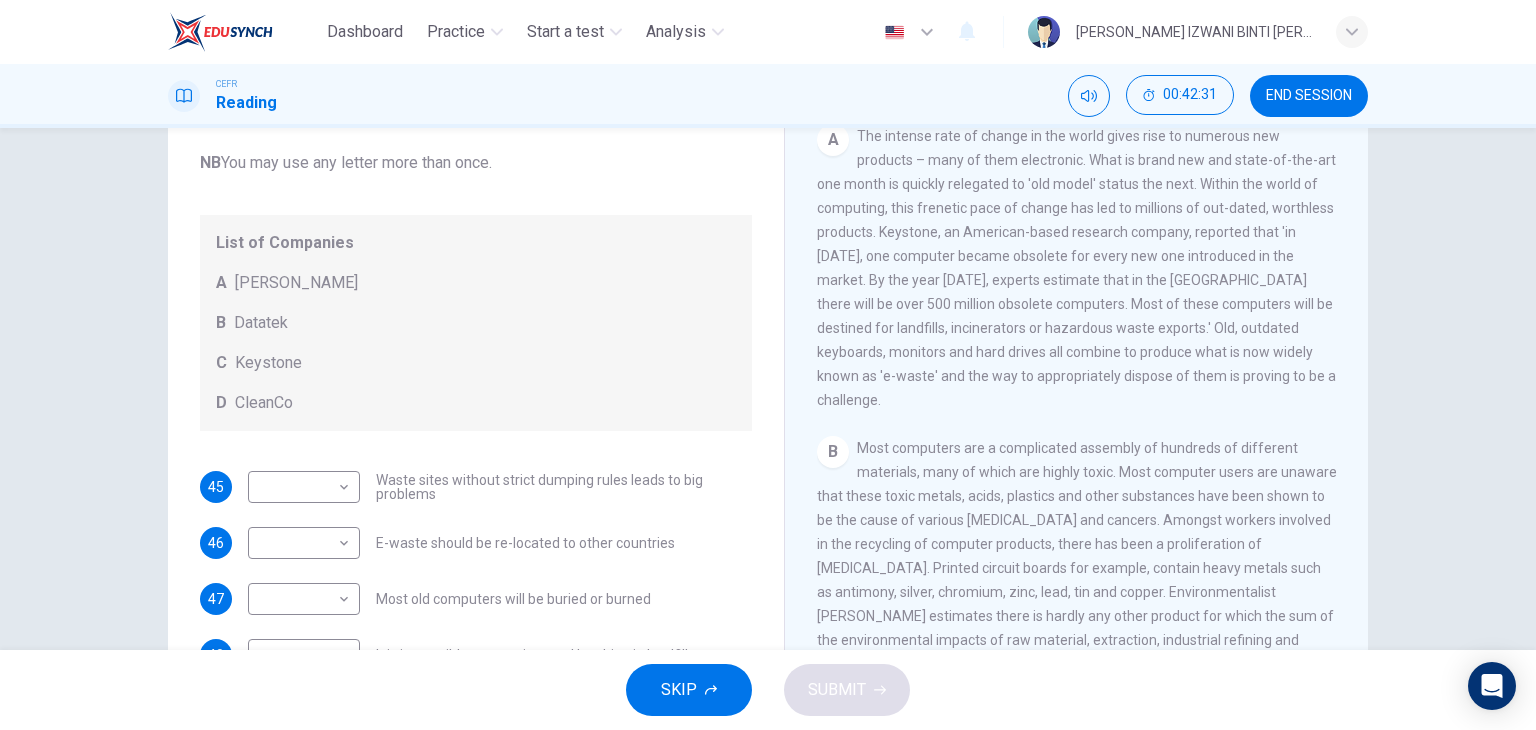 click on "A The intense rate of change in the world gives rise to numerous new products – many of them electronic. What is brand new and state-of-the-art one month is quickly relegated to 'old model' status the next. Within the world of computing, this frenetic pace of change has led to millions of out-dated, worthless products. Keystone, an American-based research company, reported that 'in [DATE], one computer became obsolete for every new one introduced in the market. By the year [DATE], experts estimate that in the [GEOGRAPHIC_DATA] there will be over 500 million obsolete computers. Most of these computers will be destined for landfills, incinerators or hazardous waste exports.' Old, outdated keyboards, monitors and hard drives all combine to produce what is now widely known as 'e-waste' and the way to appropriately dispose of them is proving to be a challenge." at bounding box center (1077, 268) 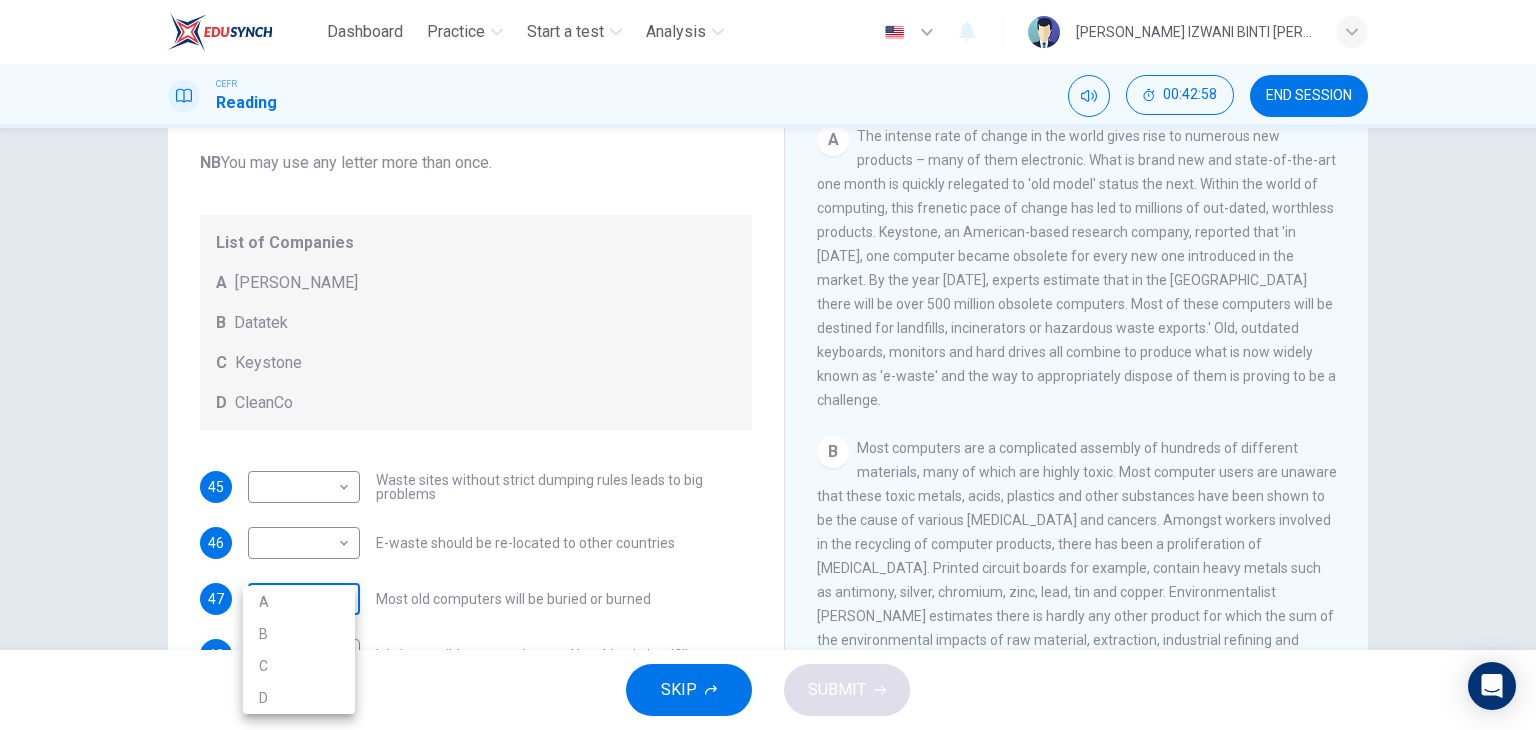 click on "Dashboard Practice Start a test Analysis English en ​ NUR ANIS IZWANI BINTI [PERSON_NAME] CEFR Reading 00:42:58 END SESSION Questions 45 - 48 Look at the following list of statements and the list of
companies below.
Match each statement with the correct company. Write the correct letter A-D in the boxes below on your answer sheet.
NB  You may use any letter more than once. List of Companies A Noranda Smelter B Datatek C Keystone D CleanCo 45 ​ ​ Waste sites without strict dumping rules leads to big problems 46 ​ ​ E-waste should be re-located to other countries 47 ​ ​ Most old computers will be buried or burned 48 ​ ​ It is impossible to contain metal leaching in landfills The Intense Rate of Change in the World CLICK TO ZOOM Click to Zoom A B C D E F G SKIP SUBMIT EduSynch - Online Language Proficiency Testing
Dashboard Practice Start a test Analysis Notifications © Copyright  2025 A B C D" at bounding box center [768, 365] 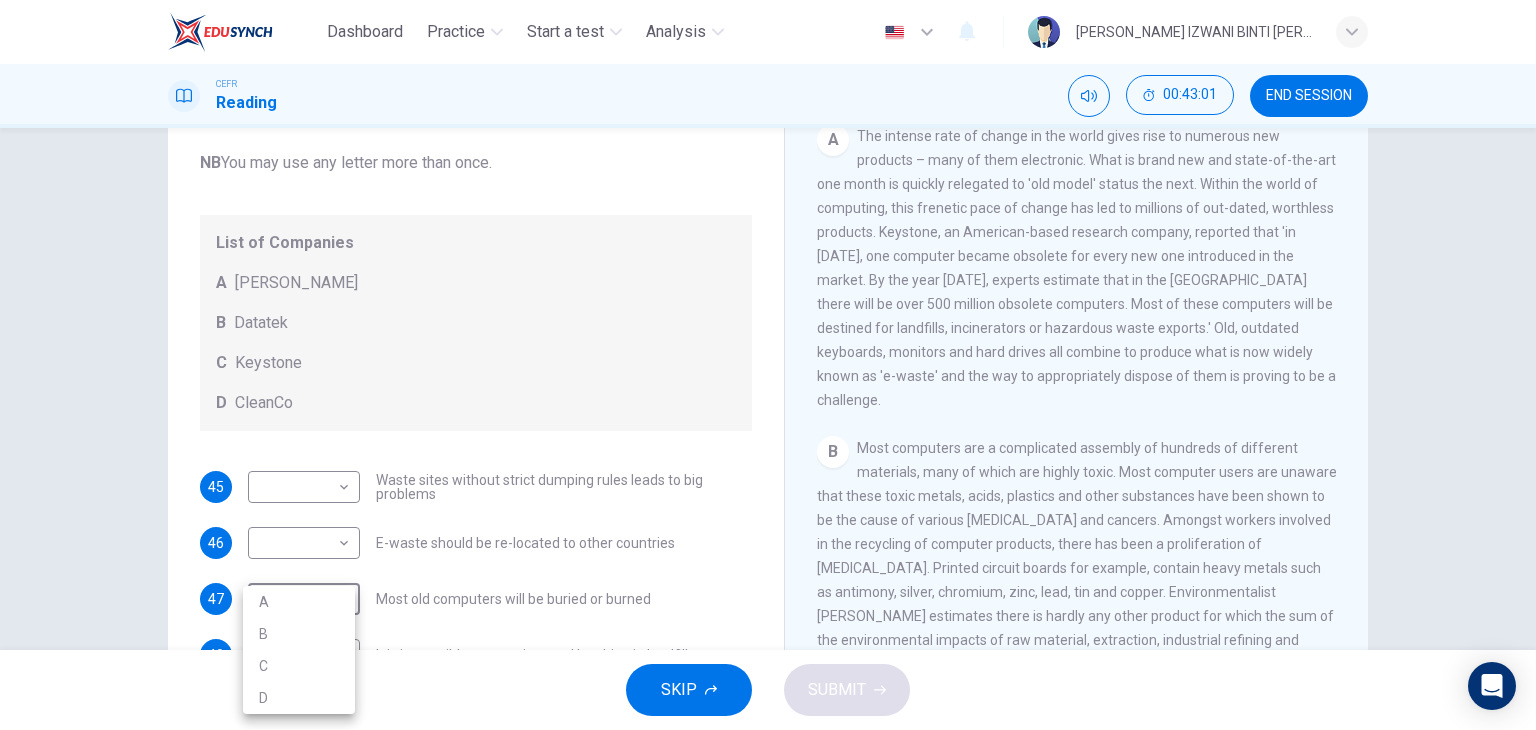 click on "C" at bounding box center [299, 666] 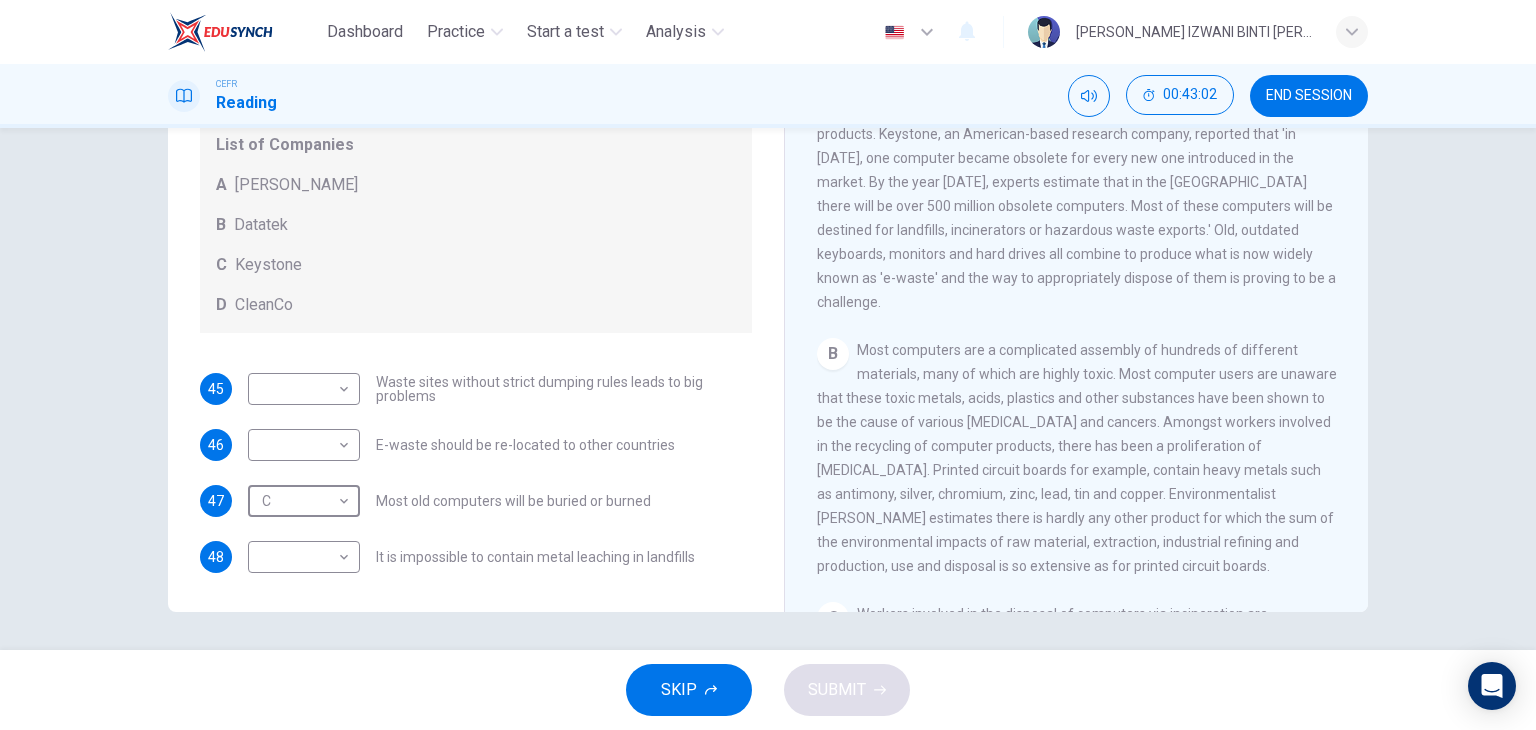 scroll, scrollTop: 253, scrollLeft: 0, axis: vertical 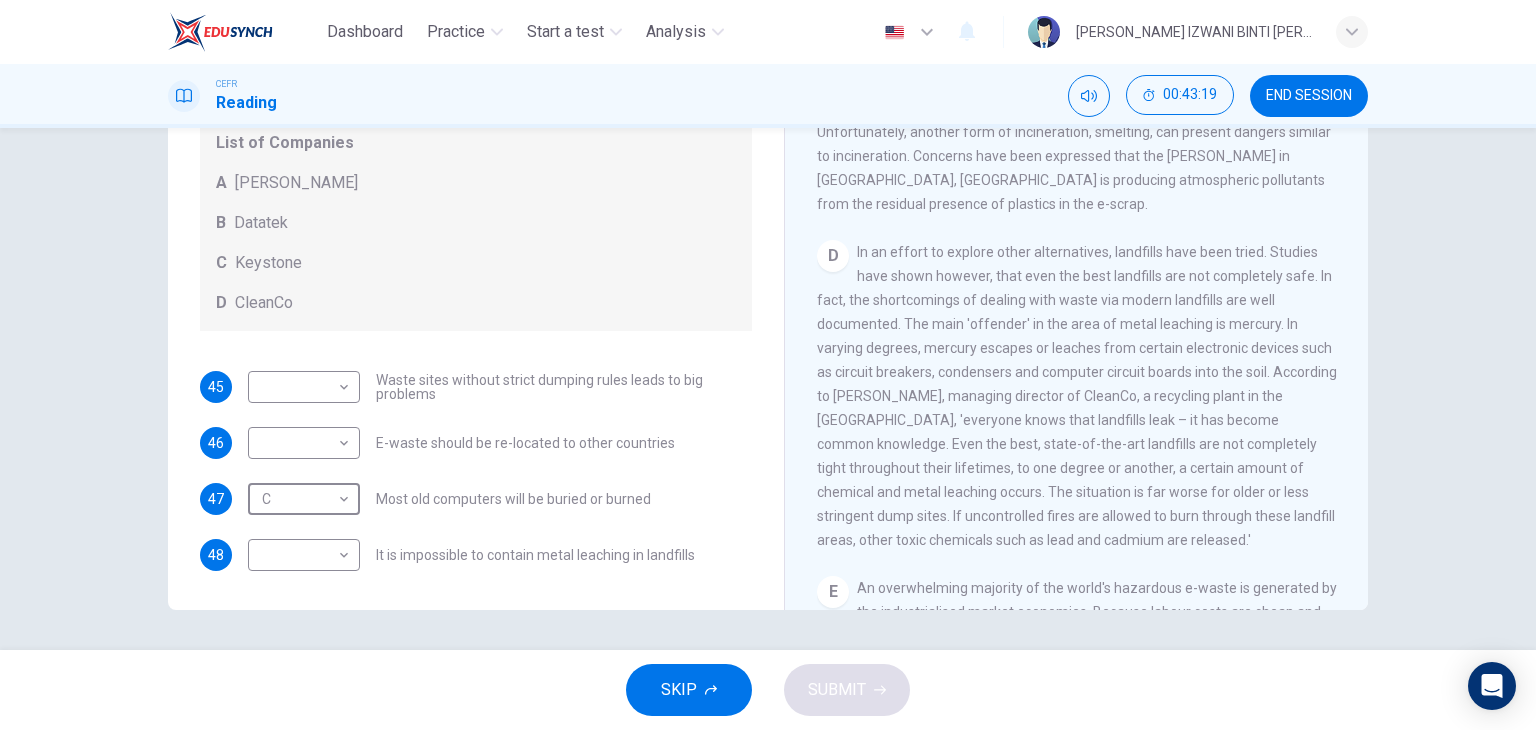 click on "In an effort to explore other alternatives, landfills have been tried. Studies have shown however, that even the best landfills are not completely safe. In fact, the shortcomings of dealing with waste via modern landfills are well documented. The main 'offender' in the area of metal leaching is mercury. In varying degrees, mercury escapes or leaches from certain electronic devices such as circuit breakers, condensers and computer circuit boards into the soil. According to [PERSON_NAME], managing director of CleanCo, a recycling plant in the [GEOGRAPHIC_DATA], 'everyone knows that landfills leak – it has become common knowledge. Even the best, state-of-the-art landfills are not completely tight throughout their lifetimes, to one degree or another, a certain amount of chemical and metal leaching occurs. The situation is far worse for older or less stringent dump sites. If uncontrolled fires are allowed to burn through these landfill areas, other toxic chemicals such as lead and cadmium are released.'" at bounding box center [1077, 396] 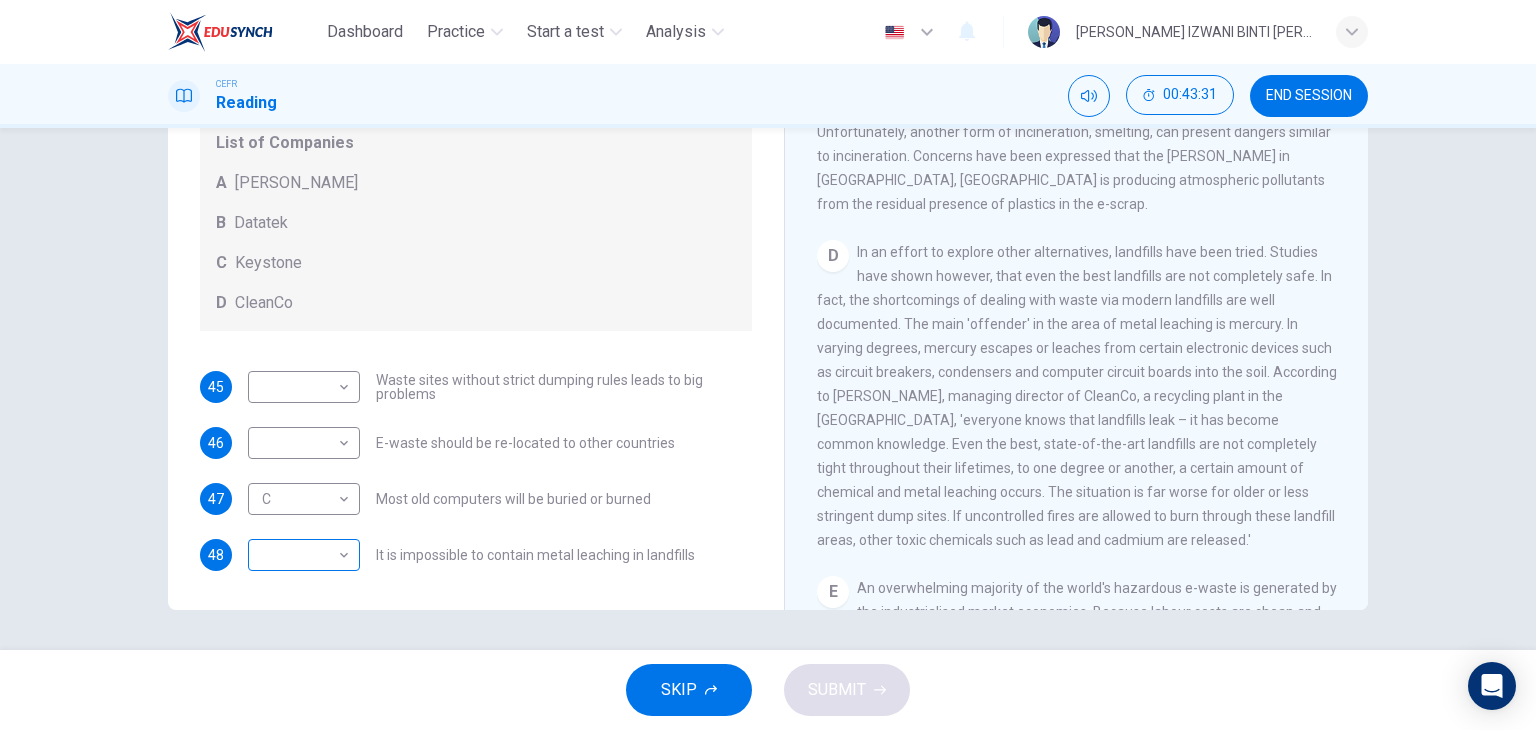 click on "Dashboard Practice Start a test Analysis English en ​ NUR ANIS IZWANI BINTI [PERSON_NAME] CEFR Reading 00:43:31 END SESSION Questions 45 - 48 Look at the following list of statements and the list of
companies below.
Match each statement with the correct company. Write the correct letter A-D in the boxes below on your answer sheet.
NB  You may use any letter more than once. List of Companies A Noranda Smelter B Datatek C Keystone D CleanCo 45 ​ ​ Waste sites without strict dumping rules leads to big problems 46 ​ ​ E-waste should be re-located to other countries 47 C C ​ Most old computers will be buried or burned 48 ​ ​ It is impossible to contain metal leaching in landfills The Intense Rate of Change in the World CLICK TO ZOOM Click to Zoom A B C D E F G SKIP SUBMIT EduSynch - Online Language Proficiency Testing
Dashboard Practice Start a test Analysis Notifications © Copyright  2025" at bounding box center (768, 365) 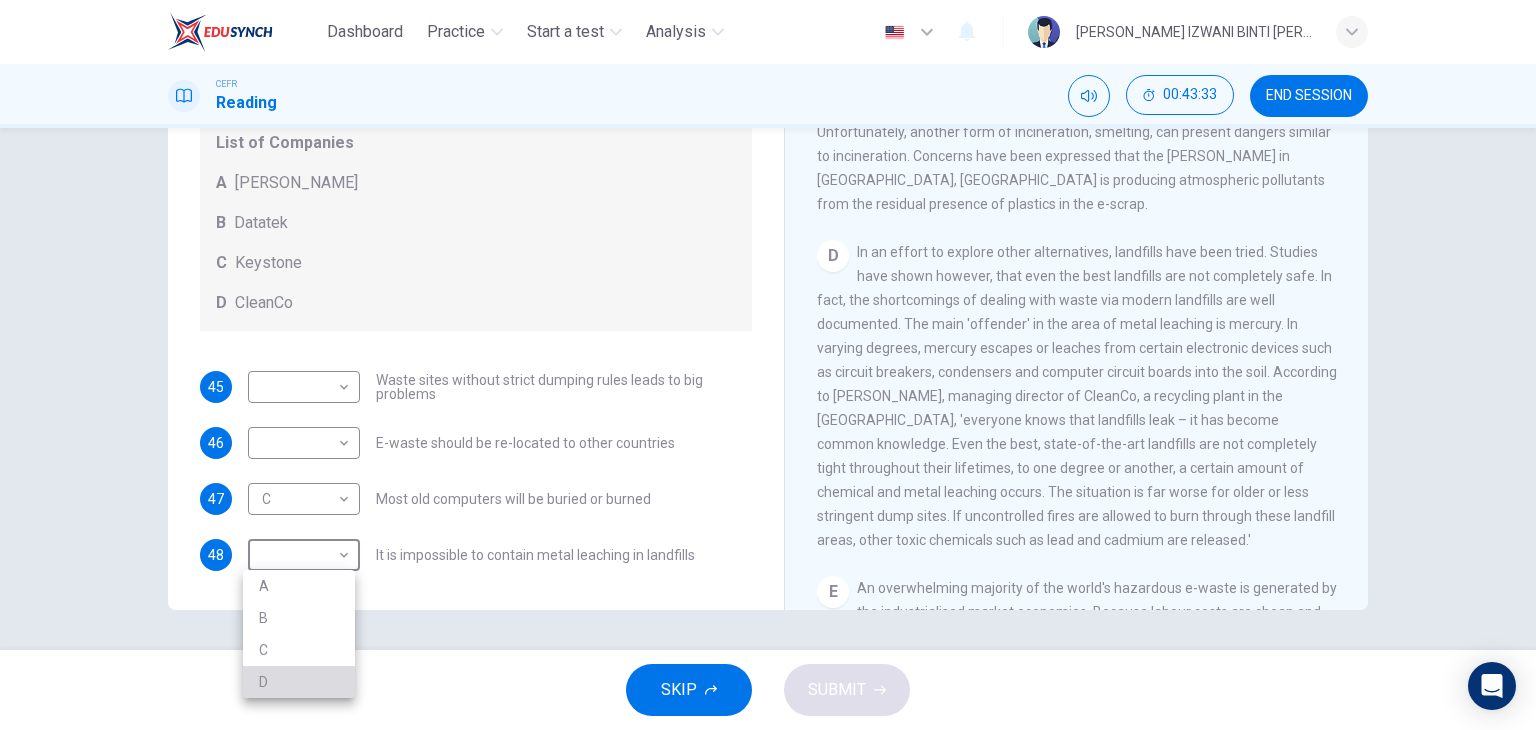 click on "D" at bounding box center (299, 682) 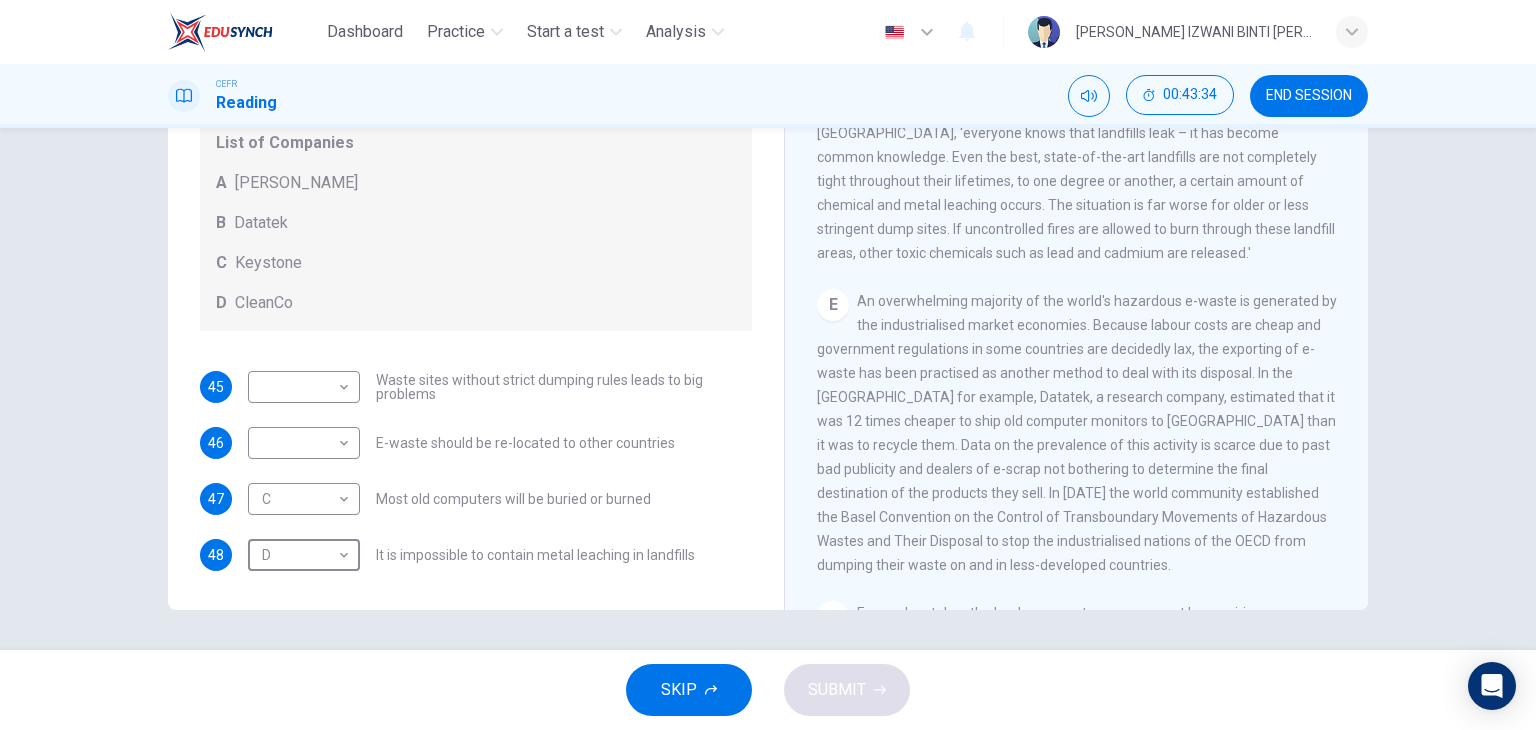 scroll, scrollTop: 1300, scrollLeft: 0, axis: vertical 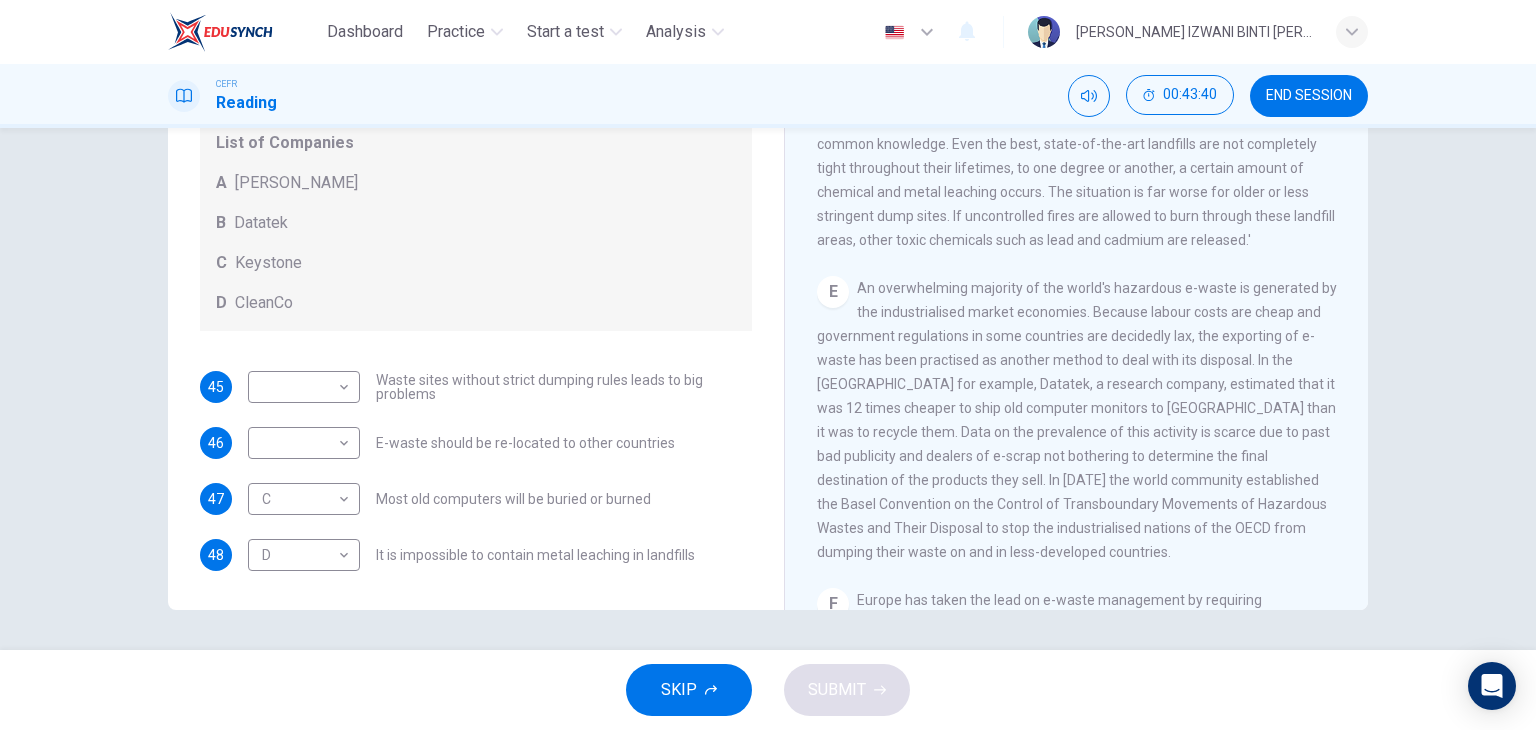 click on "An overwhelming majority of the world's hazardous e-waste is generated by the industrialised market economies. Because labour costs are cheap and government regulations in some countries are decidedly lax, the exporting of e-waste has been practised as another method to deal with its disposal. In the [GEOGRAPHIC_DATA] for example, Datatek, a research company, estimated that it was 12 times cheaper to ship old computer monitors to [GEOGRAPHIC_DATA] than it was to recycle them. Data on the prevalence of this activity is scarce due to past bad publicity and dealers of e-scrap not bothering to determine the final destination of the products they sell. In [DATE] the world community established the Basel Convention on the Control of Transboundary Movements of Hazardous Wastes and Their Disposal to stop the industrialised nations of the OECD from dumping their waste on and in less-developed countries." at bounding box center [1077, 420] 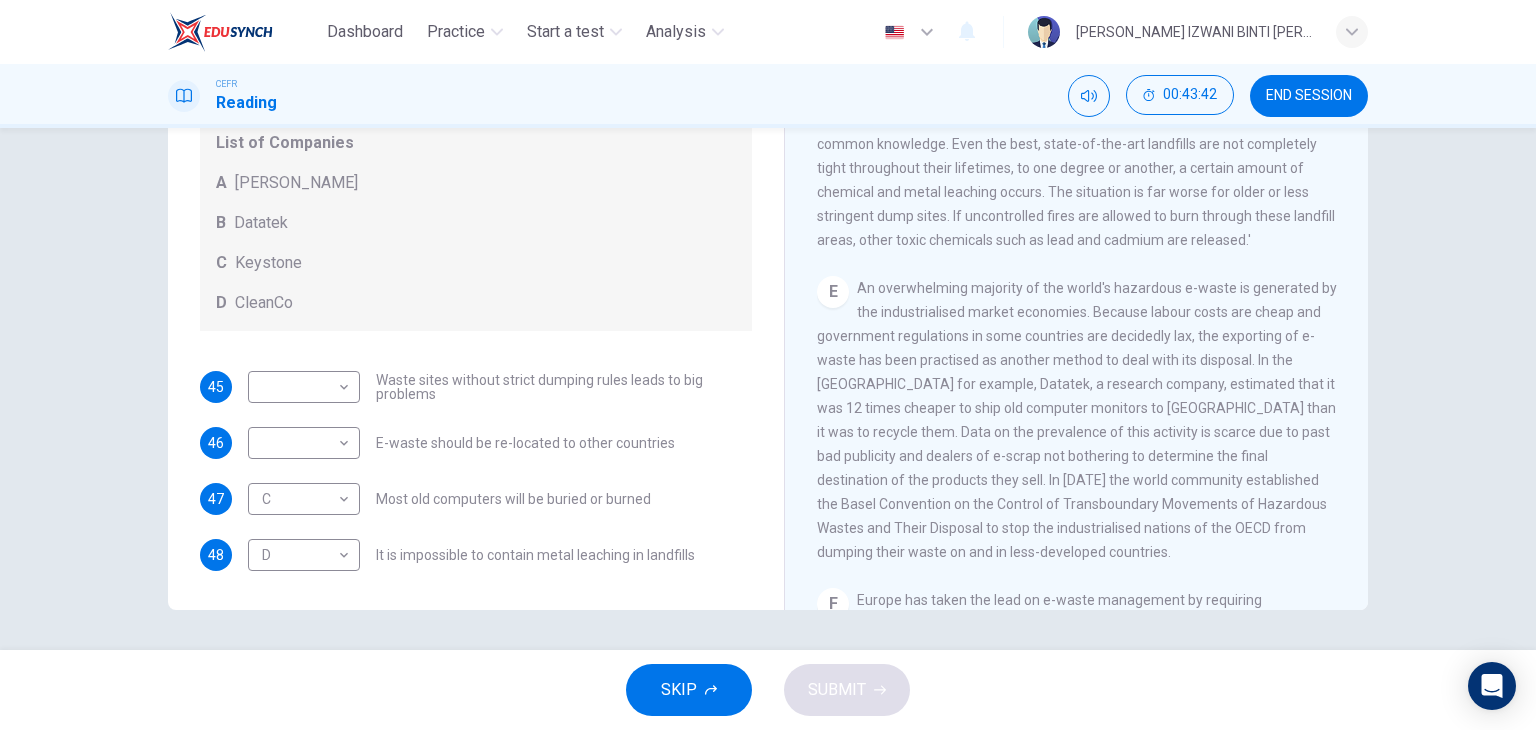 drag, startPoint x: 1077, startPoint y: 364, endPoint x: 1175, endPoint y: 380, distance: 99.29753 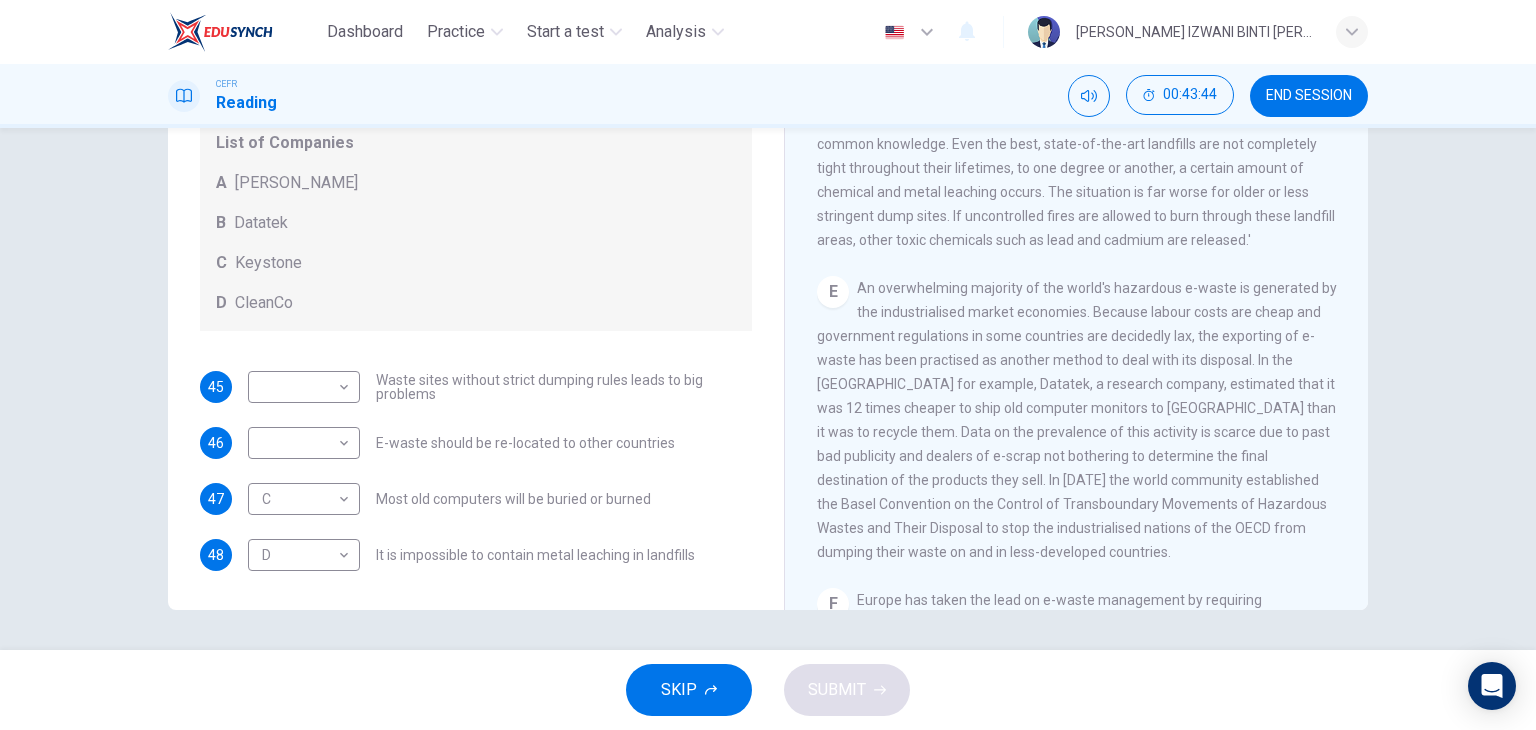 drag, startPoint x: 924, startPoint y: 392, endPoint x: 1241, endPoint y: 413, distance: 317.69482 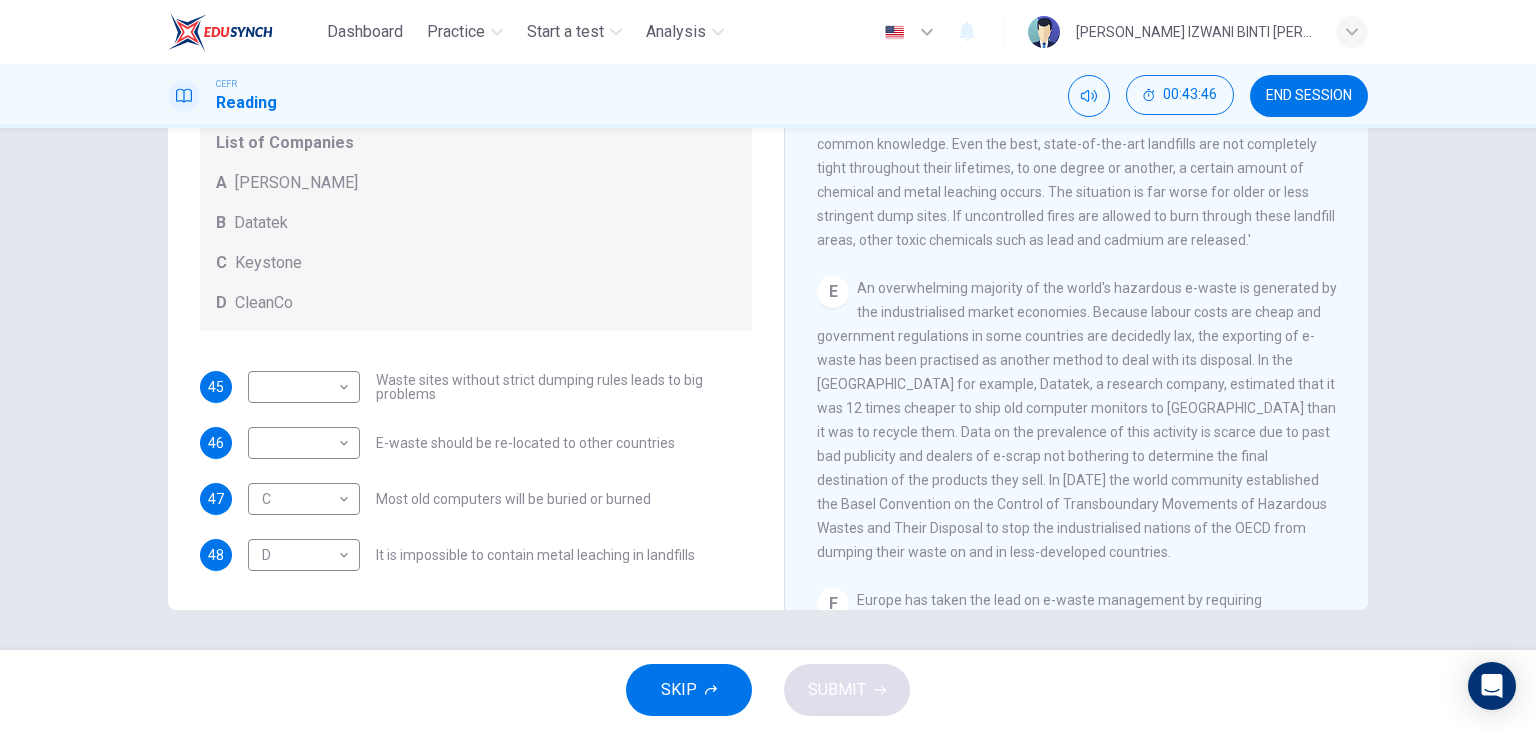 drag, startPoint x: 900, startPoint y: 450, endPoint x: 980, endPoint y: 451, distance: 80.00625 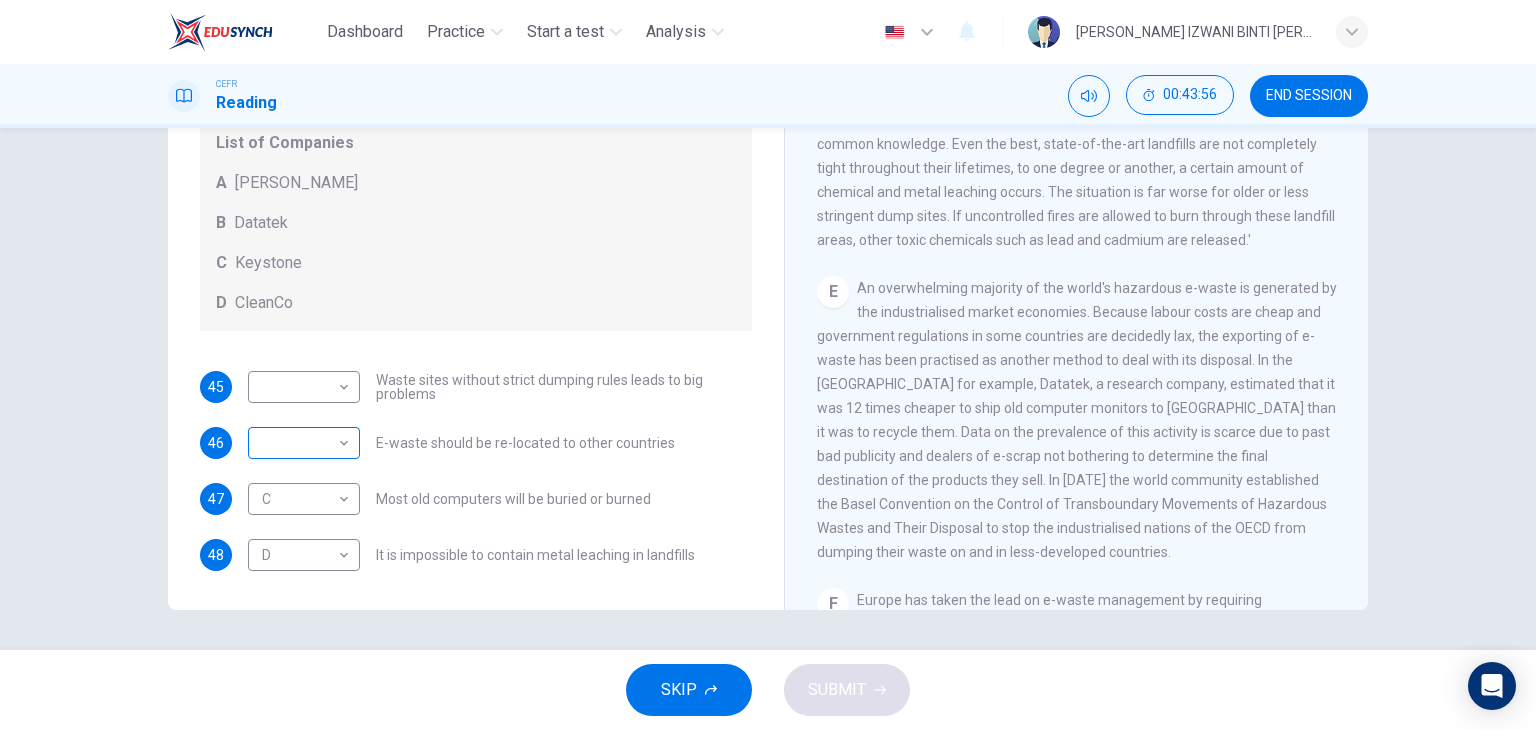 click on "Dashboard Practice Start a test Analysis English en ​ NUR ANIS IZWANI BINTI [PERSON_NAME] CEFR Reading 00:43:56 END SESSION Questions 45 - 48 Look at the following list of statements and the list of
companies below.
Match each statement with the correct company. Write the correct letter A-D in the boxes below on your answer sheet.
NB  You may use any letter more than once. List of Companies A Noranda Smelter B Datatek C Keystone D CleanCo 45 ​ ​ Waste sites without strict dumping rules leads to big problems 46 ​ ​ E-waste should be re-located to other countries 47 C C ​ Most old computers will be buried or burned 48 D D ​ It is impossible to contain metal leaching in landfills The Intense Rate of Change in the World CLICK TO ZOOM Click to Zoom A B C D E F G SKIP SUBMIT EduSynch - Online Language Proficiency Testing
Dashboard Practice Start a test Analysis Notifications © Copyright  2025" at bounding box center (768, 365) 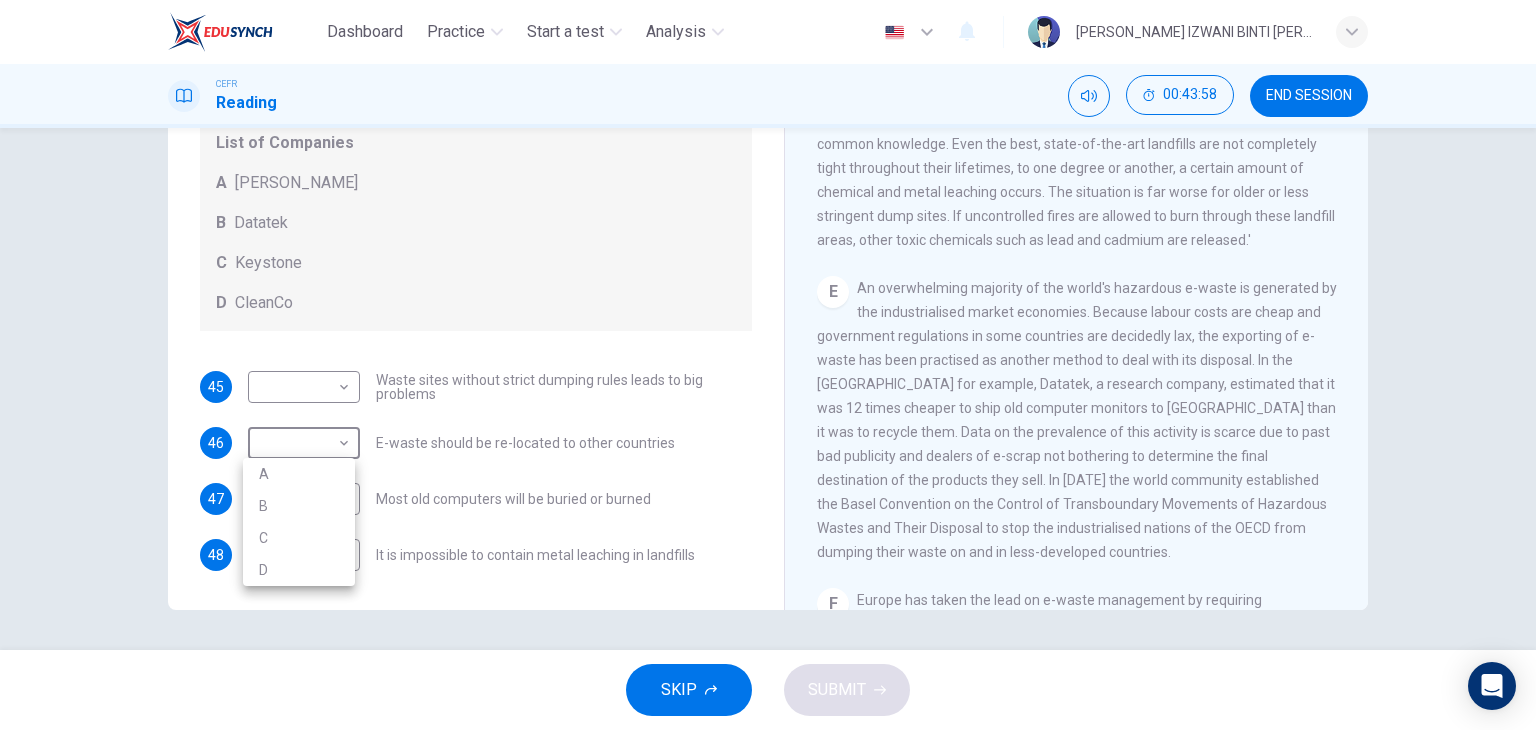 click on "B" at bounding box center [299, 506] 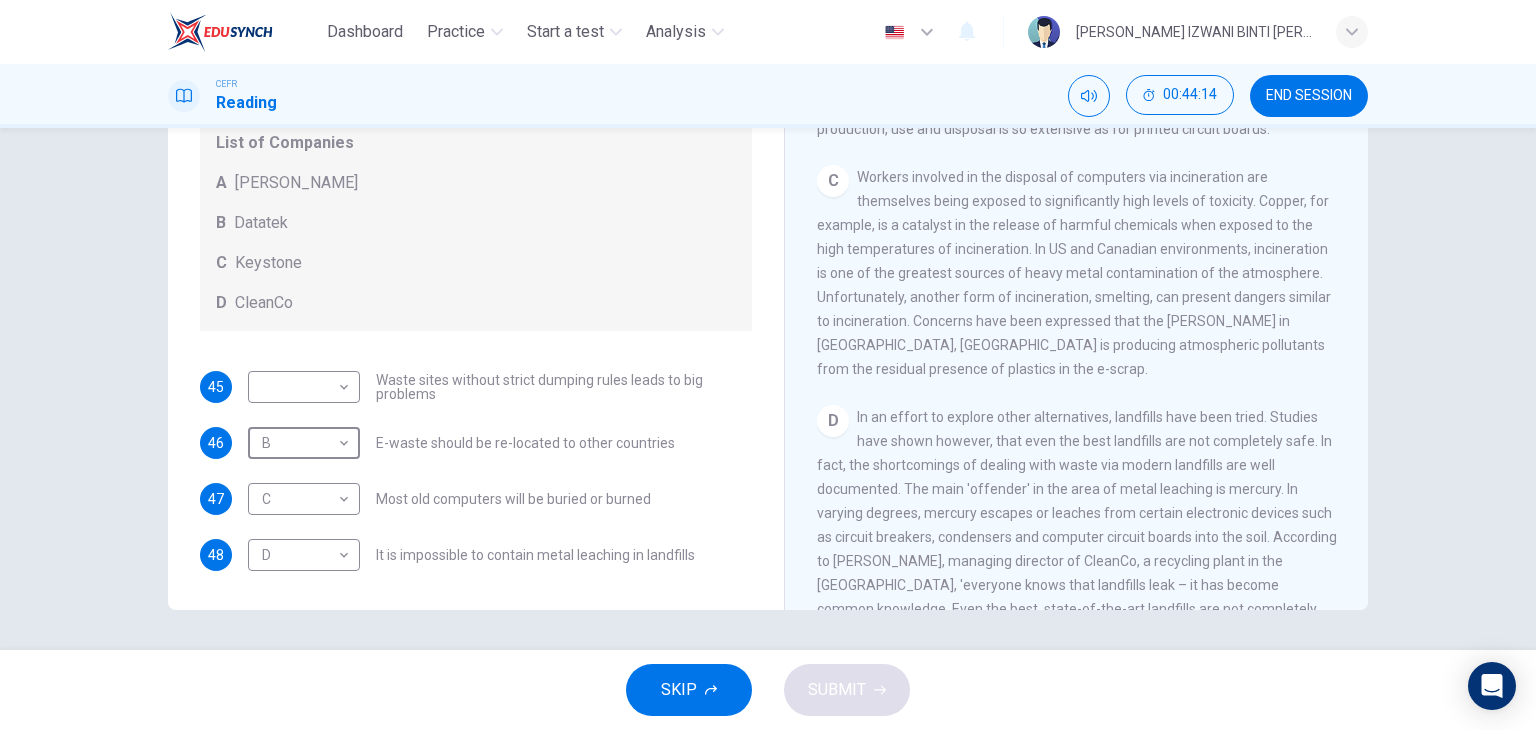 scroll, scrollTop: 716, scrollLeft: 0, axis: vertical 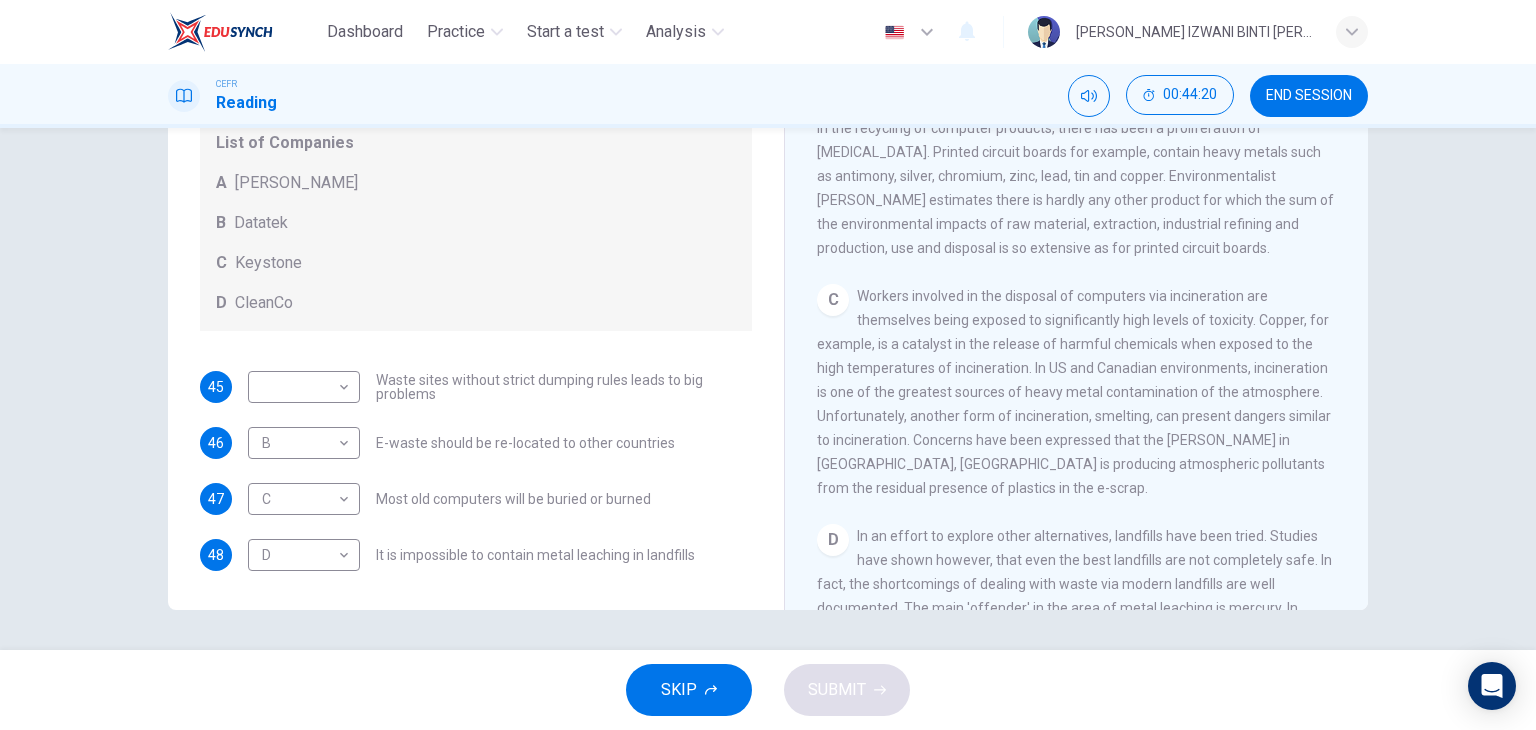 drag, startPoint x: 966, startPoint y: 306, endPoint x: 1264, endPoint y: 321, distance: 298.3773 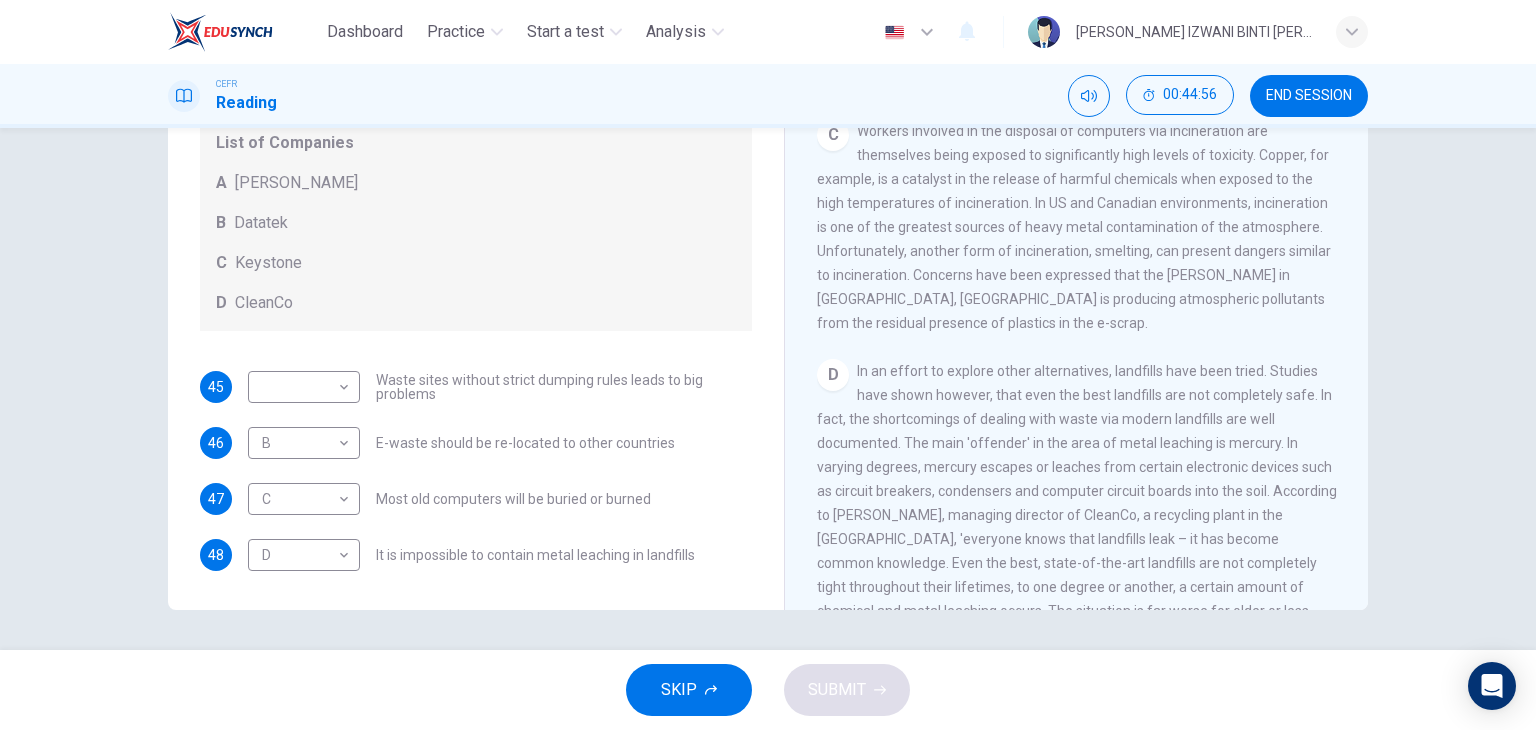 scroll, scrollTop: 916, scrollLeft: 0, axis: vertical 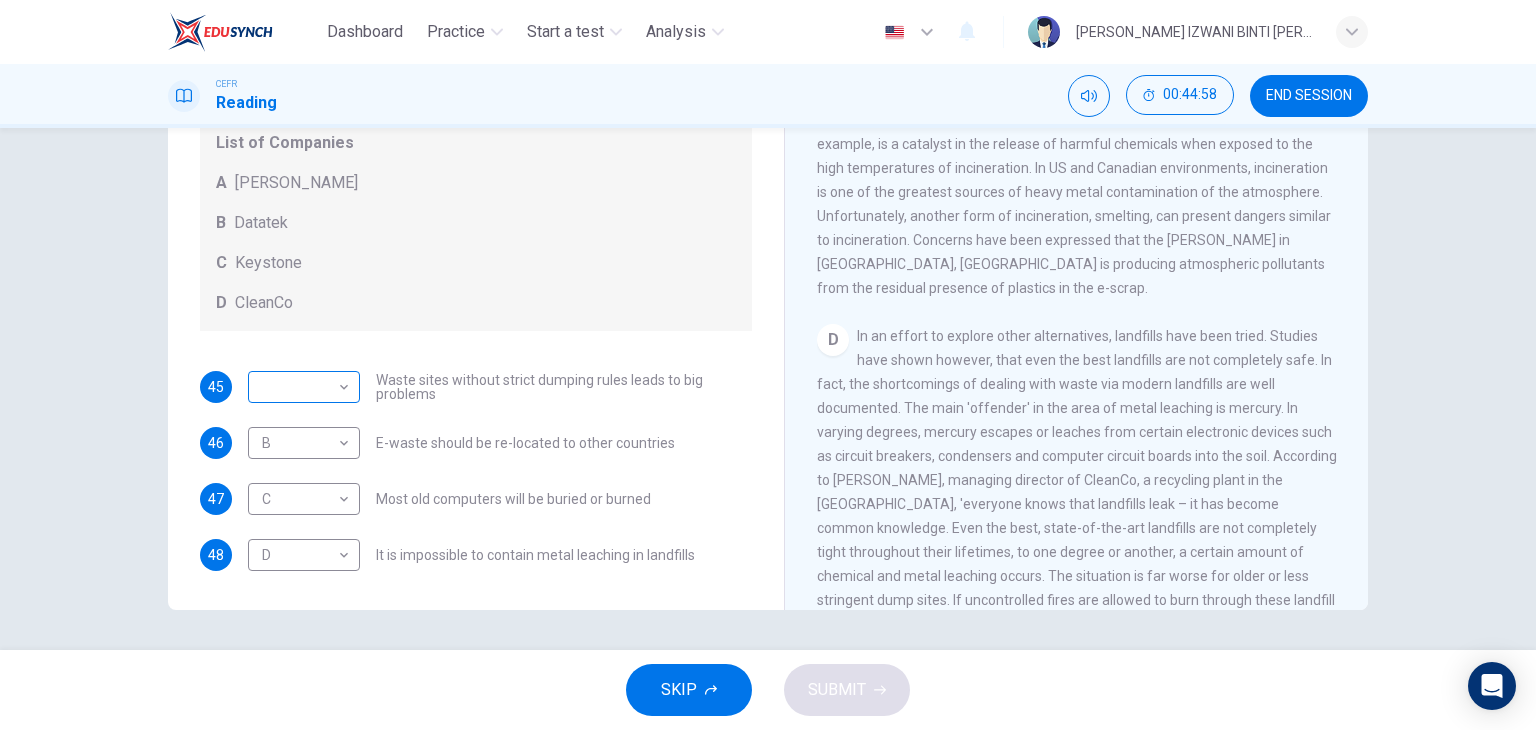 click on "Dashboard Practice Start a test Analysis English en ​ NUR ANIS IZWANI BINTI [PERSON_NAME] CEFR Reading 00:44:58 END SESSION Questions 45 - 48 Look at the following list of statements and the list of
companies below.
Match each statement with the correct company. Write the correct letter A-D in the boxes below on your answer sheet.
NB  You may use any letter more than once. List of Companies A Noranda Smelter B Datatek C Keystone D CleanCo 45 ​ ​ Waste sites without strict dumping rules leads to big problems 46 B B ​ E-waste should be re-located to other countries 47 C C ​ Most old computers will be buried or burned 48 D D ​ It is impossible to contain metal leaching in landfills The Intense Rate of Change in the World CLICK TO ZOOM Click to Zoom A B C D E F G SKIP SUBMIT EduSynch - Online Language Proficiency Testing
Dashboard Practice Start a test Analysis Notifications © Copyright  2025" at bounding box center (768, 365) 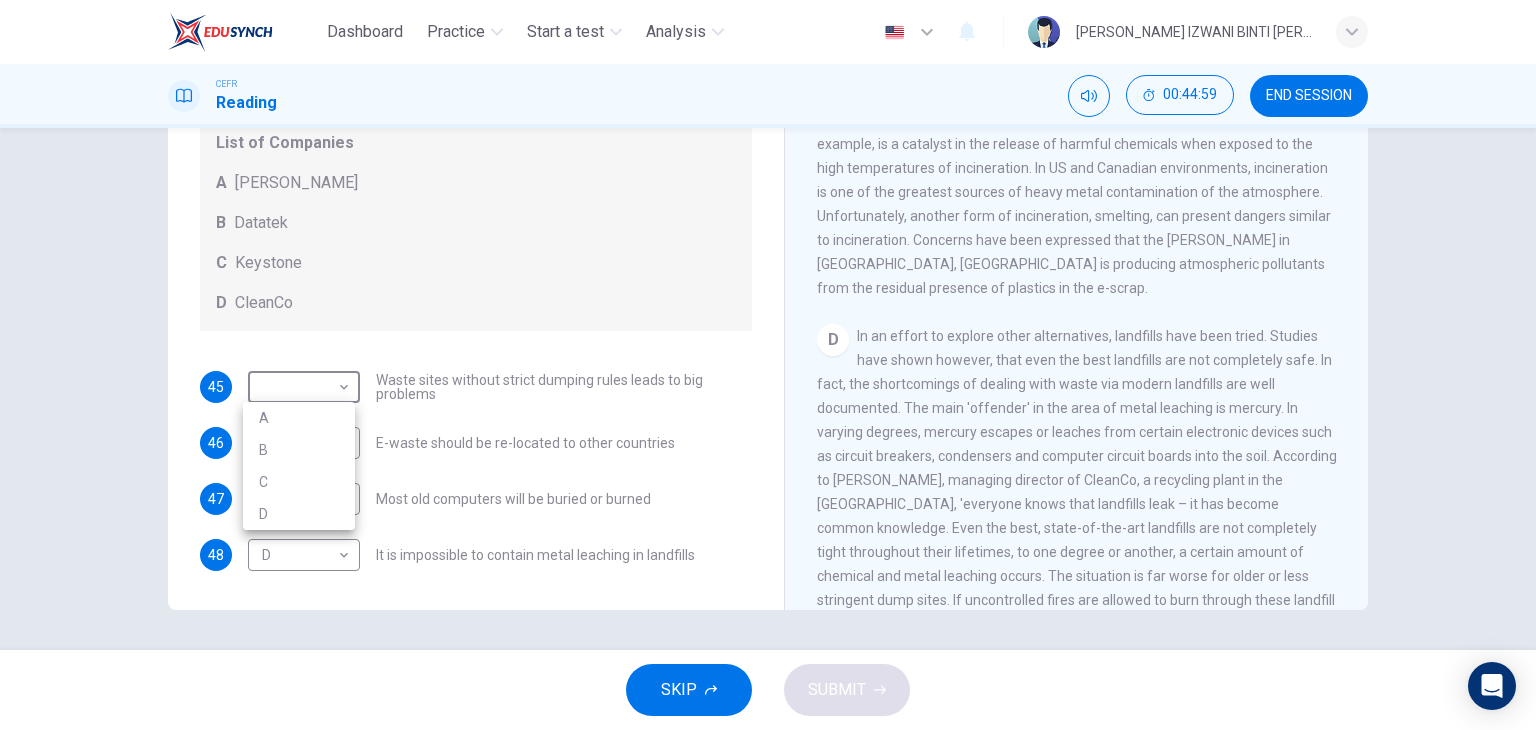 click at bounding box center (768, 365) 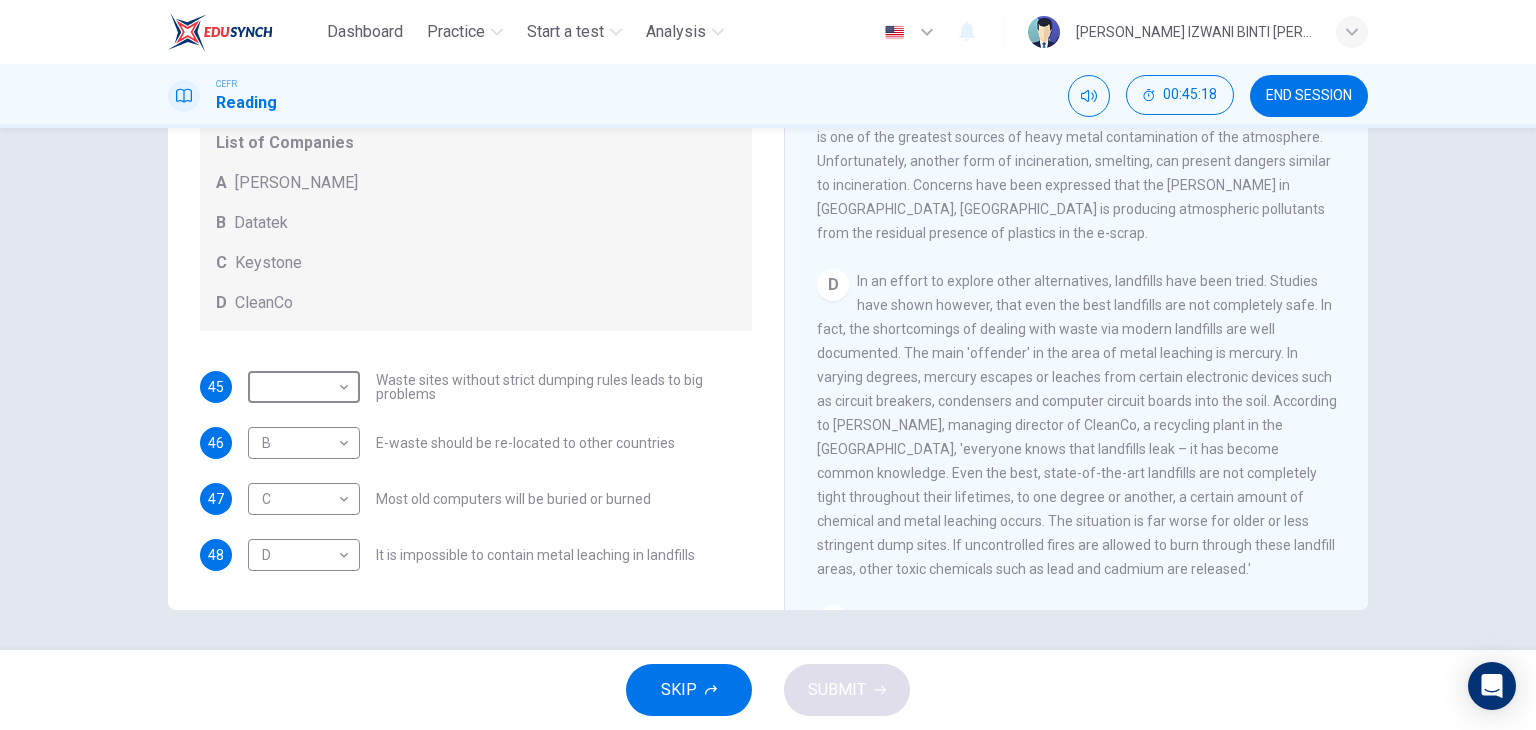 scroll, scrollTop: 1016, scrollLeft: 0, axis: vertical 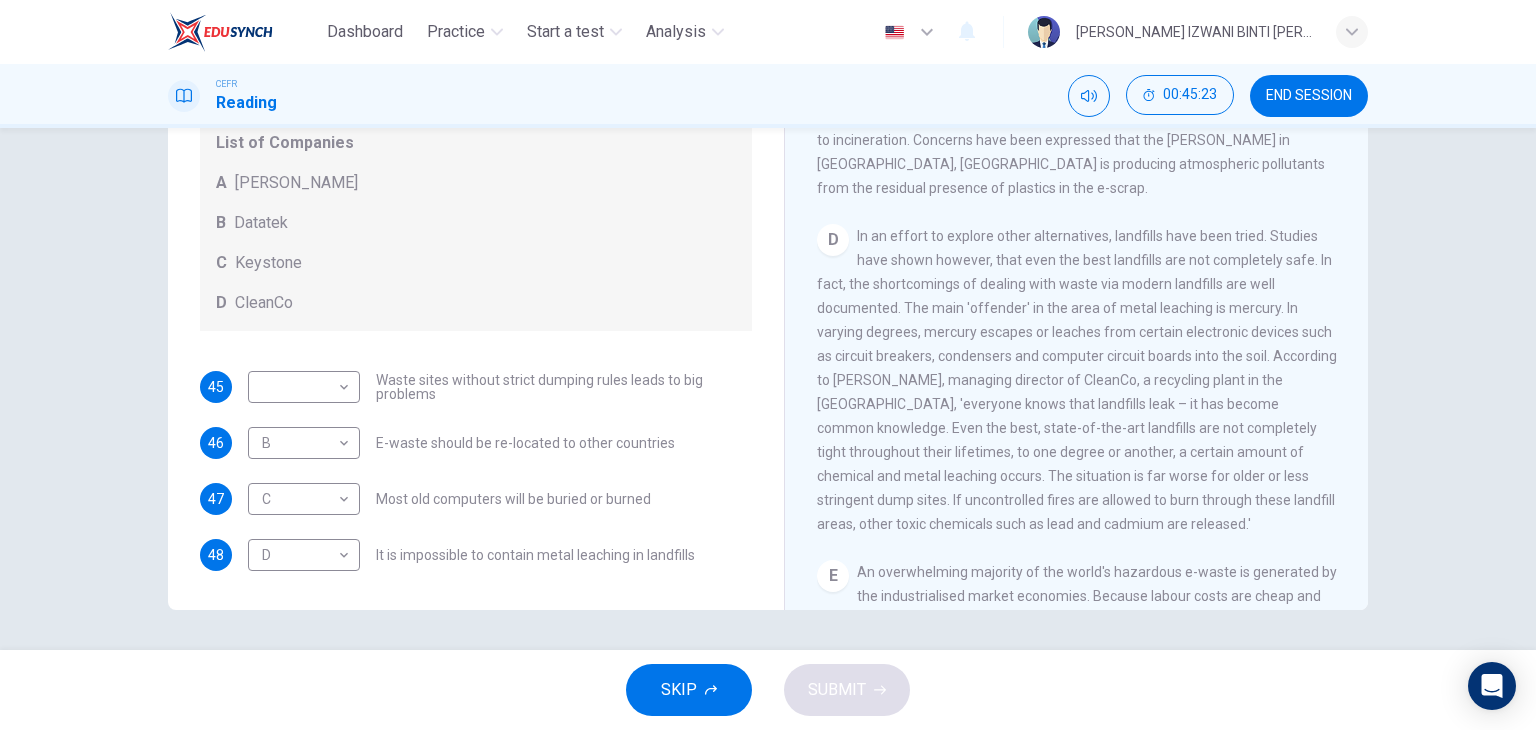drag, startPoint x: 950, startPoint y: 481, endPoint x: 1046, endPoint y: 477, distance: 96.0833 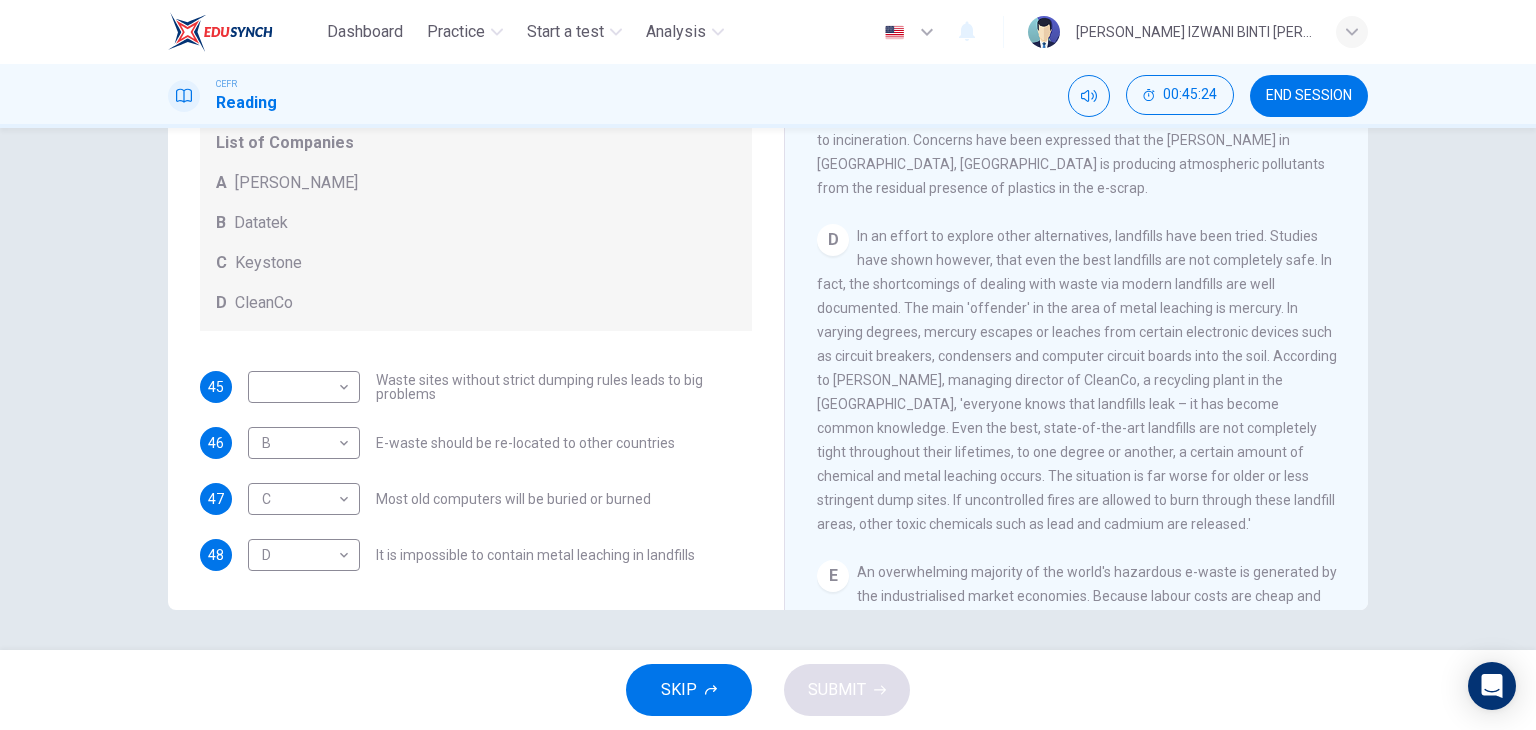 click on "In an effort to explore other alternatives, landfills have been tried. Studies have shown however, that even the best landfills are not completely safe. In fact, the shortcomings of dealing with waste via modern landfills are well documented. The main 'offender' in the area of metal leaching is mercury. In varying degrees, mercury escapes or leaches from certain electronic devices such as circuit breakers, condensers and computer circuit boards into the soil. According to [PERSON_NAME], managing director of CleanCo, a recycling plant in the [GEOGRAPHIC_DATA], 'everyone knows that landfills leak – it has become common knowledge. Even the best, state-of-the-art landfills are not completely tight throughout their lifetimes, to one degree or another, a certain amount of chemical and metal leaching occurs. The situation is far worse for older or less stringent dump sites. If uncontrolled fires are allowed to burn through these landfill areas, other toxic chemicals such as lead and cadmium are released.'" at bounding box center (1077, 380) 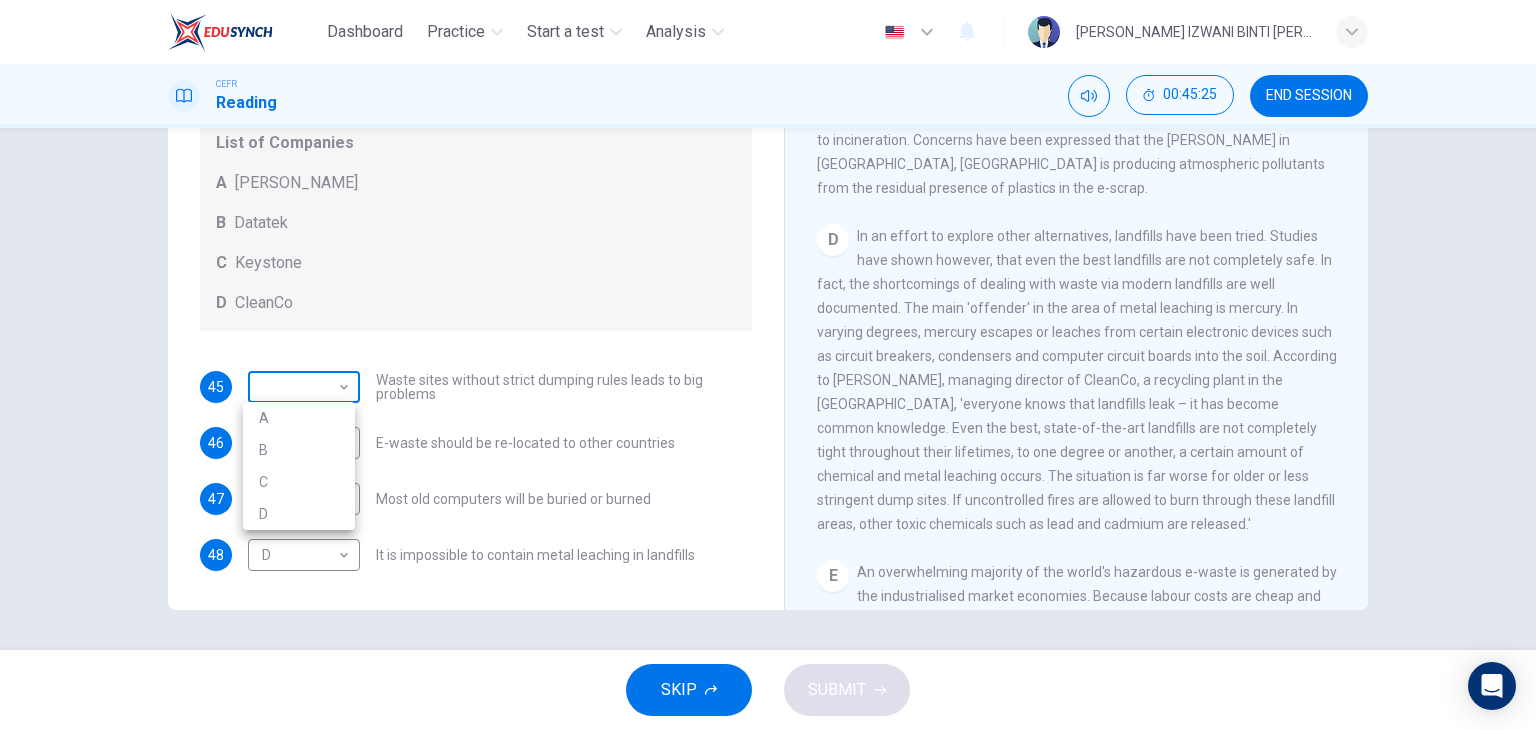 click on "Dashboard Practice Start a test Analysis English en ​ NUR ANIS IZWANI BINTI [PERSON_NAME] CEFR Reading 00:45:25 END SESSION Questions 45 - 48 Look at the following list of statements and the list of
companies below.
Match each statement with the correct company. Write the correct letter A-D in the boxes below on your answer sheet.
NB  You may use any letter more than once. List of Companies A Noranda Smelter B Datatek C Keystone D CleanCo 45 ​ ​ Waste sites without strict dumping rules leads to big problems 46 B B ​ E-waste should be re-located to other countries 47 C C ​ Most old computers will be buried or burned 48 D D ​ It is impossible to contain metal leaching in landfills The Intense Rate of Change in the World CLICK TO ZOOM Click to Zoom A B C D E F G SKIP SUBMIT EduSynch - Online Language Proficiency Testing
Dashboard Practice Start a test Analysis Notifications © Copyright  2025 A B C D" at bounding box center (768, 365) 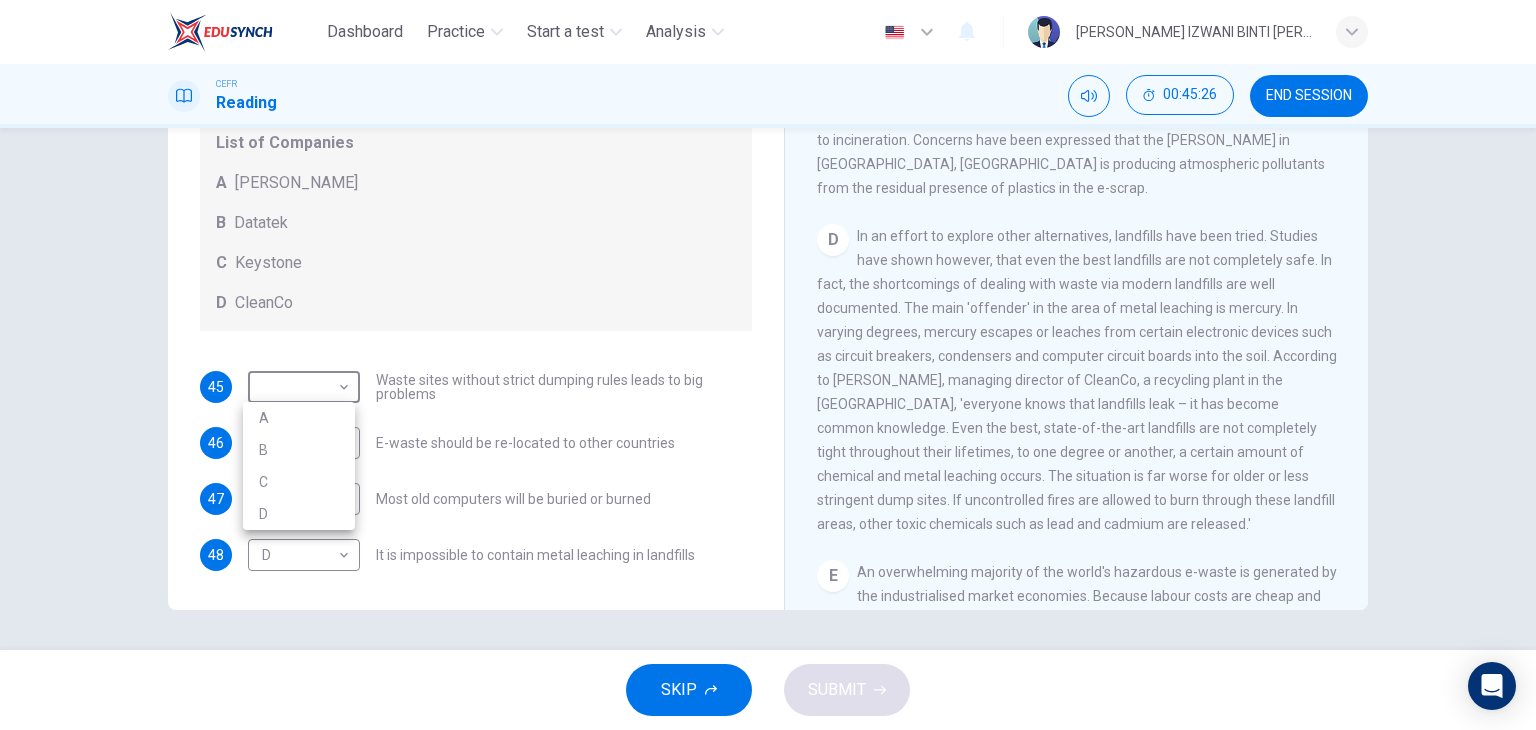click on "B" at bounding box center [299, 450] 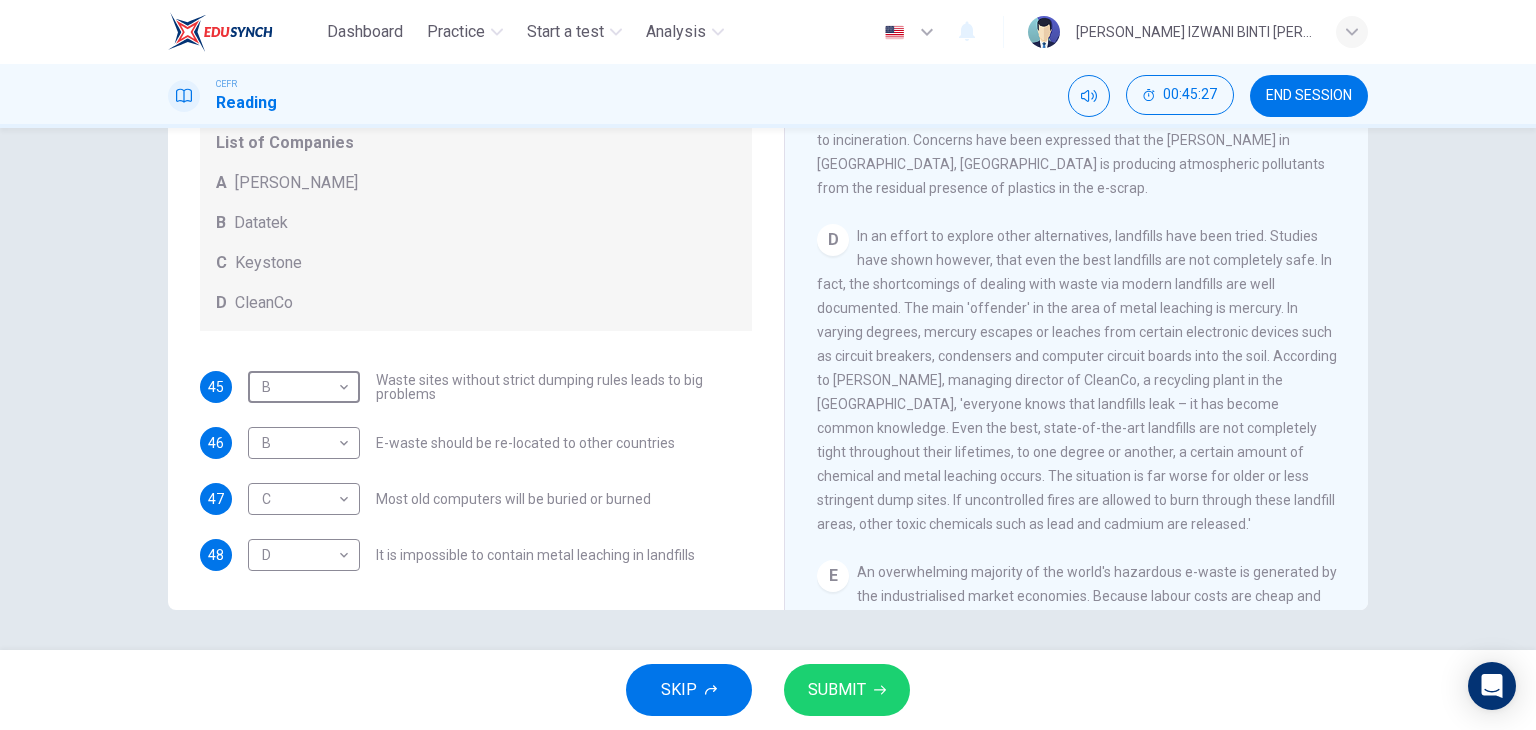 click on "SUBMIT" at bounding box center (847, 690) 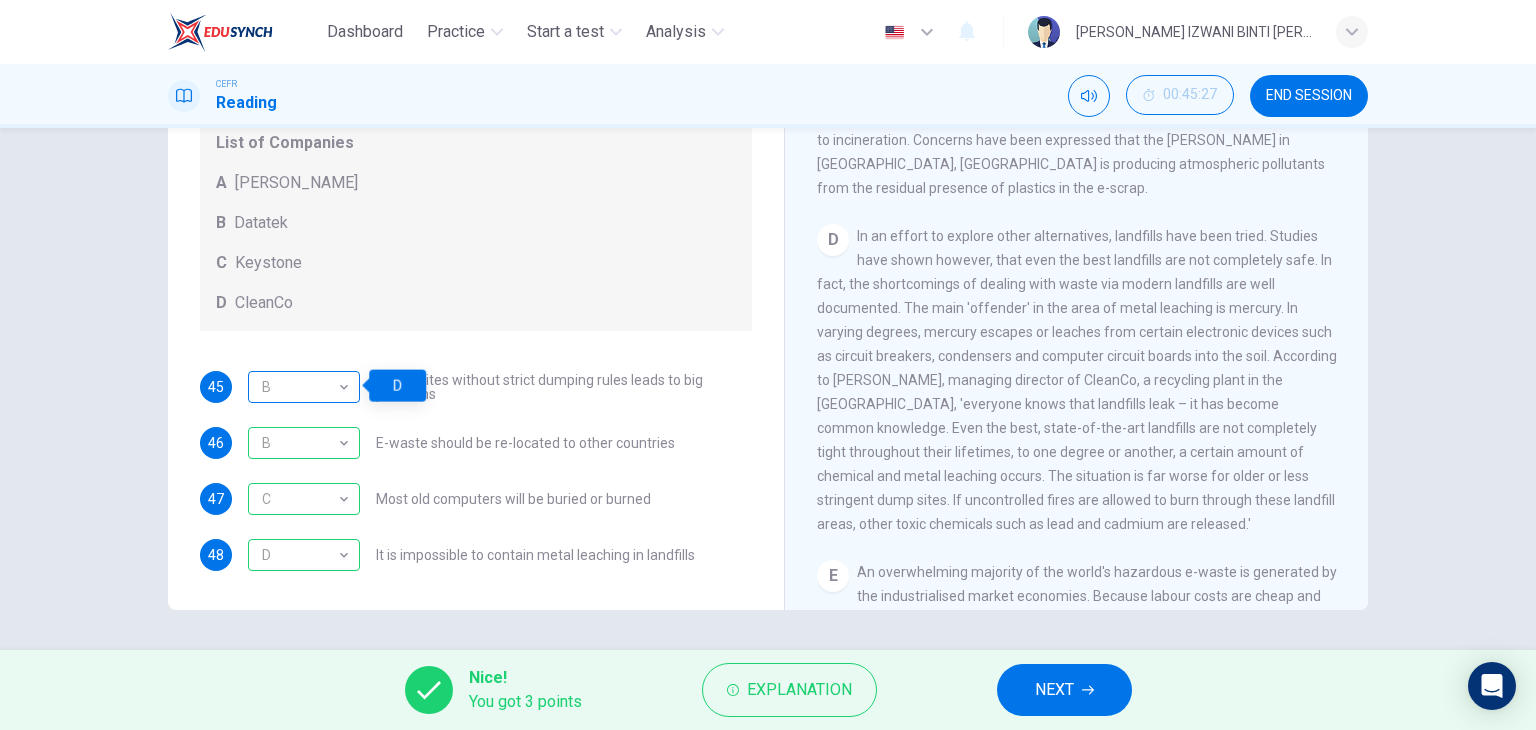 click on "B" at bounding box center [300, 387] 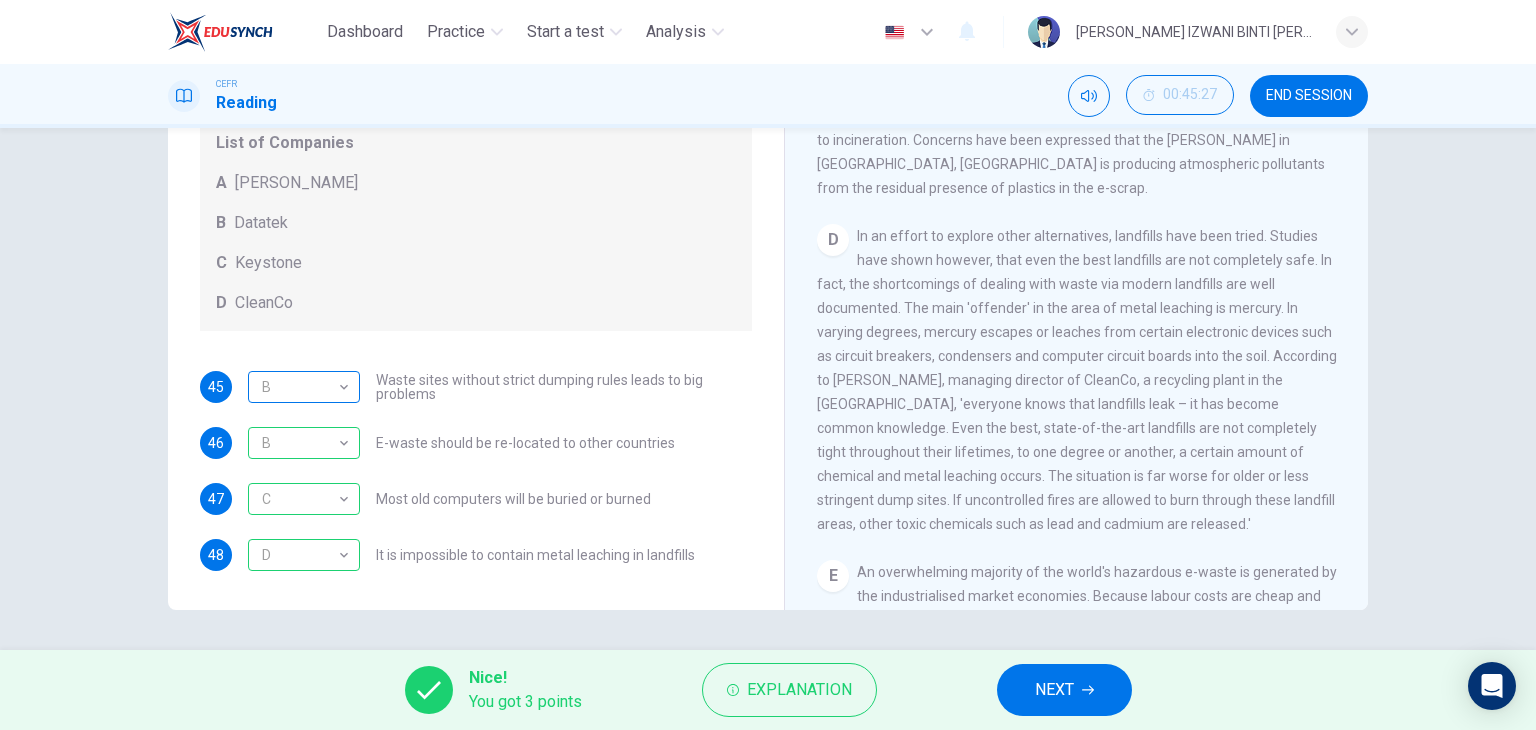 click on "B" at bounding box center [300, 387] 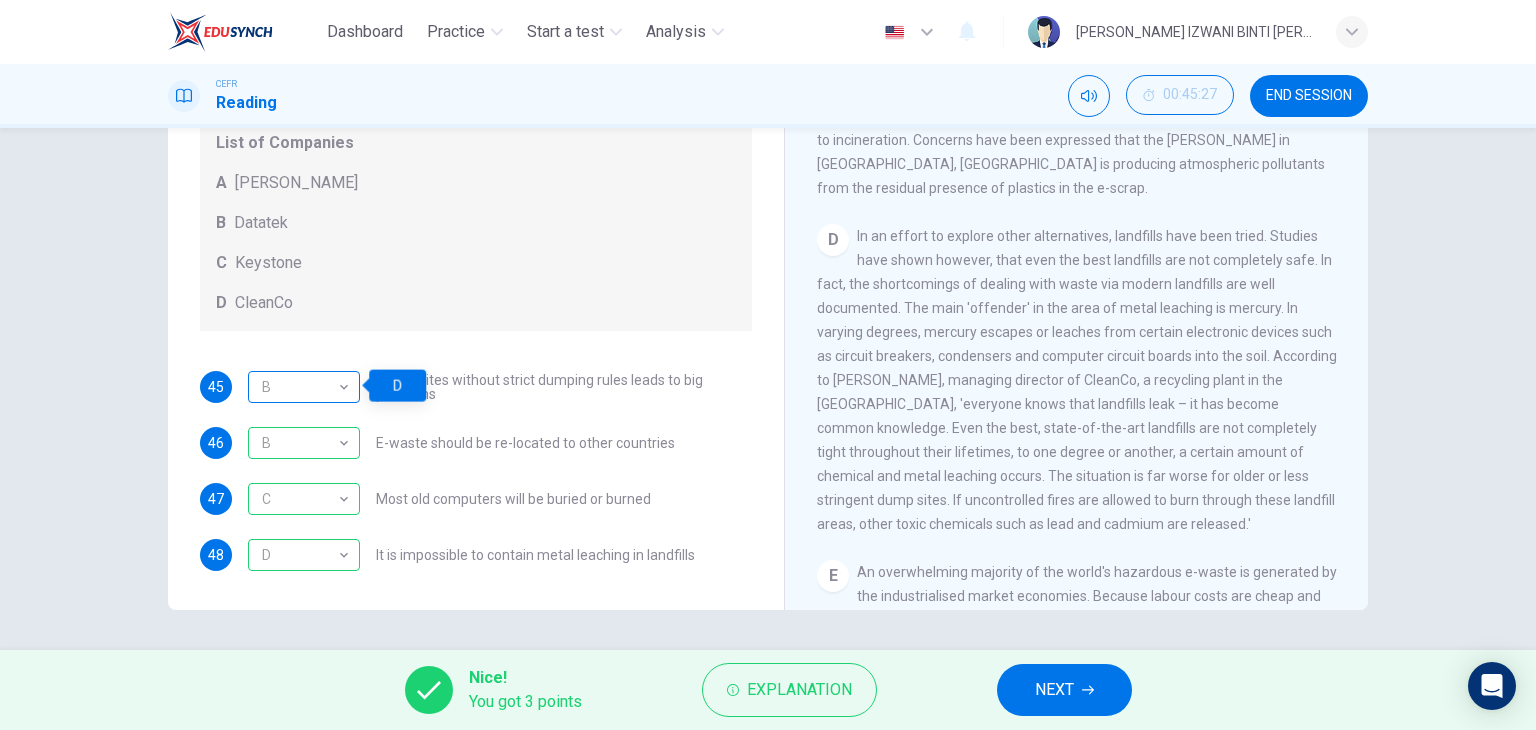 click on "B" at bounding box center [300, 387] 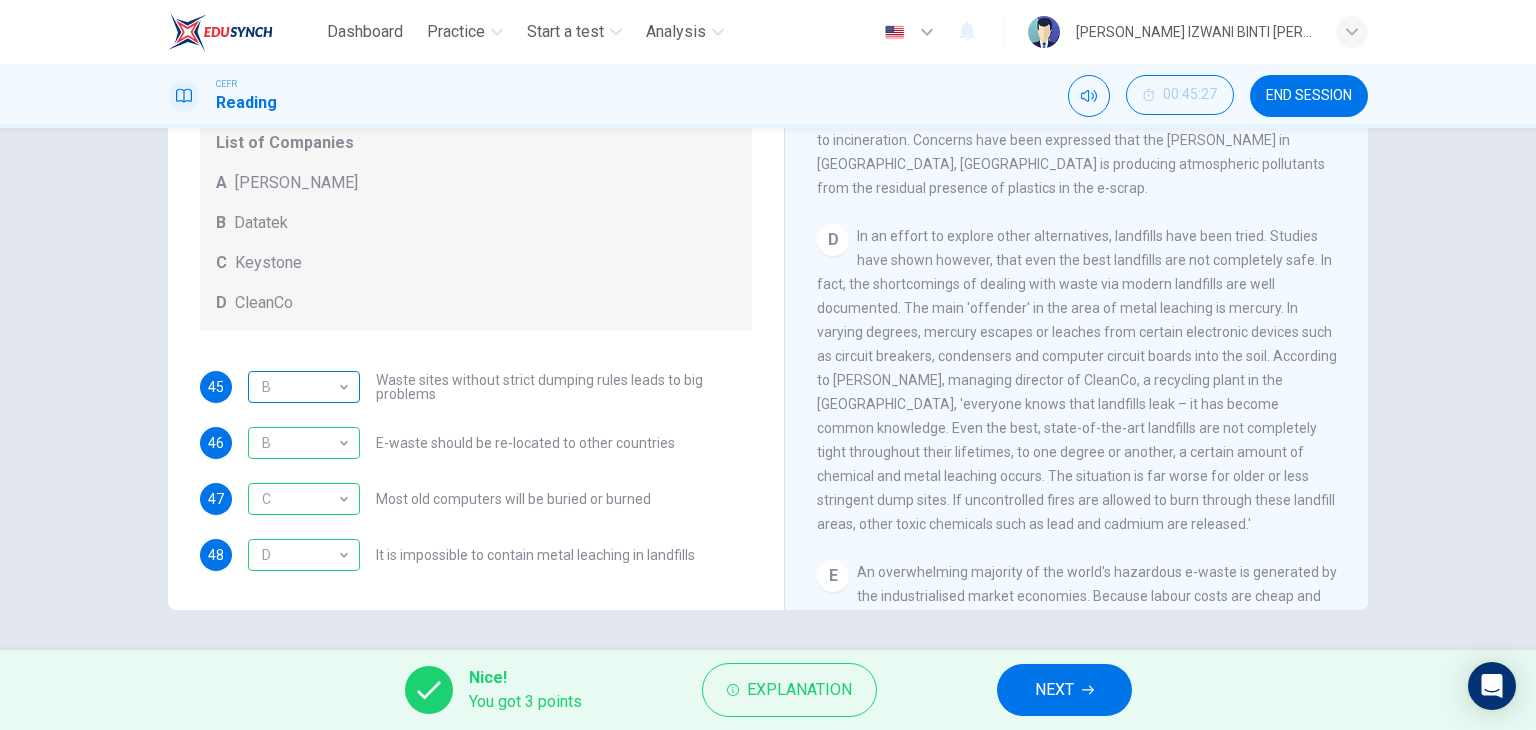click on "B" at bounding box center (300, 387) 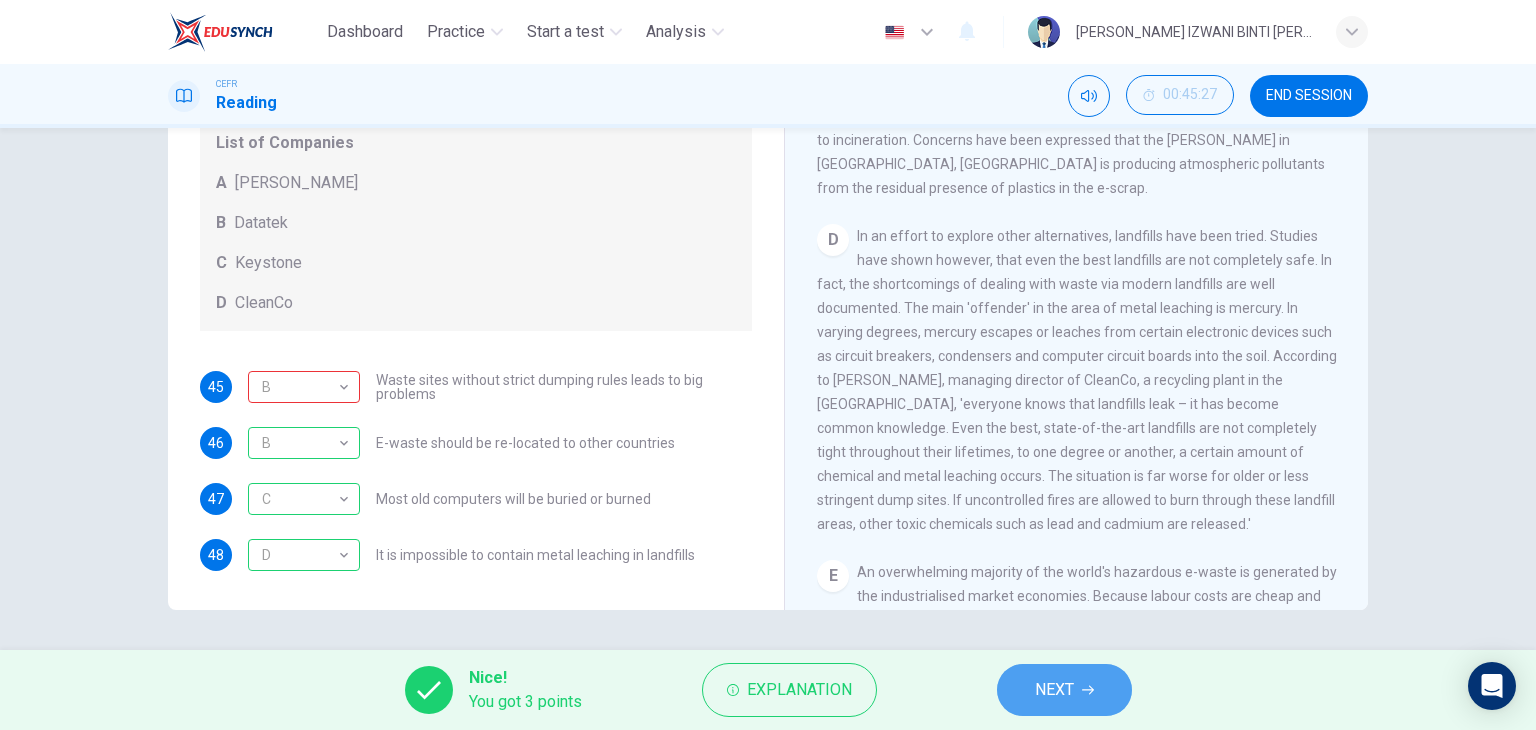 click on "NEXT" at bounding box center (1054, 690) 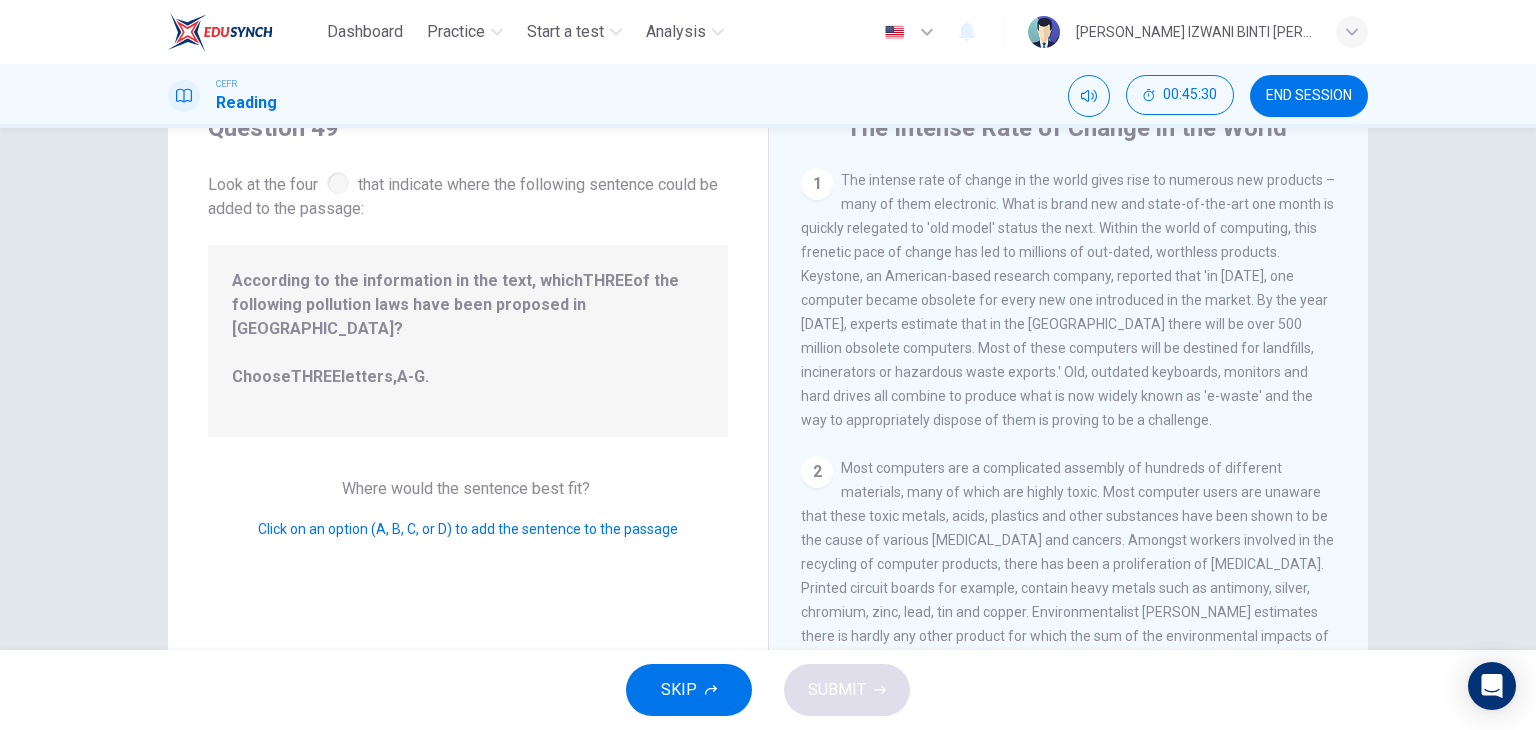 scroll, scrollTop: 53, scrollLeft: 0, axis: vertical 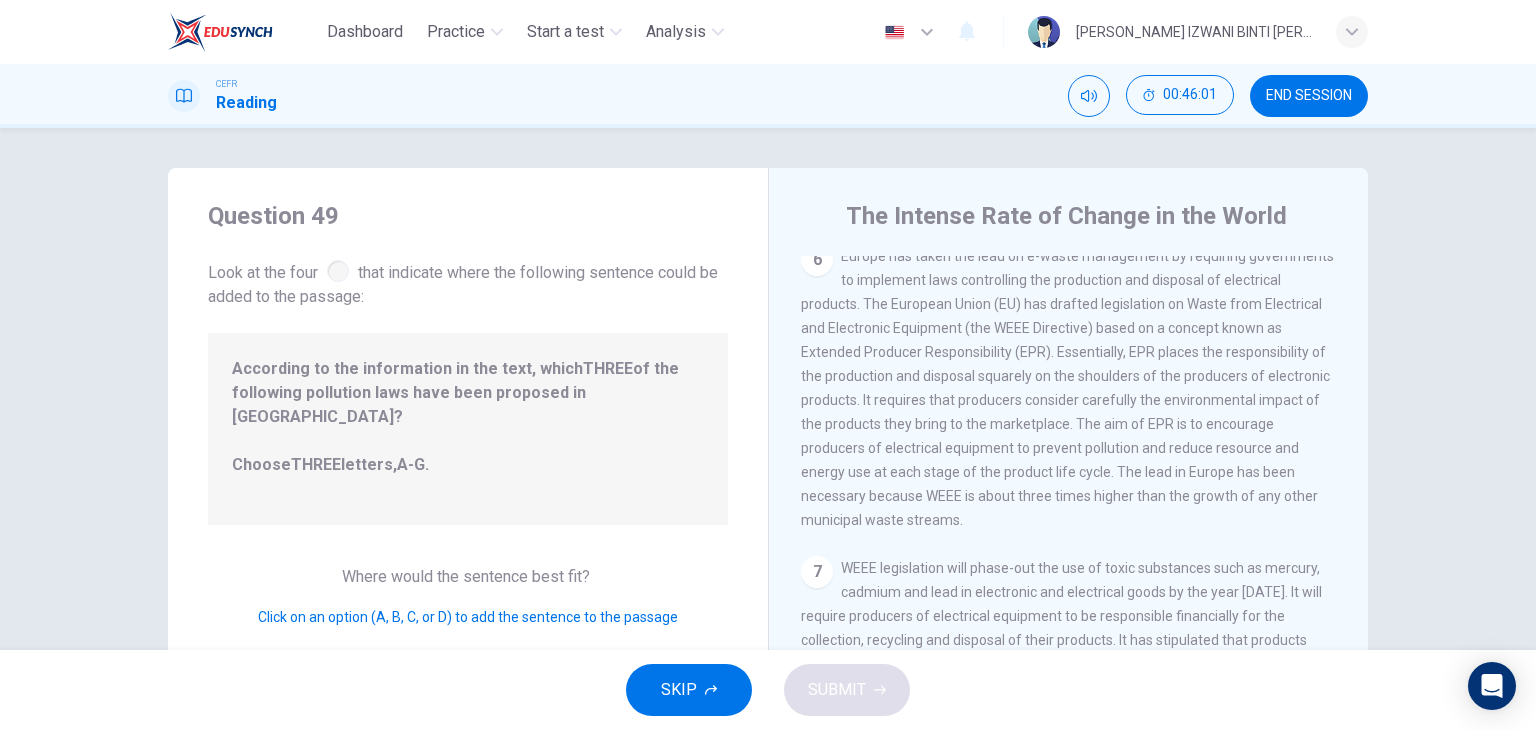 click on "6" at bounding box center (817, 260) 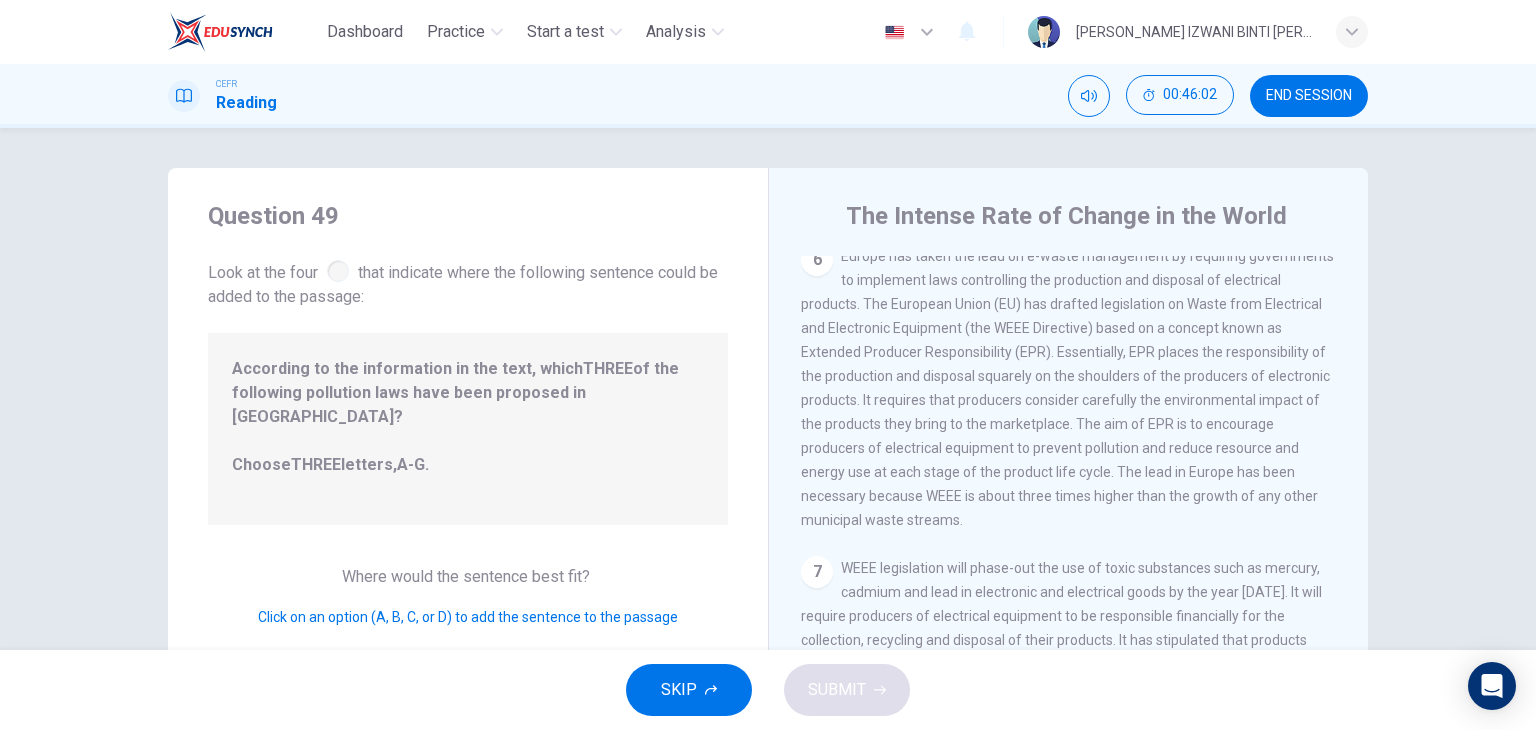 click on "7" at bounding box center (817, 572) 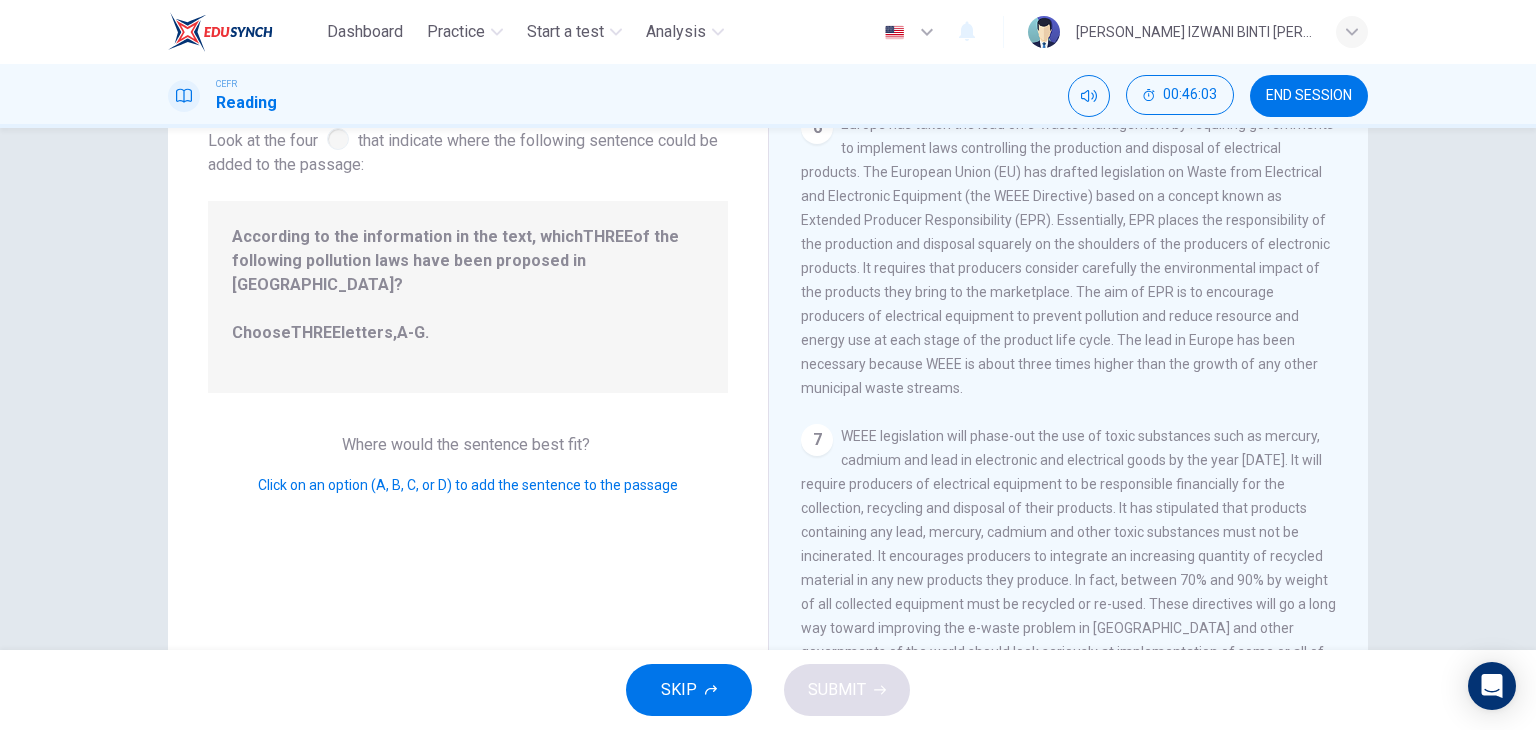 scroll, scrollTop: 253, scrollLeft: 0, axis: vertical 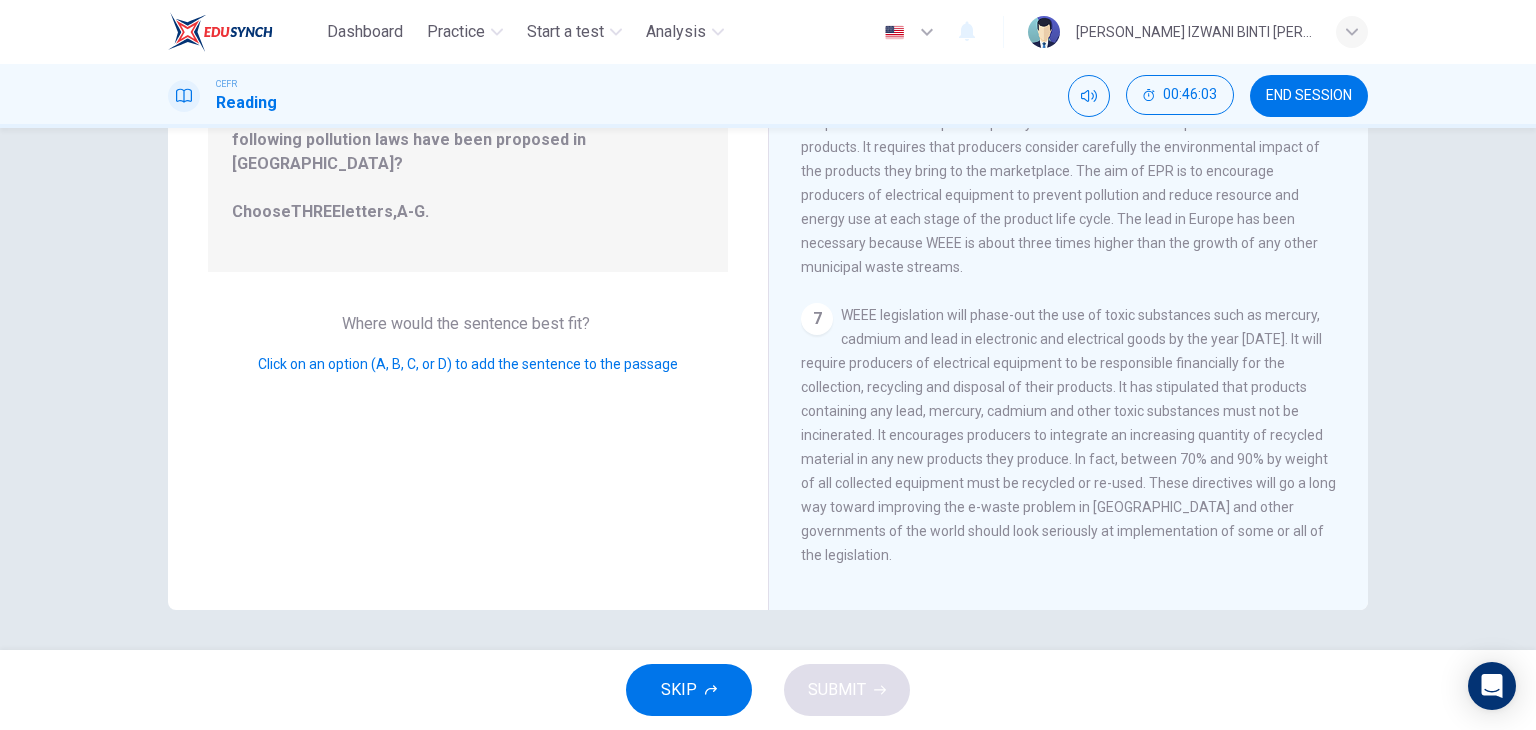 click on "WEEE legislation will phase-out the use of toxic substances such as mercury, cadmium and lead in electronic and electrical goods by the year [DATE]. It will require producers of electrical equipment to be responsible financially for the collection, recycling and disposal of their products. It has stipulated that products containing any lead, mercury, cadmium and other toxic substances must not be incinerated. It encourages producers to integrate an increasing quantity of recycled material in any new products they produce. In fact, between 70% and 90% by weight of all collected equipment must be recycled or re-used. These directives will go a long way toward improving the e-waste problem in [GEOGRAPHIC_DATA] and other governments of the world should look seriously at implementation of some or all of the legislation." at bounding box center [1068, 435] 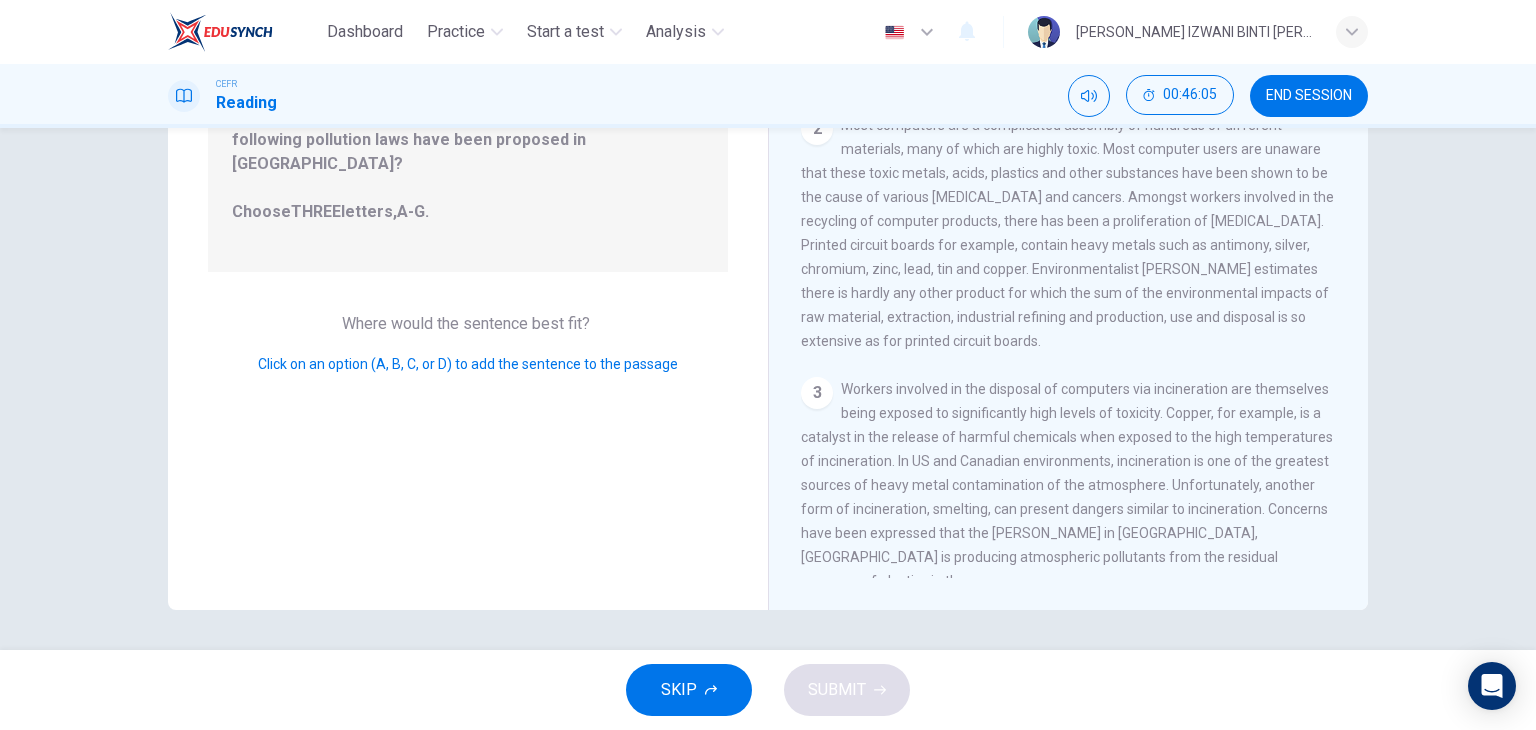 scroll, scrollTop: 0, scrollLeft: 0, axis: both 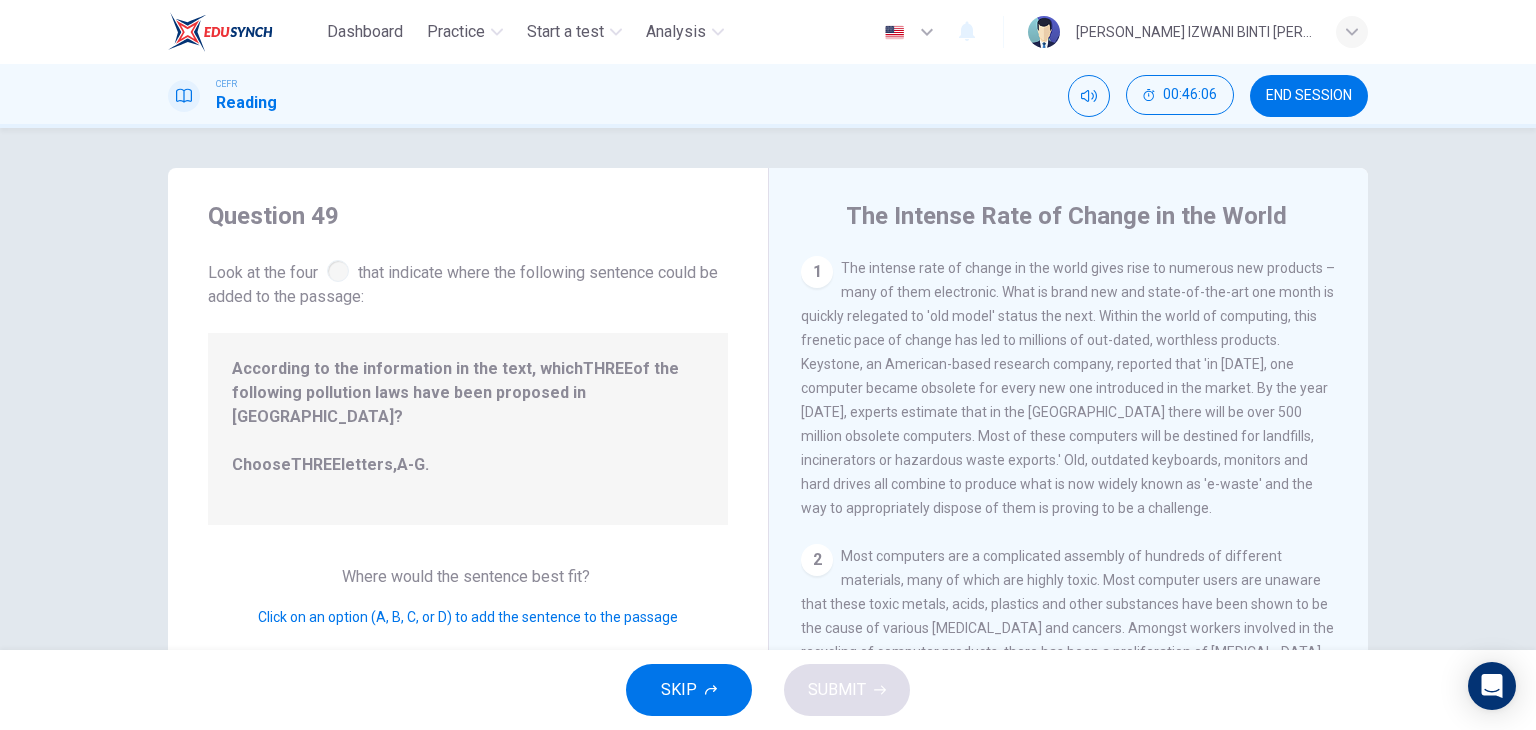 click on "1" at bounding box center (817, 272) 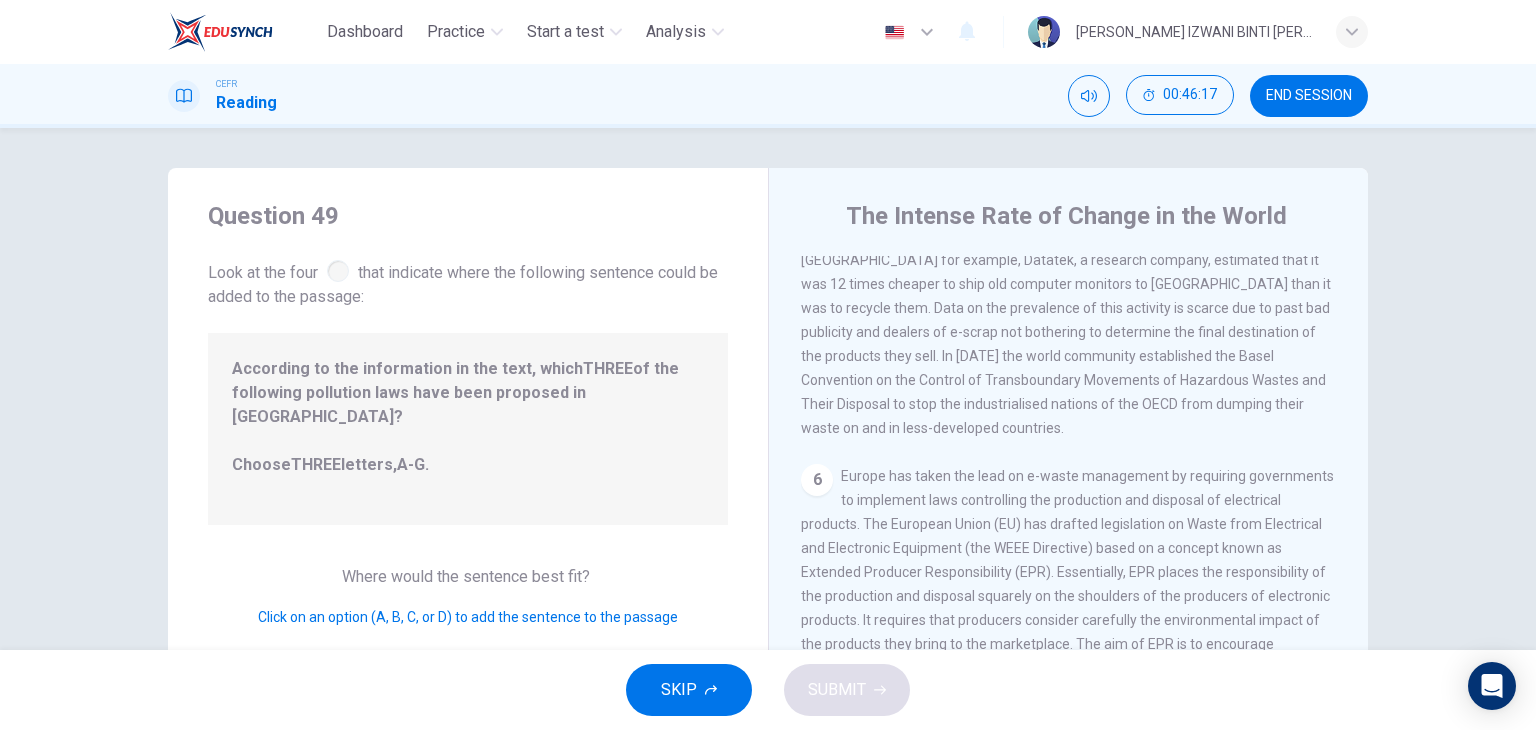 scroll, scrollTop: 1452, scrollLeft: 0, axis: vertical 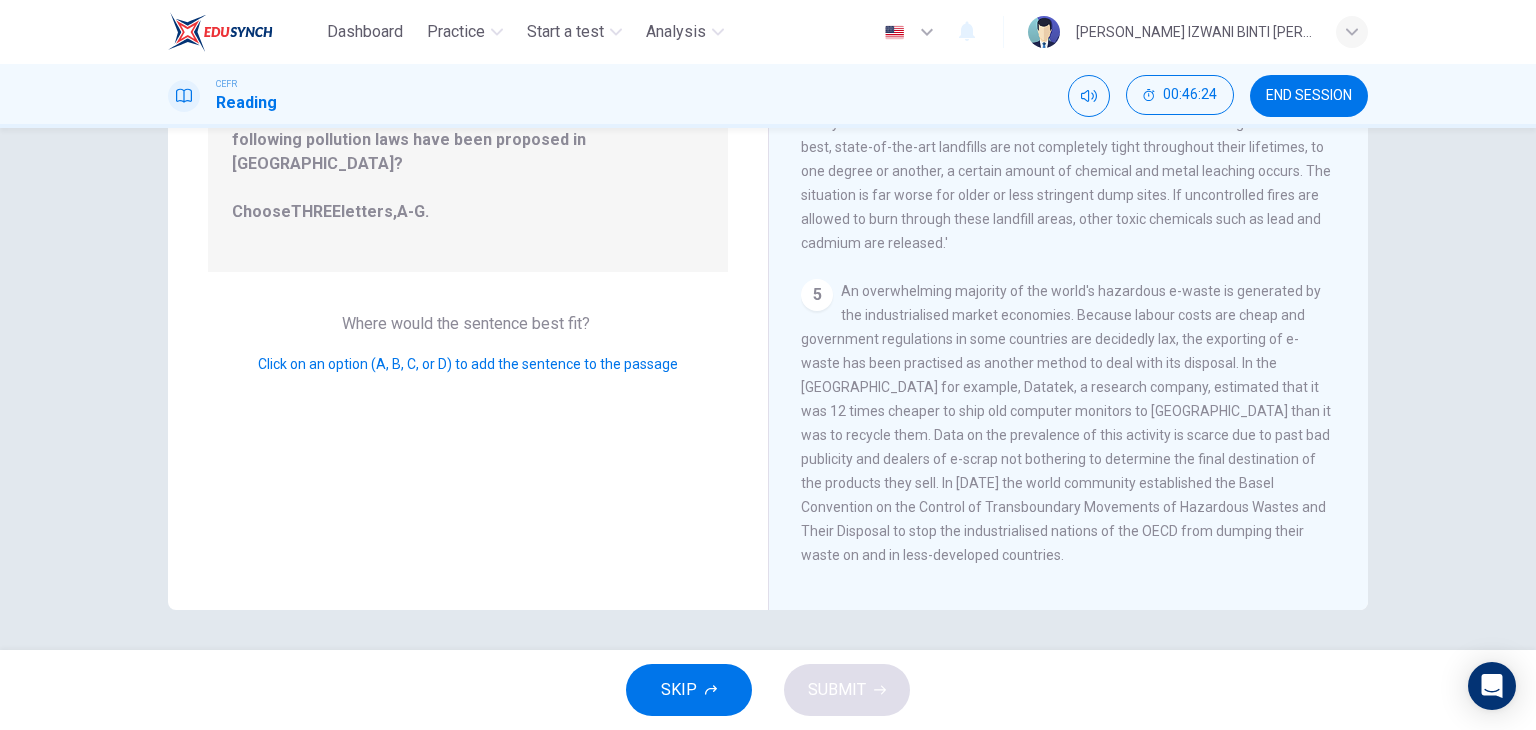 click on "An overwhelming majority of the world's hazardous e-waste is generated by the industrialised market economies. Because labour costs are cheap and government regulations in some countries are decidedly lax, the exporting of e-waste has been practised as another method to deal with its disposal. In the [GEOGRAPHIC_DATA] for example, Datatek, a research company, estimated that it was 12 times cheaper to ship old computer monitors to [GEOGRAPHIC_DATA] than it was to recycle them. Data on the prevalence of this activity is scarce due to past bad publicity and dealers of e-scrap not bothering to determine the final destination of the products they sell. In [DATE] the world community established the Basel Convention on the Control of Transboundary Movements of Hazardous Wastes and Their Disposal to stop the industrialised nations of the OECD from dumping their waste on and in less-developed countries." at bounding box center [1066, 423] 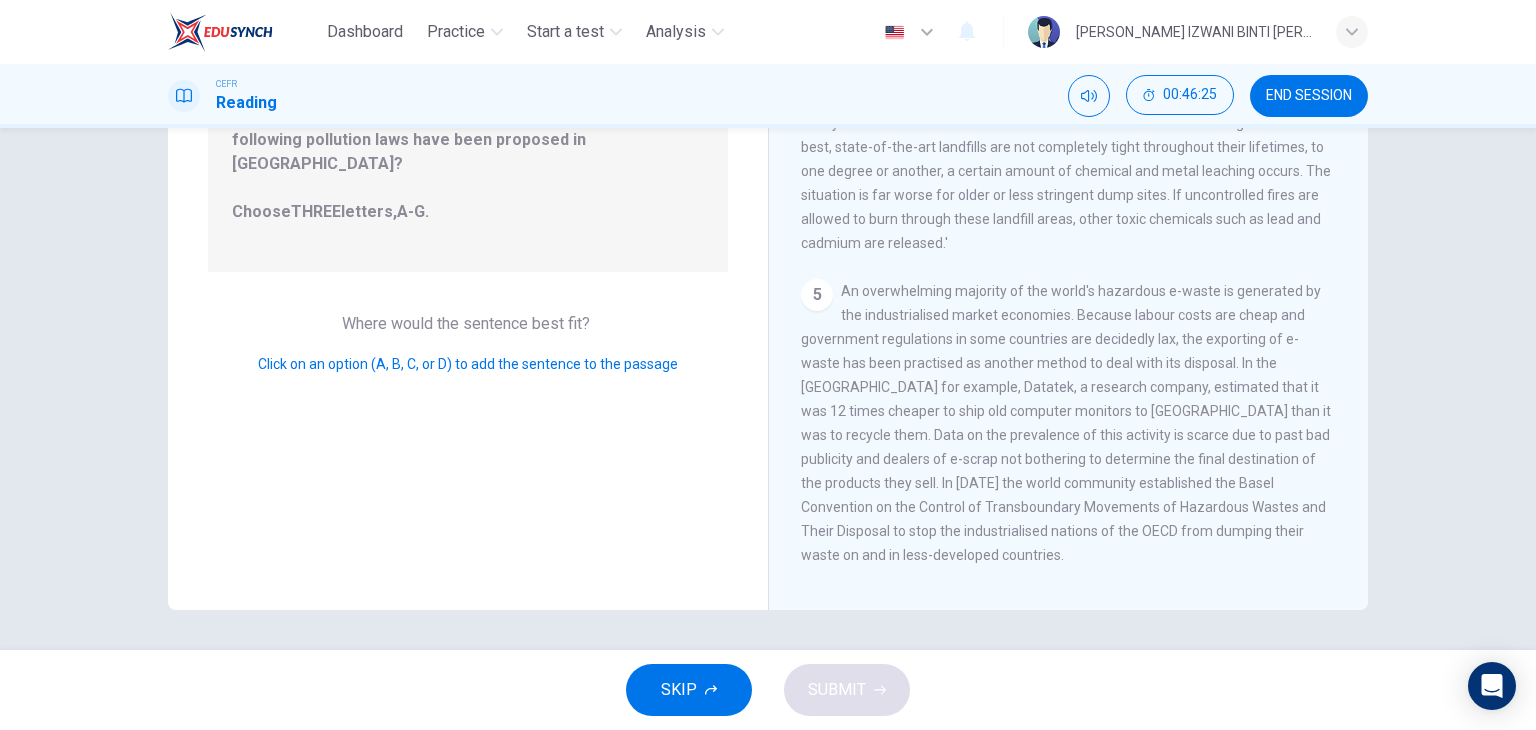 click on "In an effort to explore other alternatives, landfills have been tried. Studies have shown however, that even the best landfills are not completely safe. In fact, the shortcomings of dealing with waste via modern landfills are well documented. The main 'offender' in the area of metal leaching is mercury. In varying degrees, mercury escapes or leaches from certain electronic devices such as circuit breakers, condensers and computer circuit boards into the soil. According to [PERSON_NAME], managing director of CleanCo, a recycling plant in the [GEOGRAPHIC_DATA], 'everyone knows that landfills leak – it has become common knowledge. Even the best, state-of-the-art landfills are not completely tight throughout their lifetimes, to one degree or another, a certain amount of chemical and metal leaching occurs. The situation is far worse for older or less stringent dump sites. If uncontrolled fires are allowed to burn through these landfill areas, other toxic chemicals such as lead and cadmium are released.'" at bounding box center [1068, 99] 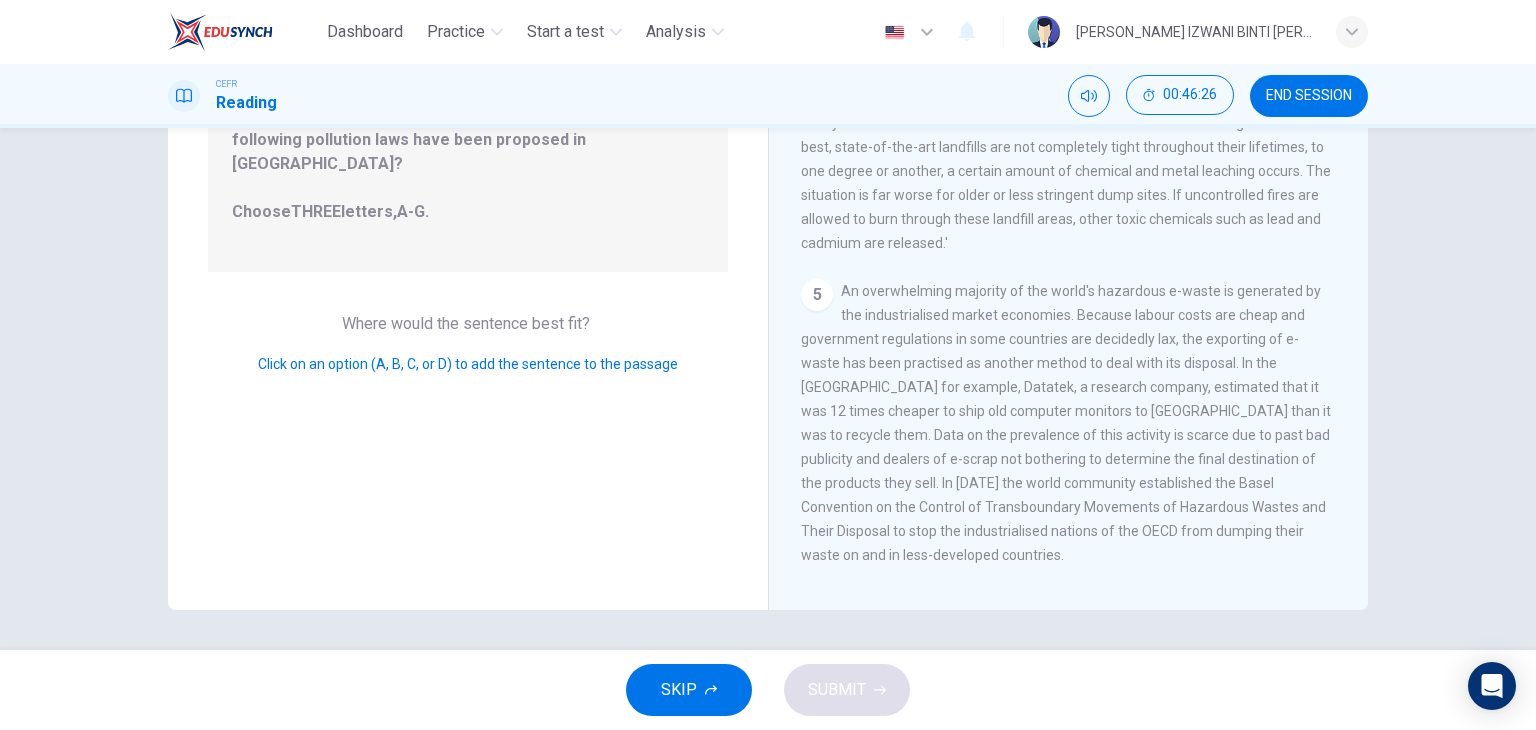 click on "Click on an option (A, B, C, or D) to add the sentence to the passage" at bounding box center [468, 364] 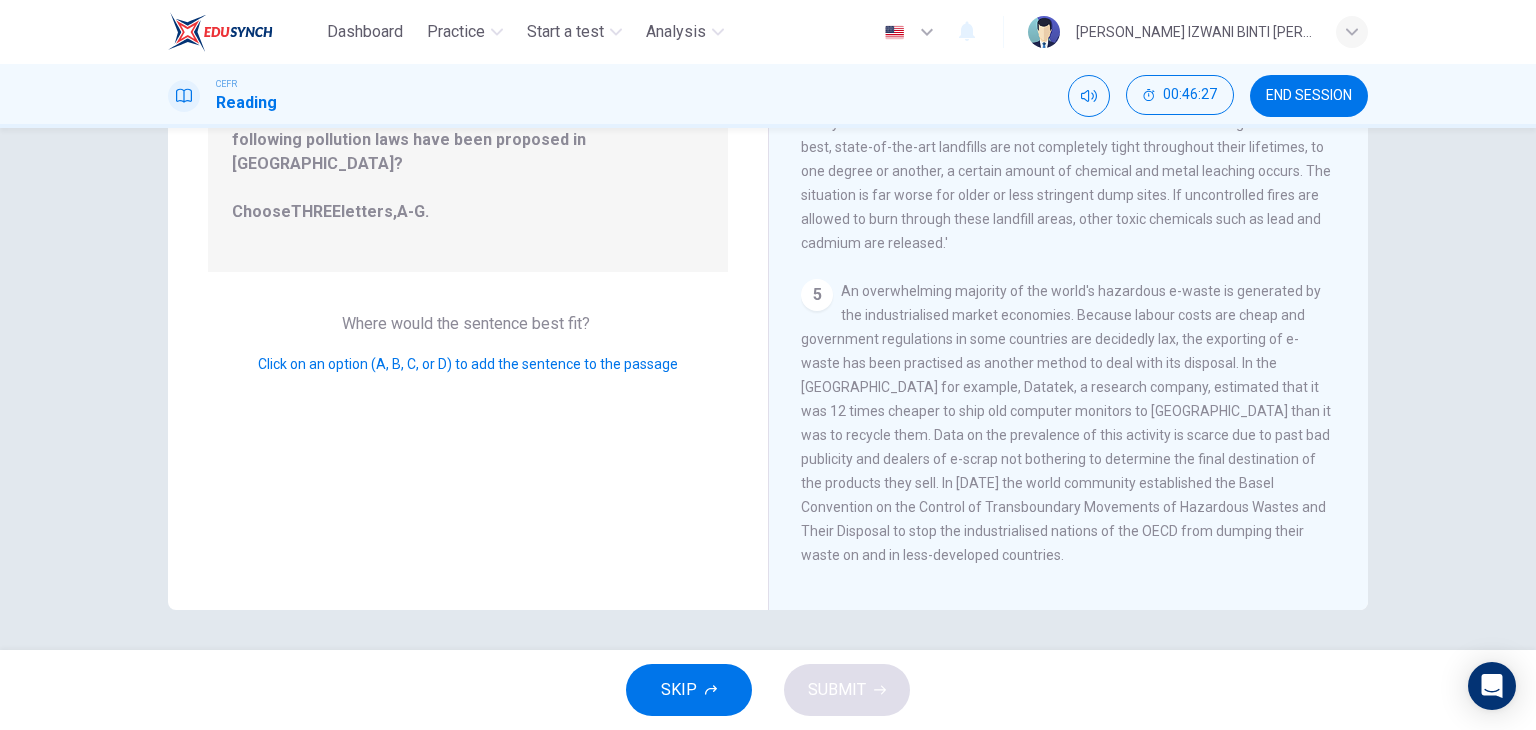scroll, scrollTop: 0, scrollLeft: 0, axis: both 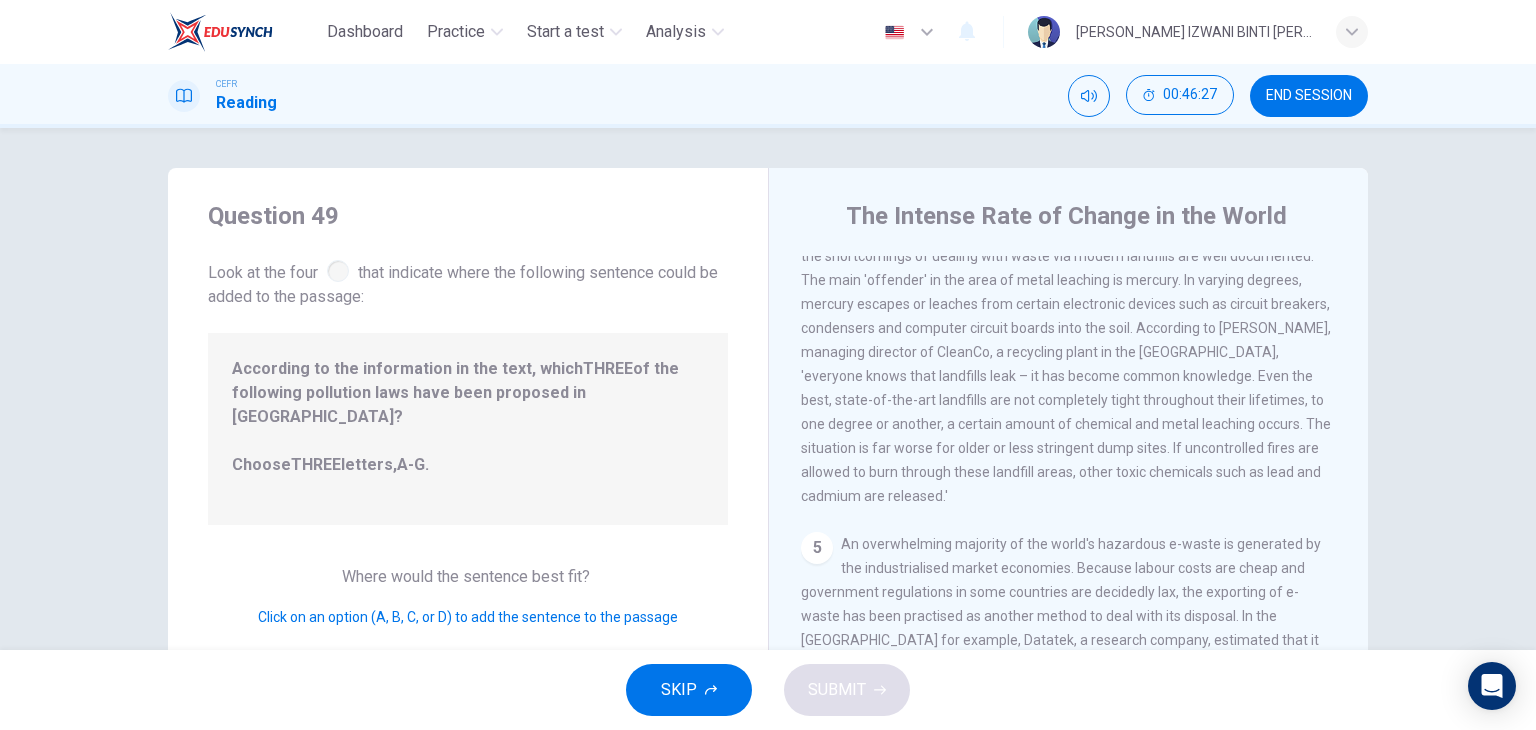 click on "Question 49 Look at the four     that indicate where the following sentence could be added to the passage: According to the information in the text, which  THREE  of the following pollution laws have been proposed in [GEOGRAPHIC_DATA]? Choose  THREE  letters,  A-G . Where would the sentence best fit?   Click on an option (A, B, C, or D) to add the sentence to the passage" at bounding box center (468, 515) 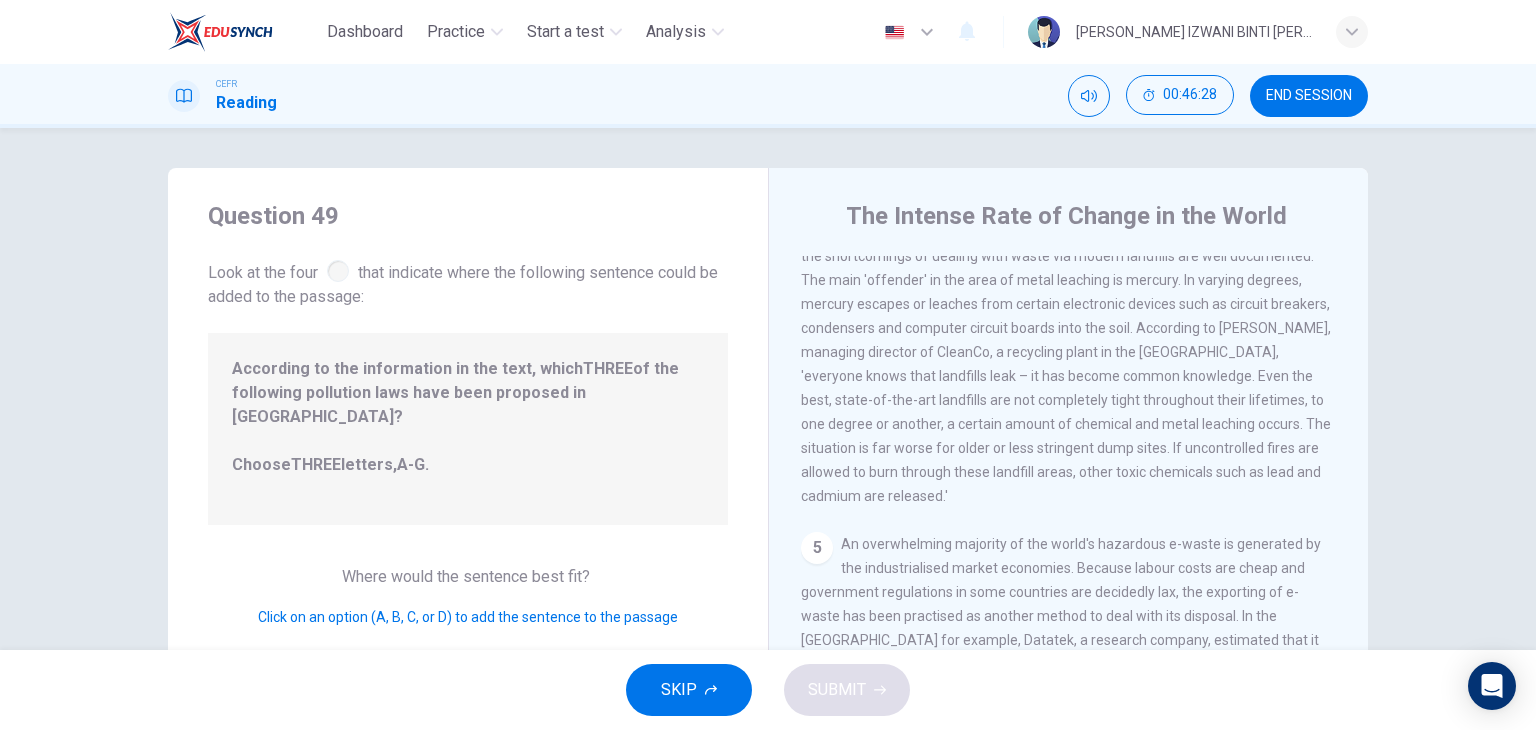 click on "Look at the four     that indicate where the following sentence could be added to the passage:" at bounding box center (468, 282) 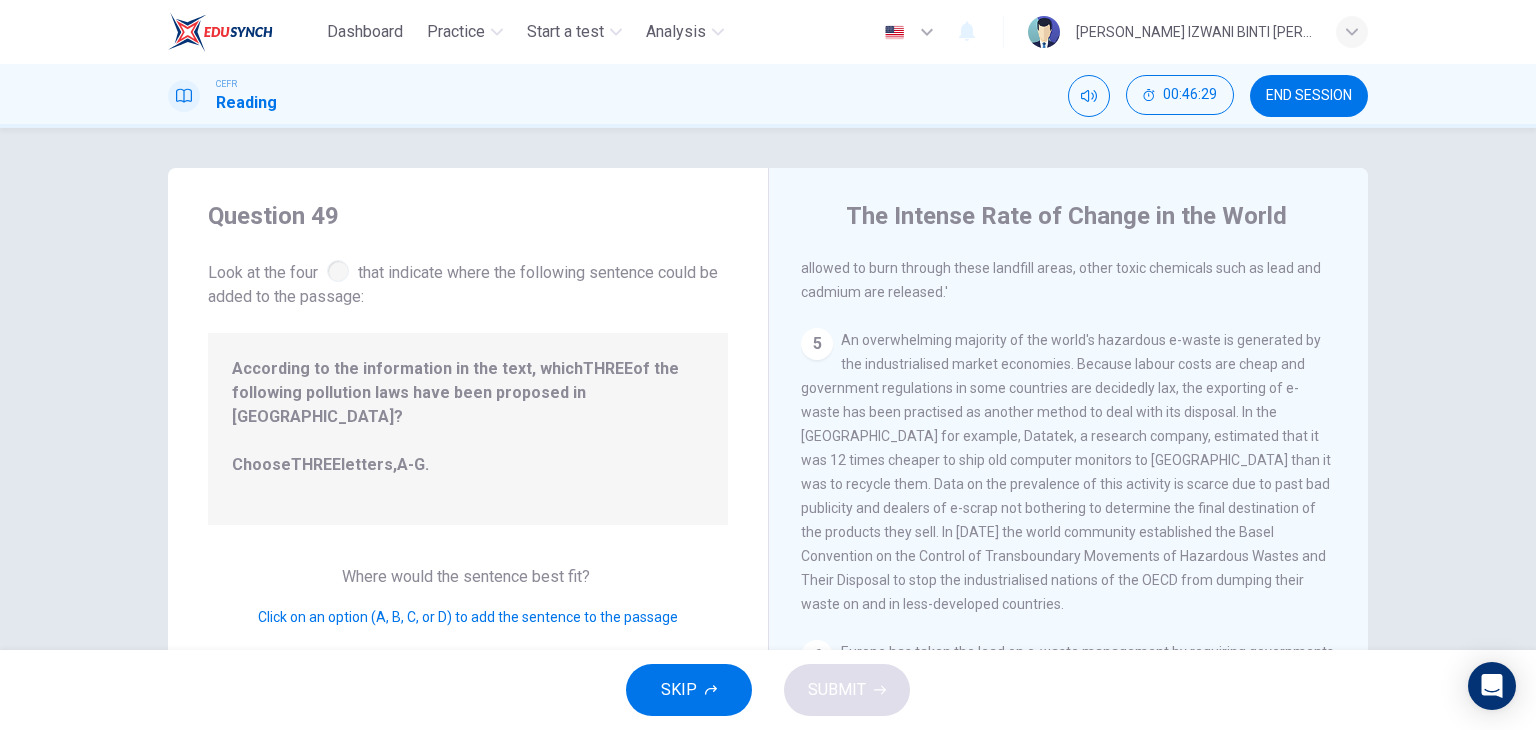 click on "1 The intense rate of change in the world gives rise to numerous new products – many of them electronic. What is brand new and state-of-the-art one month is quickly relegated to 'old model' status the next. Within the world of computing, this frenetic pace of change has led to millions of out-dated, worthless products. Keystone, an American-based research company, reported that 'in [DATE], one computer became obsolete for every new one introduced in the market. By the year [DATE], experts estimate that in the [GEOGRAPHIC_DATA] there will be over 500 million obsolete computers. Most of these computers will be destined for landfills, incinerators or hazardous waste exports.' Old, outdated keyboards, monitors and hard drives all combine to produce what is now widely known as 'e-waste' and the way to appropriately dispose of them is proving to be a challenge. 2 3 4 5 6 7" at bounding box center (1082, 543) 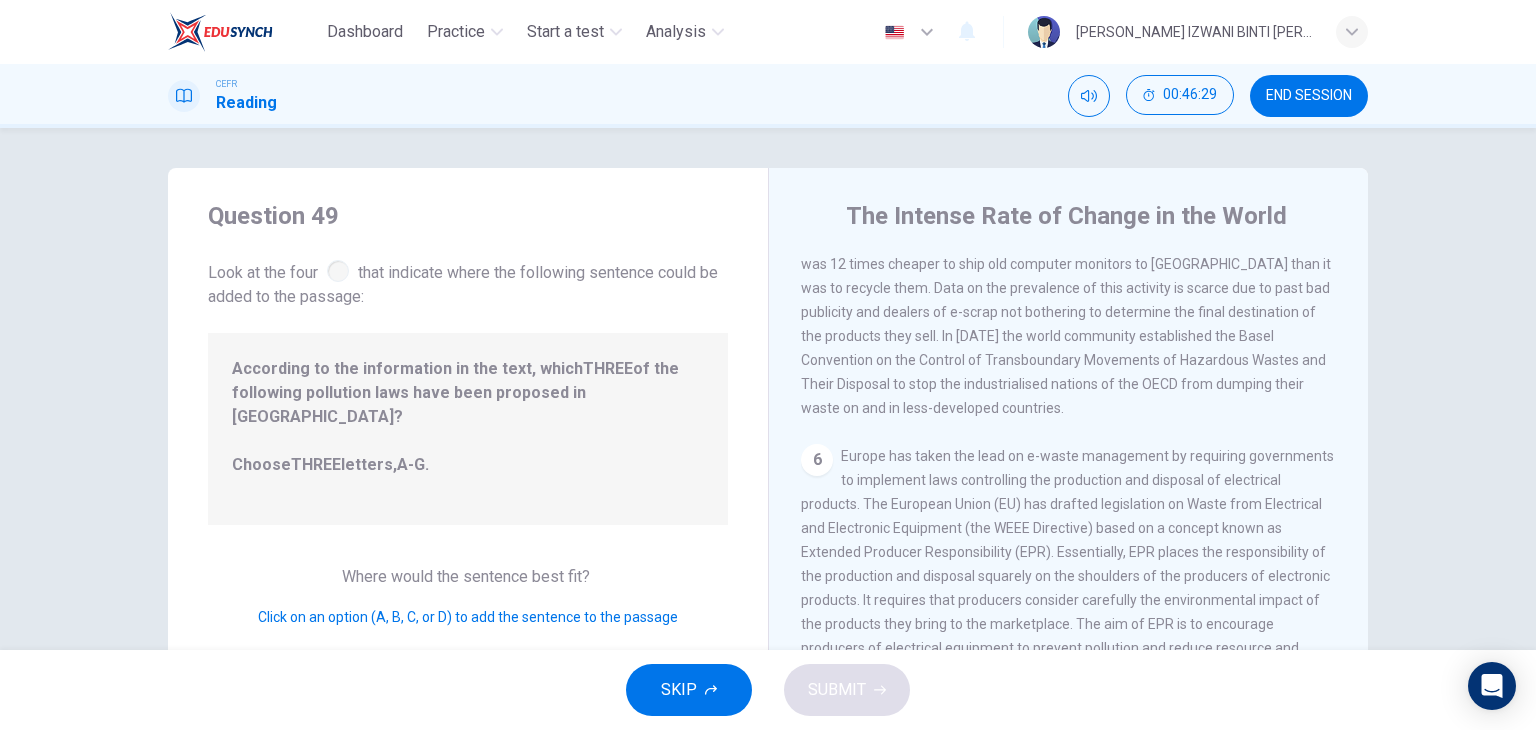 click on "1 The intense rate of change in the world gives rise to numerous new products – many of them electronic. What is brand new and state-of-the-art one month is quickly relegated to 'old model' status the next. Within the world of computing, this frenetic pace of change has led to millions of out-dated, worthless products. Keystone, an American-based research company, reported that 'in [DATE], one computer became obsolete for every new one introduced in the market. By the year [DATE], experts estimate that in the [GEOGRAPHIC_DATA] there will be over 500 million obsolete computers. Most of these computers will be destined for landfills, incinerators or hazardous waste exports.' Old, outdated keyboards, monitors and hard drives all combine to produce what is now widely known as 'e-waste' and the way to appropriately dispose of them is proving to be a challenge. 2 3 4 5 6 7" at bounding box center (1082, 543) 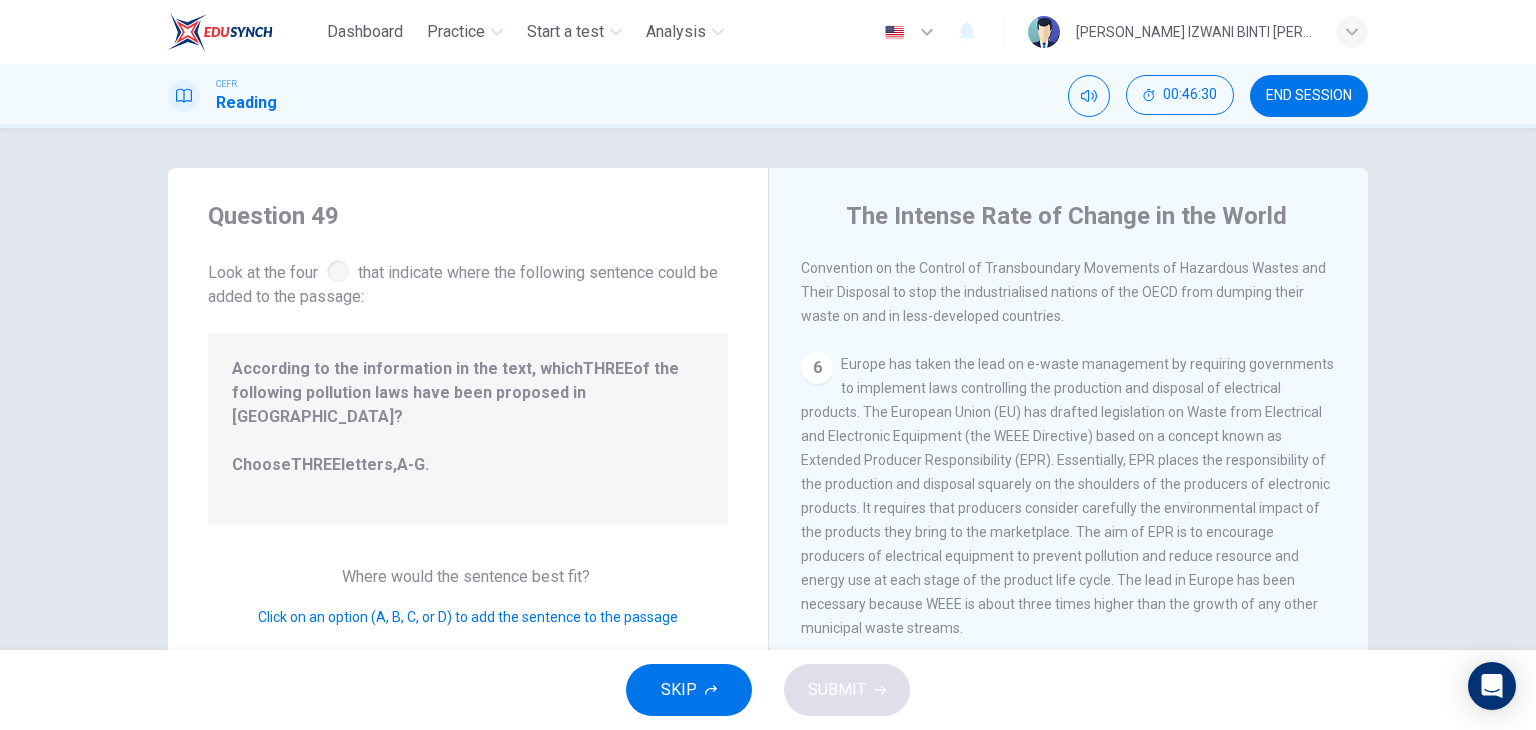 scroll, scrollTop: 1452, scrollLeft: 0, axis: vertical 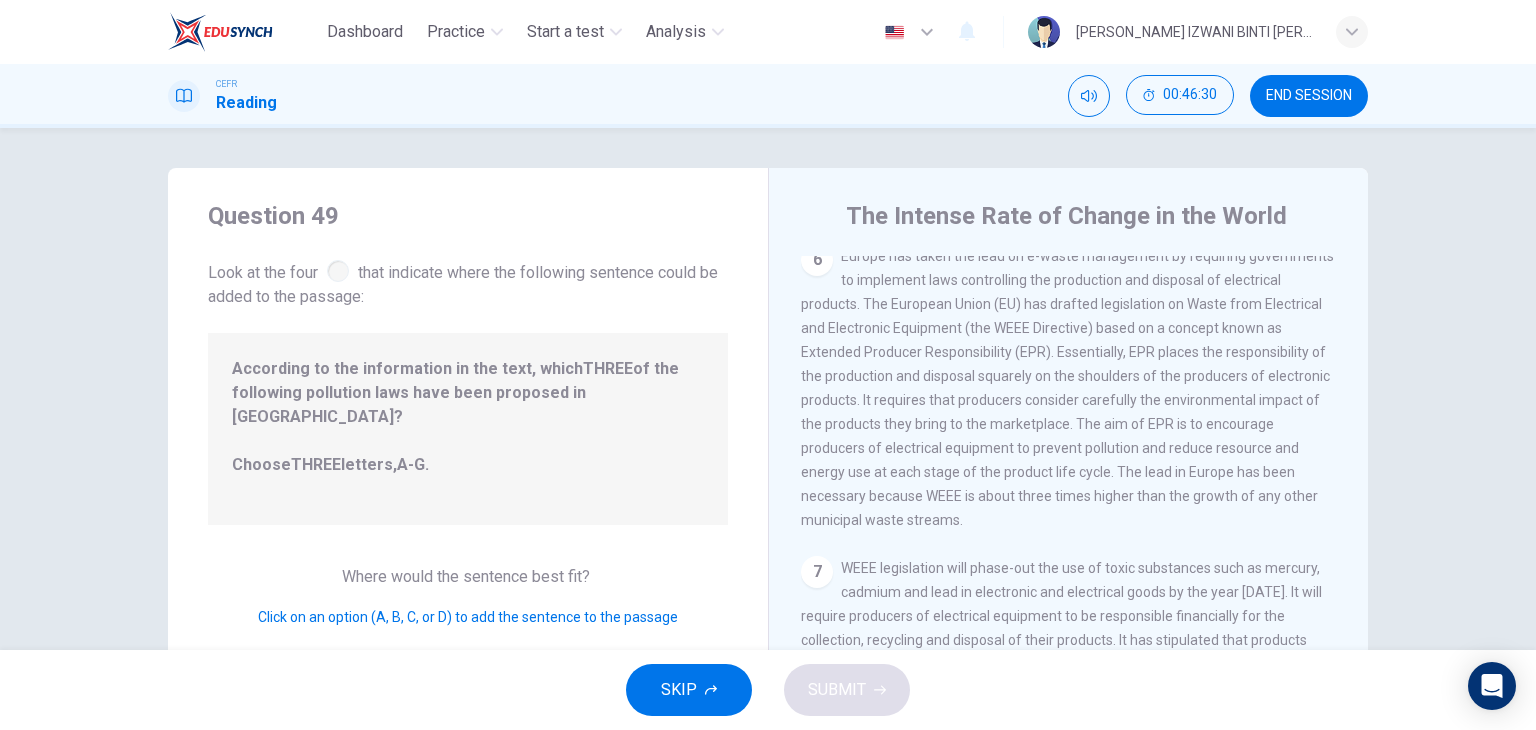 click on "6 Europe has taken the lead on e-waste management by requiring
governments to implement laws controlling the production and disposal of electrical products. The European Union (EU) has drafted legislation on Waste from Electrical and Electronic Equipment (the WEEE Directive) based on a concept known as Extended Producer Responsibility (EPR). Essentially, EPR places the responsibility of the production and disposal squarely on the shoulders of the producers of electronic products. It requires that producers consider carefully the environmental impact of the products they bring to the marketplace. The aim of EPR is to encourage producers of electrical equipment to prevent pollution and reduce resource and energy use at each stage of the product life cycle. The lead in Europe has been necessary because WEEE is about three times higher than the growth of any other municipal waste streams." at bounding box center (1069, 388) 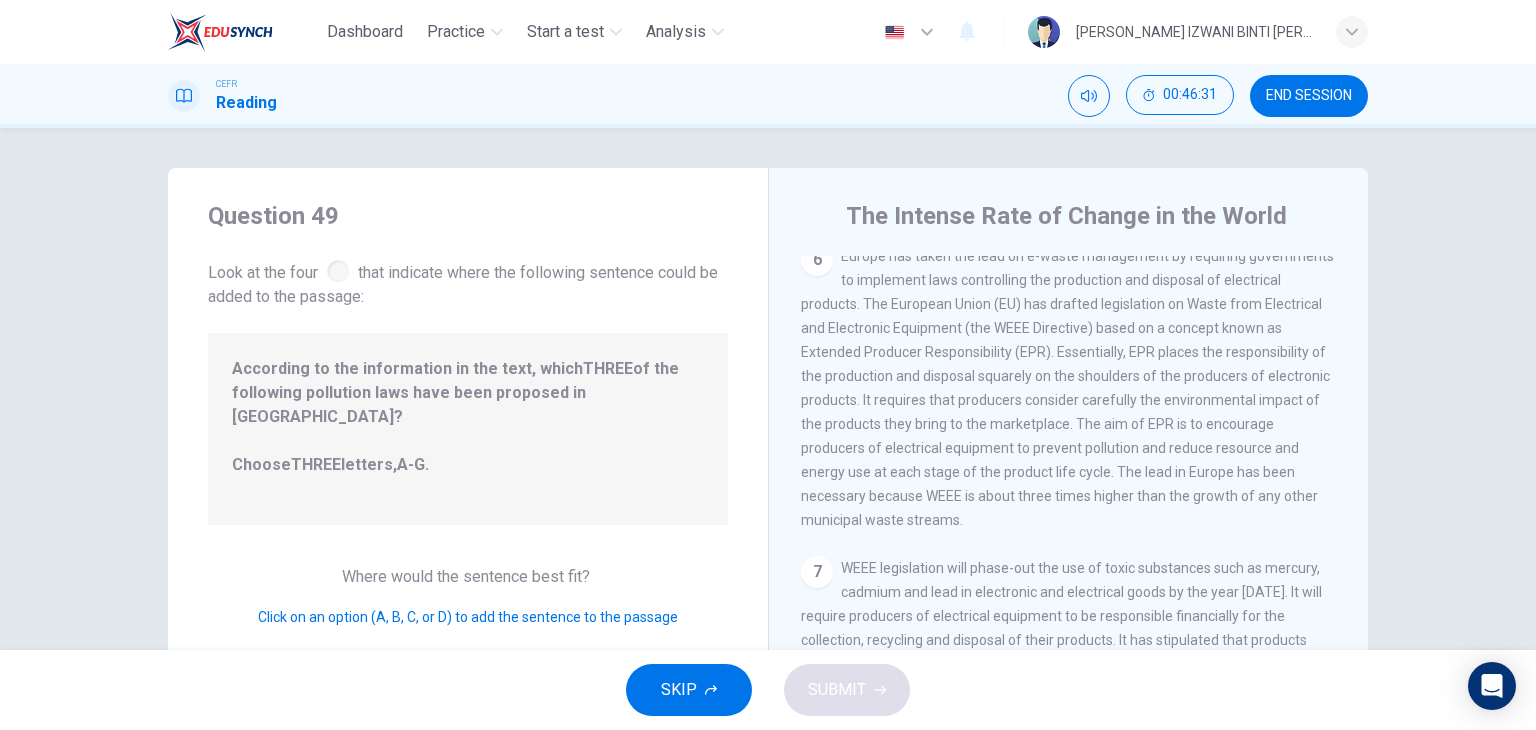 click on "7 WEEE legislation will phase-out the use of toxic substances such as mercury, cadmium and lead in electronic and electrical goods by the year [DATE]. It will require producers of electrical equipment to be responsible financially for the collection, recycling and disposal of their products. It has stipulated that products containing any lead, mercury, cadmium and other toxic substances must not be incinerated. It encourages producers to integrate an increasing quantity of recycled material in any new products they produce. In fact, between 70% and 90% by weight of all collected equipment must be recycled or re-used. These directives will go a long way toward improving the e-waste problem in [GEOGRAPHIC_DATA] and other governments of the world should look seriously at implementation of some or all of the legislation." at bounding box center (1069, 688) 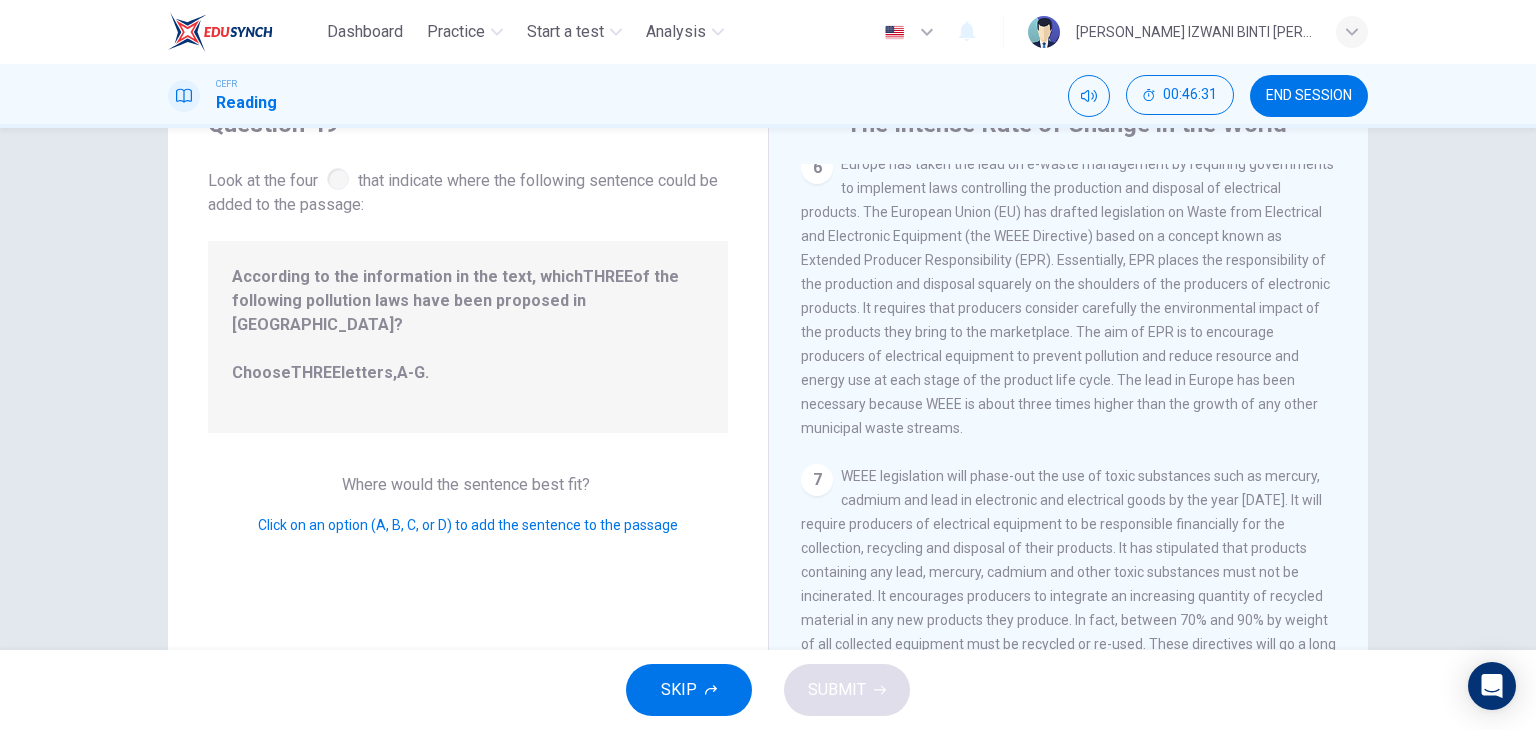 scroll, scrollTop: 253, scrollLeft: 0, axis: vertical 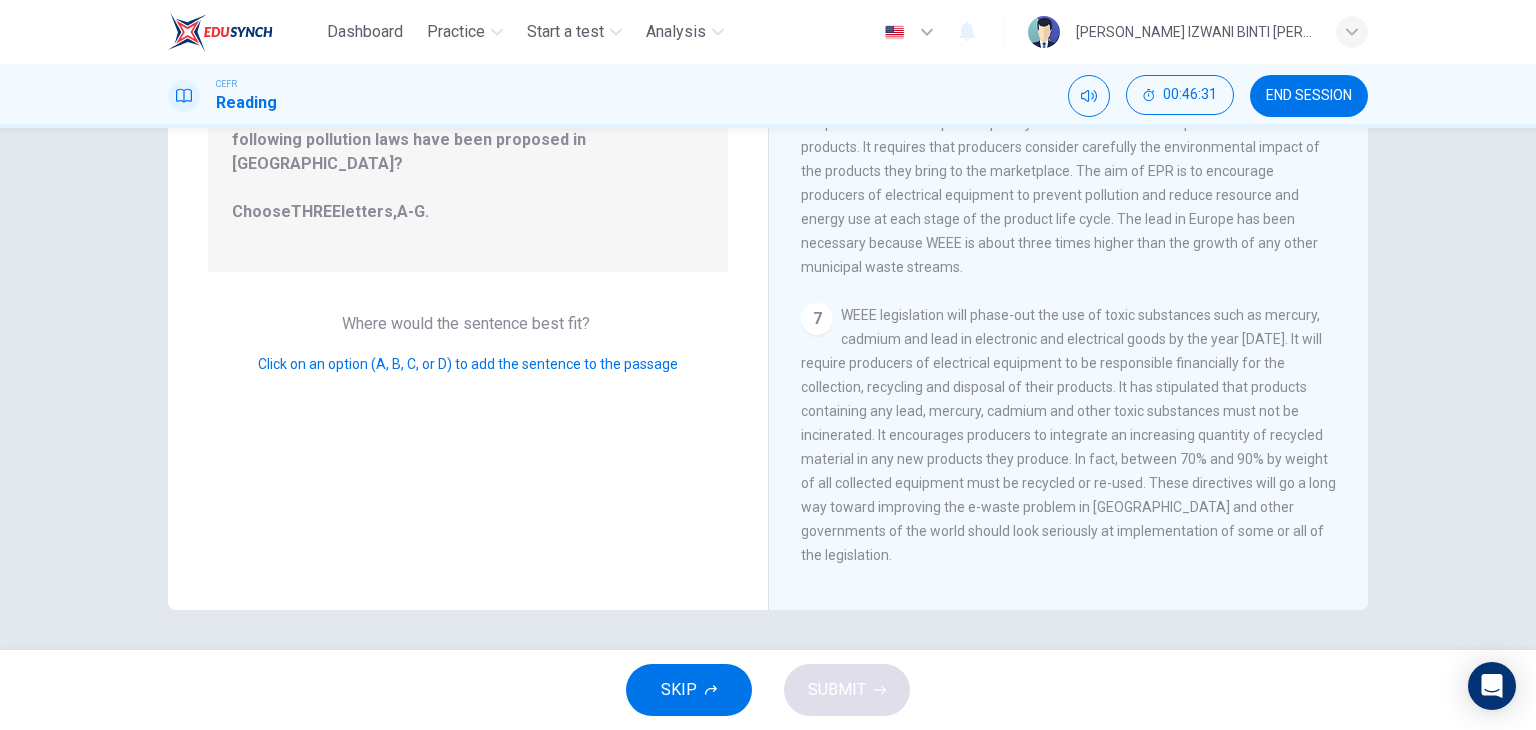 click on "1 The intense rate of change in the world gives rise to numerous new products – many of them electronic. What is brand new and state-of-the-art one month is quickly relegated to 'old model' status the next. Within the world of computing, this frenetic pace of change has led to millions of out-dated, worthless products. Keystone, an American-based research company, reported that 'in [DATE], one computer became obsolete for every new one introduced in the market. By the year [DATE], experts estimate that in the [GEOGRAPHIC_DATA] there will be over 500 million obsolete computers. Most of these computers will be destined for landfills, incinerators or hazardous waste exports.' Old, outdated keyboards, monitors and hard drives all combine to produce what is now widely known as 'e-waste' and the way to appropriately dispose of them is proving to be a challenge. 2 3 4 5 6 7" at bounding box center [1082, 290] 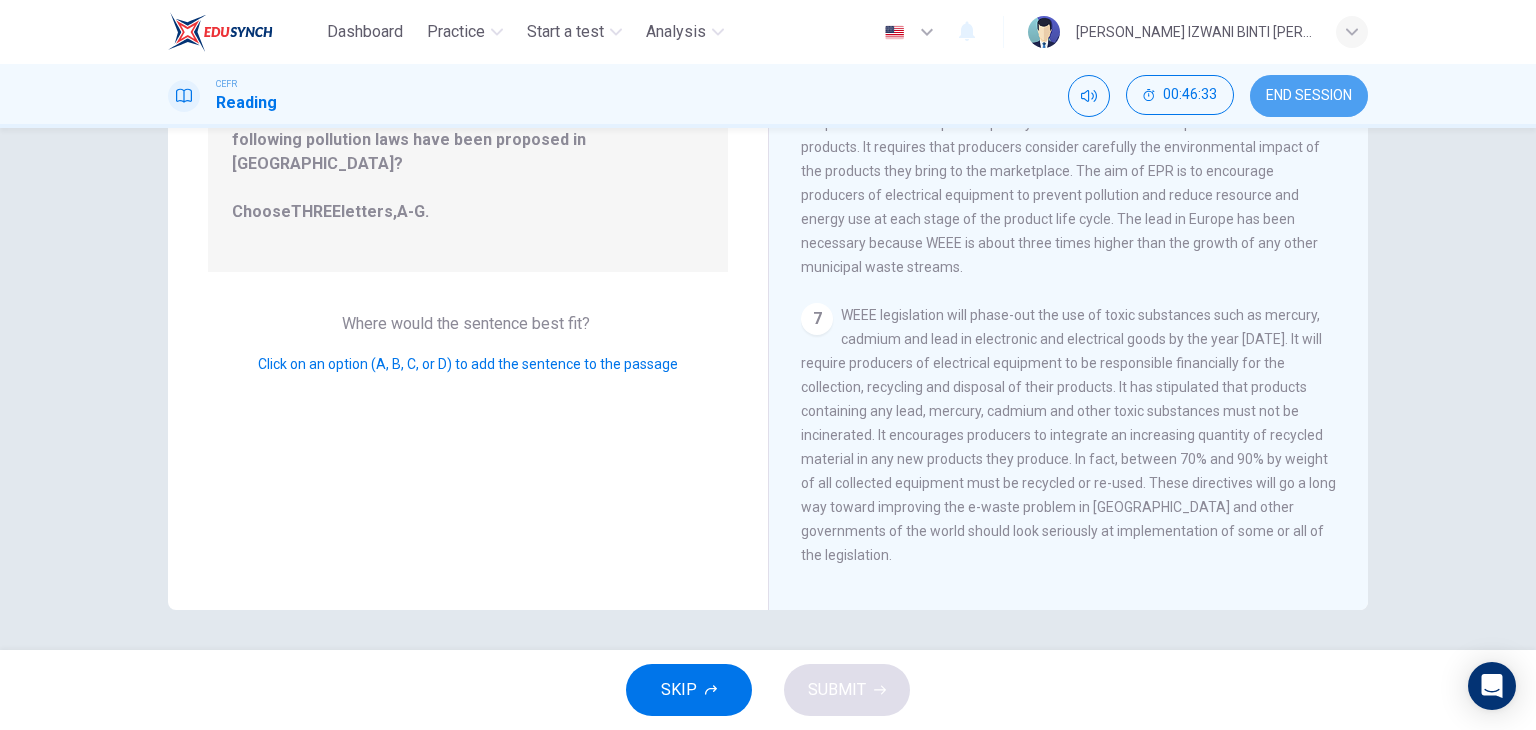 click on "END SESSION" at bounding box center (1309, 96) 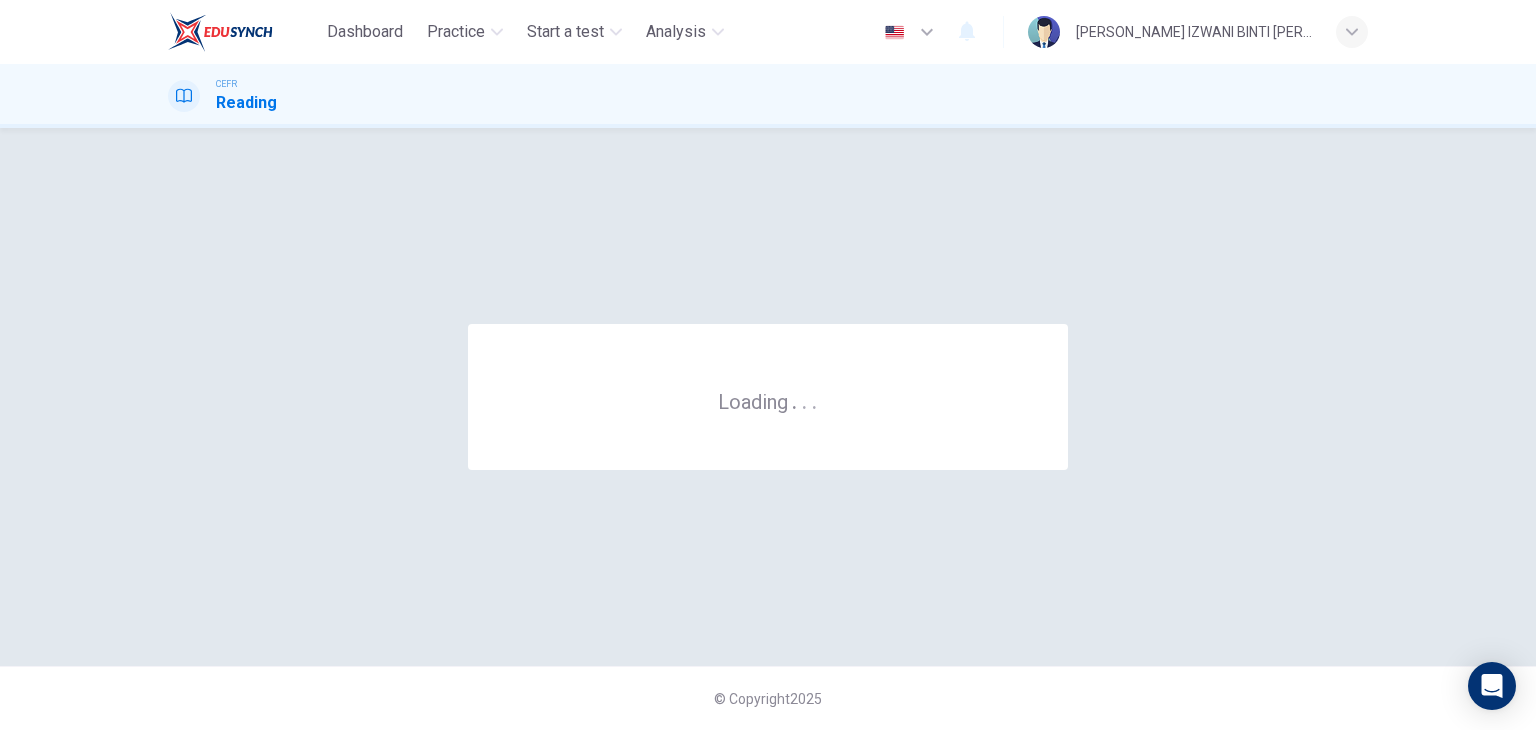 scroll, scrollTop: 0, scrollLeft: 0, axis: both 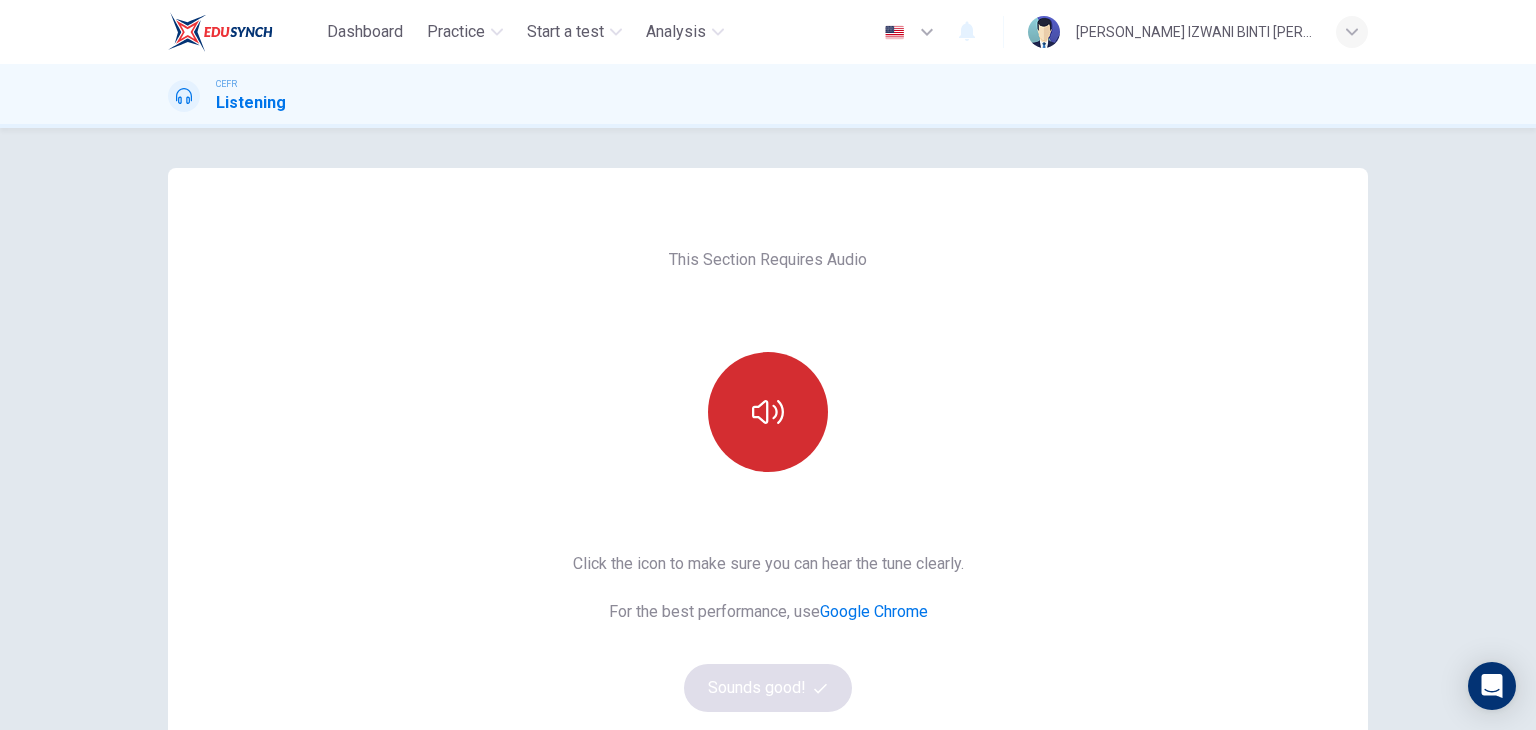 click 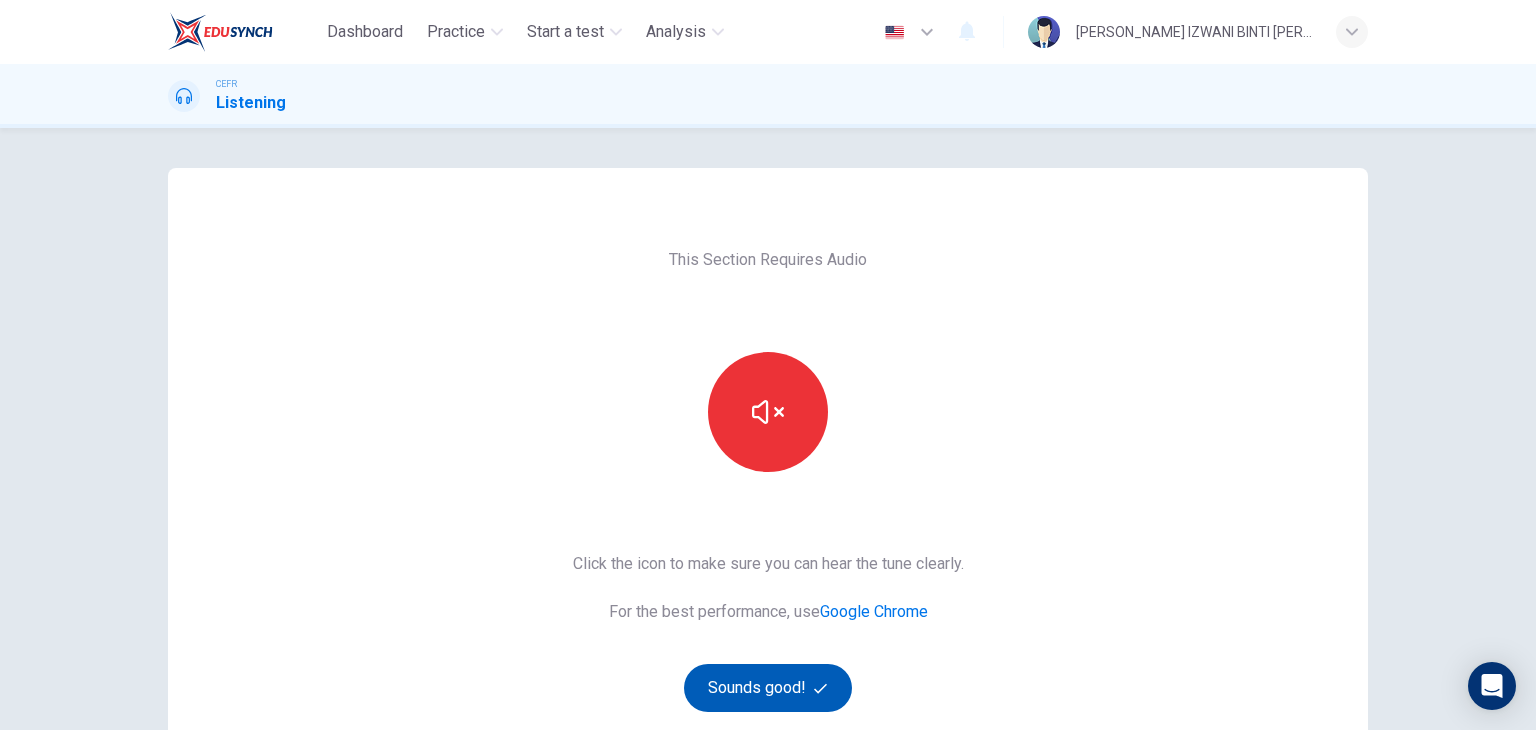 click on "Sounds good!" at bounding box center [768, 688] 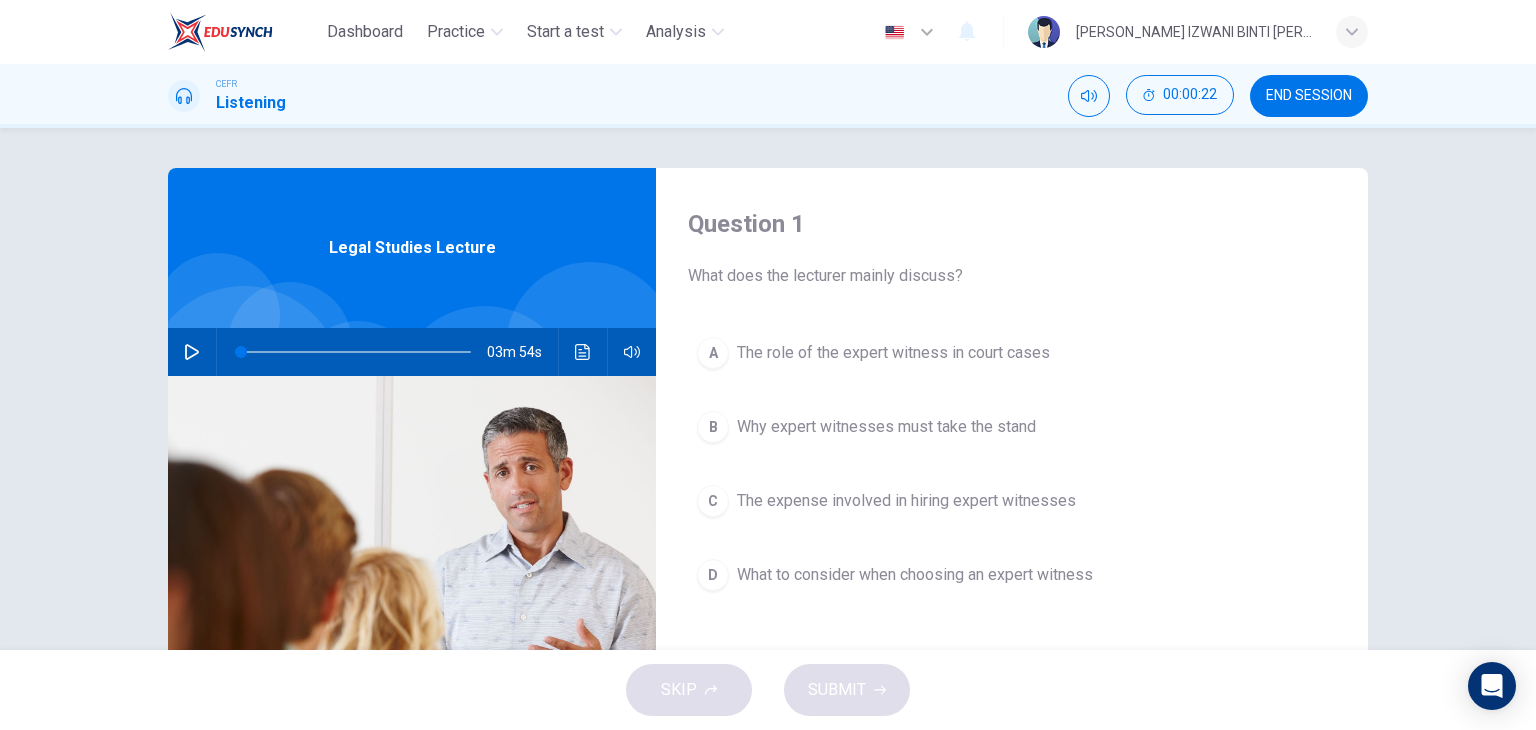 click 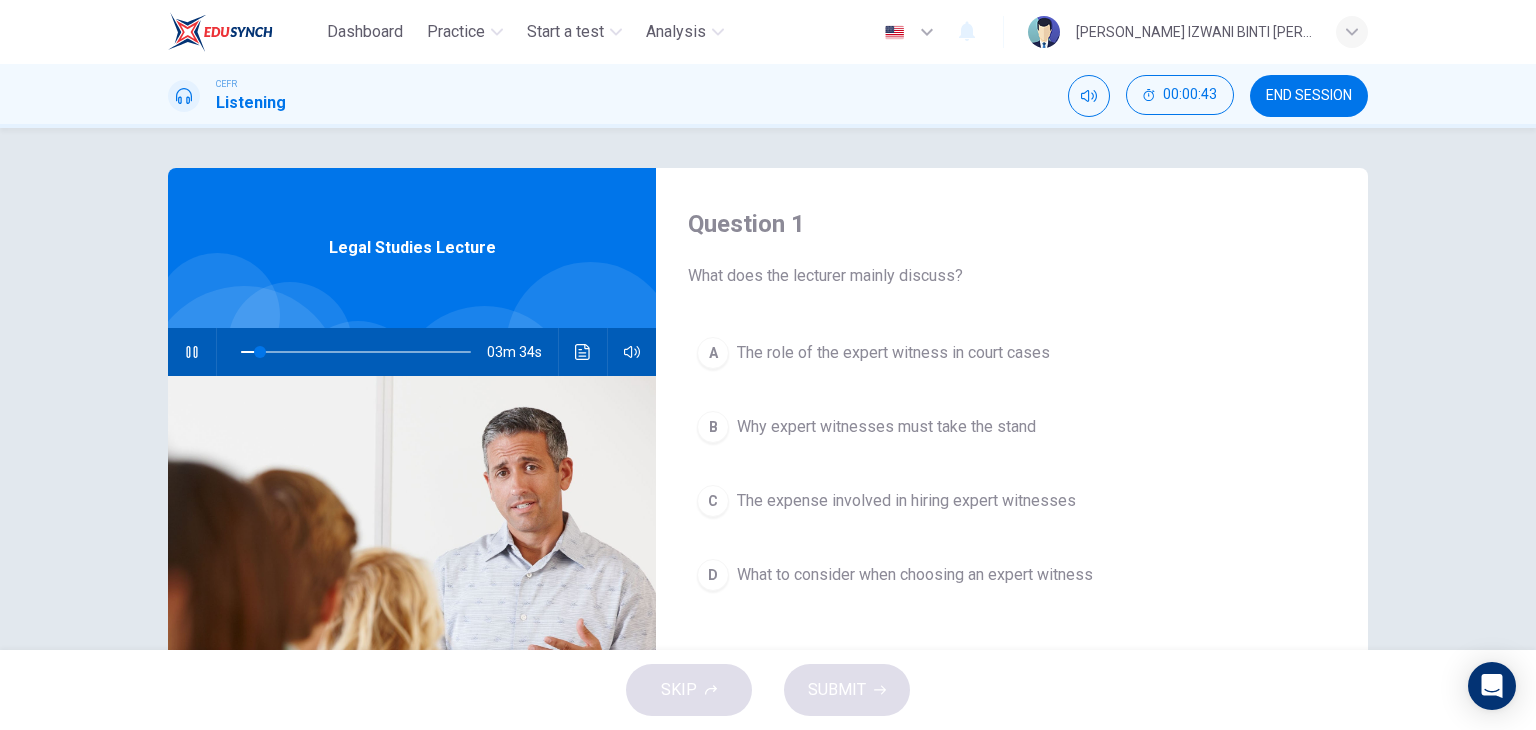 click on "The expense involved in hiring expert witnesses" at bounding box center [906, 501] 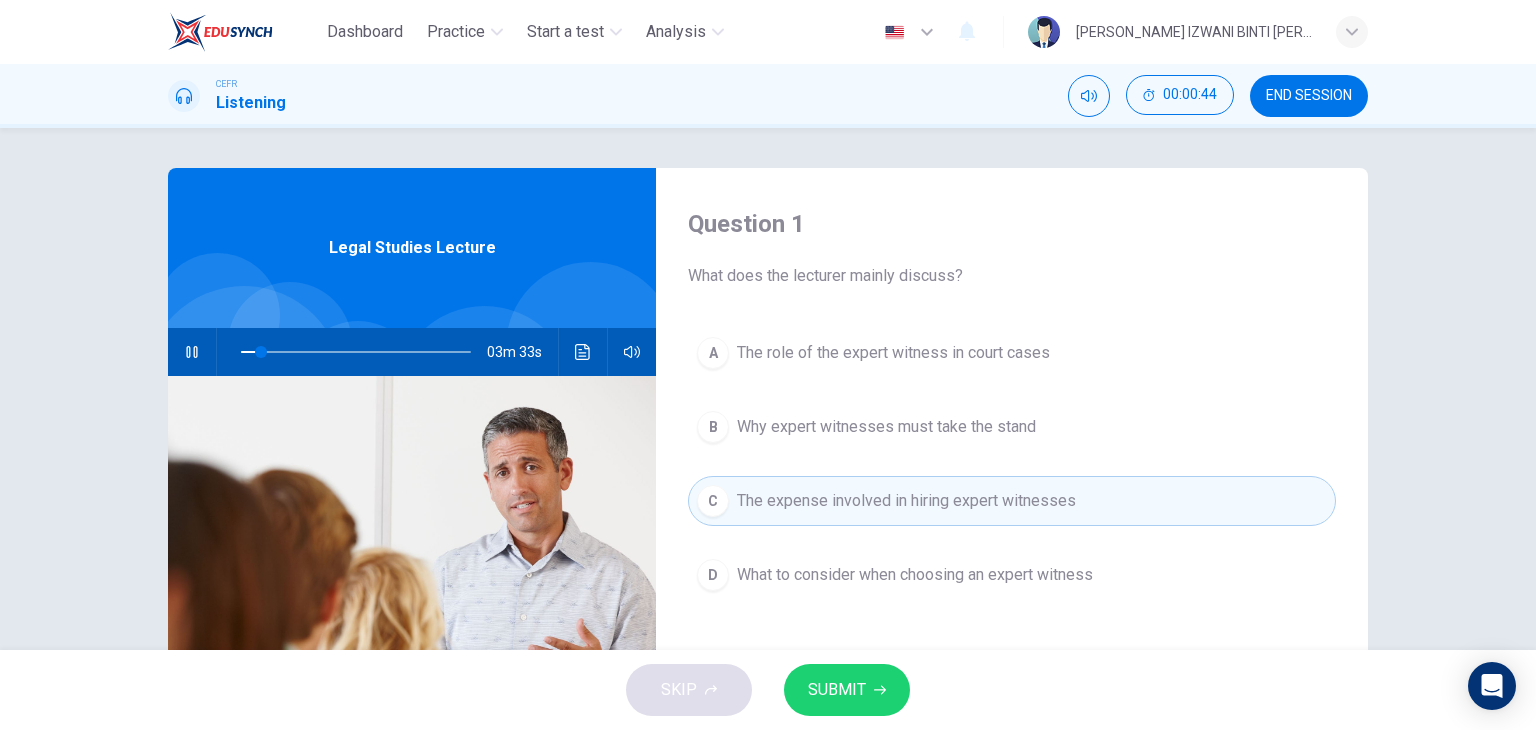 click on "SUBMIT" at bounding box center (847, 690) 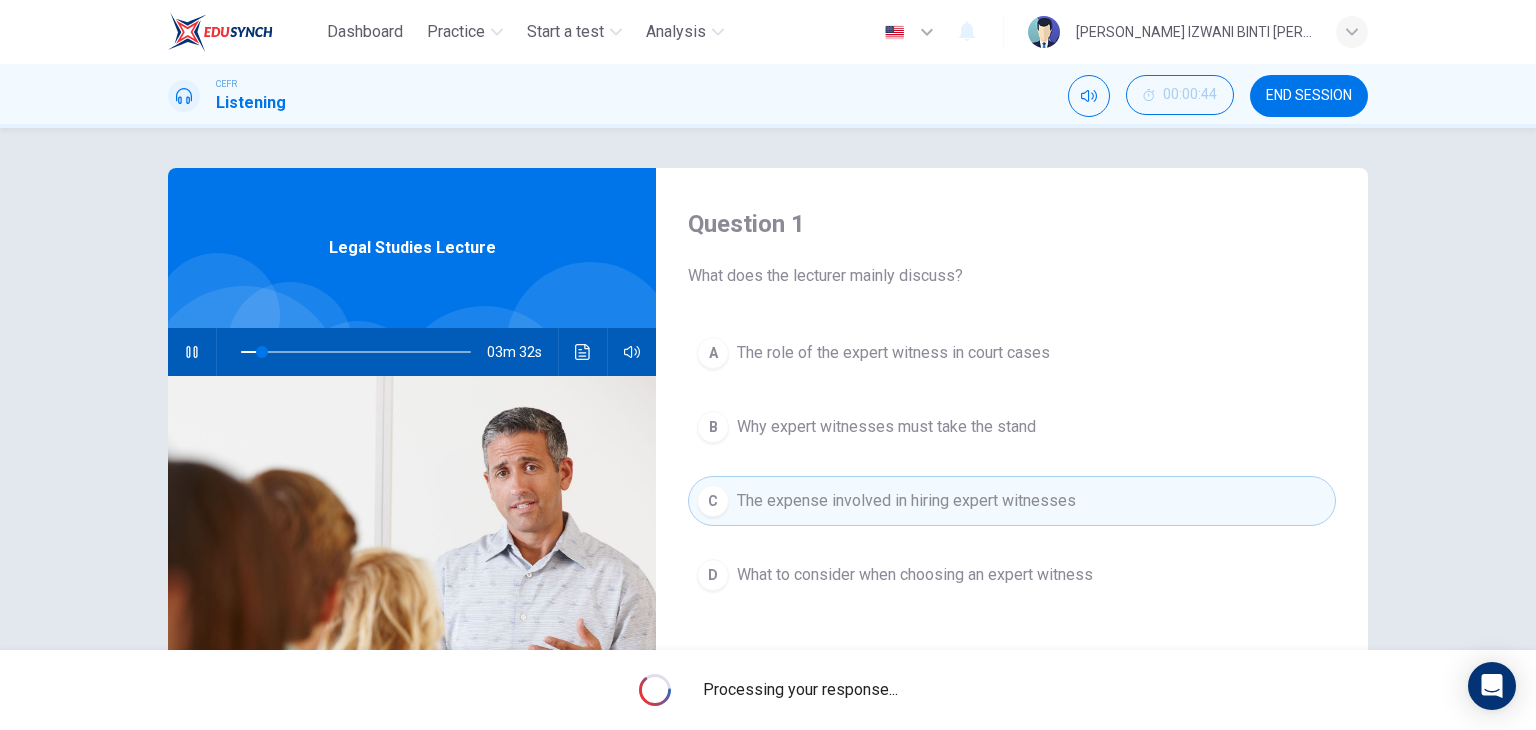 click 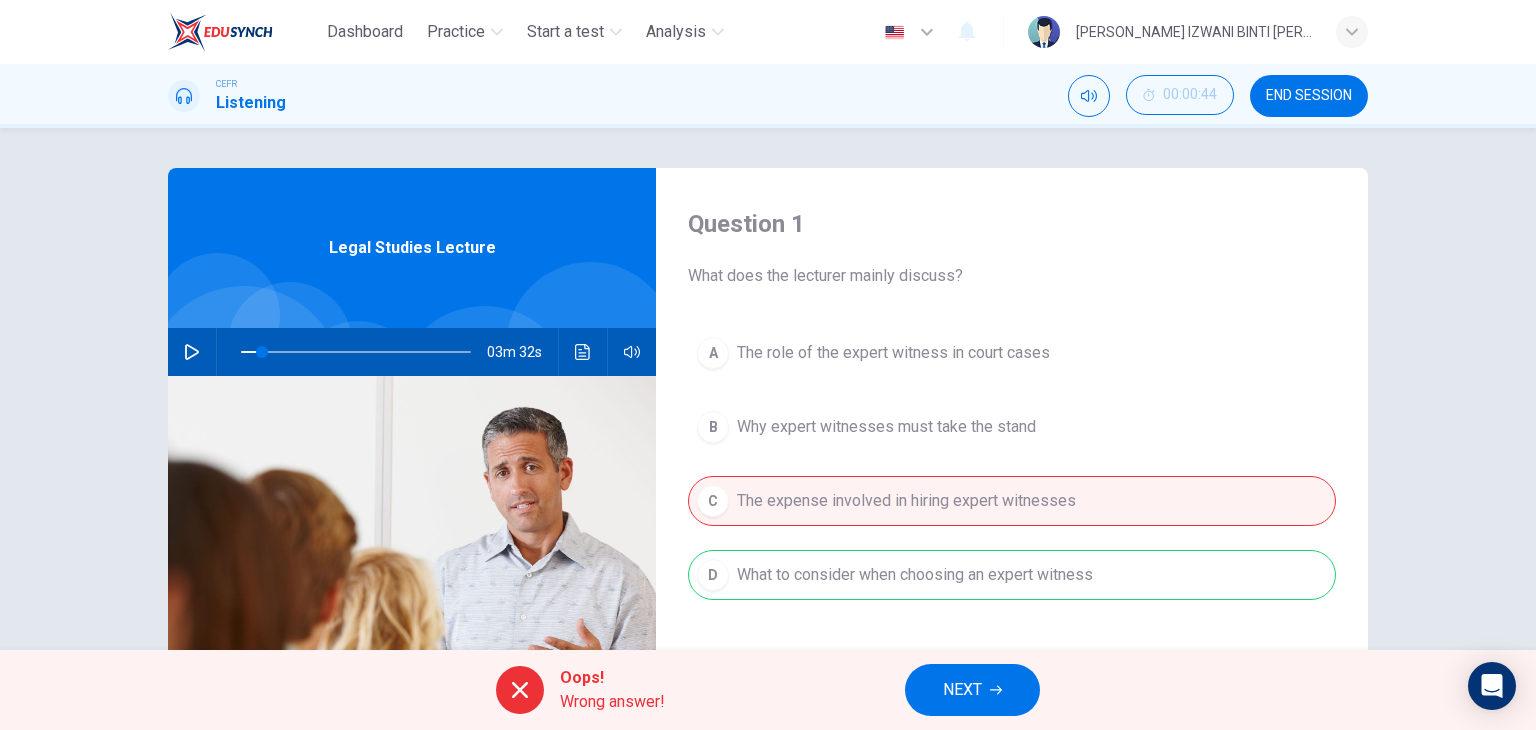 click on "A The role of the expert witness in court cases B Why expert witnesses must take the stand C The expense involved in hiring expert witnesses D What to consider when choosing an expert witness" at bounding box center (1012, 484) 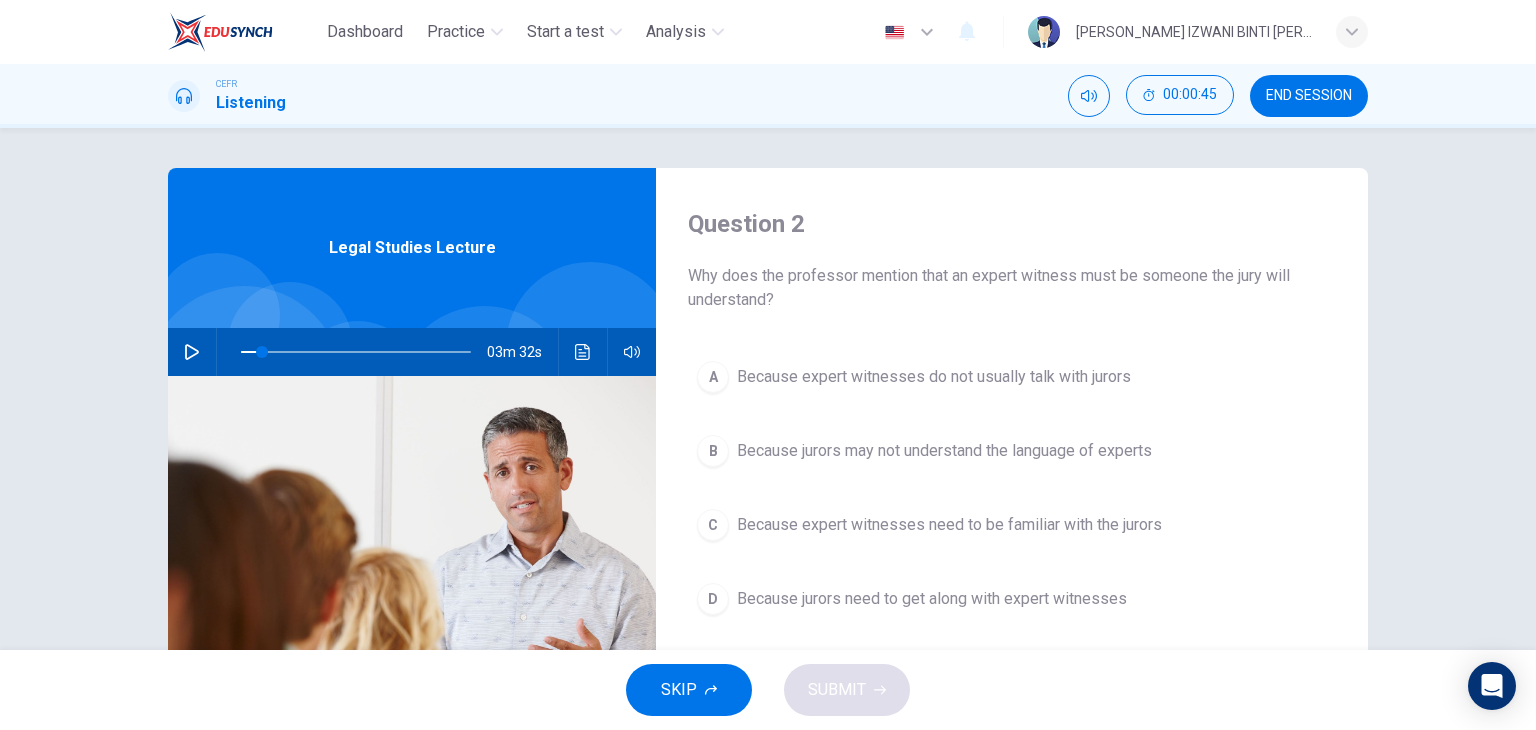 click 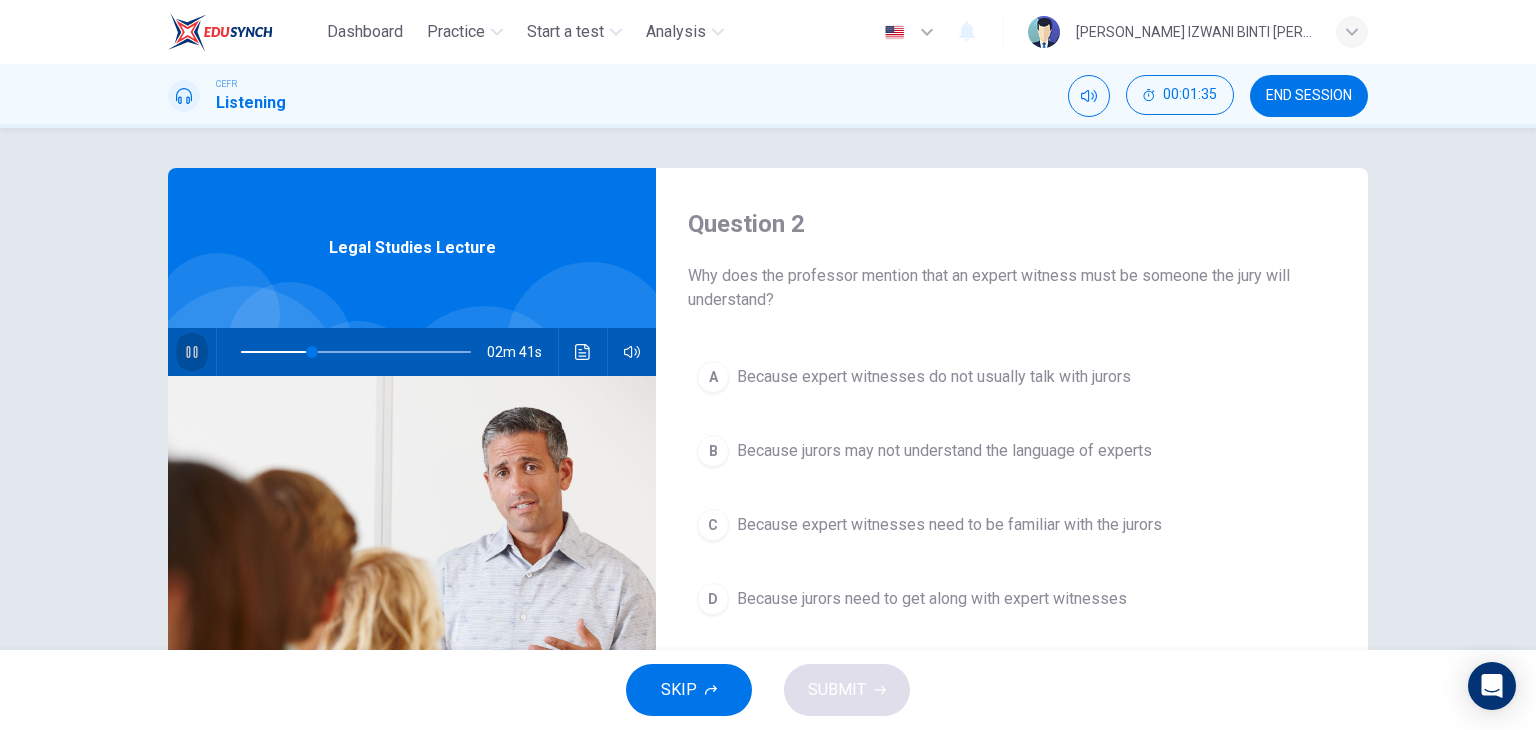 click 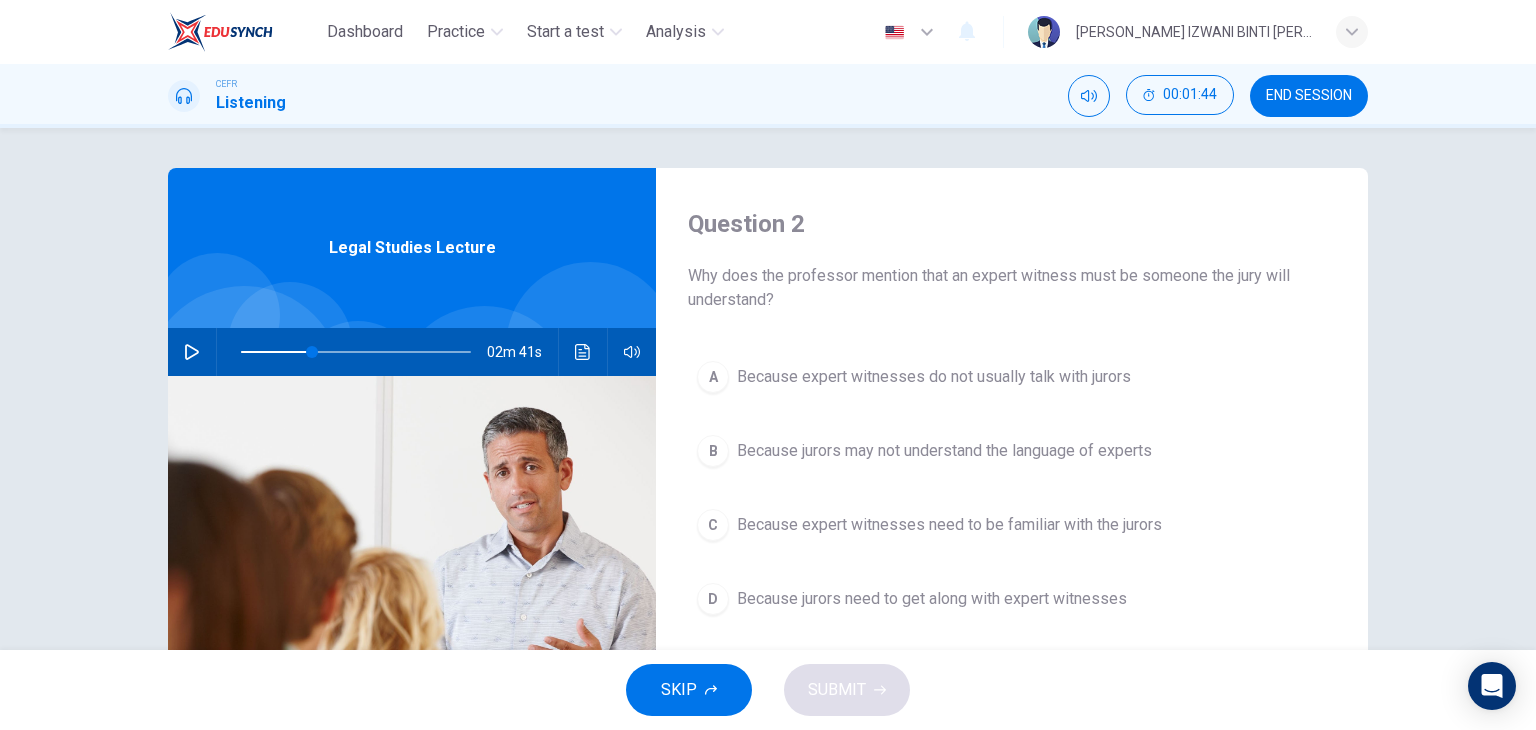 click on "D Because jurors need to get along with expert witnesses" at bounding box center (1012, 599) 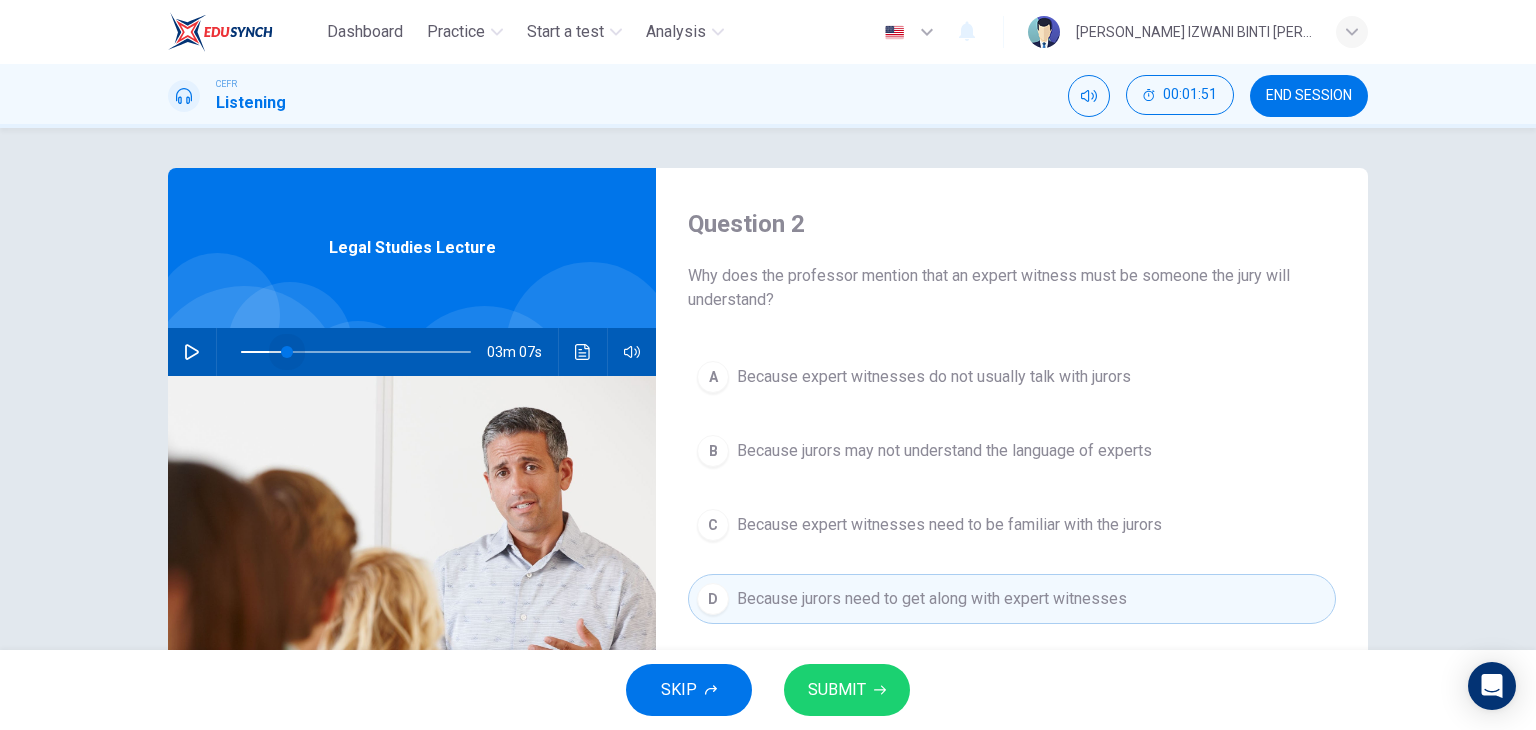 click at bounding box center [356, 352] 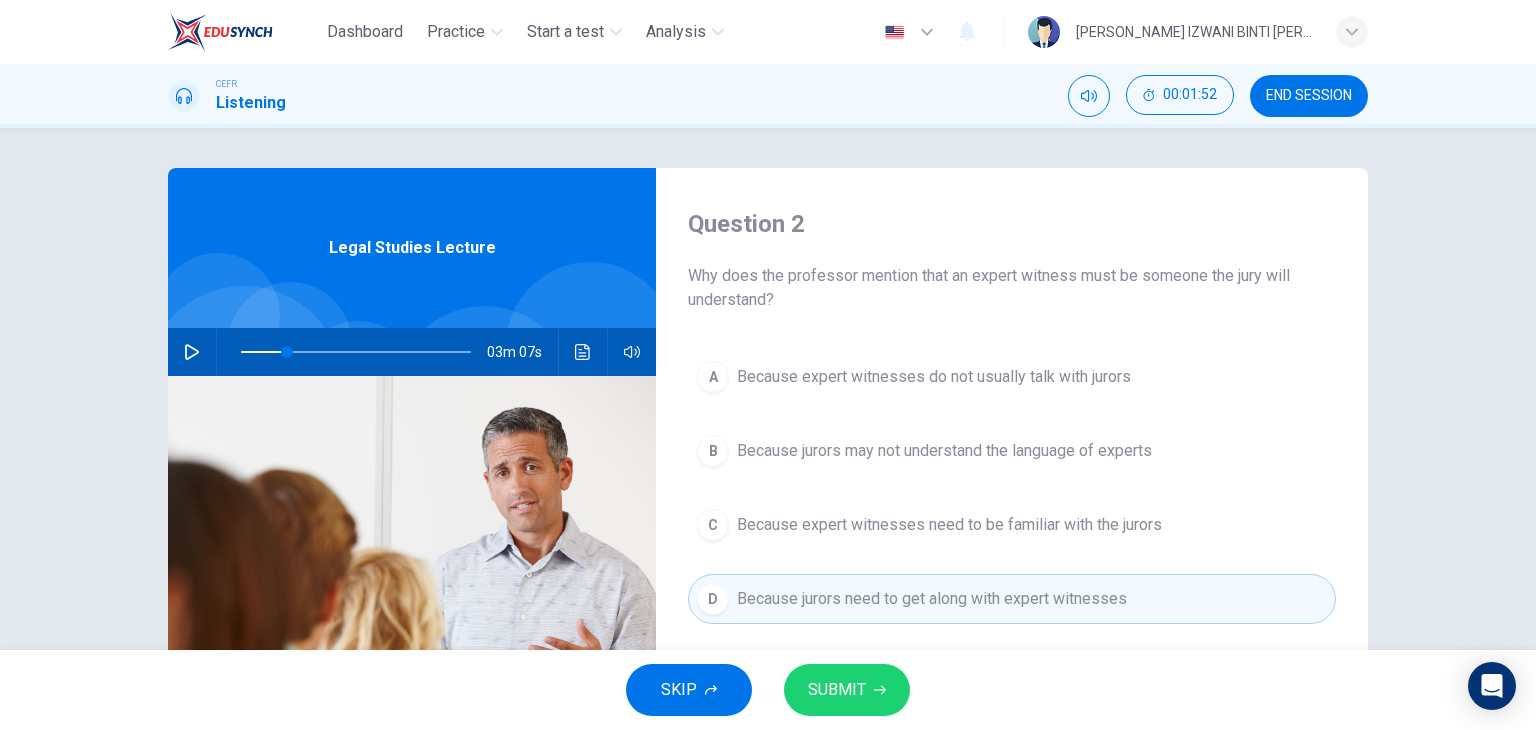 click at bounding box center (192, 352) 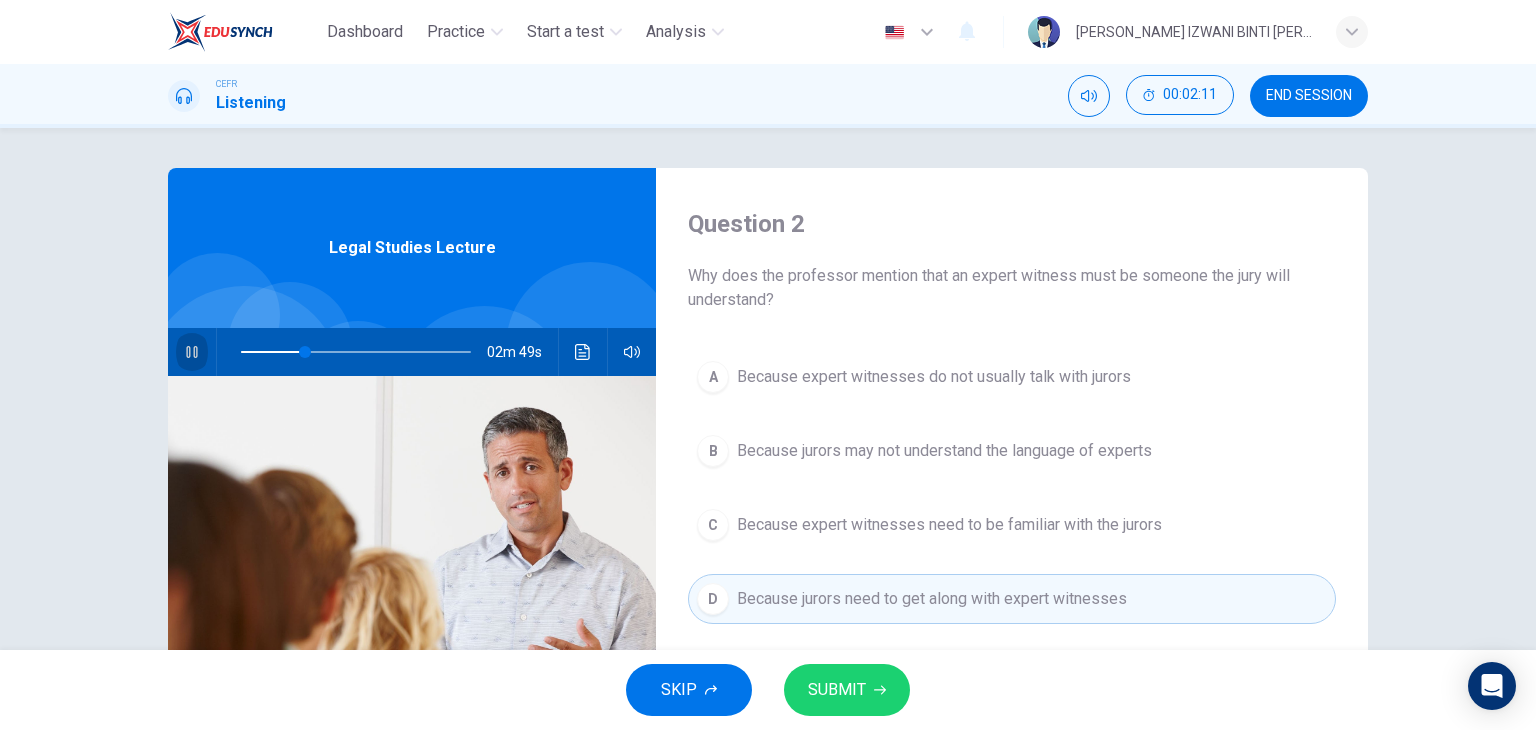 click at bounding box center (192, 352) 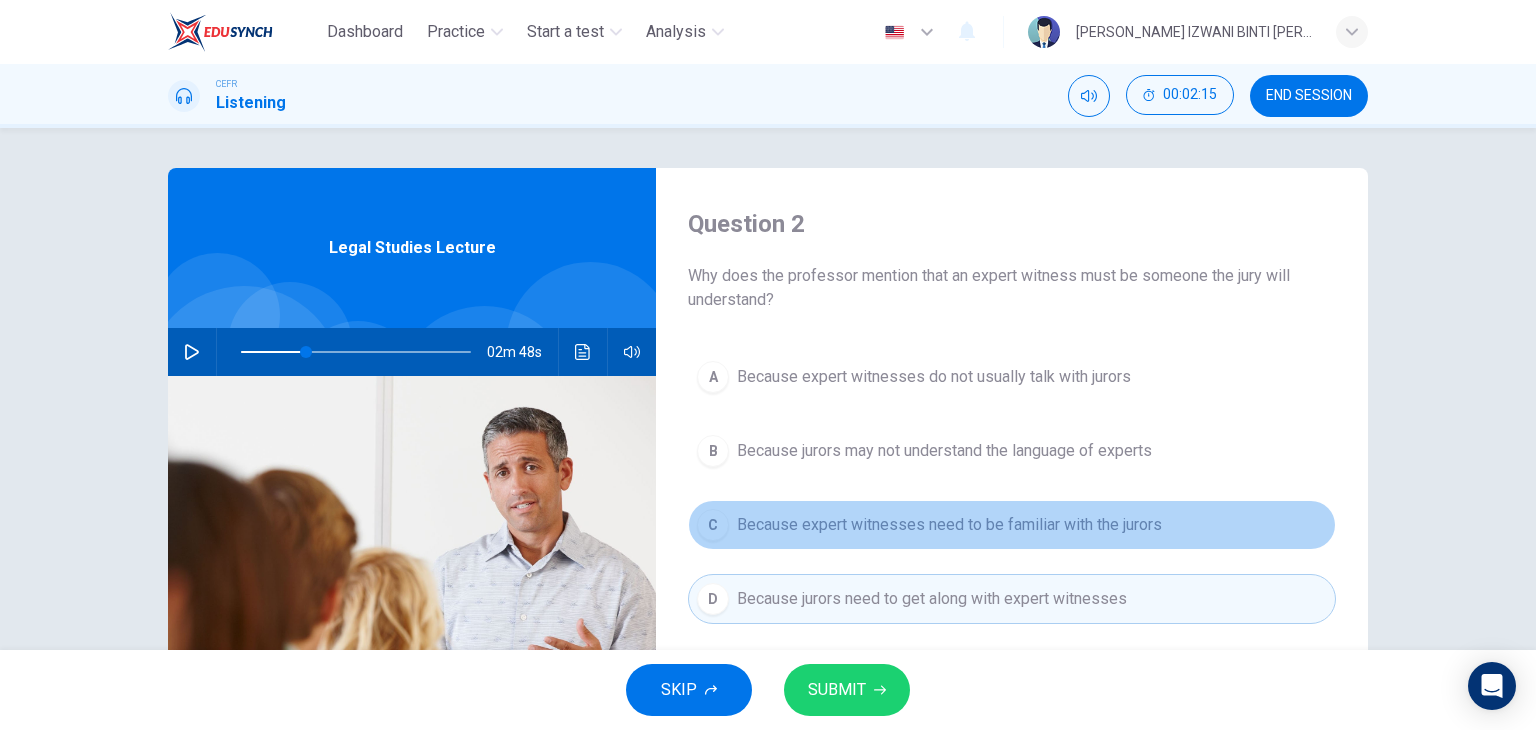 click on "Because expert witnesses need to be familiar with the jurors" at bounding box center (949, 525) 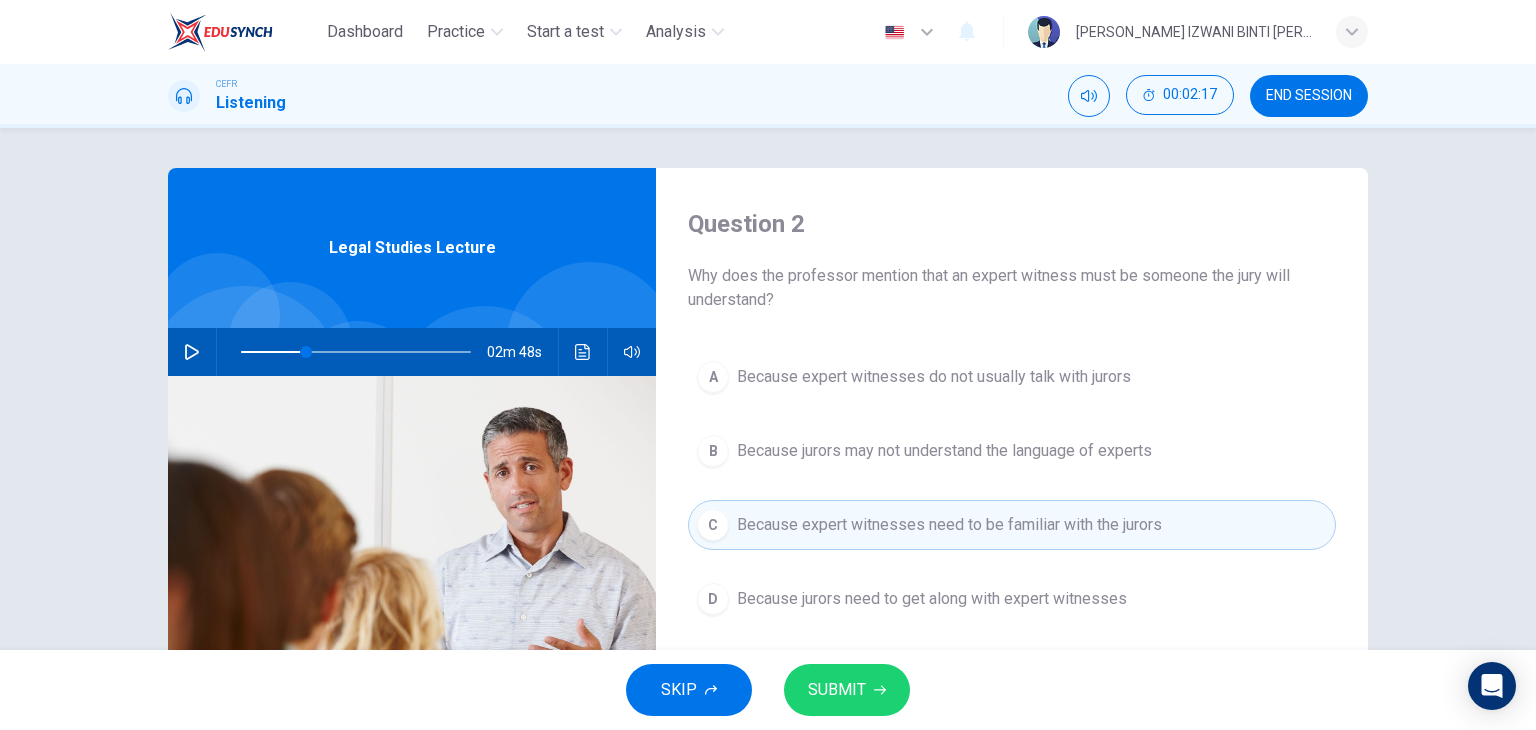 click on "SUBMIT" at bounding box center [847, 690] 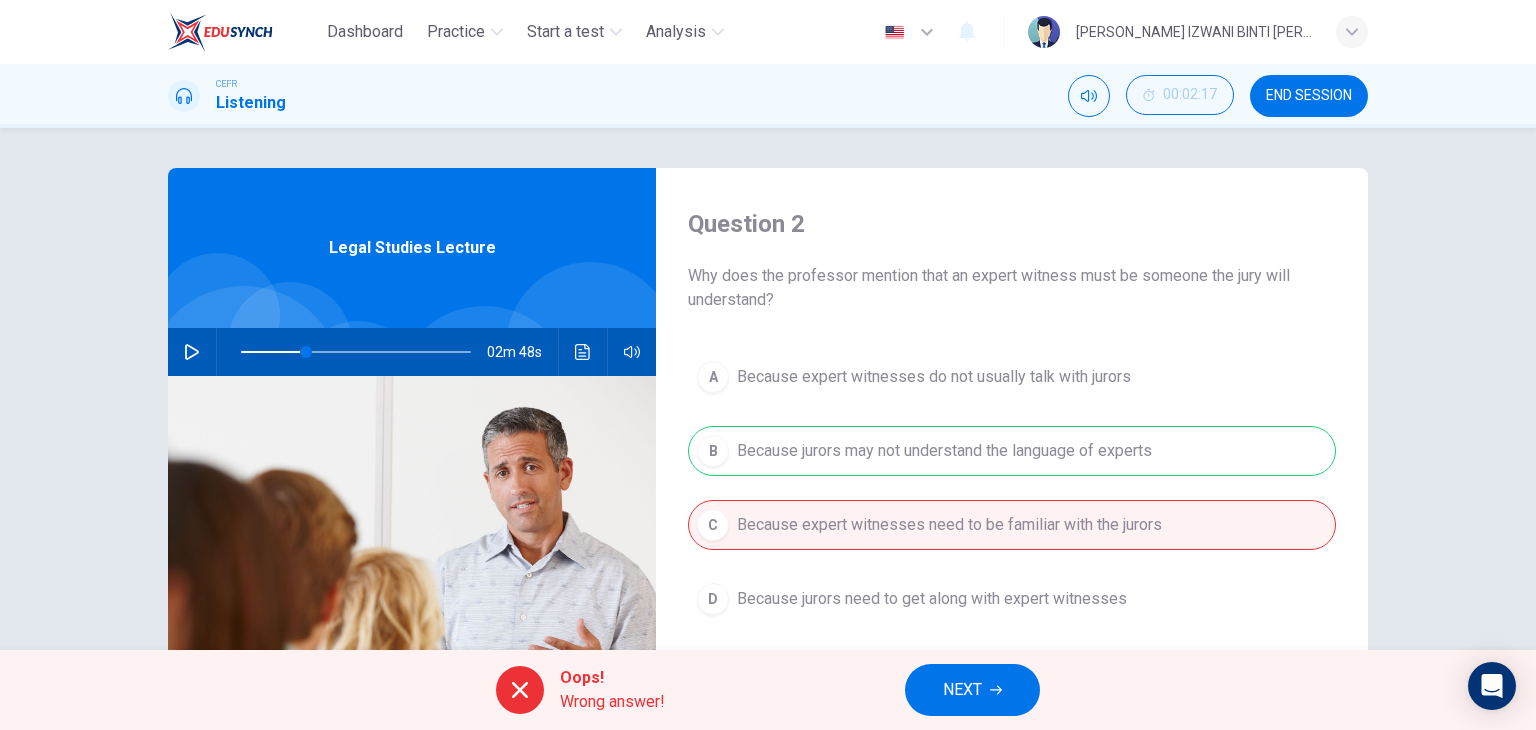 click on "NEXT" at bounding box center (962, 690) 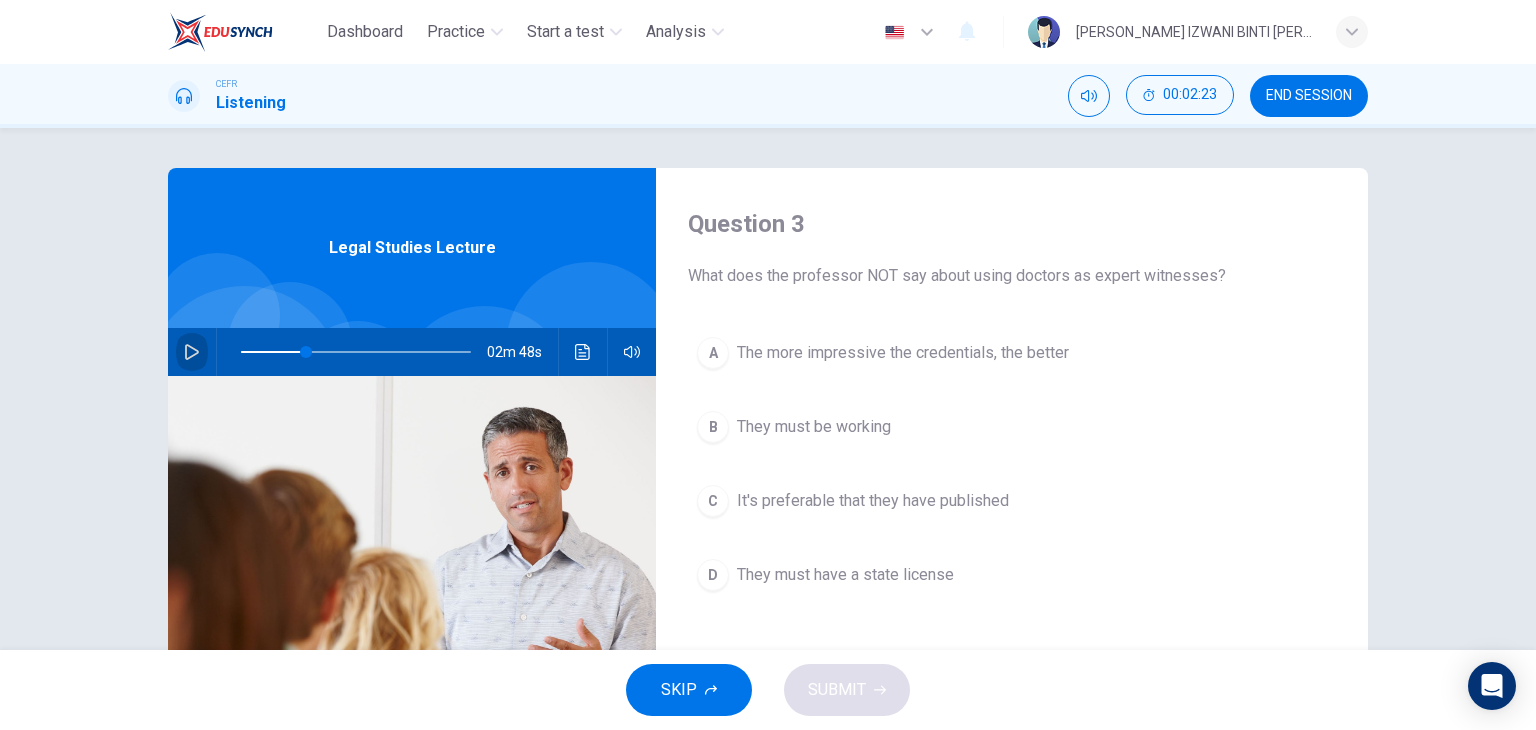 click 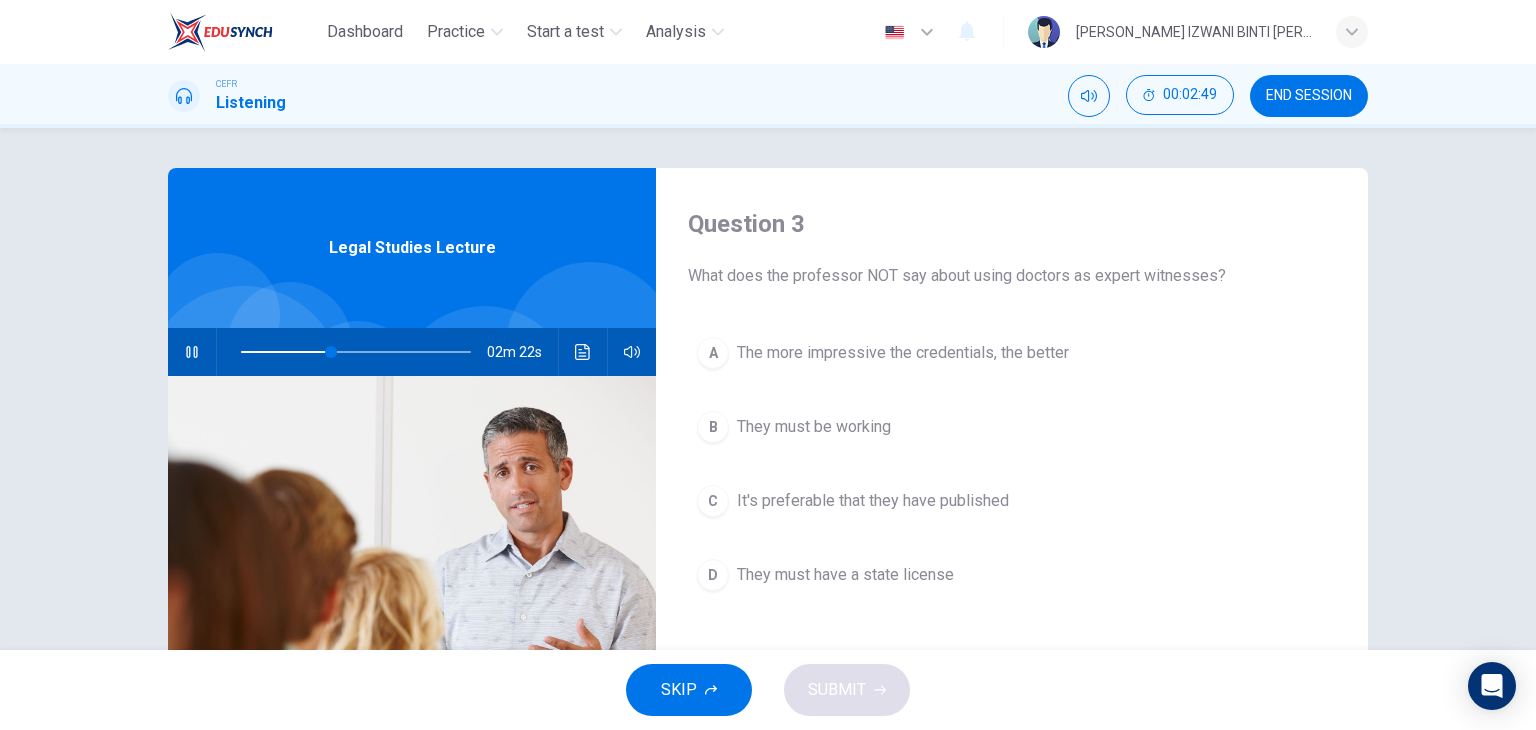 click on "B They must be working" at bounding box center [1012, 427] 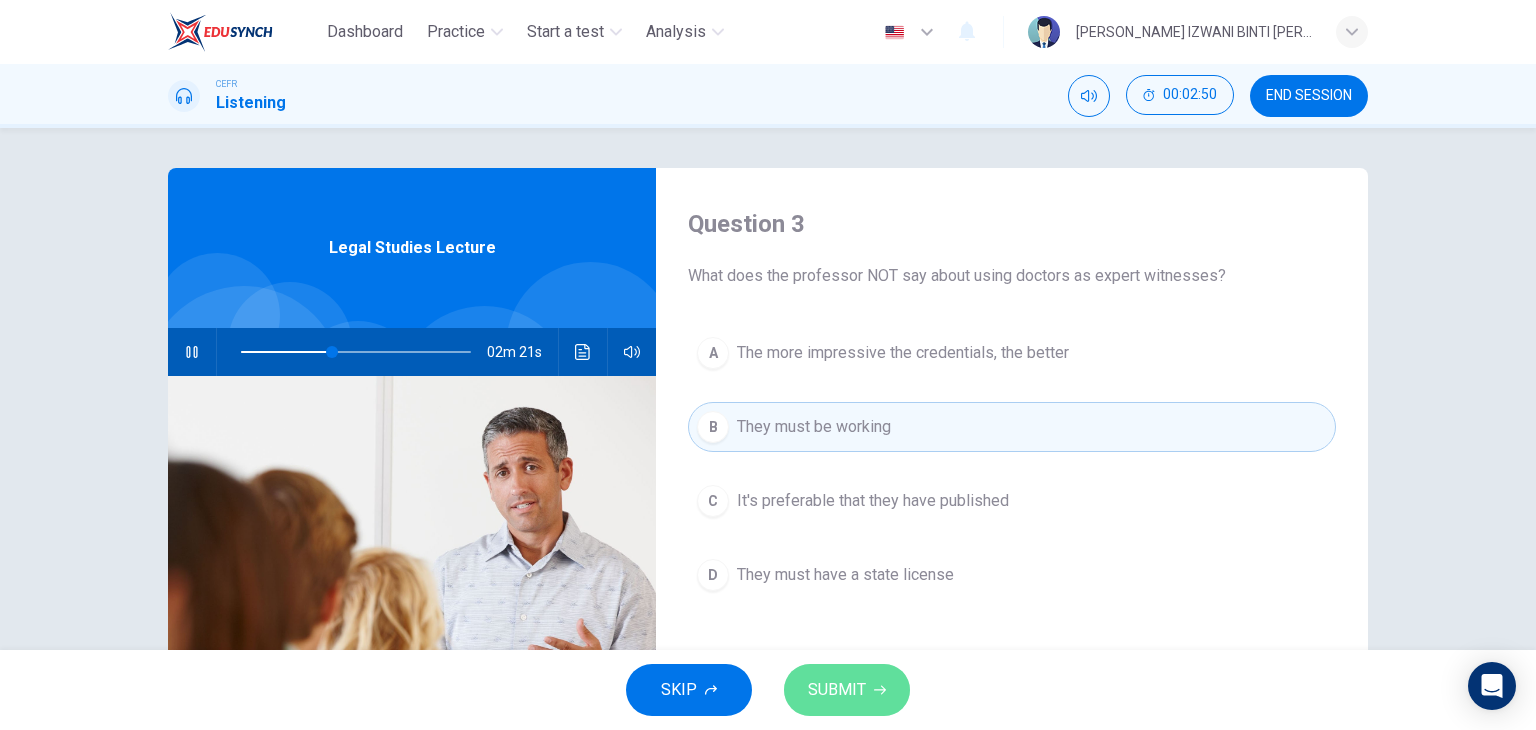 click on "SUBMIT" at bounding box center (837, 690) 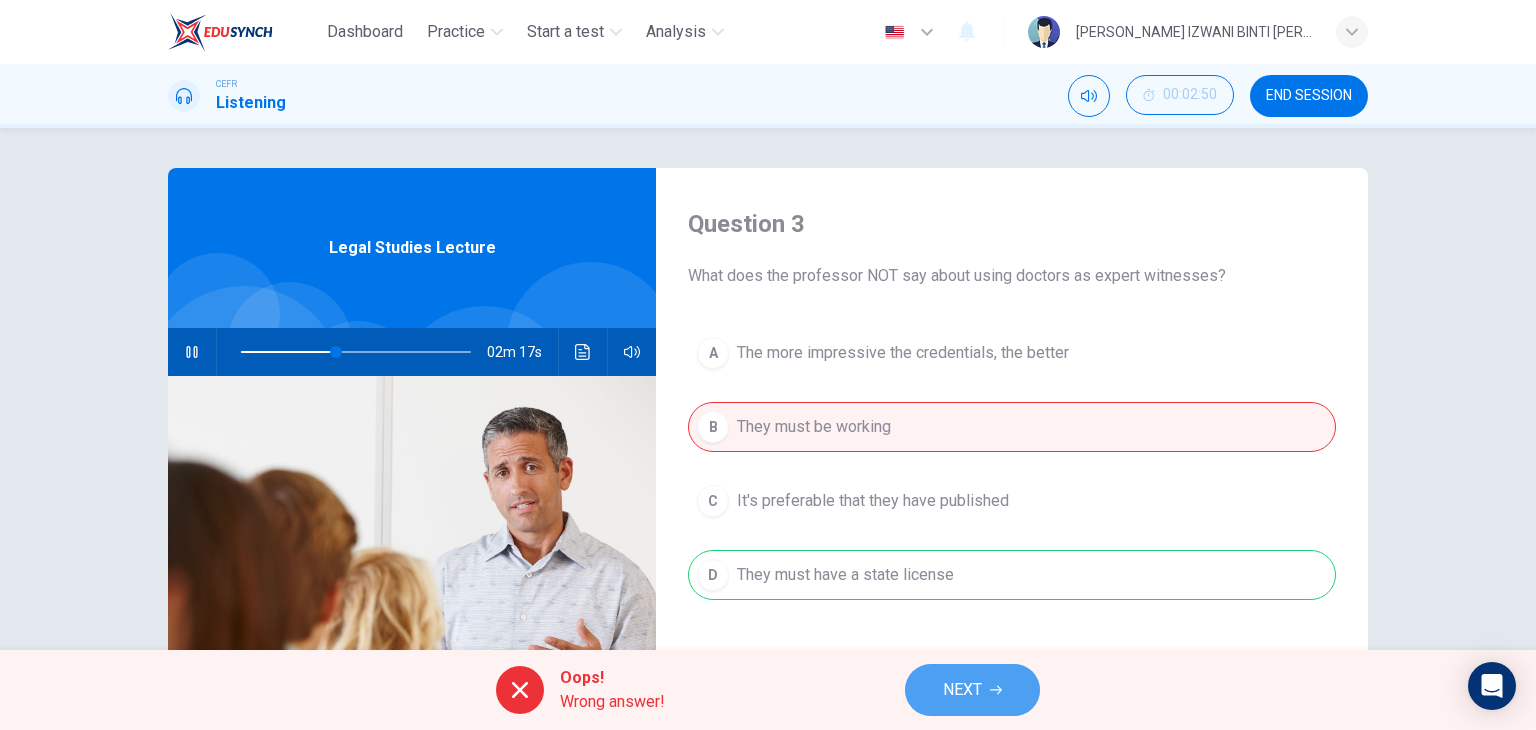 click on "NEXT" at bounding box center [972, 690] 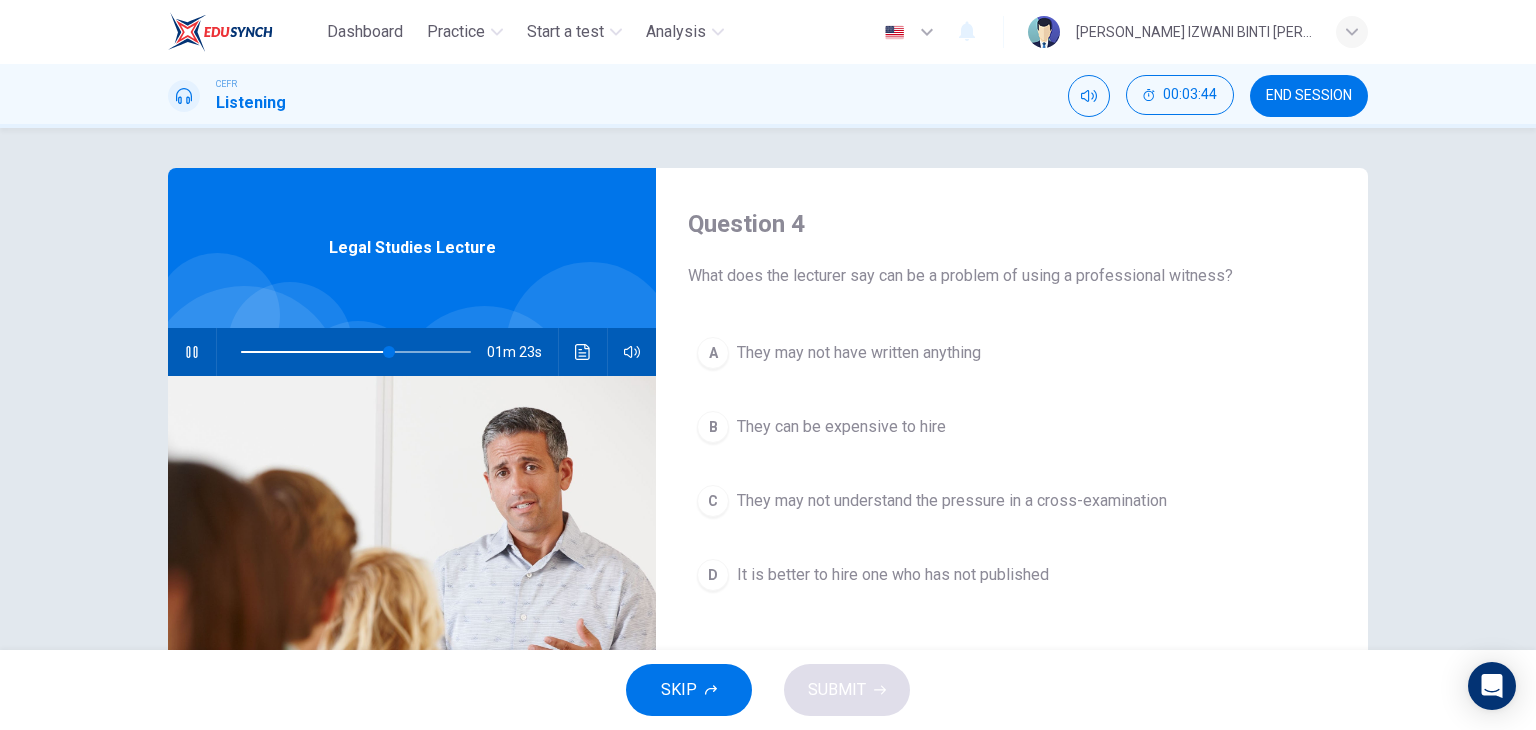 click on "They may not understand the pressure in a cross-examination" at bounding box center [952, 501] 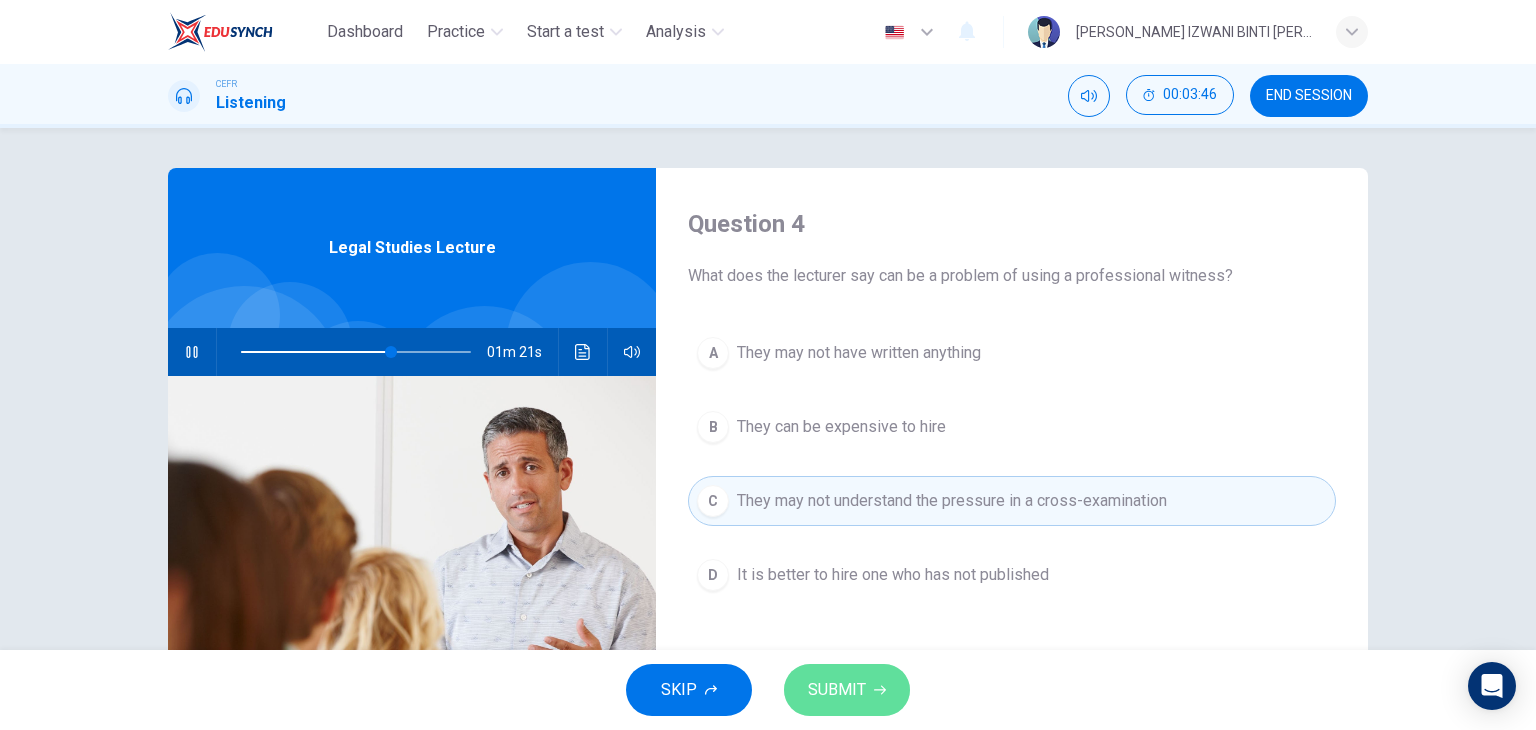 click on "SUBMIT" at bounding box center (837, 690) 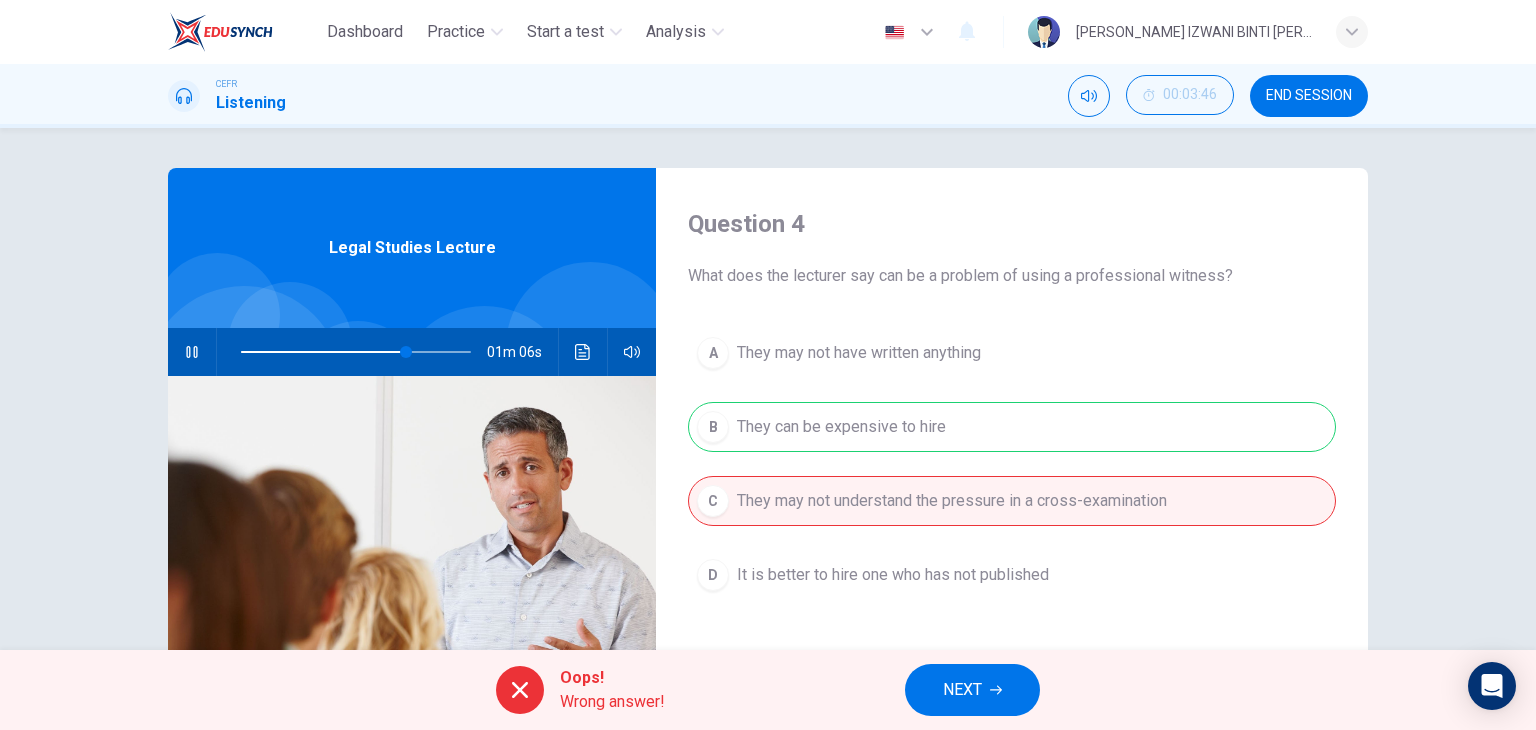 click on "NEXT" at bounding box center [962, 690] 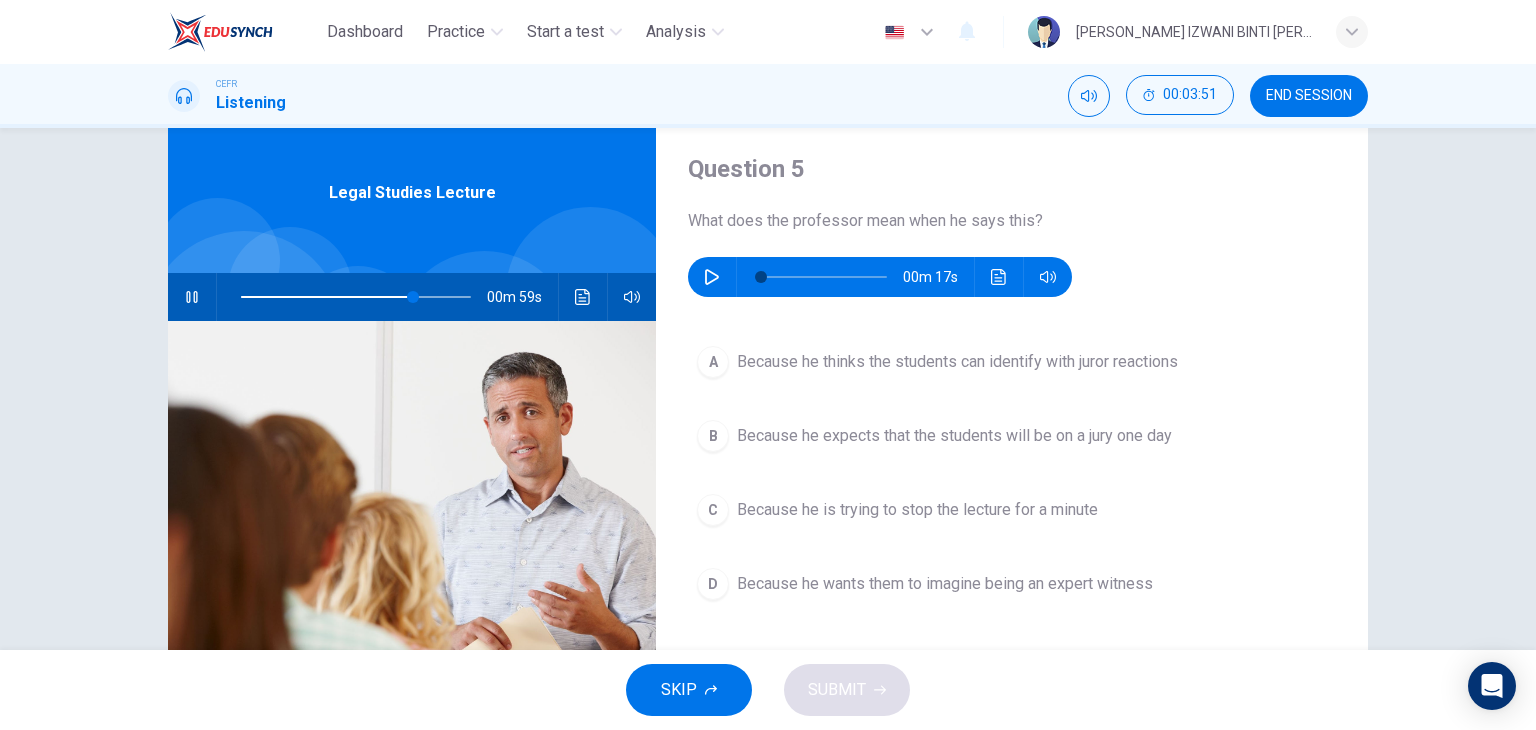 scroll, scrollTop: 100, scrollLeft: 0, axis: vertical 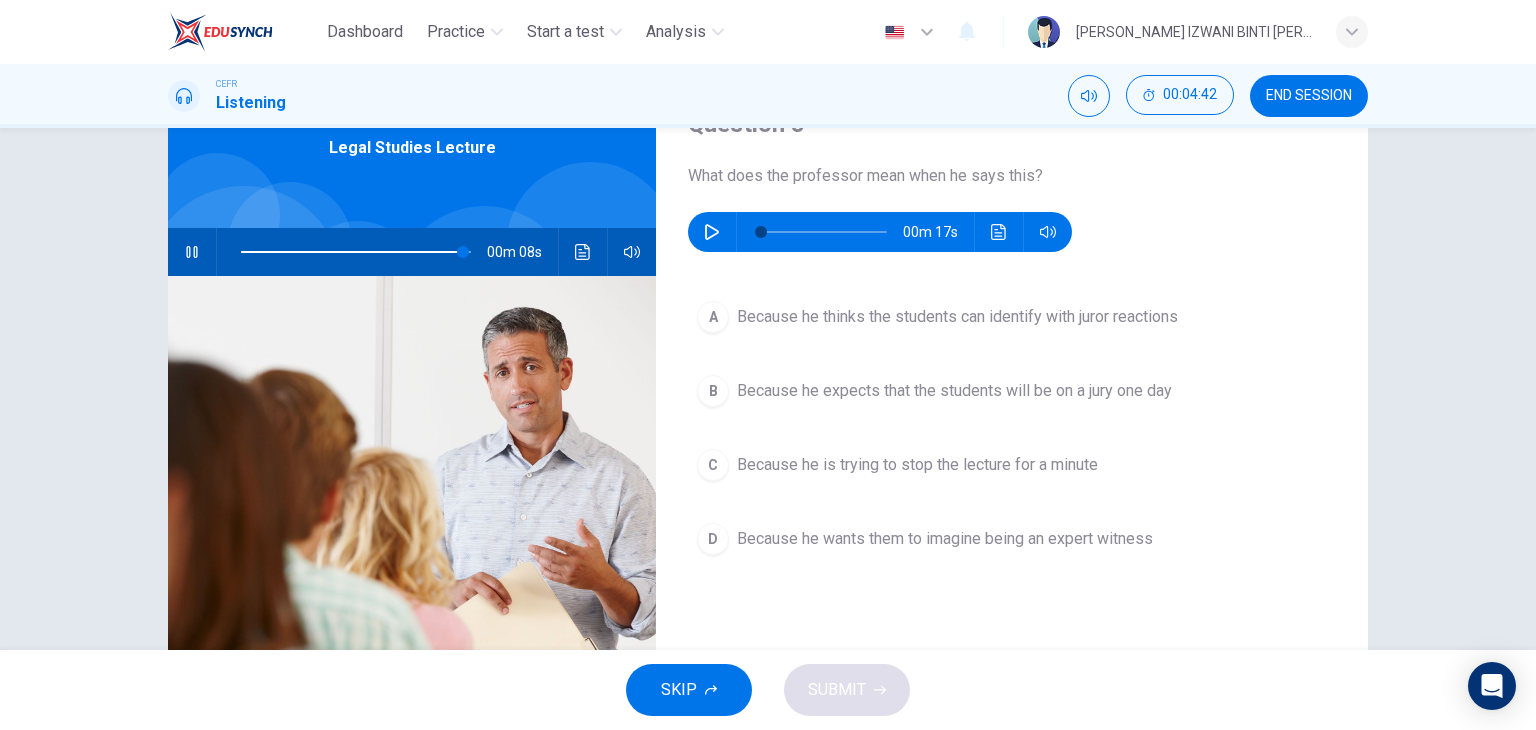 click 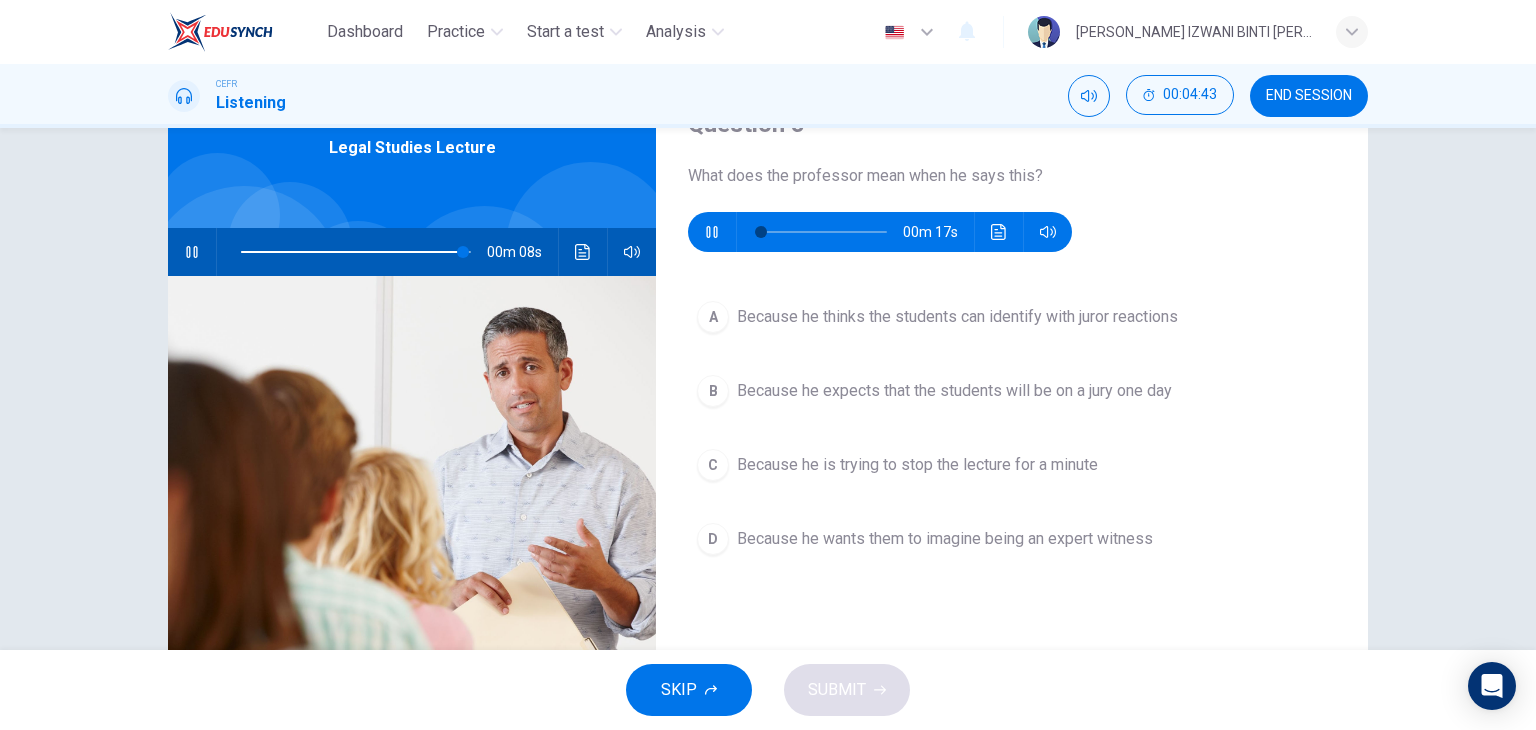 type on "97" 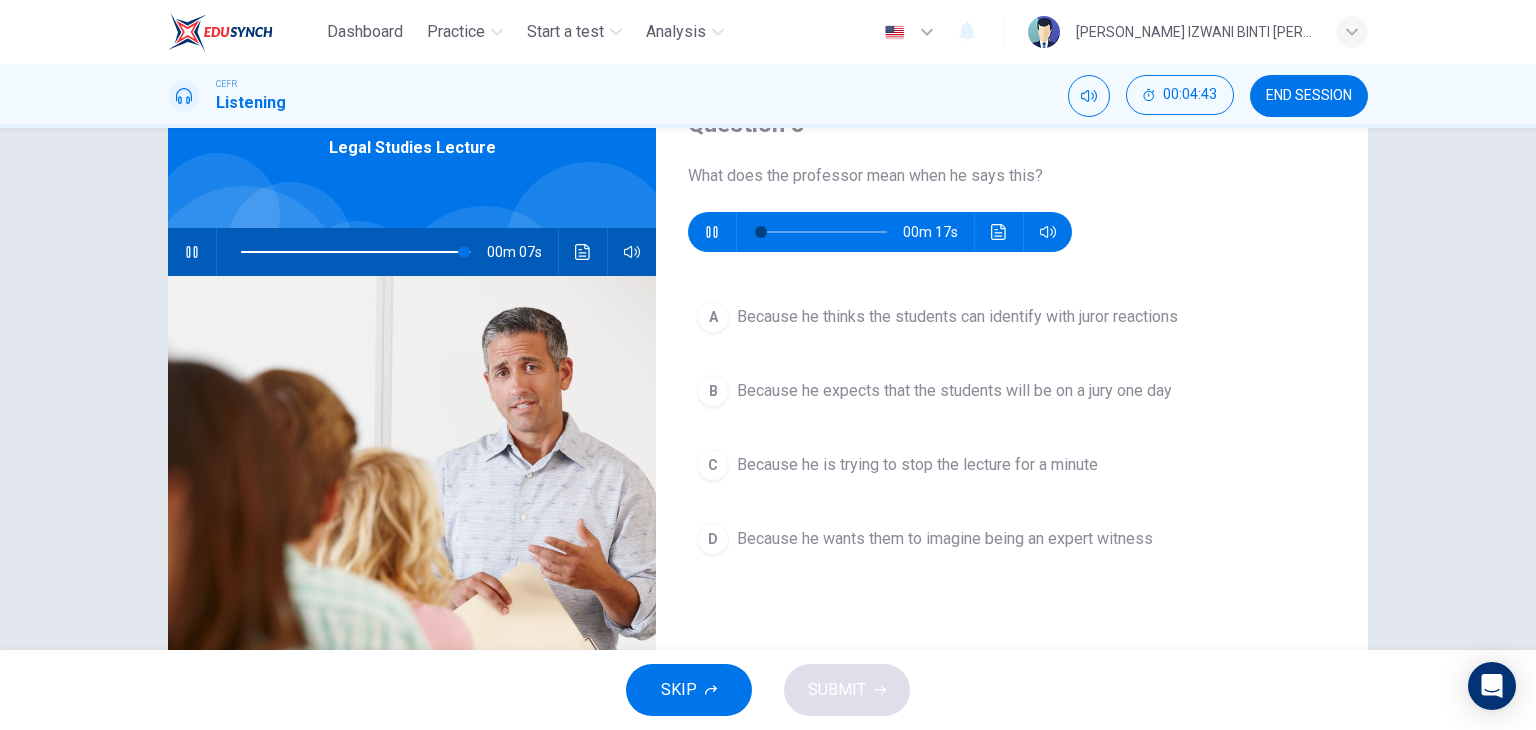 click at bounding box center (192, 252) 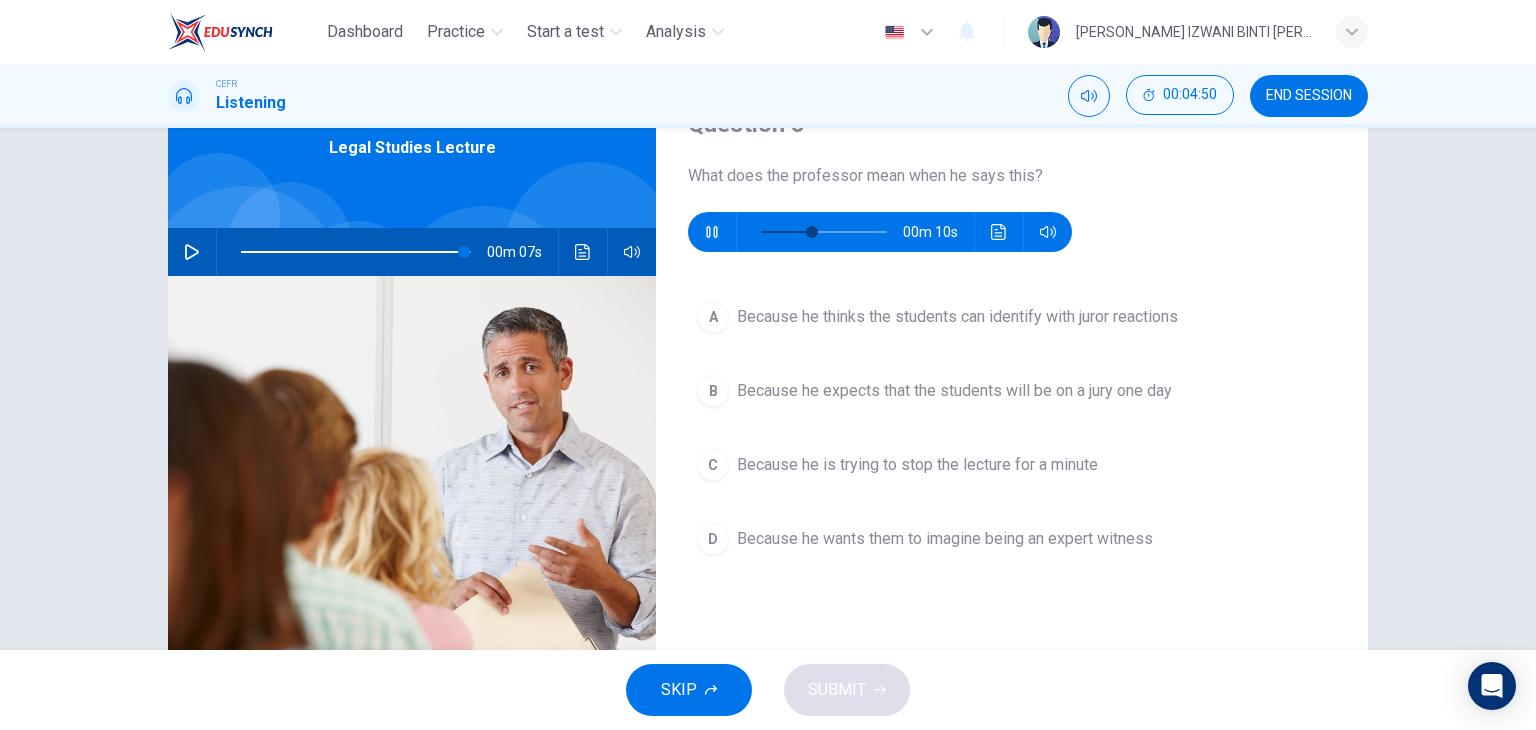 type on "46" 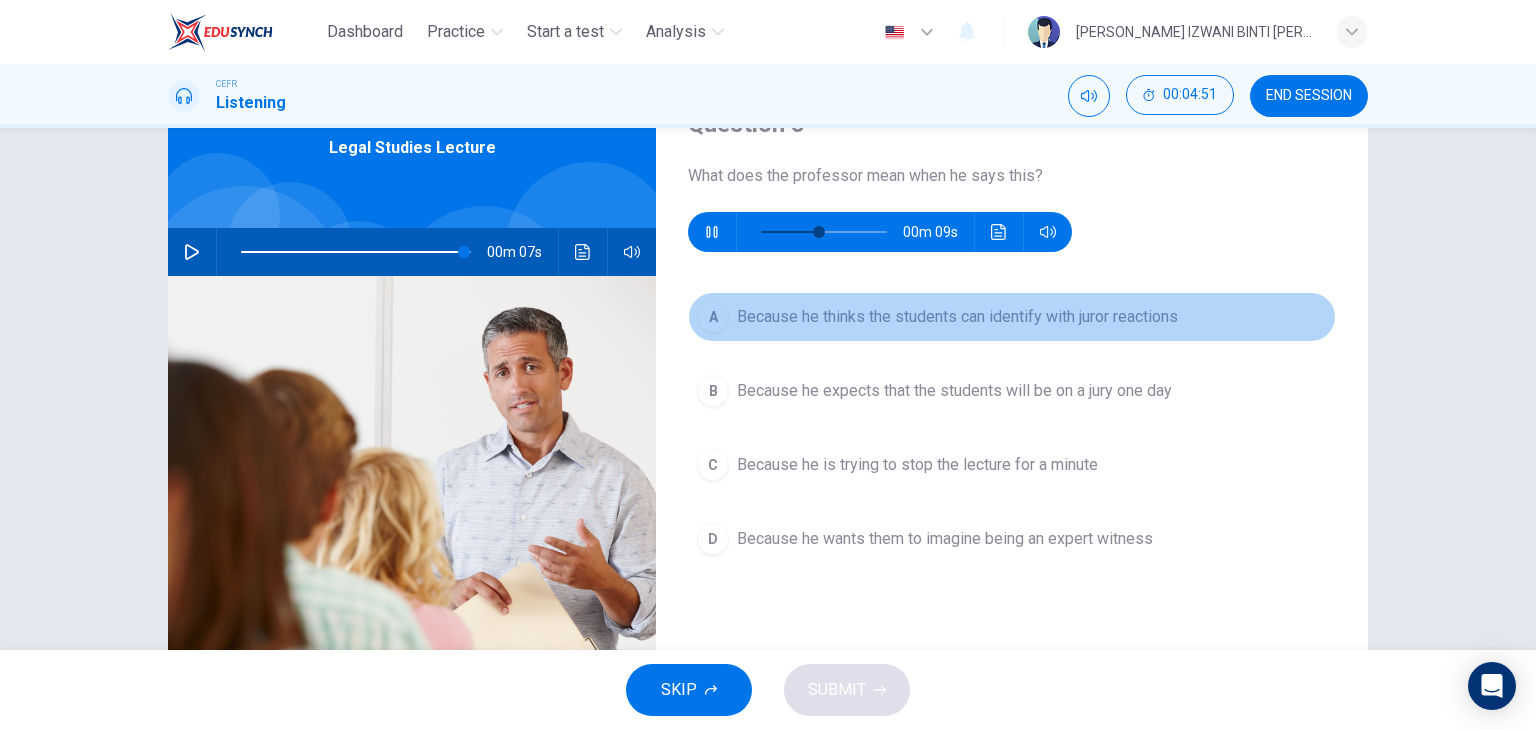 click on "A Because he thinks the students can identify with juror reactions" at bounding box center (1012, 317) 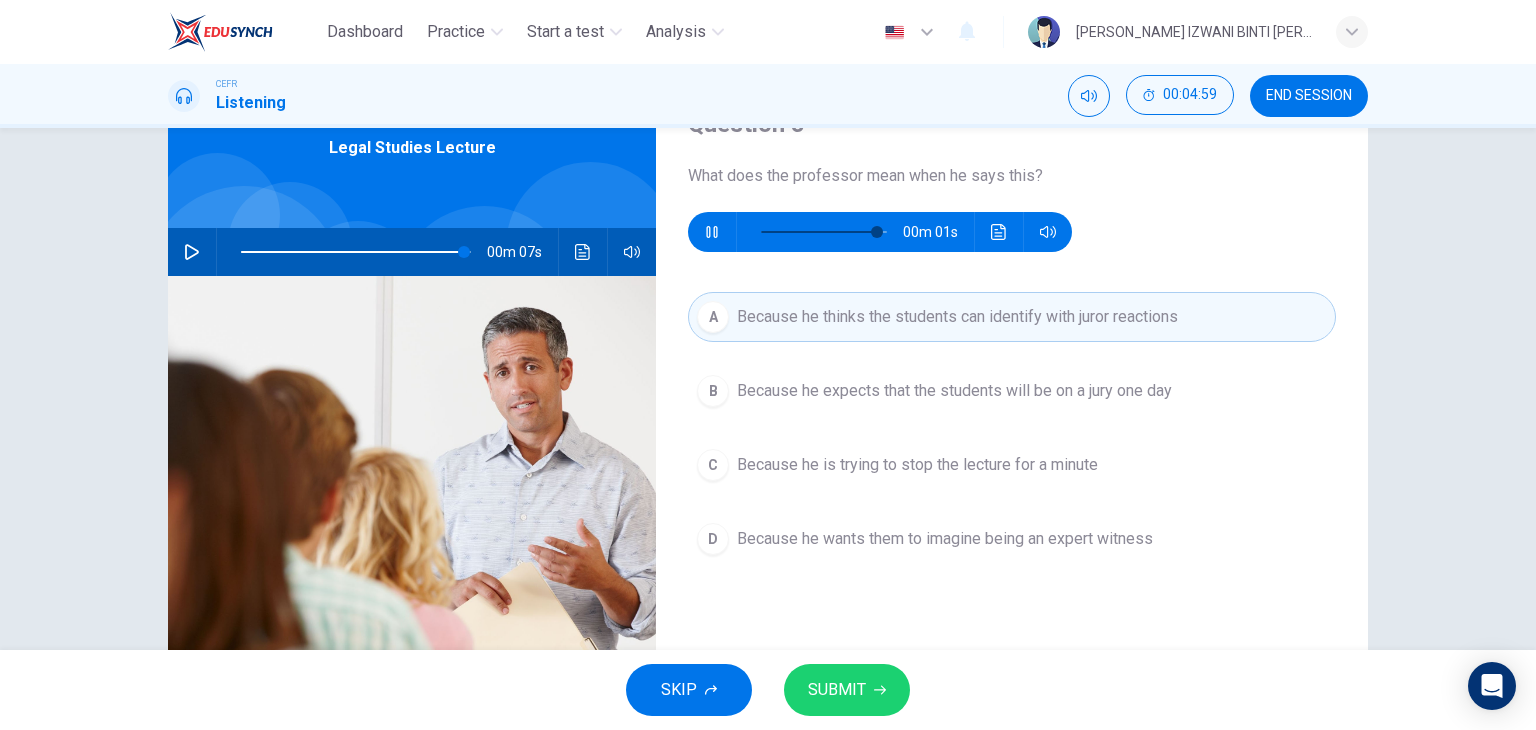 type on "98" 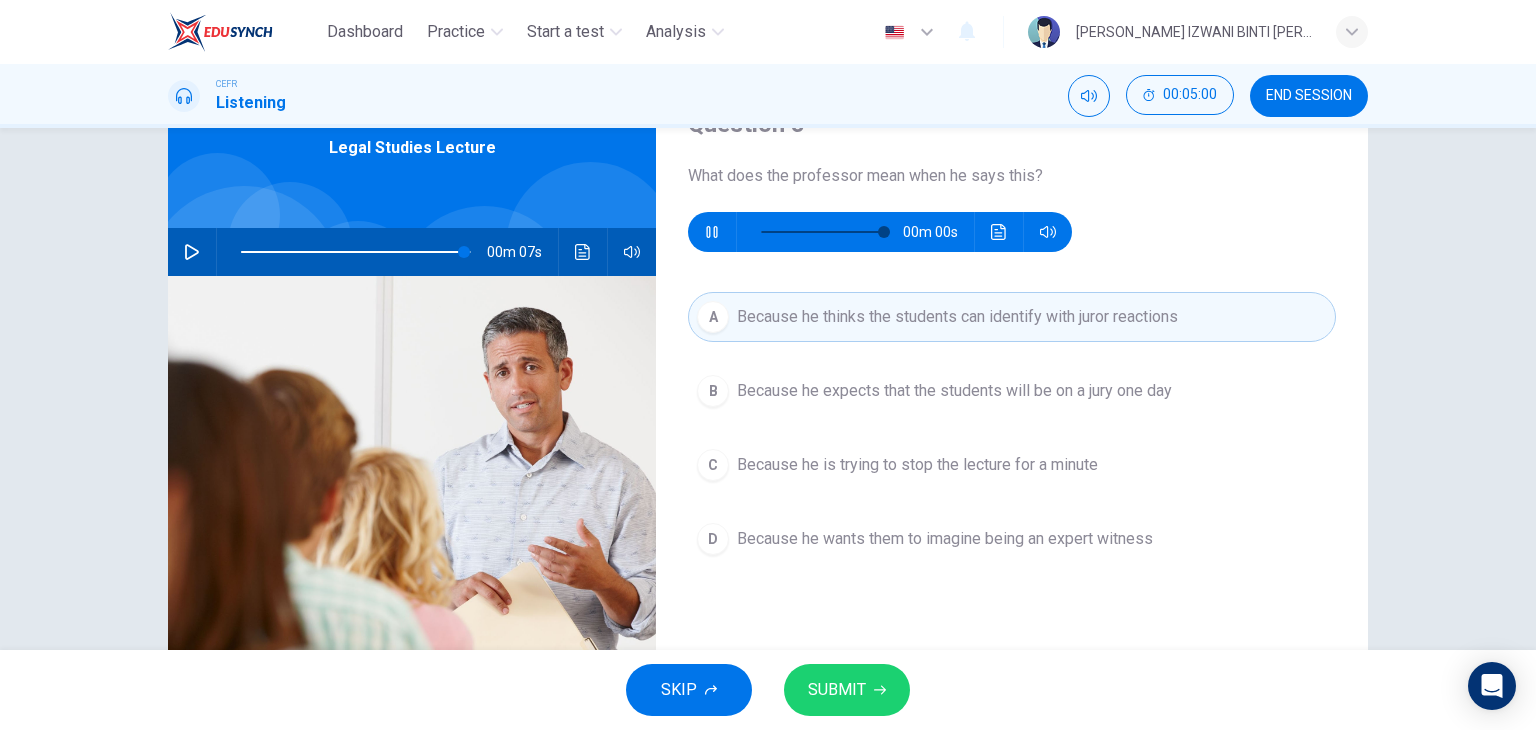 click on "SUBMIT" at bounding box center [847, 690] 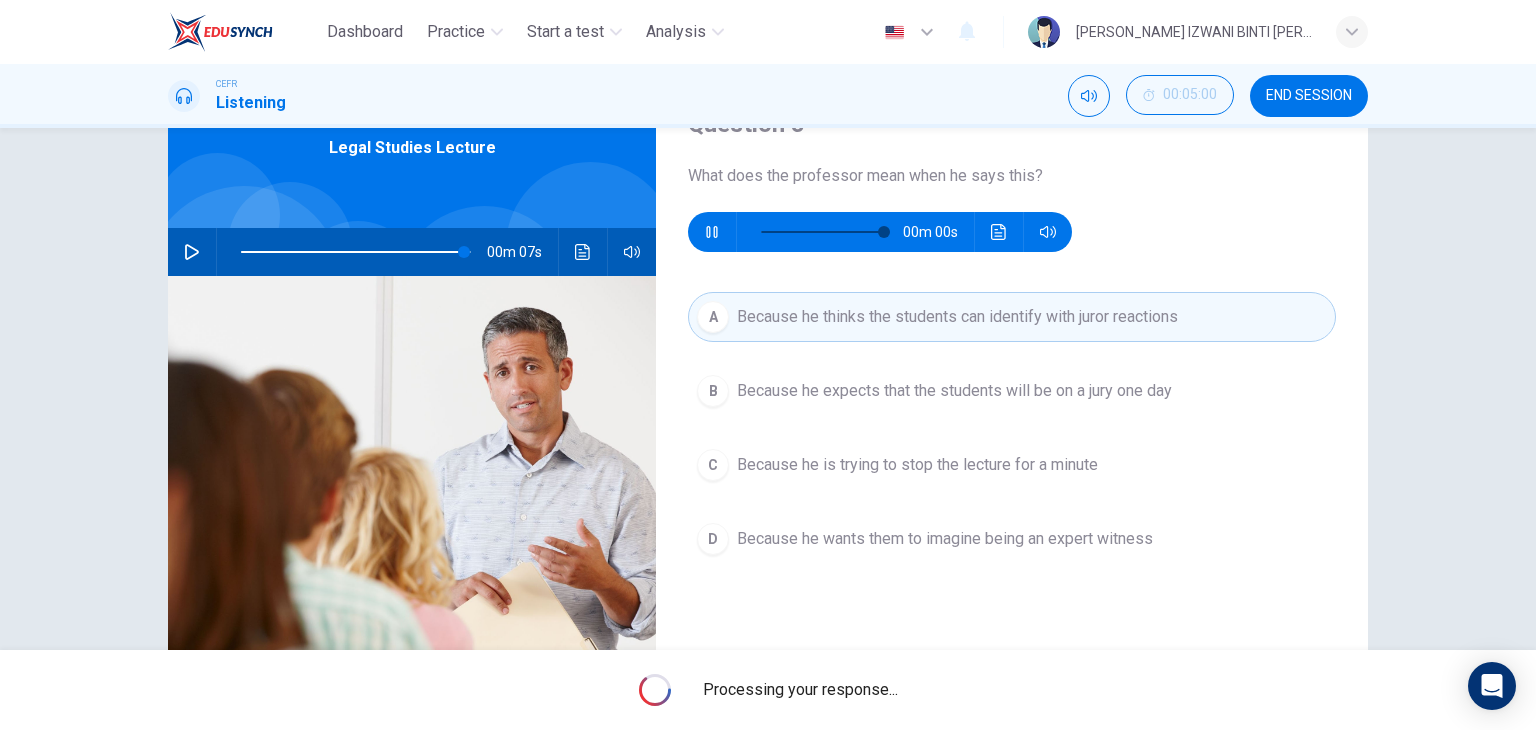 type on "0" 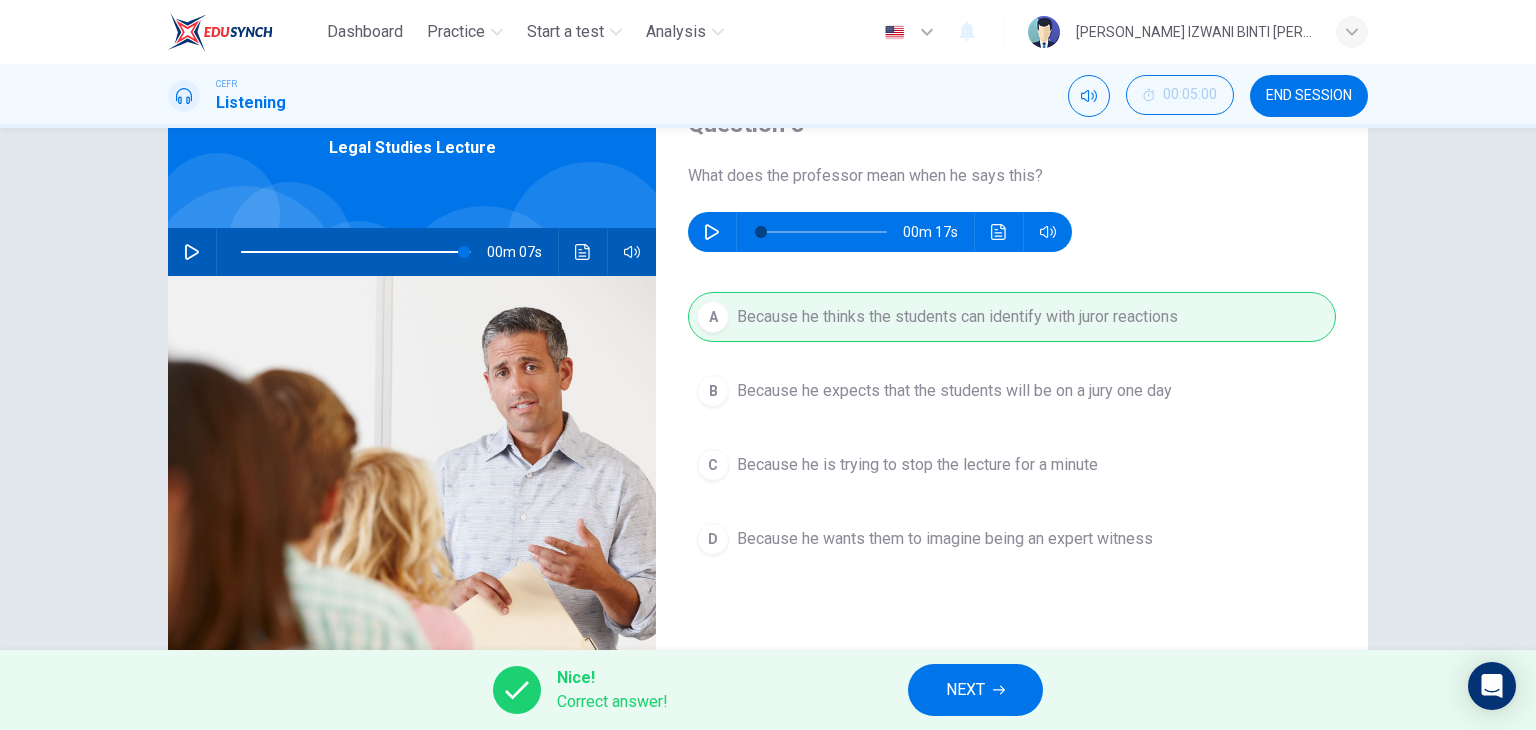 click on "NEXT" at bounding box center (975, 690) 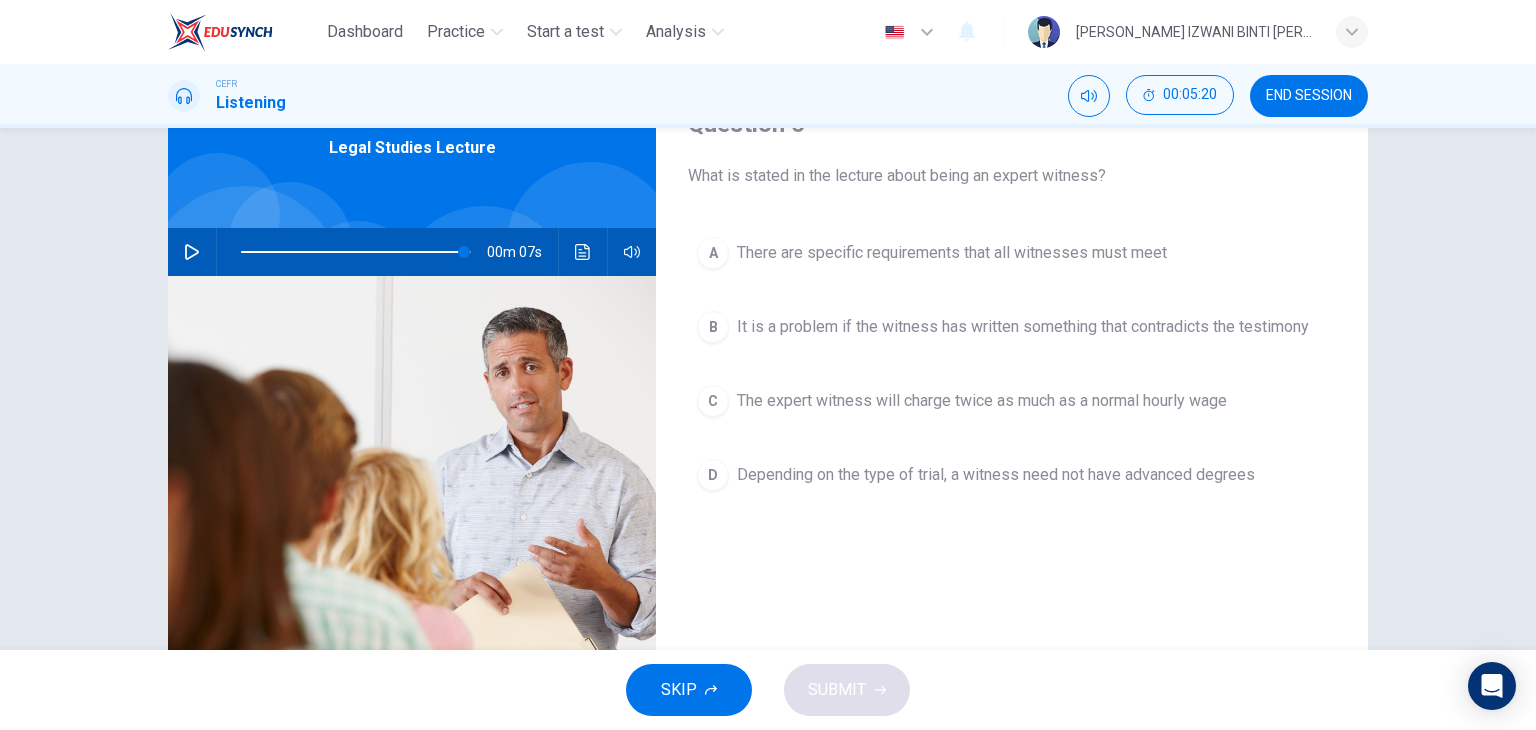 click on "The expert witness will charge twice as much as a normal hourly wage" at bounding box center (982, 401) 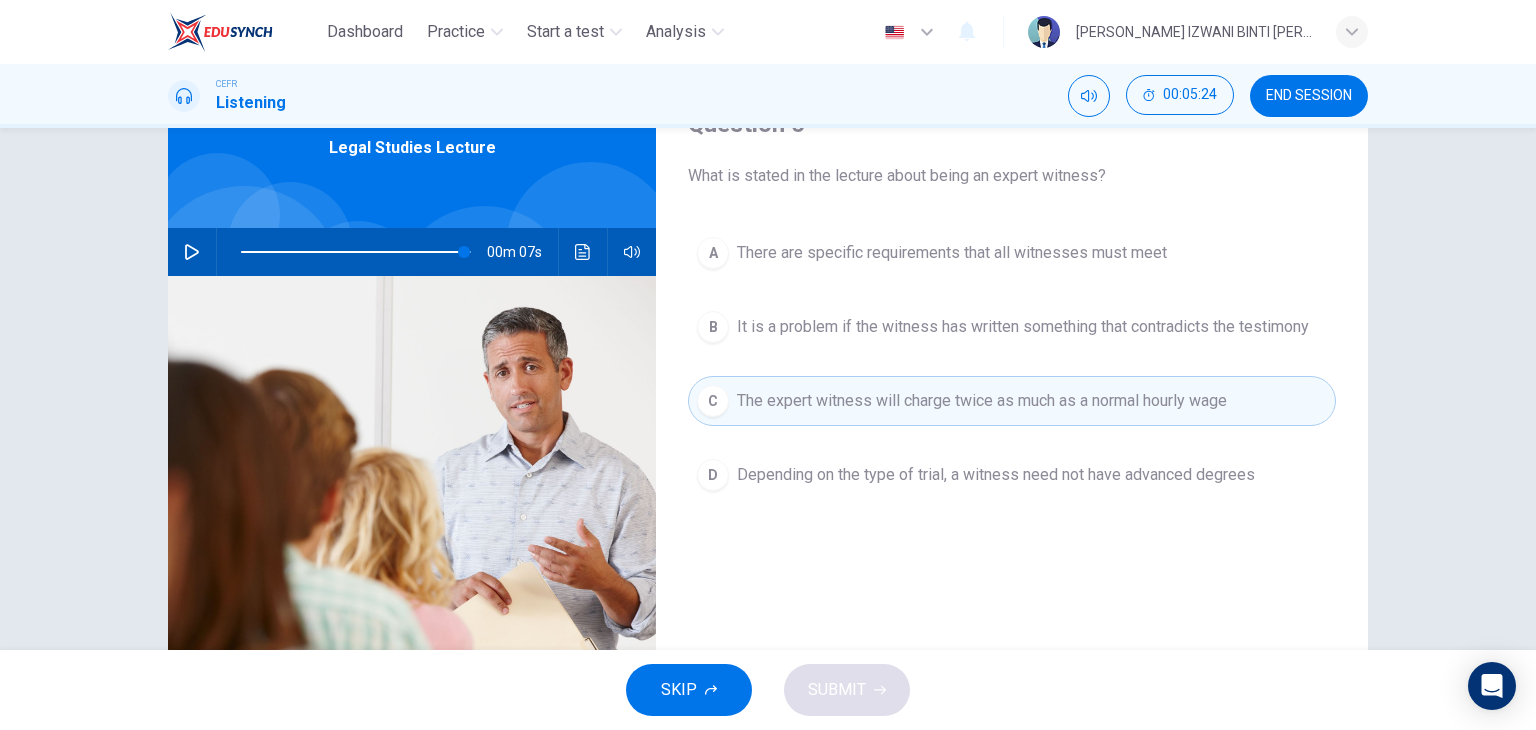click on "There are specific requirements that all witnesses must meet" at bounding box center (952, 253) 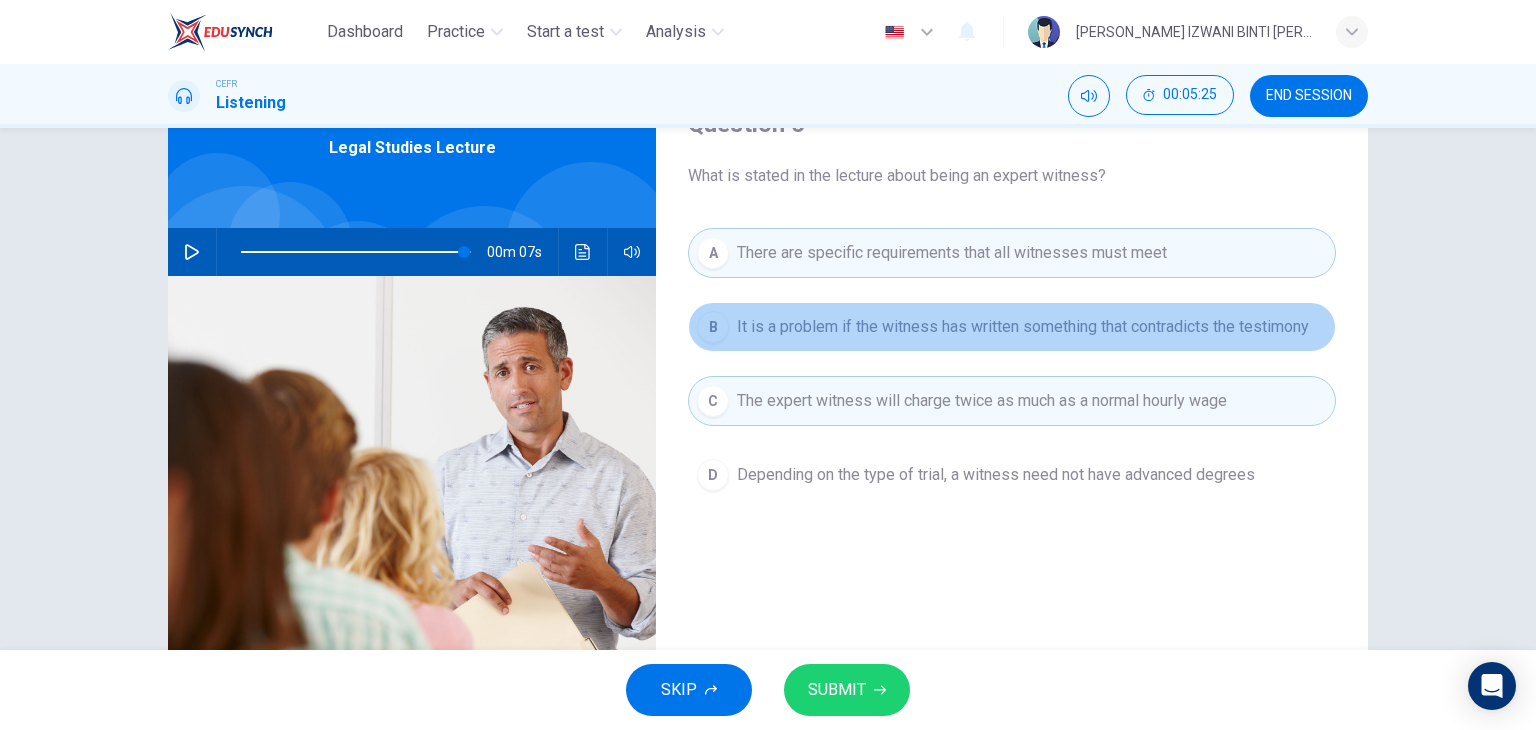 click on "It is a problem if the witness has written something that contradicts the testimony" at bounding box center (1023, 327) 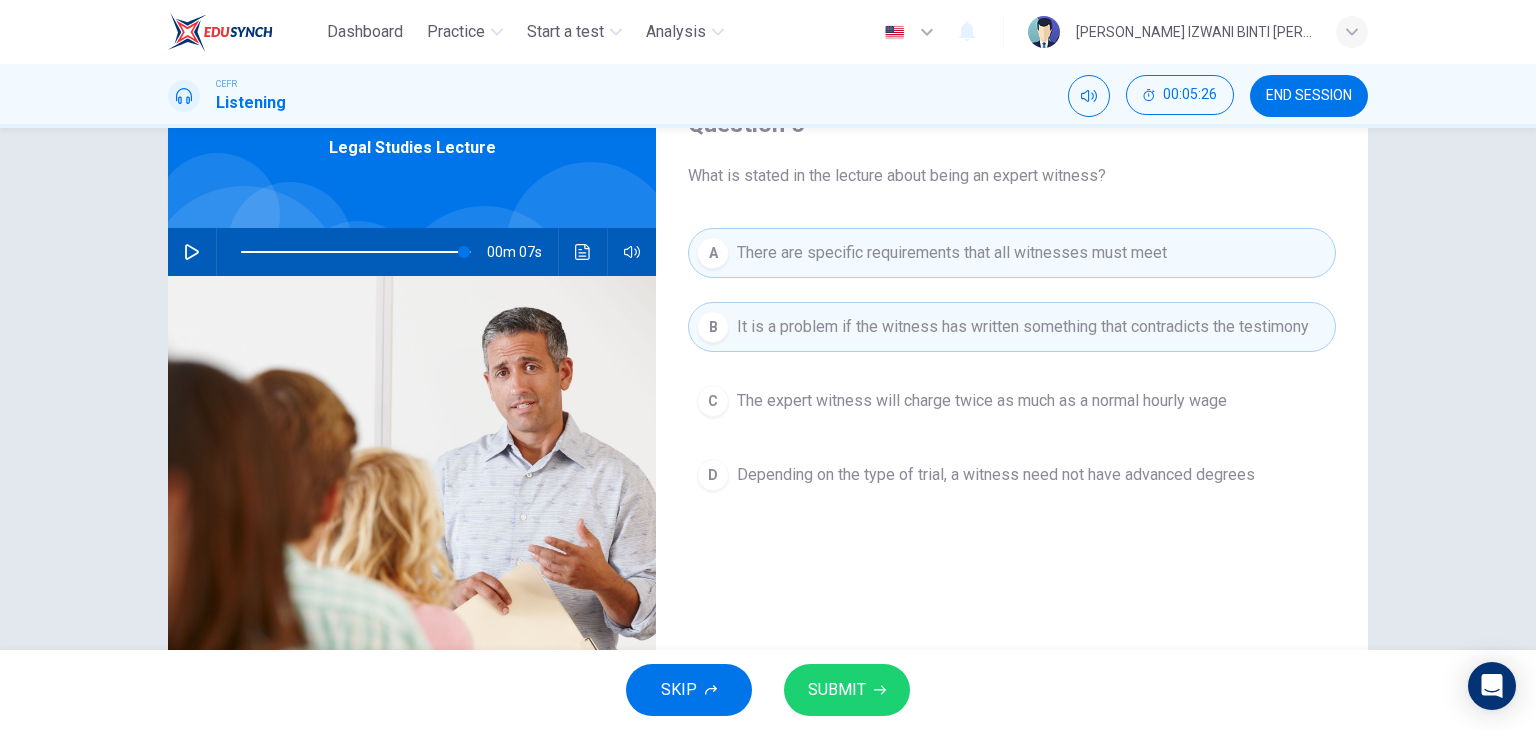 click on "The expert witness will charge twice as much as a normal hourly wage" at bounding box center (982, 401) 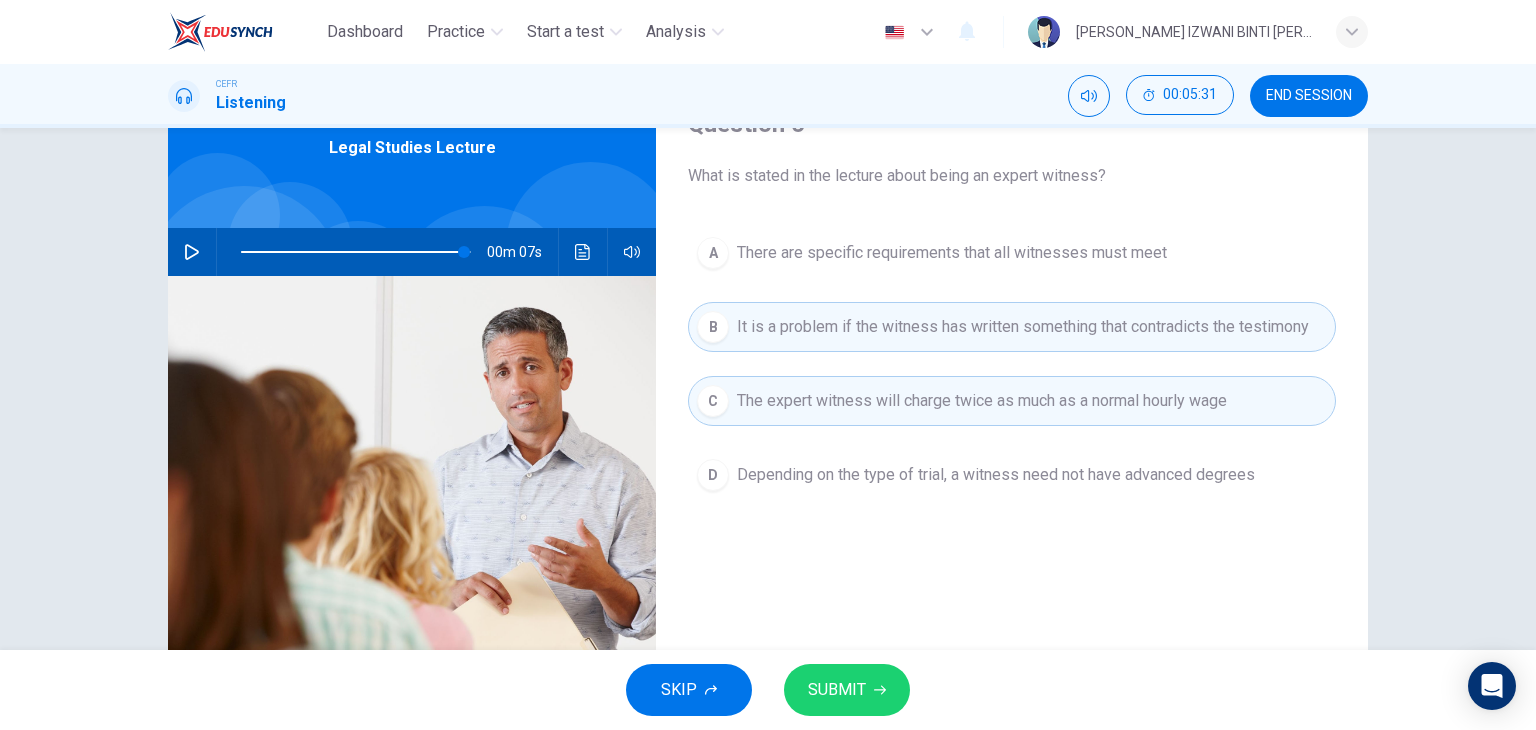 click on "There are specific requirements that all witnesses must meet" at bounding box center [952, 253] 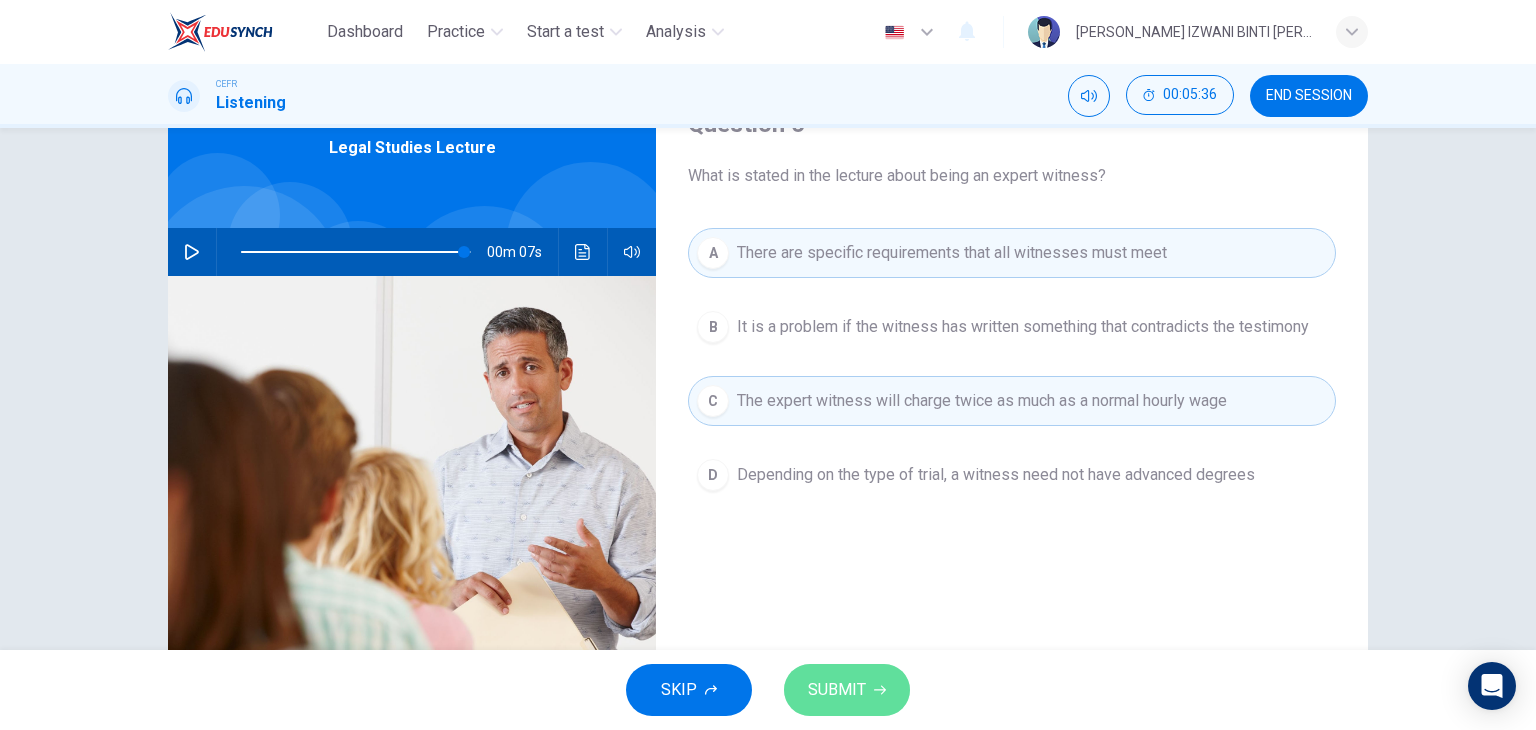 click on "SUBMIT" at bounding box center [847, 690] 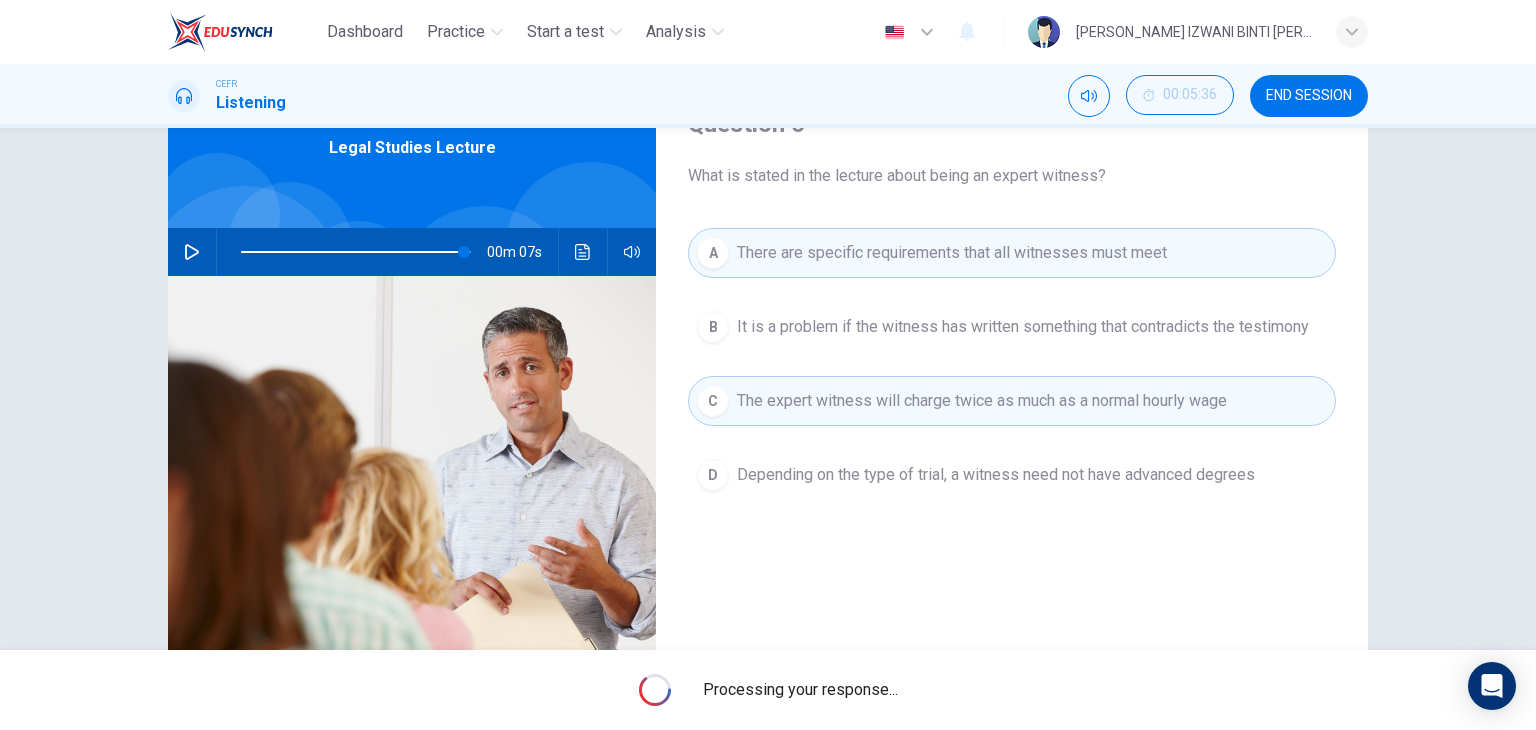 type on "97" 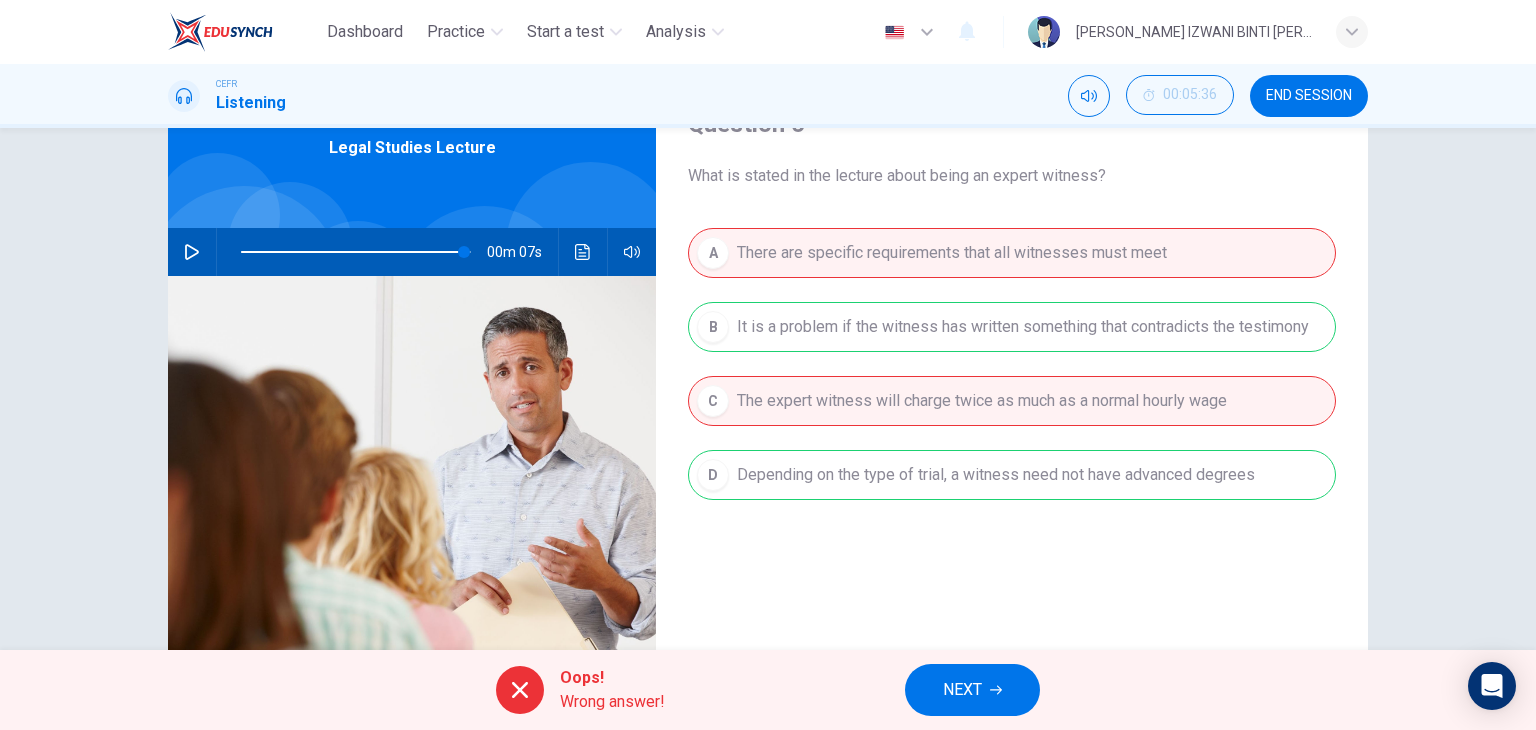 click 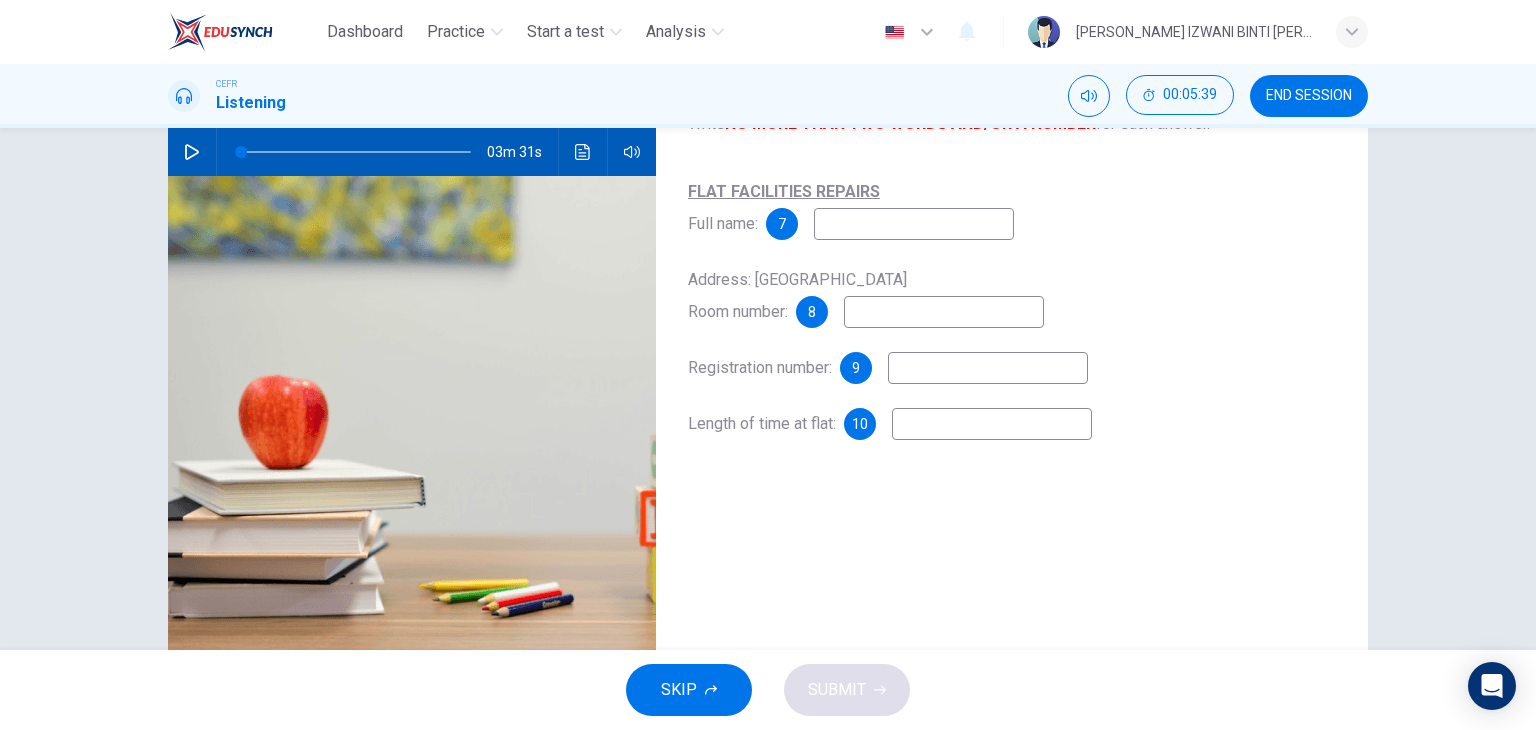 scroll, scrollTop: 0, scrollLeft: 0, axis: both 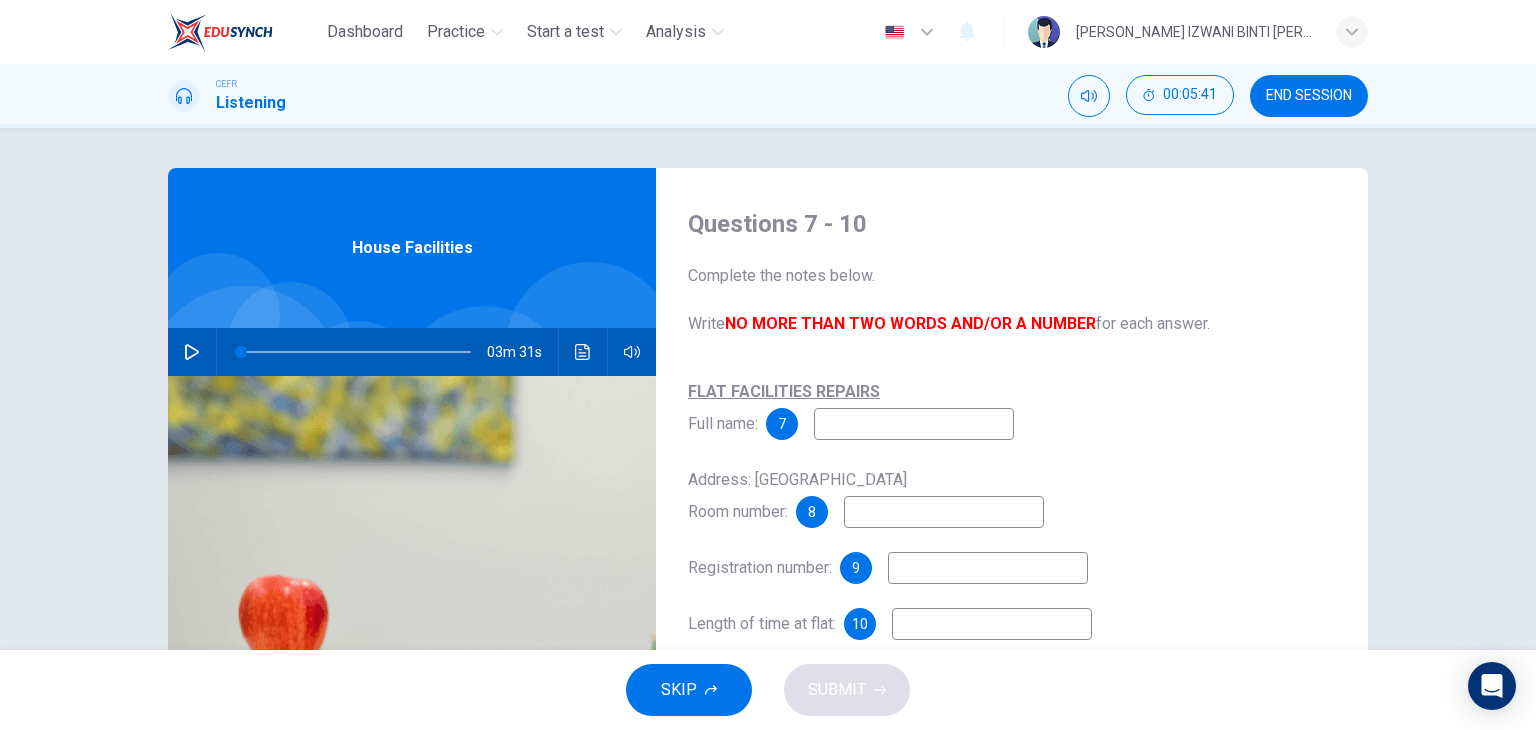 click at bounding box center [192, 352] 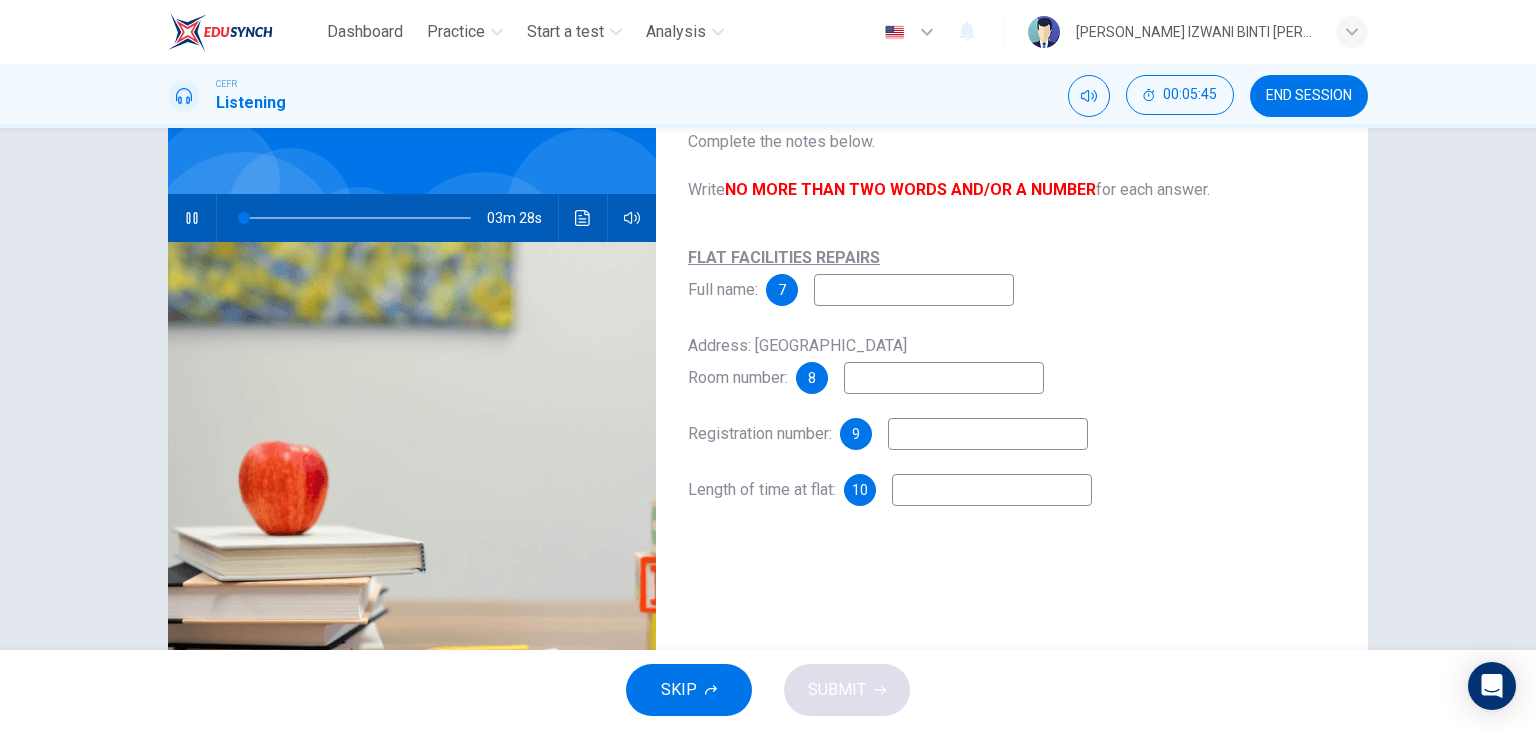 scroll, scrollTop: 100, scrollLeft: 0, axis: vertical 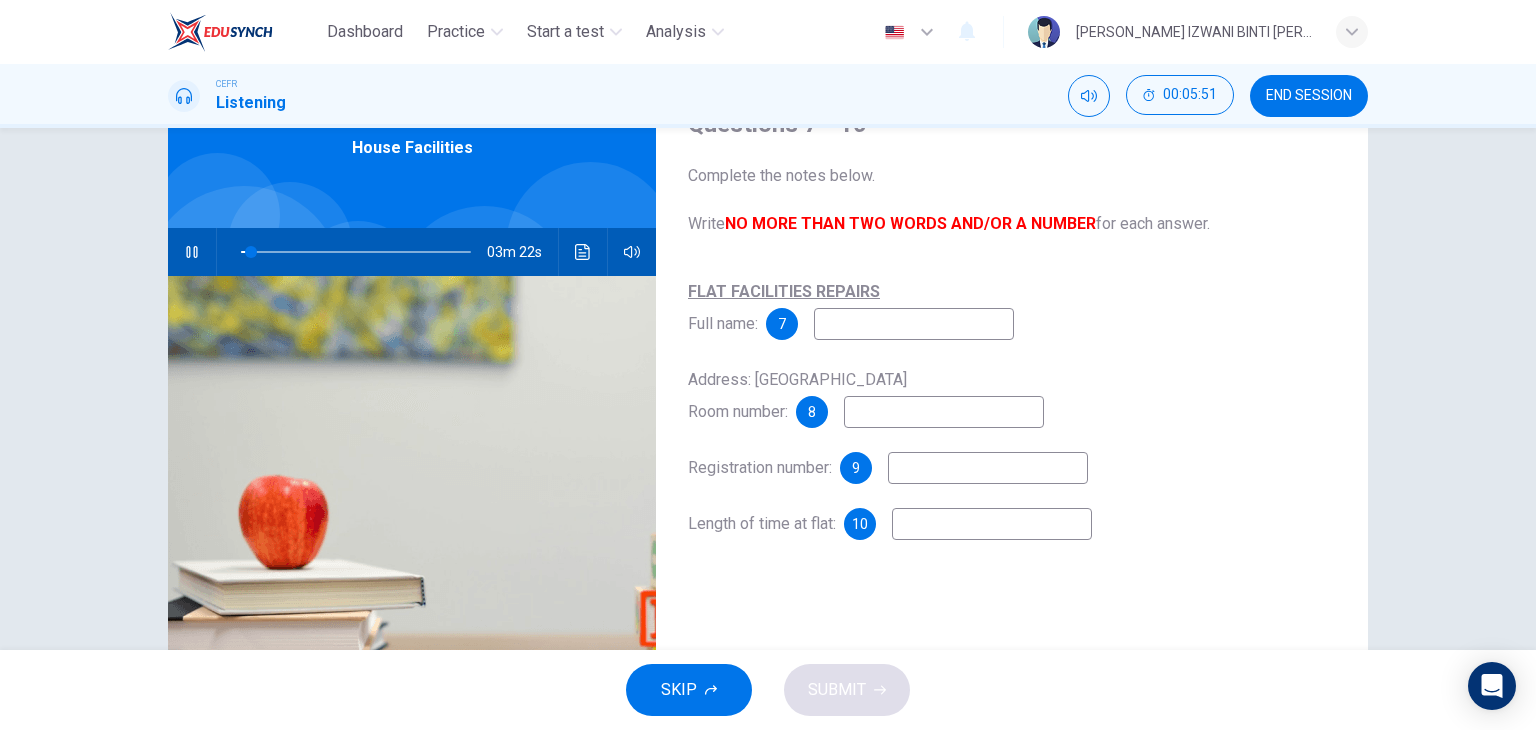 click at bounding box center [914, 324] 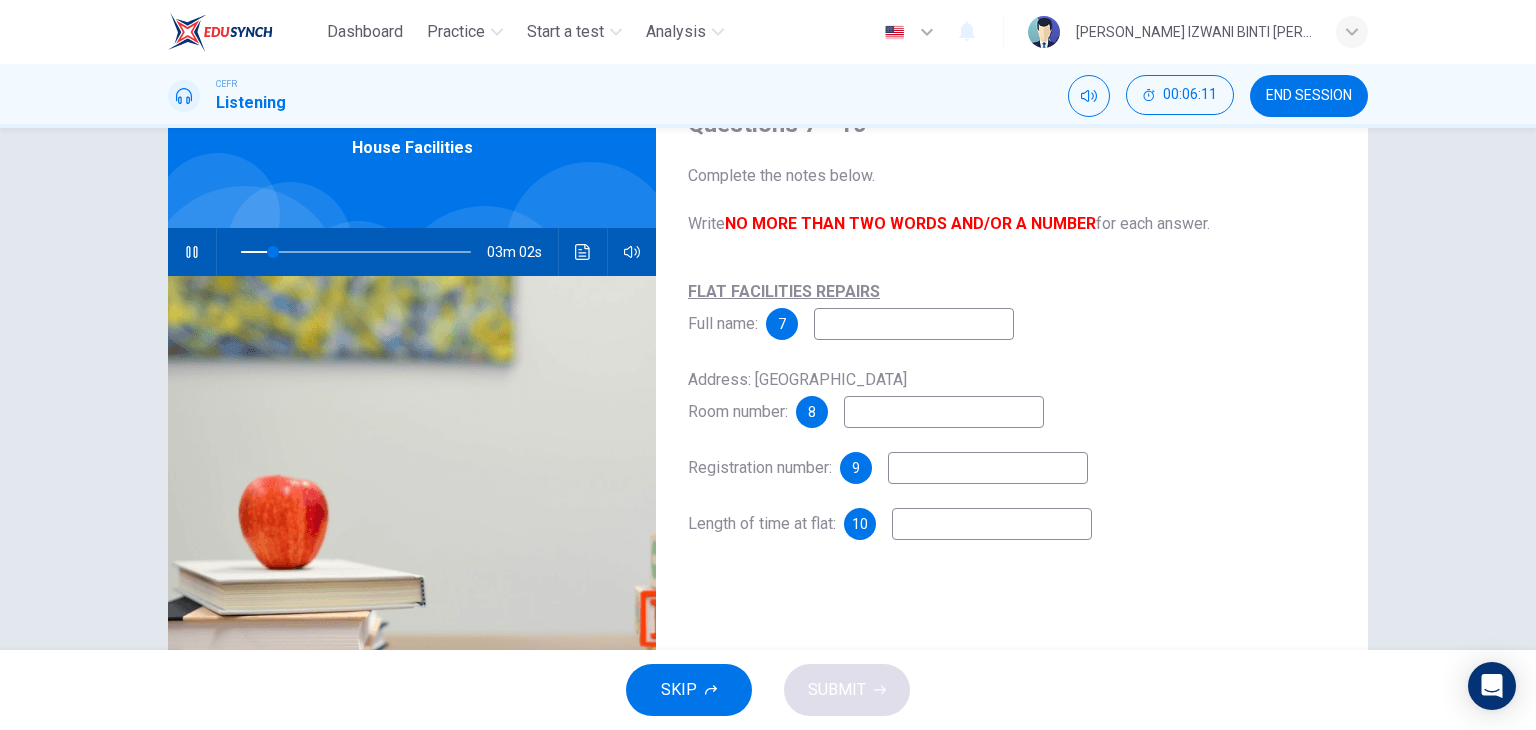 type on "14" 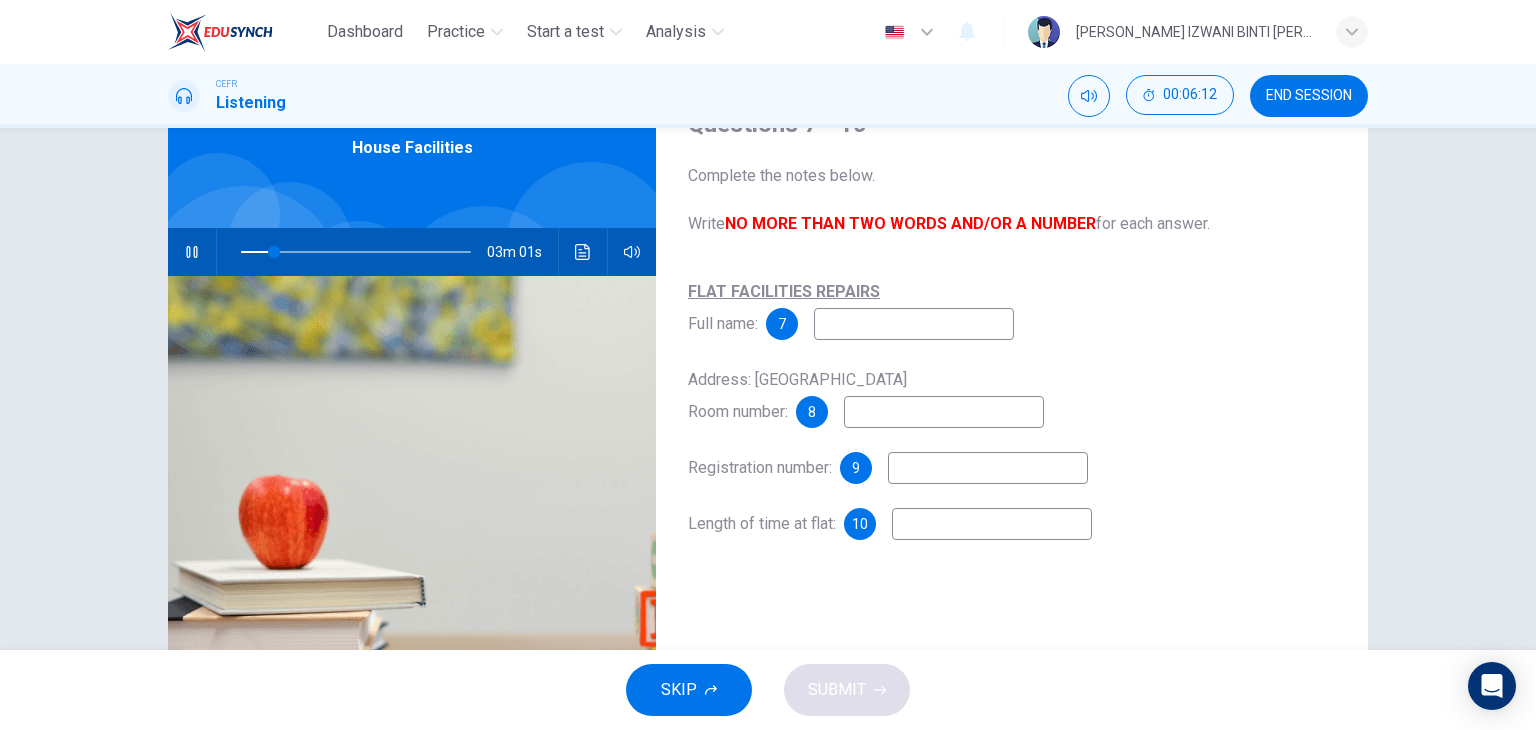 type on "K" 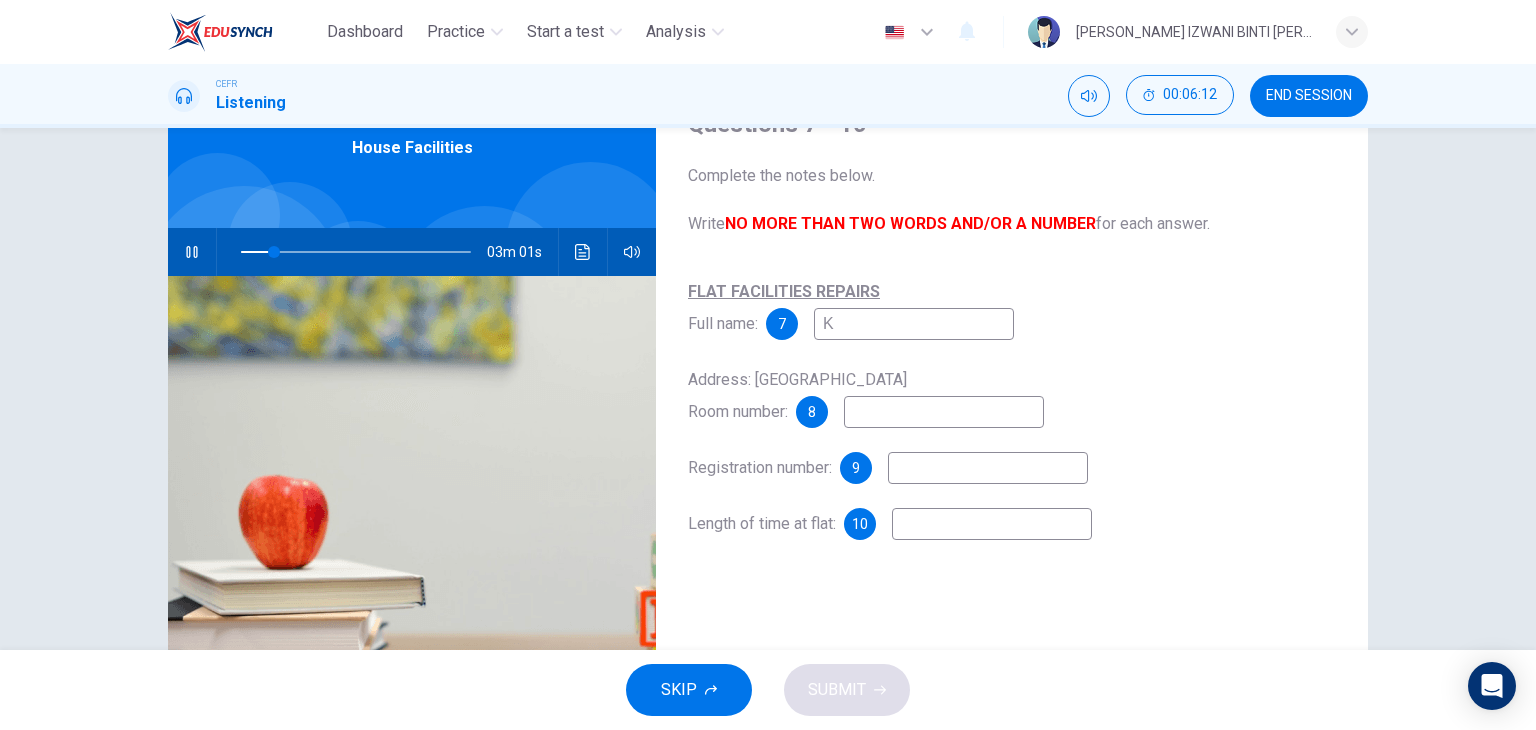 type on "15" 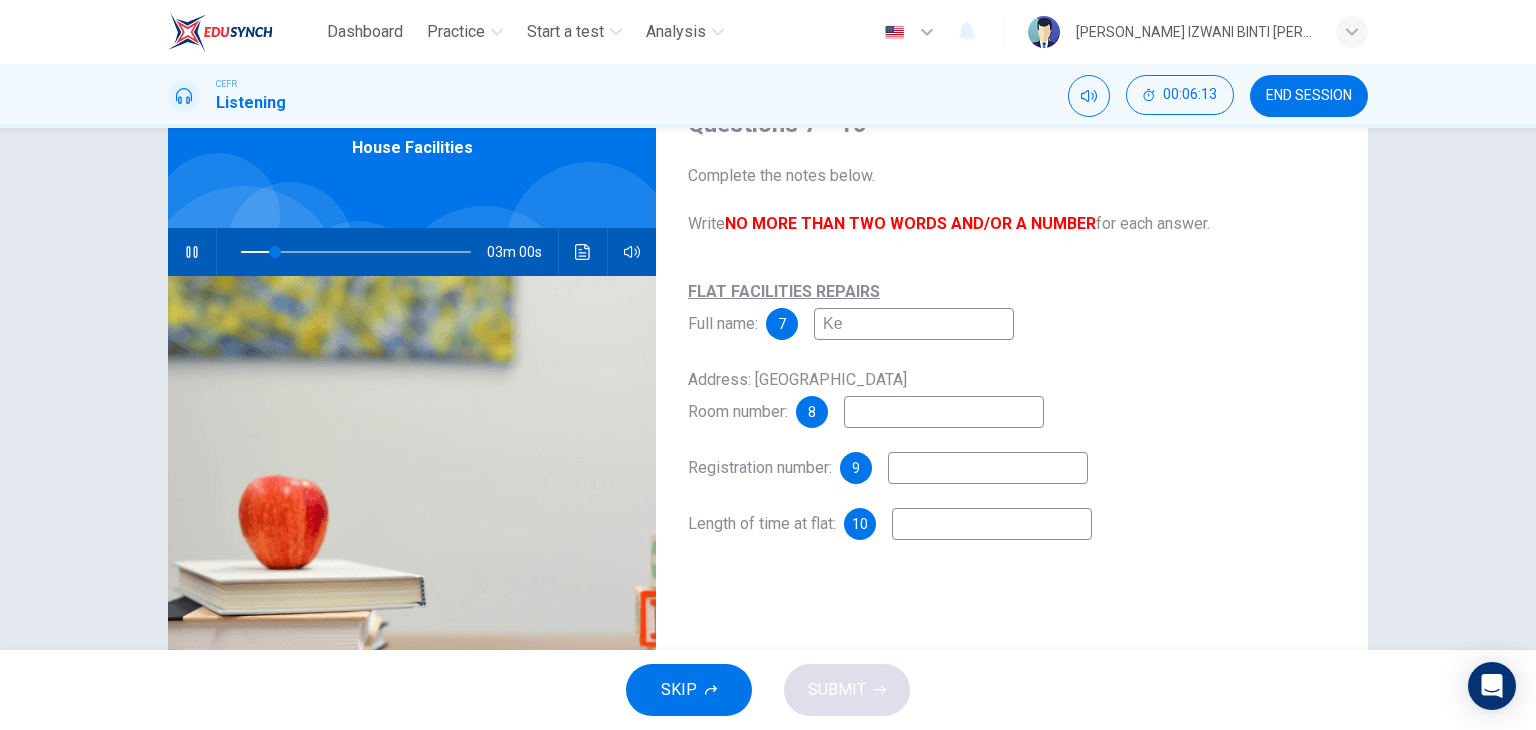type on "Kev" 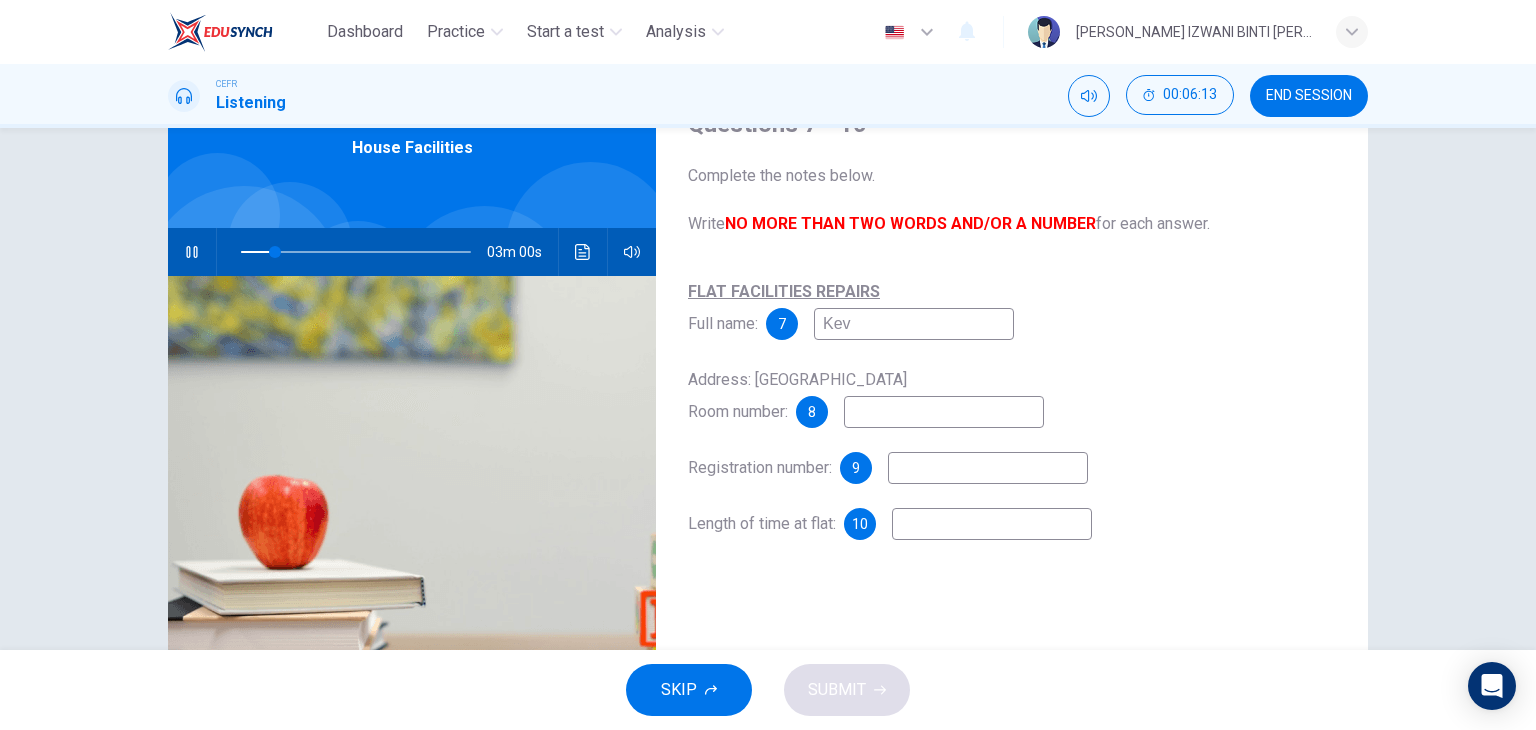 type on "15" 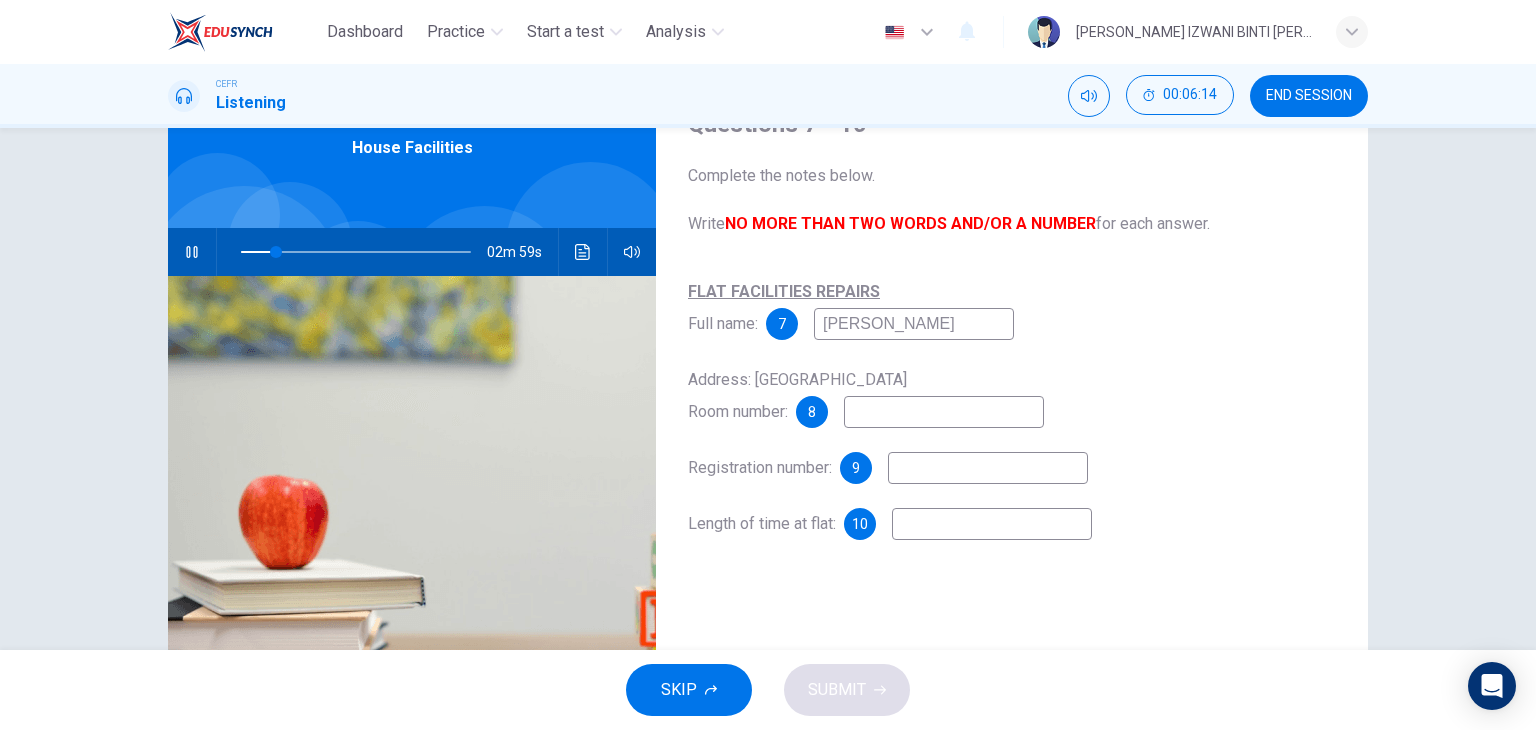 type on "Kevin" 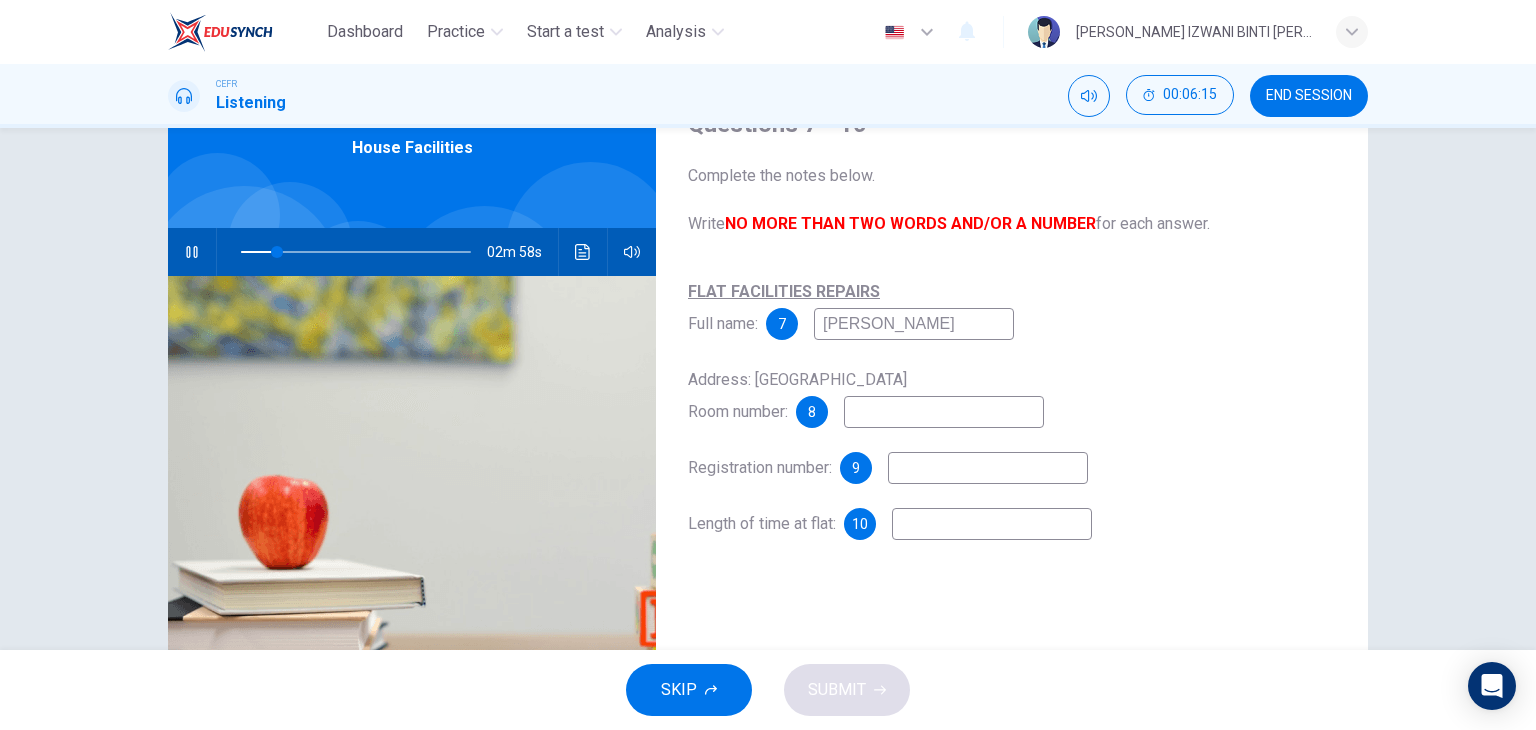 type on "Kevin Gr" 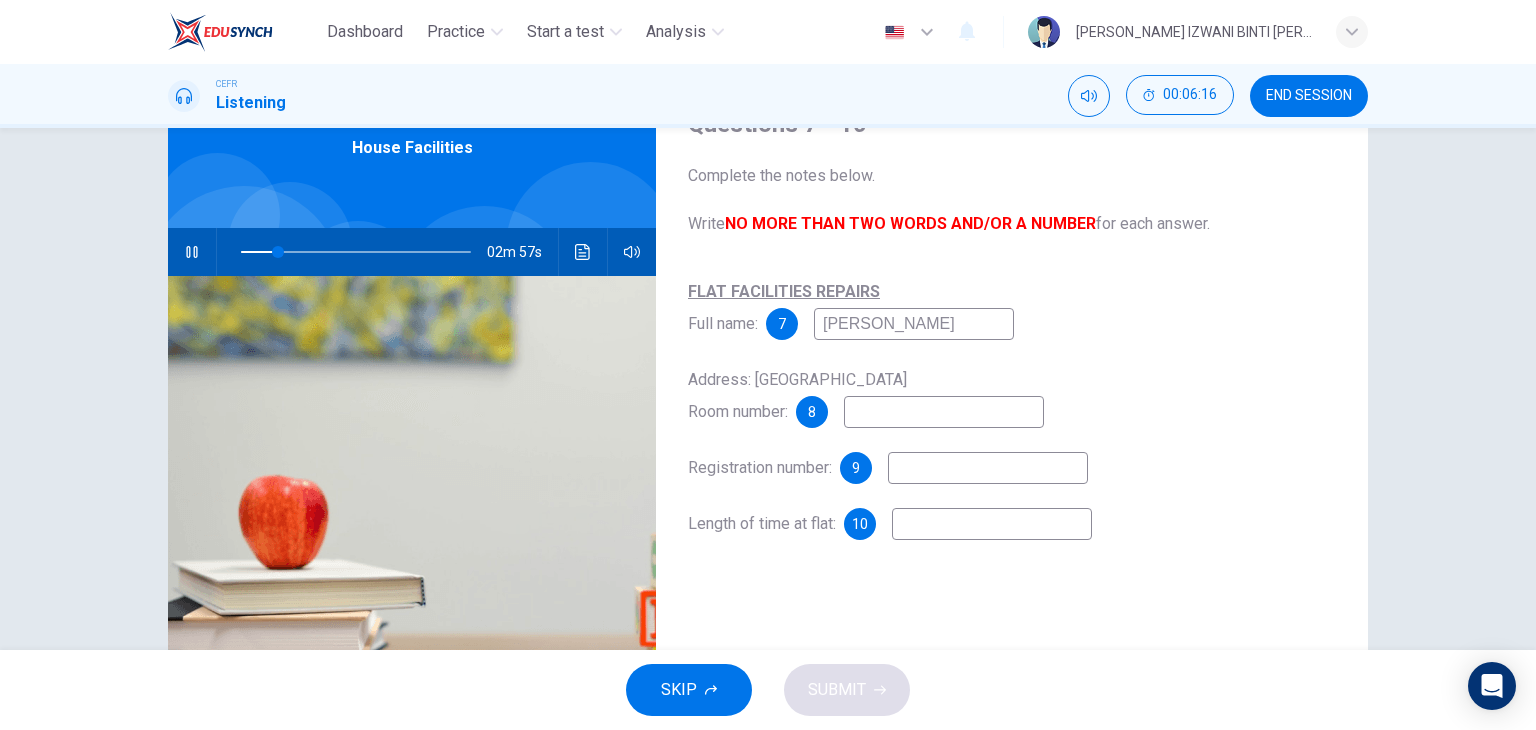 type on "Kevin Gree" 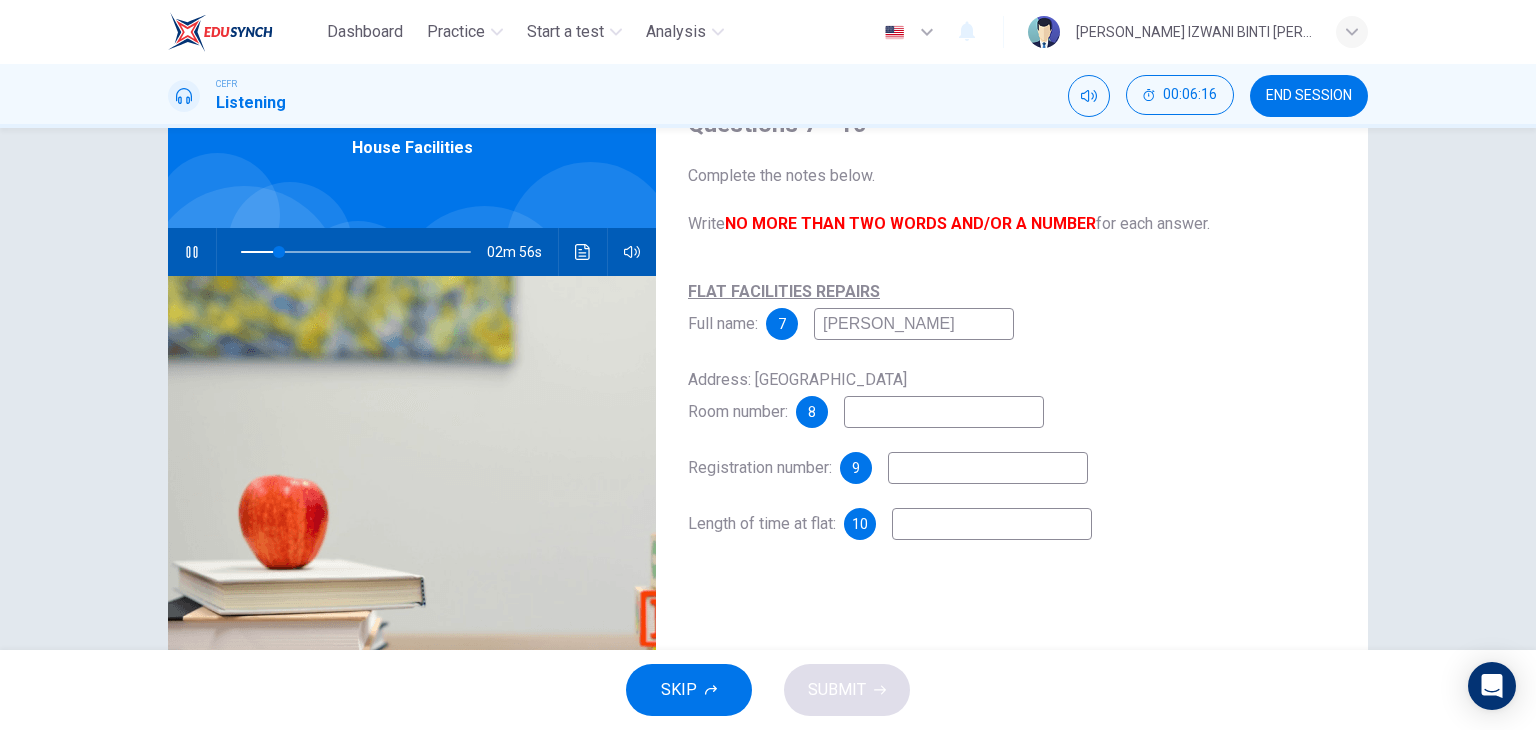type on "Kevin Green" 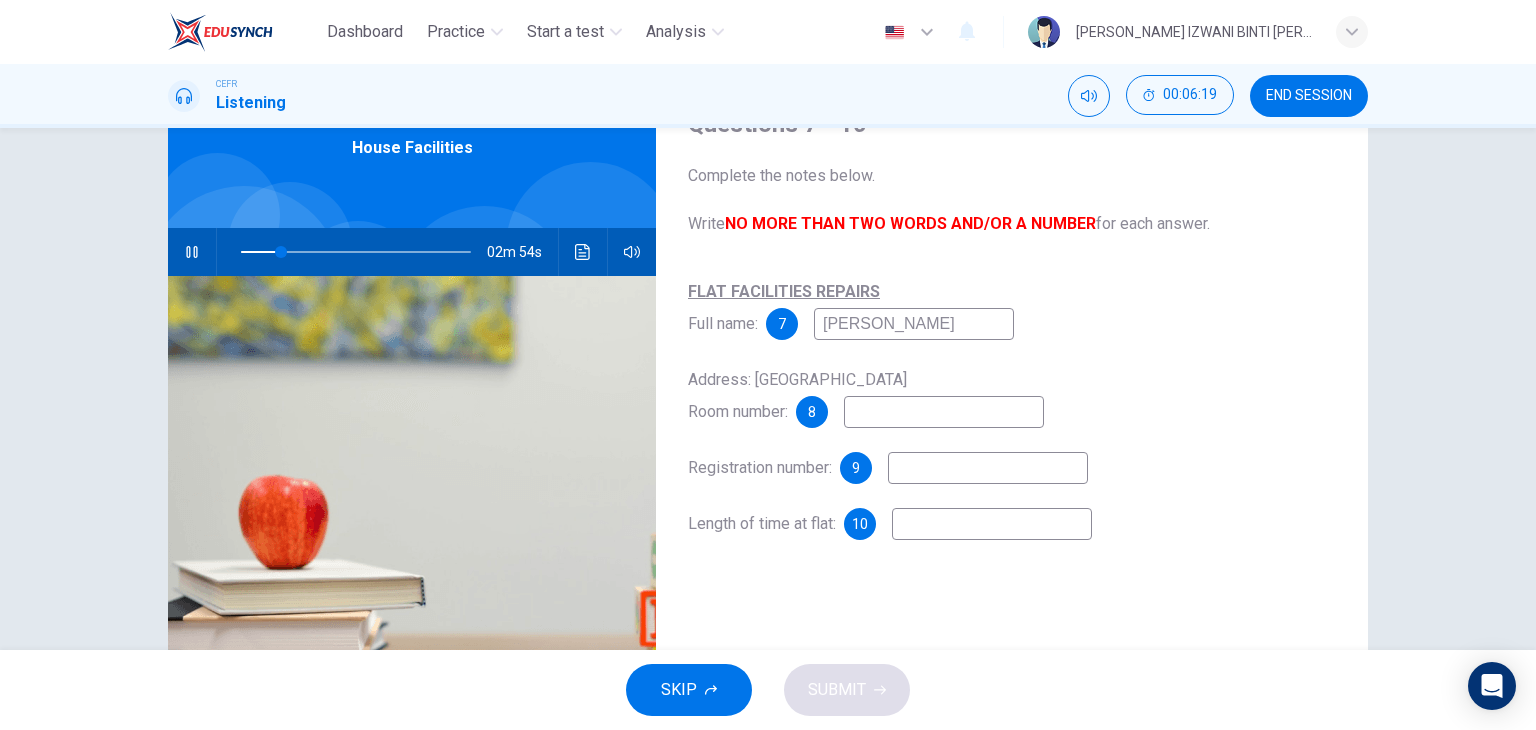 type on "18" 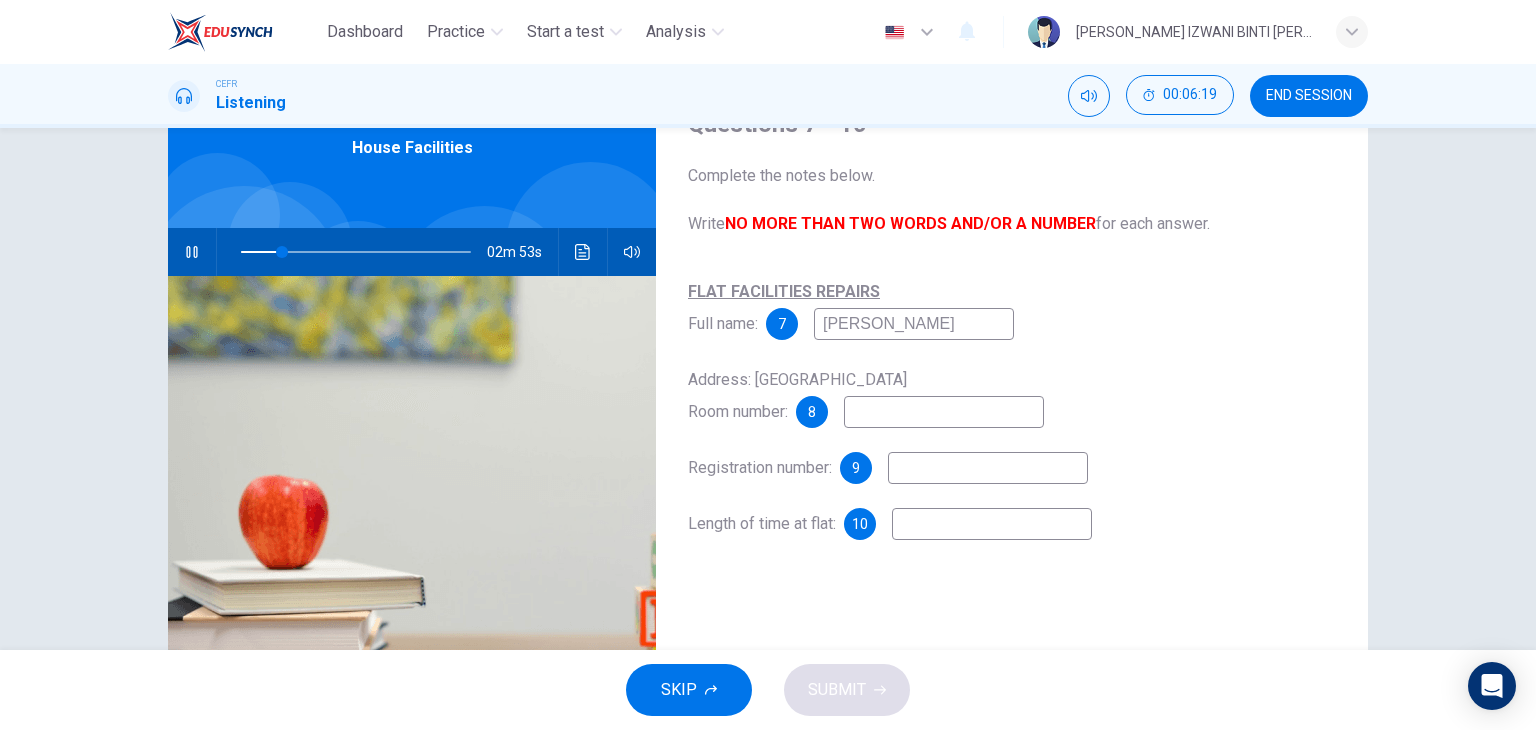 type on "Kevin Green" 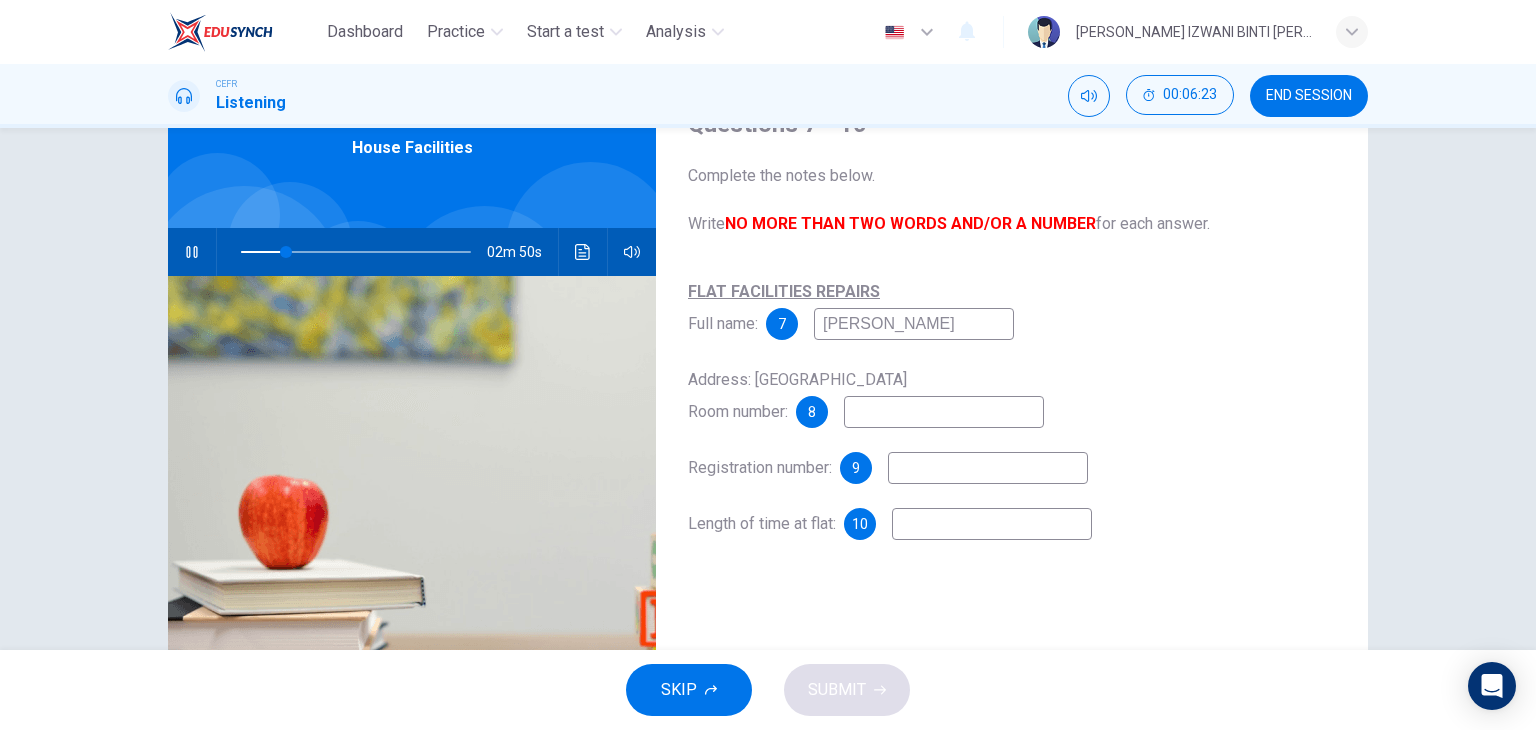 type on "20" 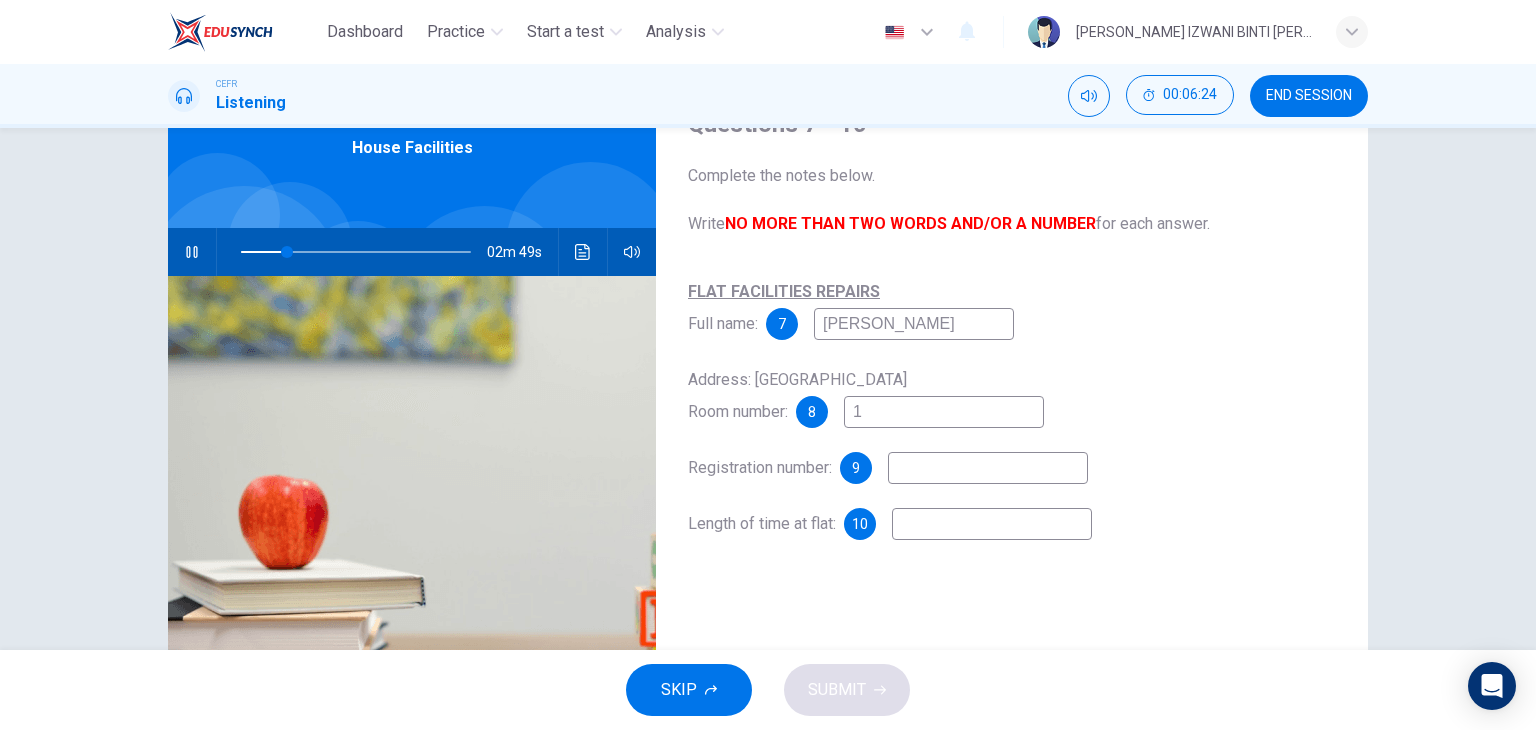 type on "16" 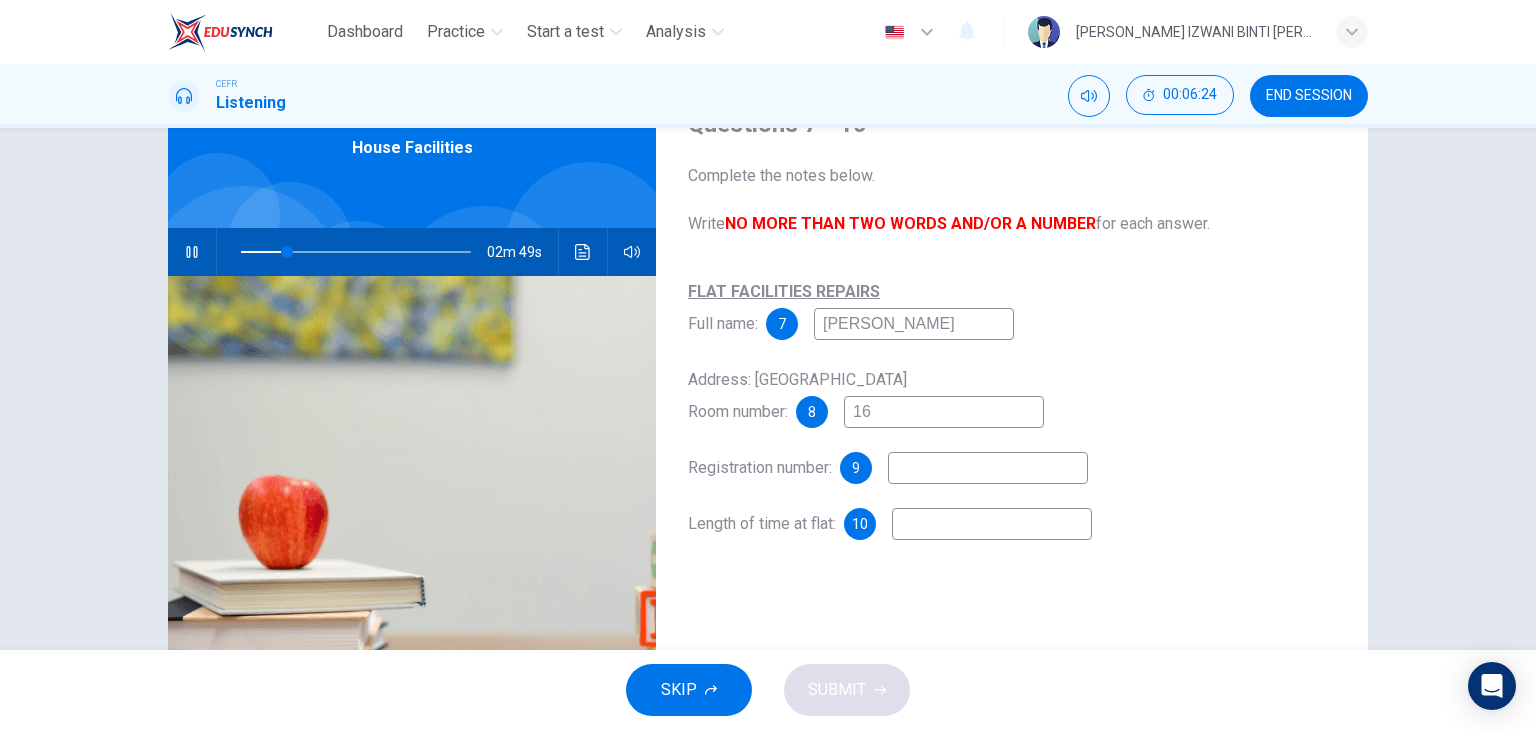 type on "20" 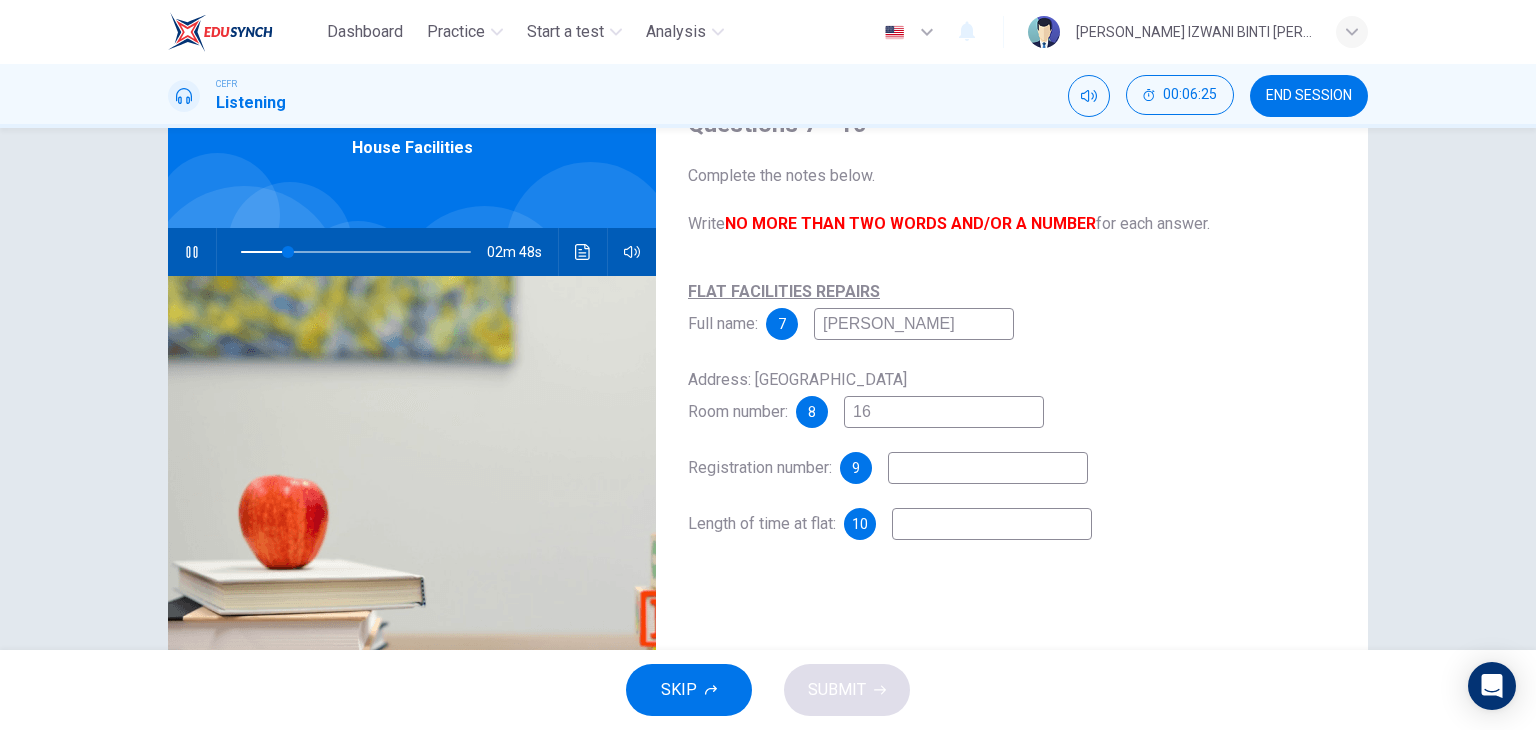type on "16c" 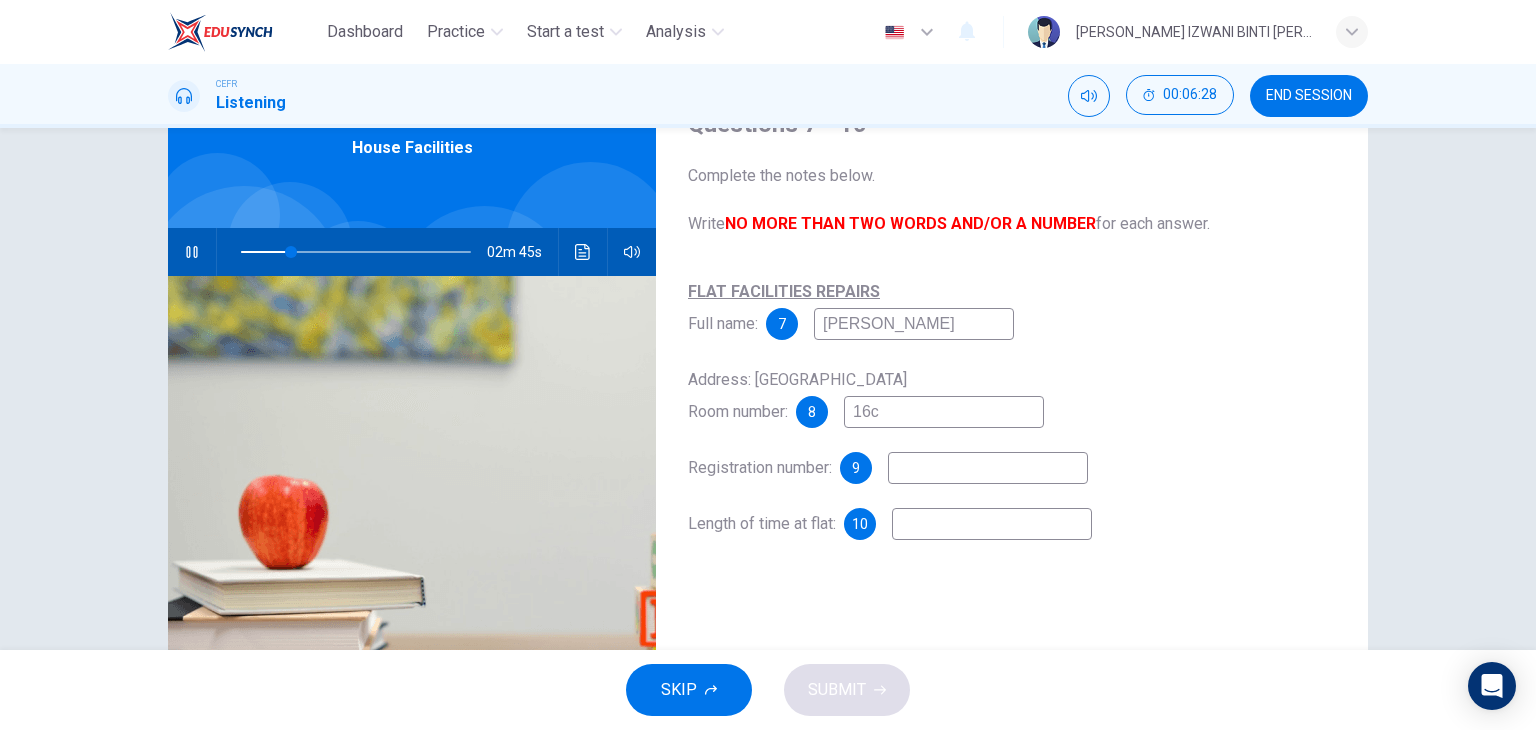 type on "22" 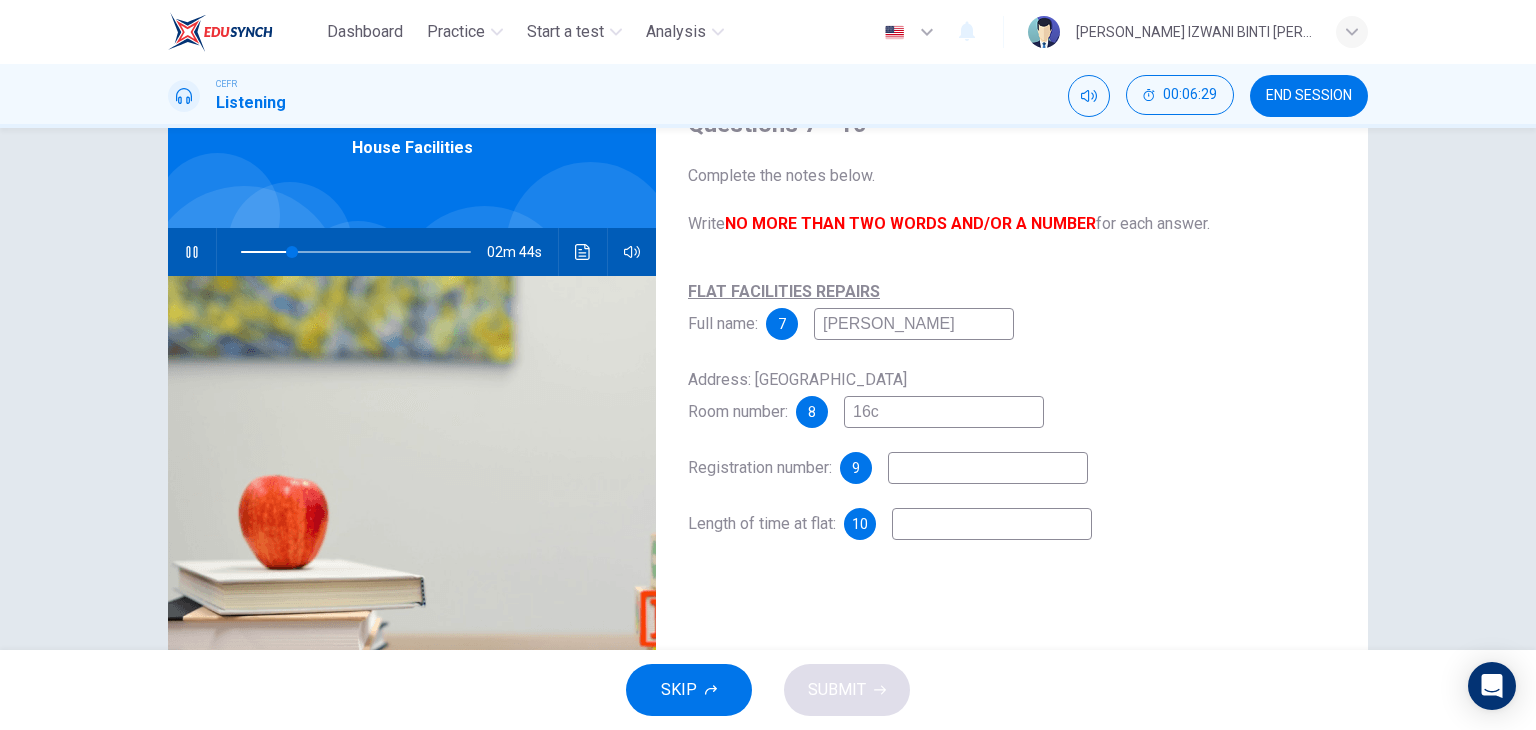 type on "16" 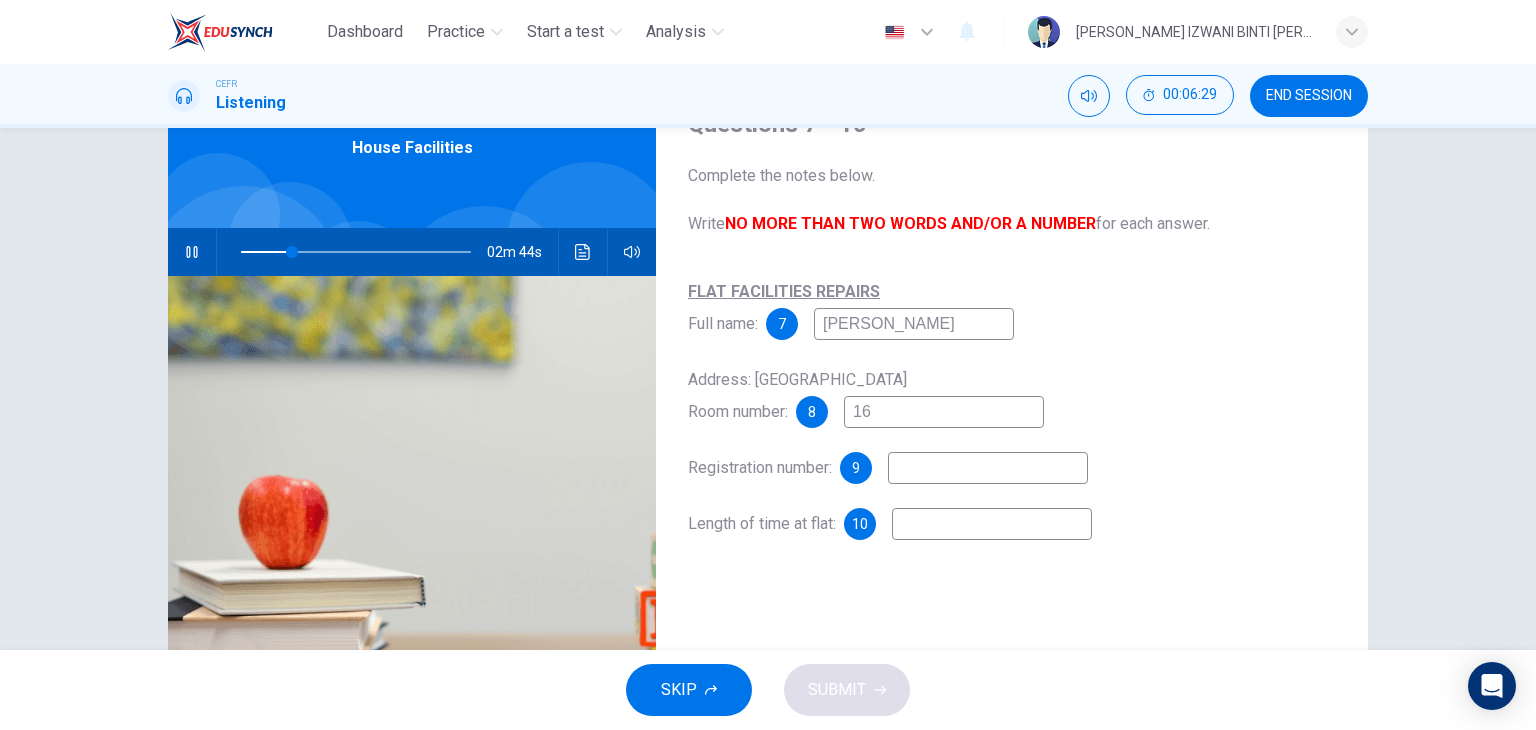 type on "23" 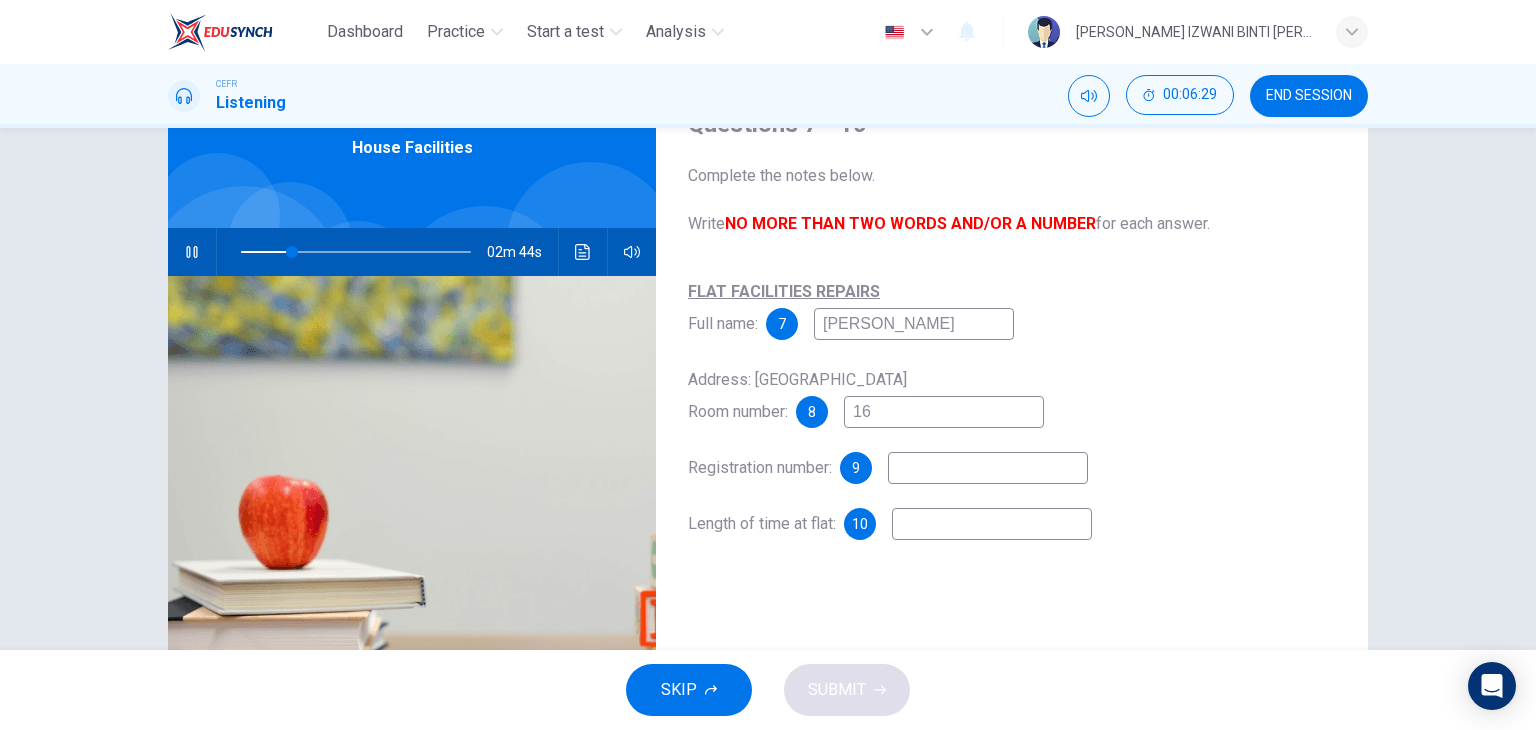 type on "16" 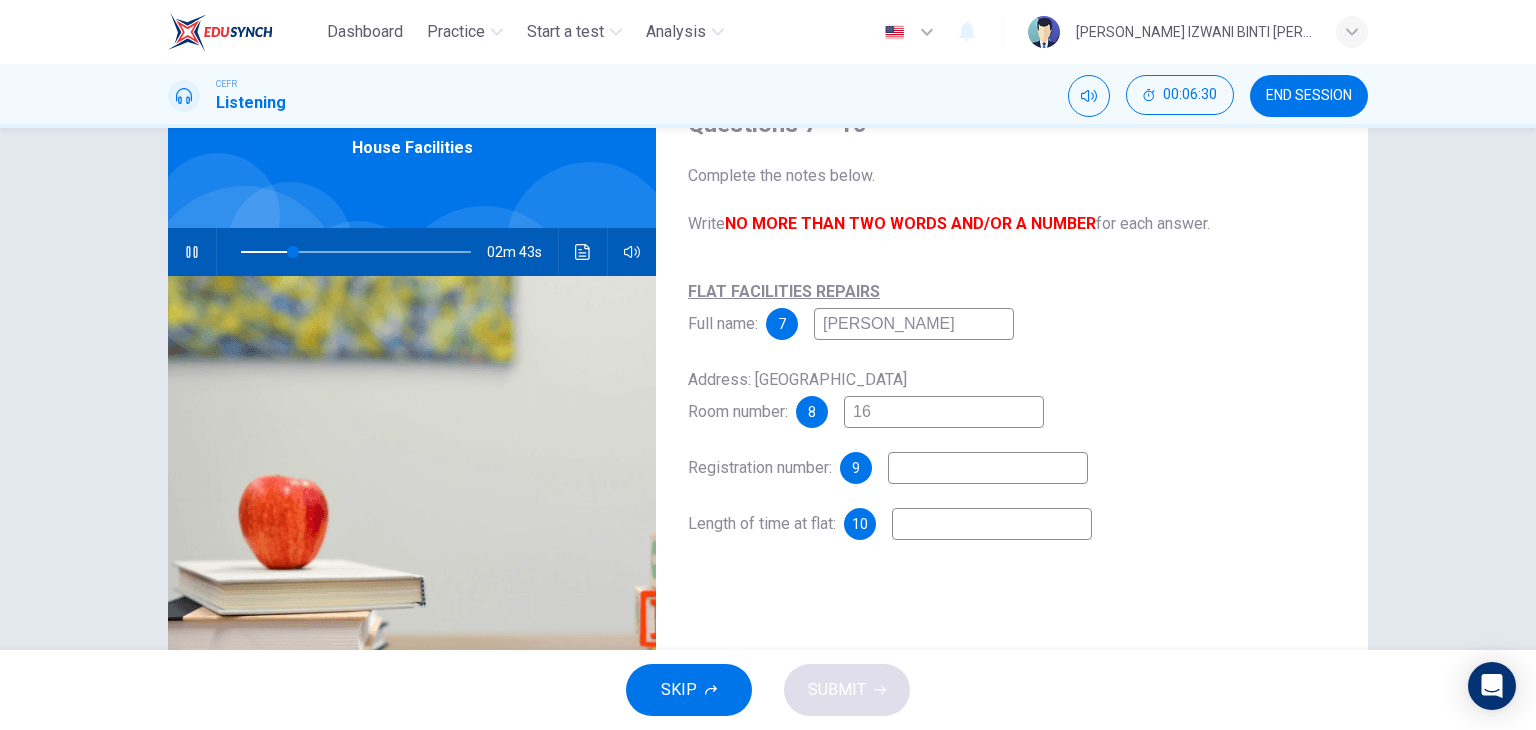 type on "23" 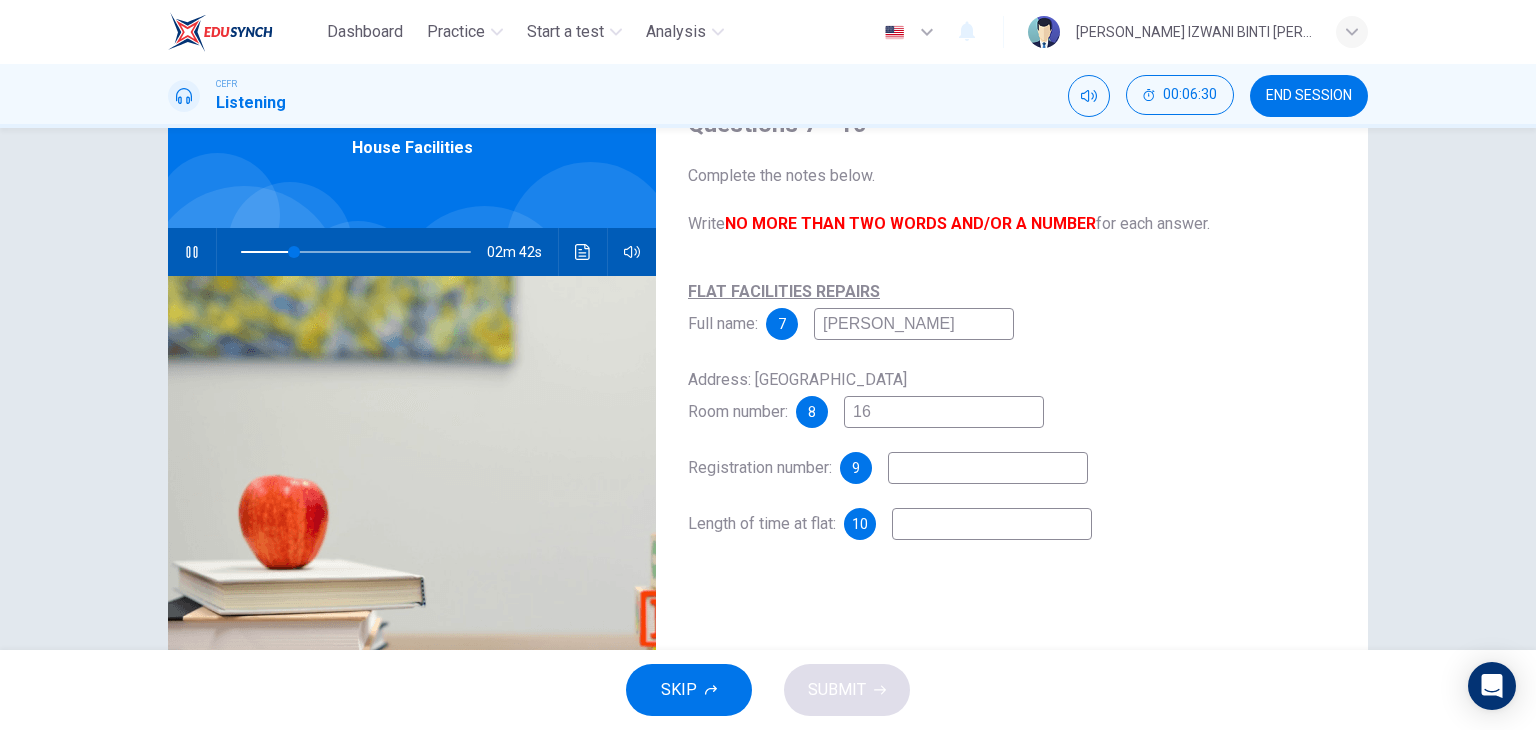 type on "16 C" 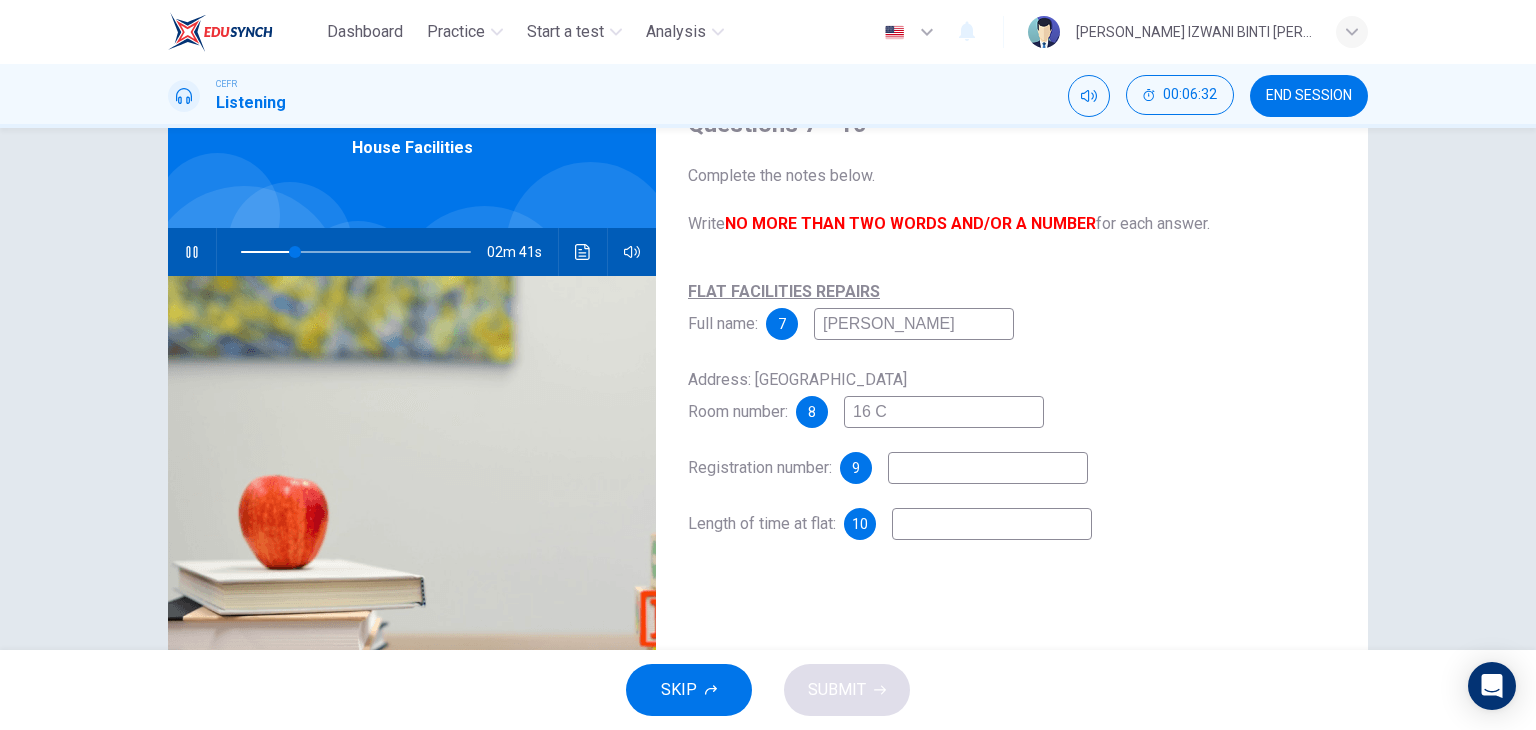 type on "24" 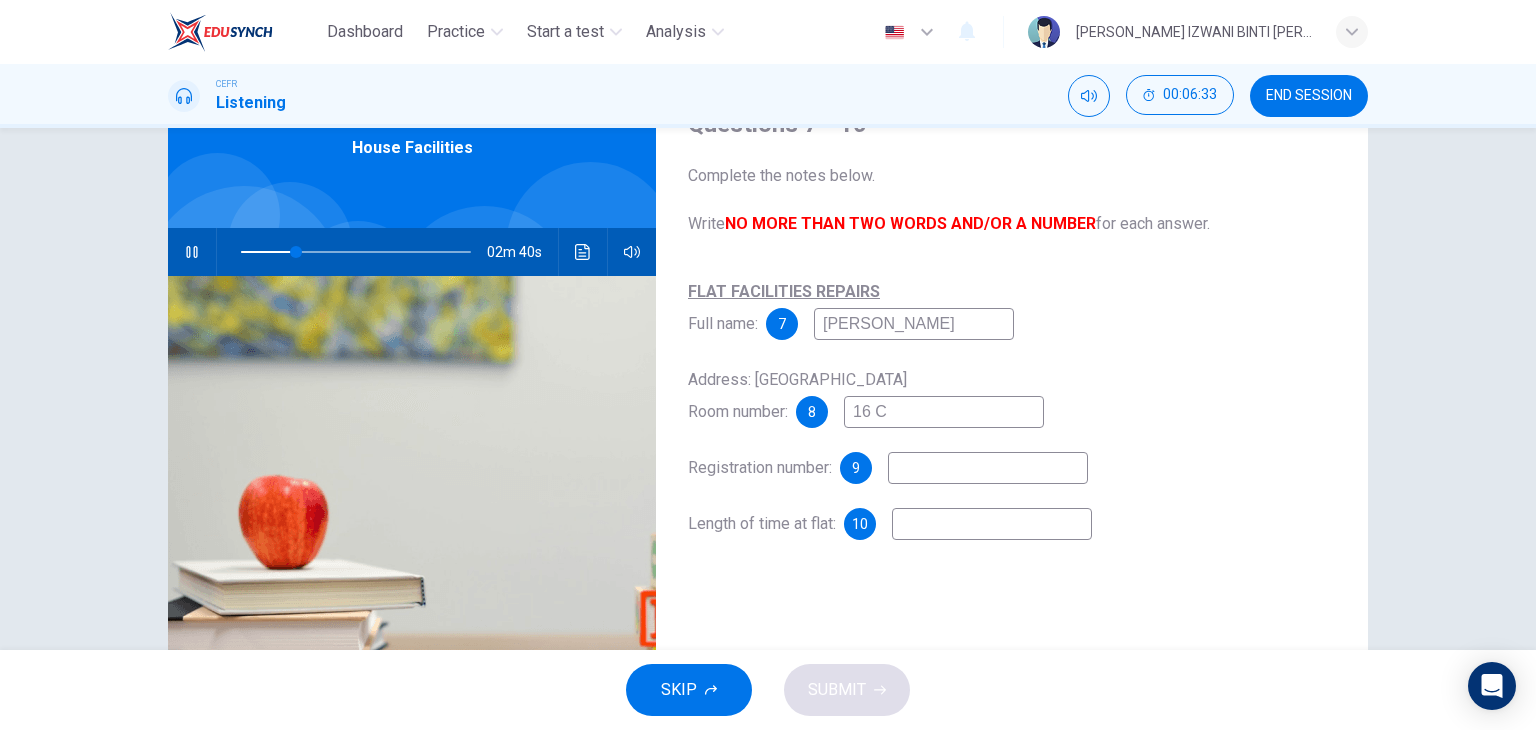 type on "16 C" 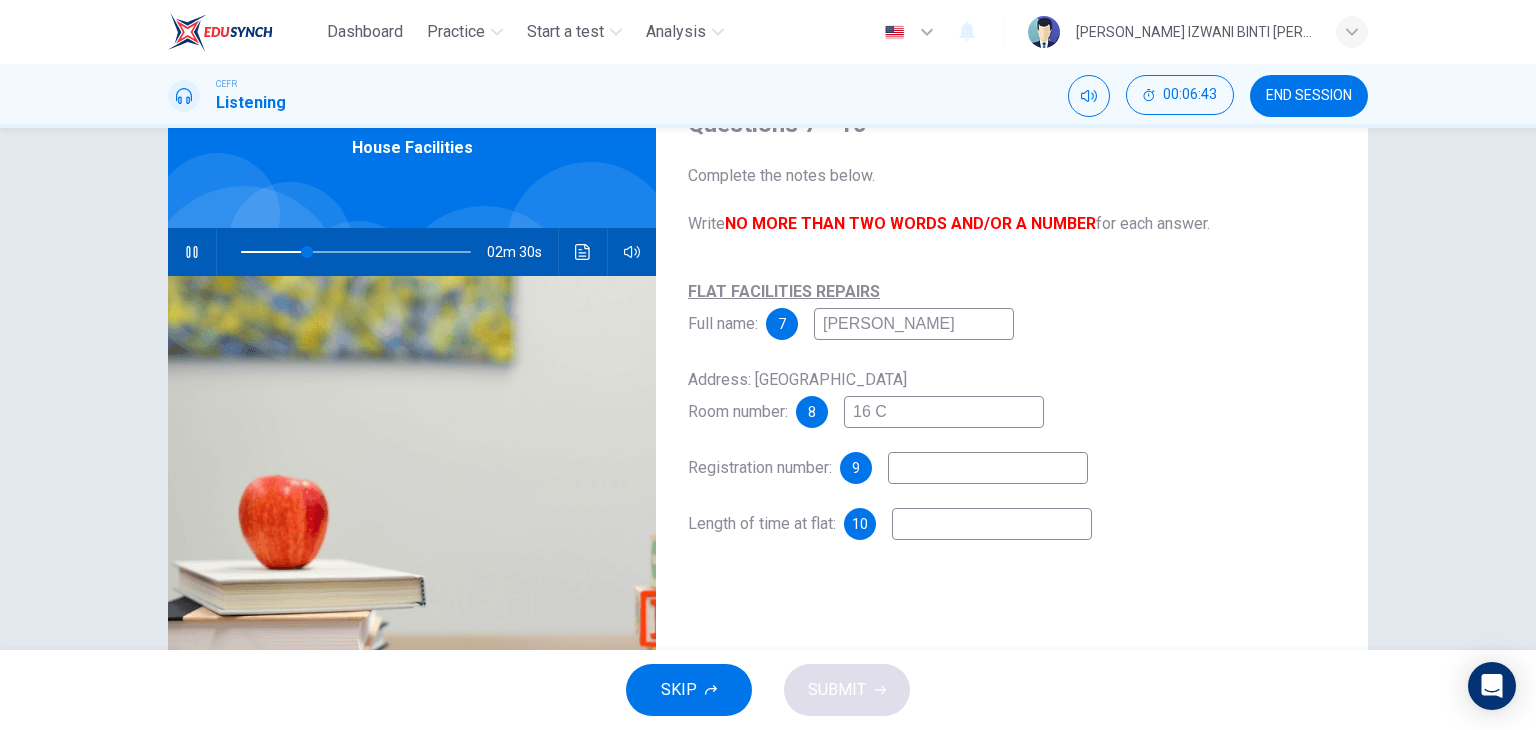 type on "29" 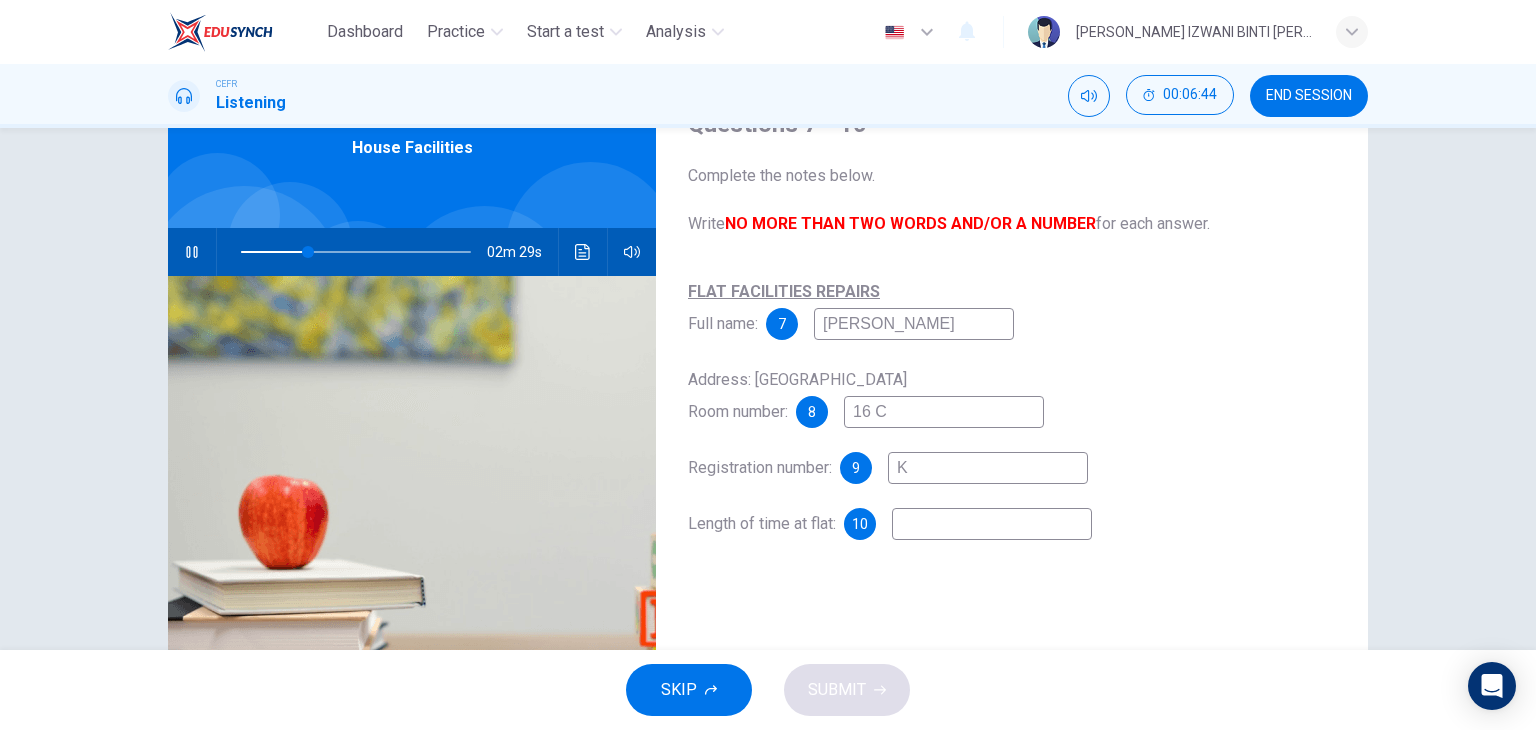 type on "KG" 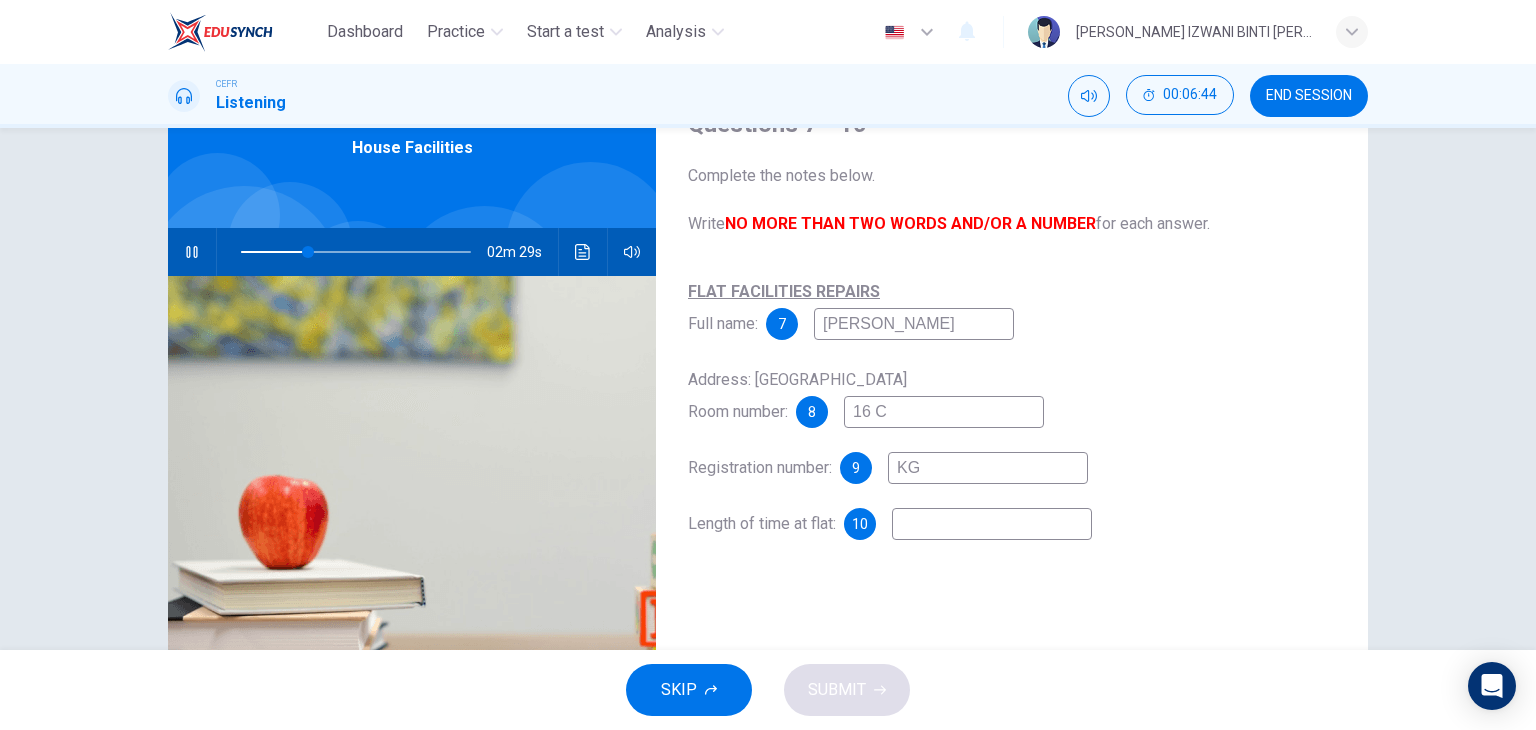 type on "30" 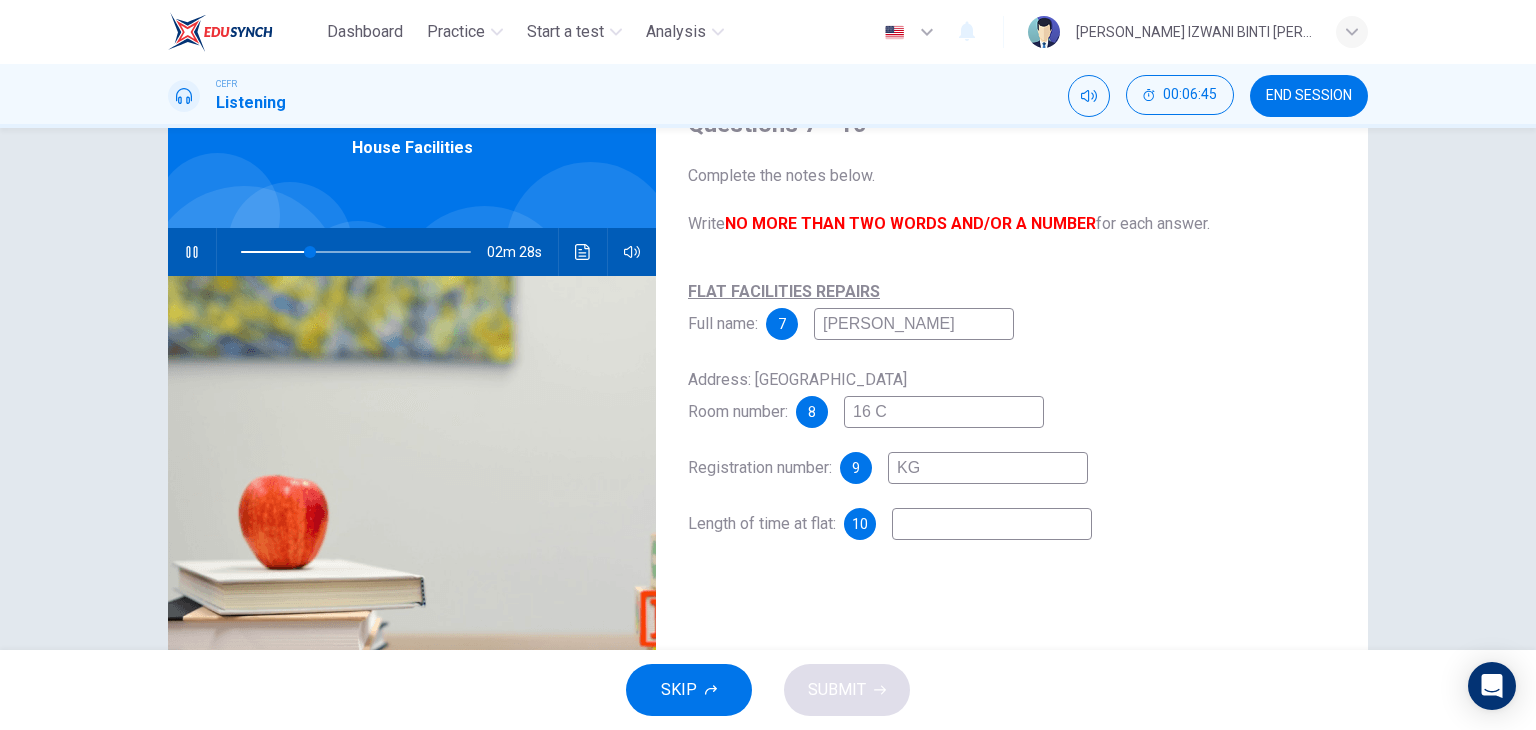 type on "KG6" 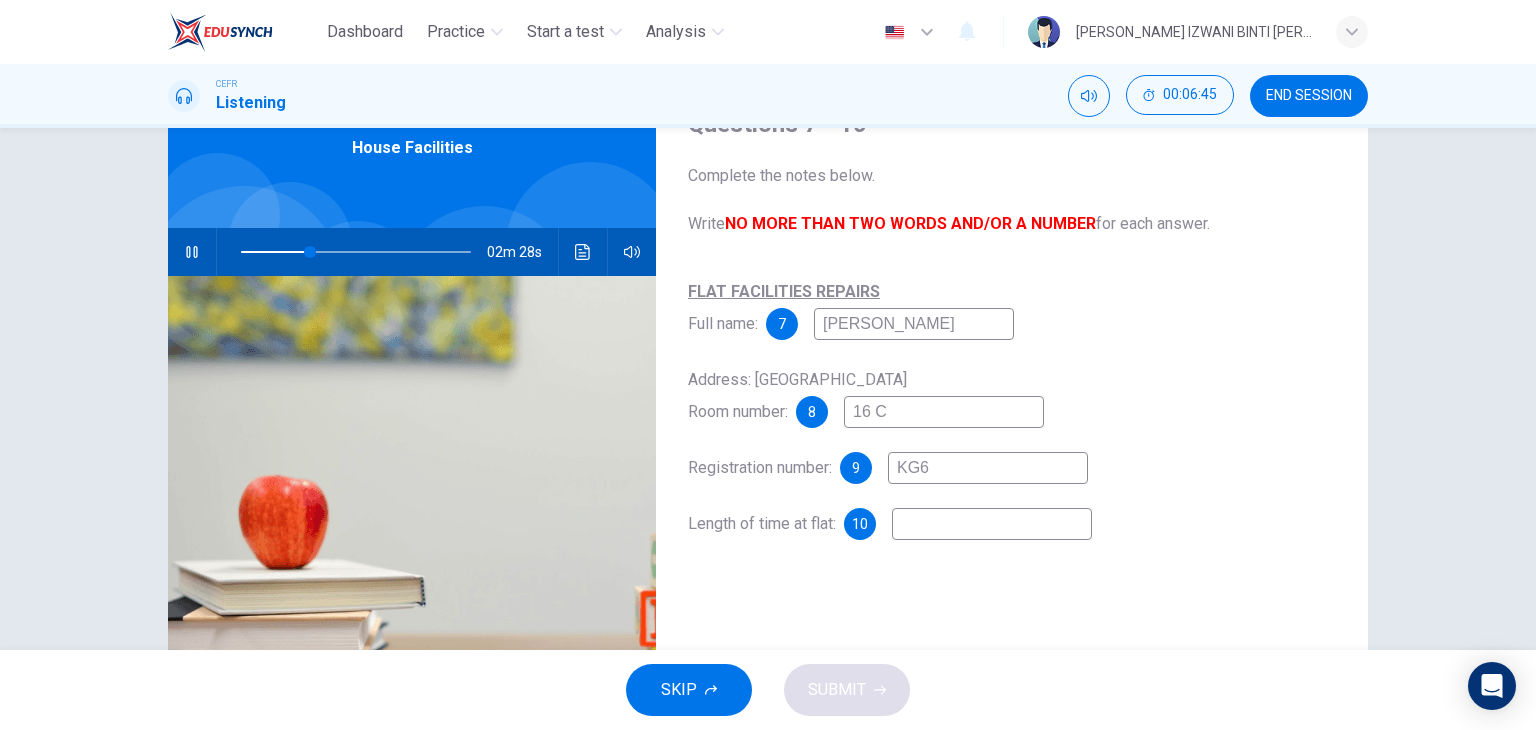 type on "30" 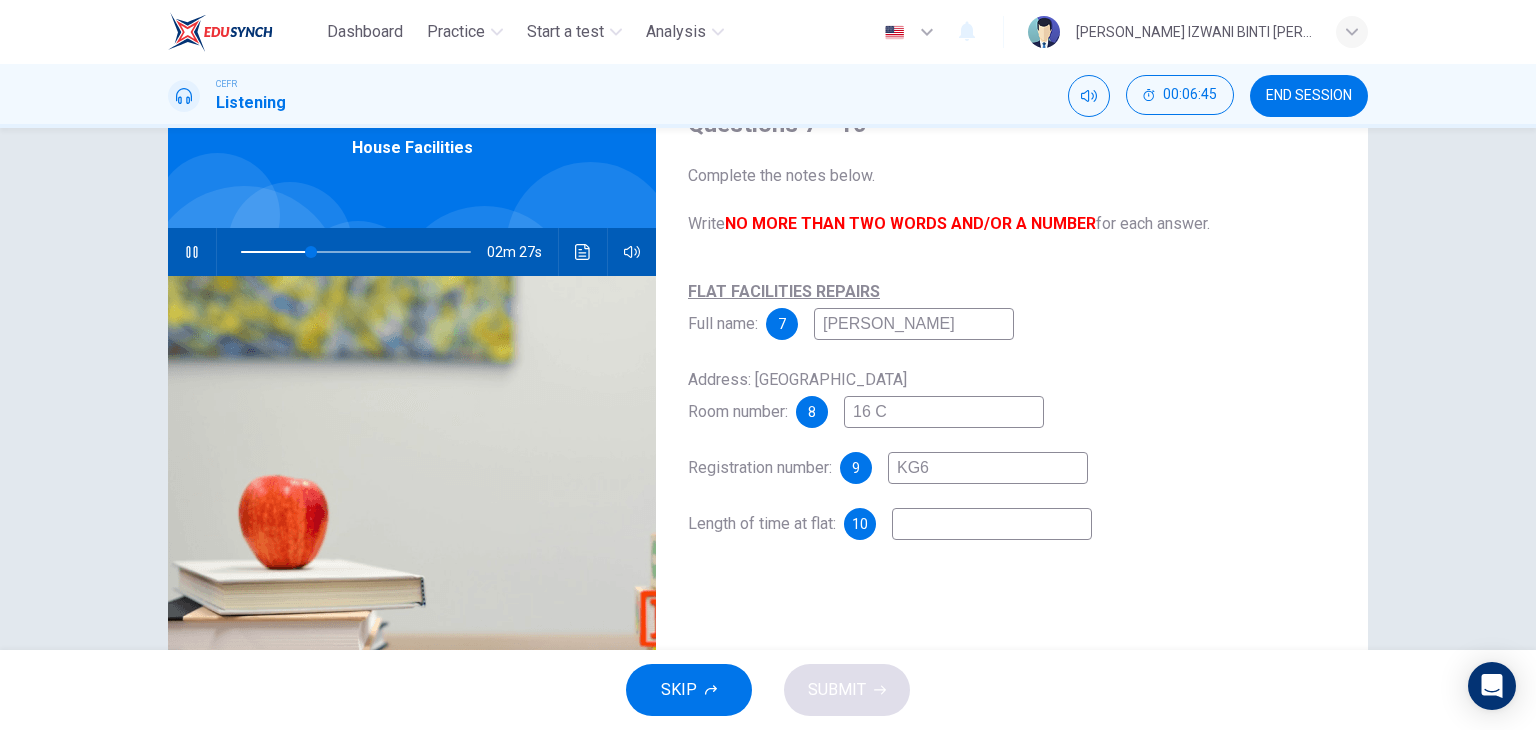 type on "KG60" 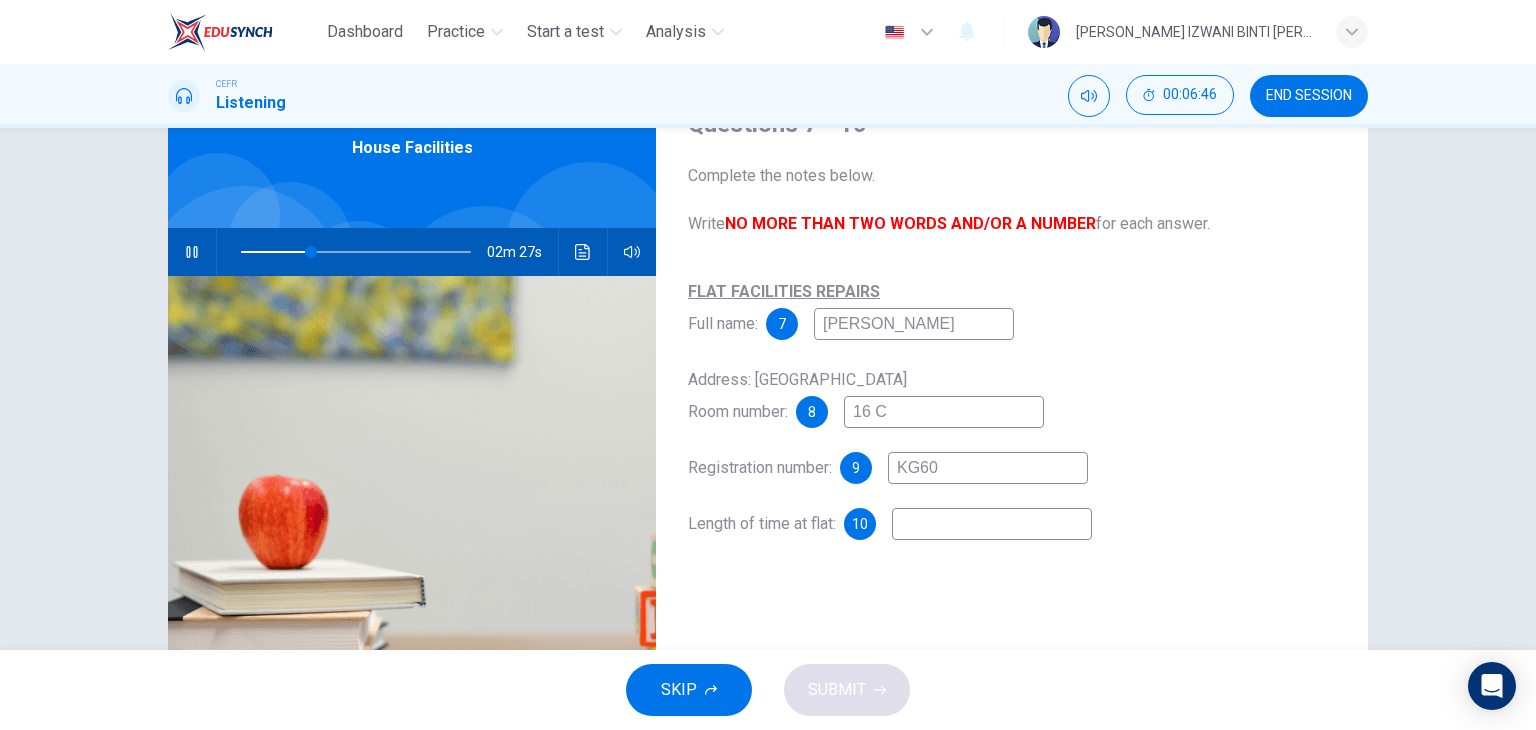 type on "31" 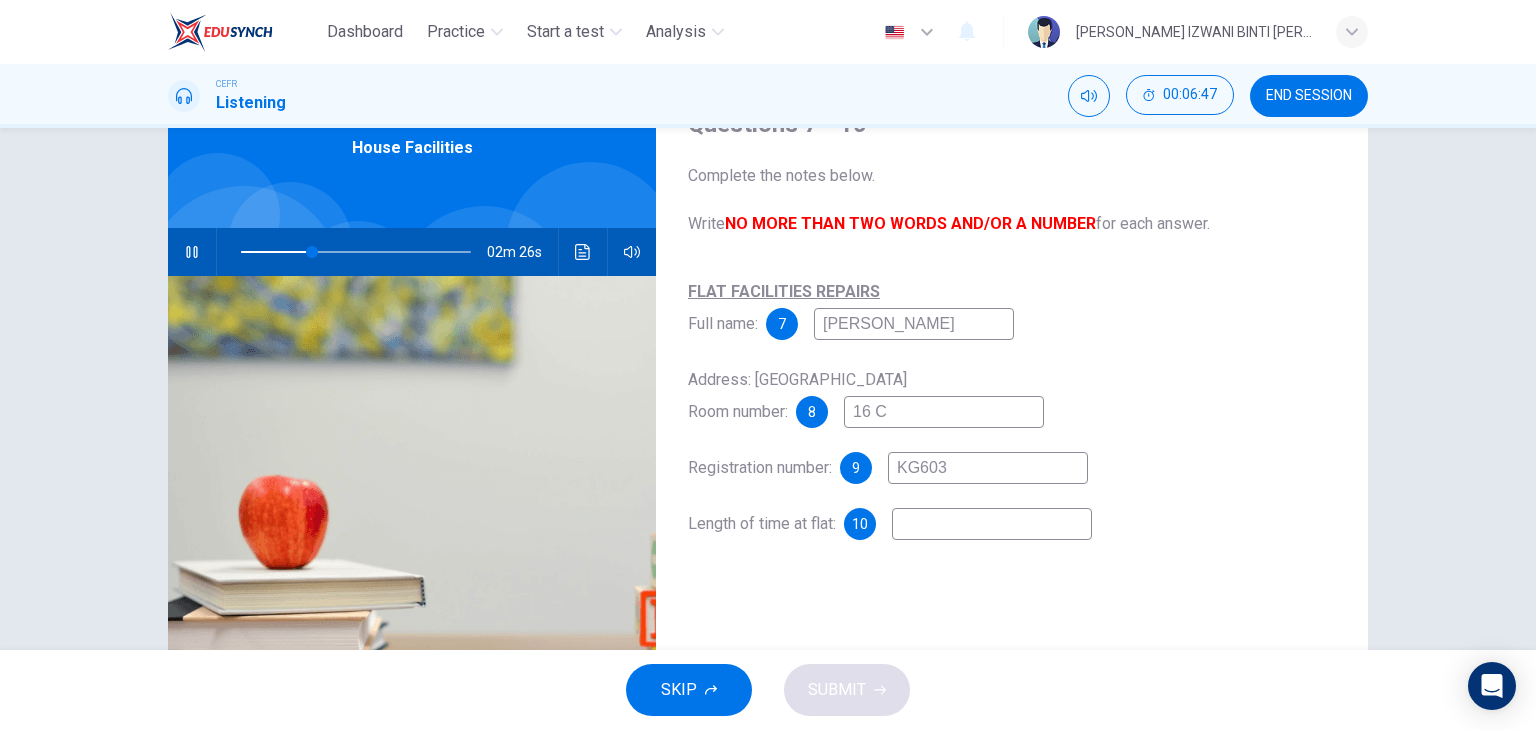 type on "KG6037" 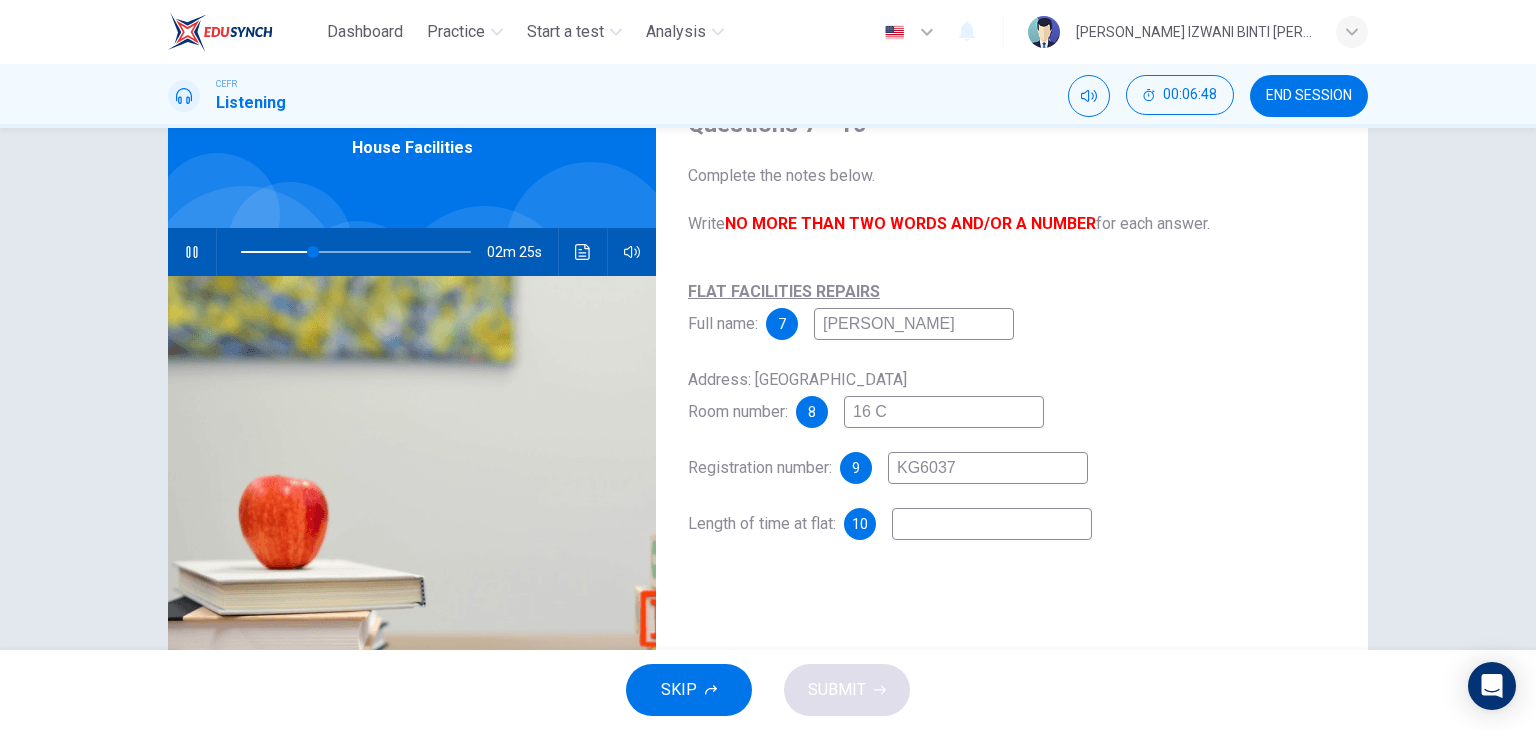 type on "32" 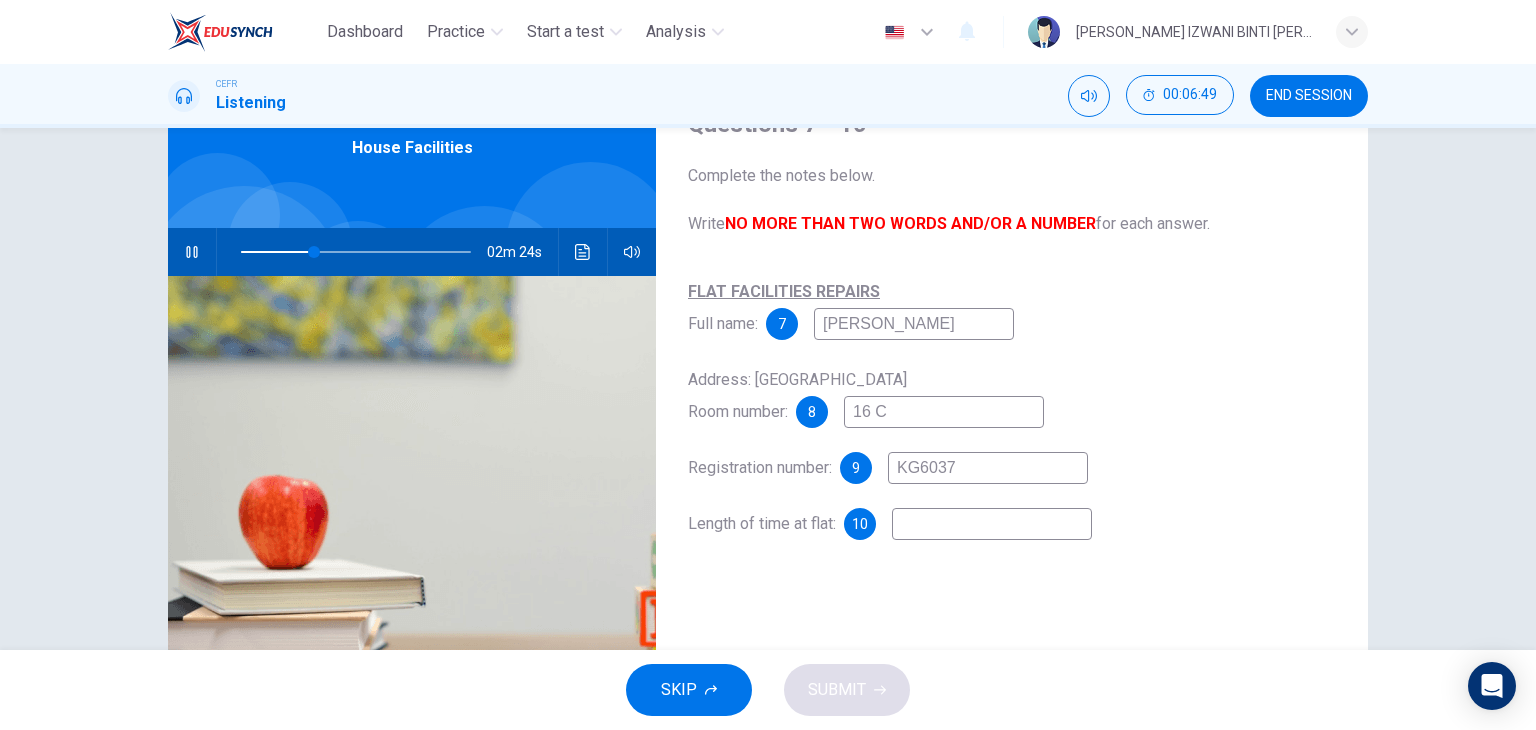 type on "KG6037" 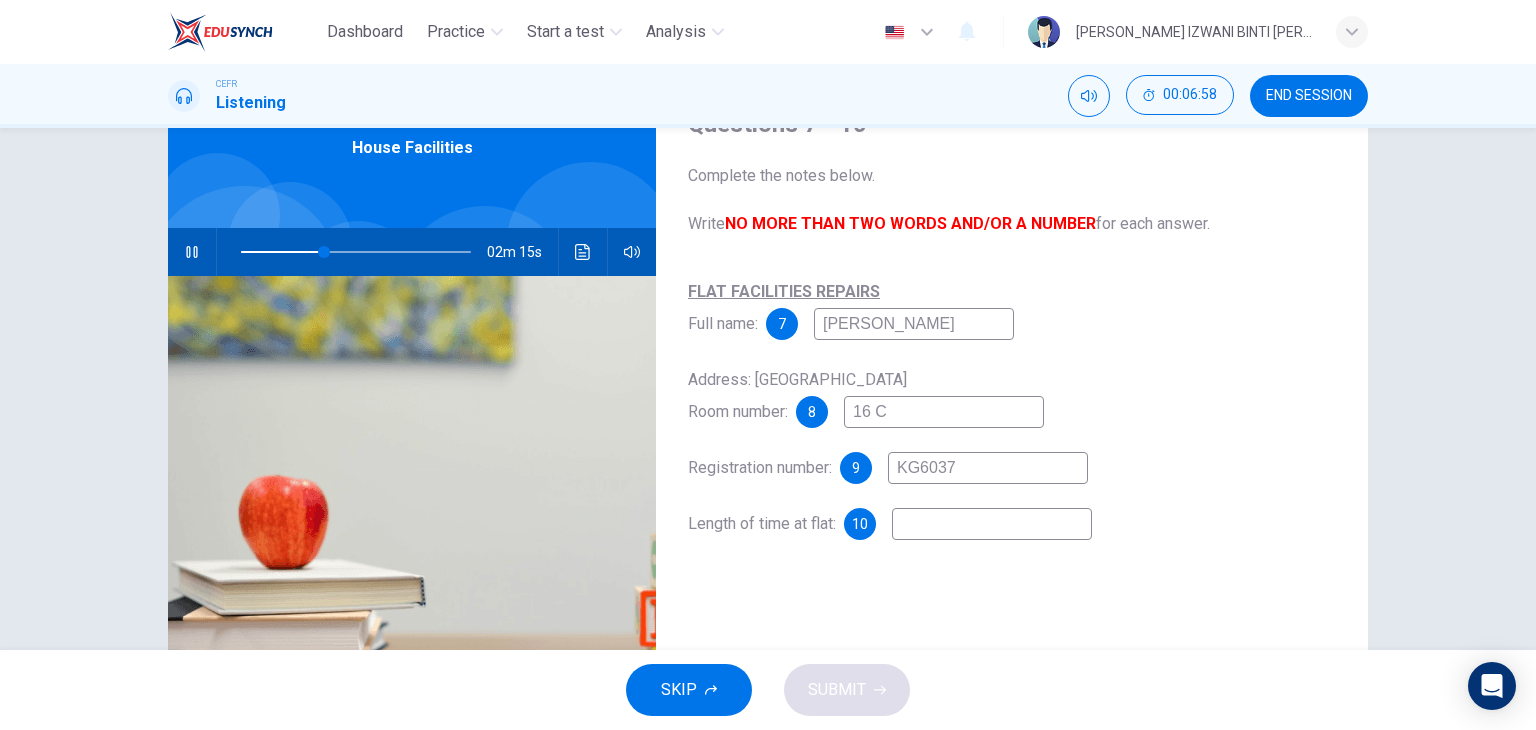 type on "36" 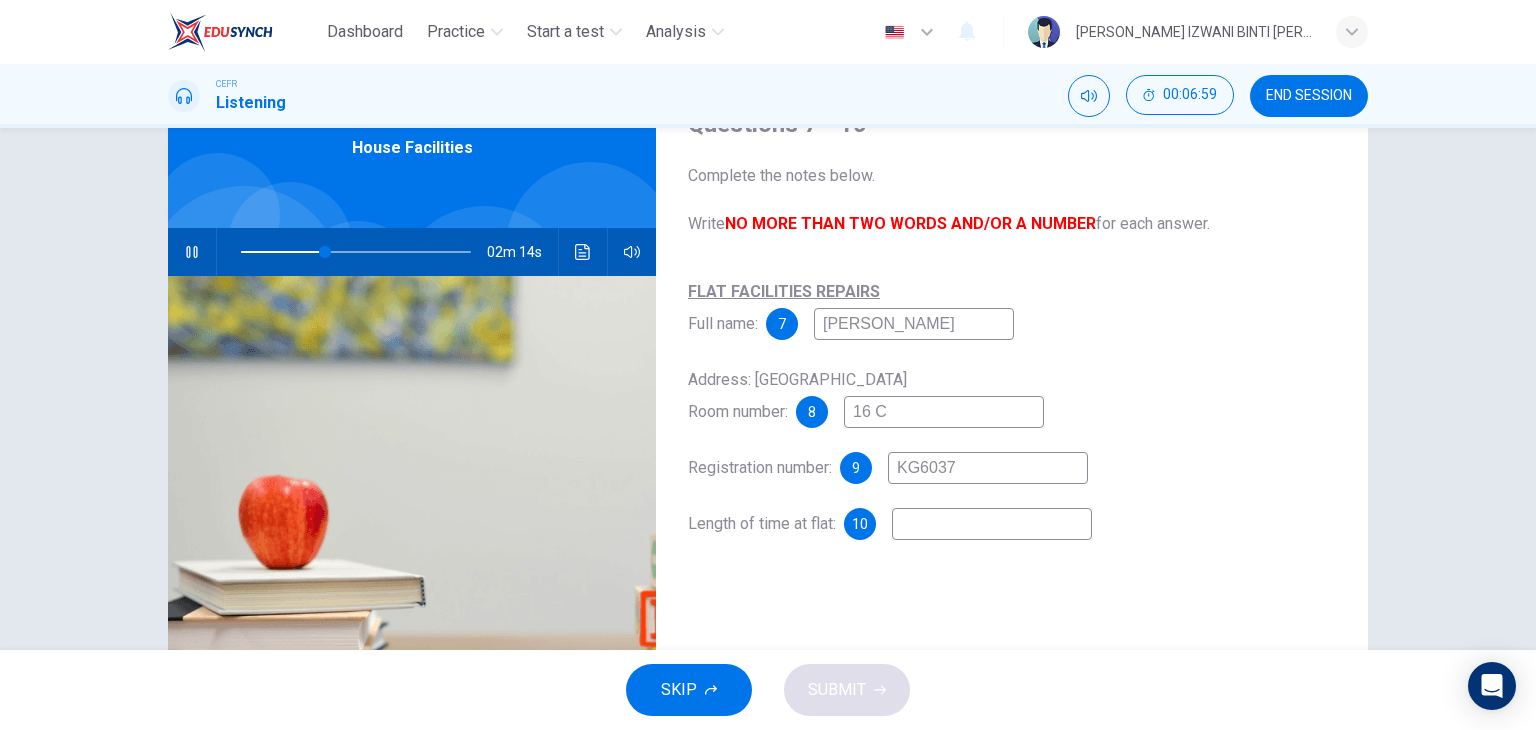 type on "1" 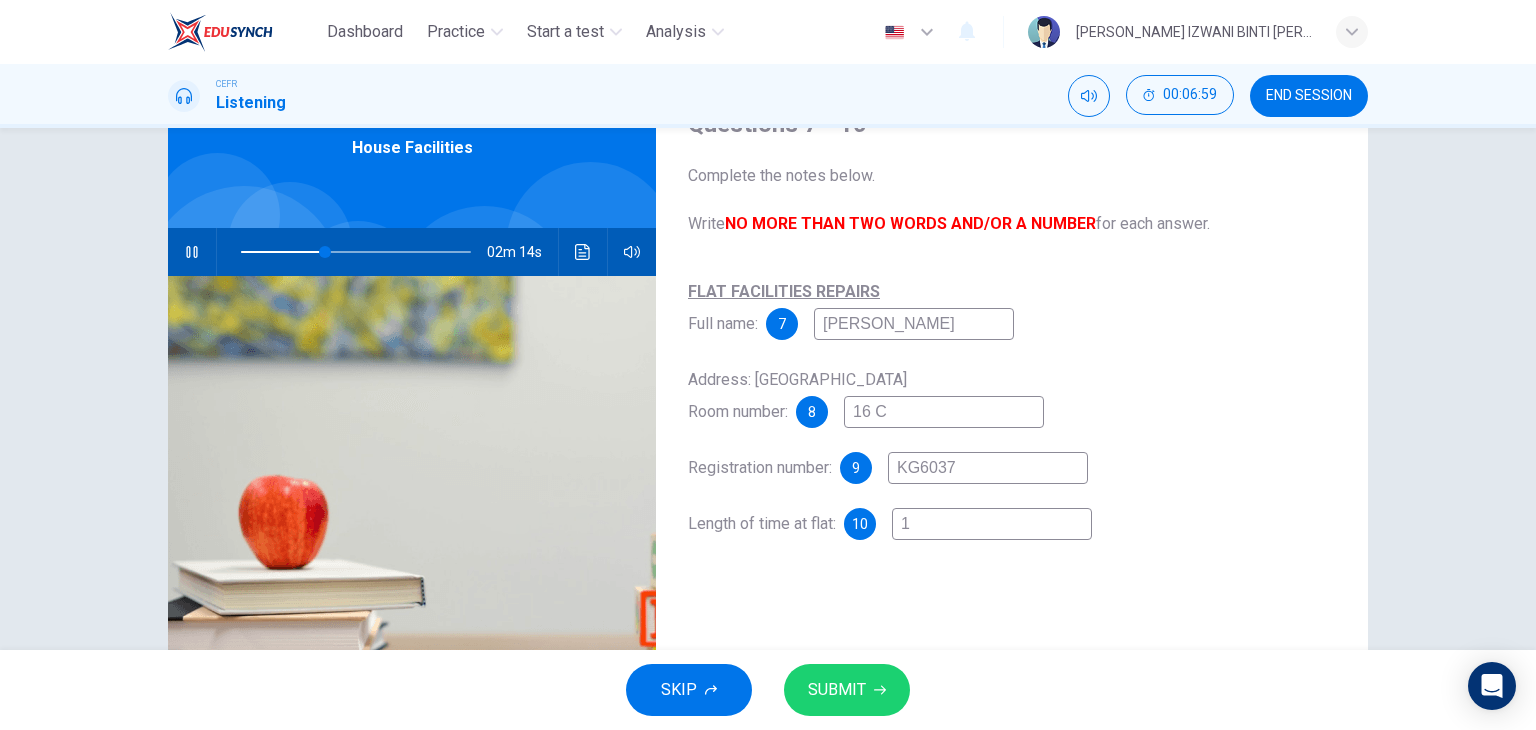 type on "37" 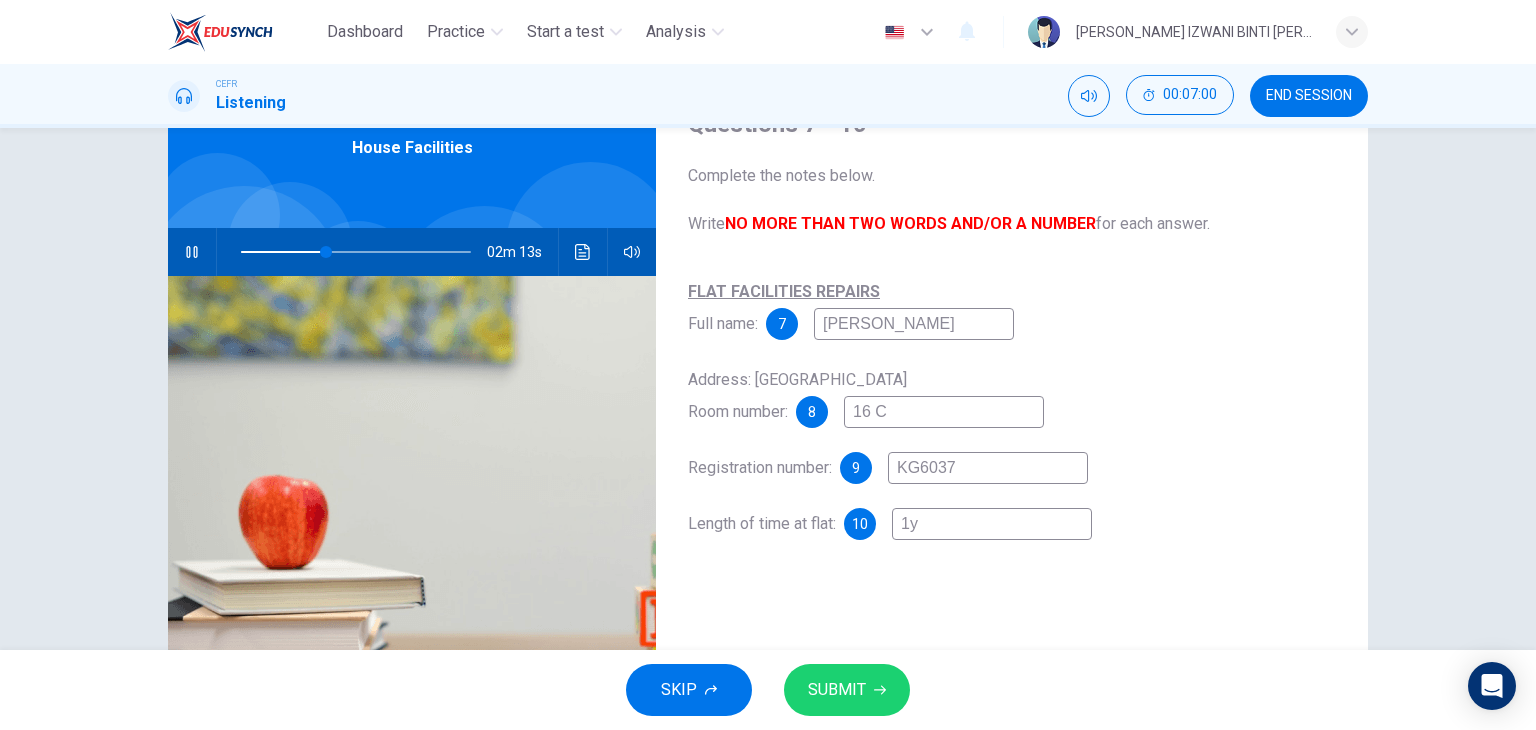 type on "37" 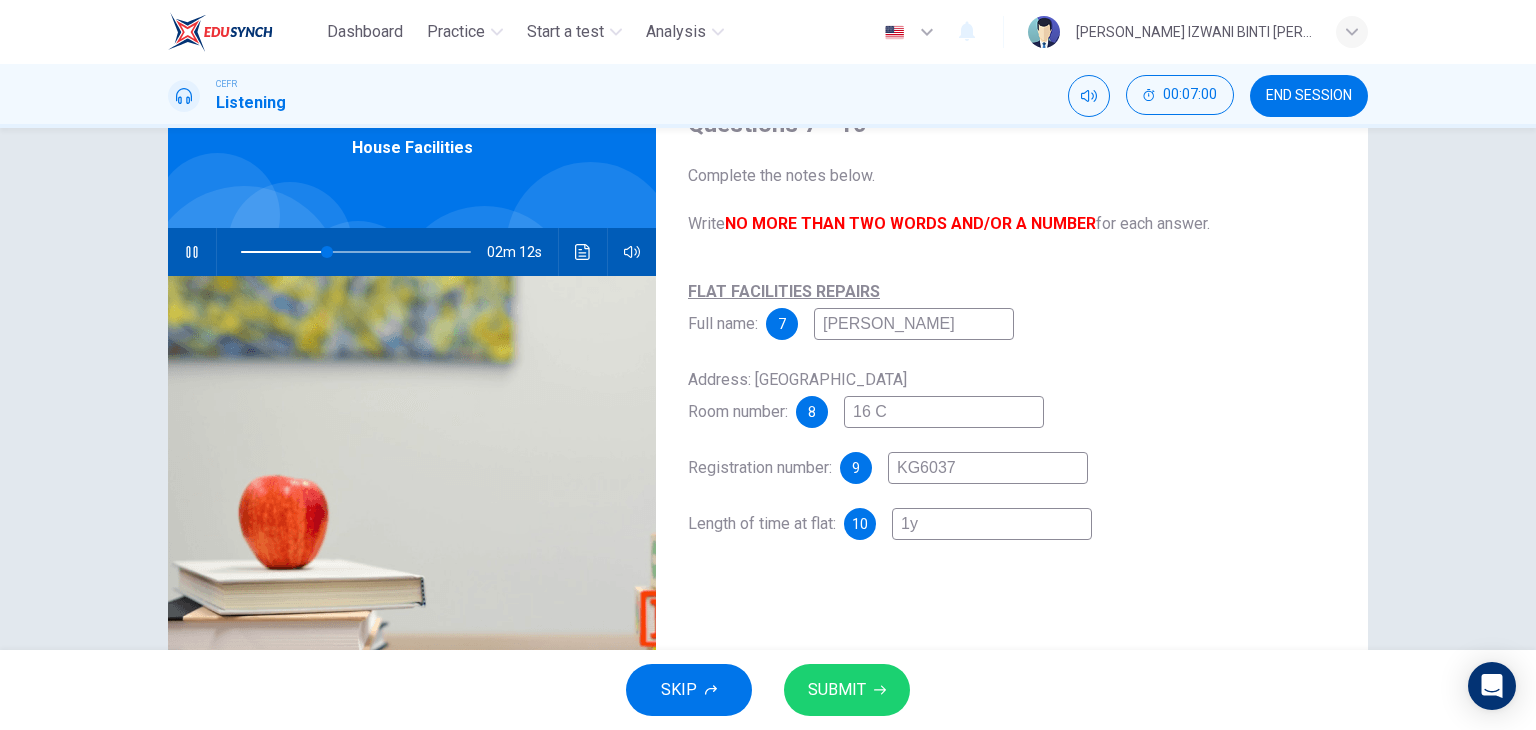 type on "1" 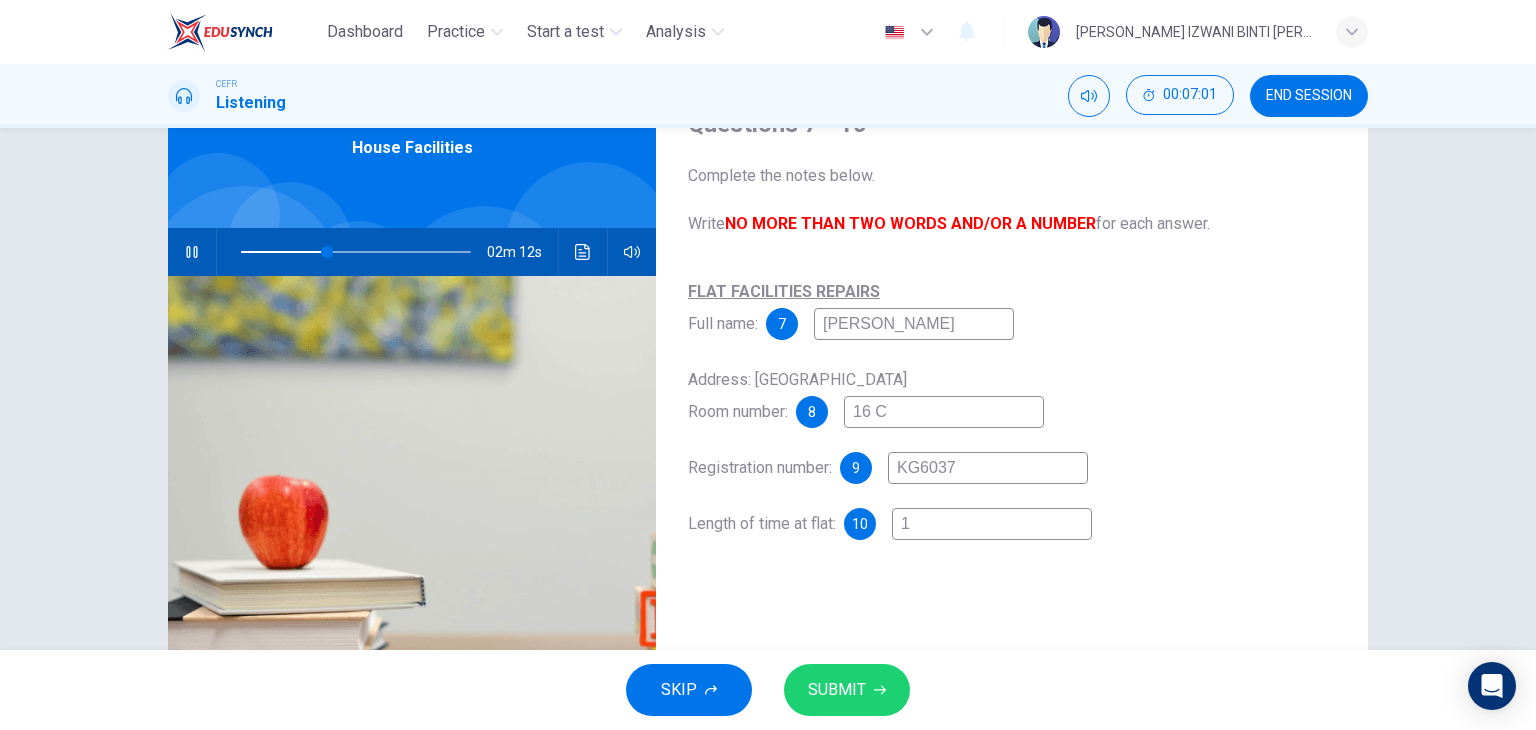 type on "1" 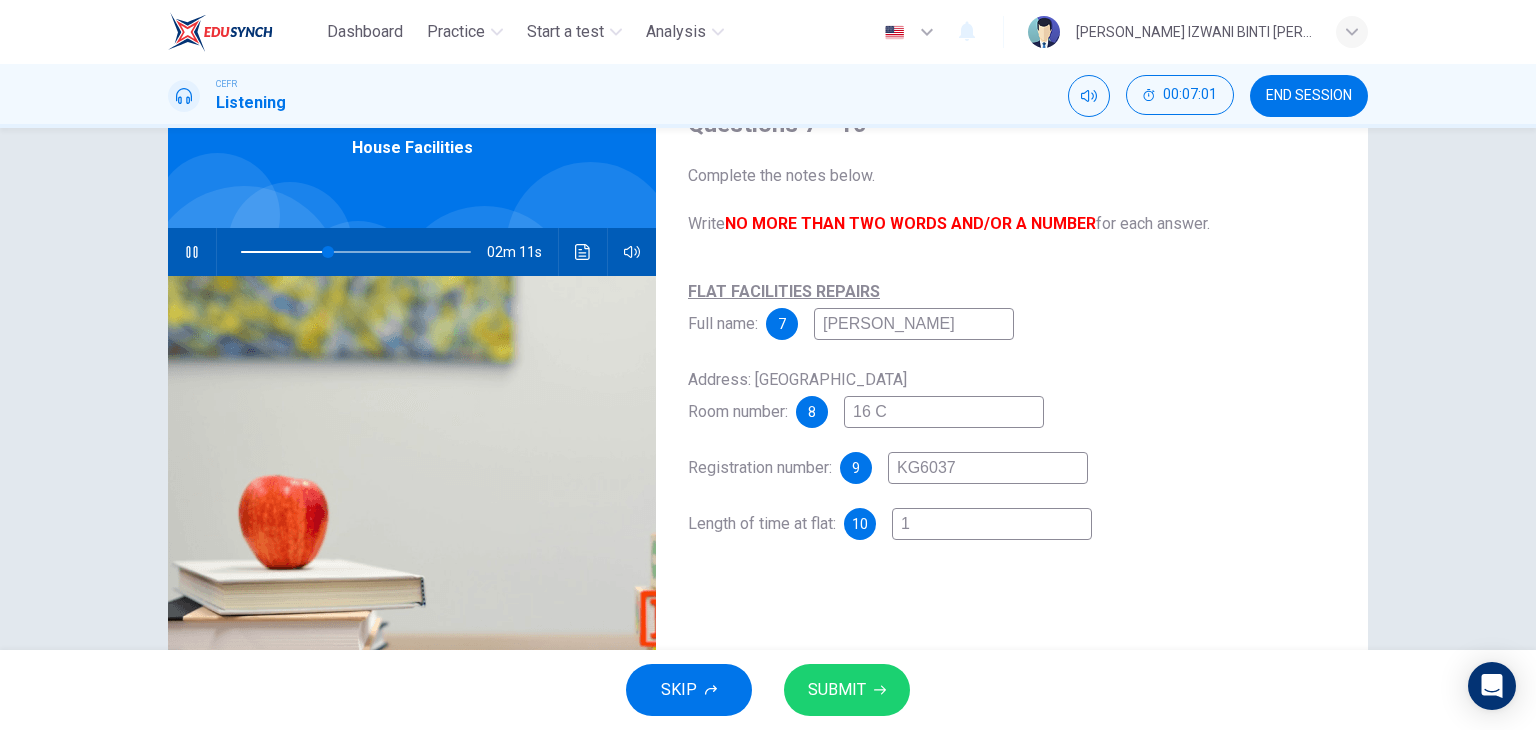 type on "1 y" 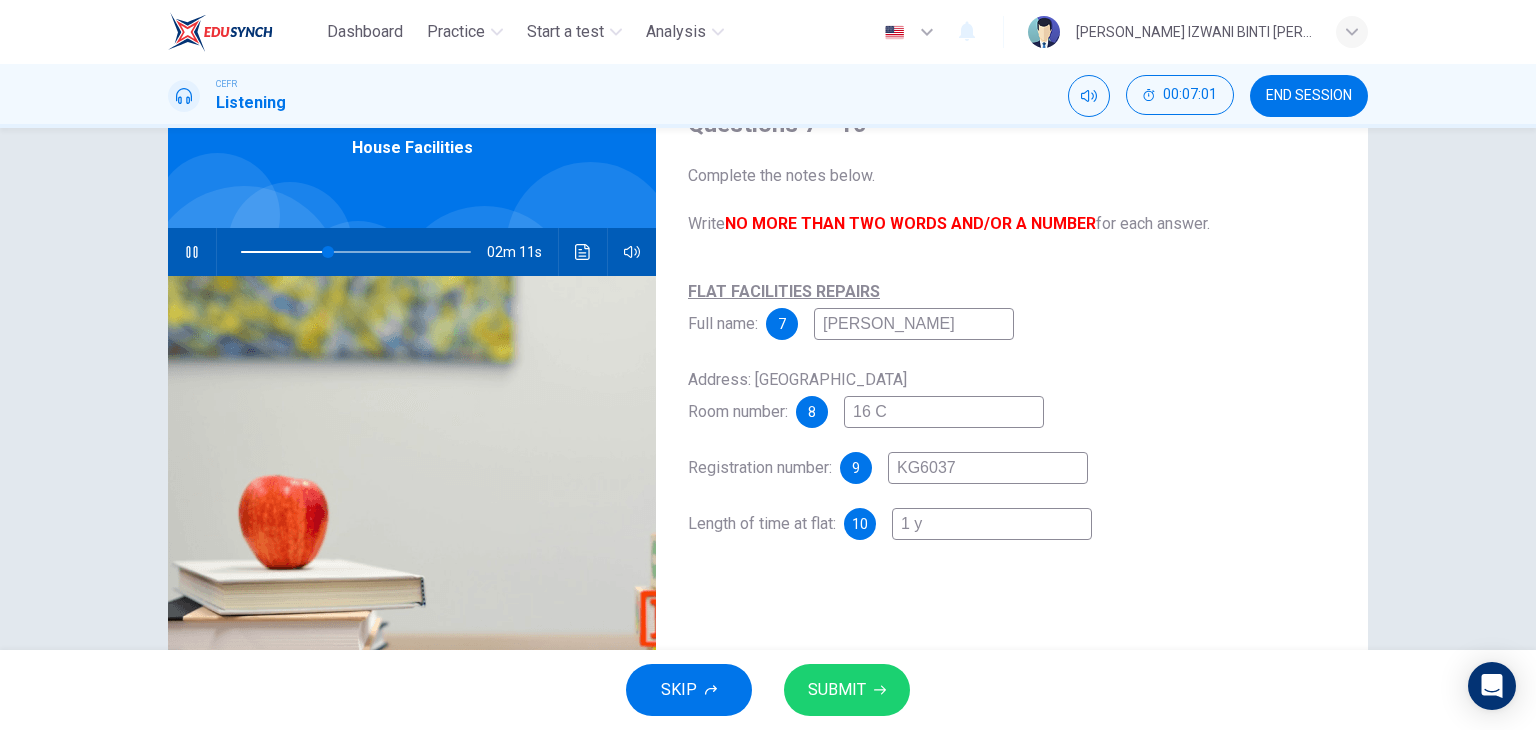 type on "1 ye" 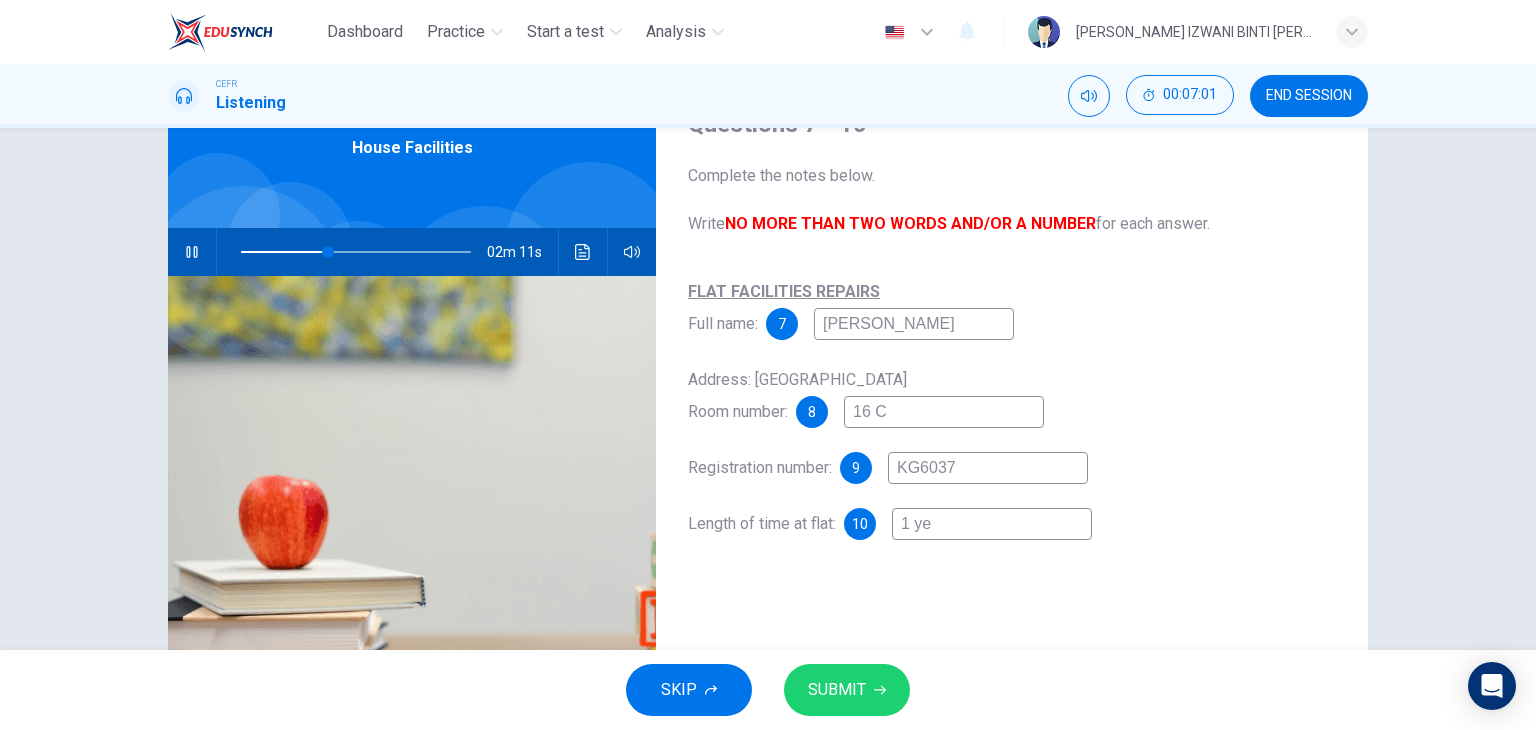 type on "38" 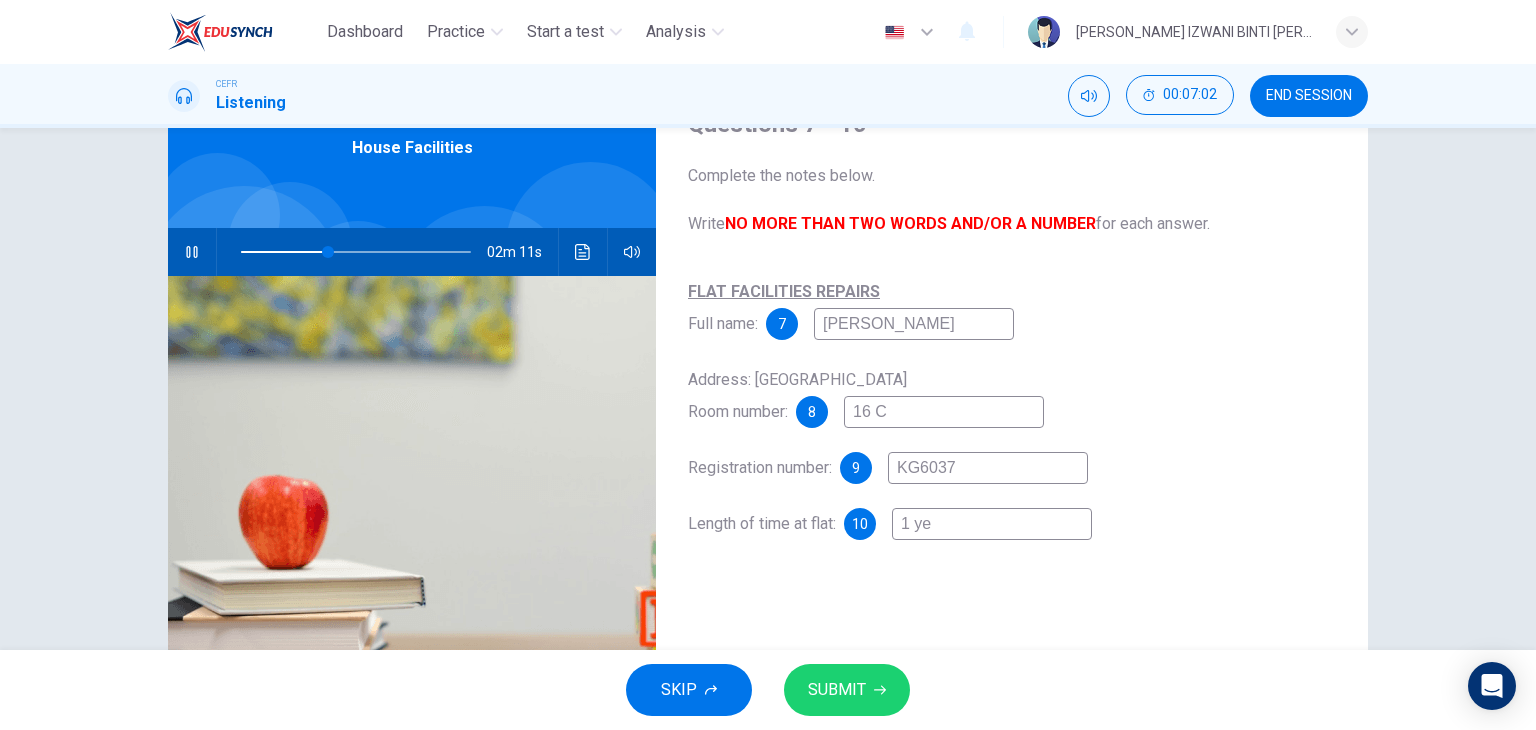 type on "1 yea" 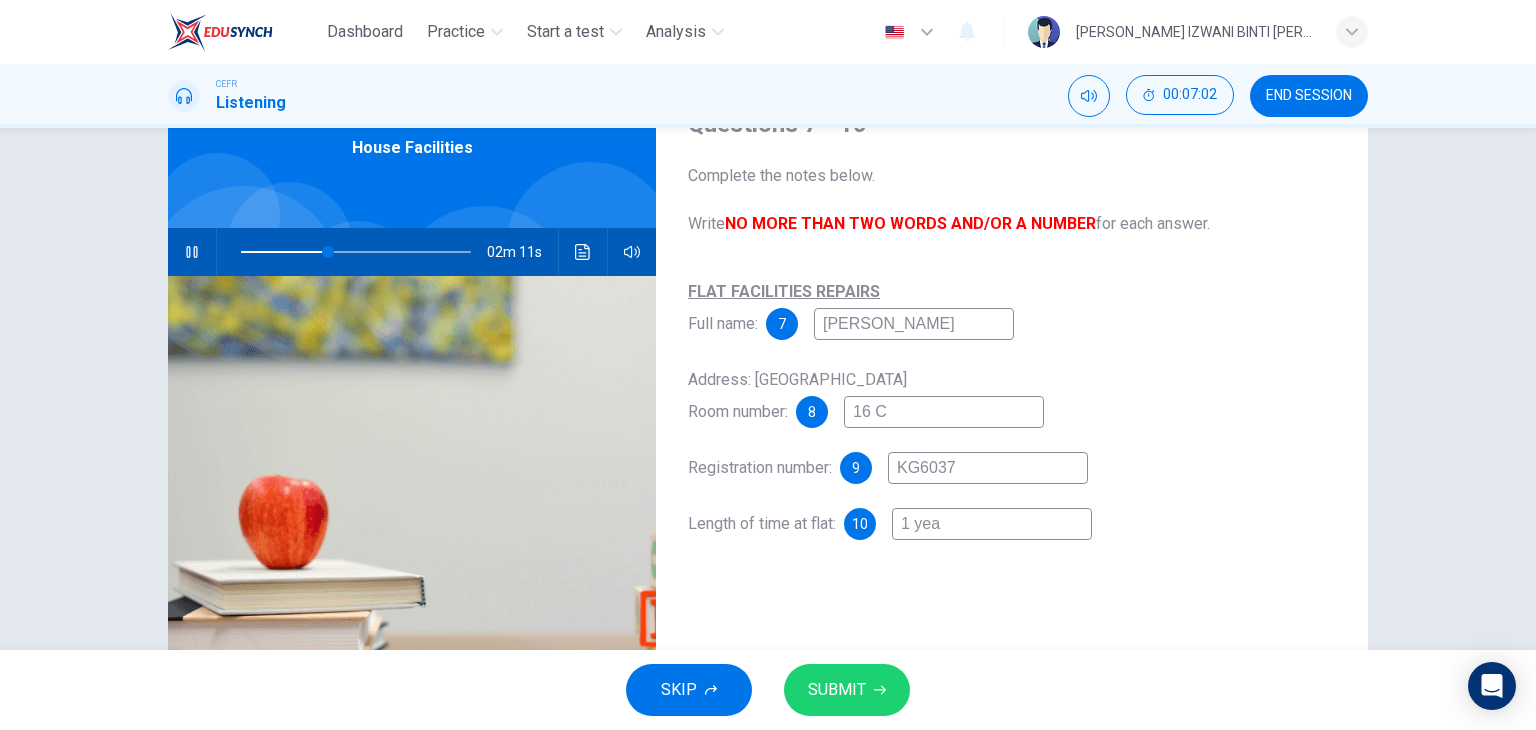 type on "38" 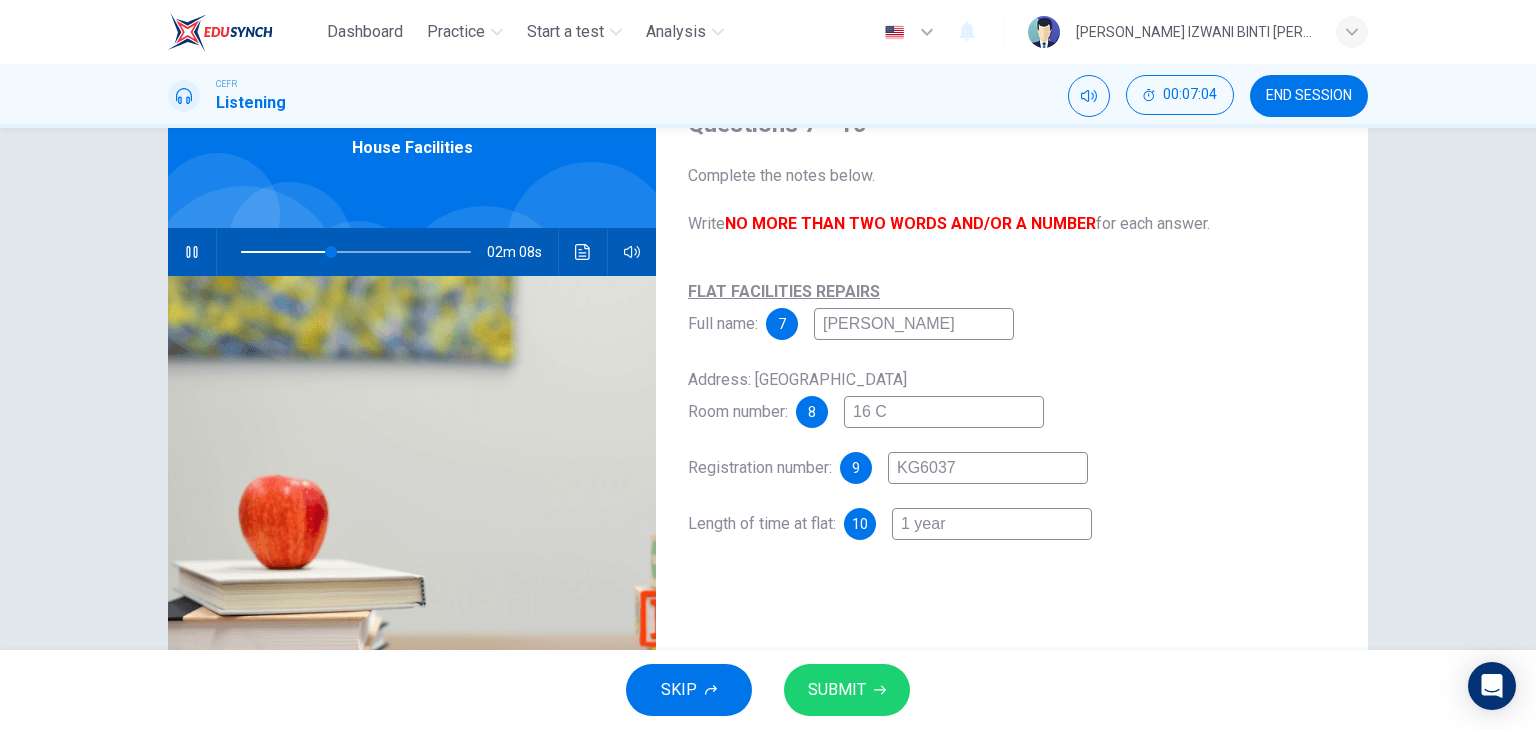 drag, startPoint x: 959, startPoint y: 525, endPoint x: 894, endPoint y: 536, distance: 65.9242 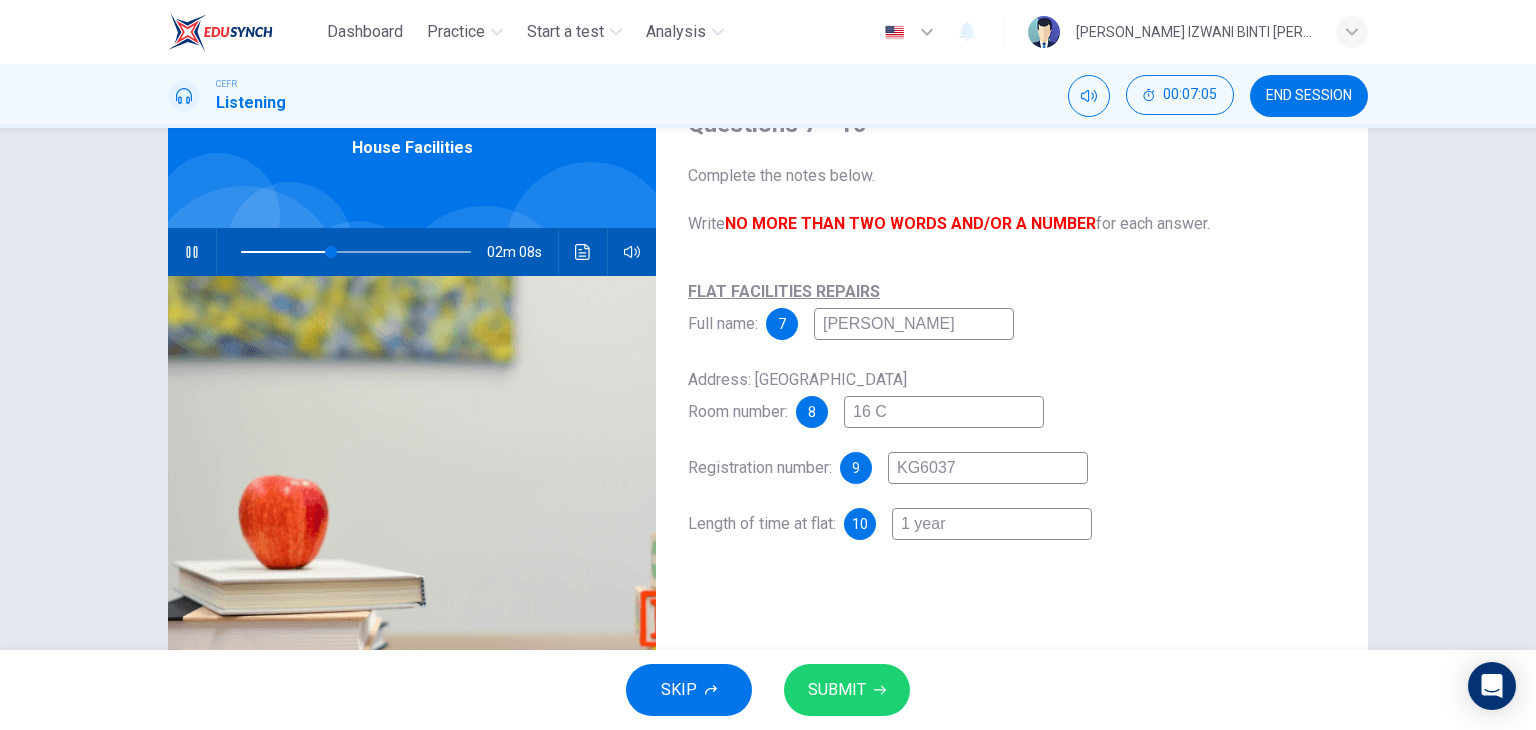 type on "40" 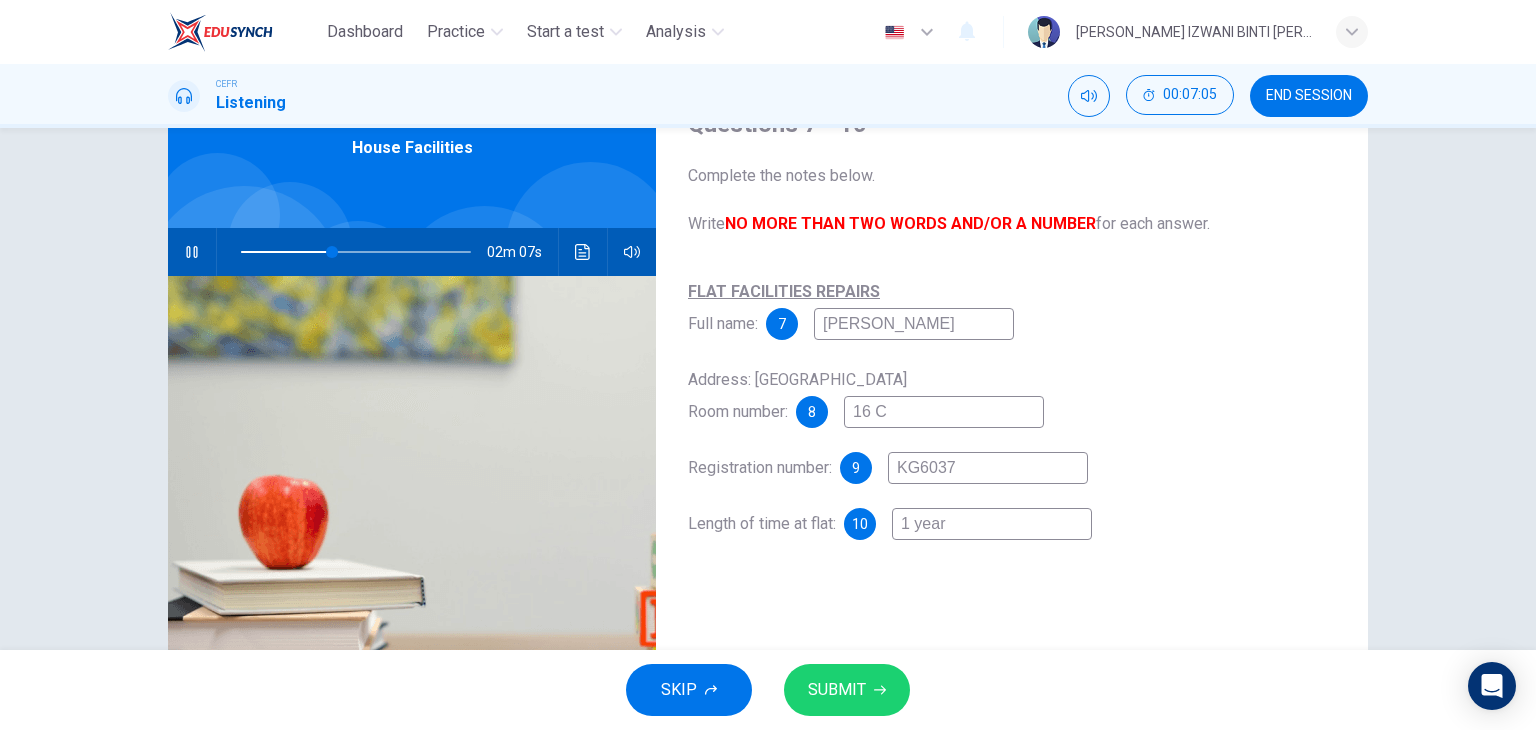 type on "2" 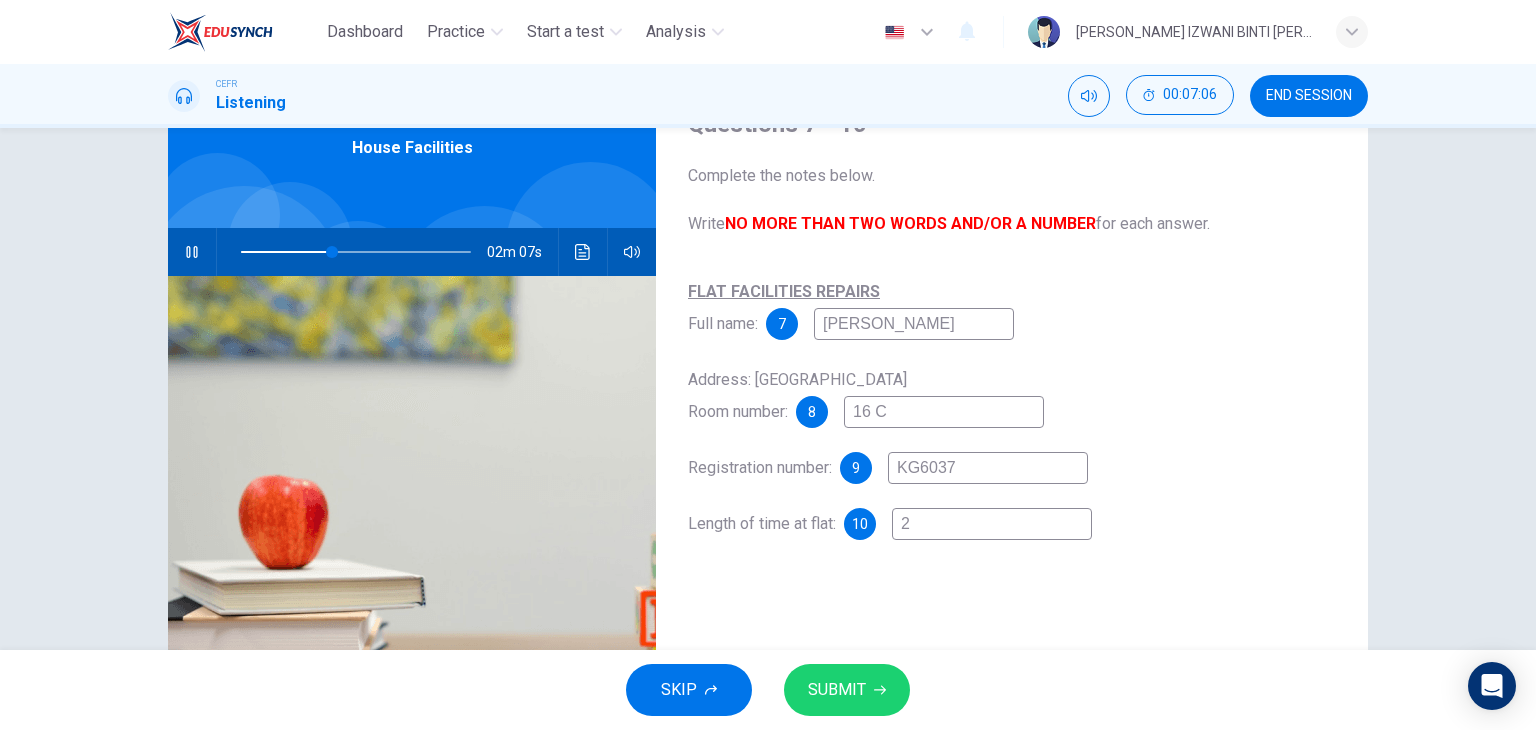 type on "2" 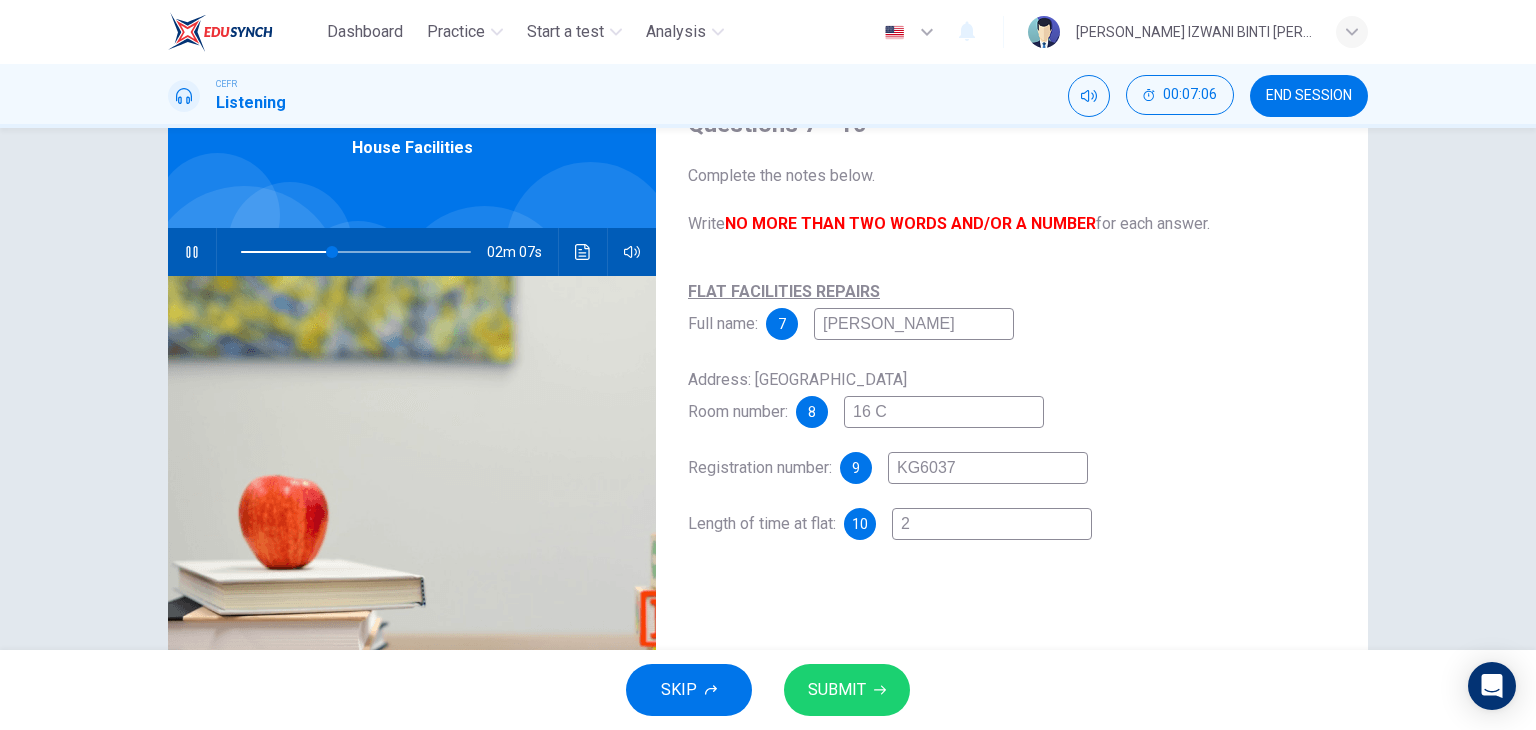 type on "40" 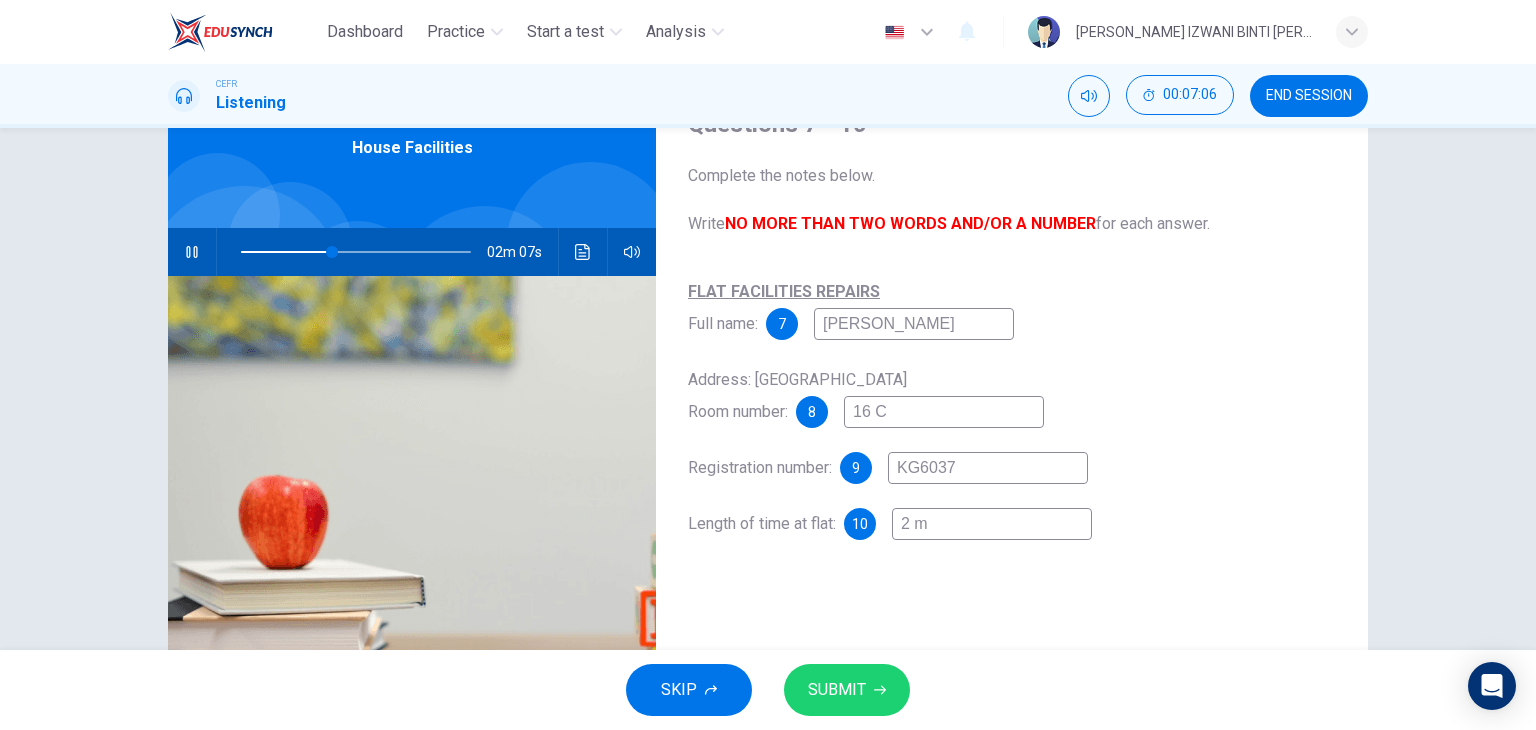 type on "40" 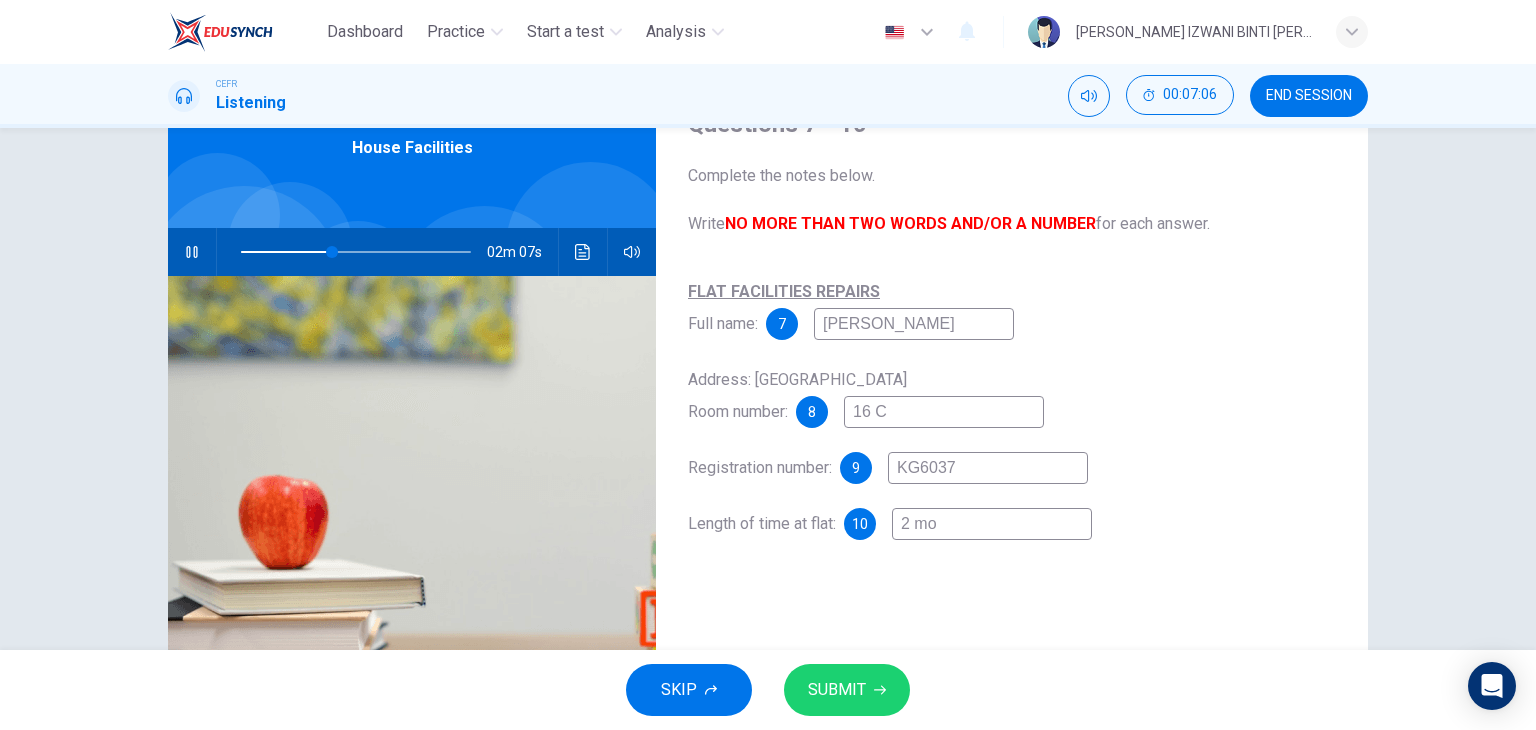 type on "40" 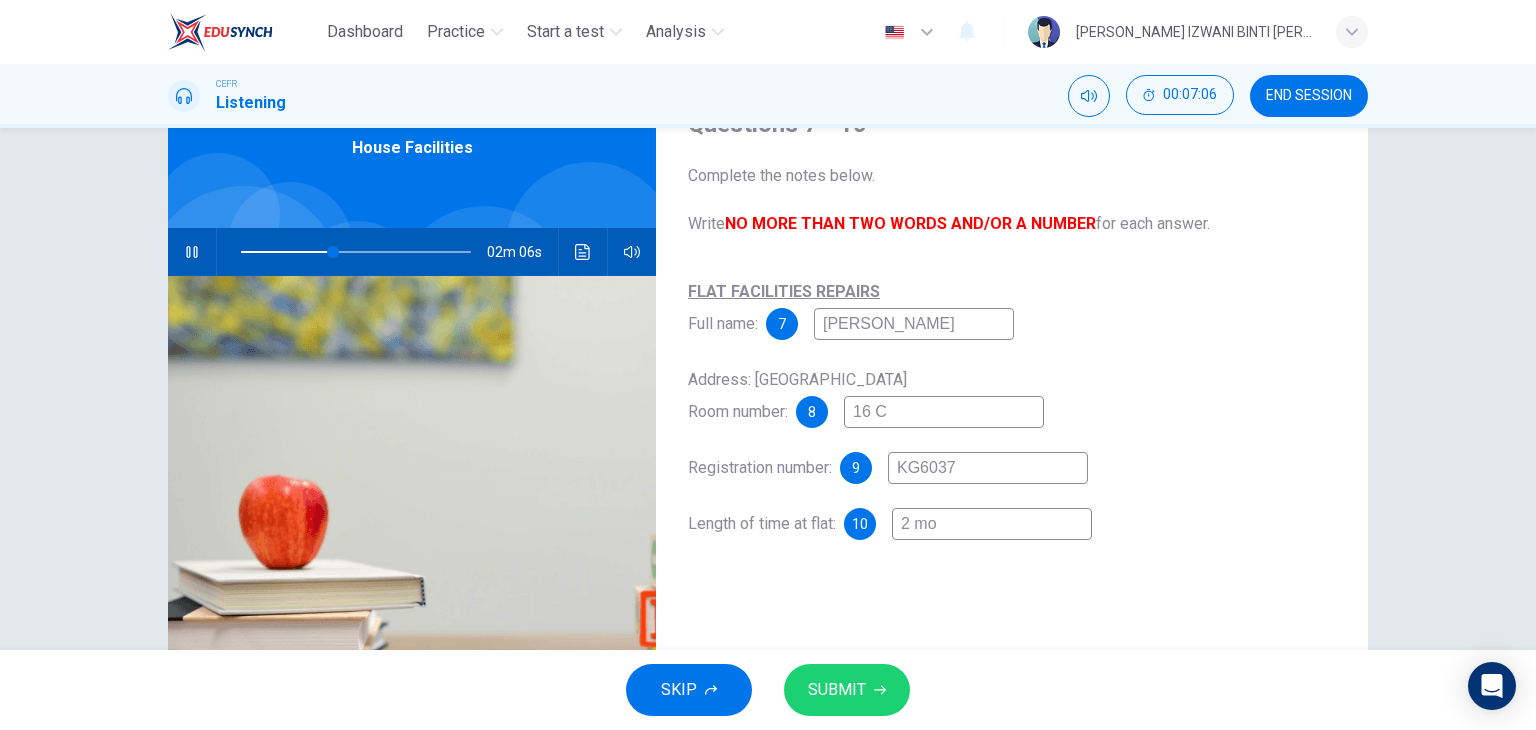 type on "2 mon" 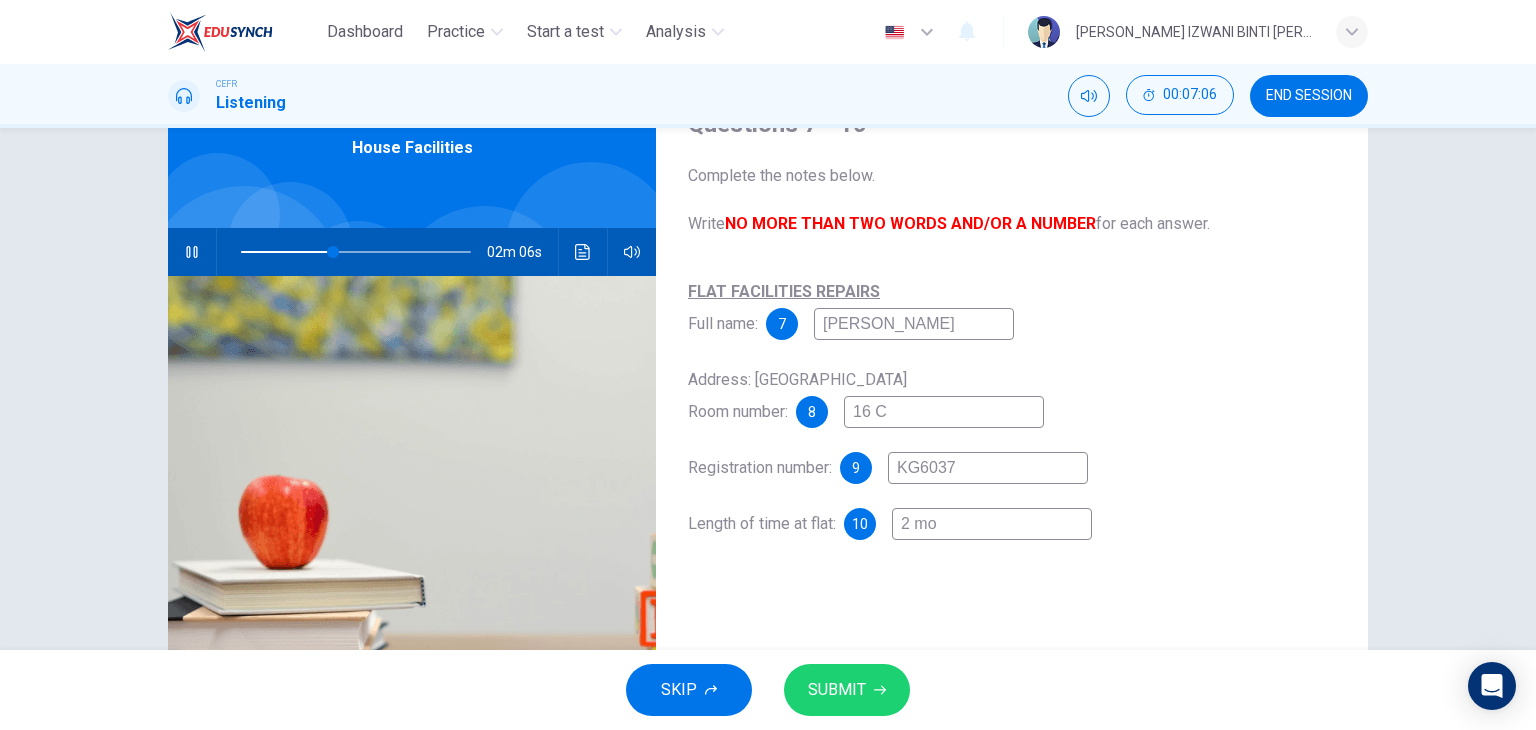 type on "40" 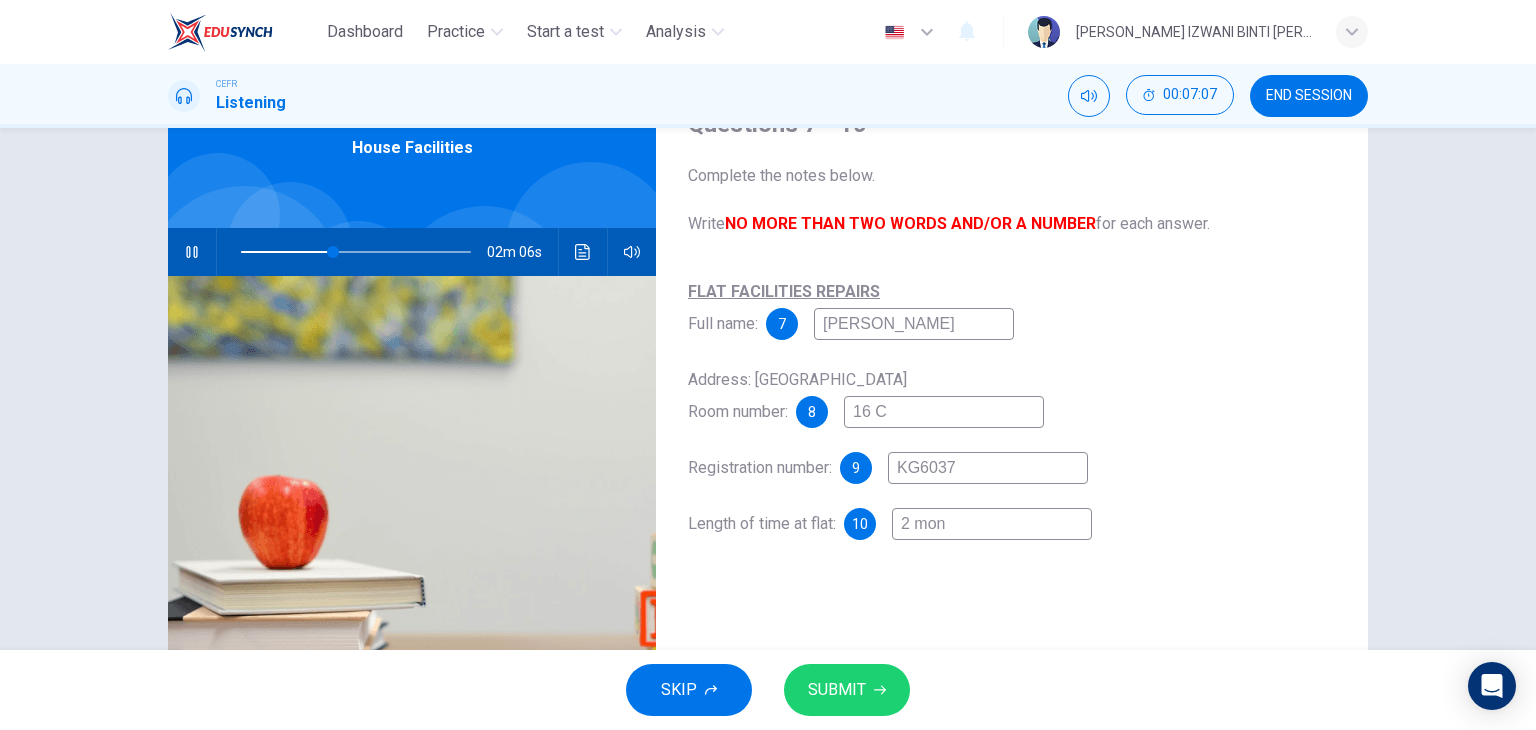 type on "2 mont" 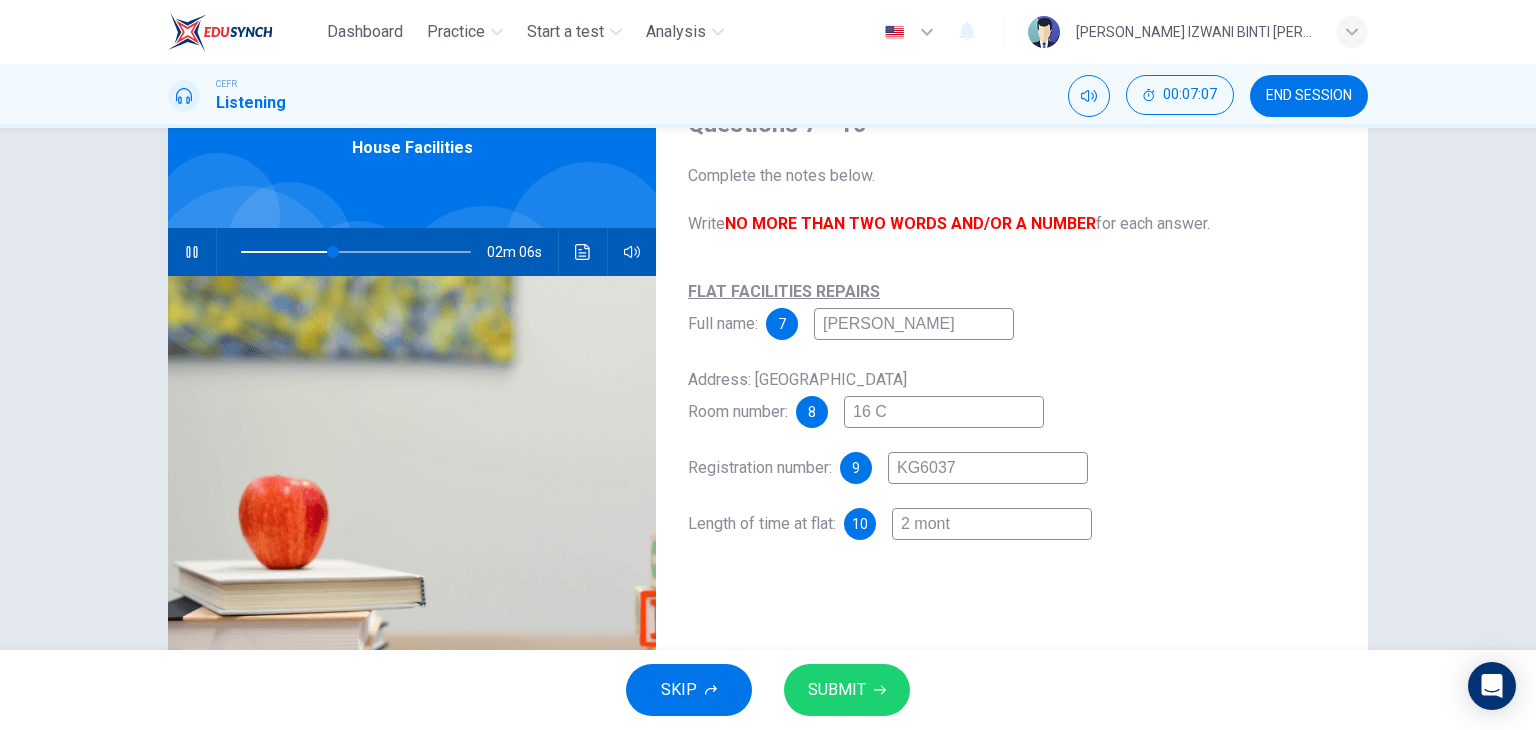 type on "40" 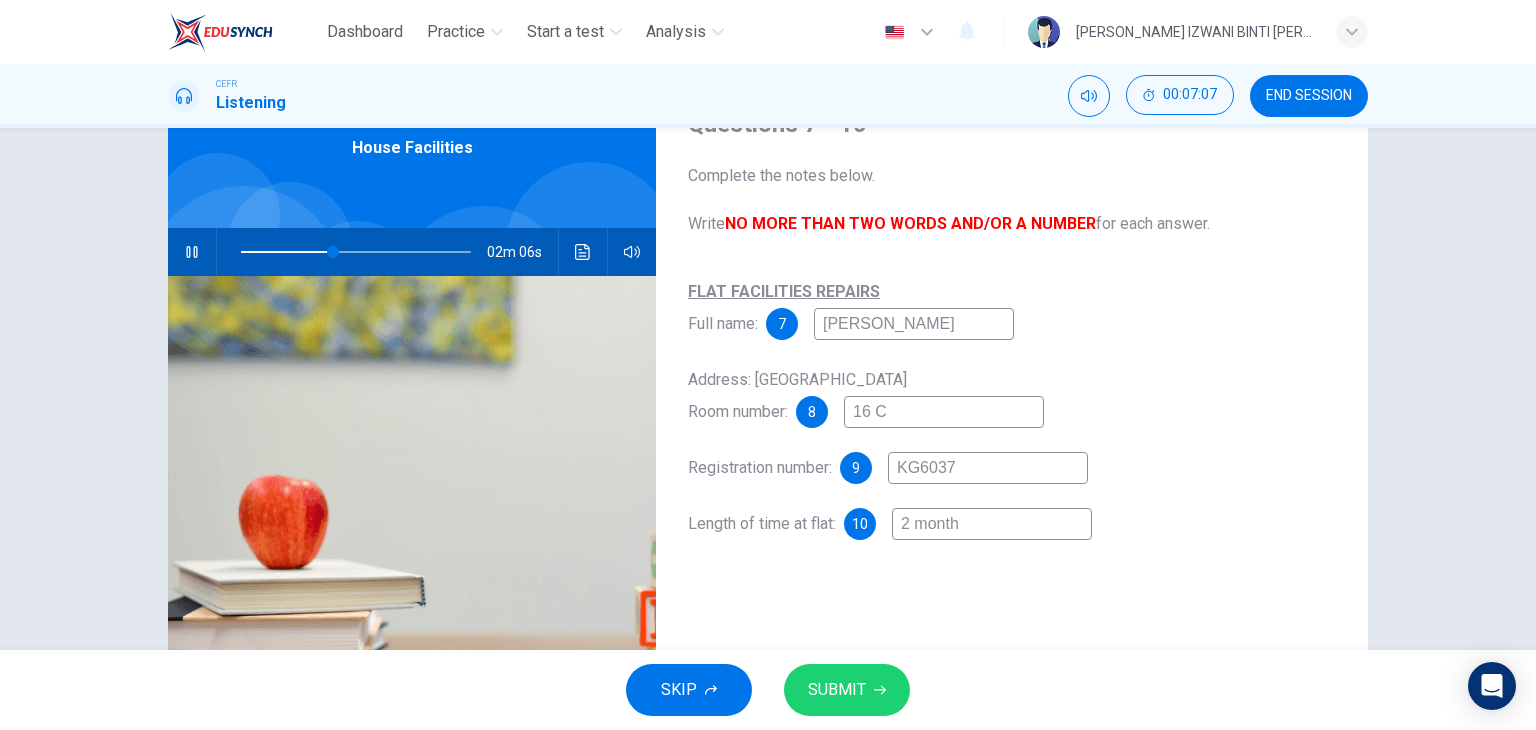 type on "41" 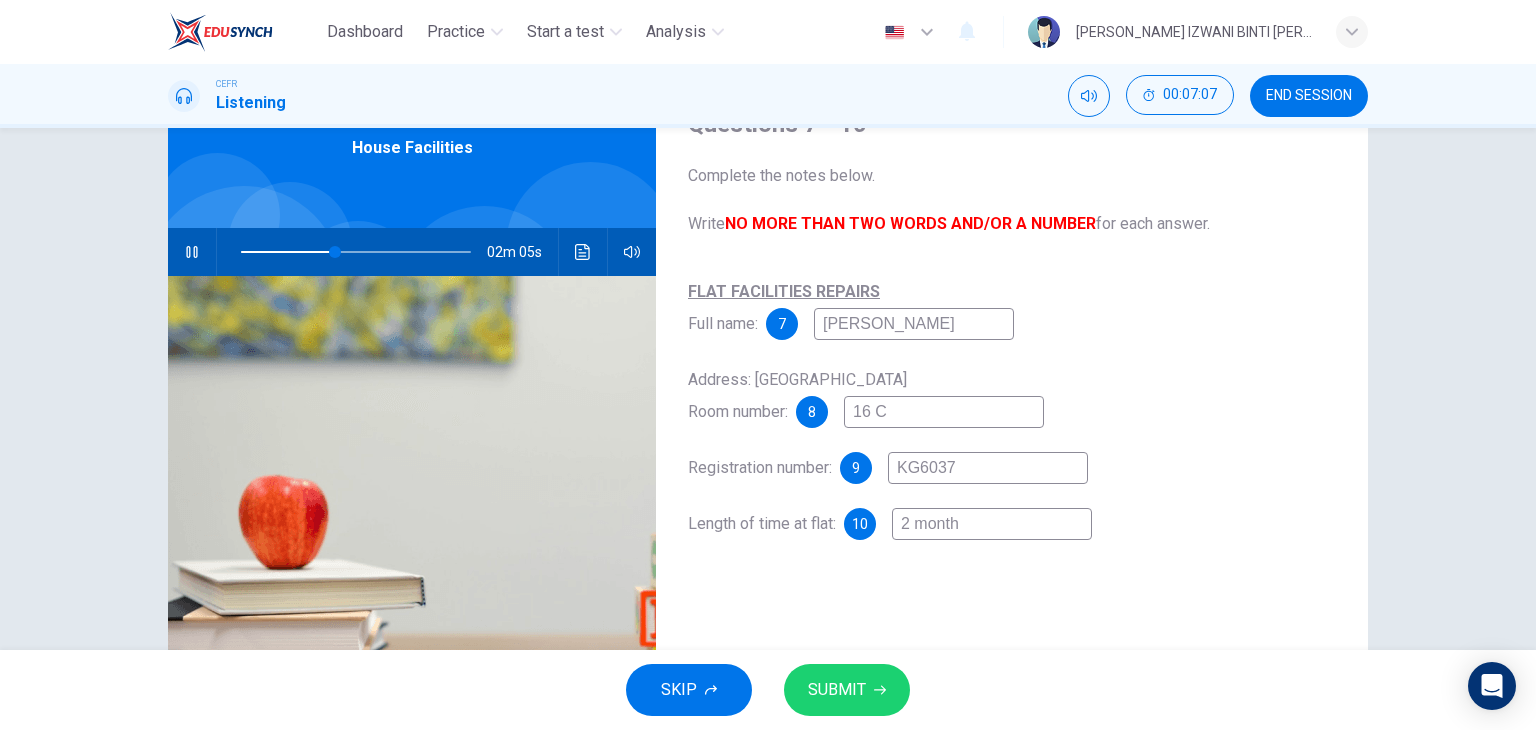 type on "2 months" 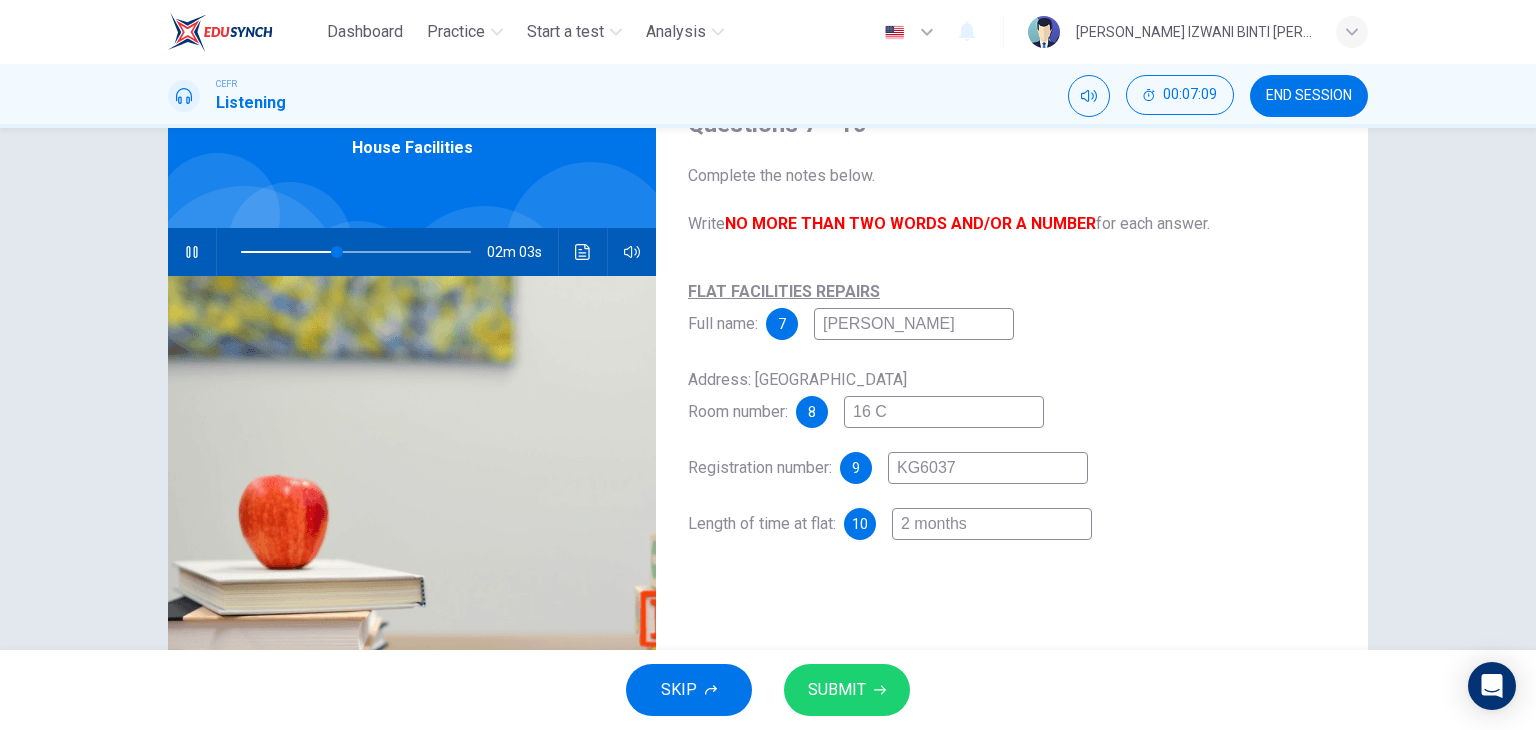 type on "42" 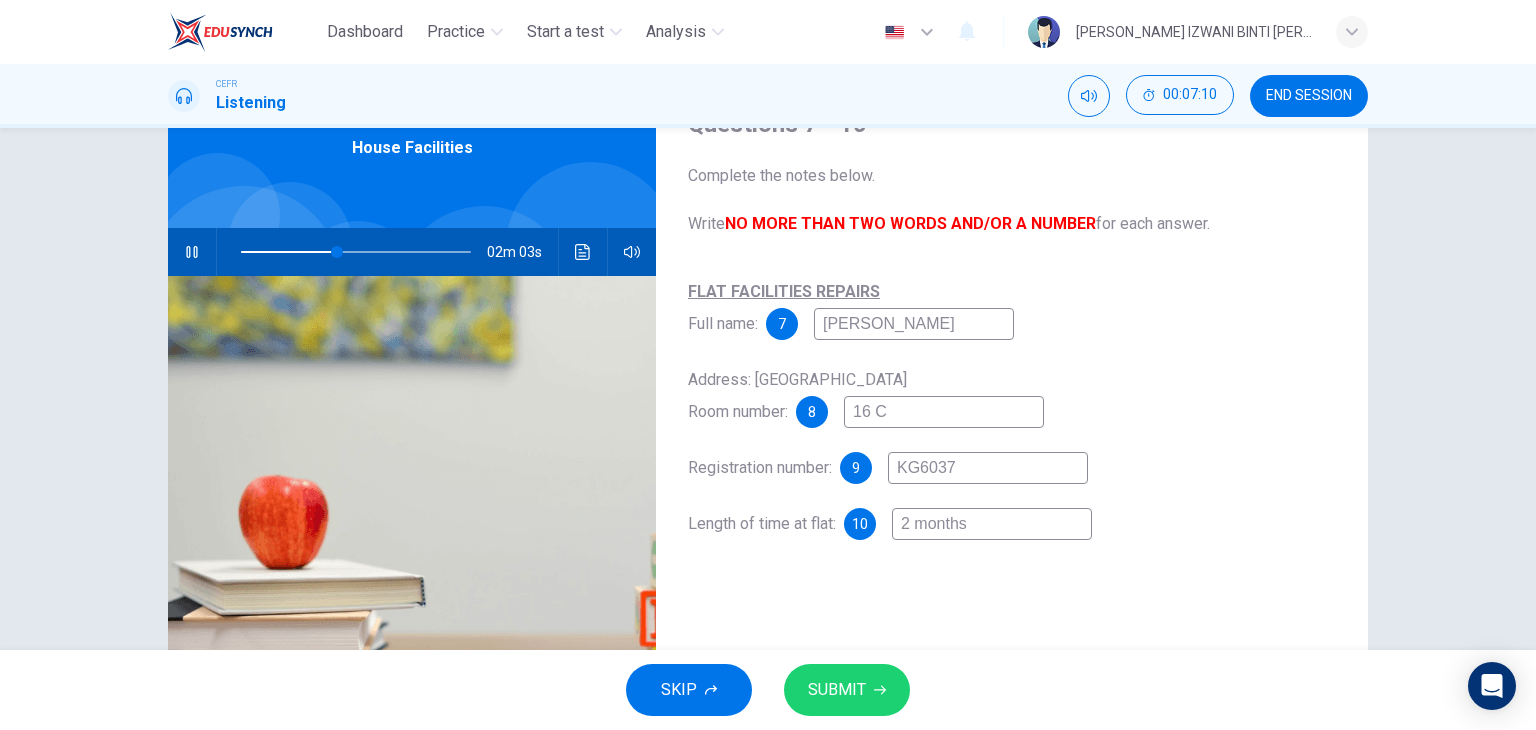 type on "2 months" 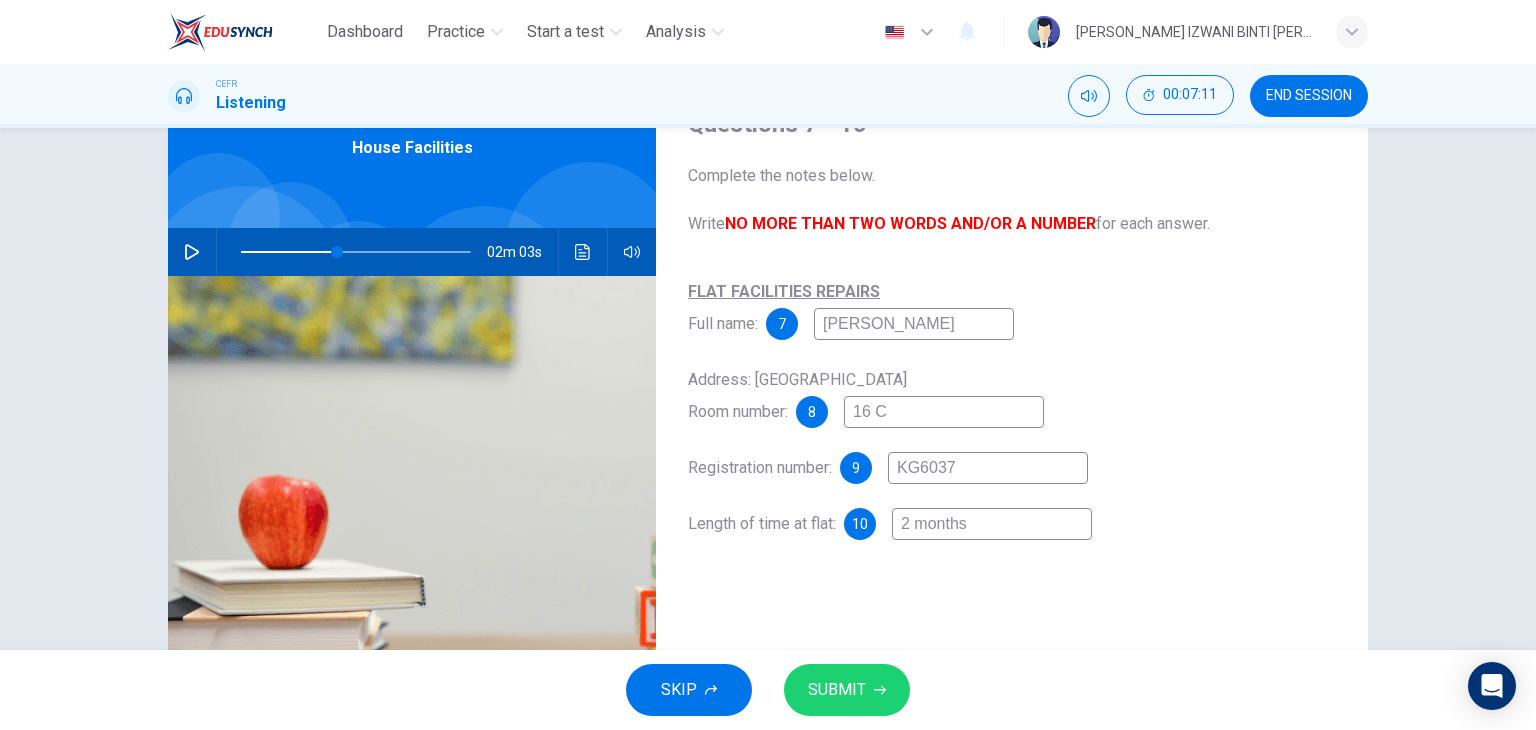 click on "SUBMIT" at bounding box center (847, 690) 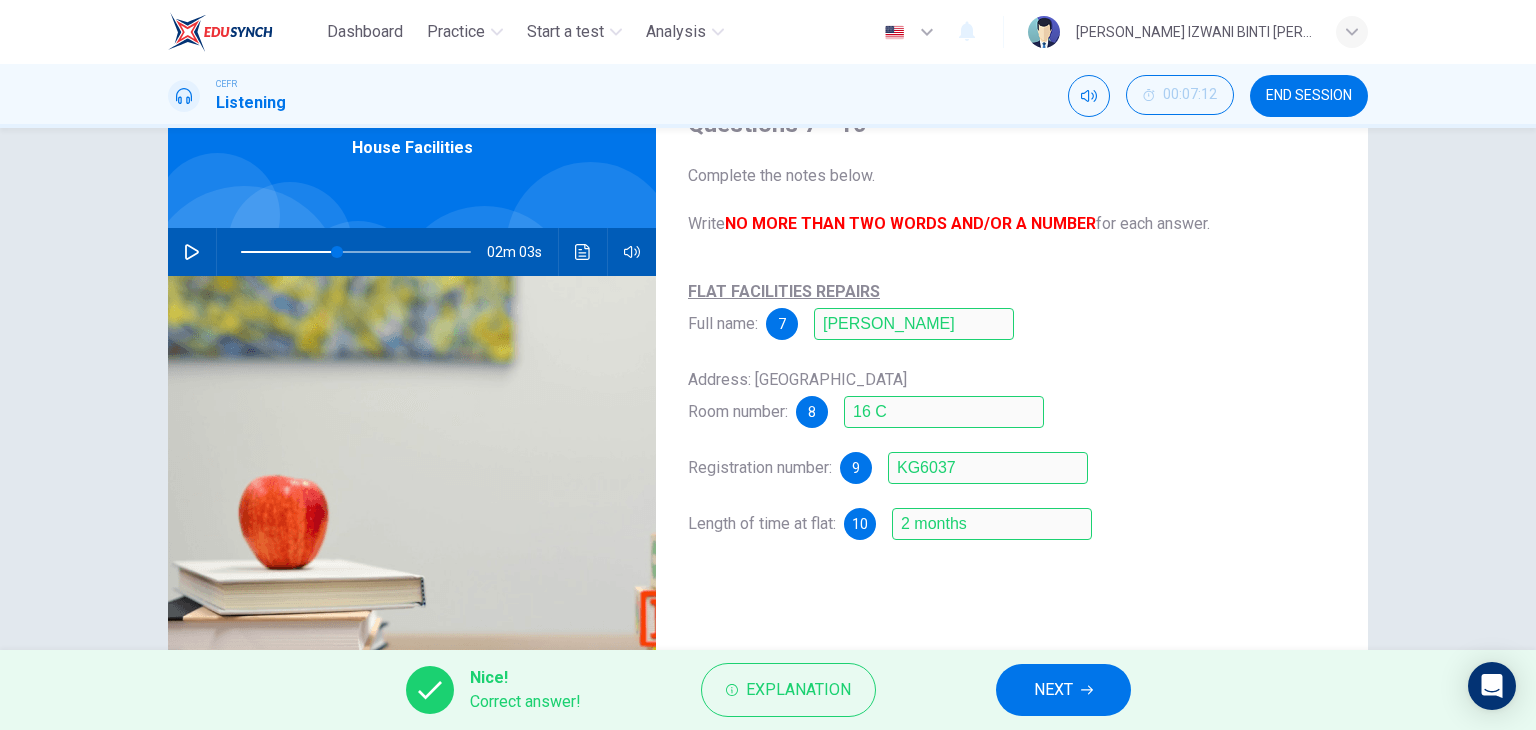 click on "FLAT FACILITIES REPAIRS Full name:  7 Kevin Green Address: International house Room number:  8 16 C Registration number:  9 KG6037 Length of time at flat:  10 2 months" at bounding box center (1012, 428) 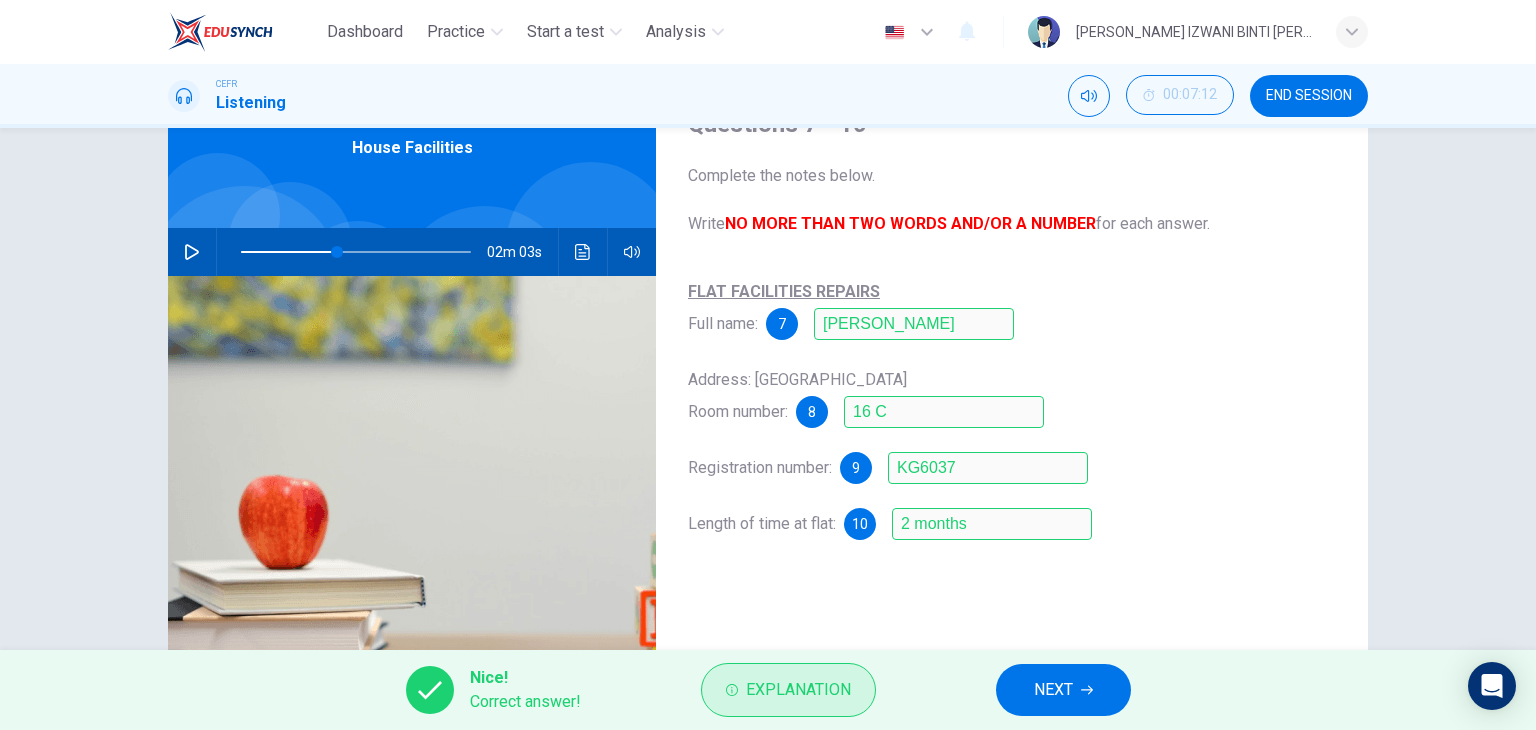 click on "Explanation" at bounding box center (798, 690) 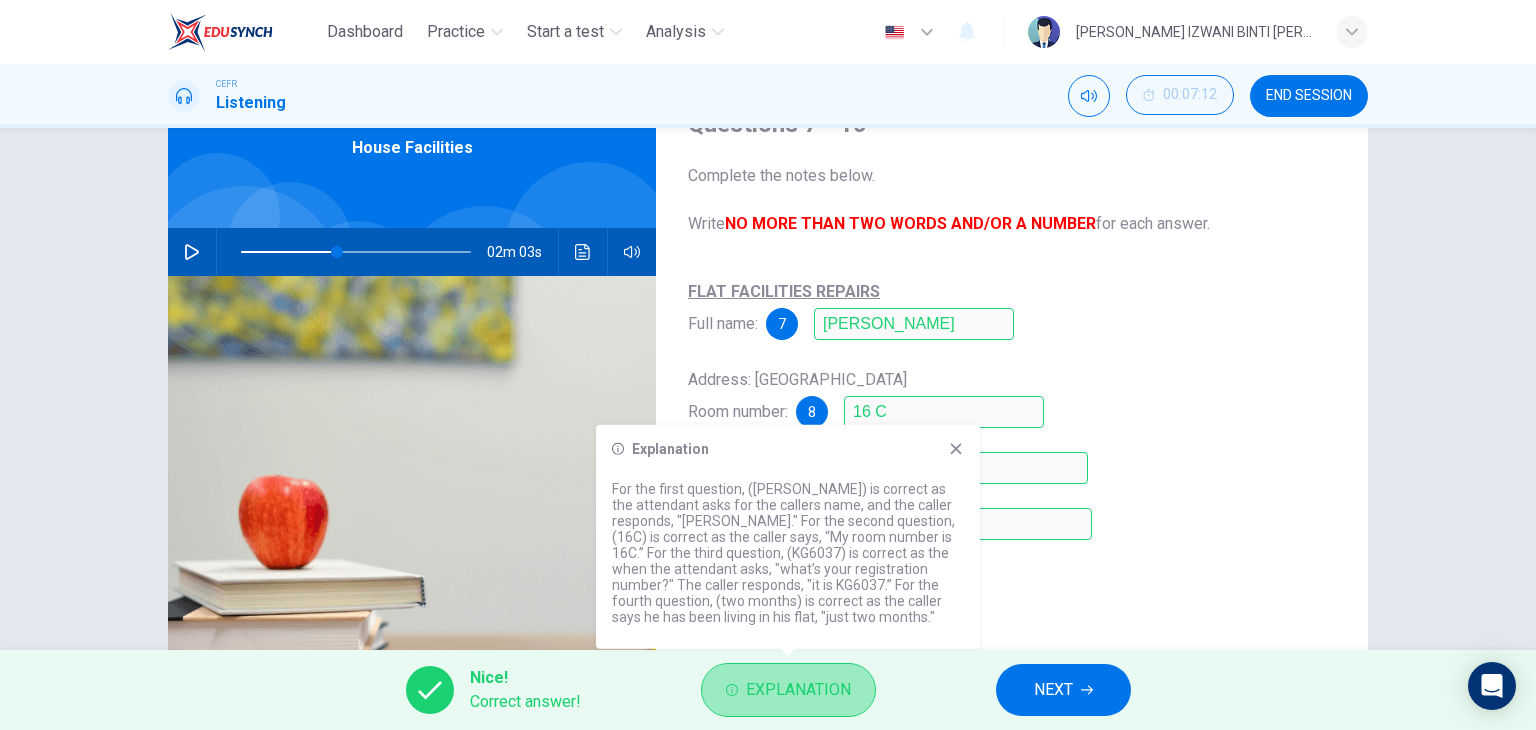 click on "Explanation" at bounding box center (798, 690) 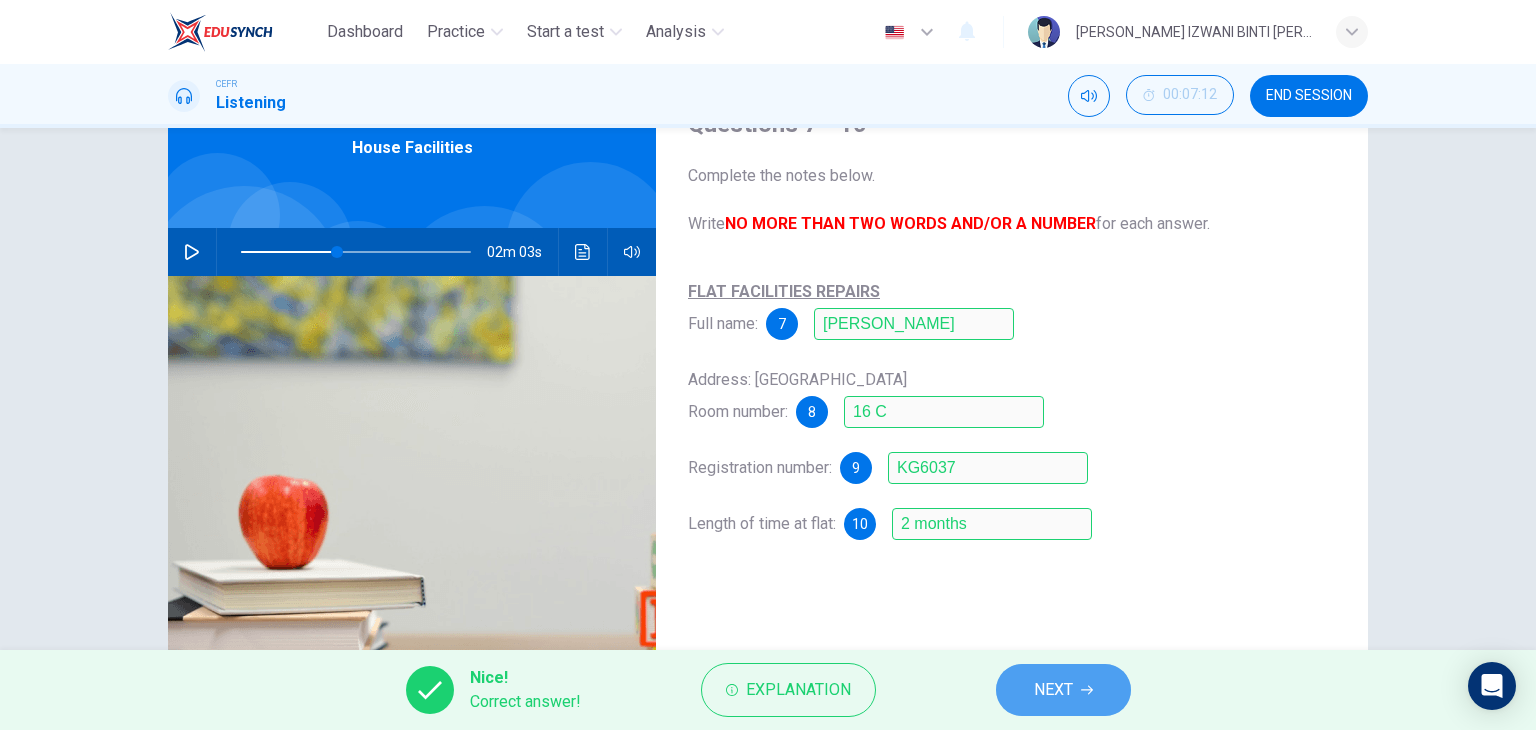 click 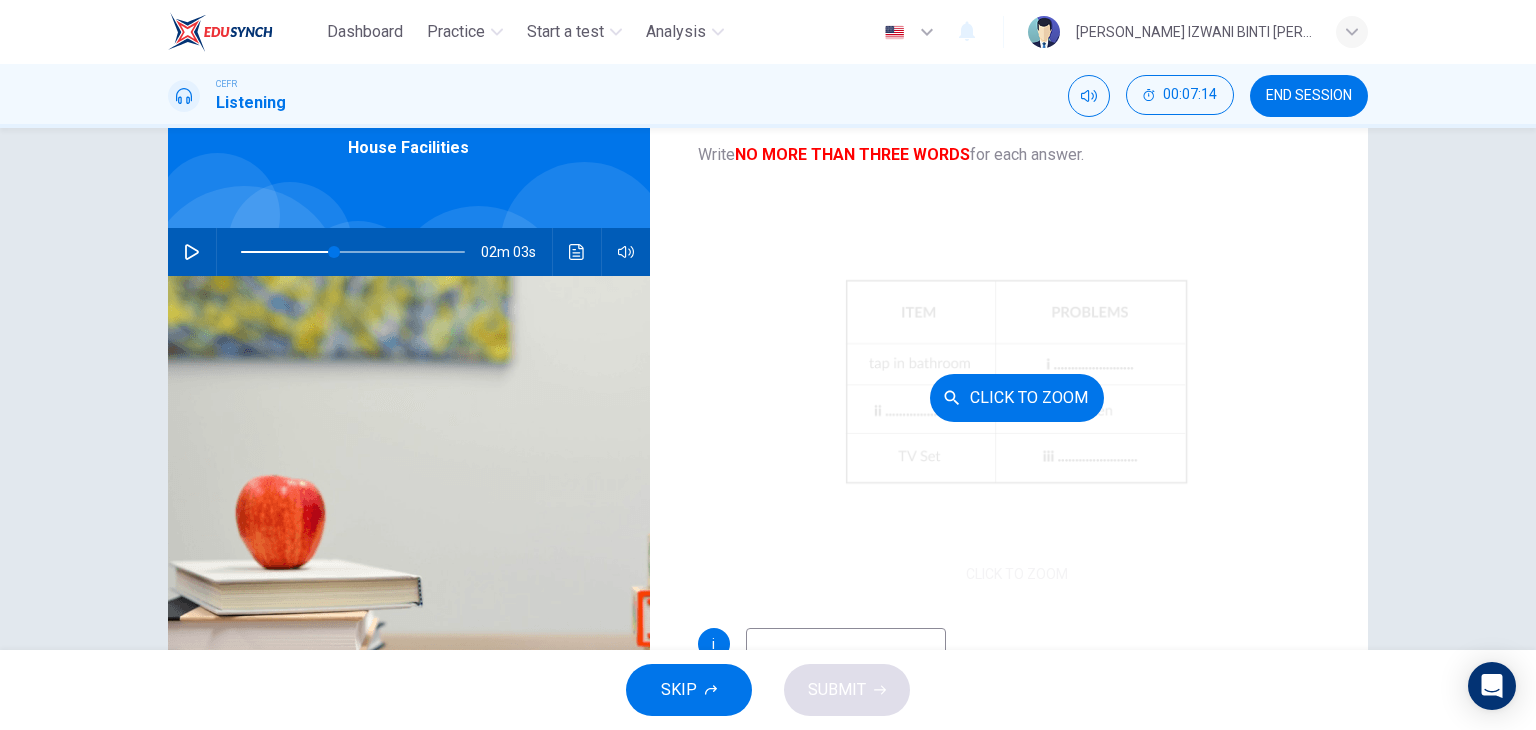 scroll, scrollTop: 100, scrollLeft: 0, axis: vertical 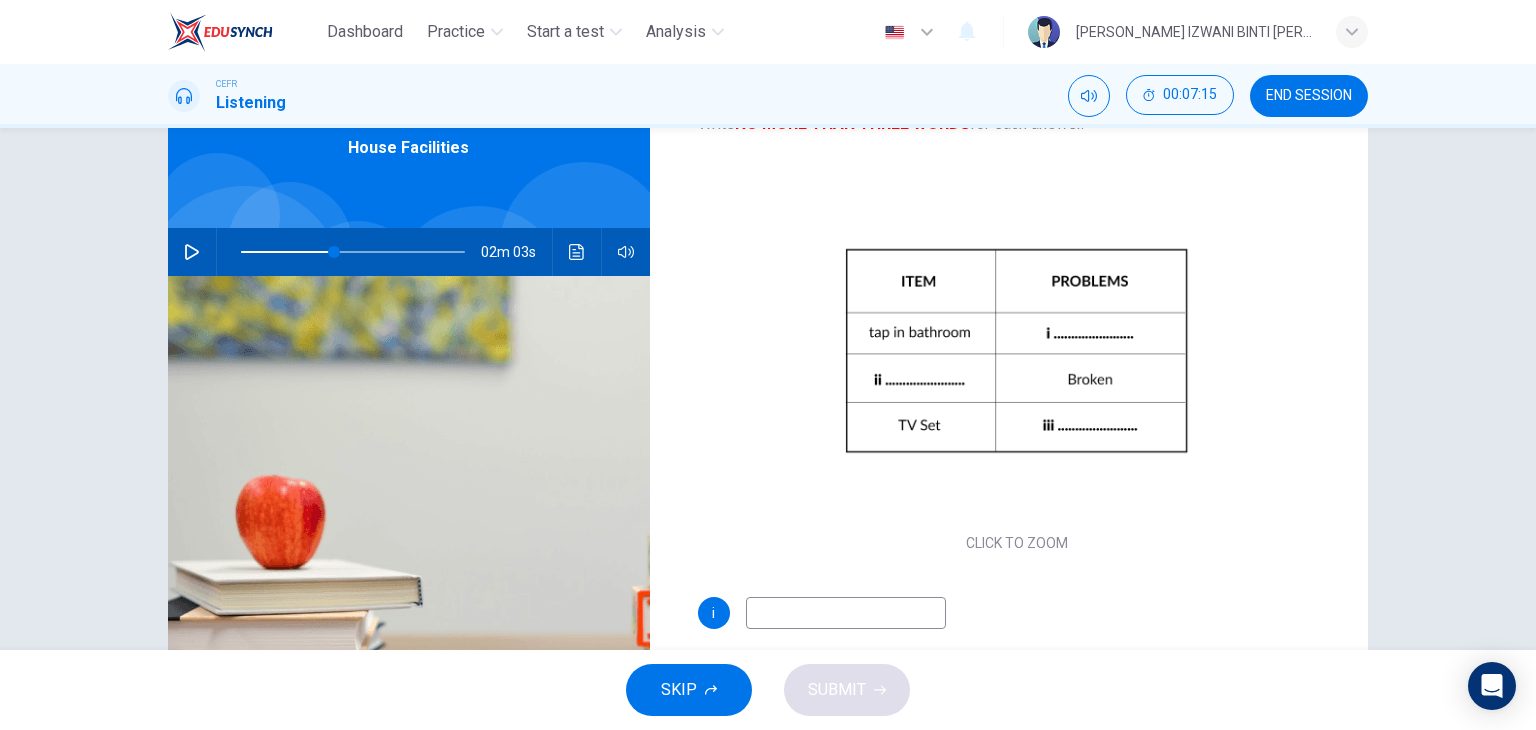 click at bounding box center (353, 252) 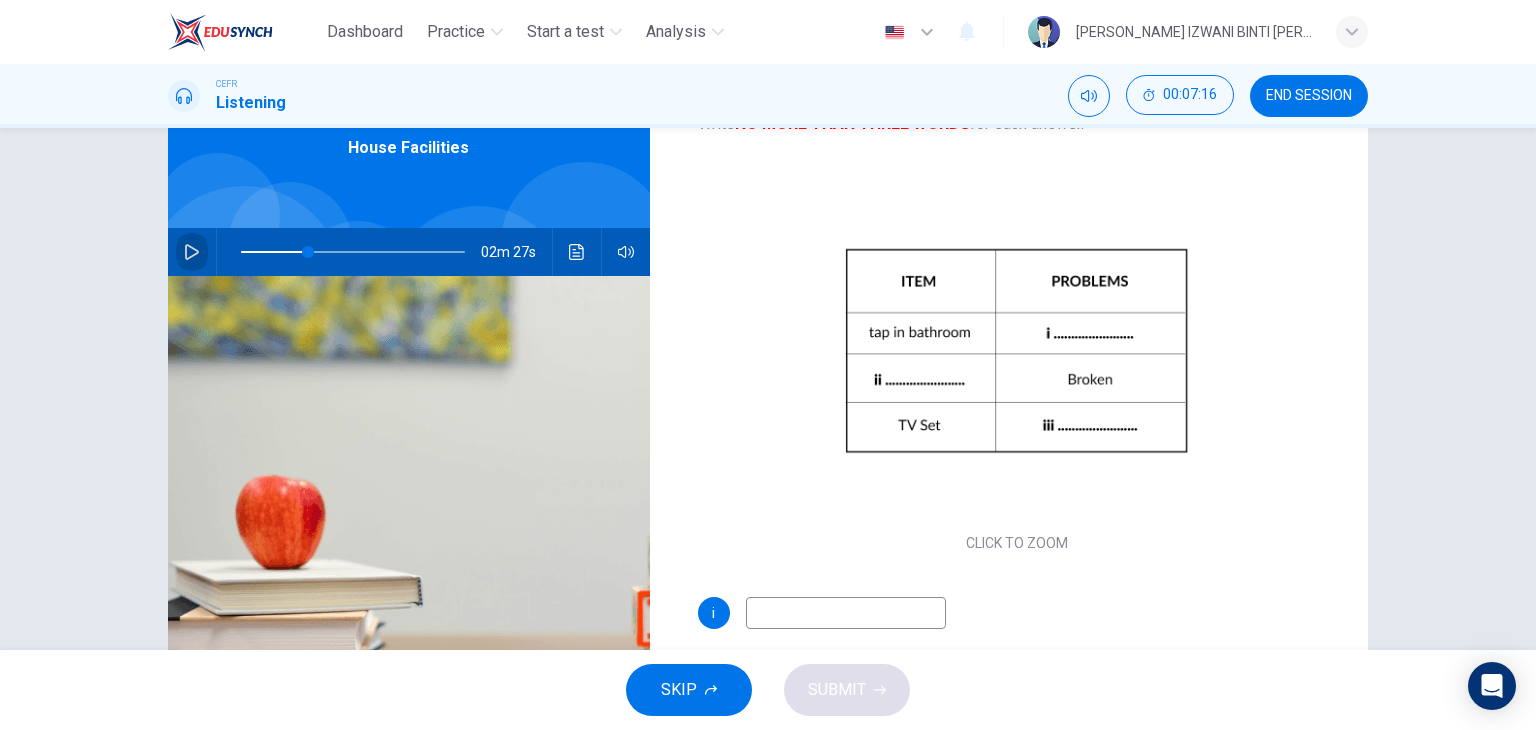 click 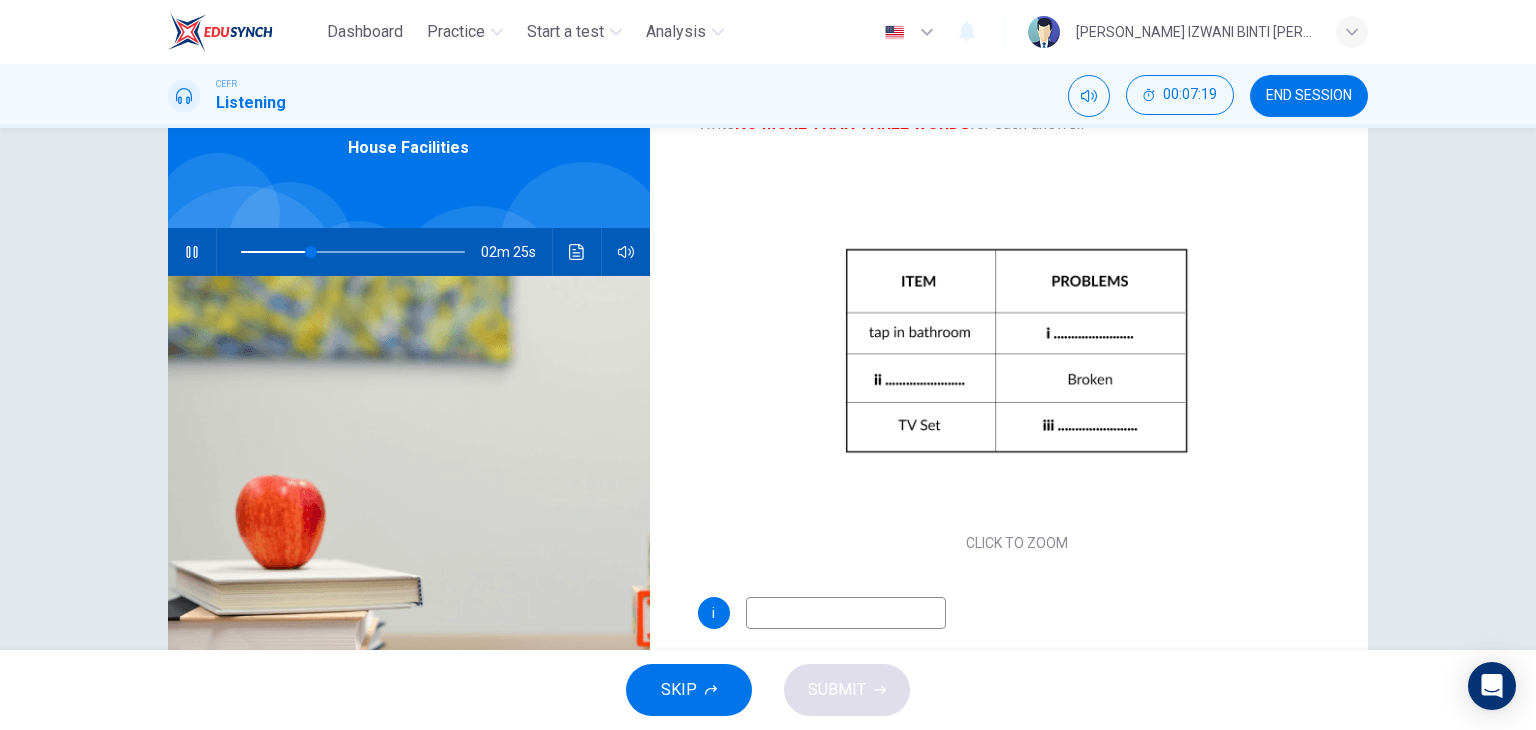 scroll, scrollTop: 117, scrollLeft: 0, axis: vertical 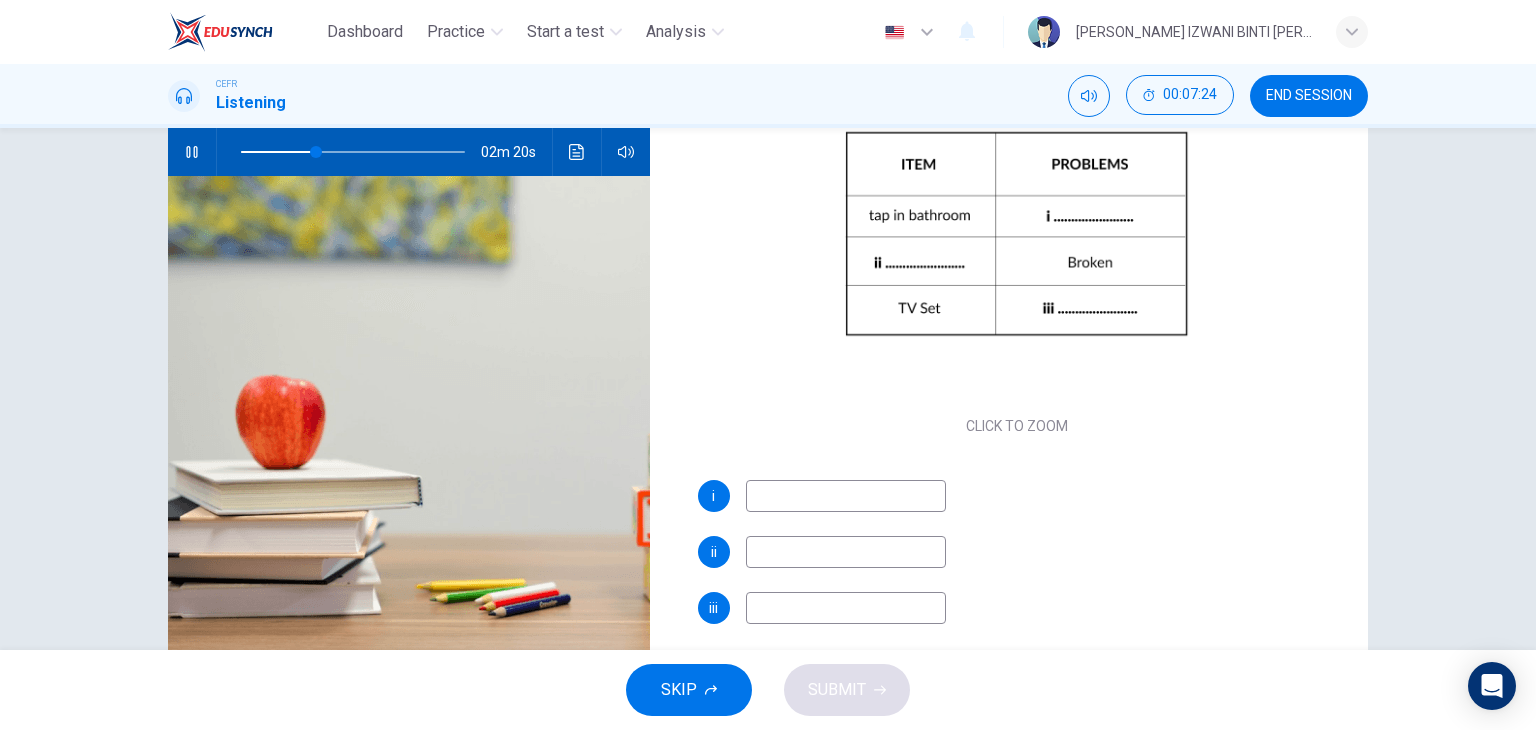 click at bounding box center [846, 496] 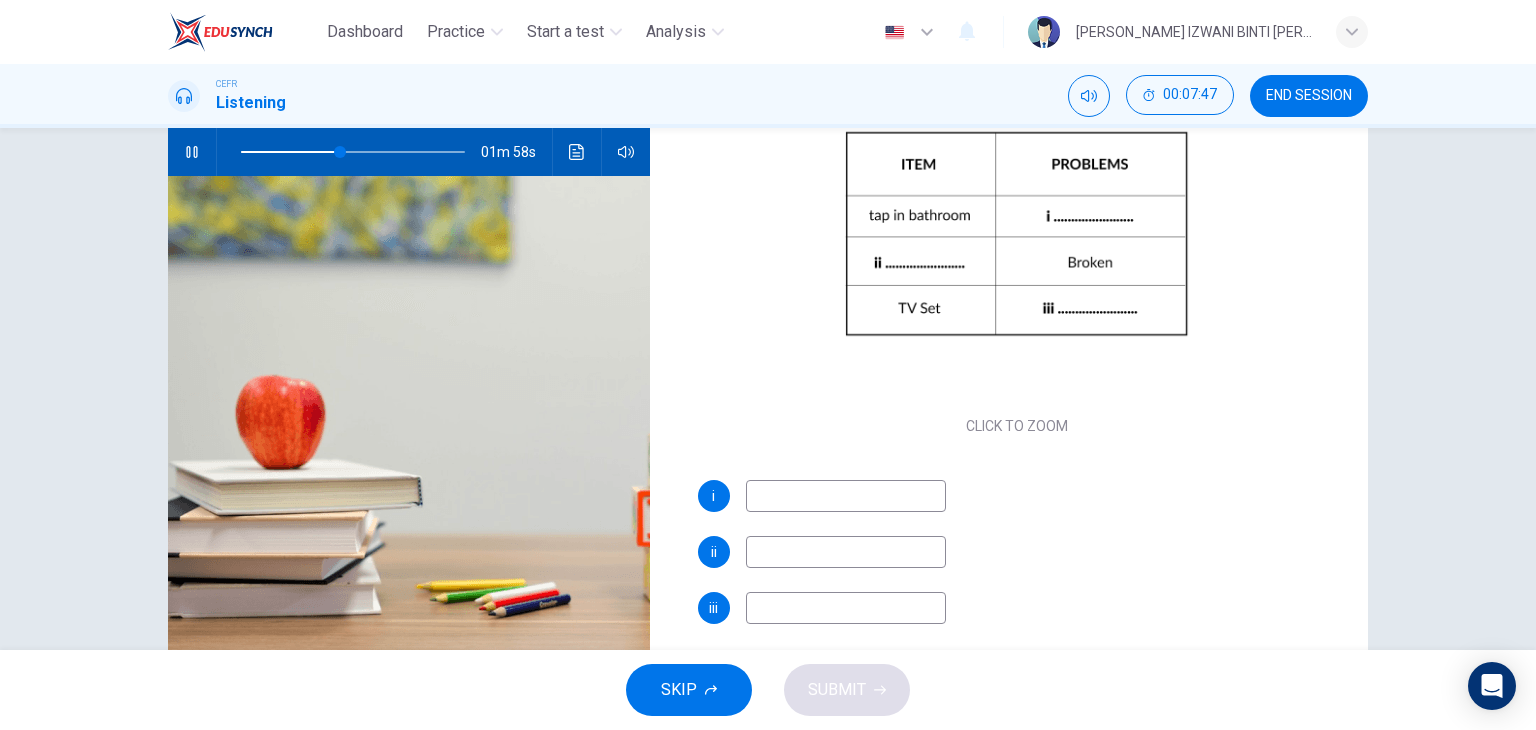 type on "45" 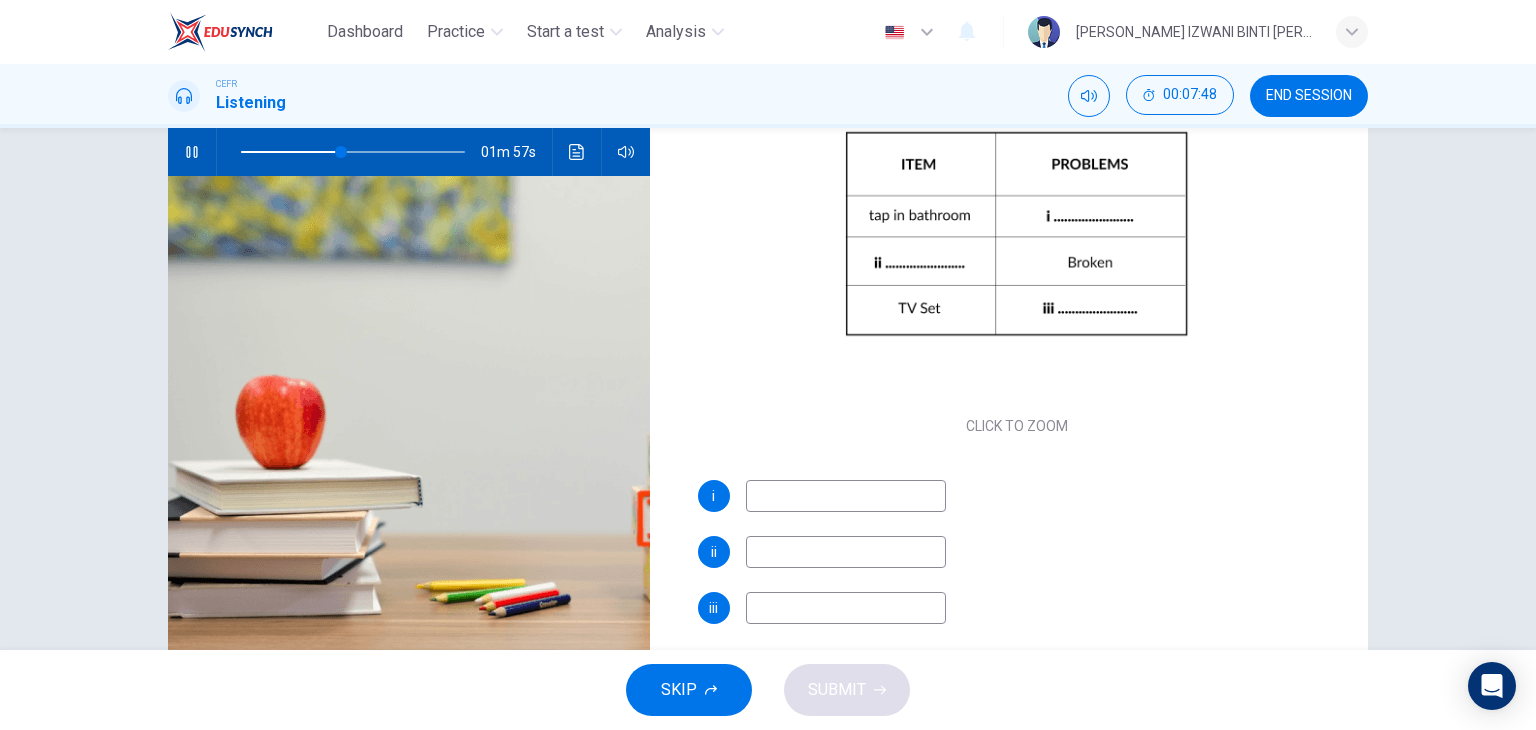 type on "l" 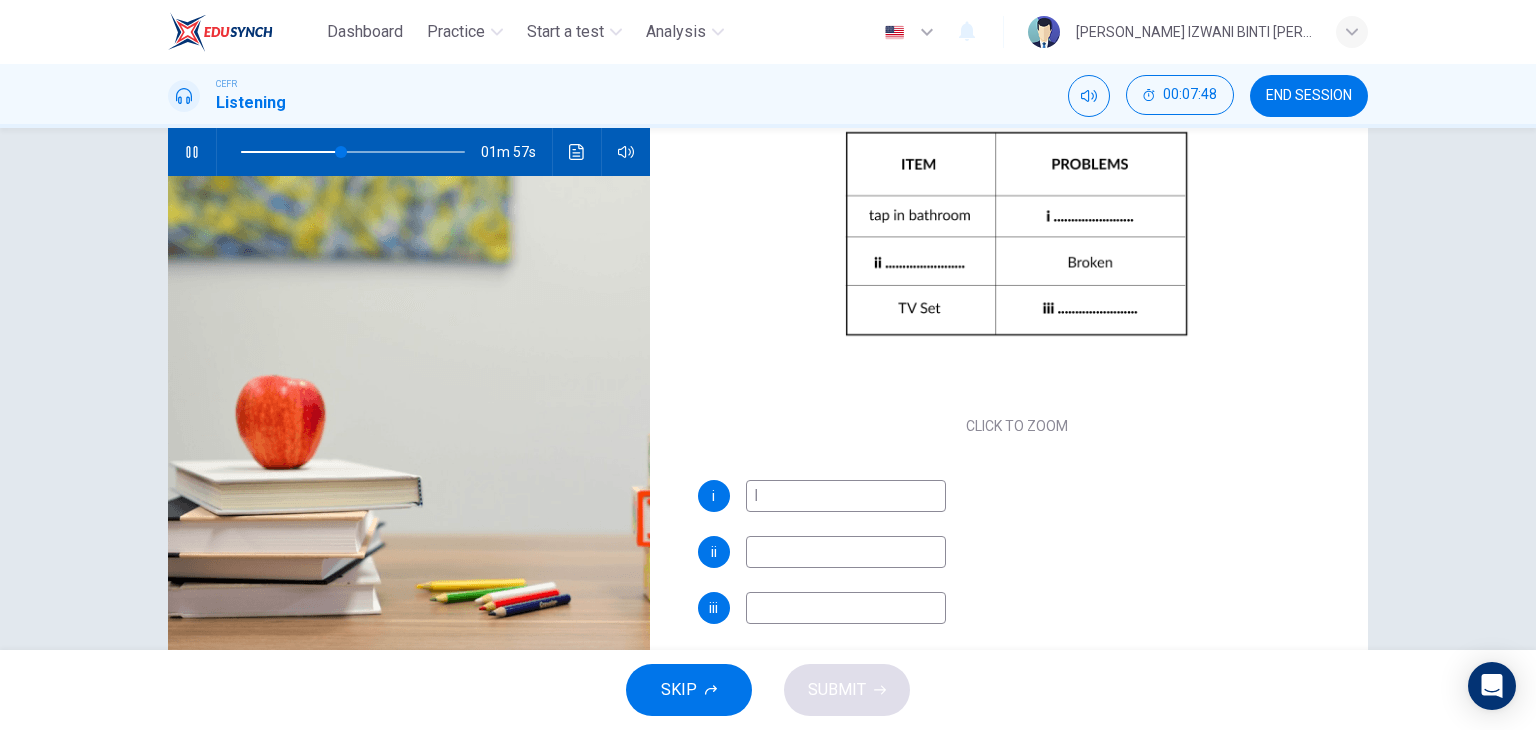 type on "45" 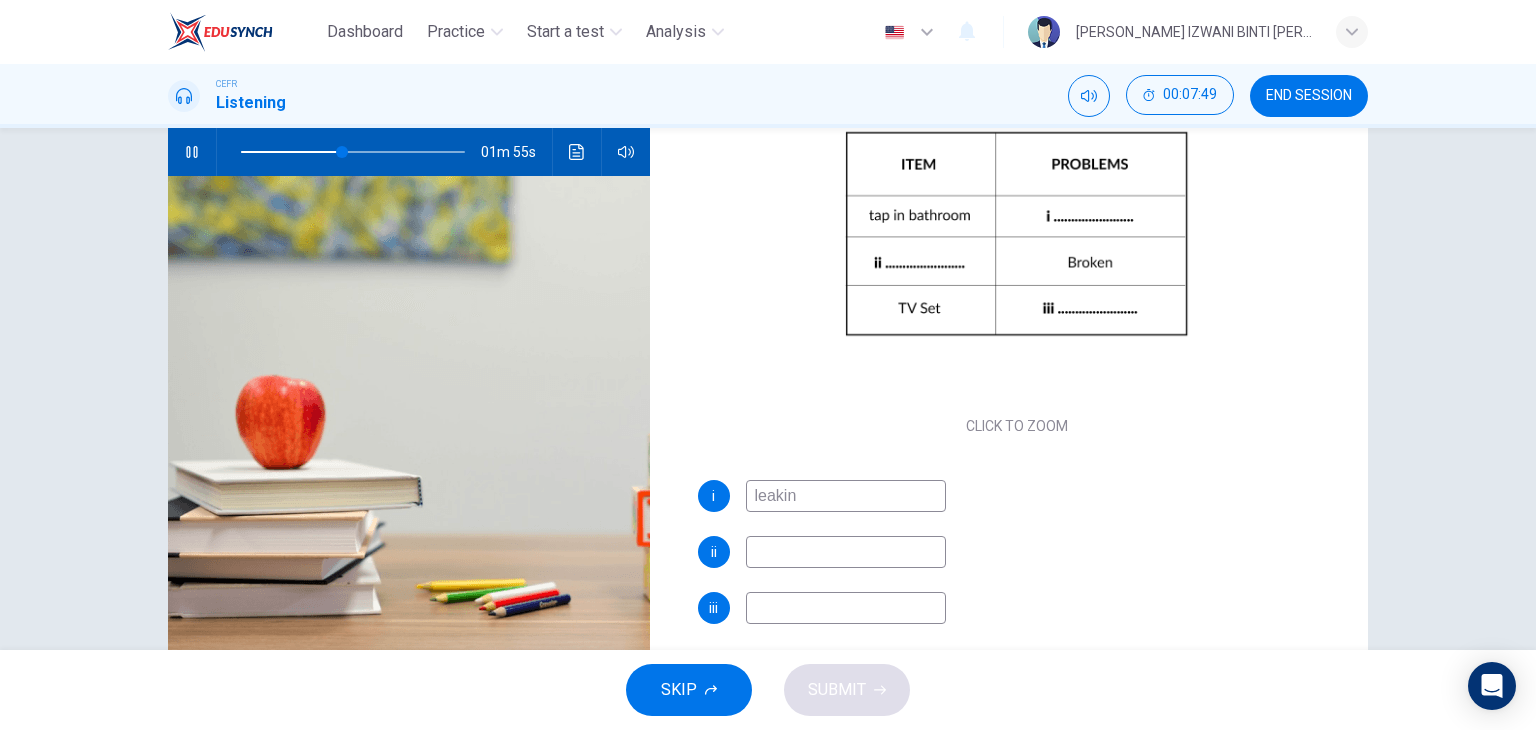 type on "leaking" 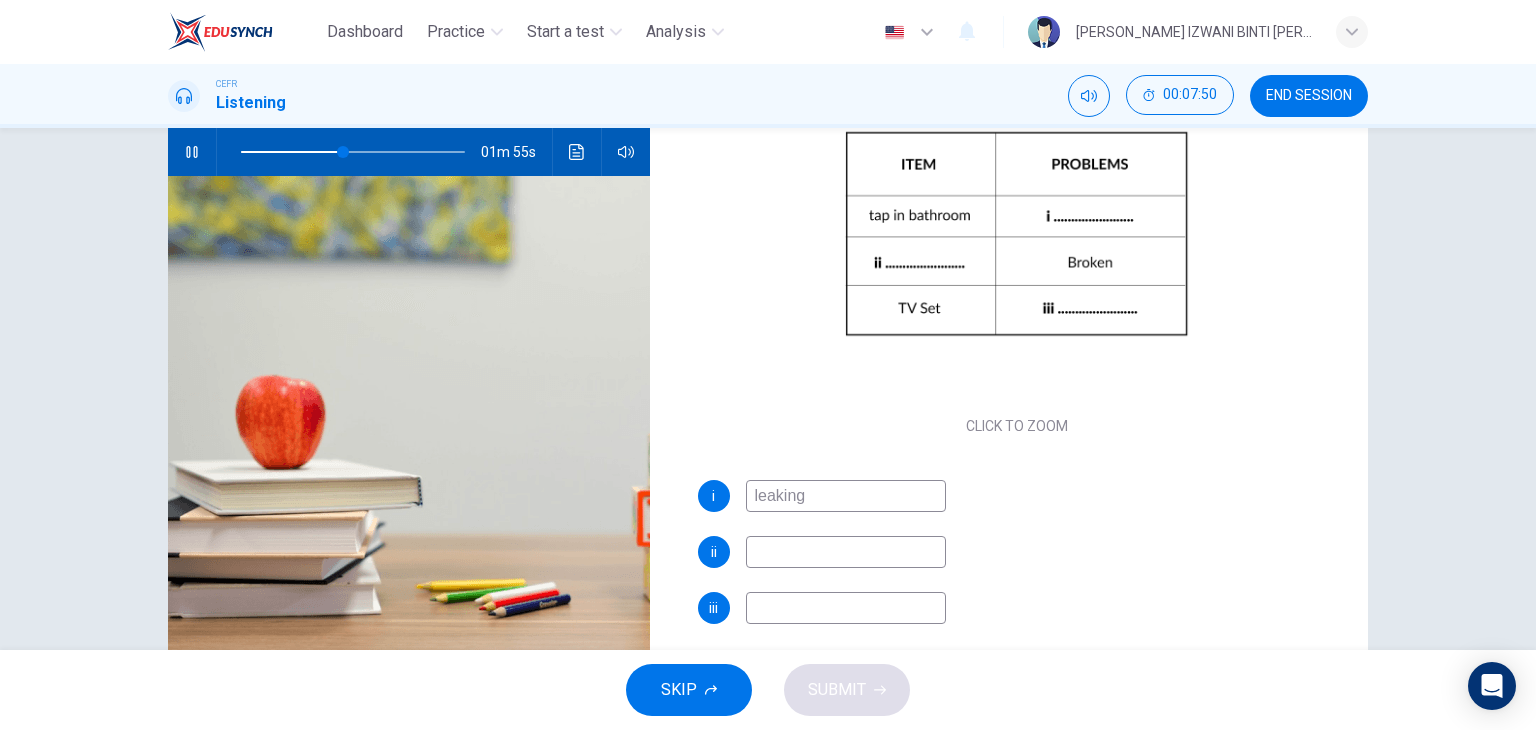 type on "46" 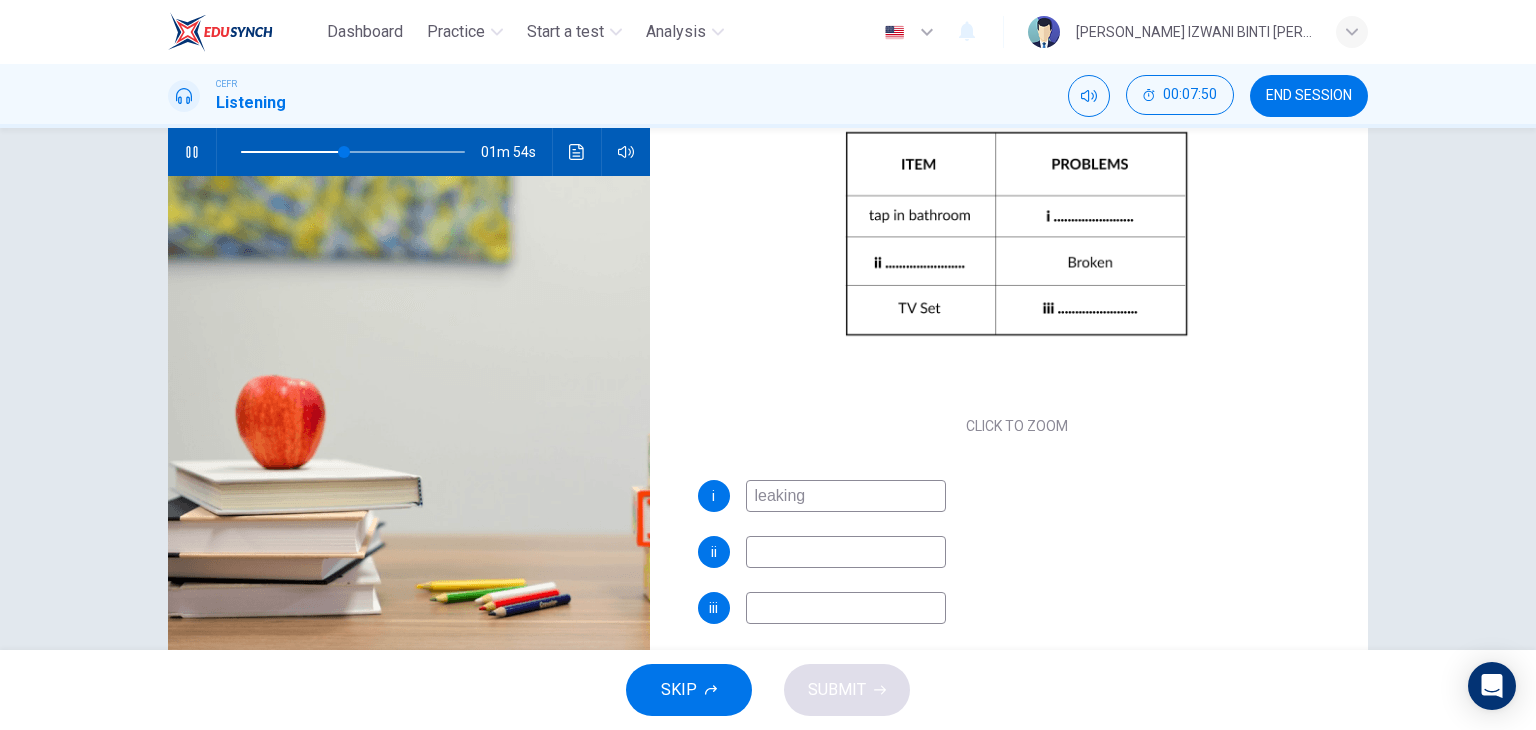 type on "leaking" 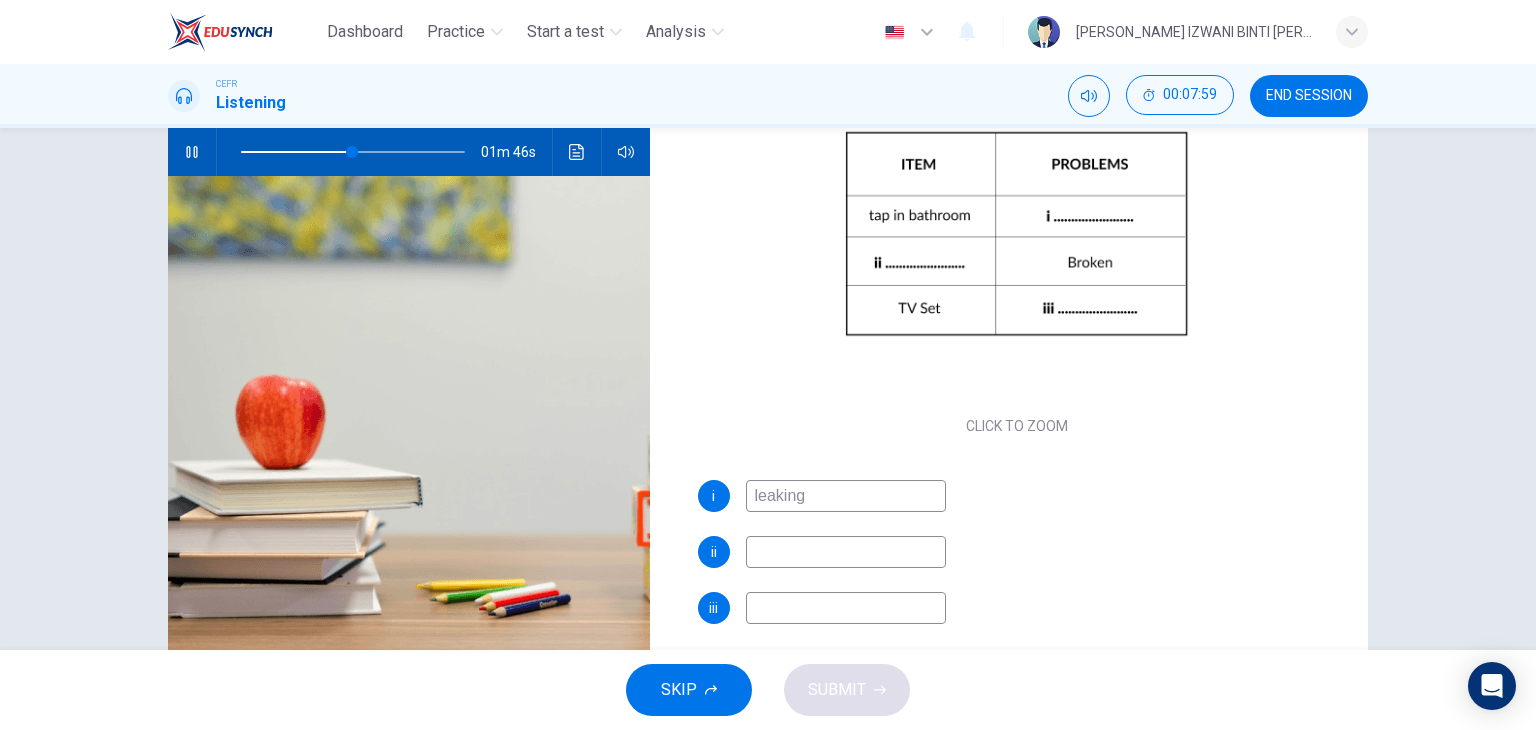 type on "50" 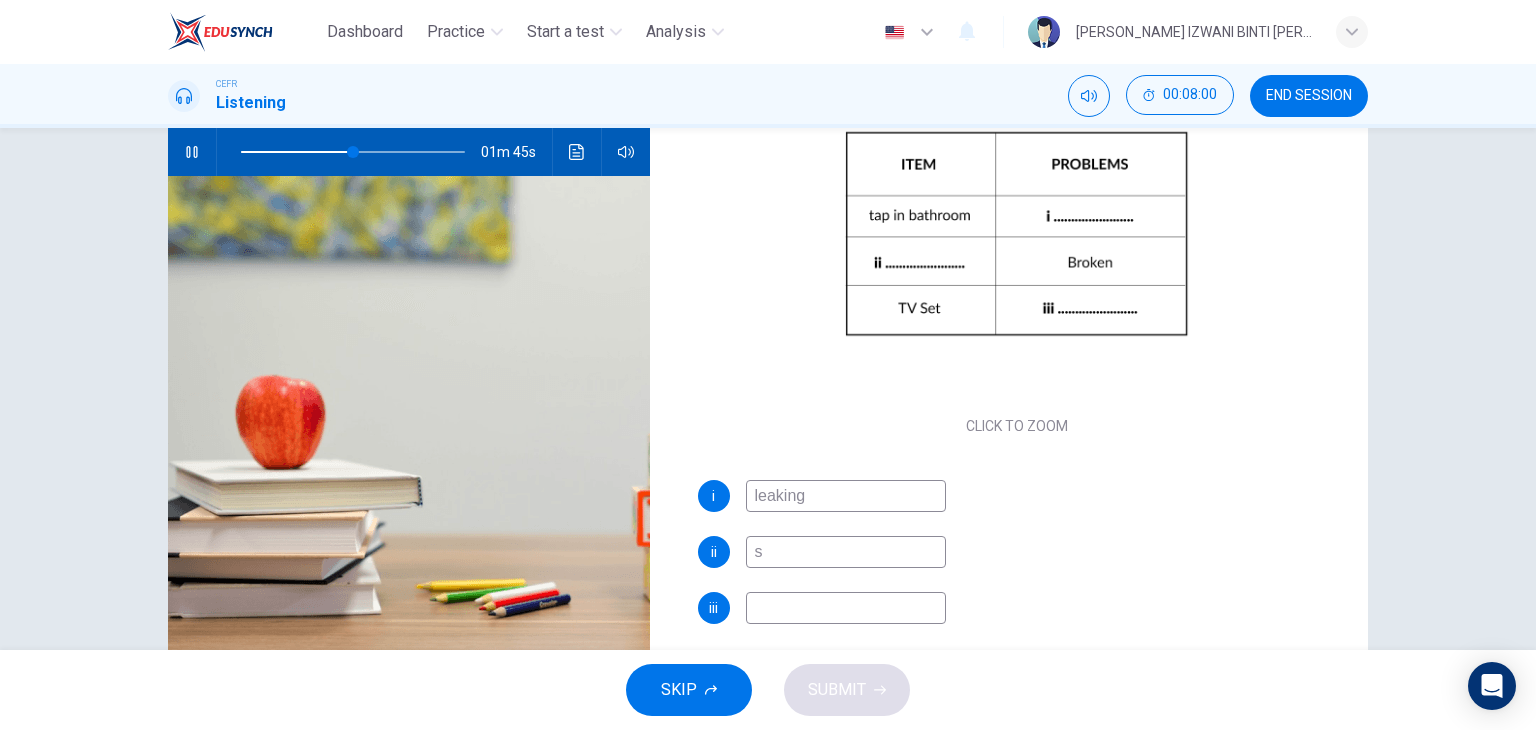 type on "sy" 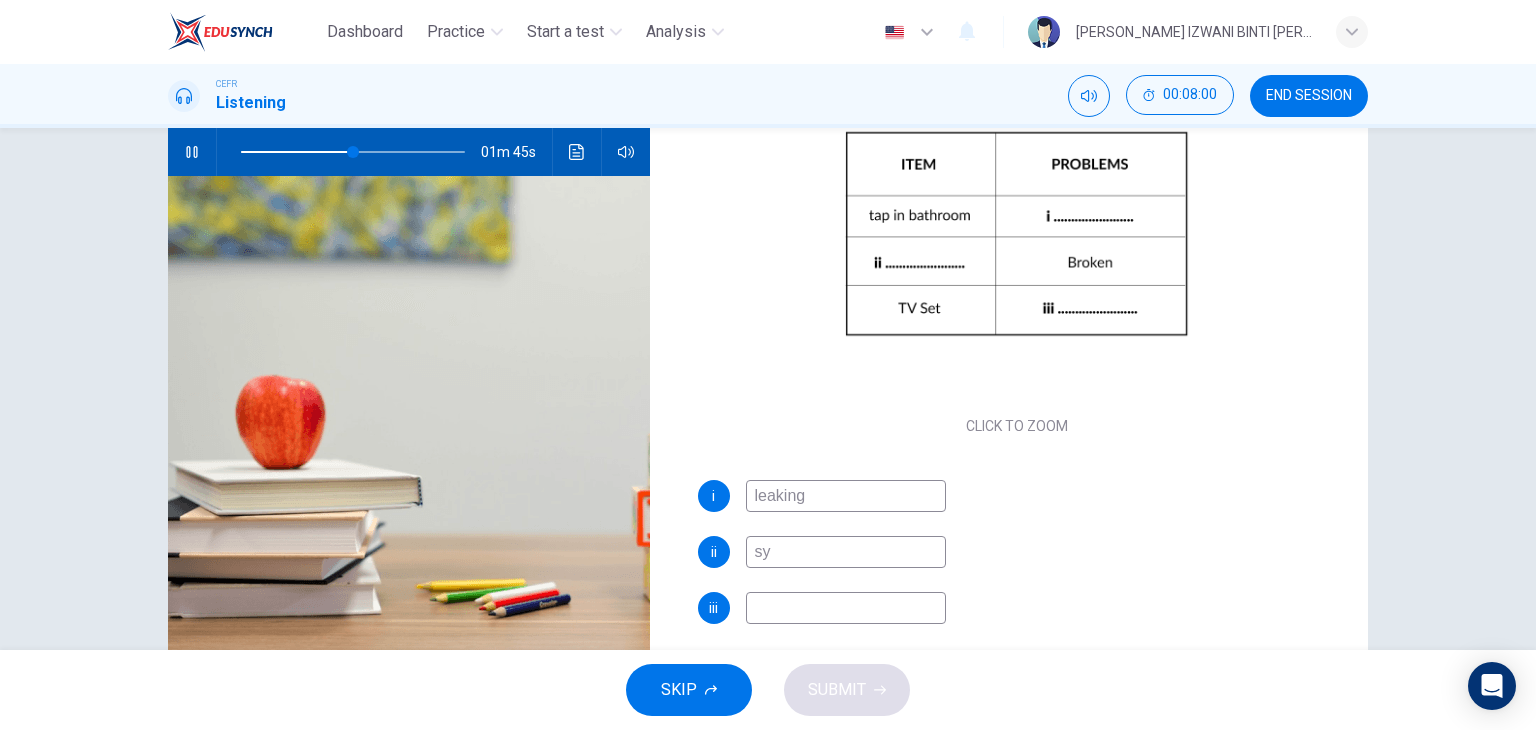 type on "51" 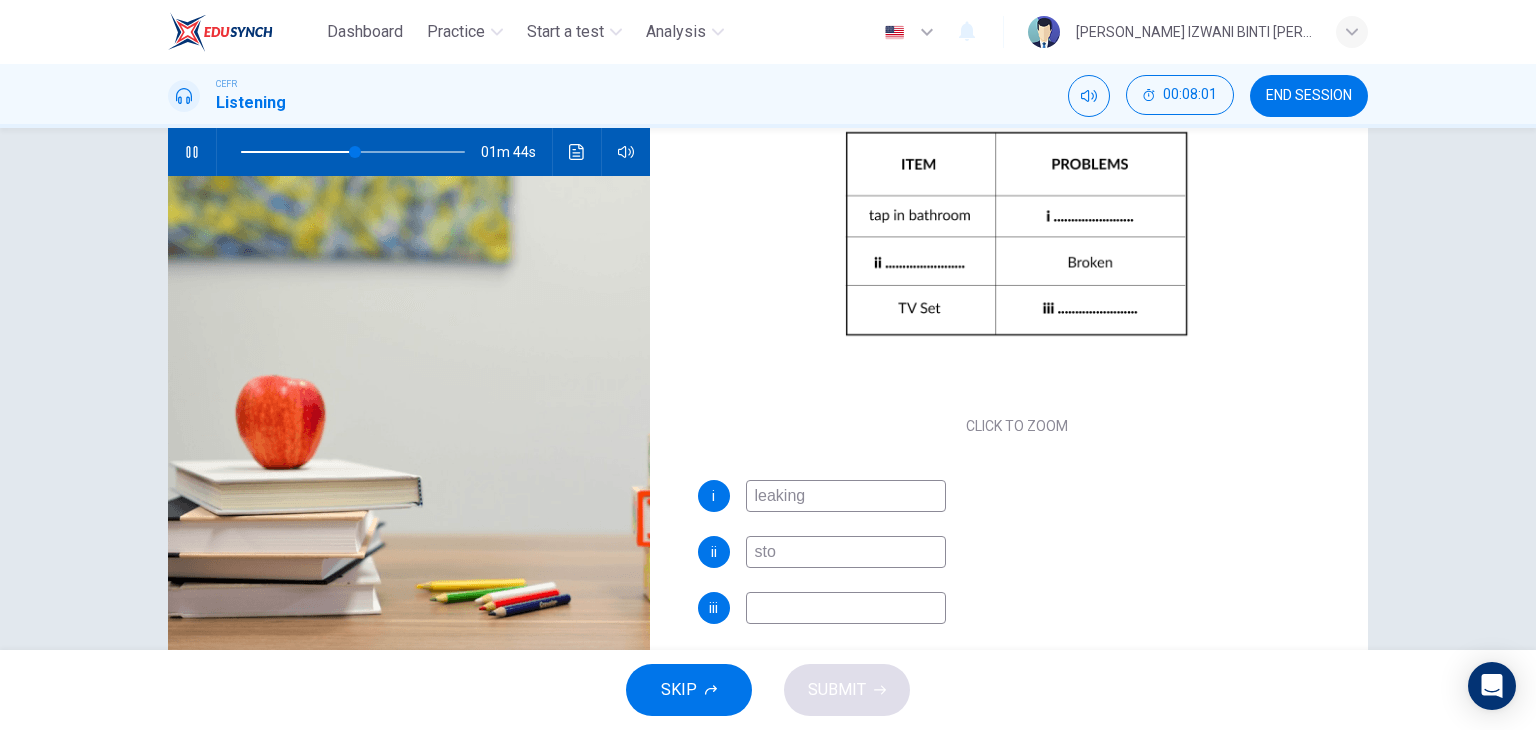 type on "stov" 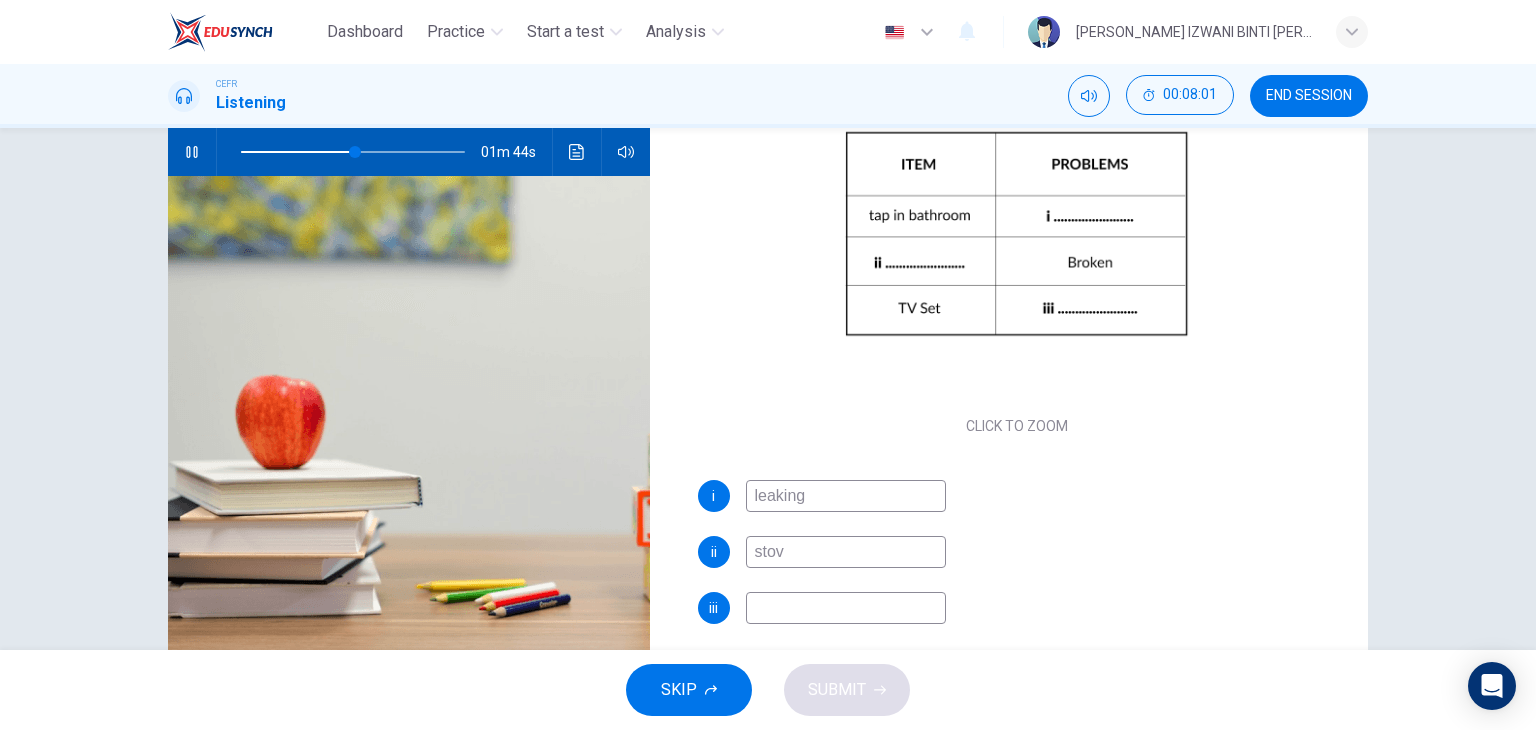 type on "51" 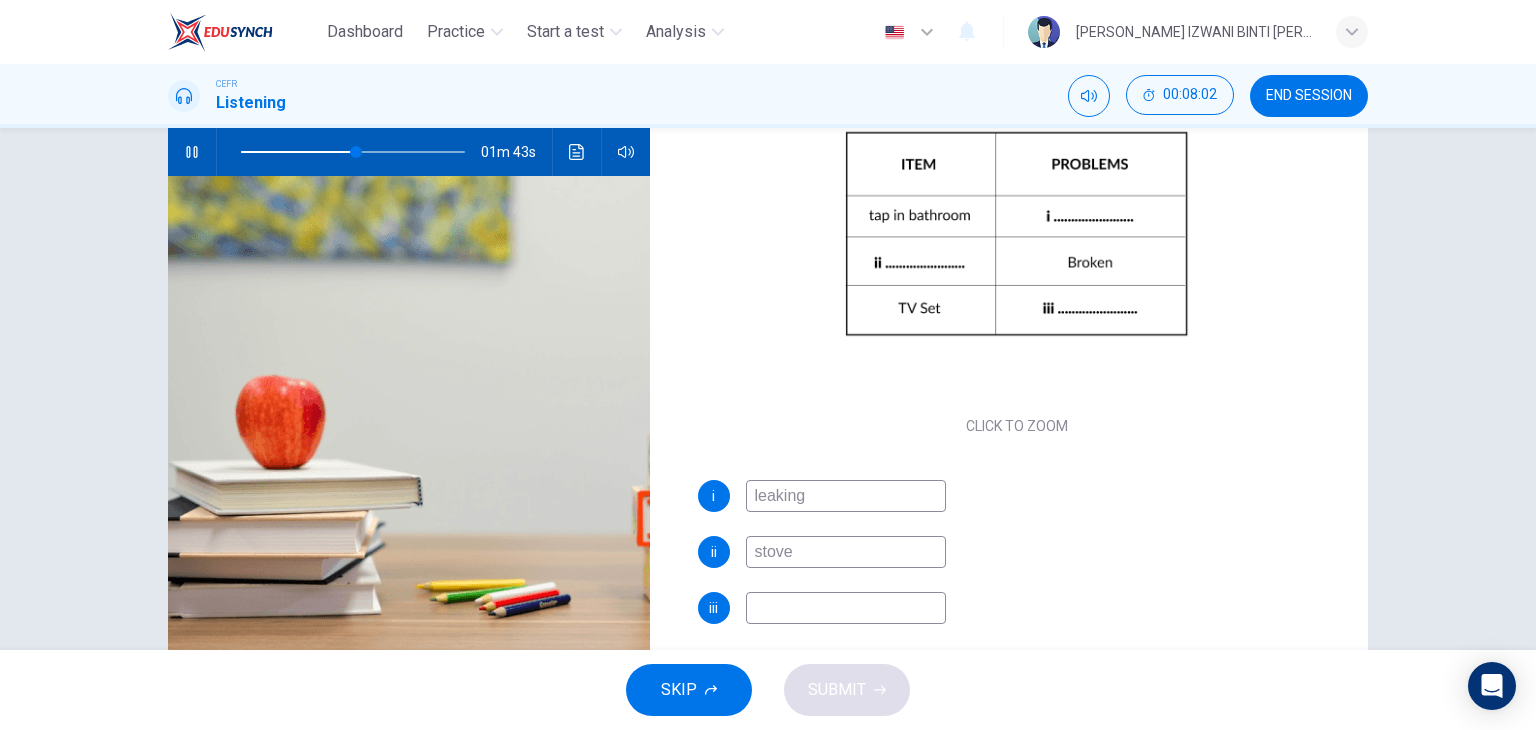 type on "52" 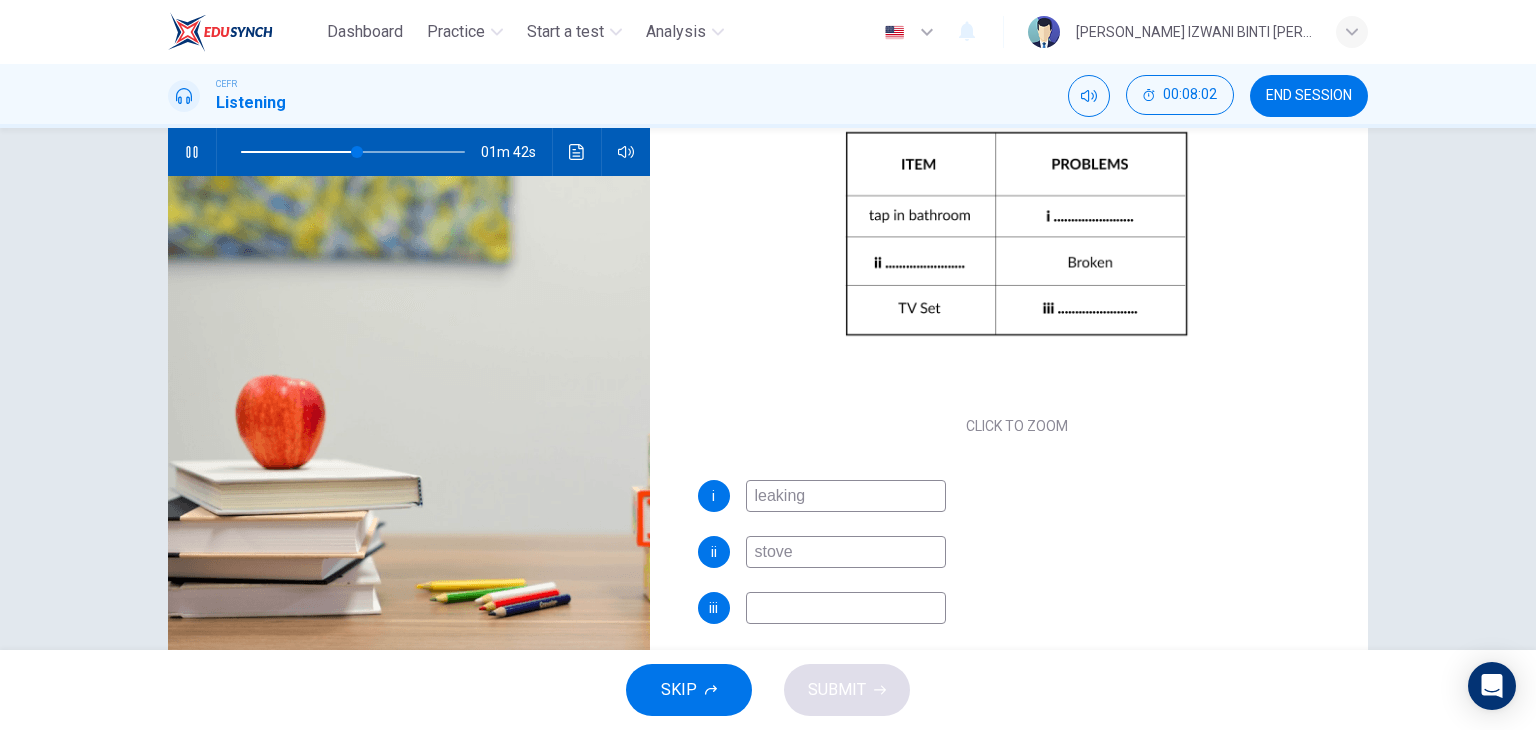 type on "stove" 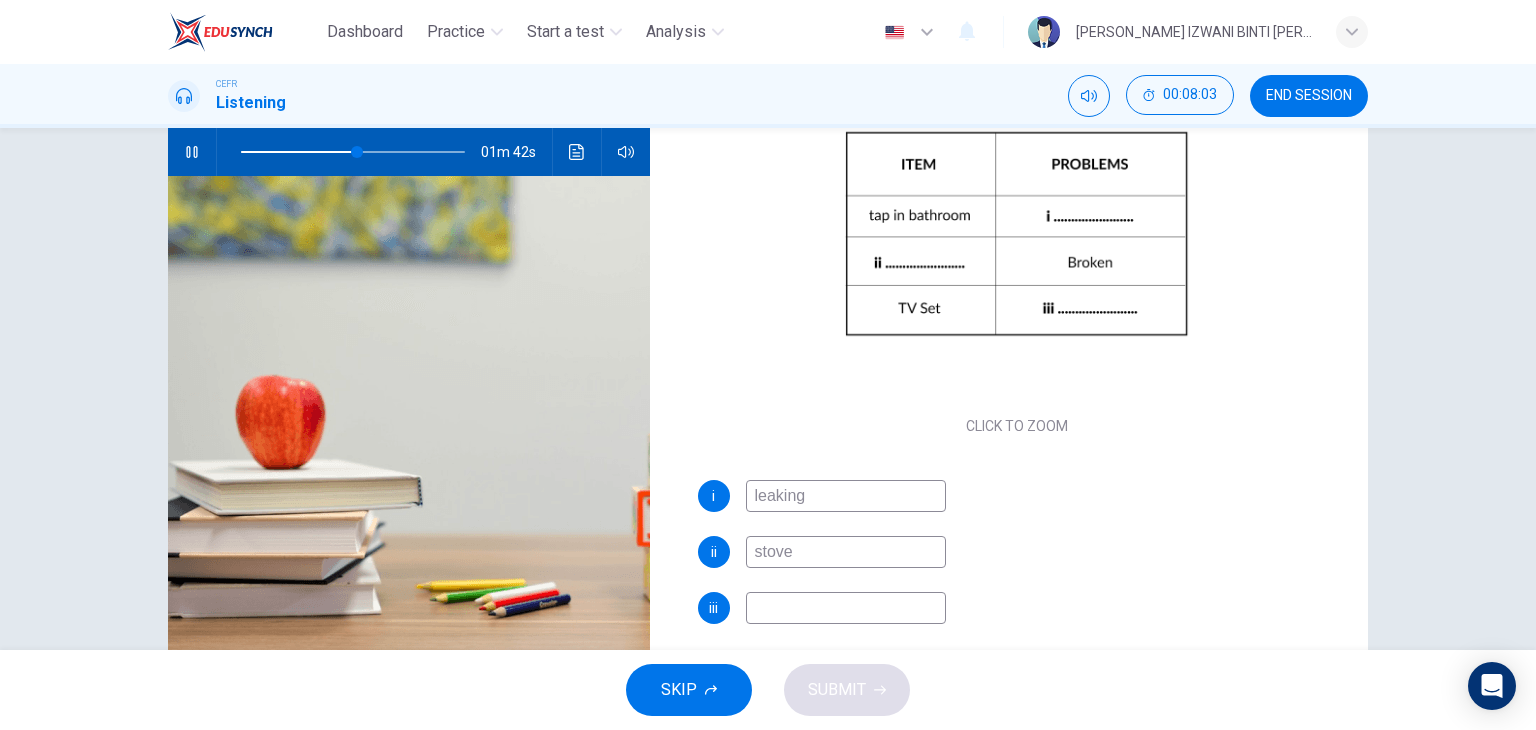 click at bounding box center [846, 608] 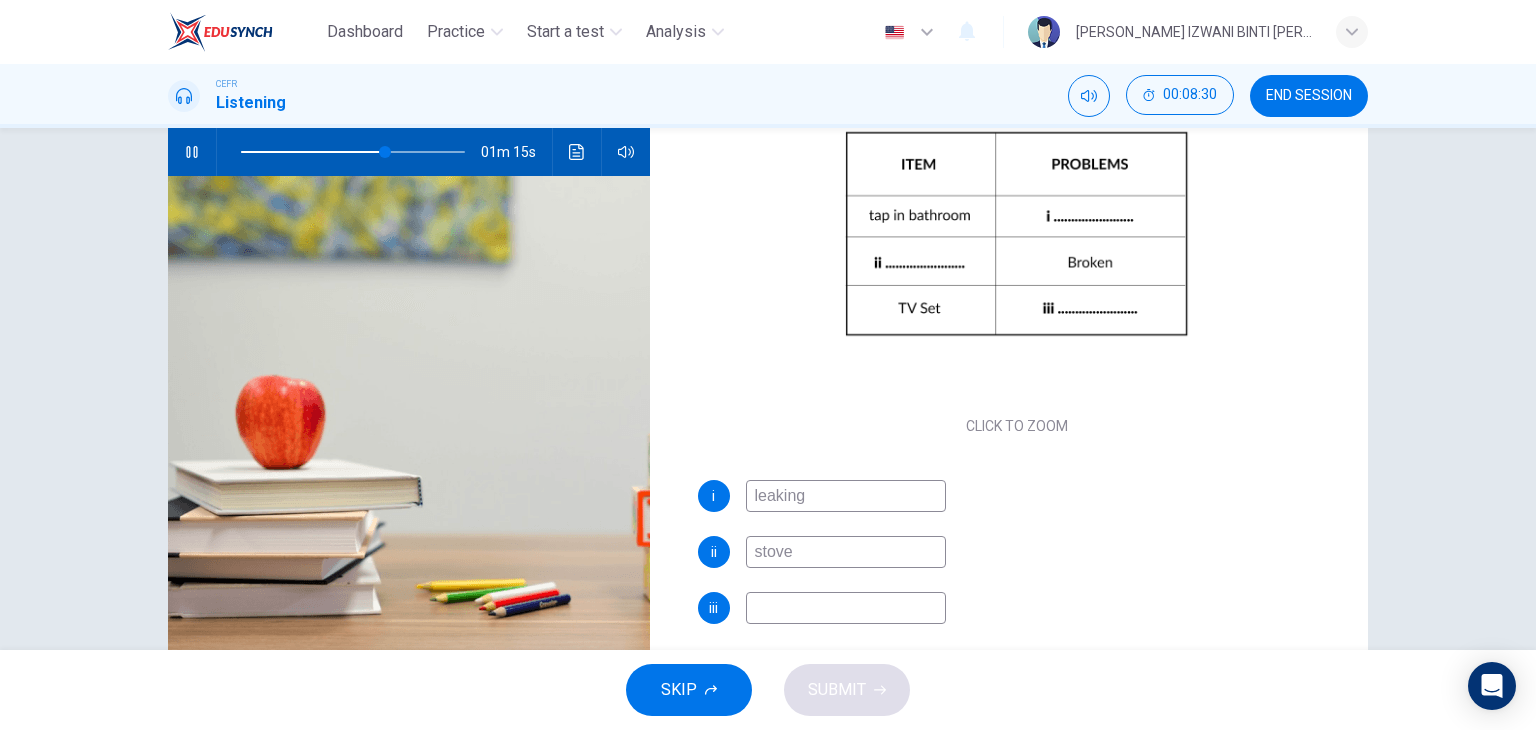 type on "65" 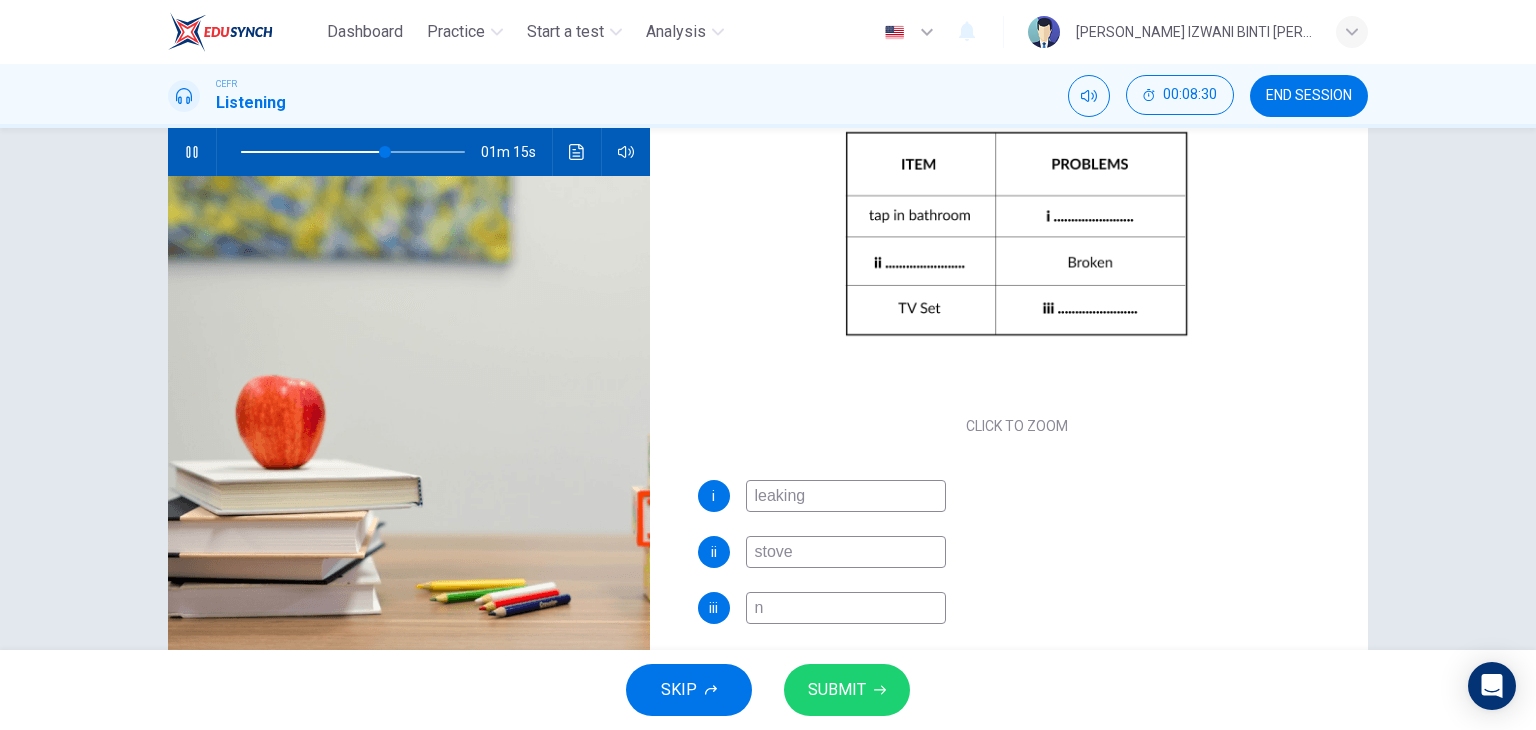 type on "65" 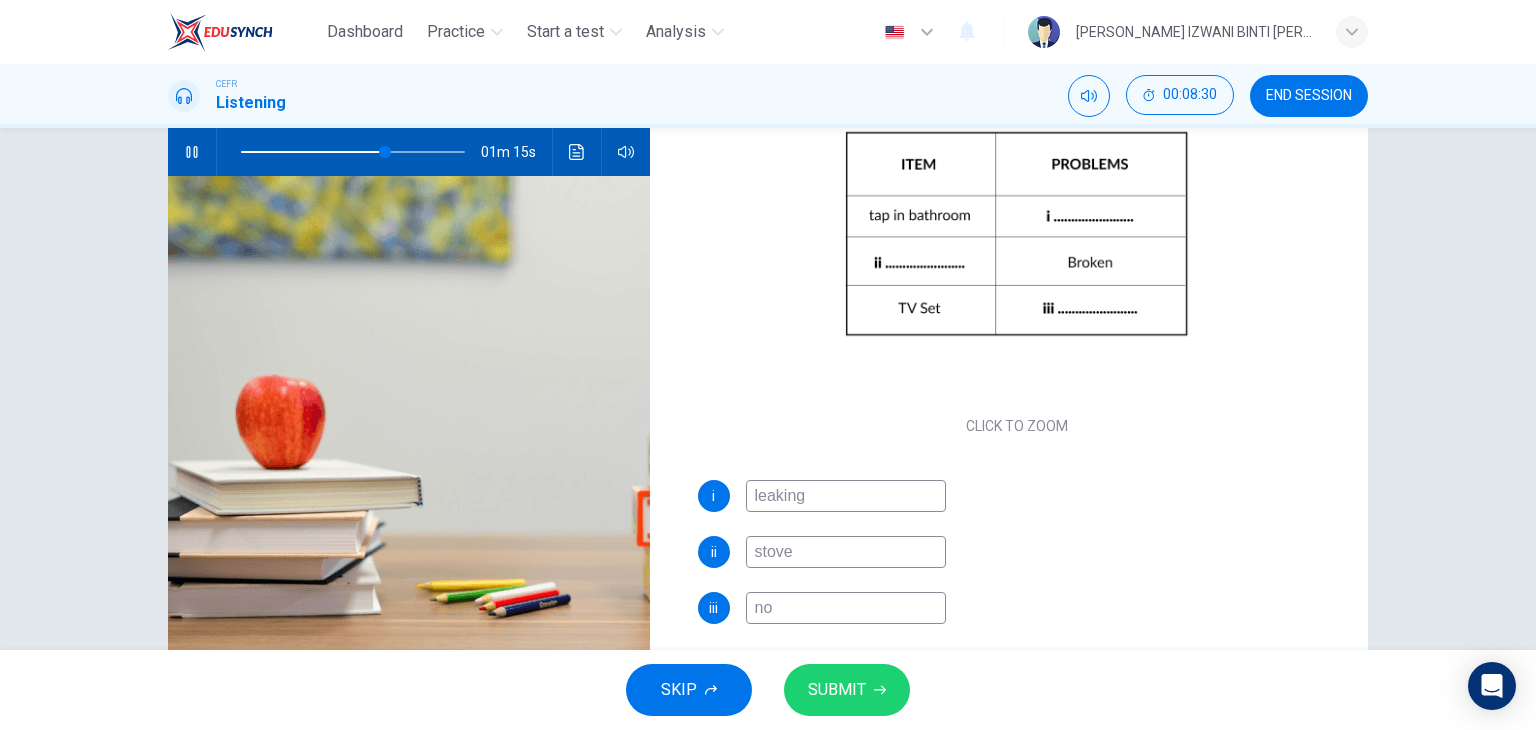 type on "65" 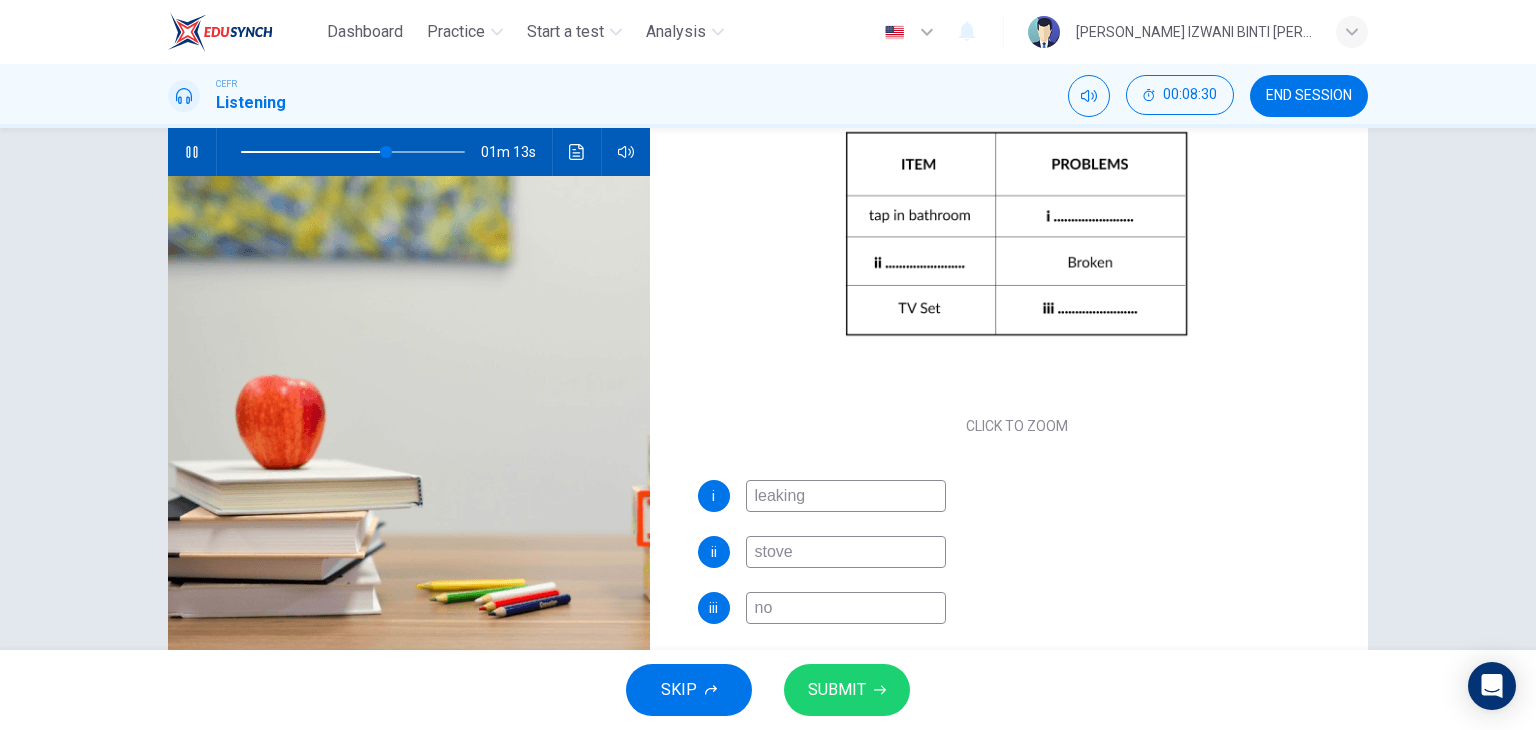 type on "no" 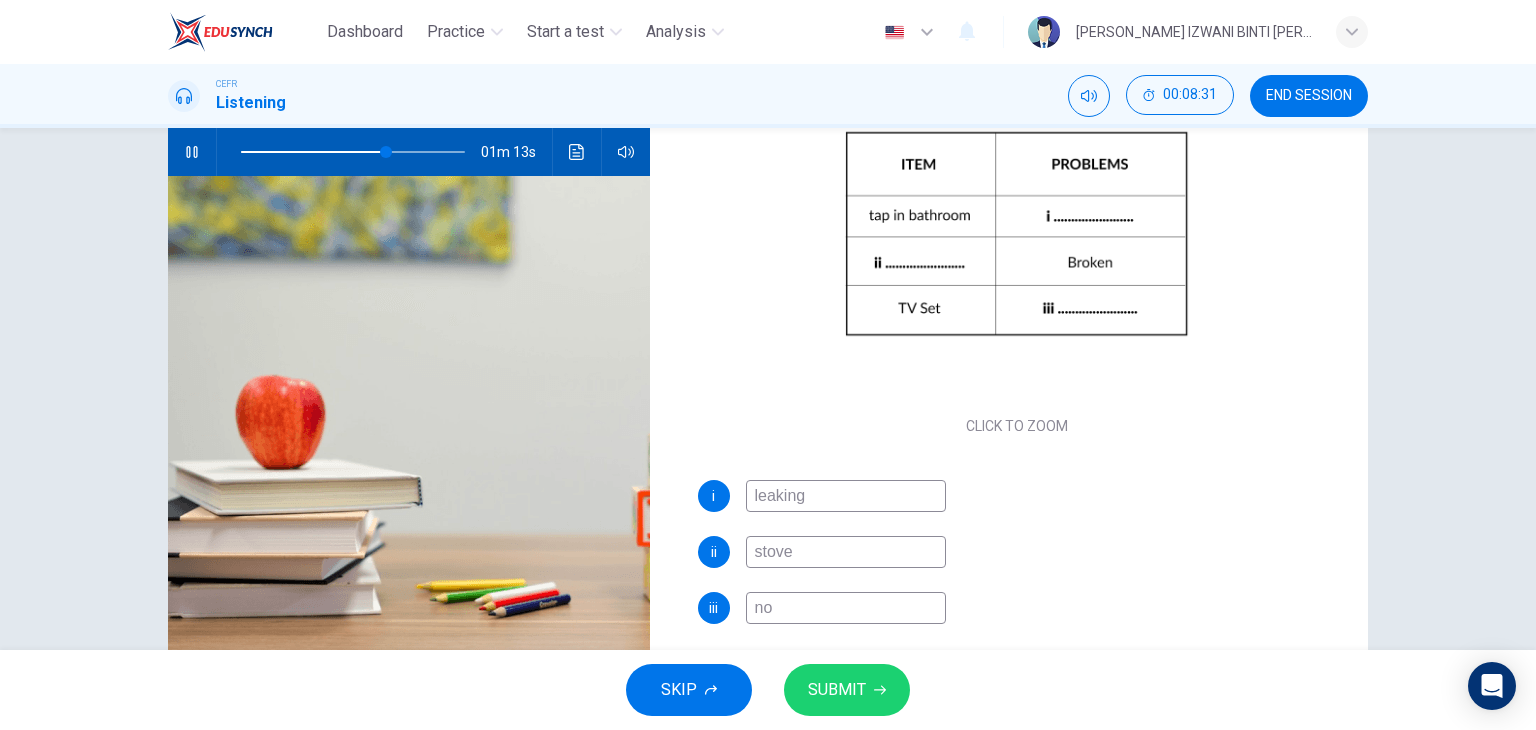 type on "65" 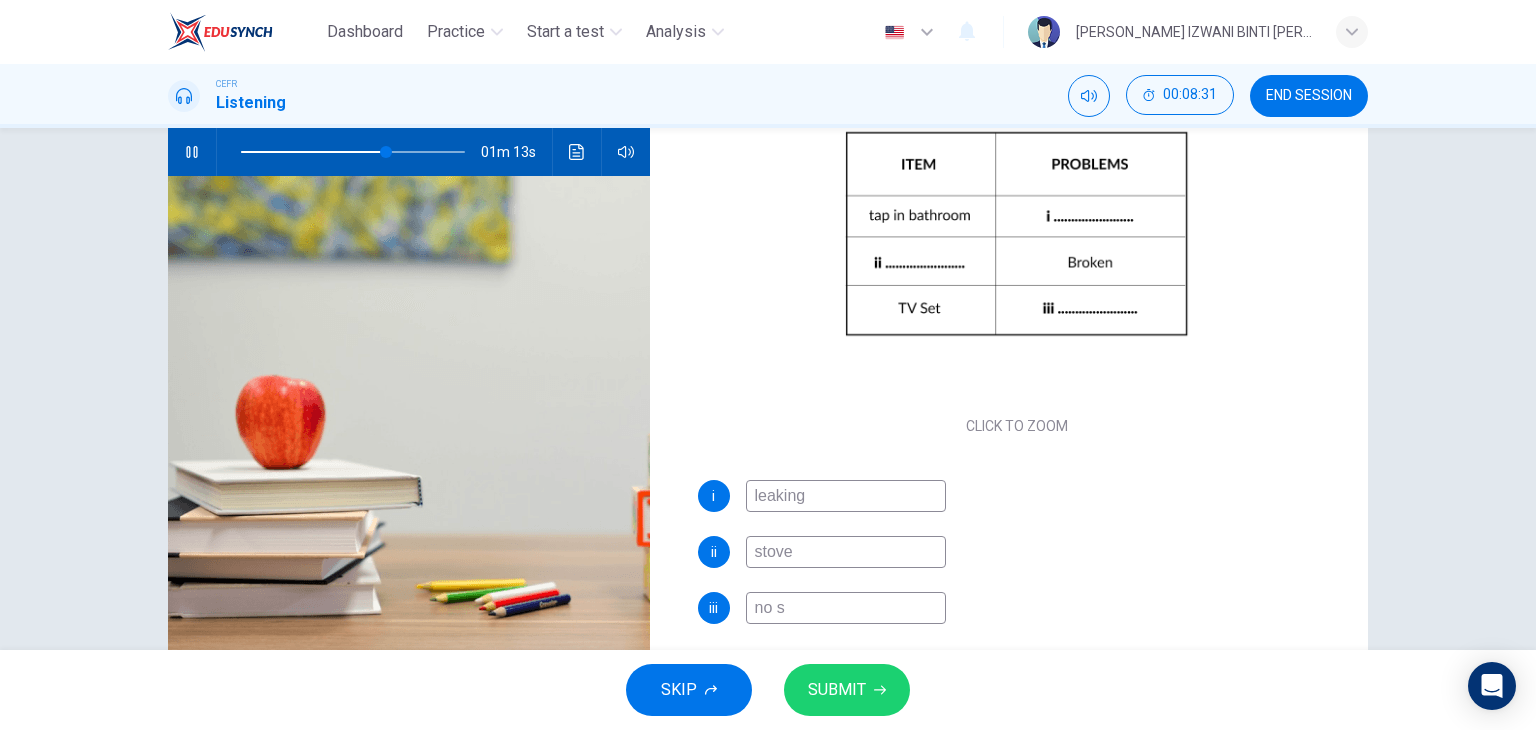 type on "65" 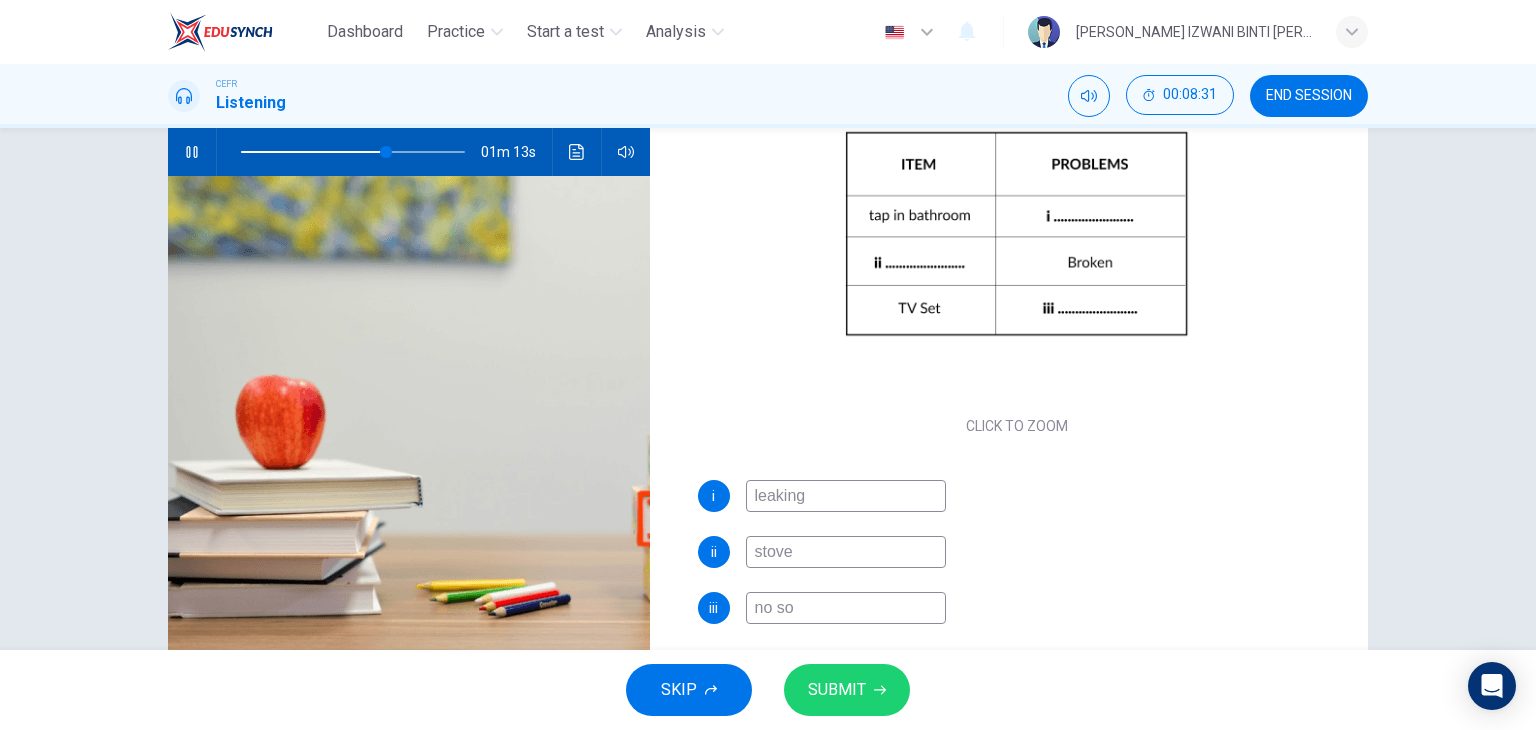 type on "65" 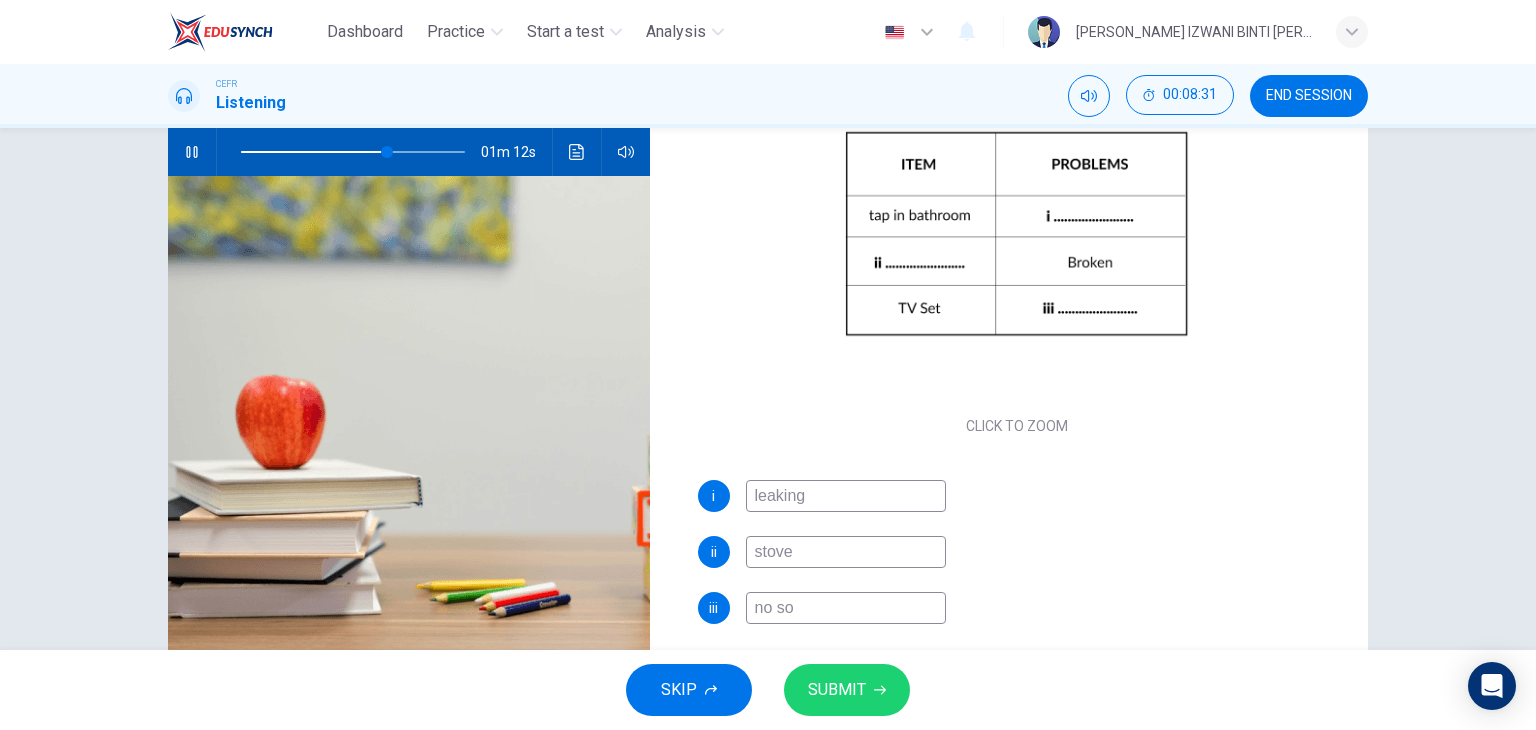 type on "no sou" 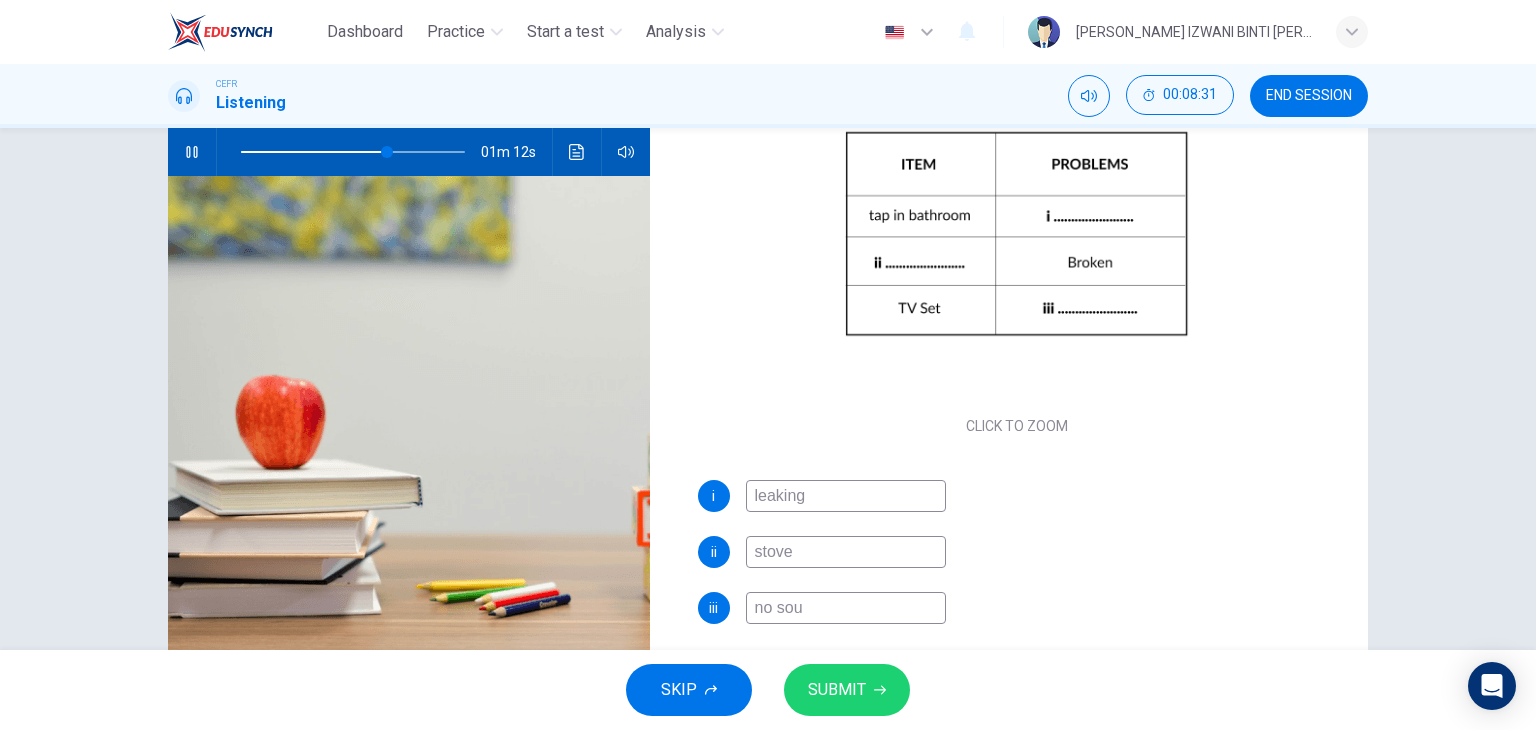 type on "65" 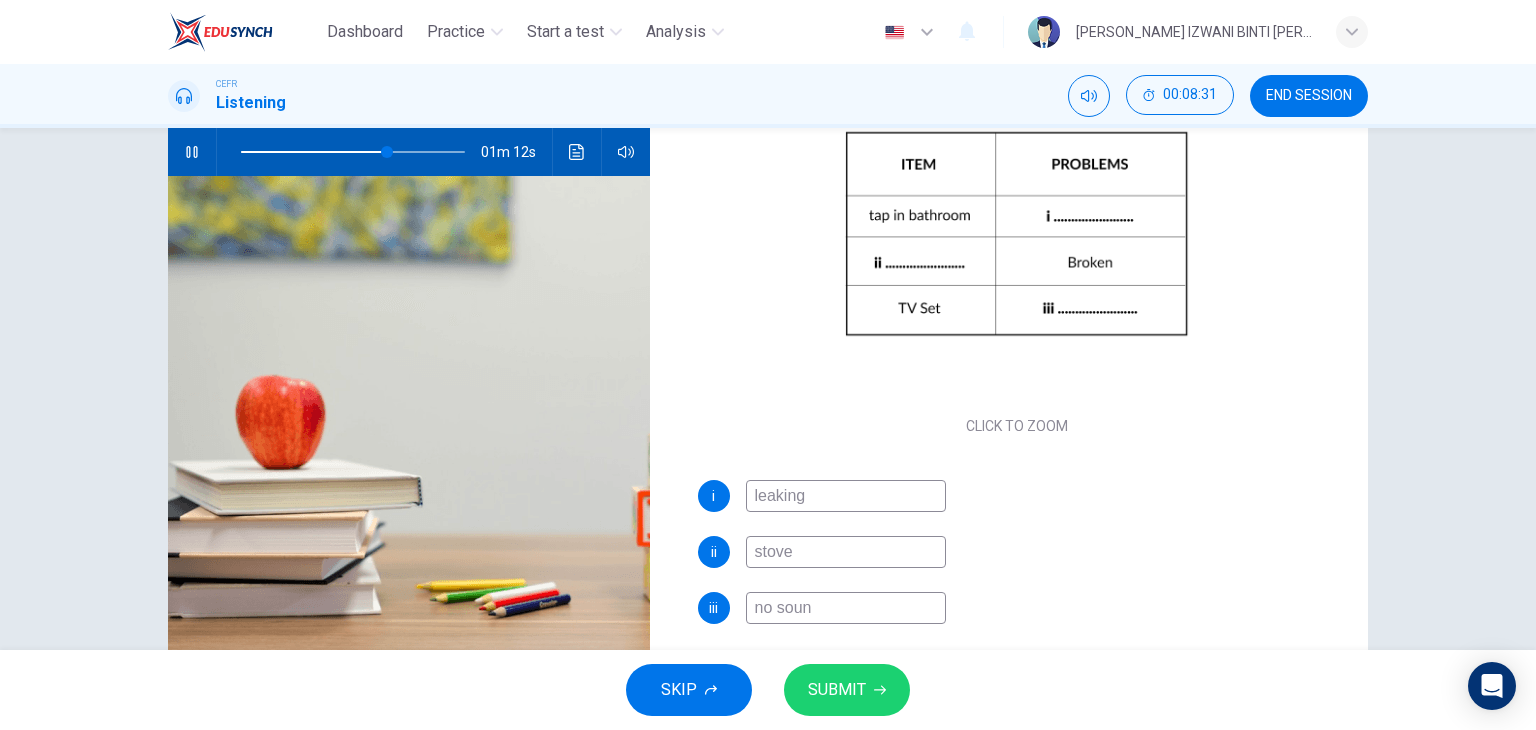 type on "65" 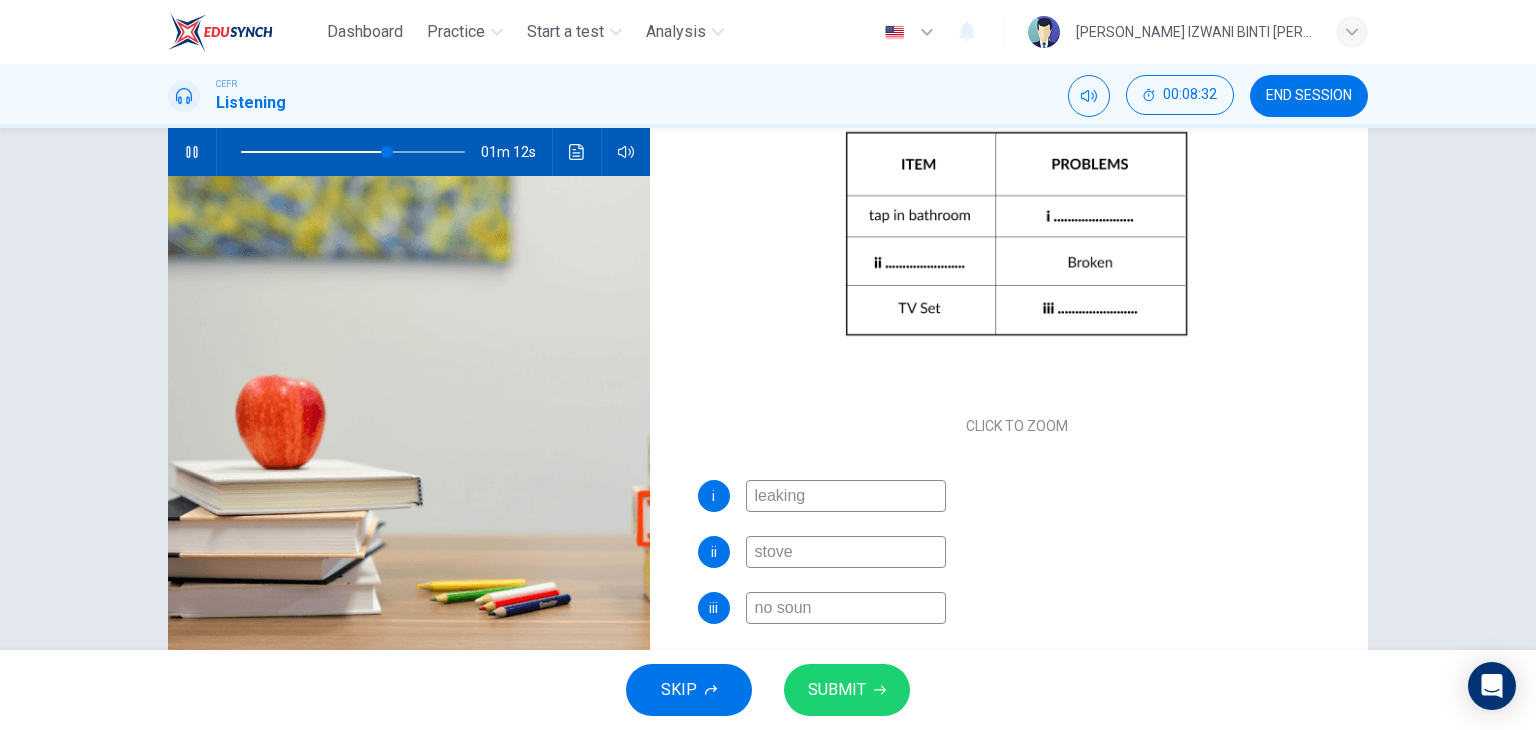 type on "no sound" 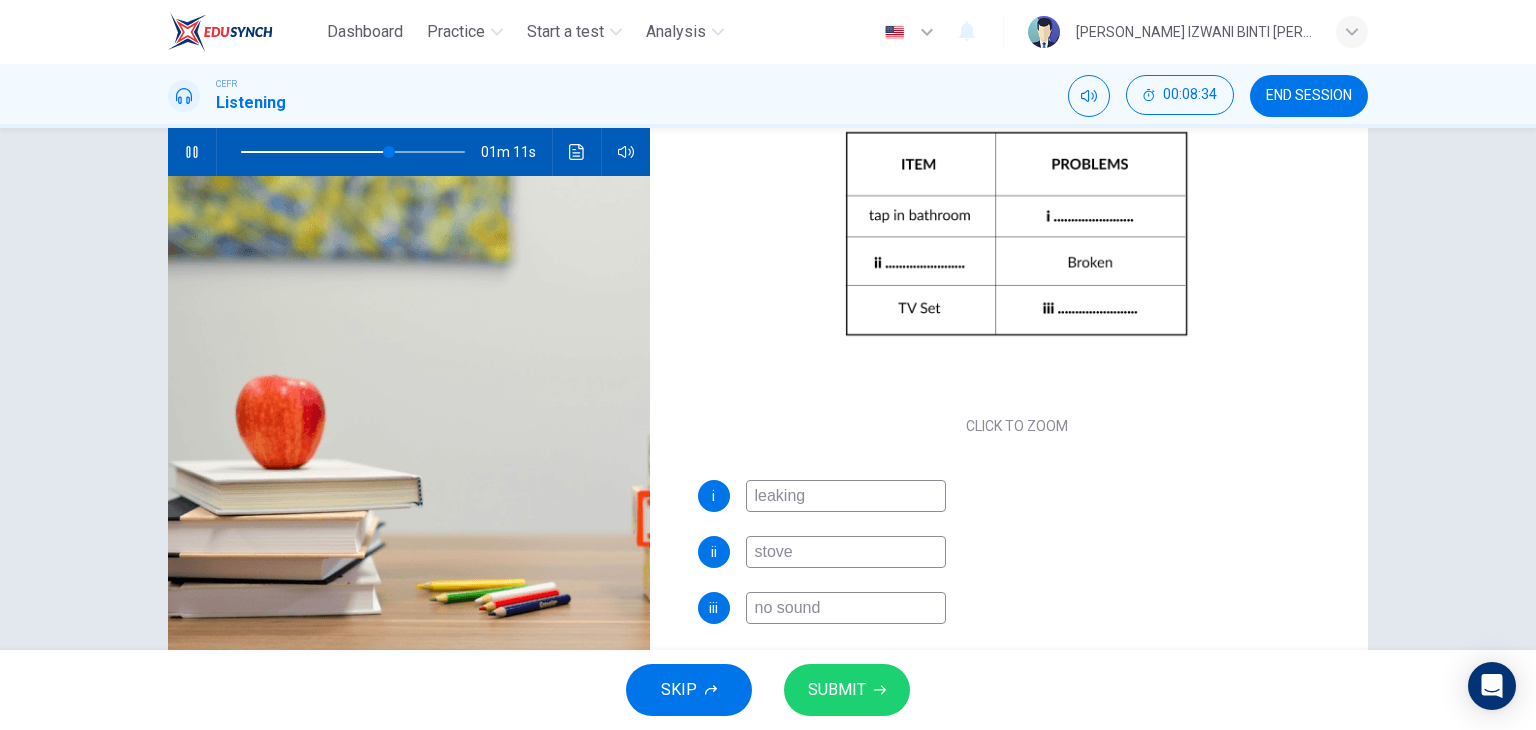 type on "67" 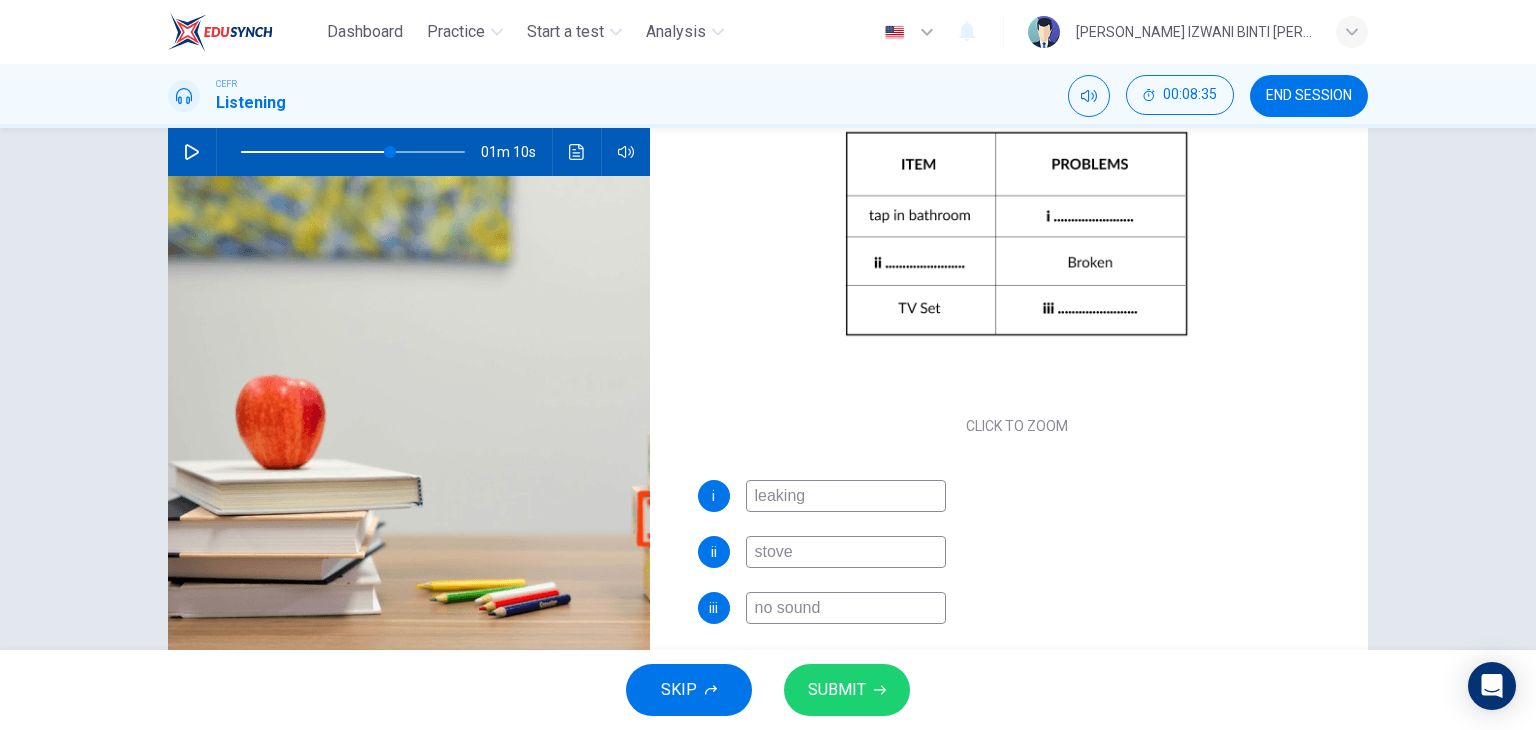 click 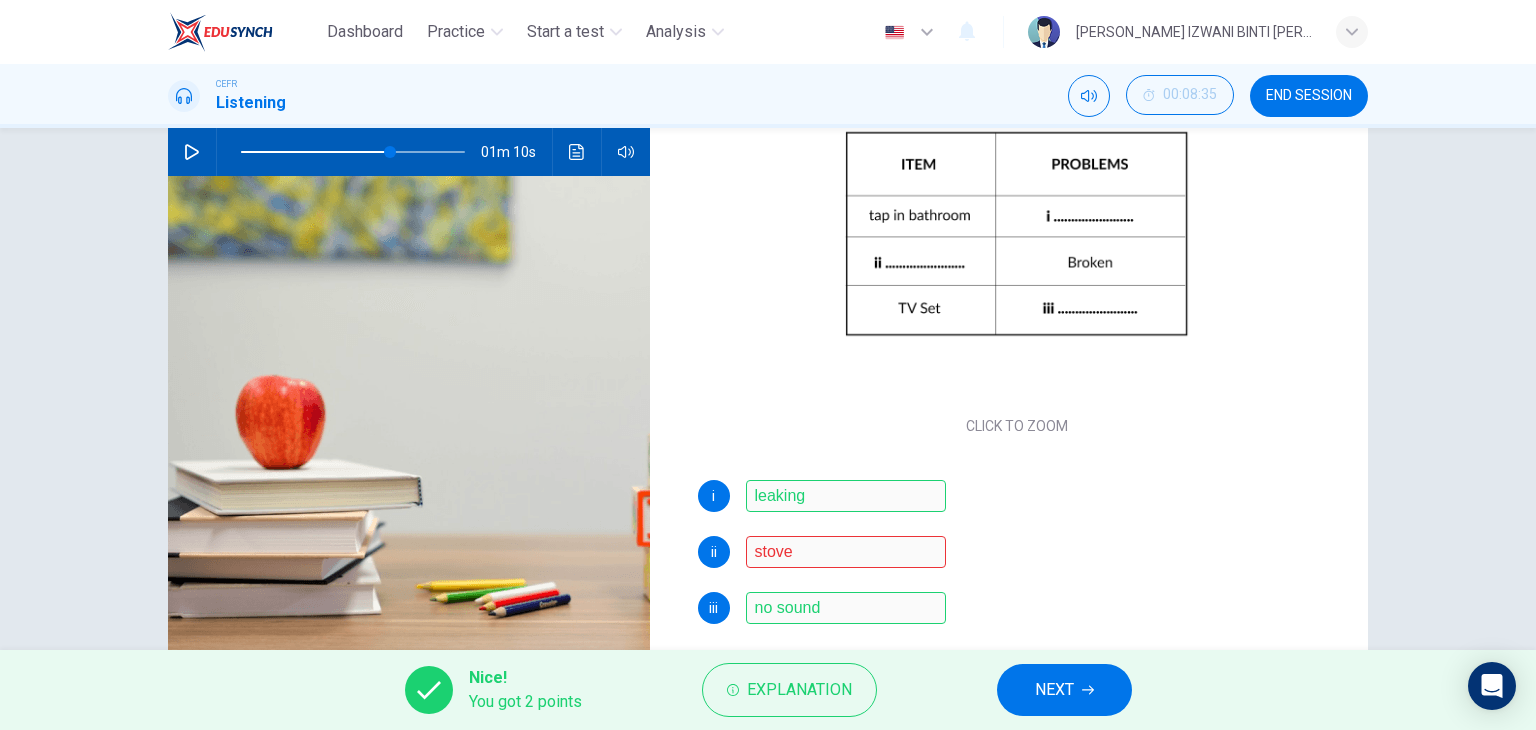click at bounding box center [353, 152] 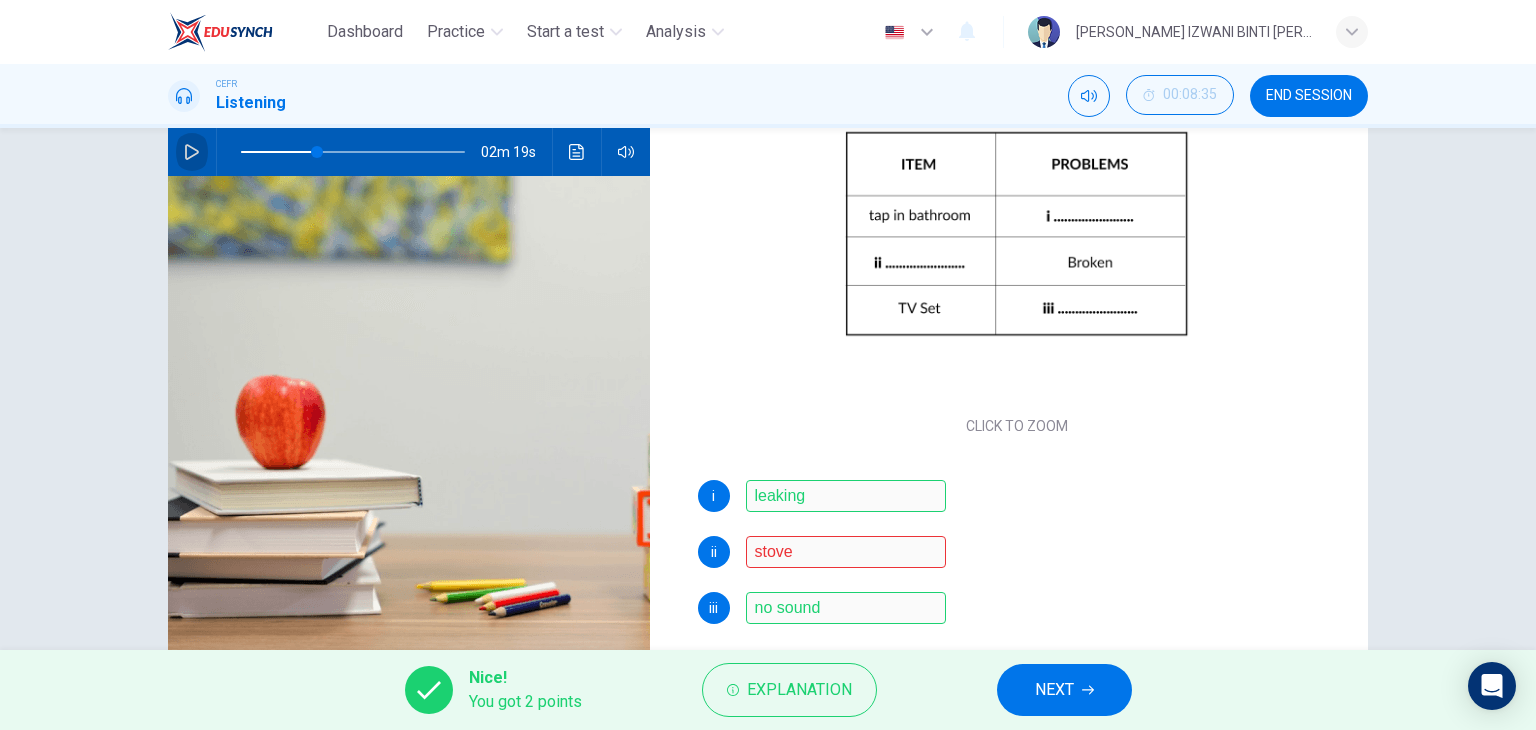click 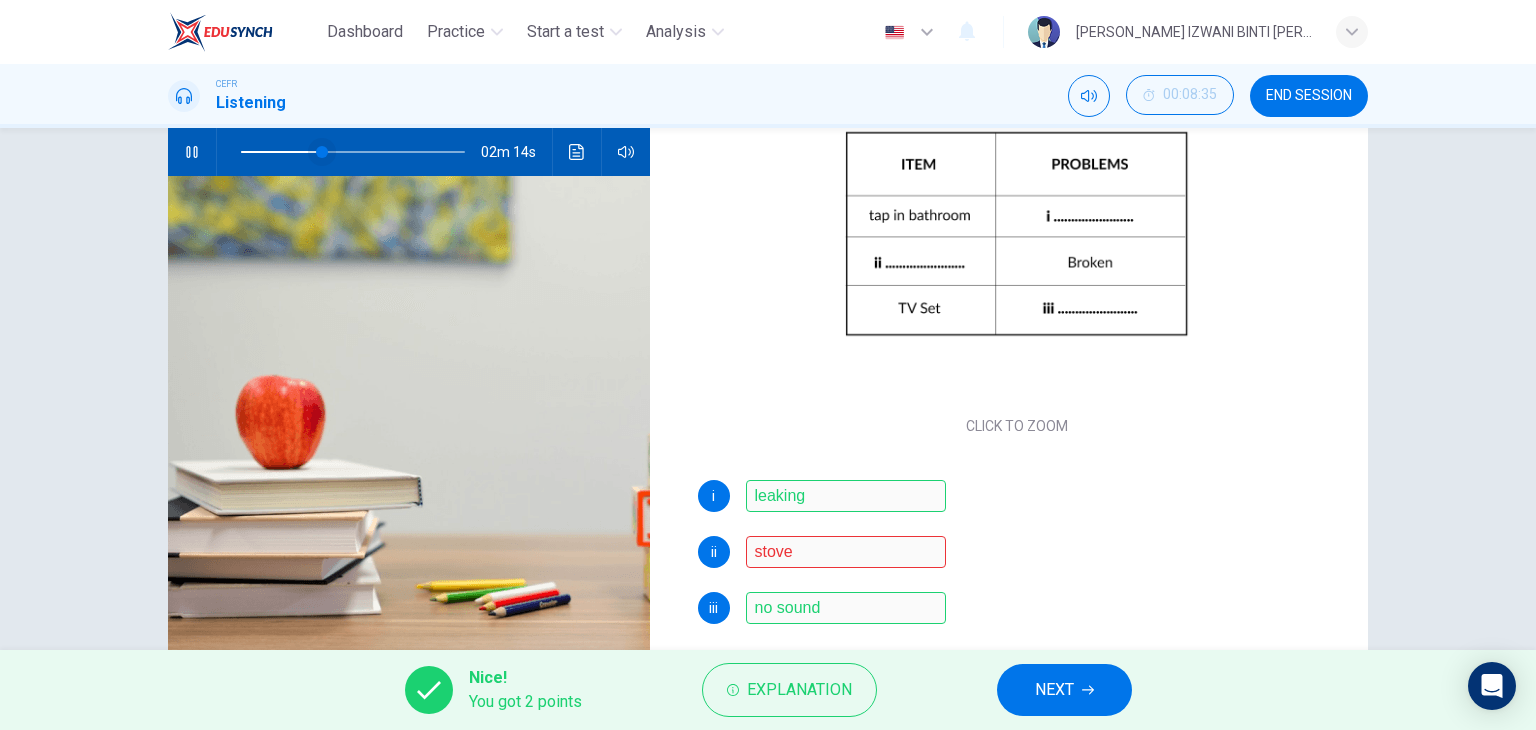 click at bounding box center (322, 152) 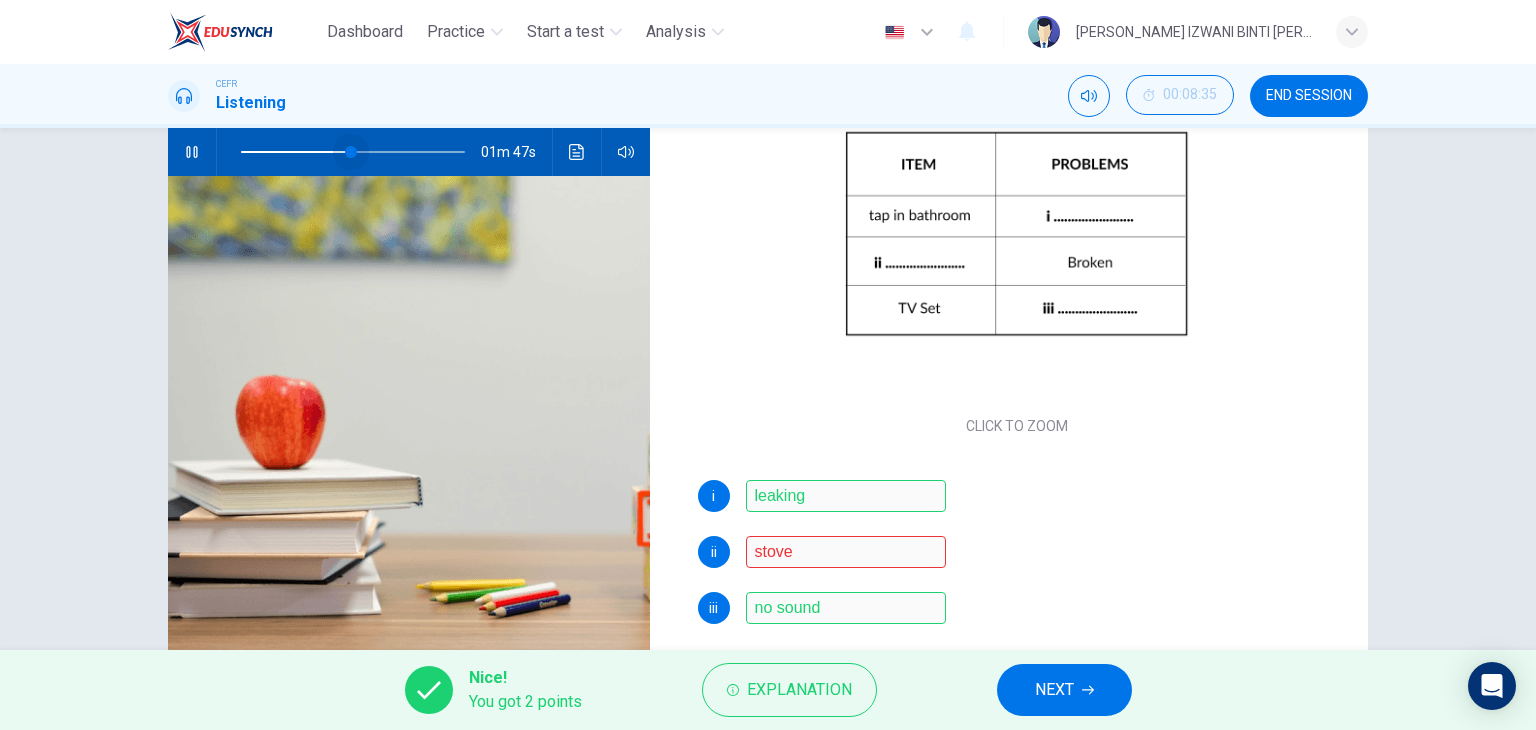 click at bounding box center (351, 152) 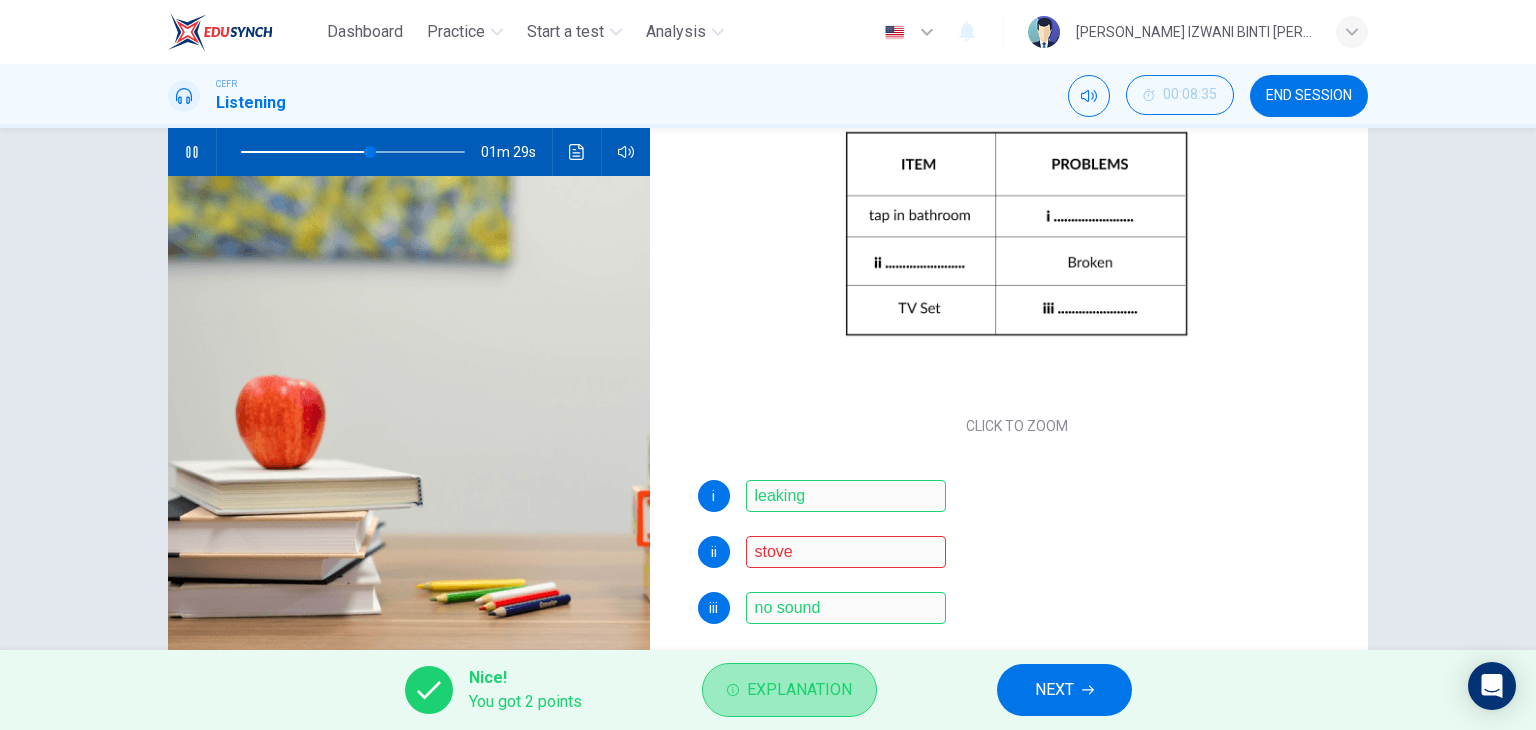 click on "Explanation" at bounding box center (799, 690) 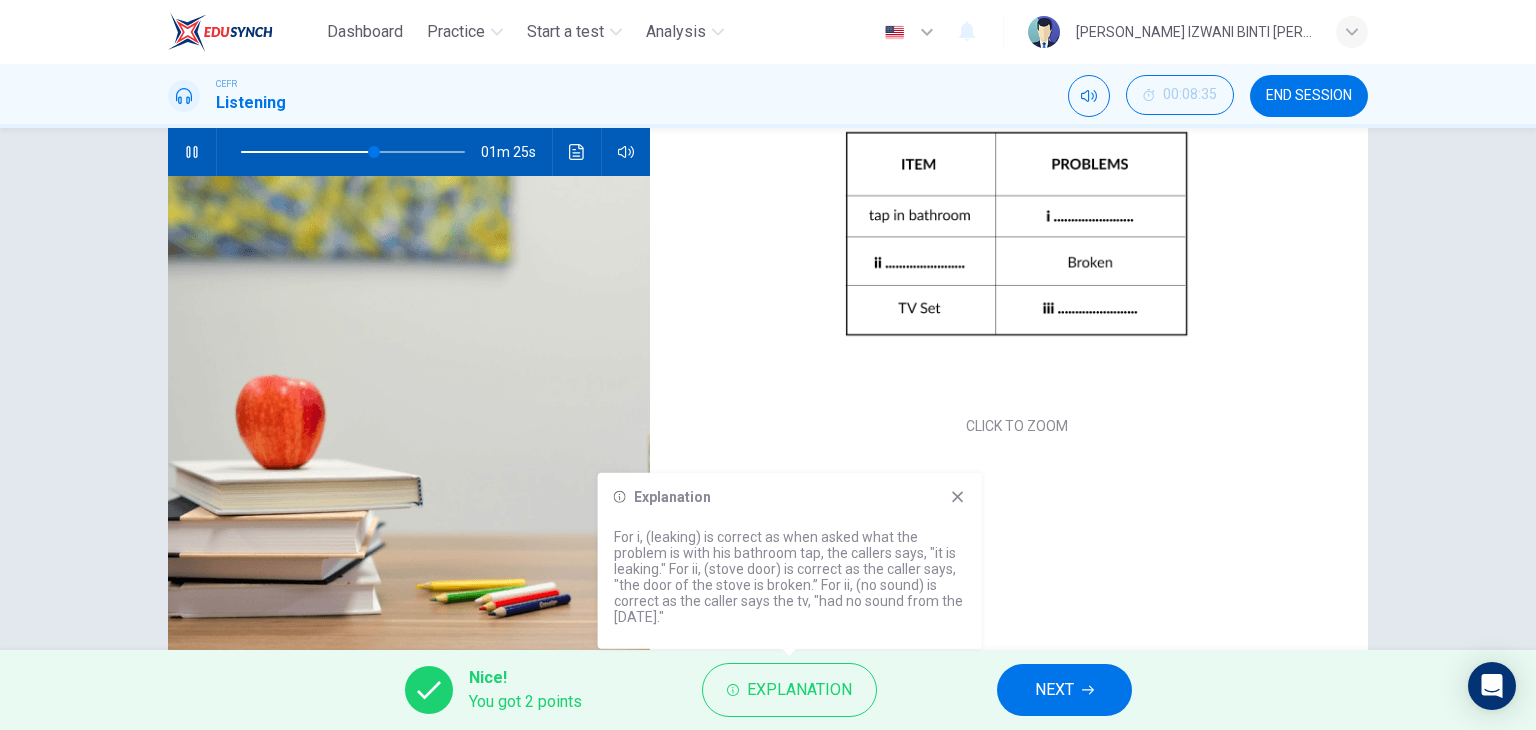 click on "Explanation For i, (leaking) is correct as when asked what the problem is with his bathroom tap, the callers says, "it is leaking."
For ii, (stove door) is correct as the caller says, "the door of the stove is broken.”
For ii, (no sound) is correct as the caller says the tv, "had no sound from the day before yesterday."" at bounding box center [790, 561] 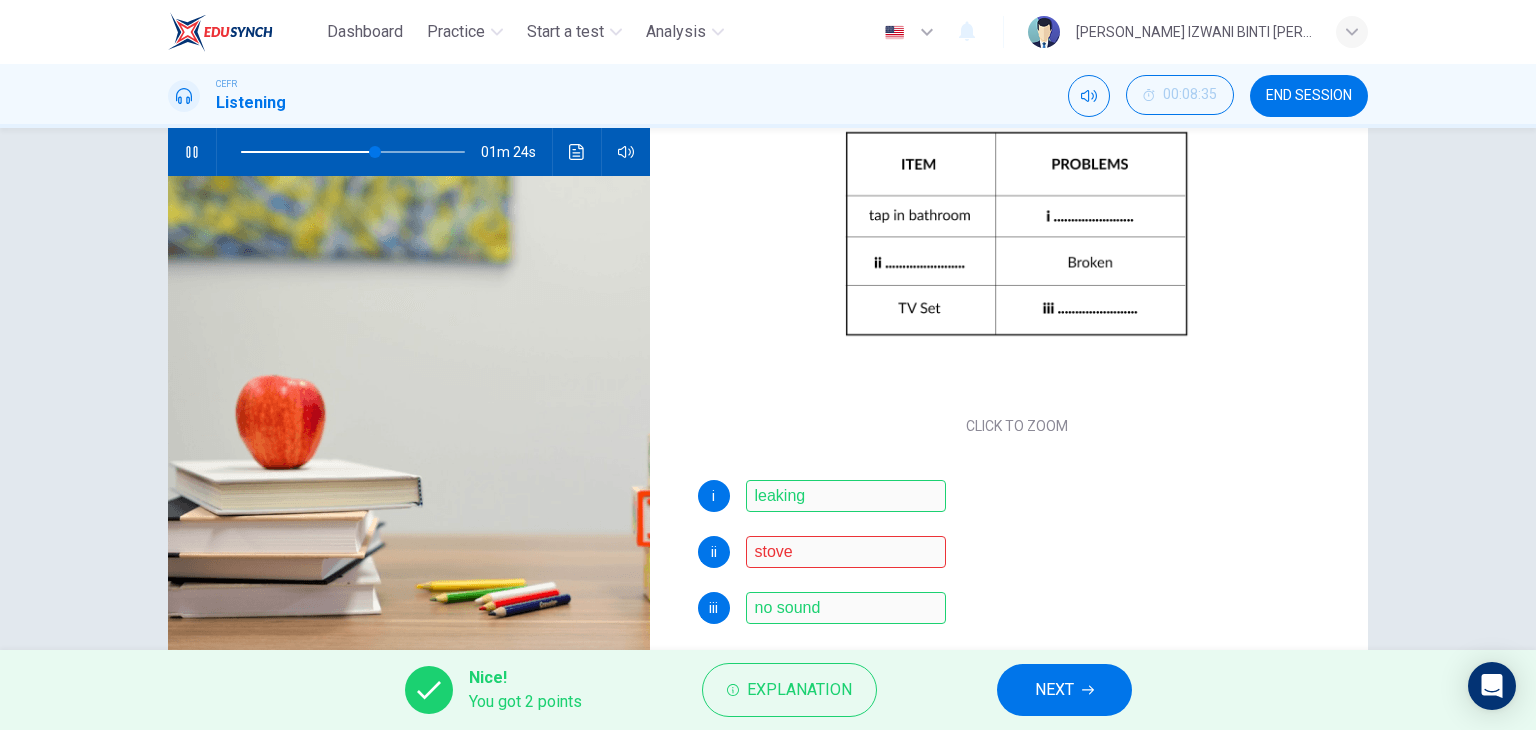 click on "NEXT" at bounding box center (1054, 690) 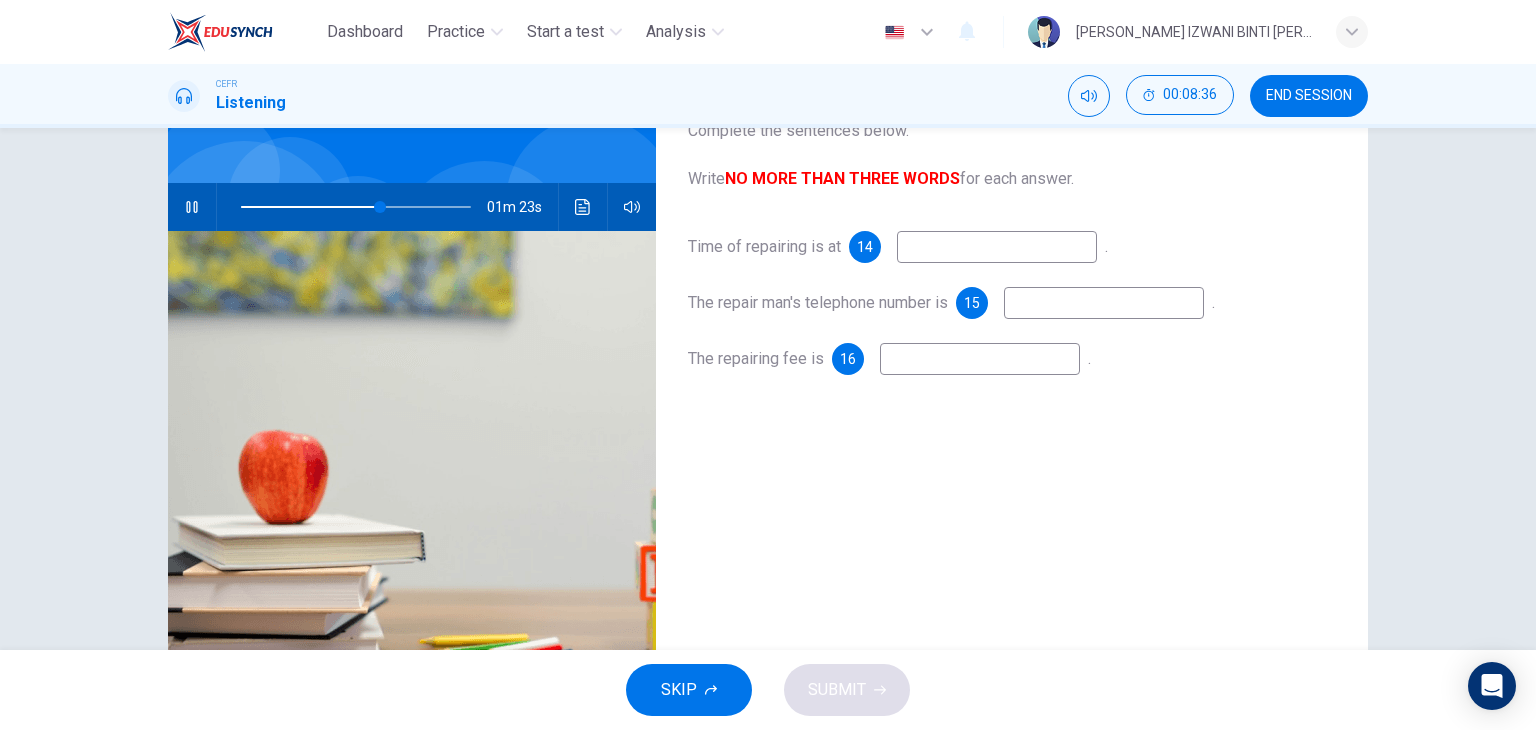 scroll, scrollTop: 100, scrollLeft: 0, axis: vertical 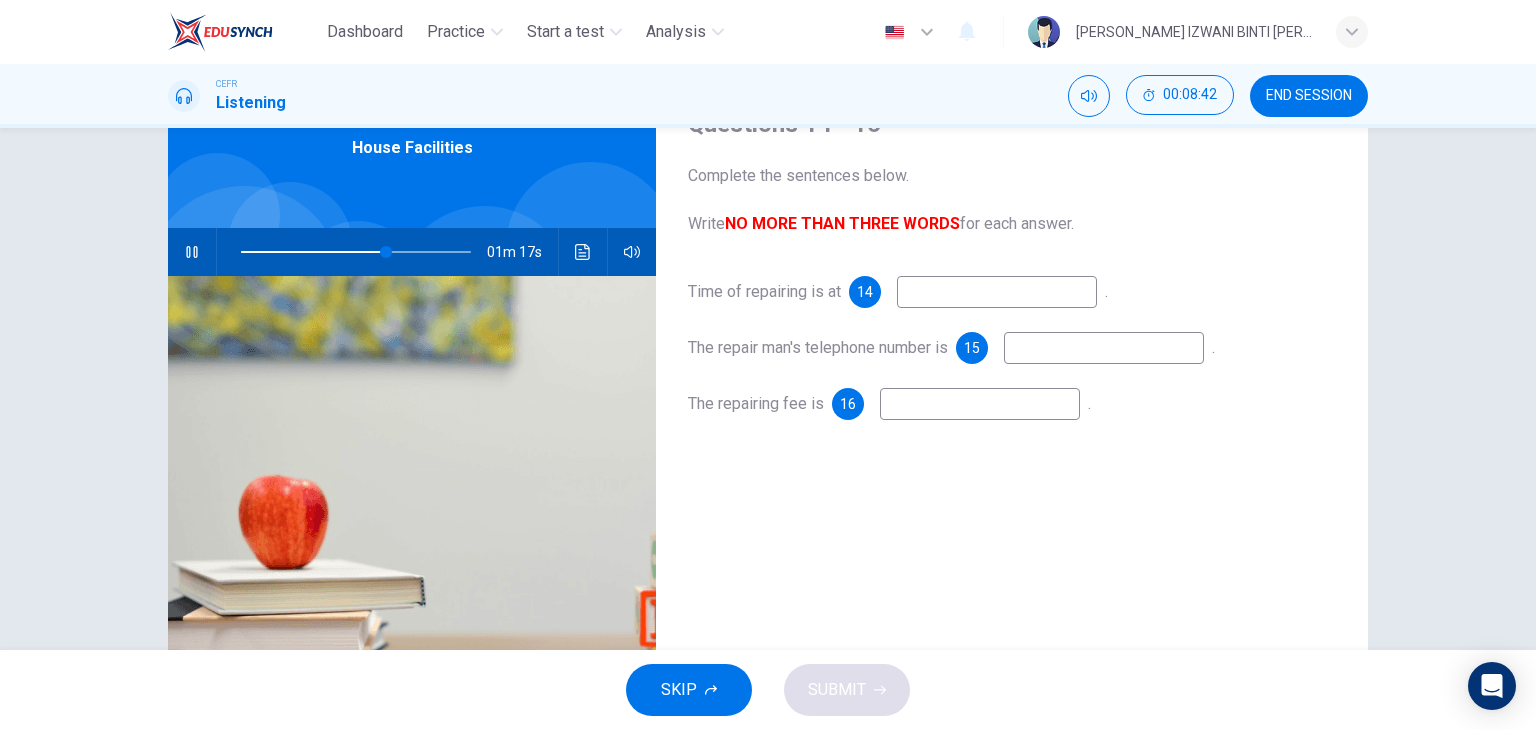 click at bounding box center [356, 252] 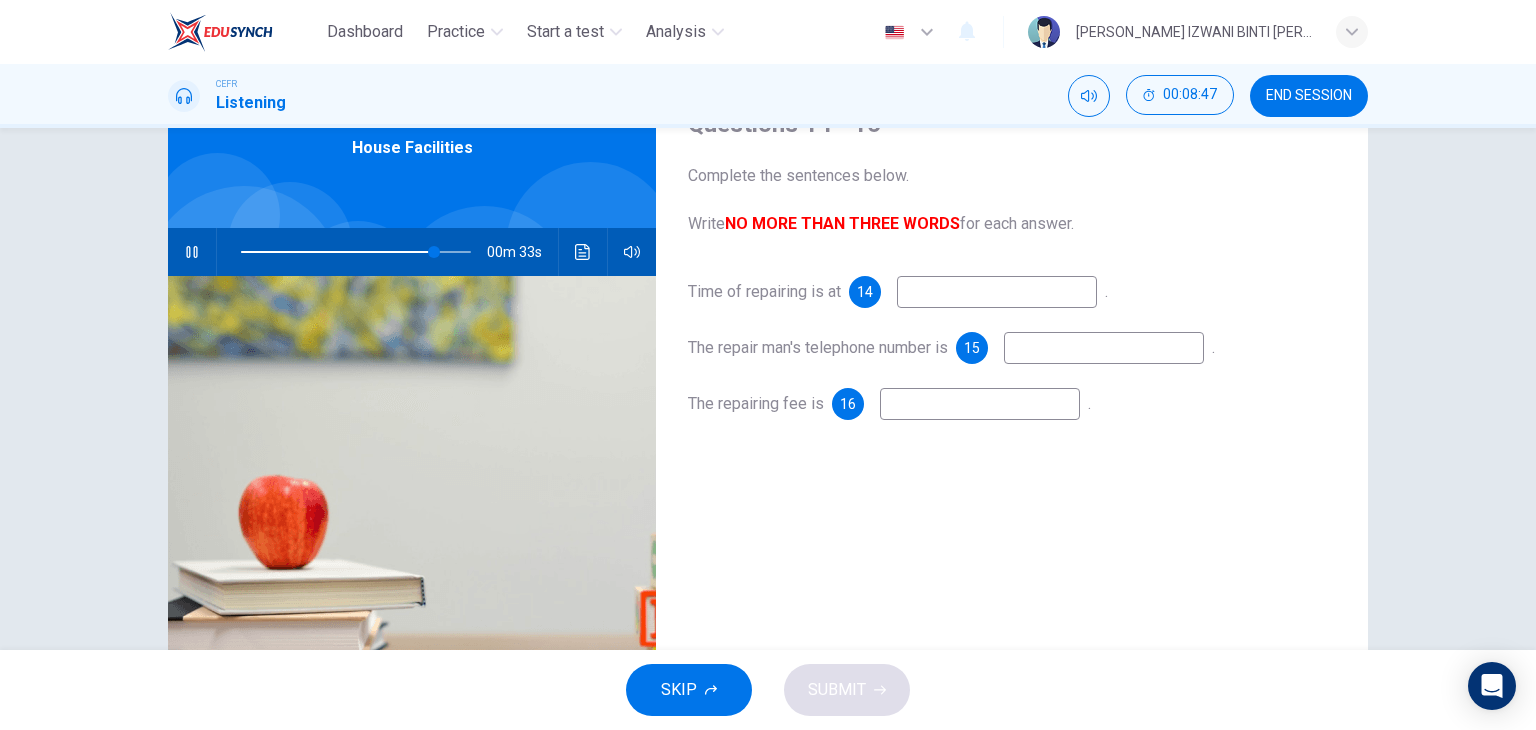 click at bounding box center (356, 252) 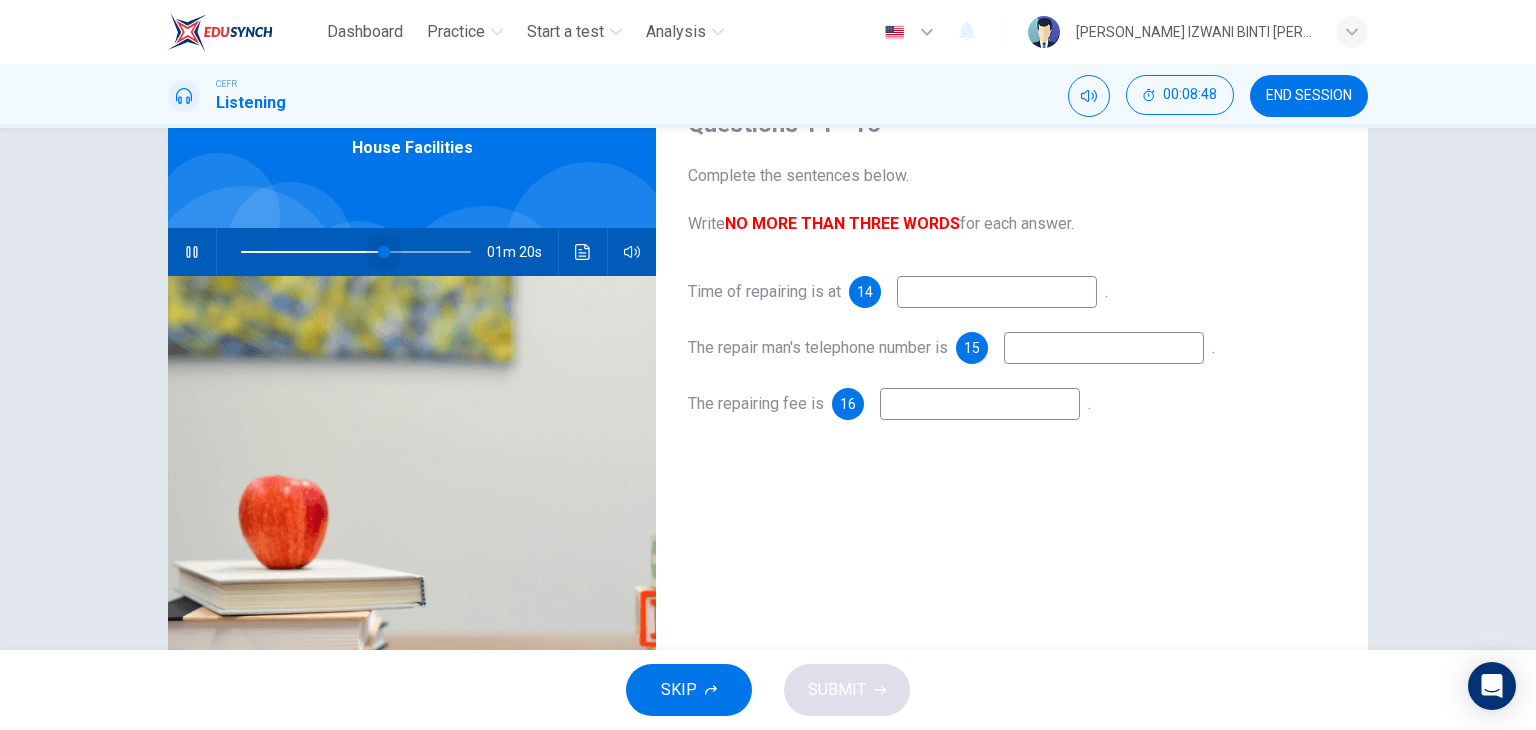 click at bounding box center (356, 252) 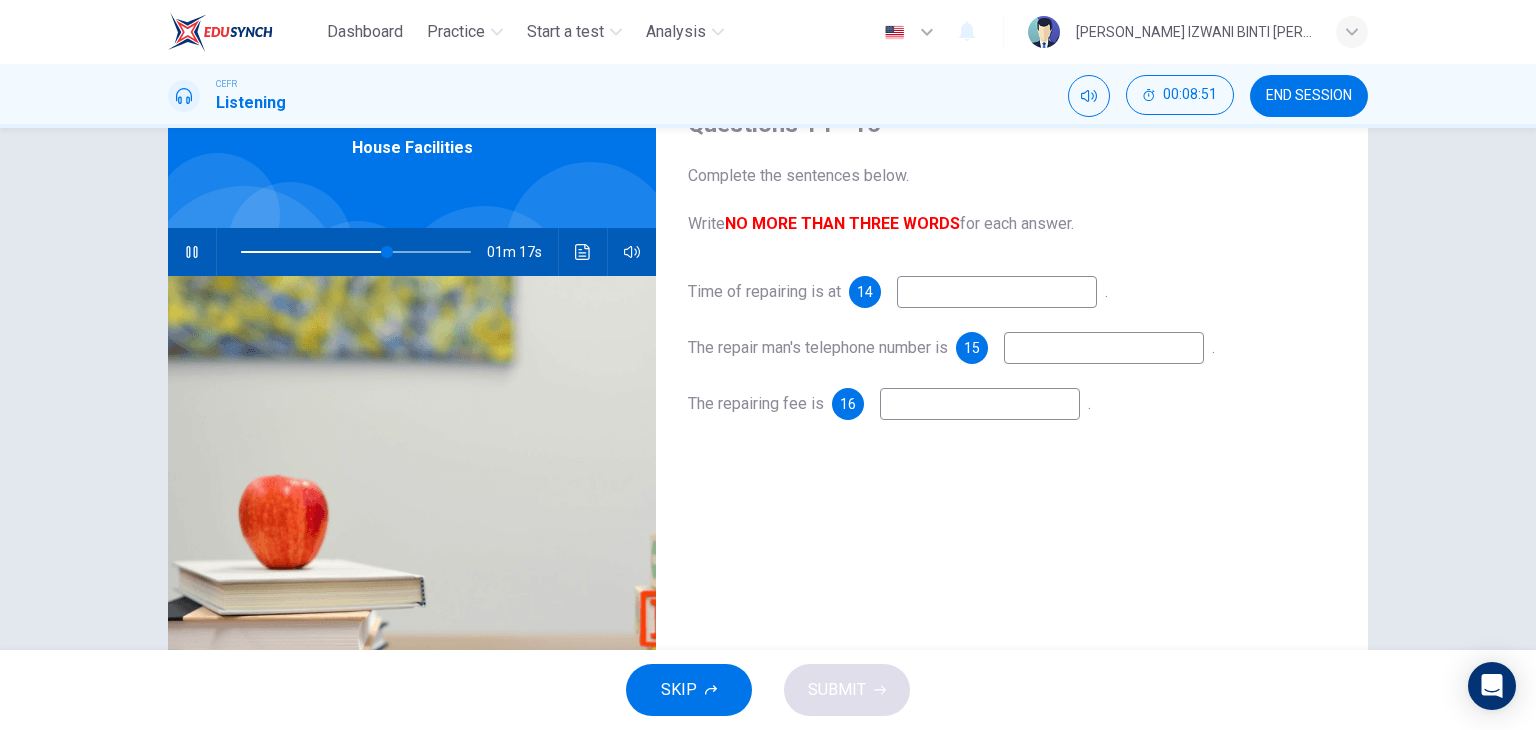 click at bounding box center (997, 292) 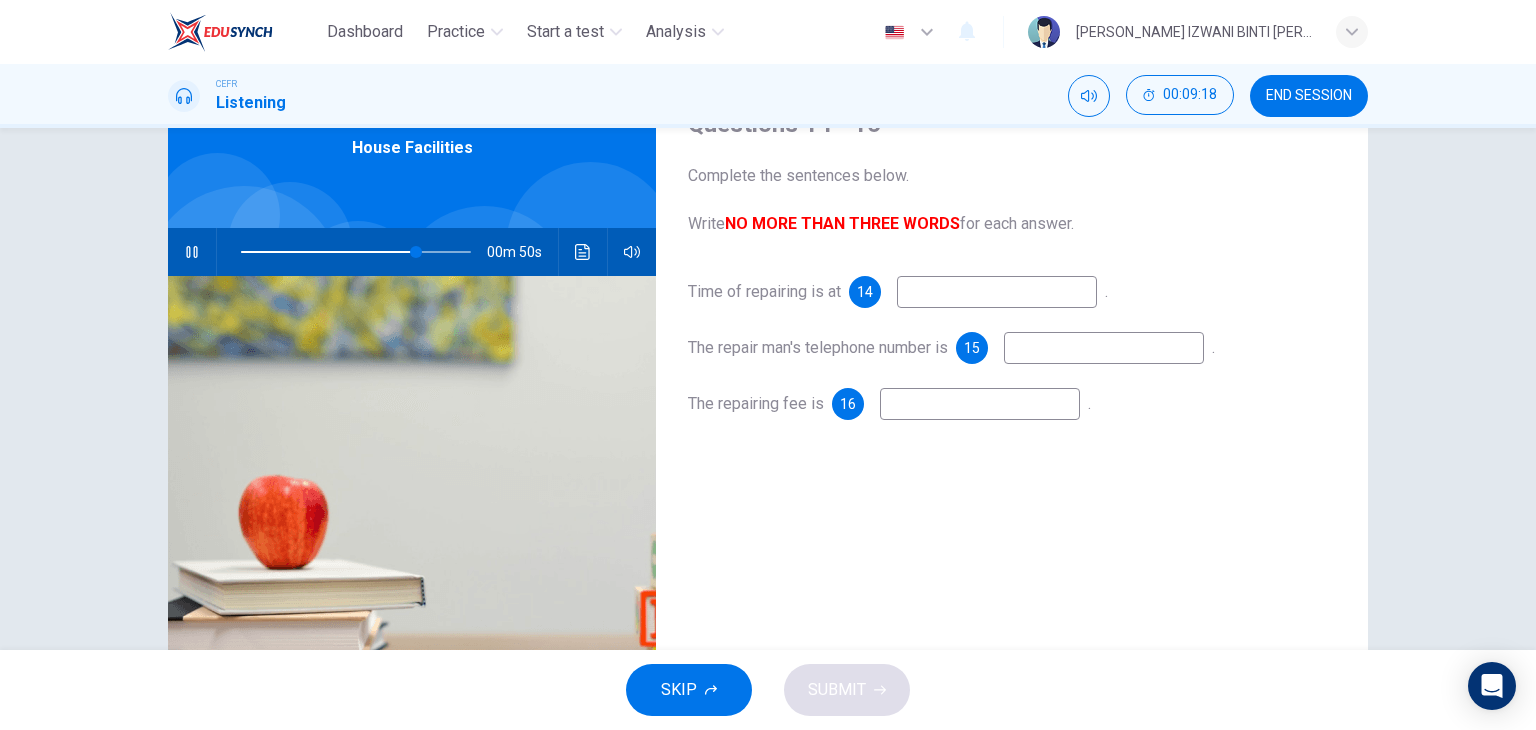 click at bounding box center [1104, 348] 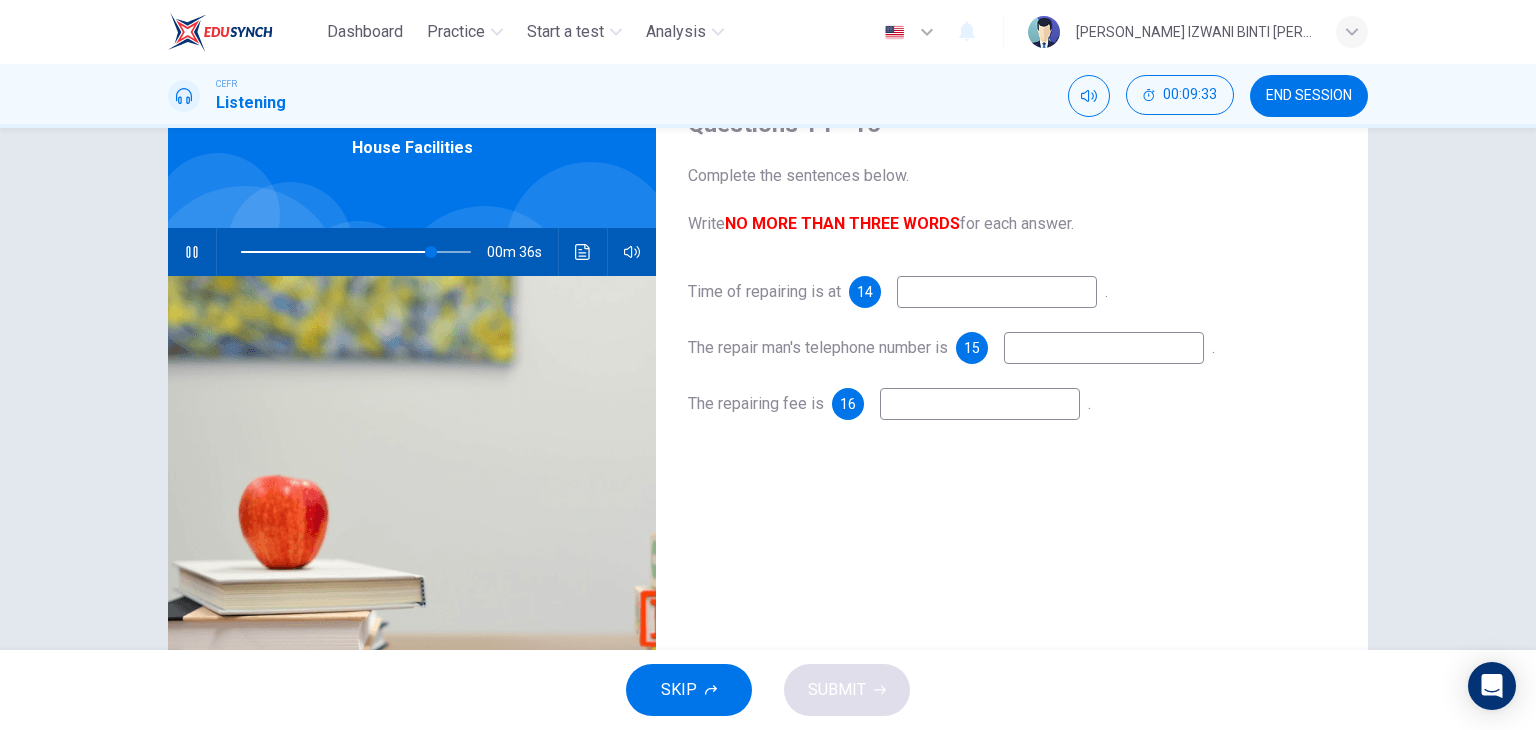 click at bounding box center [997, 292] 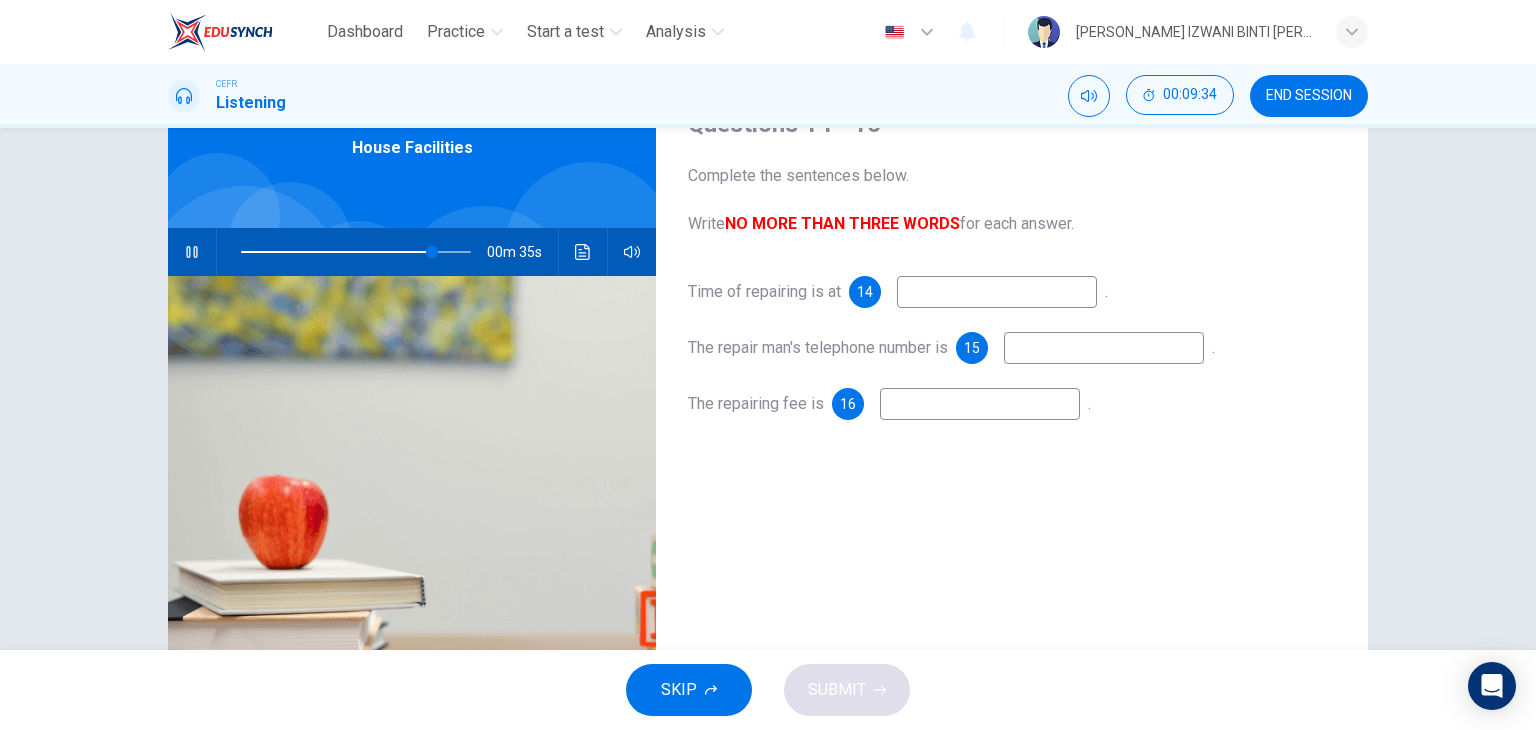 type on "5" 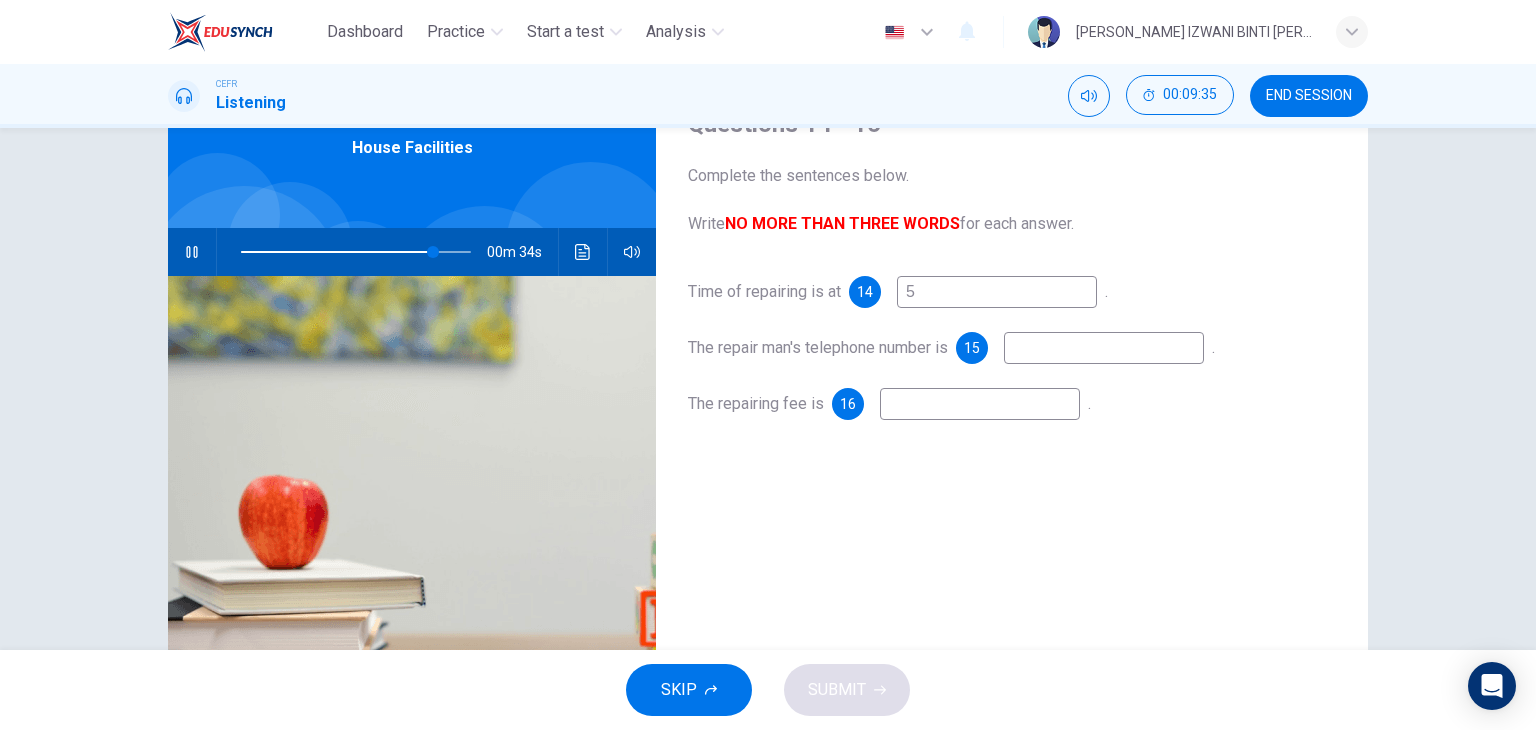 type on "84" 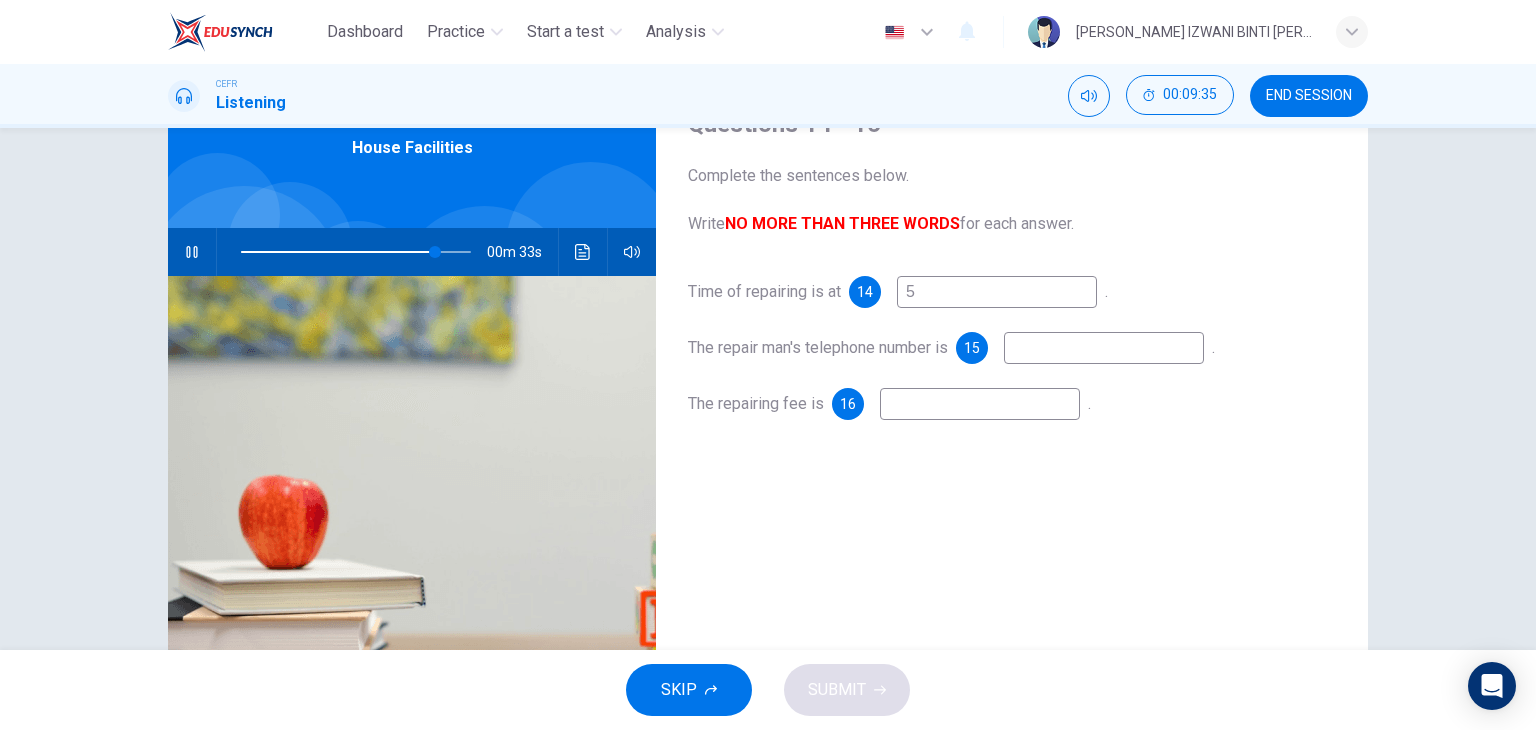 type on "5" 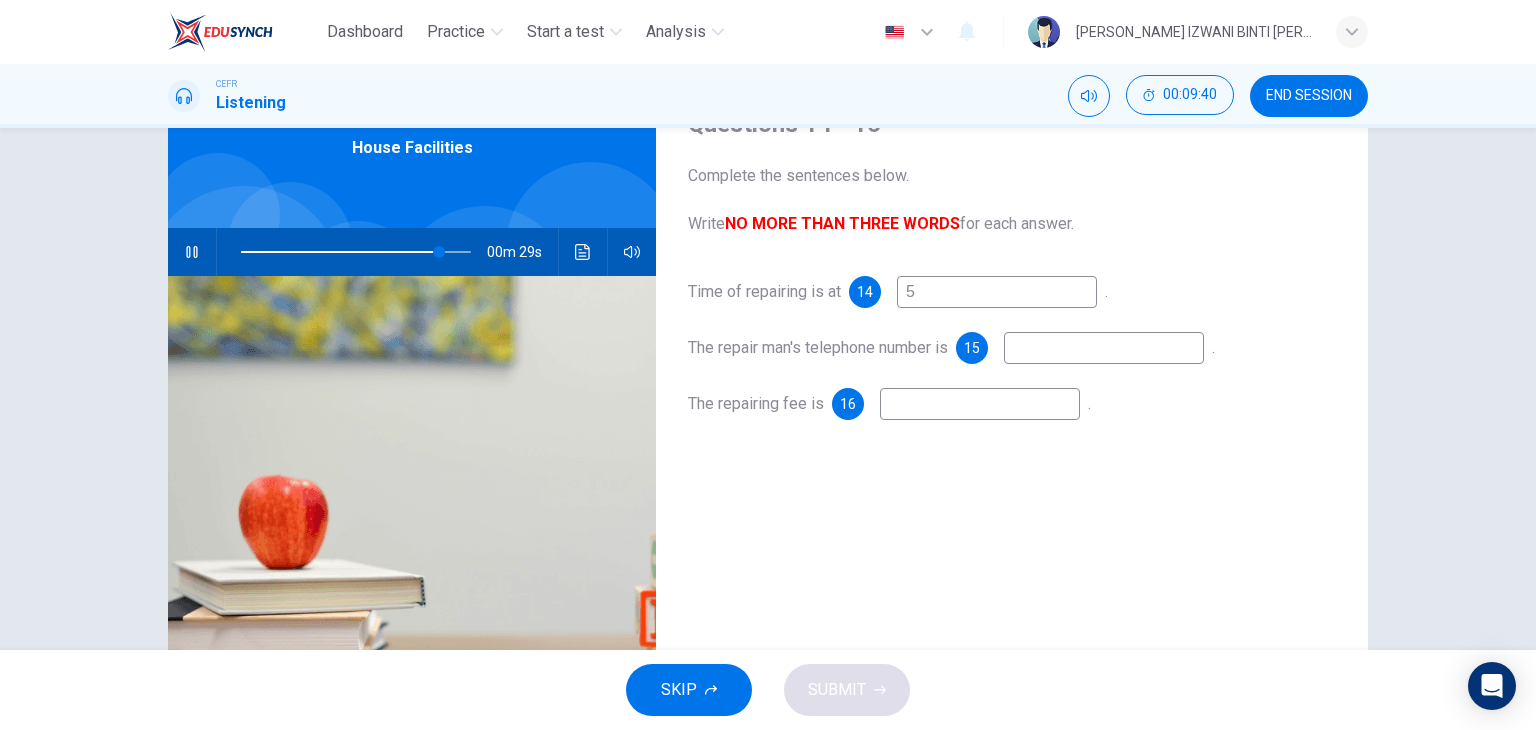 type on "87" 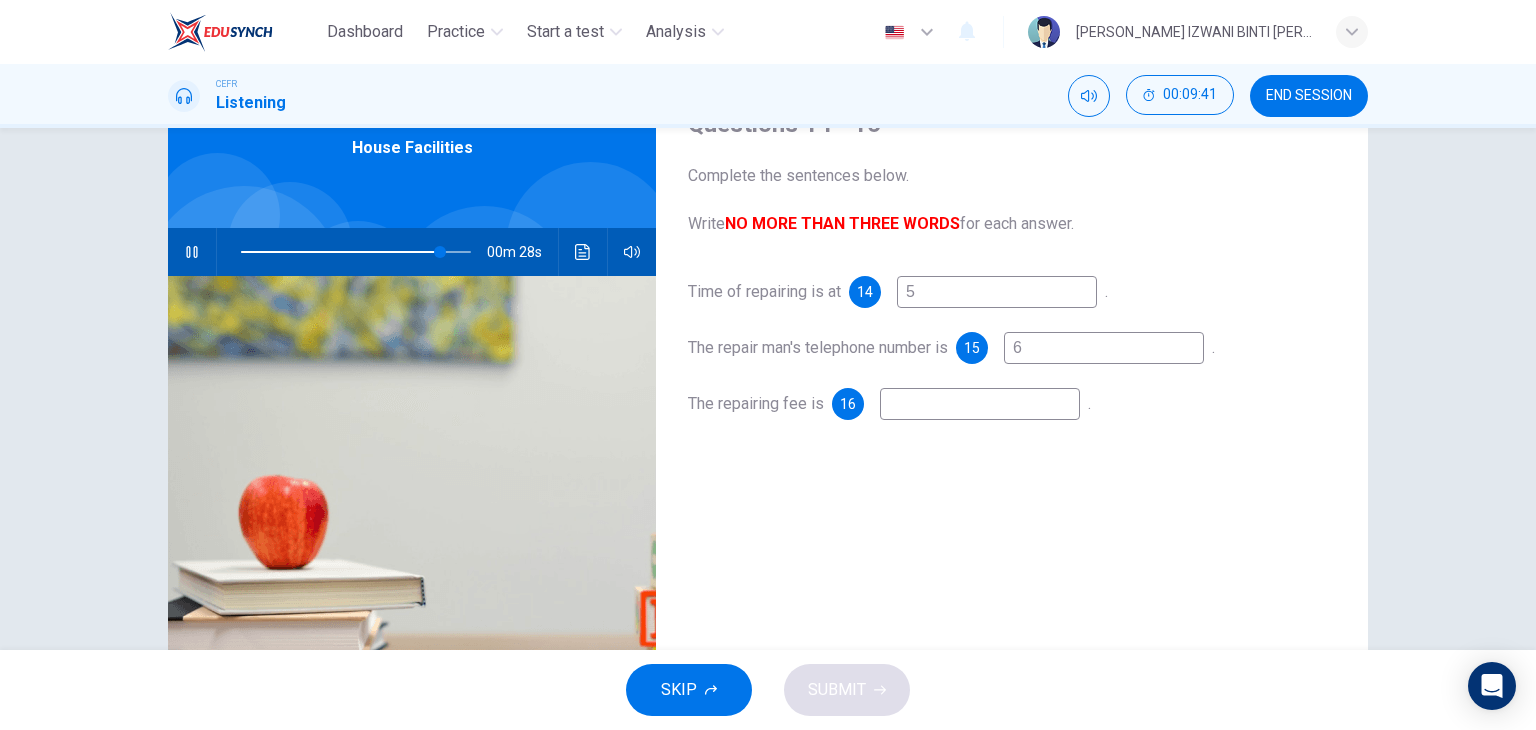 type on "65" 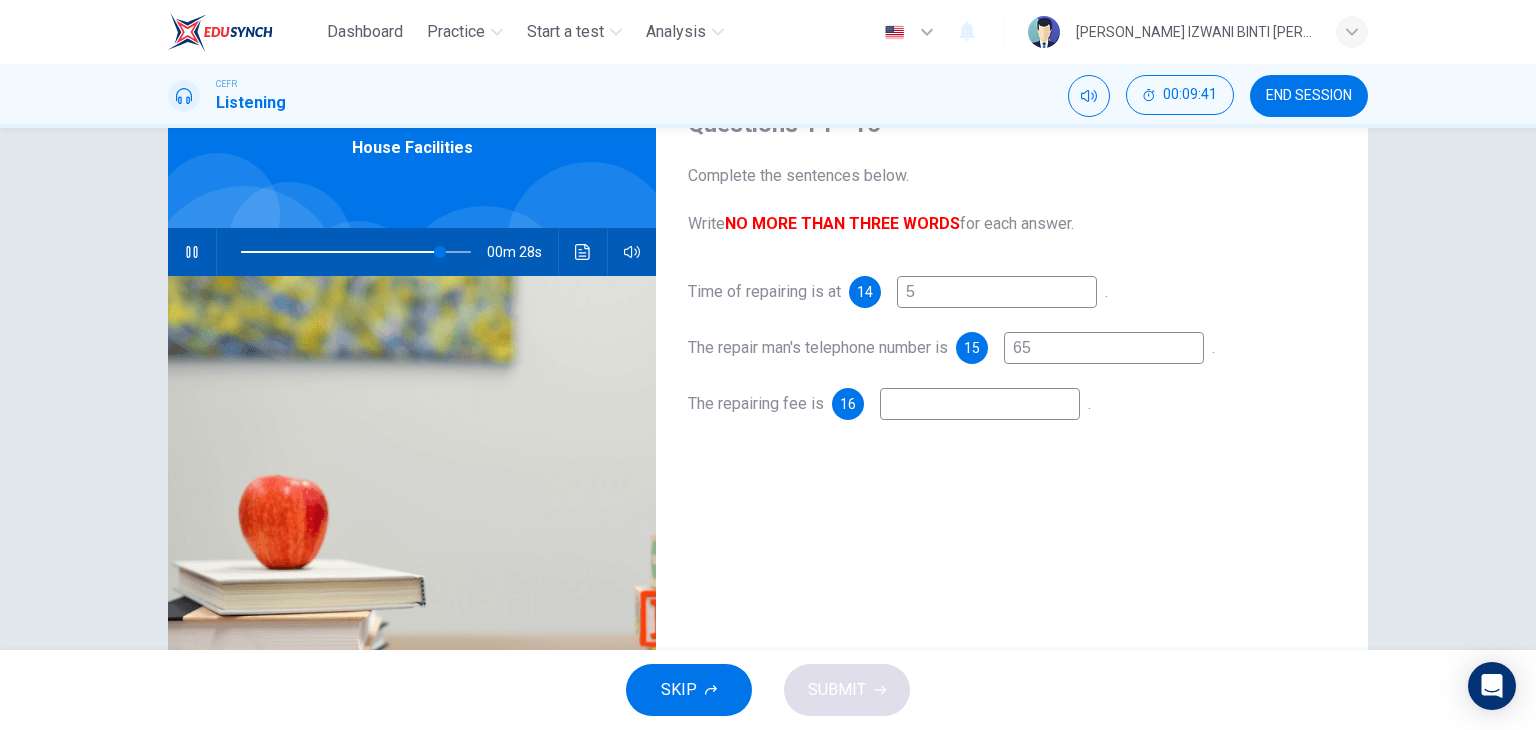 type on "87" 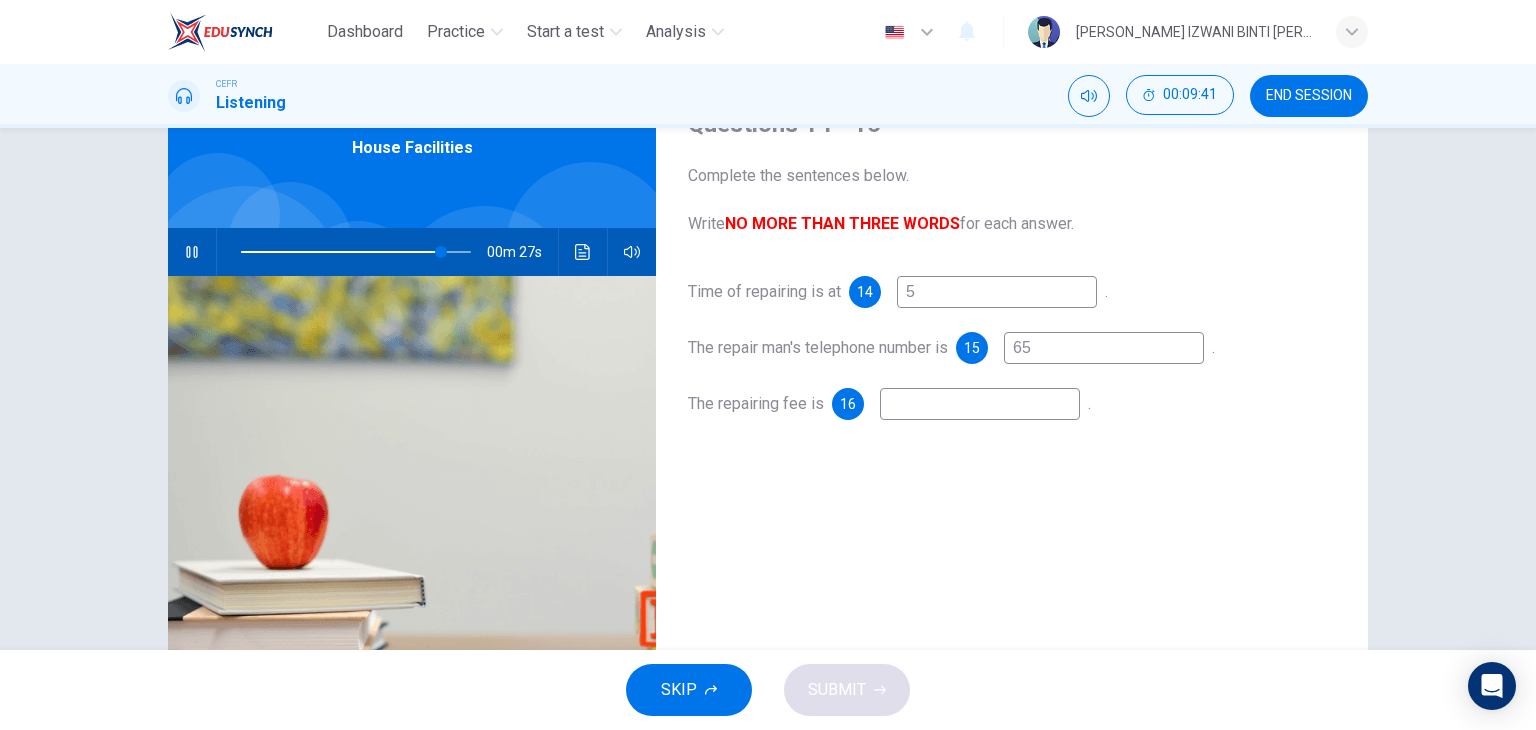 type on "654" 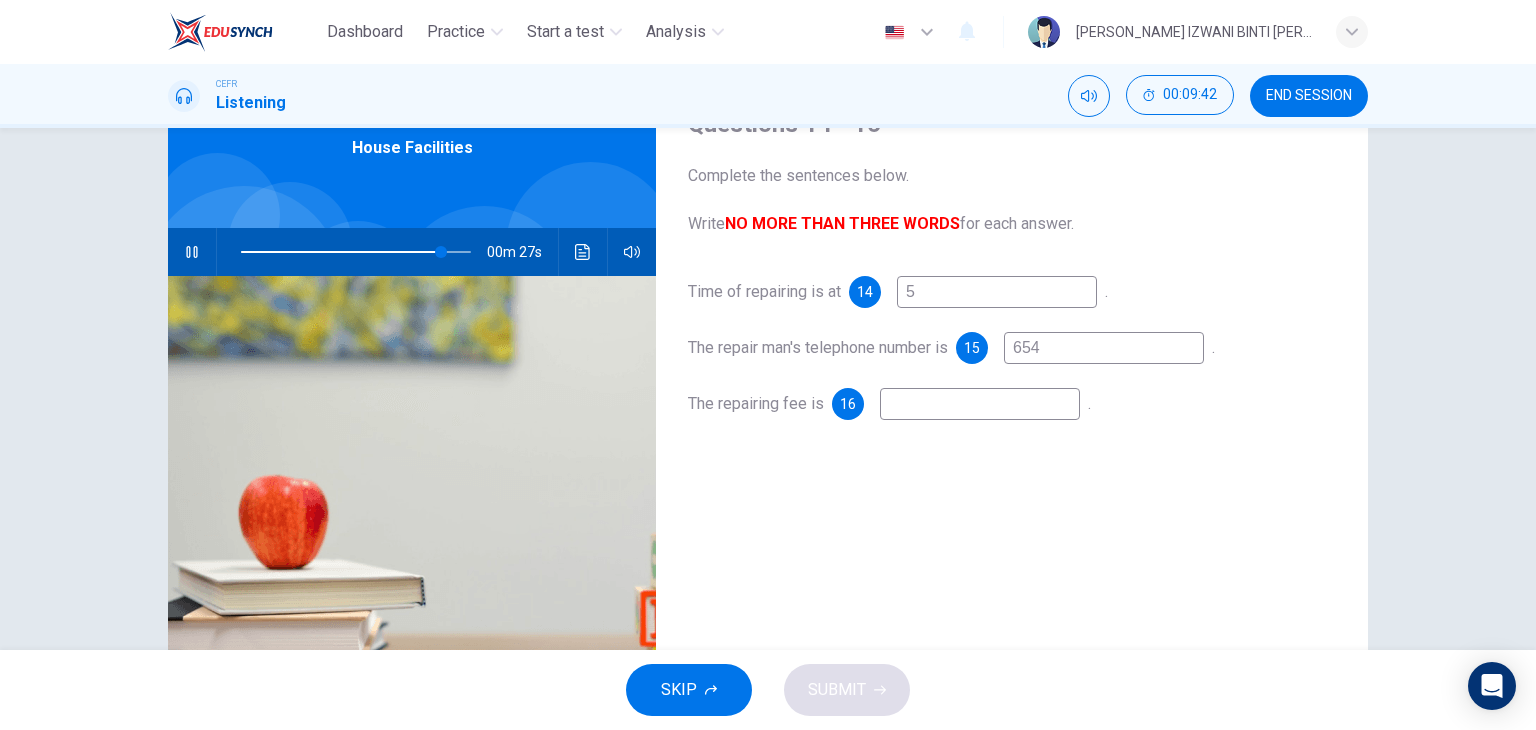 type on "87" 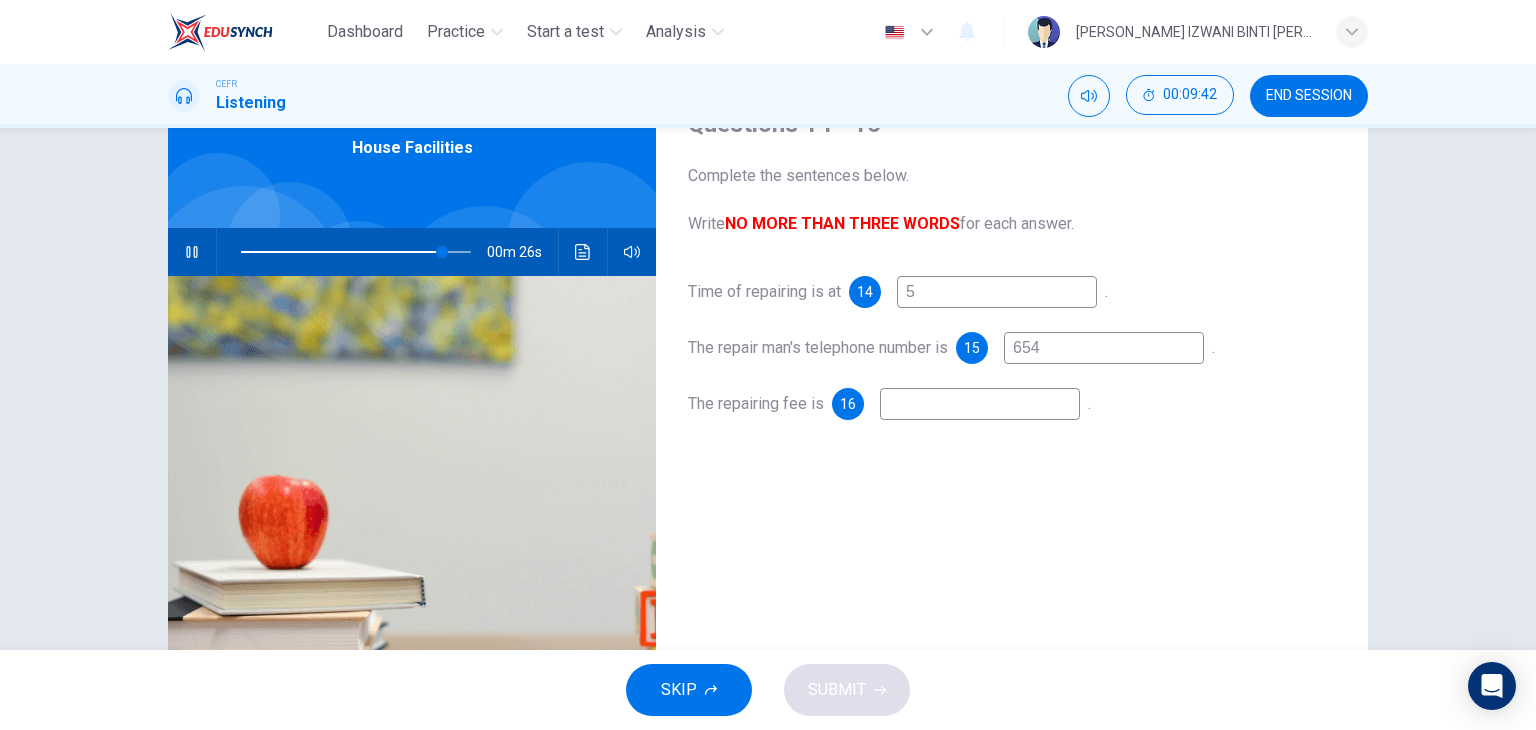 type on "6543" 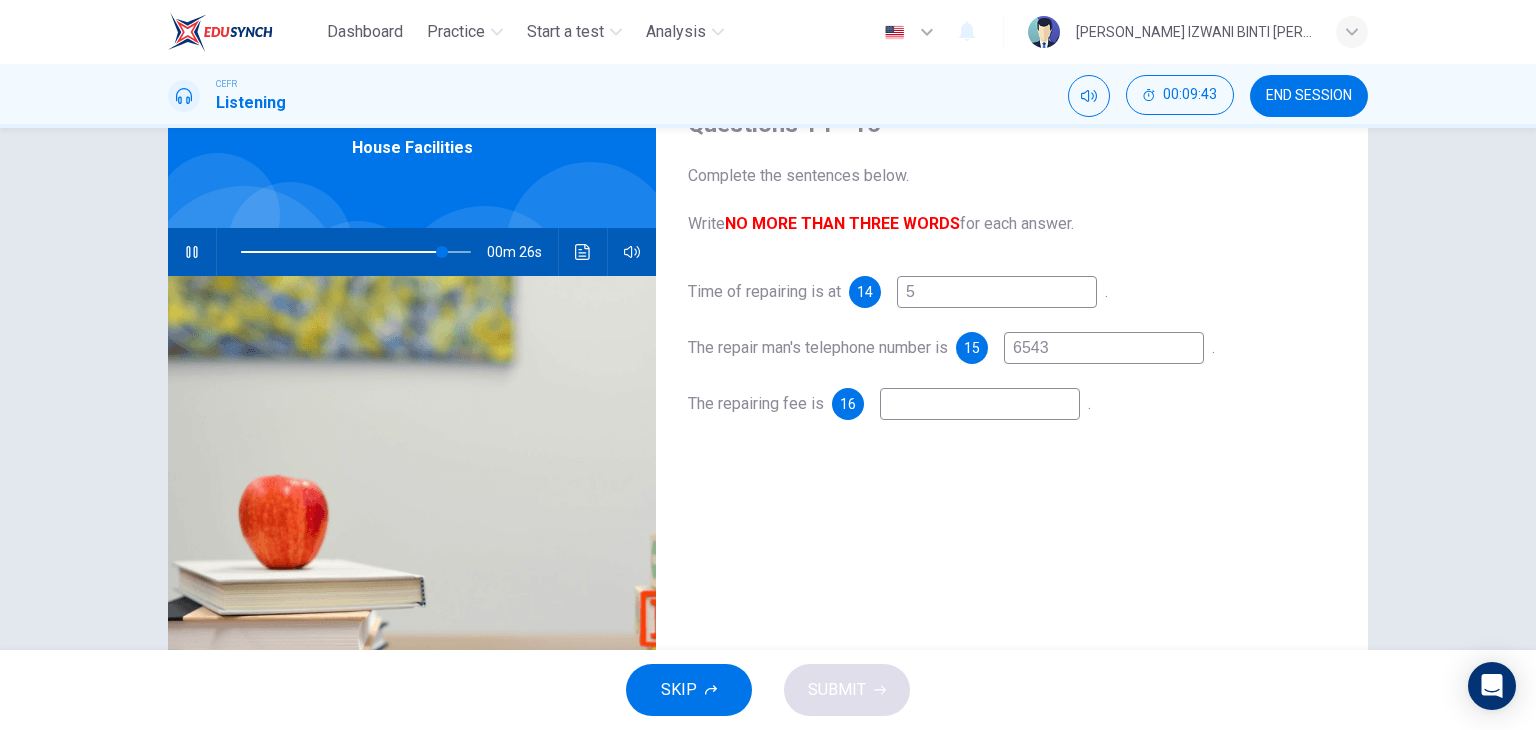 type on "88" 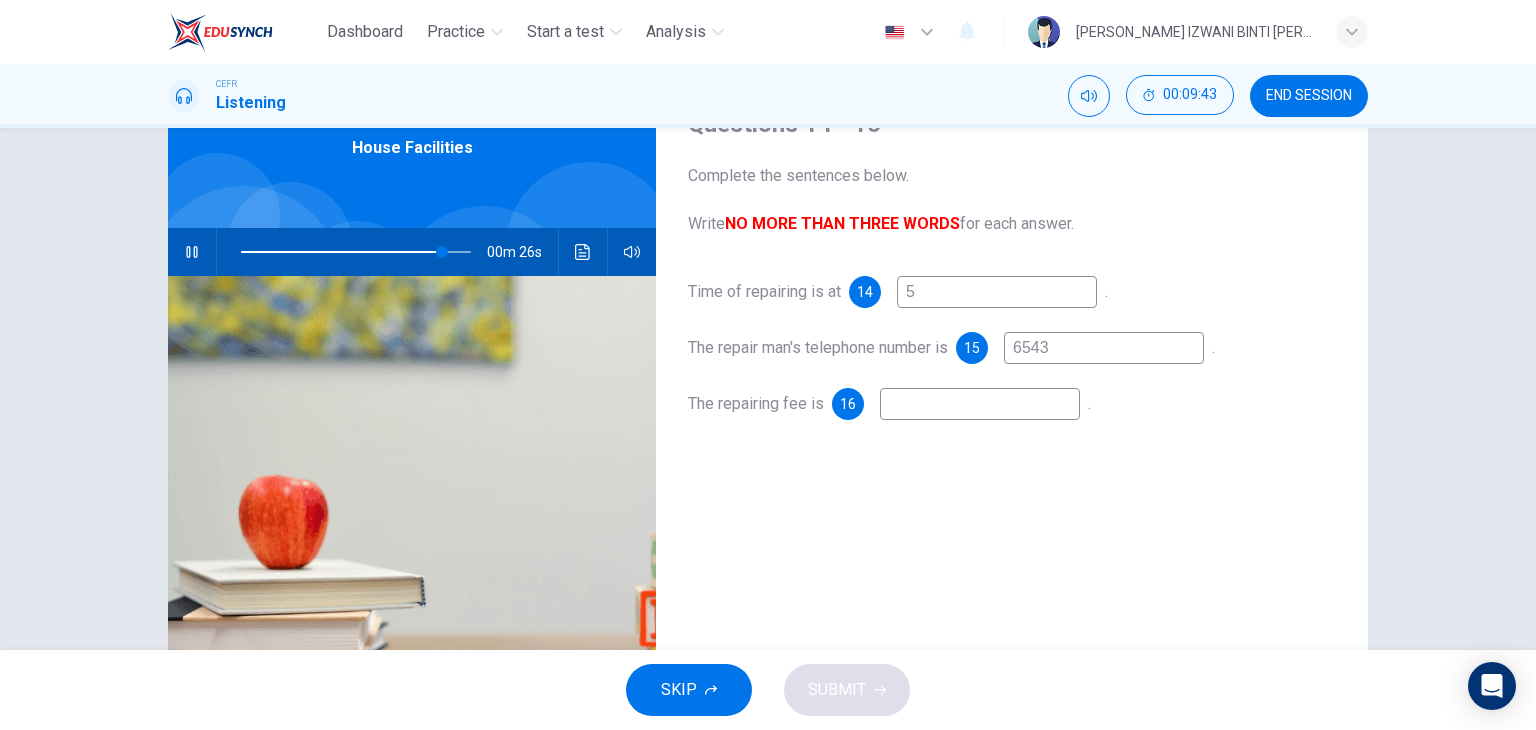 type on "65433" 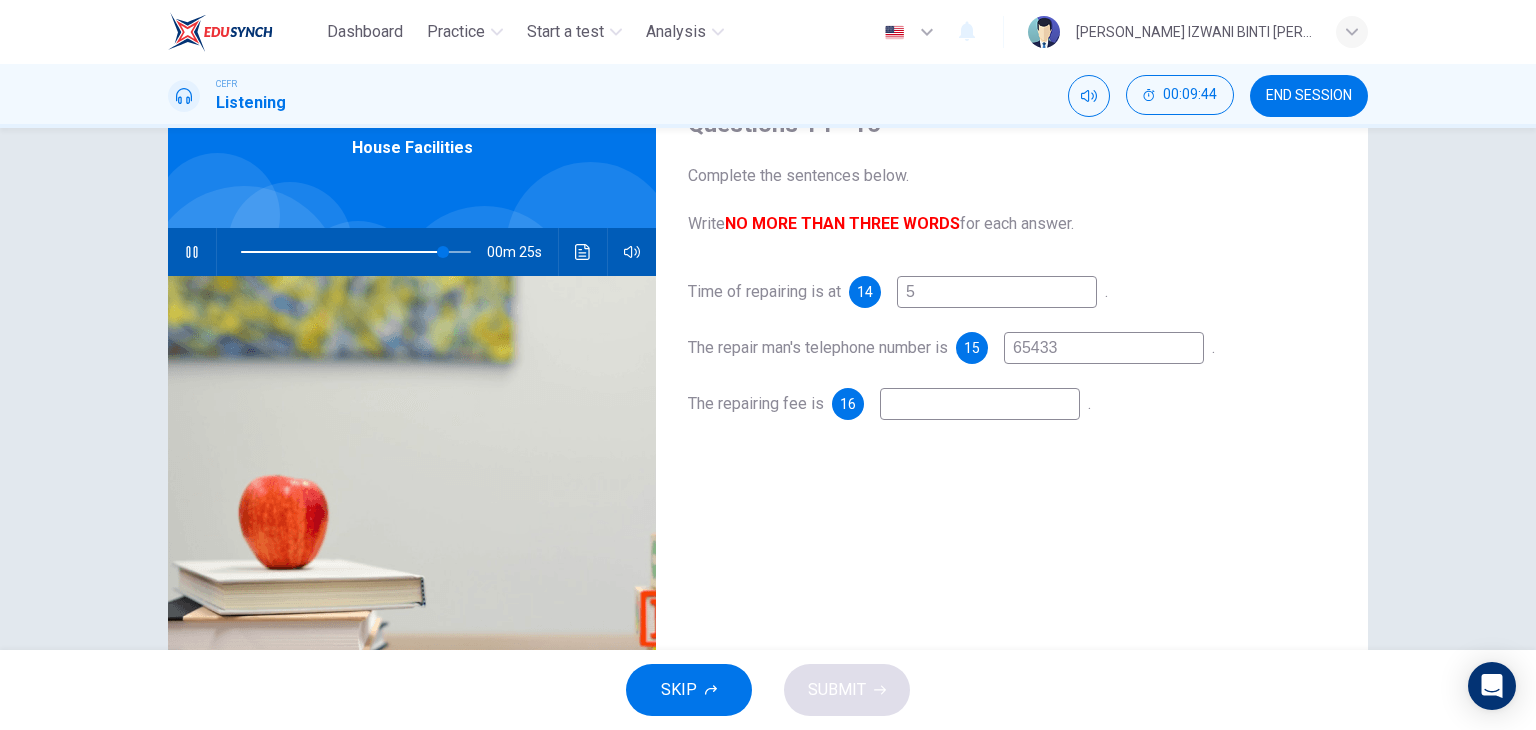 type on "88" 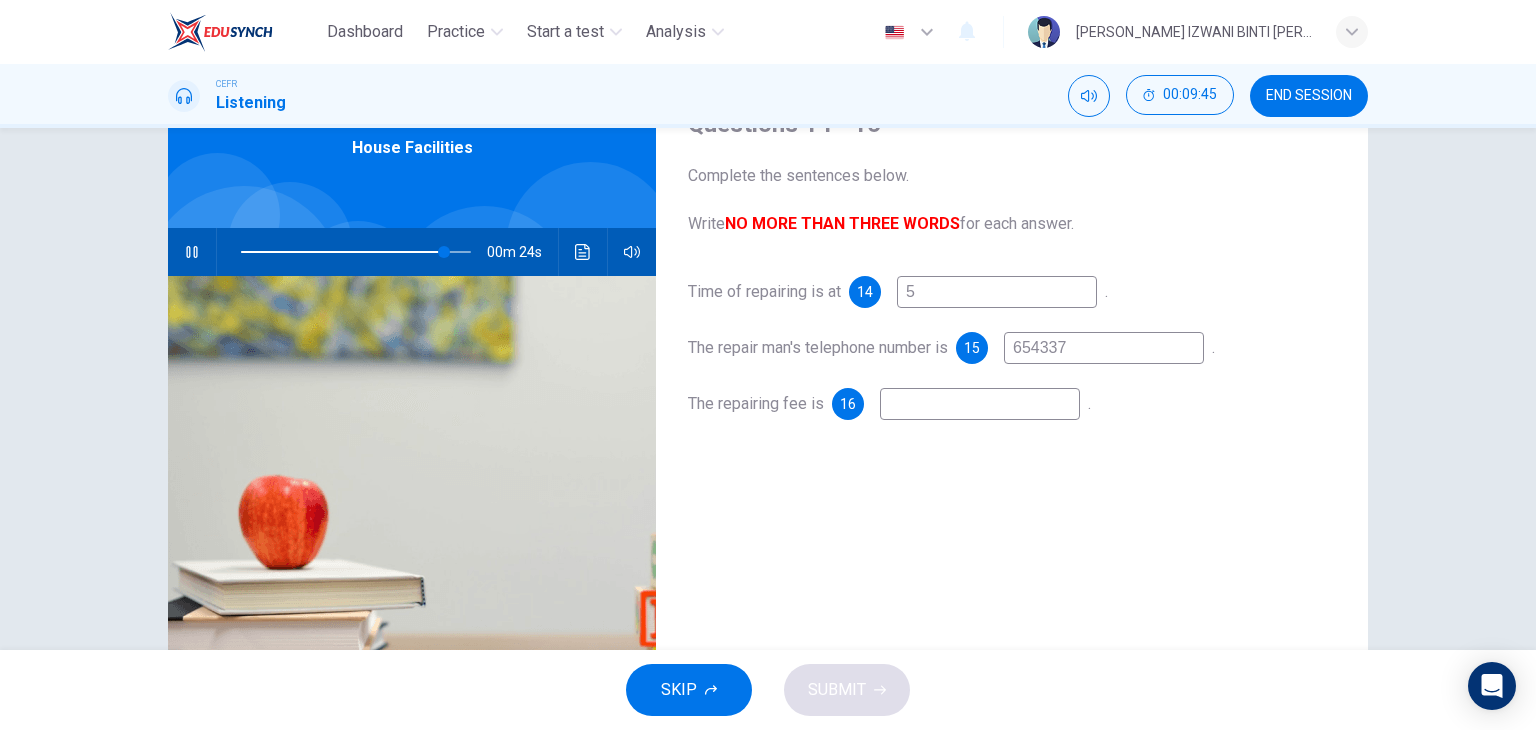 type on "6543374" 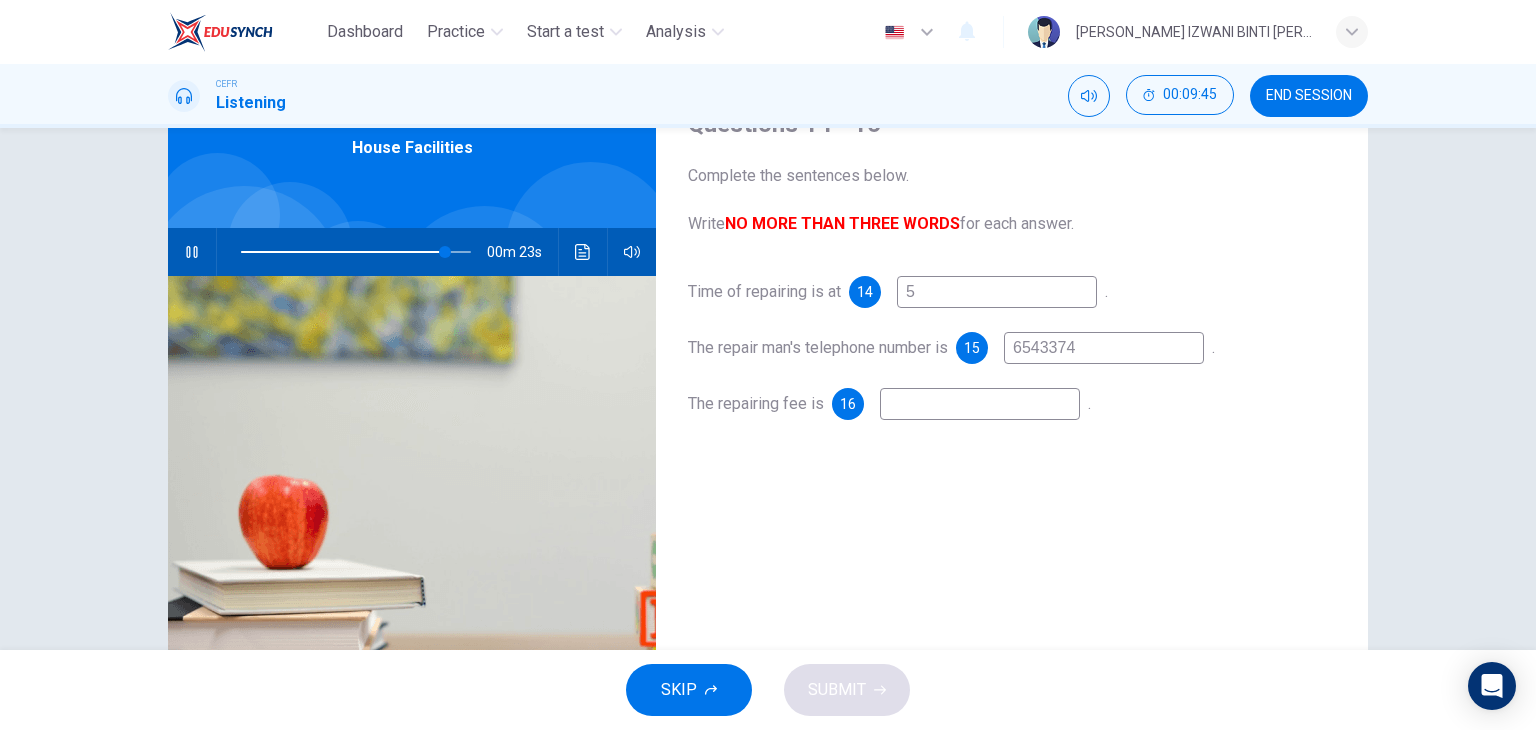 type on "89" 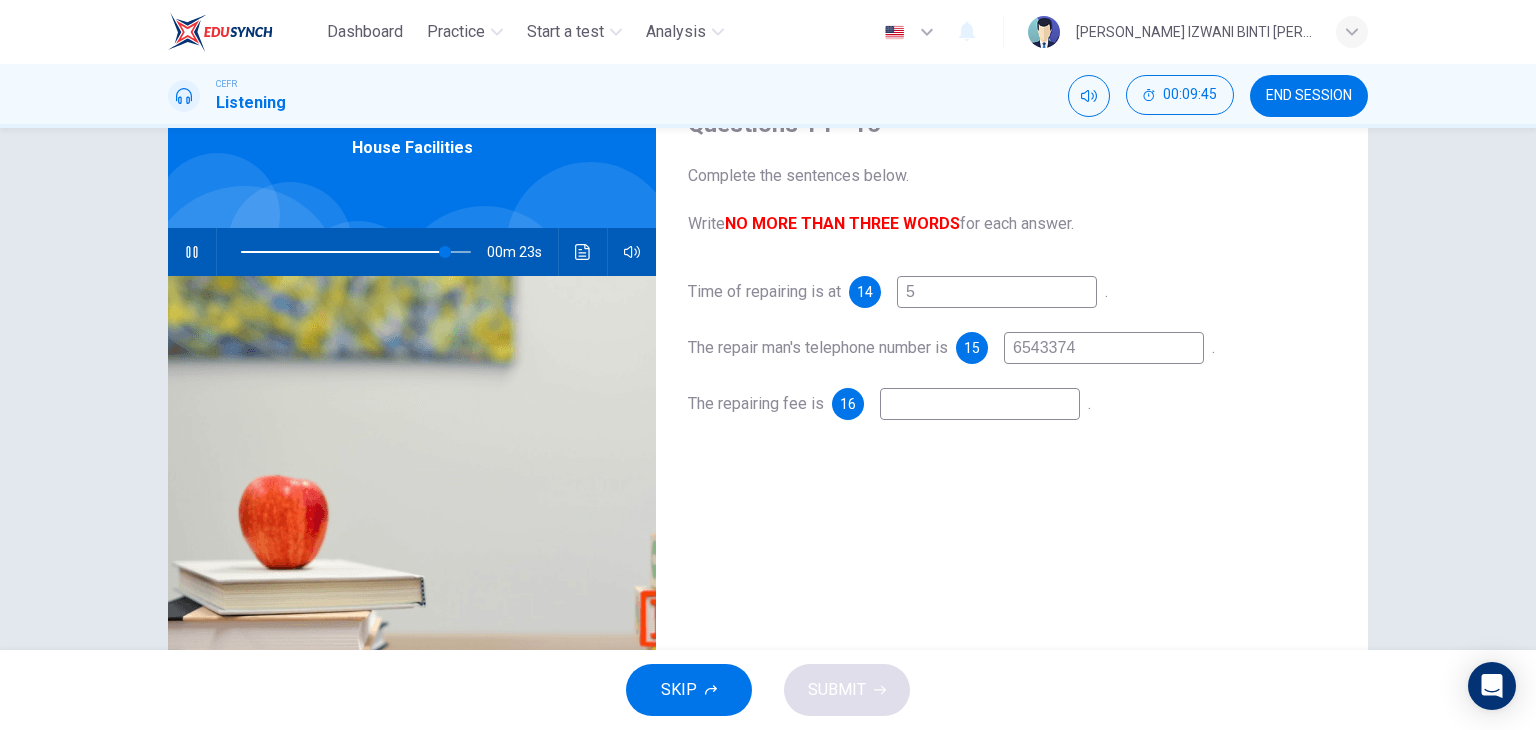 type on "65433747" 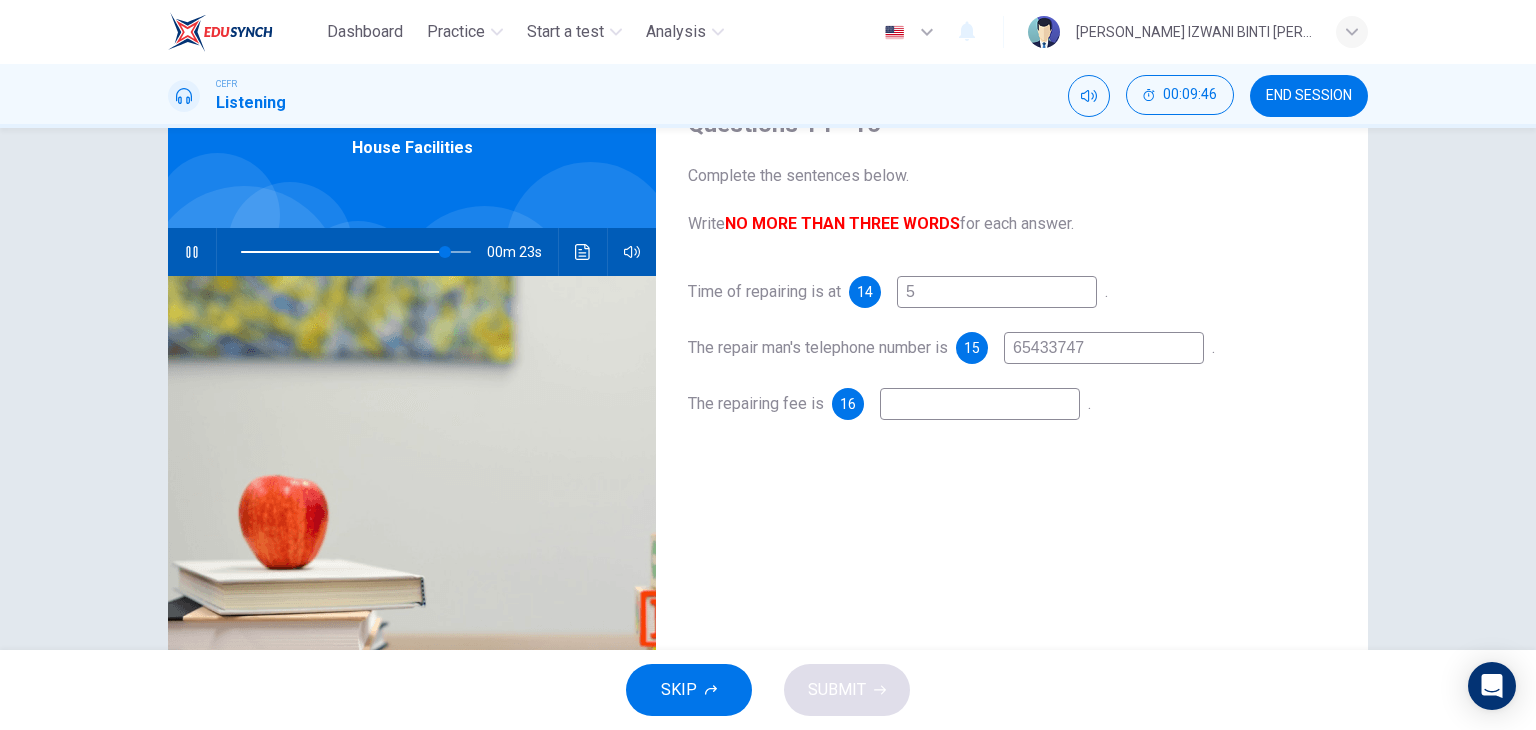 type on "89" 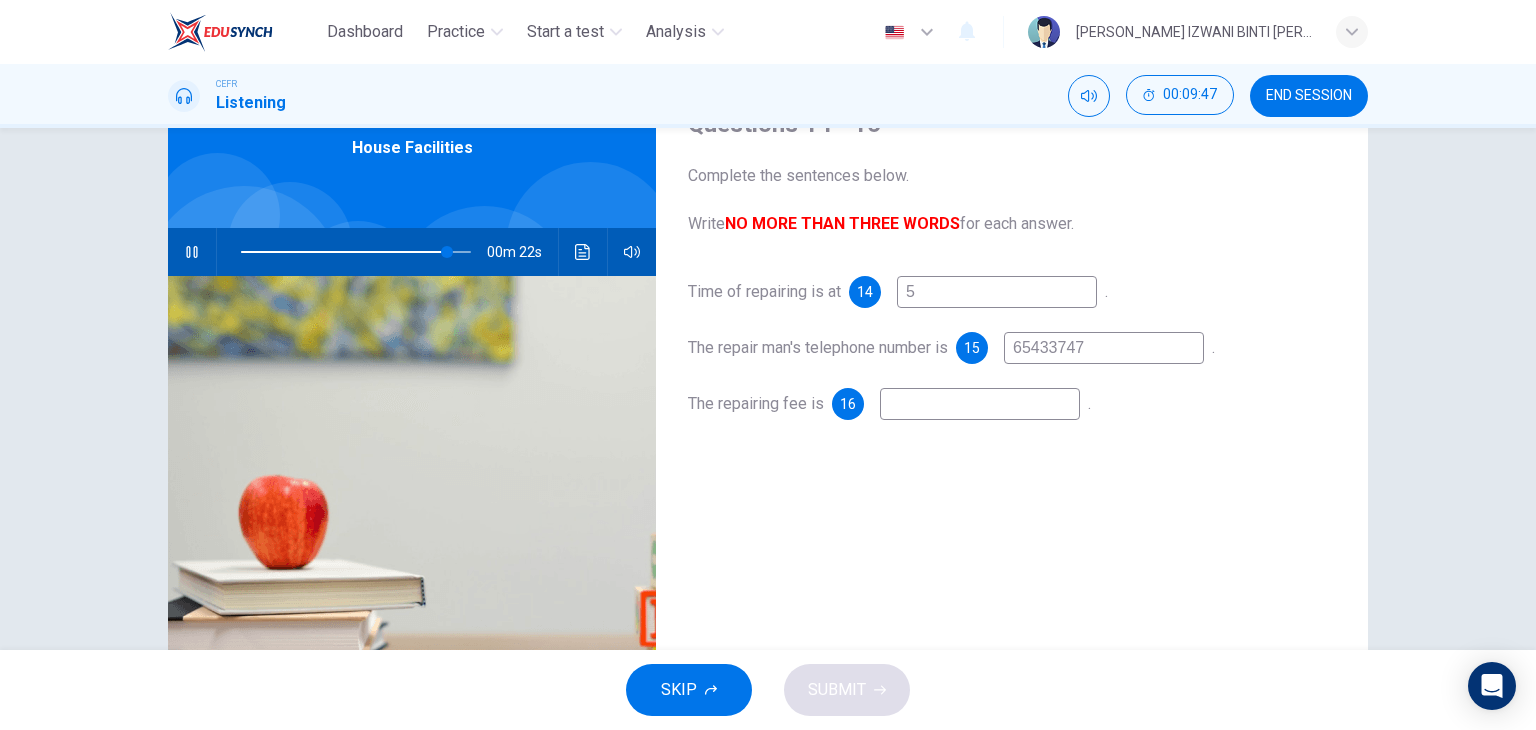 type on "65433747" 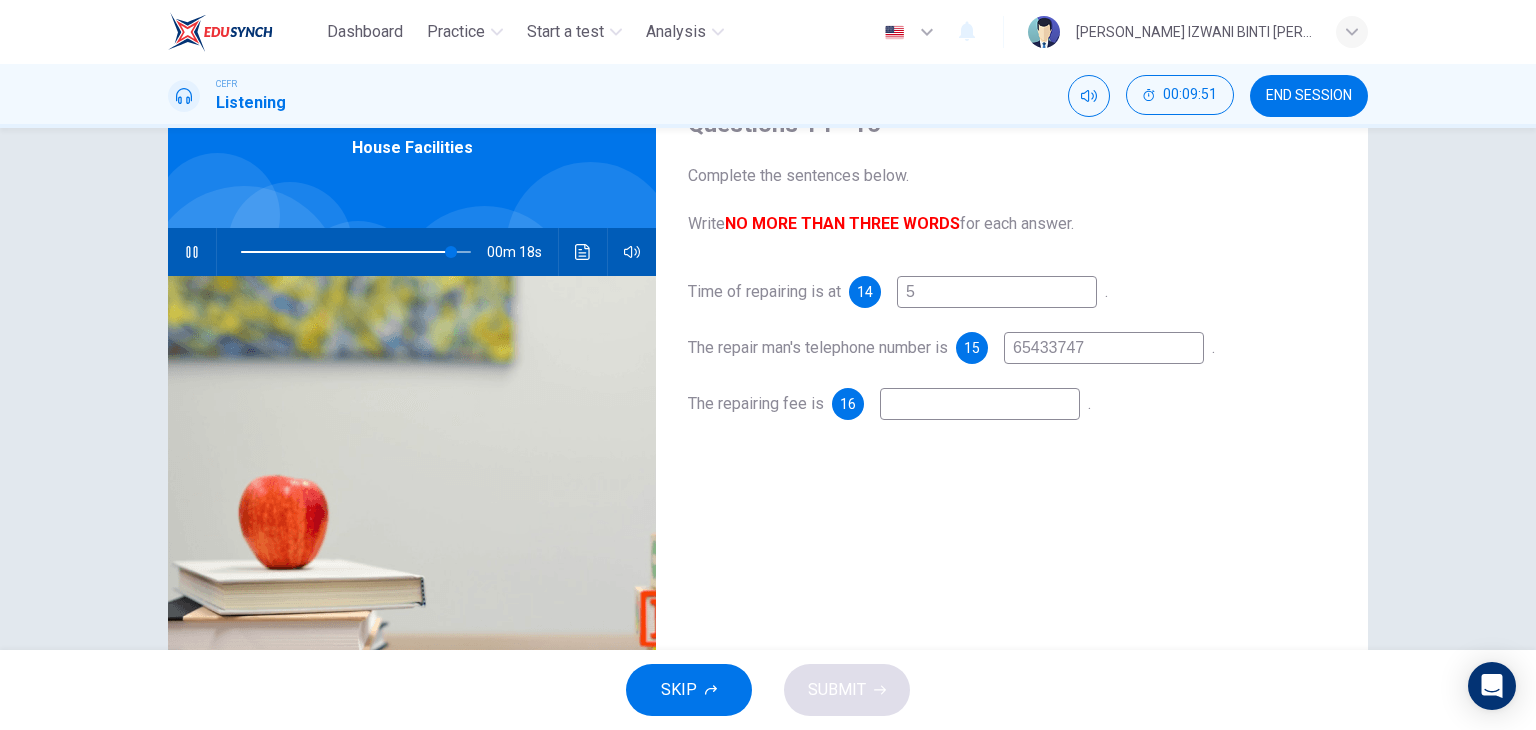 click on "5" at bounding box center (997, 292) 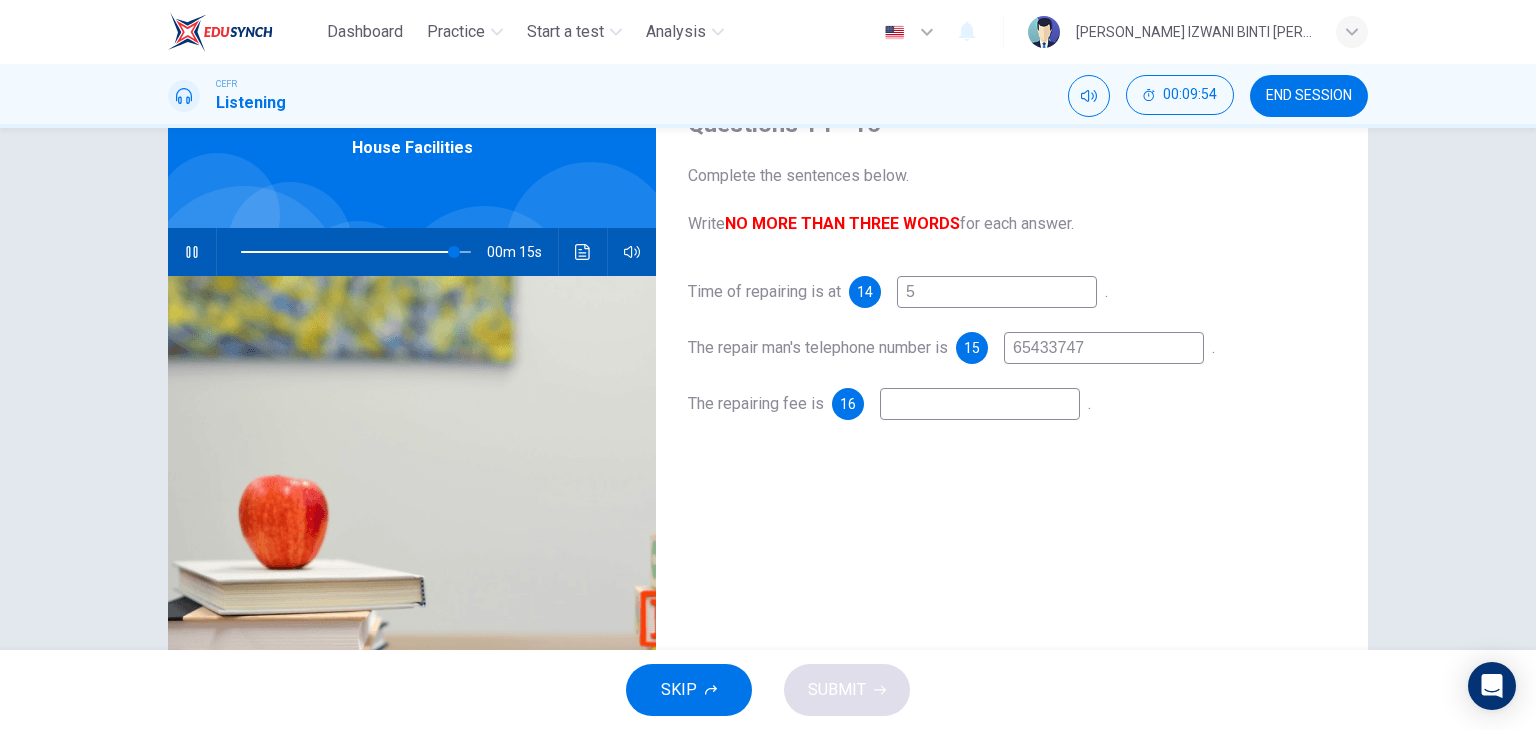 click at bounding box center (980, 404) 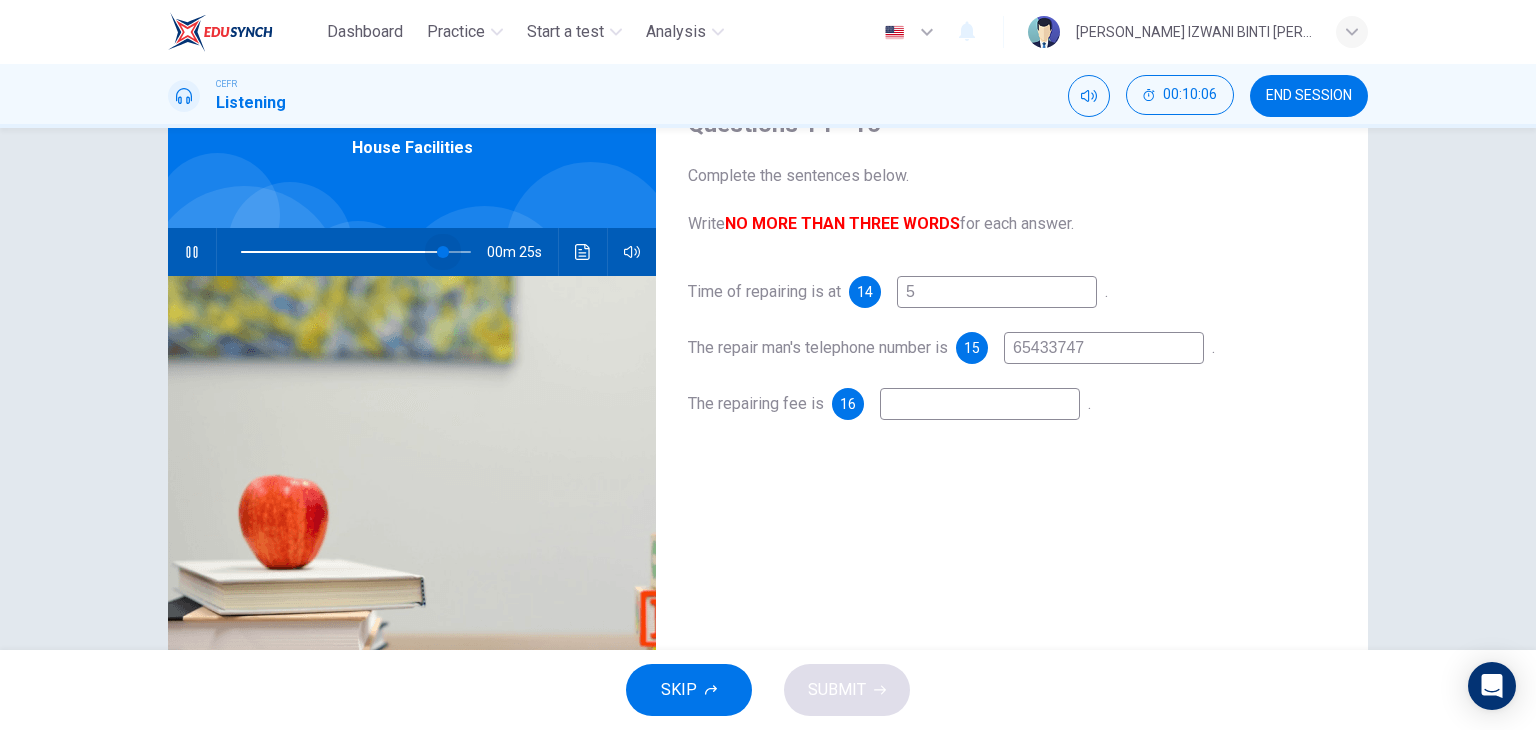 click at bounding box center [356, 252] 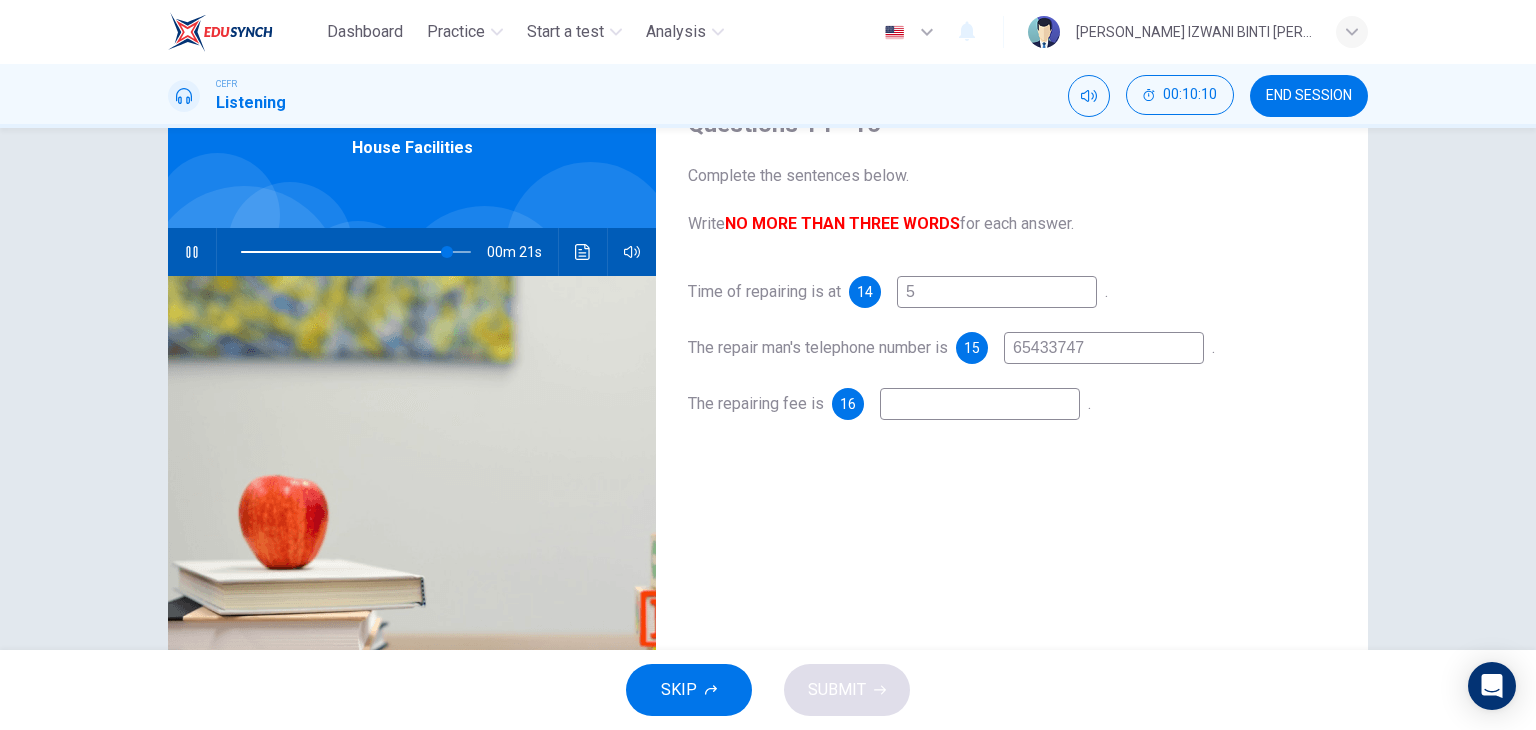 click at bounding box center (980, 404) 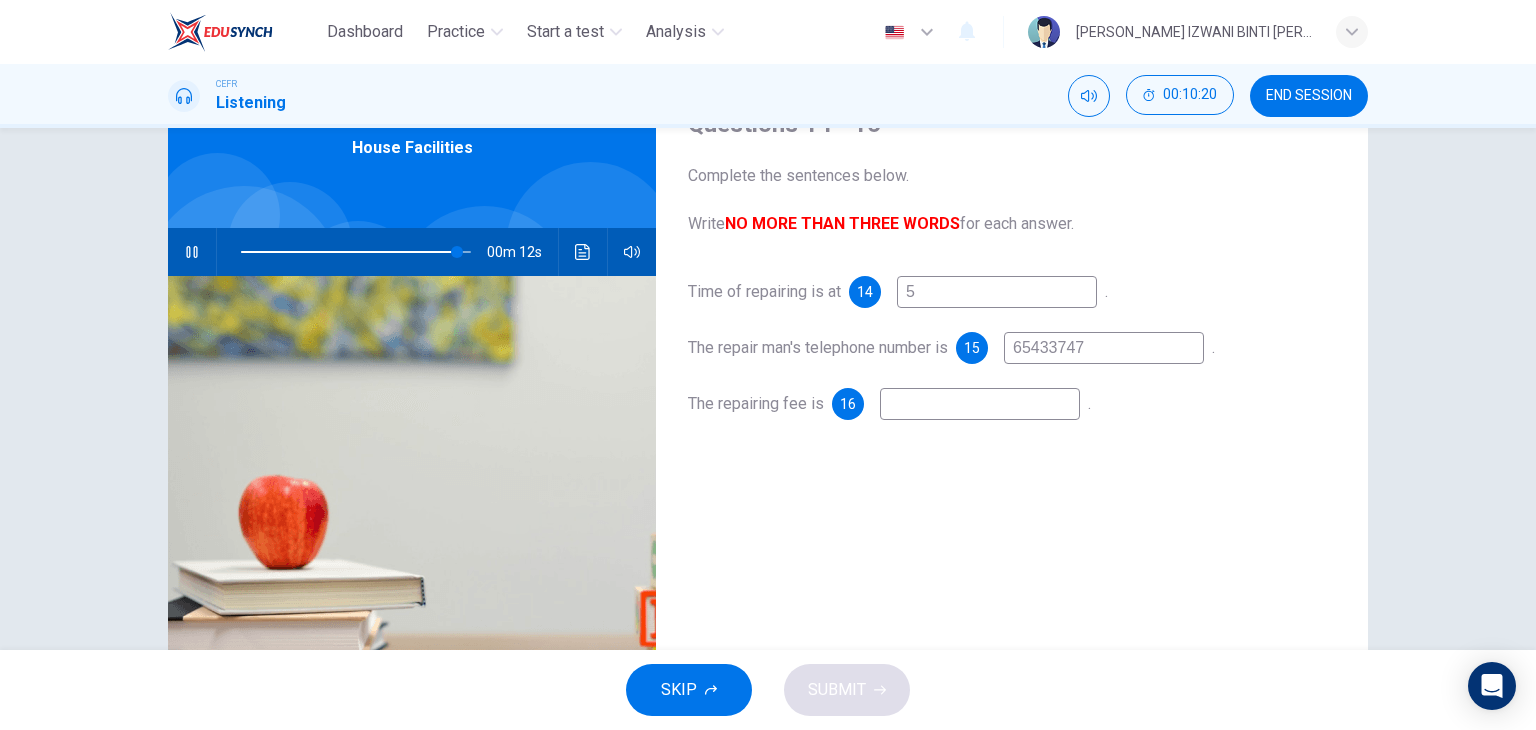 type on "94" 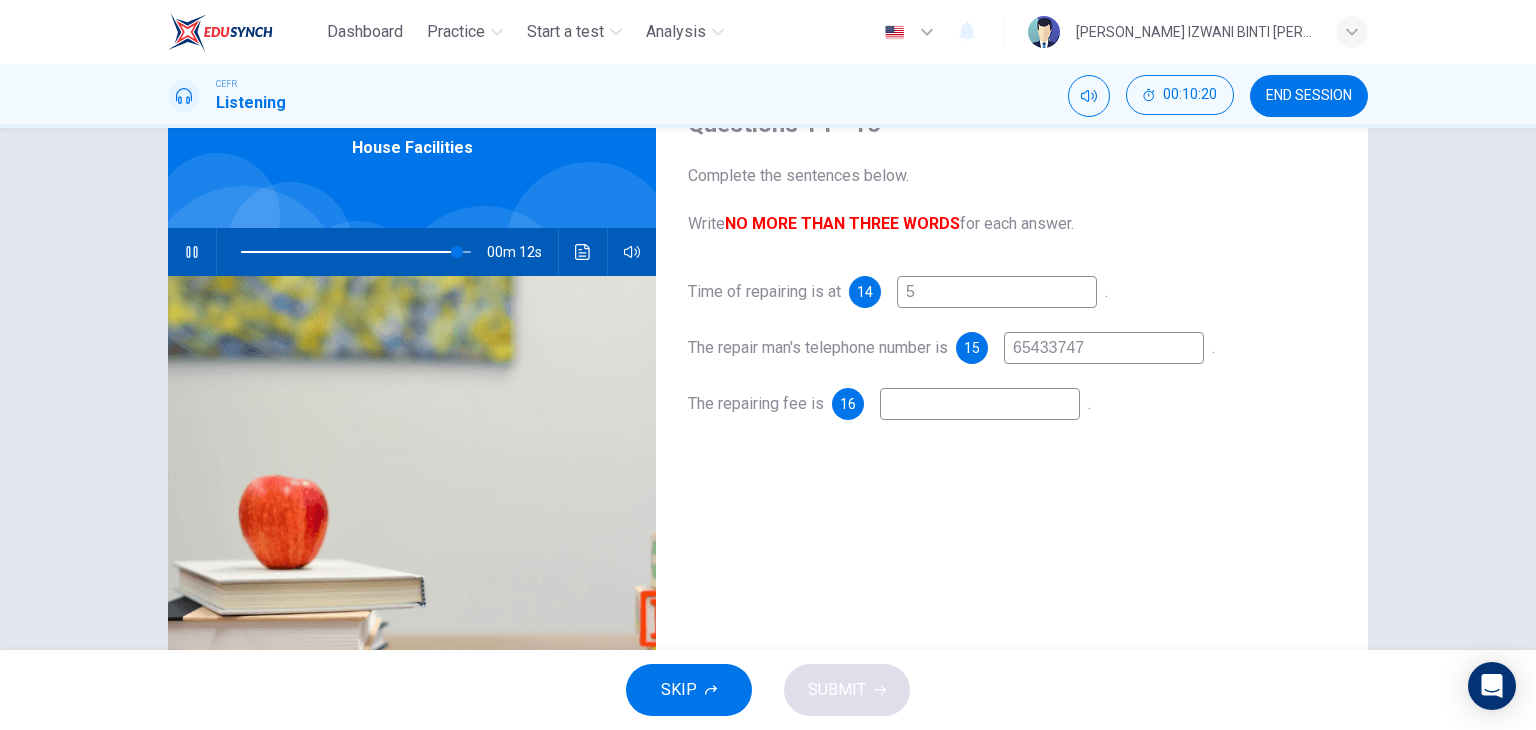 type on "5" 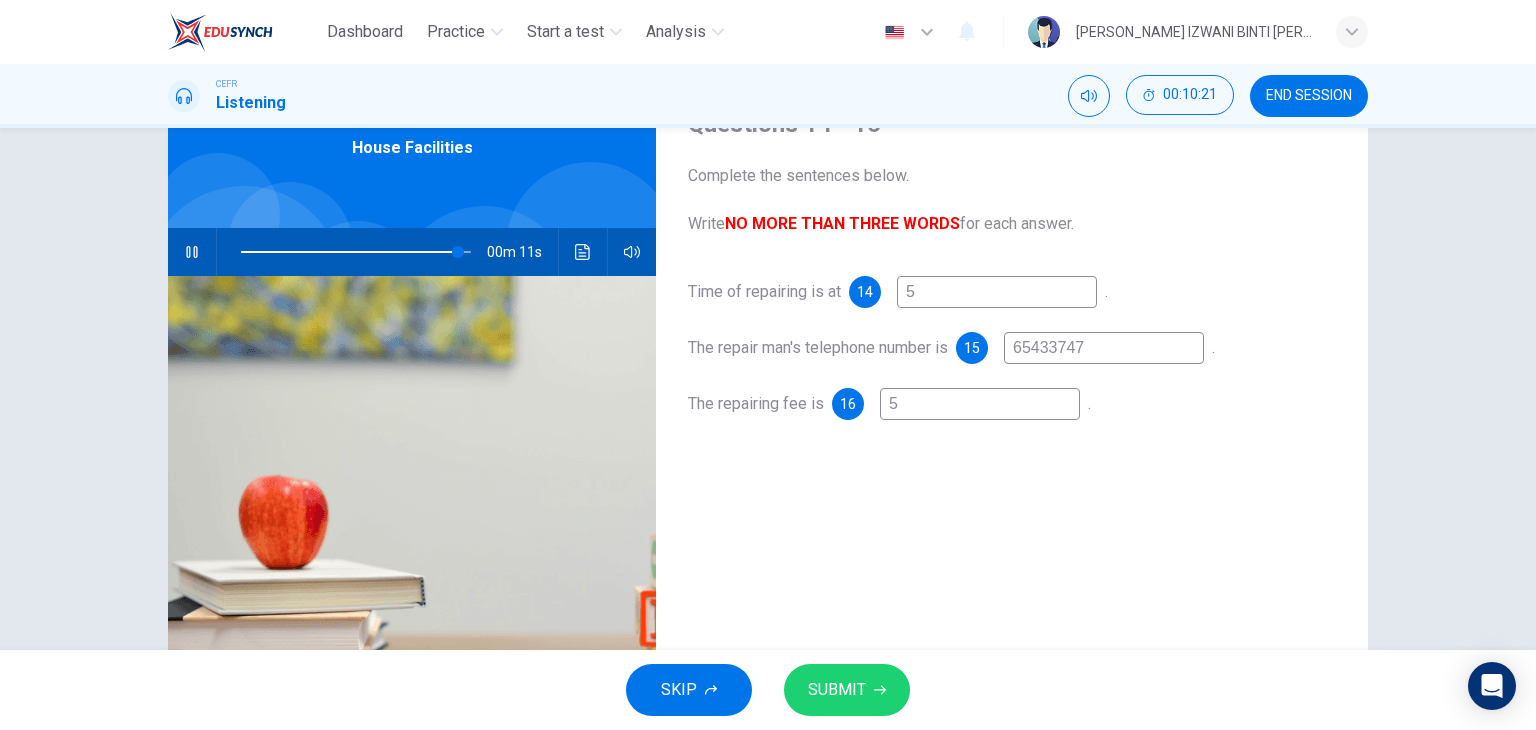 type on "94" 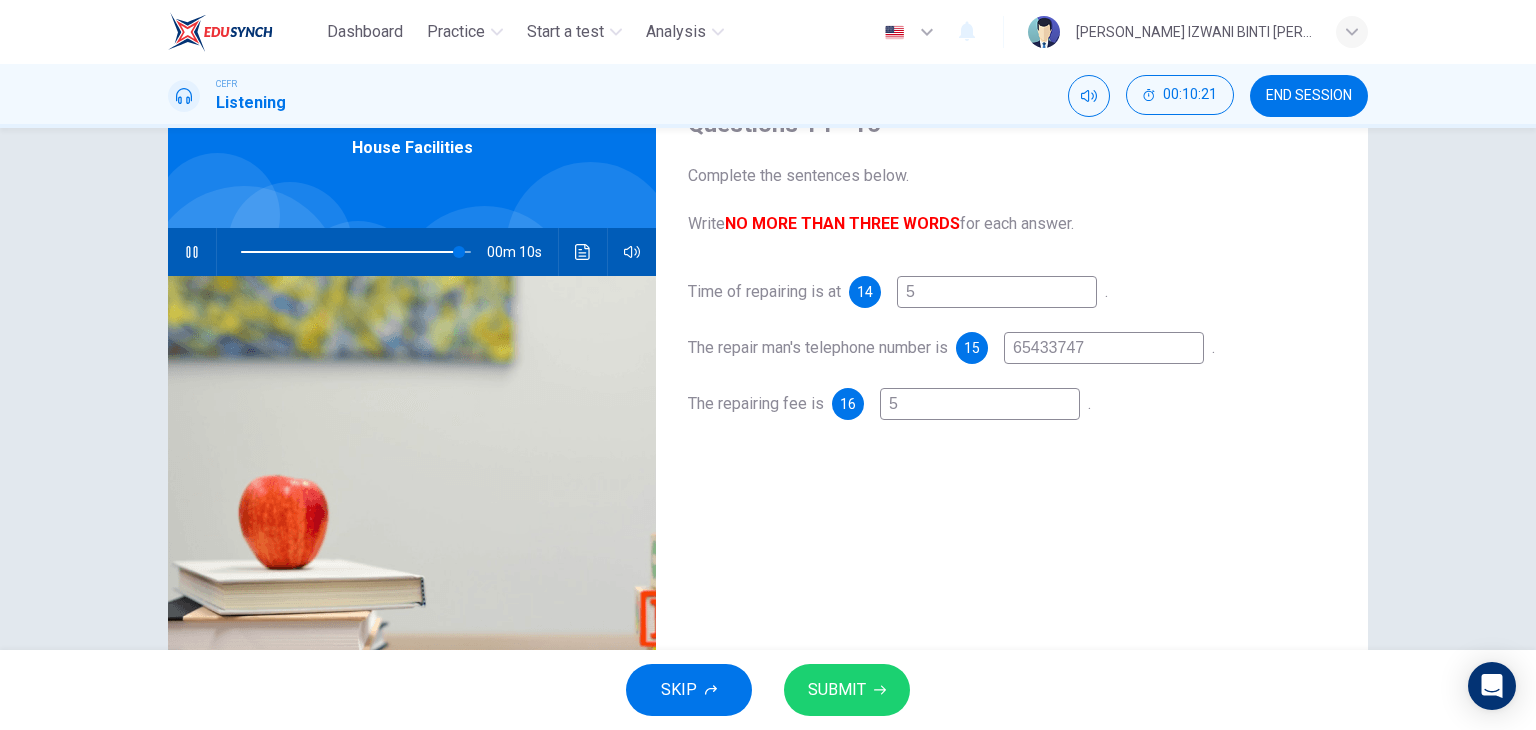 type on "95" 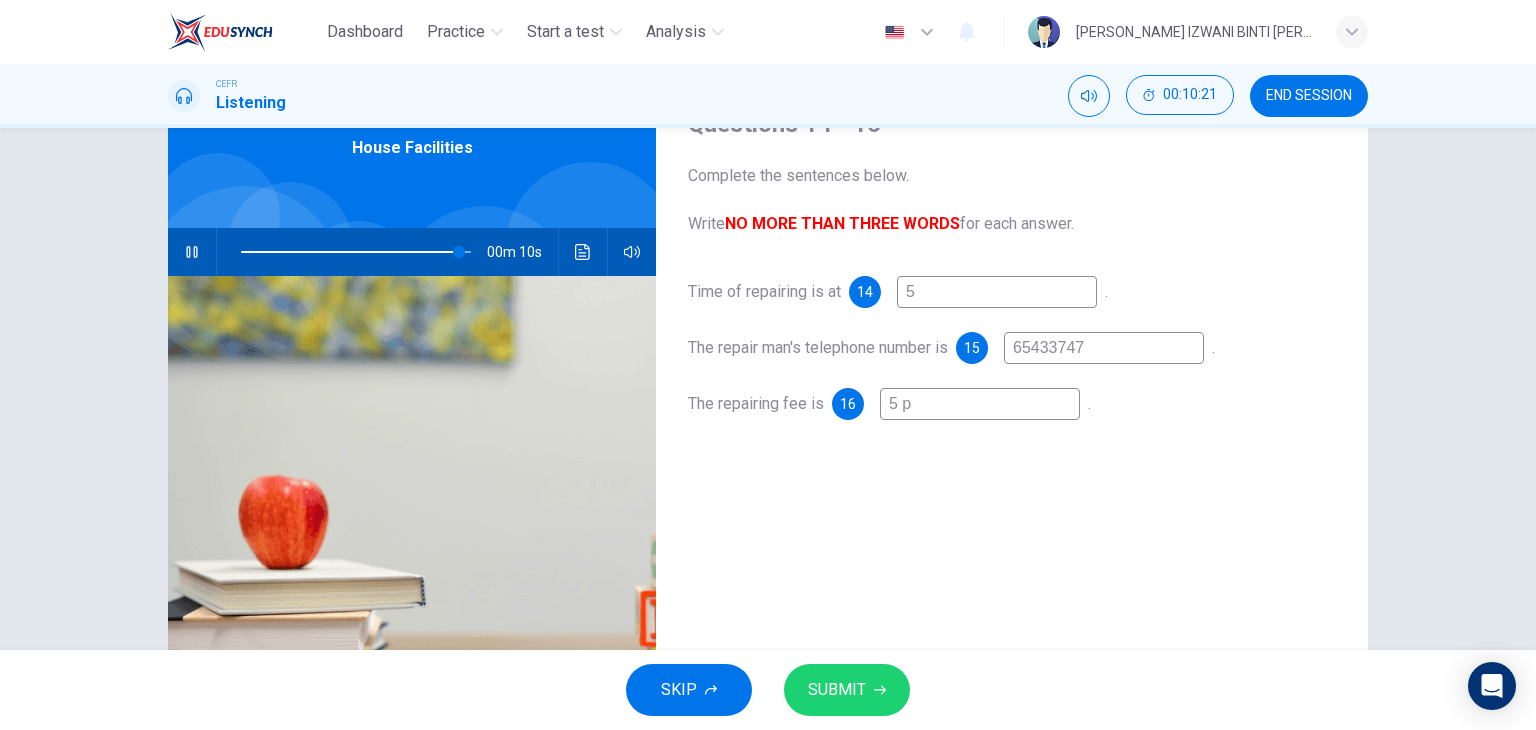 type on "5 po" 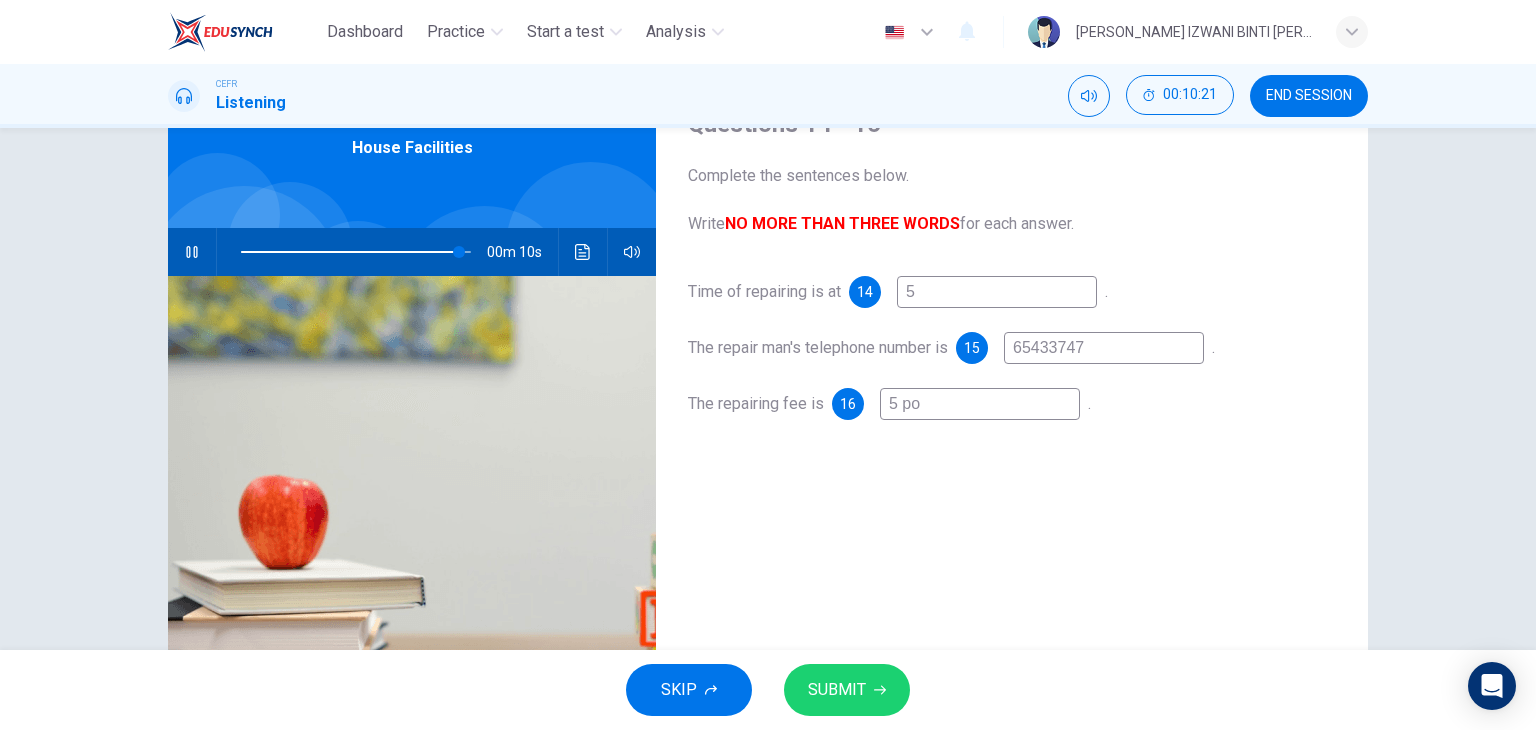 type on "95" 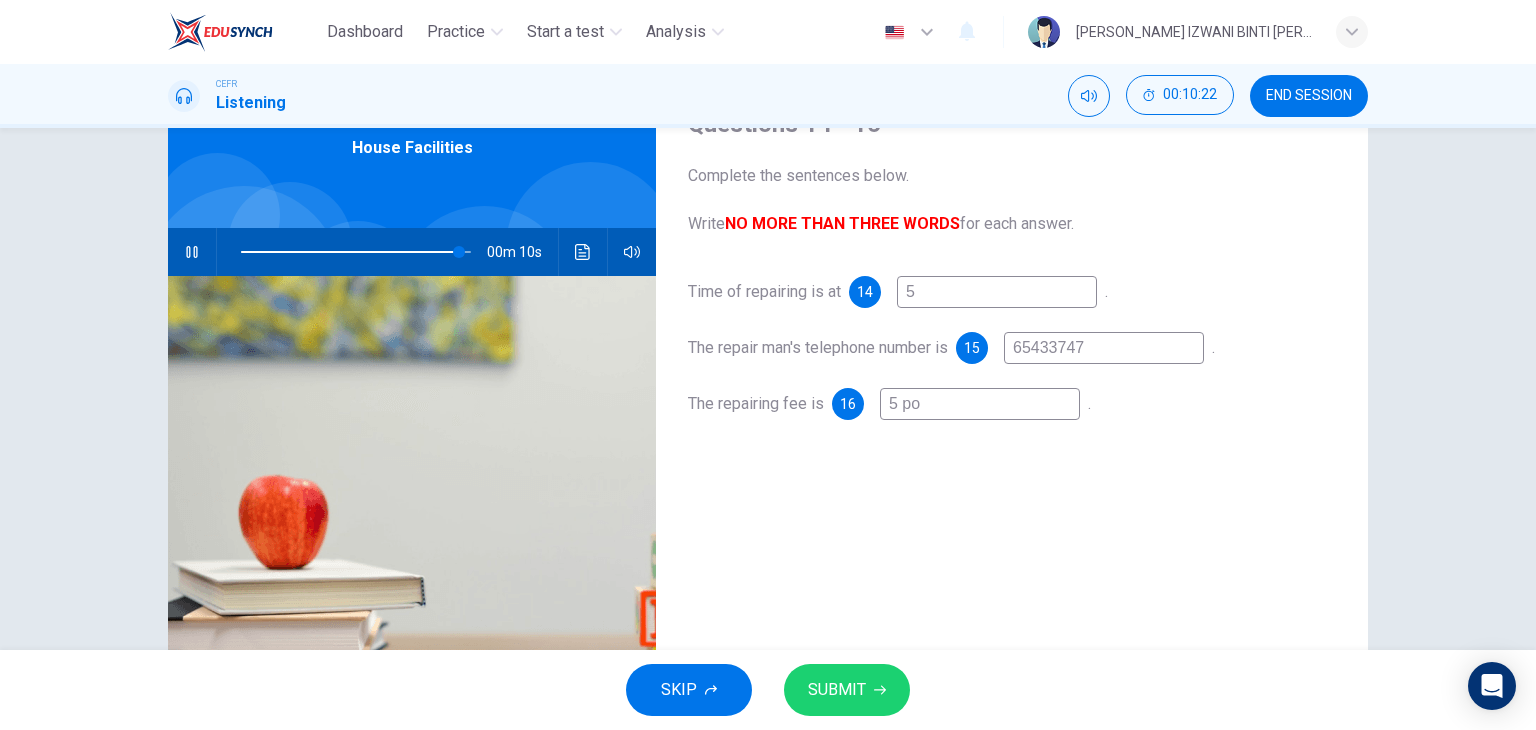 type on "5 pou" 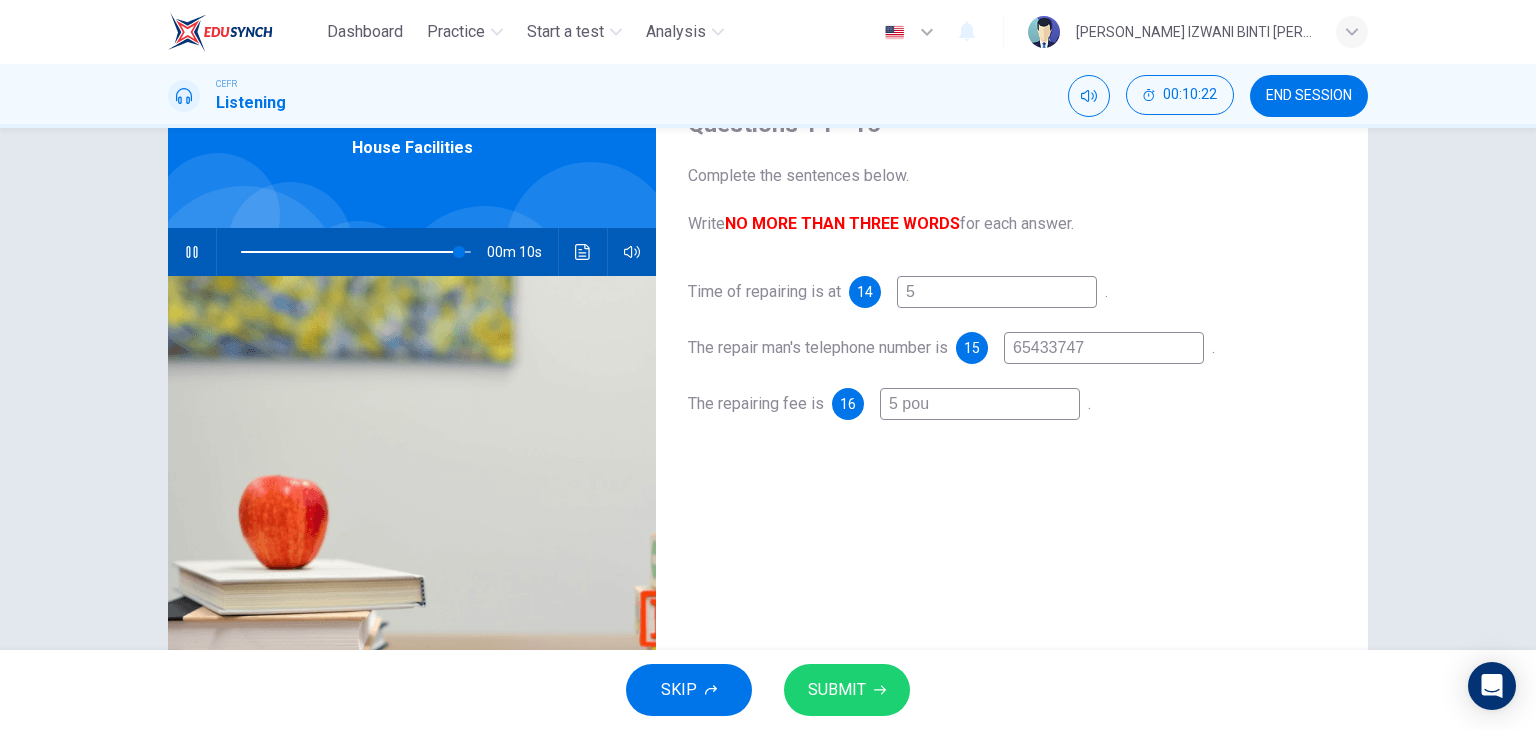 type on "95" 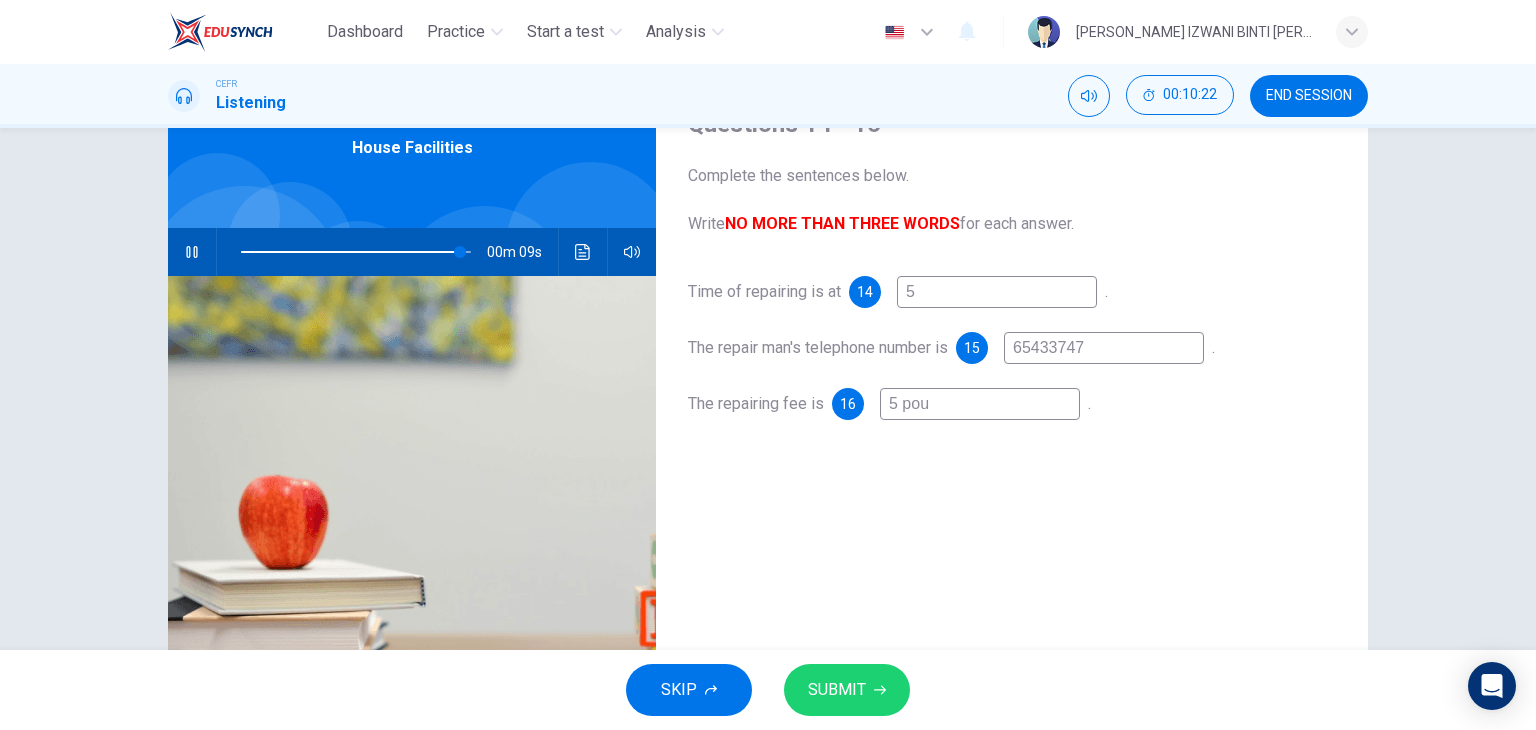 type on "5 poun" 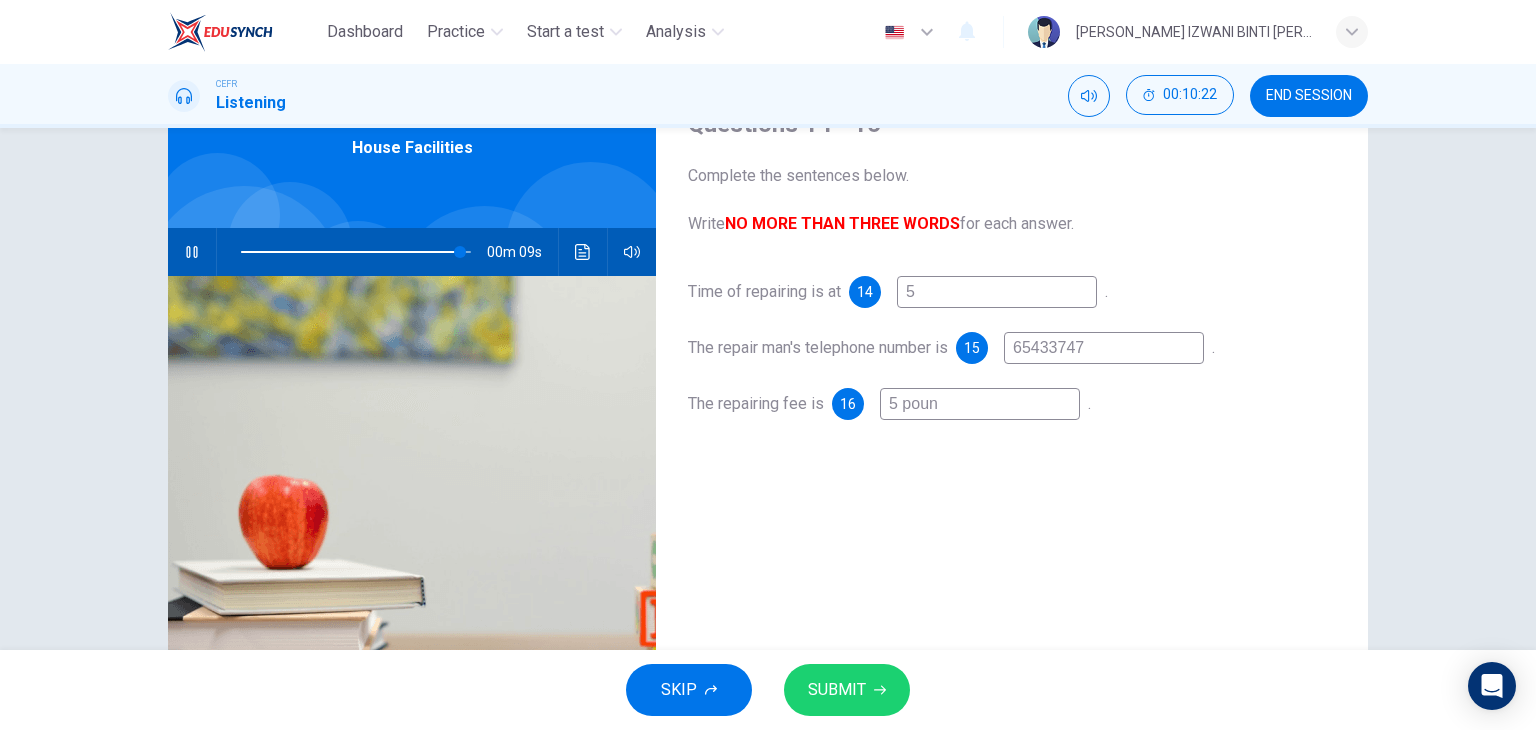 type on "95" 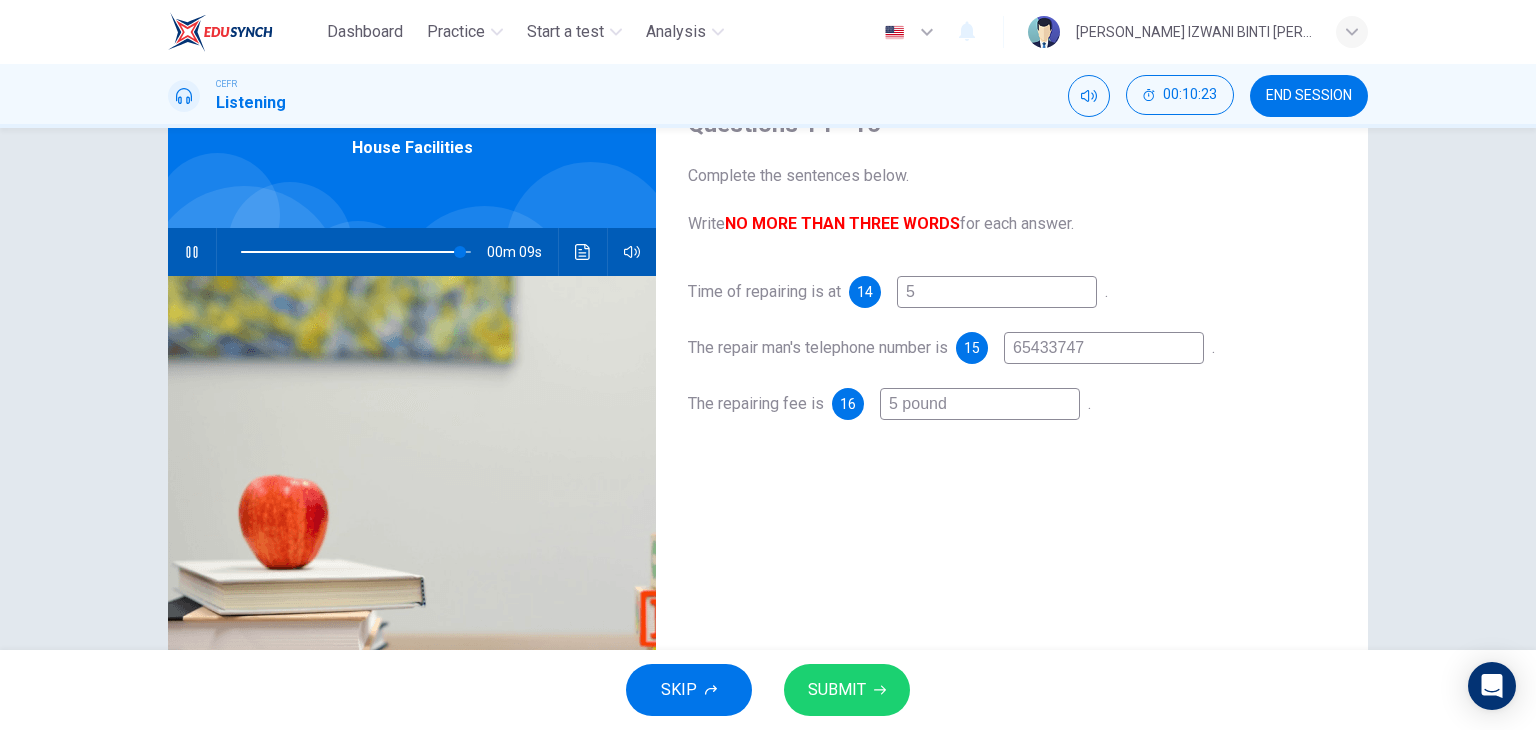 type on "5 pounds" 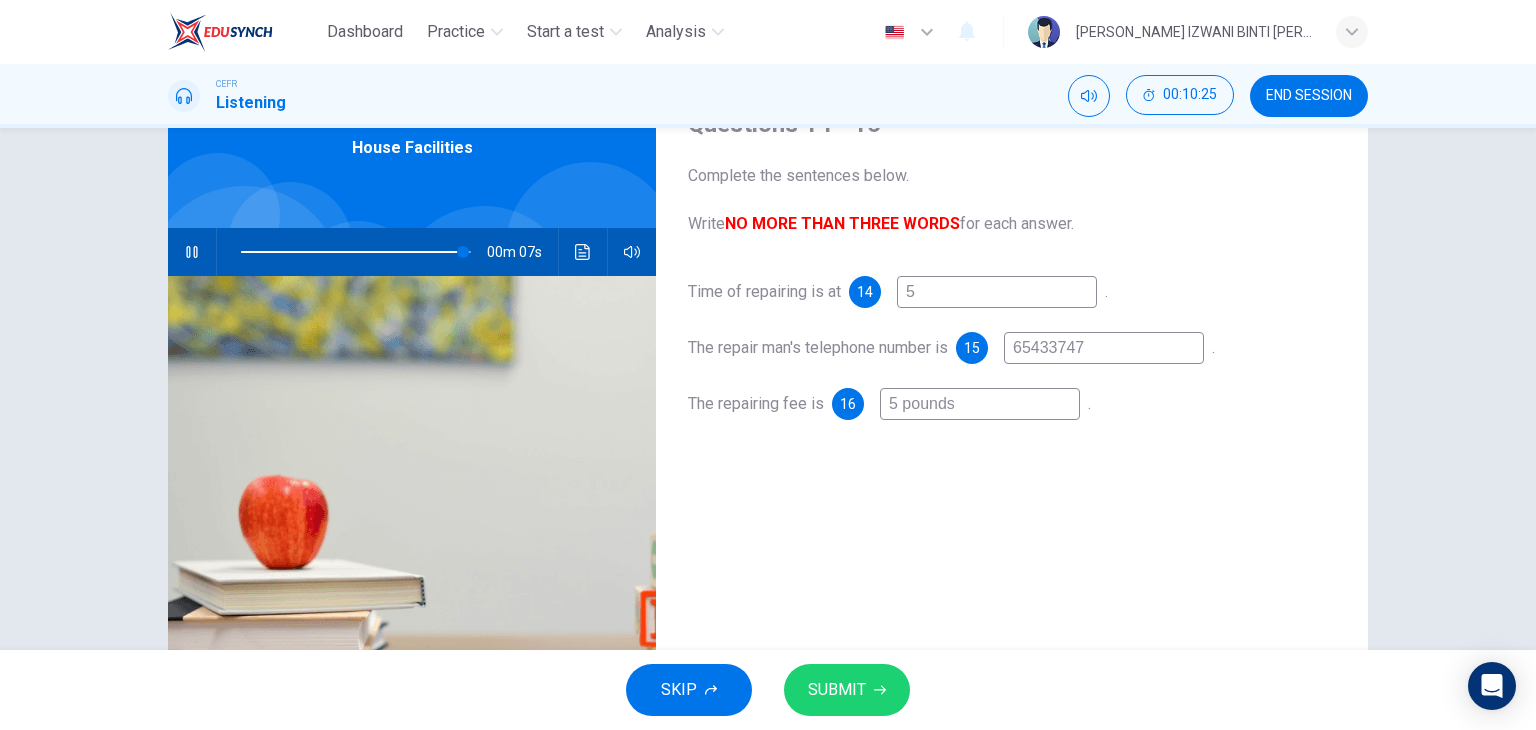 type on "97" 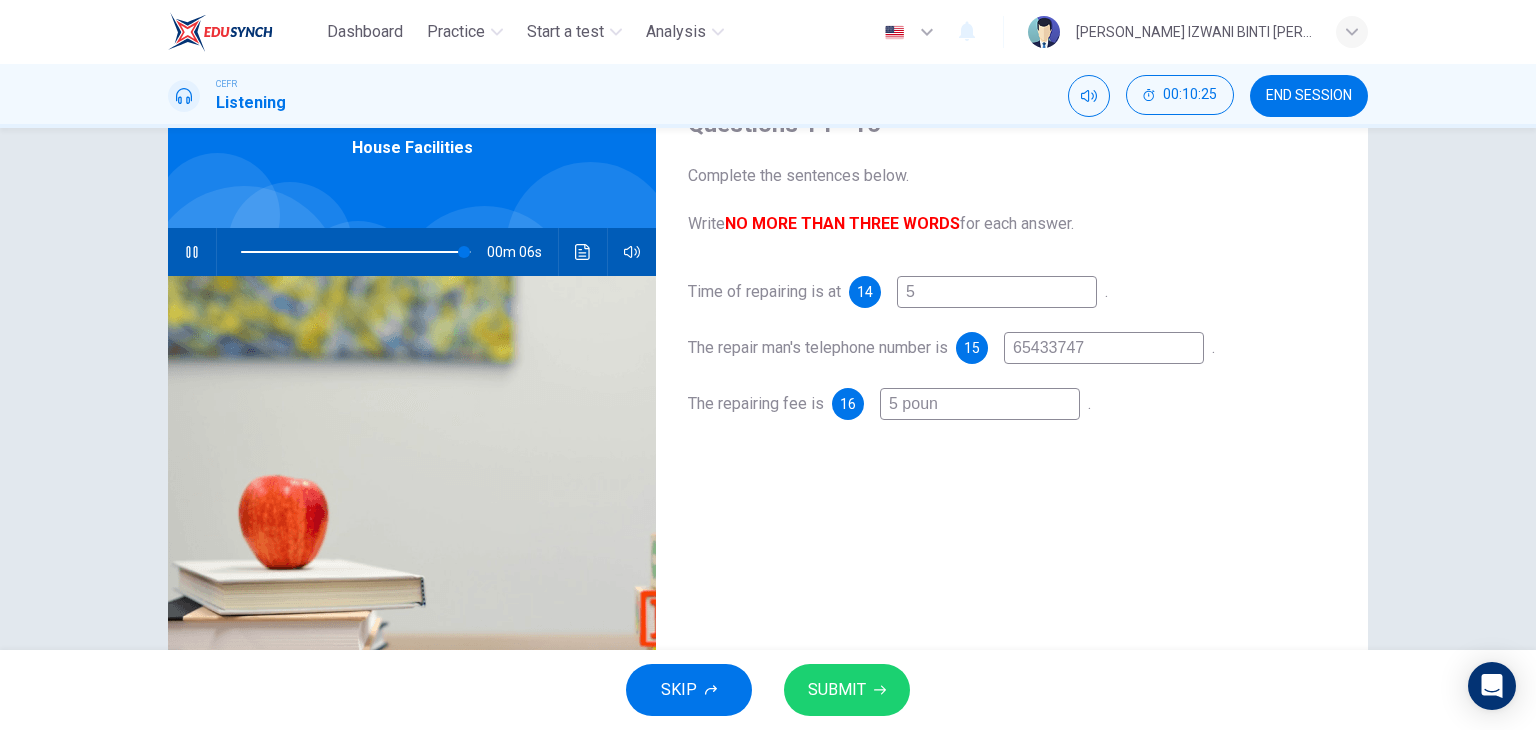 type on "5 pou" 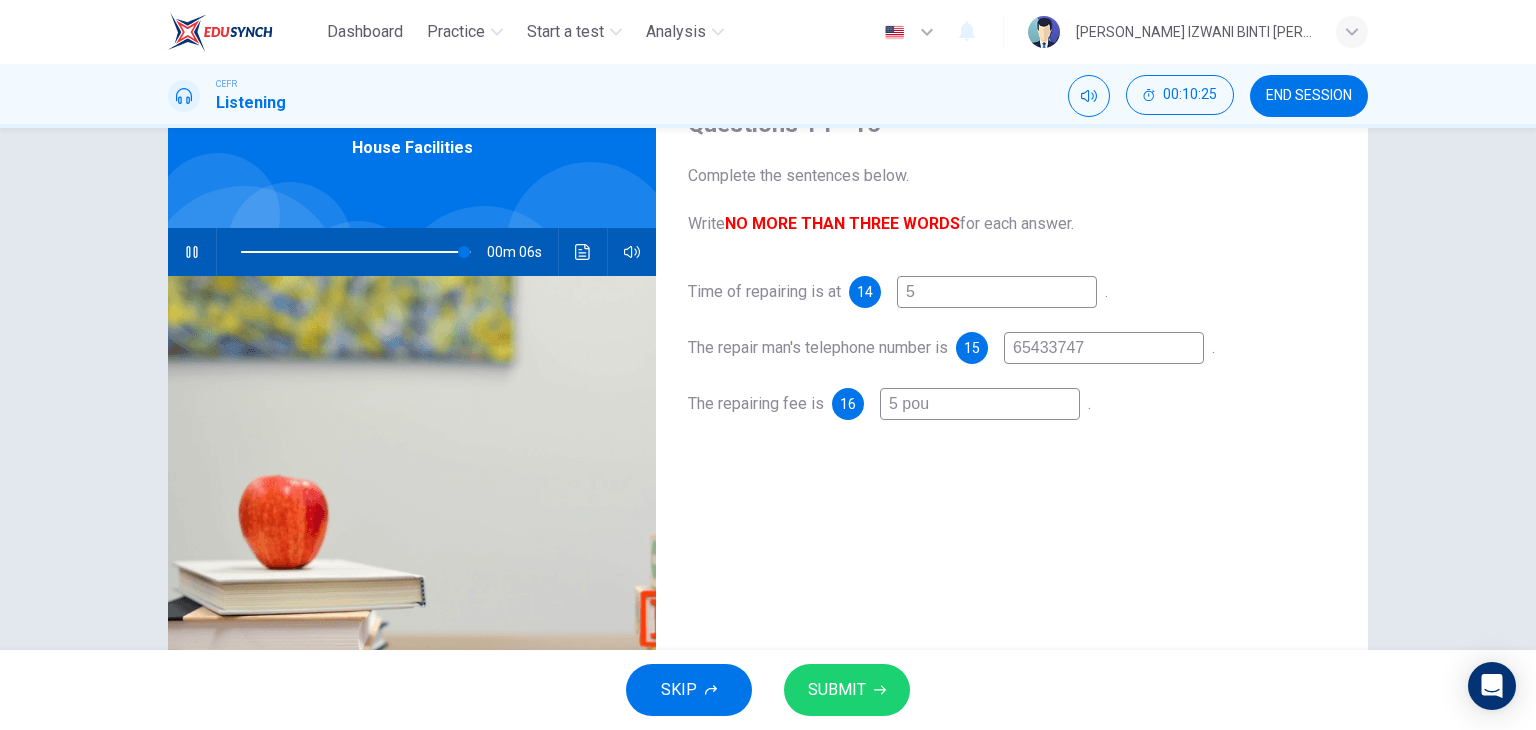type on "97" 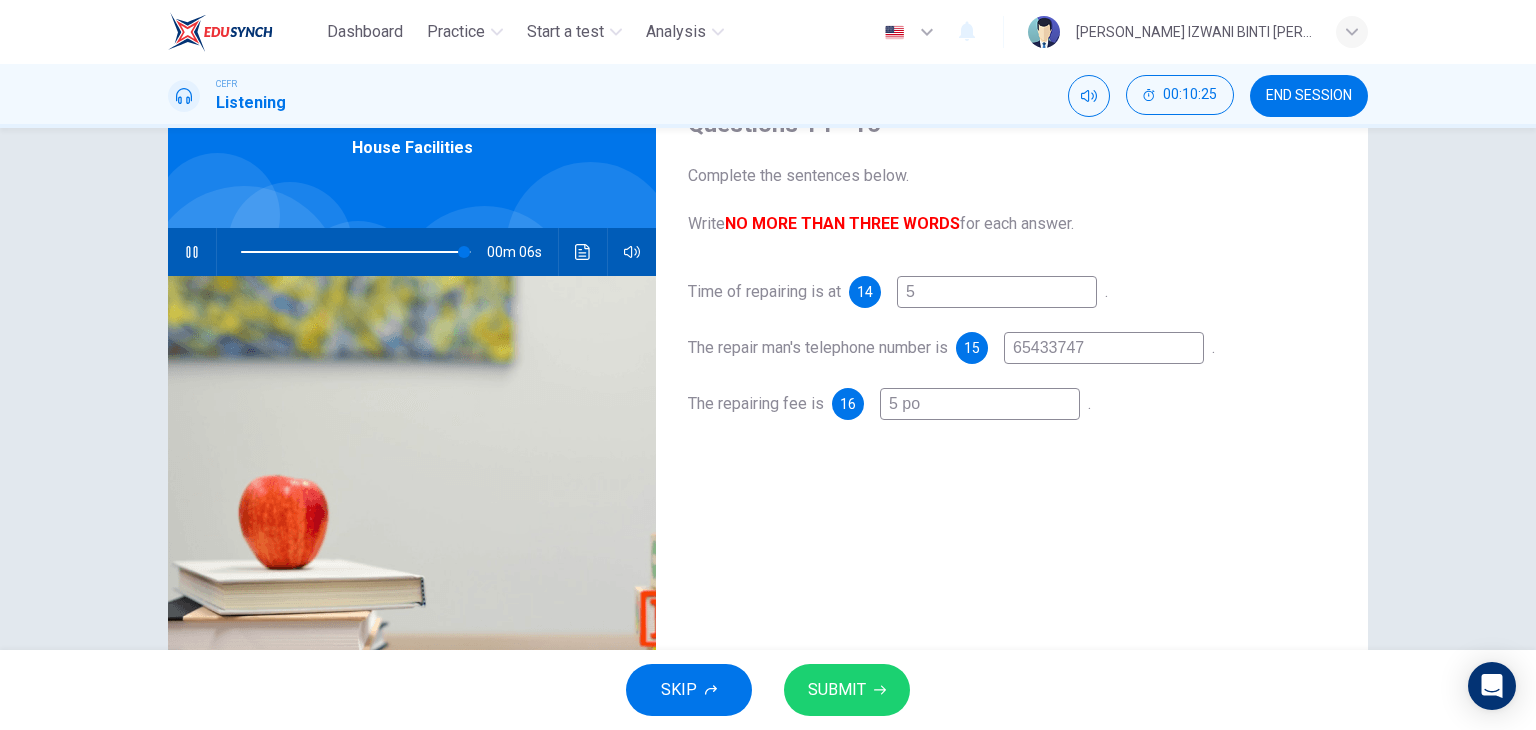 type on "97" 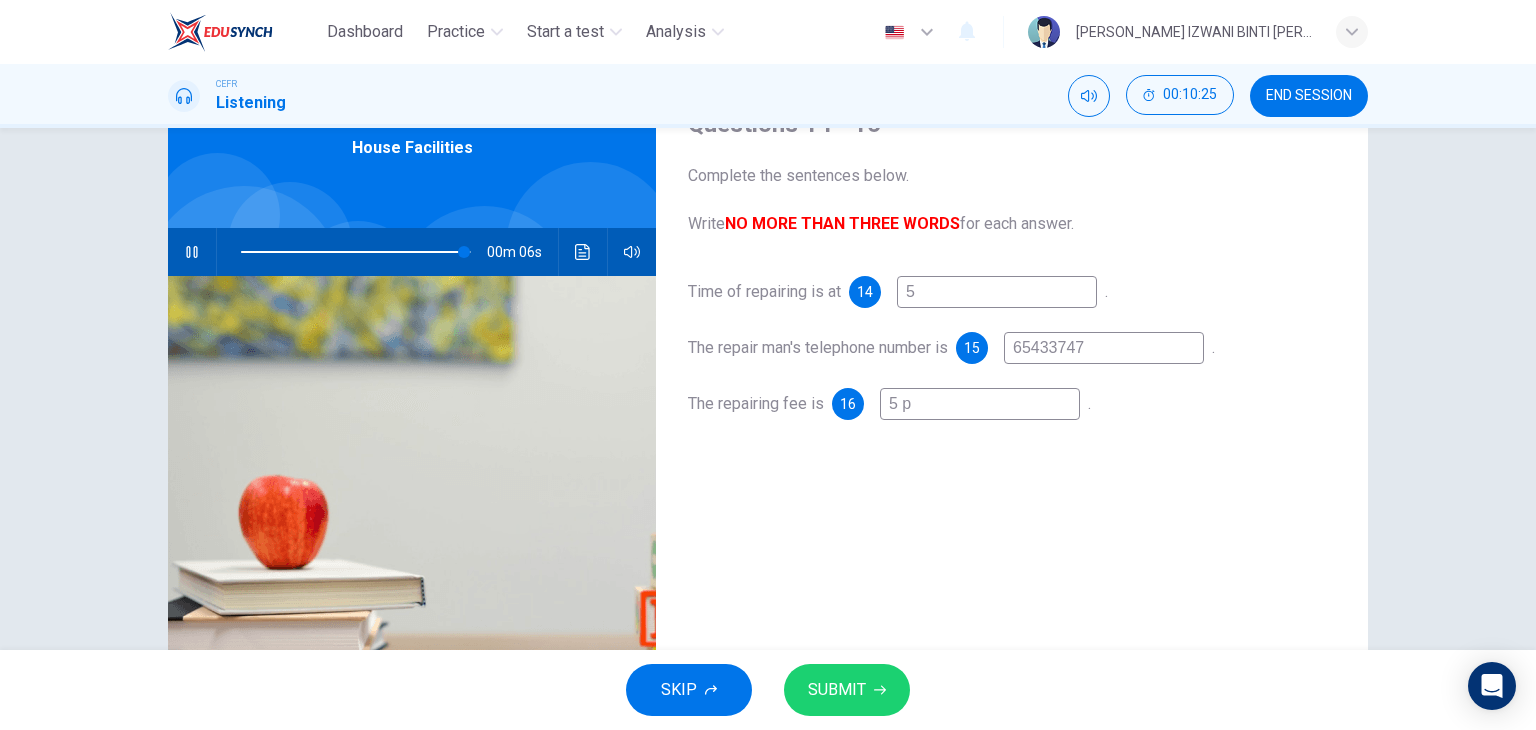 type on "5" 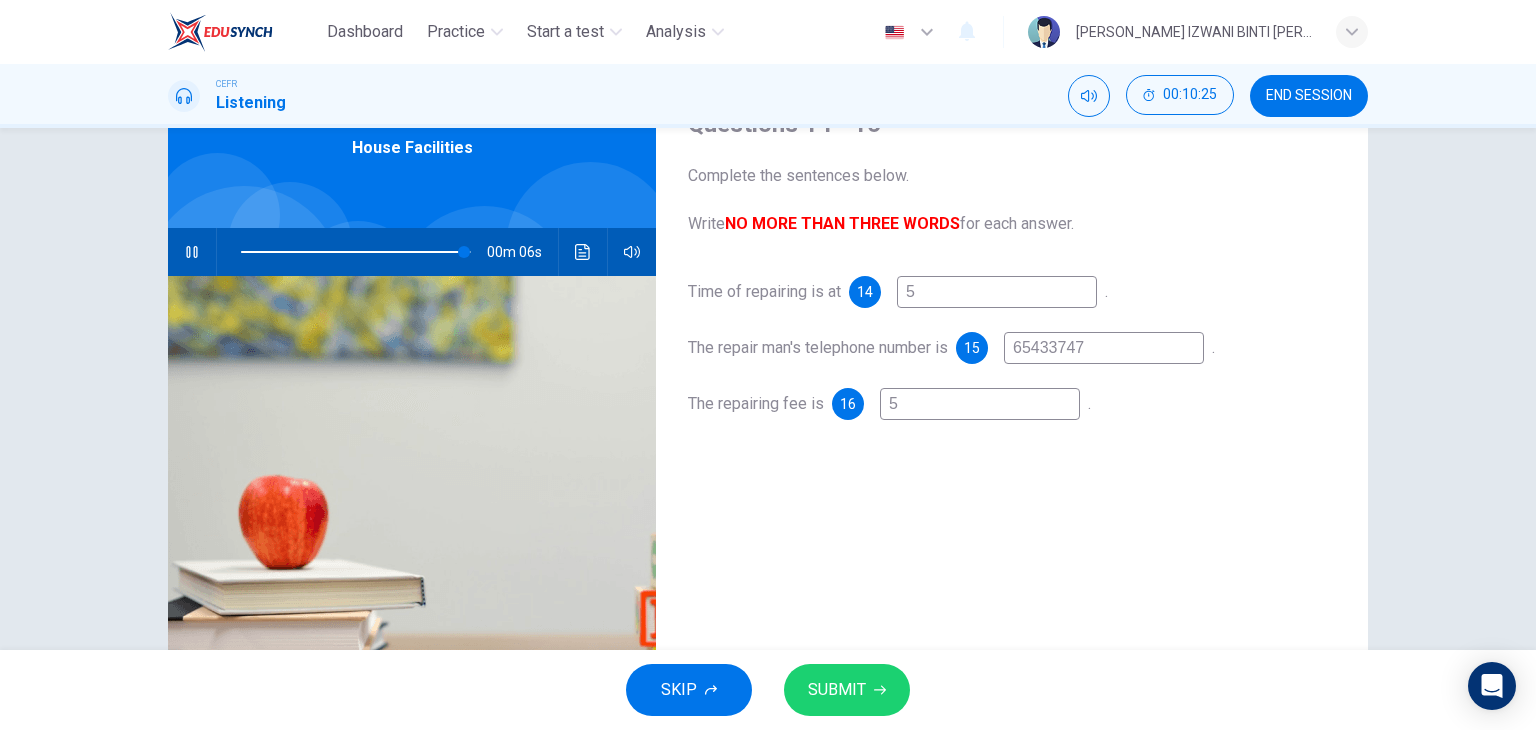 type on "97" 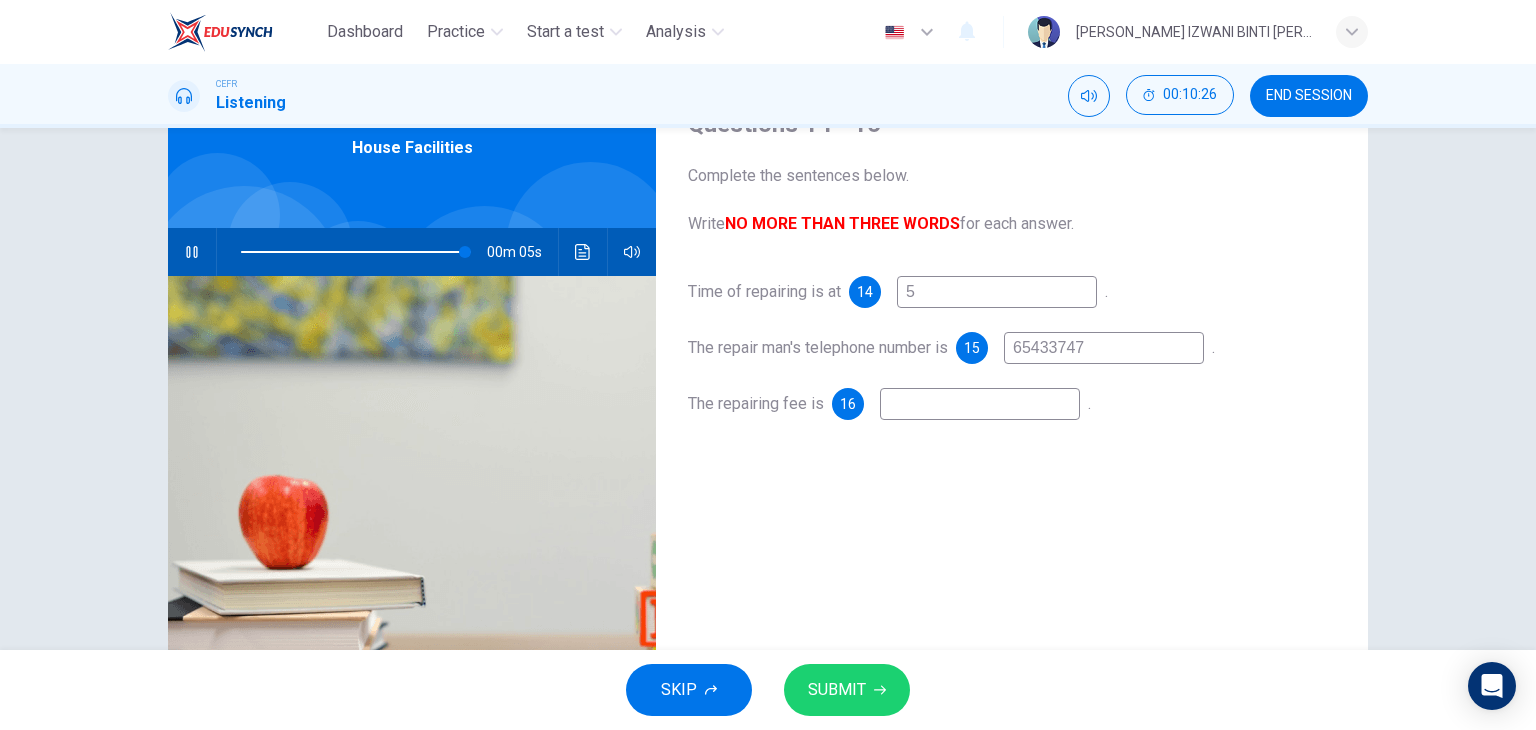 type on "97" 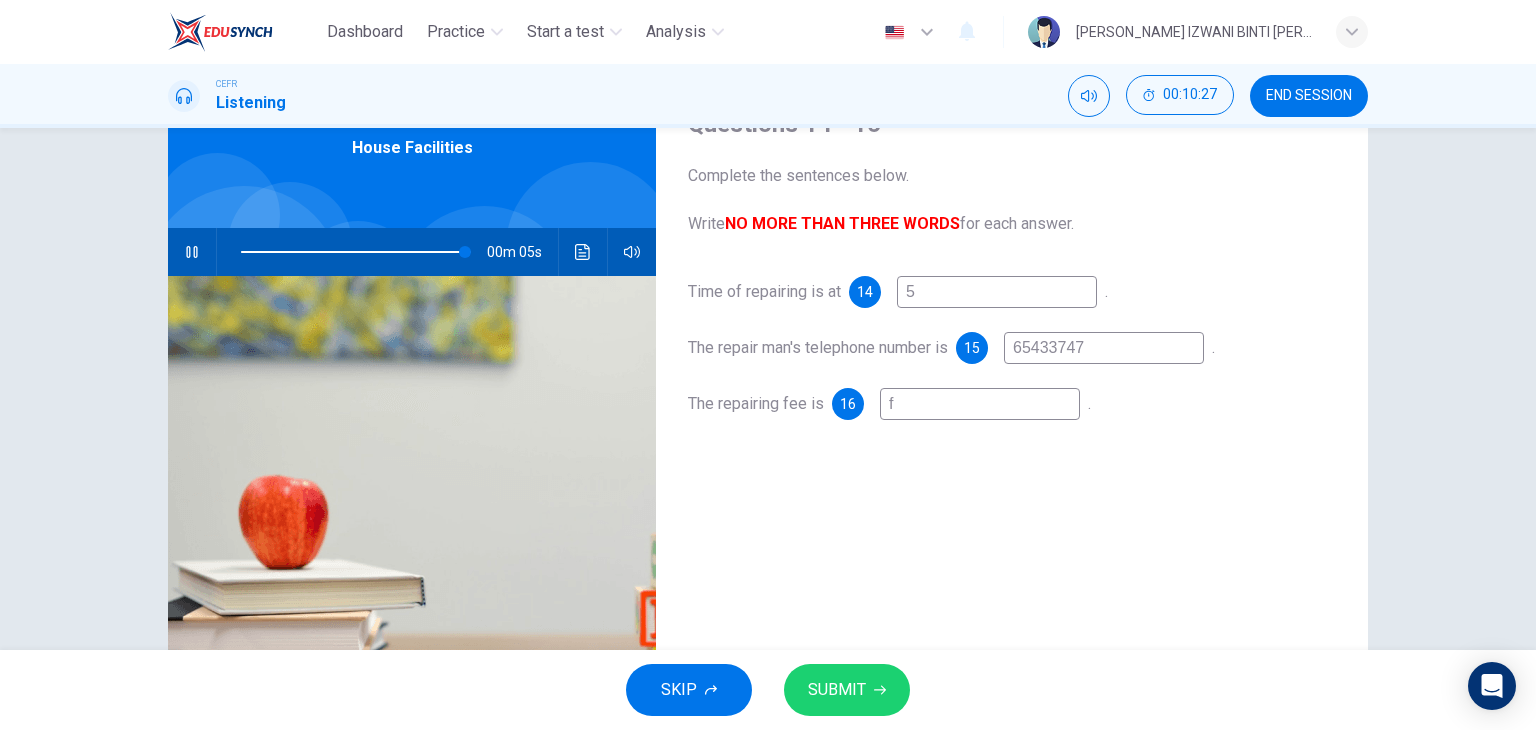 type on "fr" 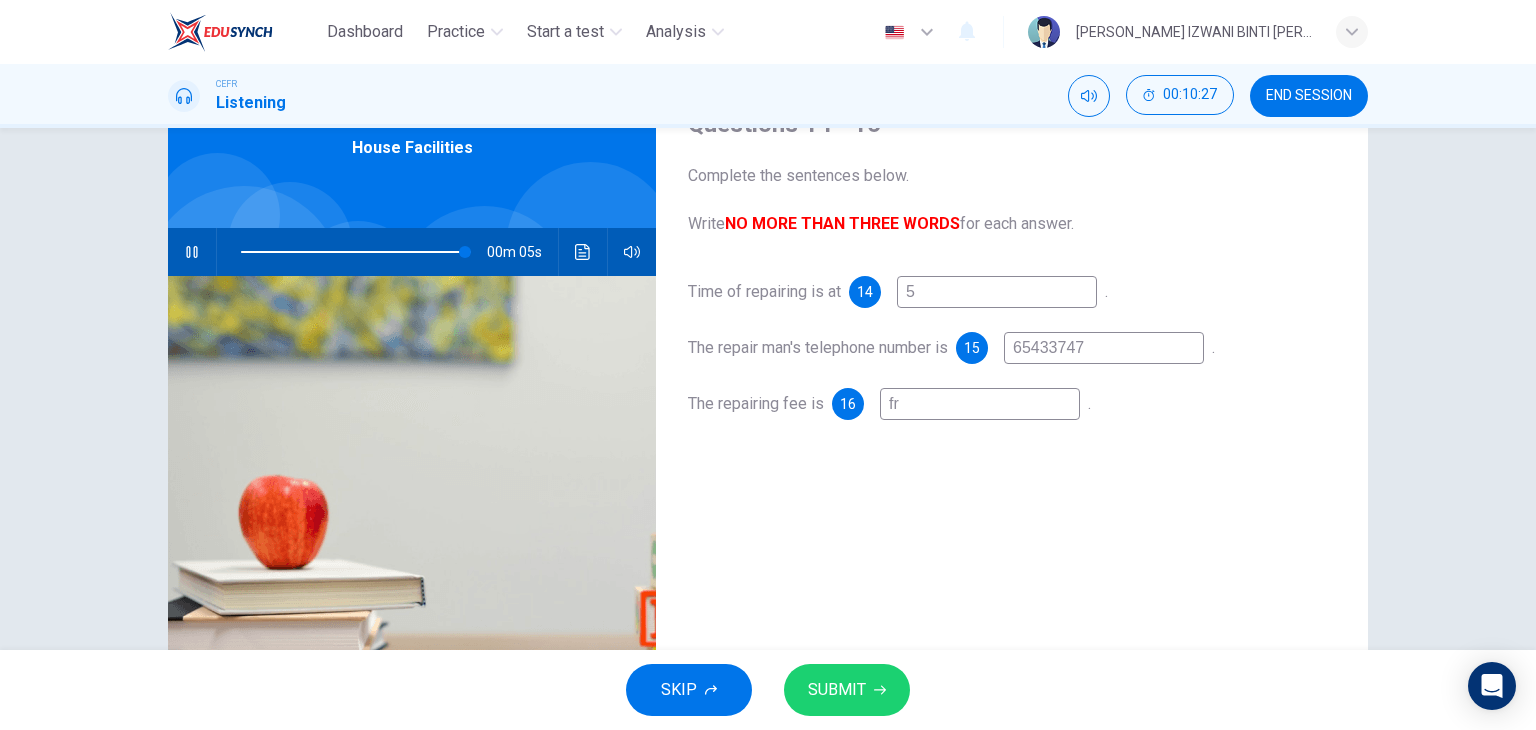 type on "98" 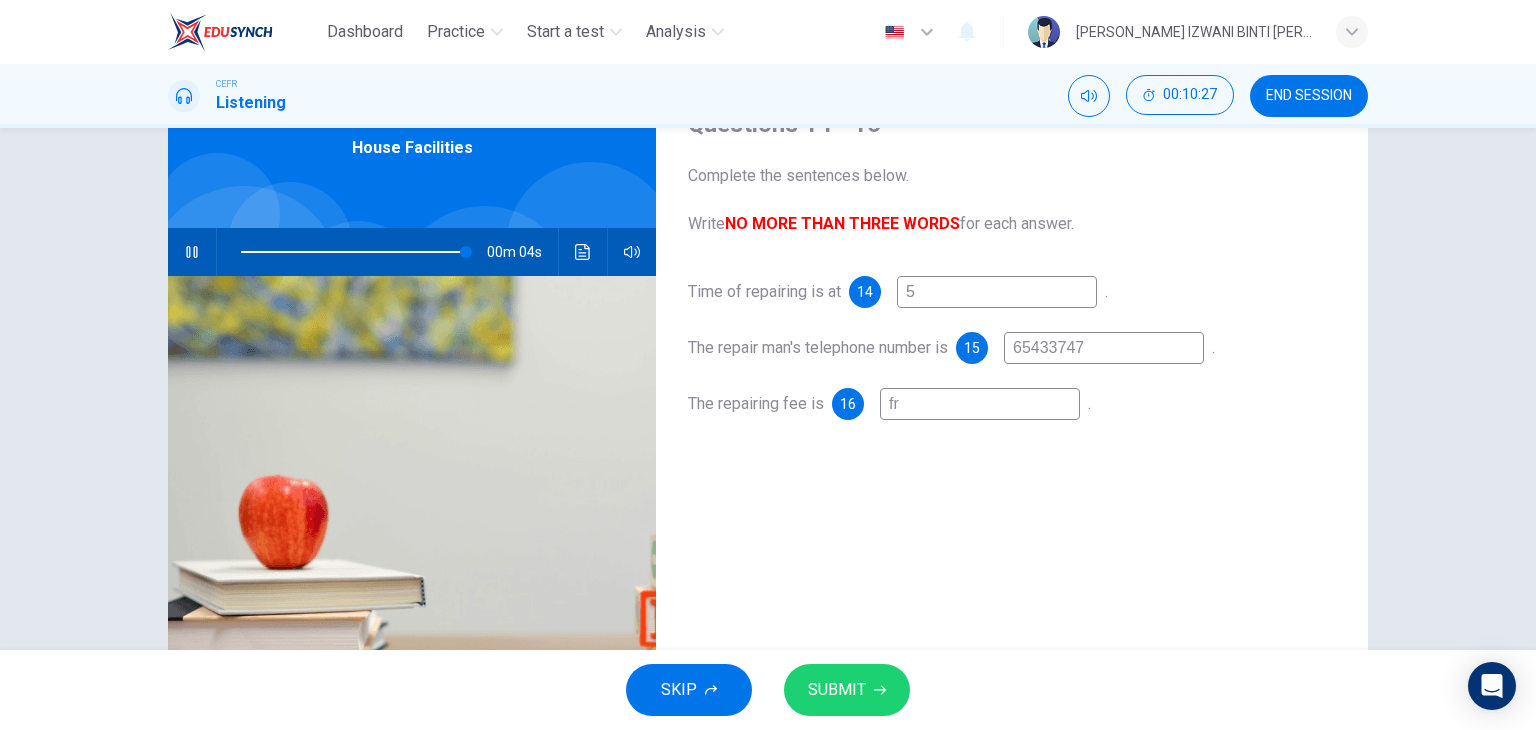 type on "fre" 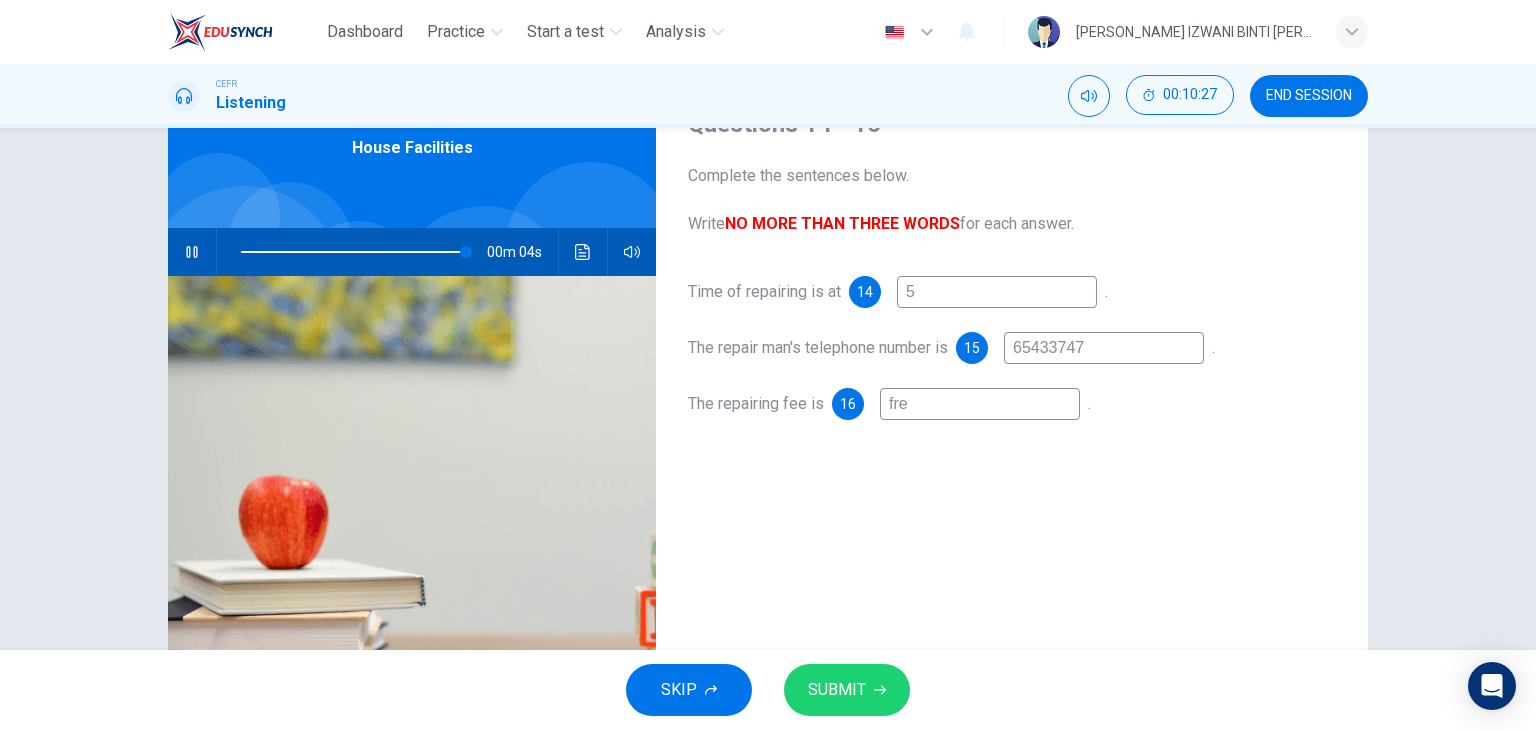 type on "98" 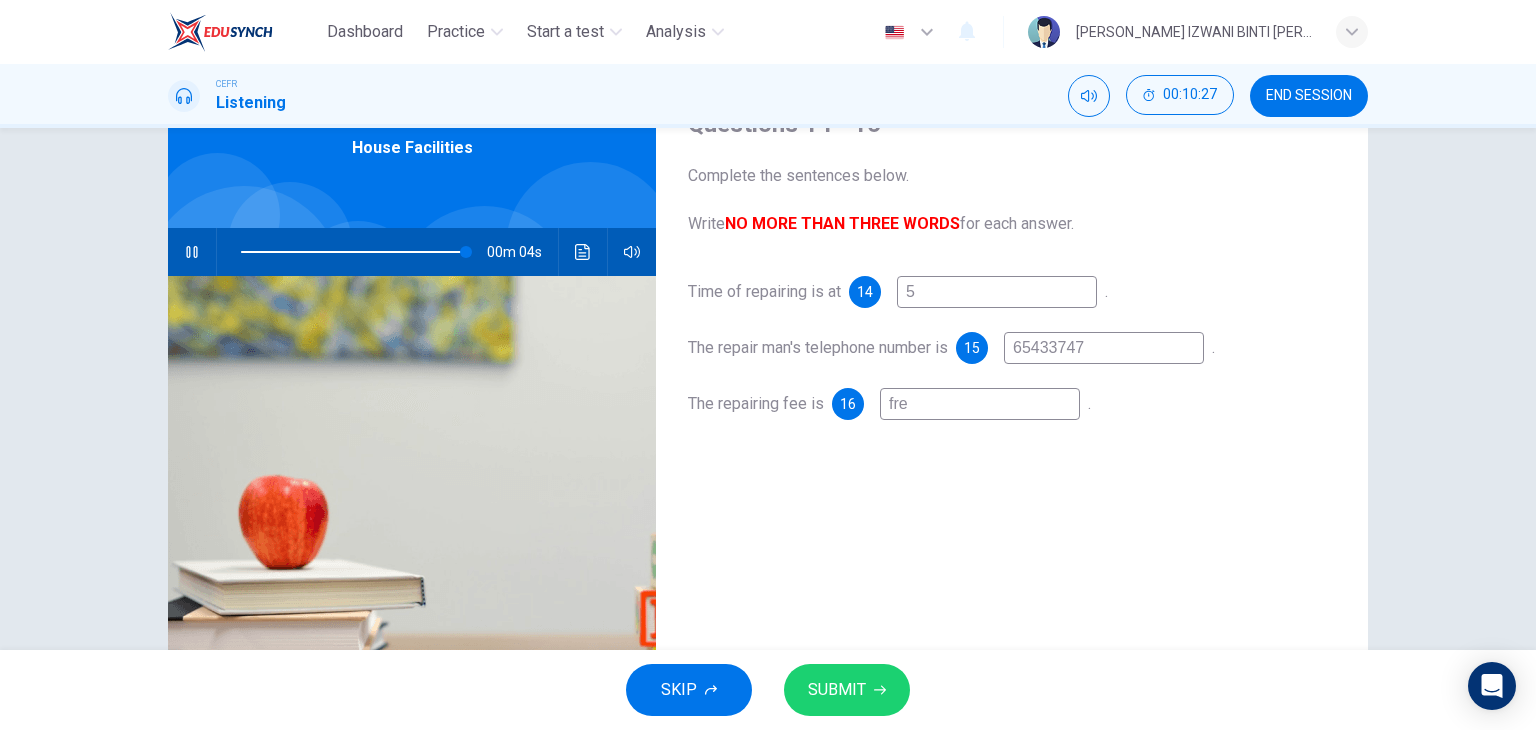 type on "free" 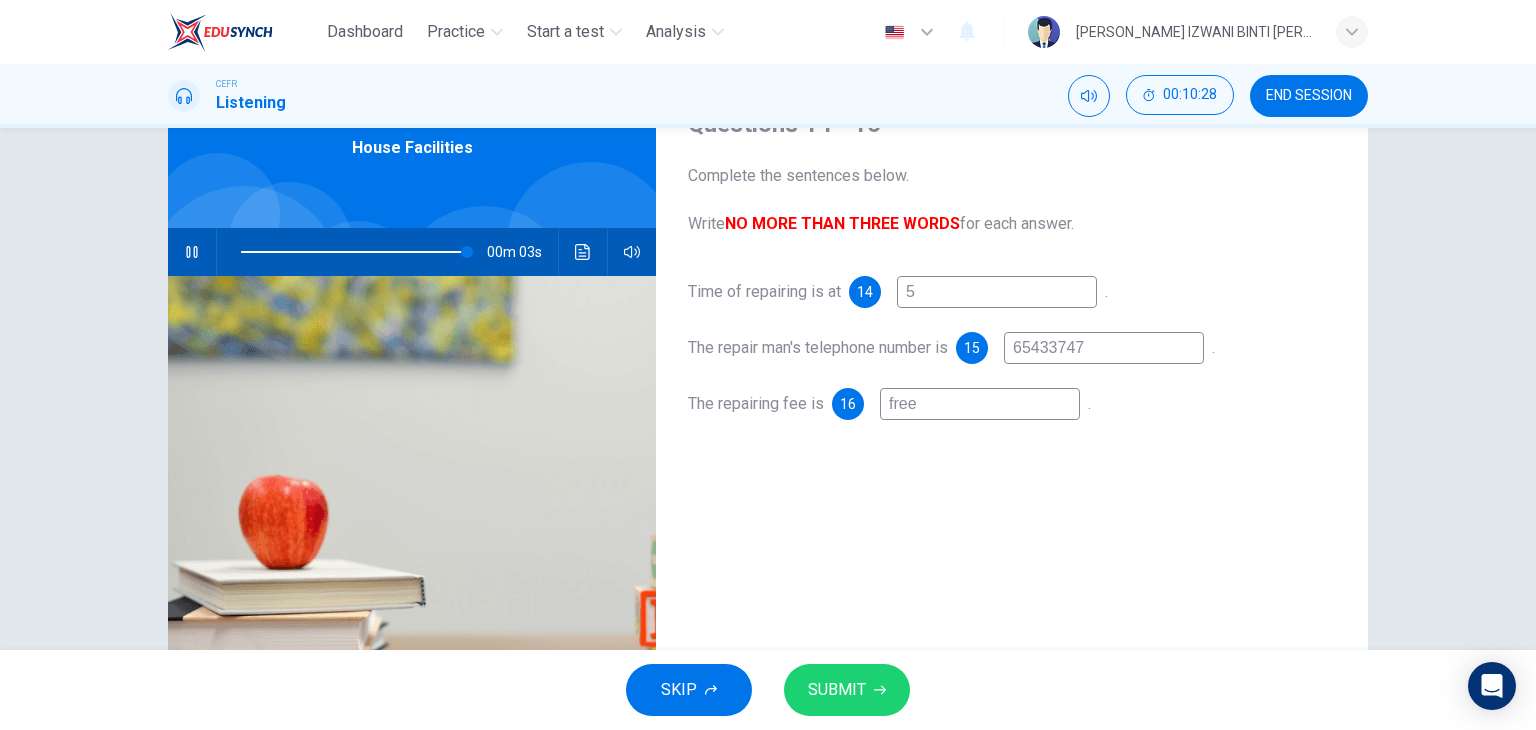 type on "98" 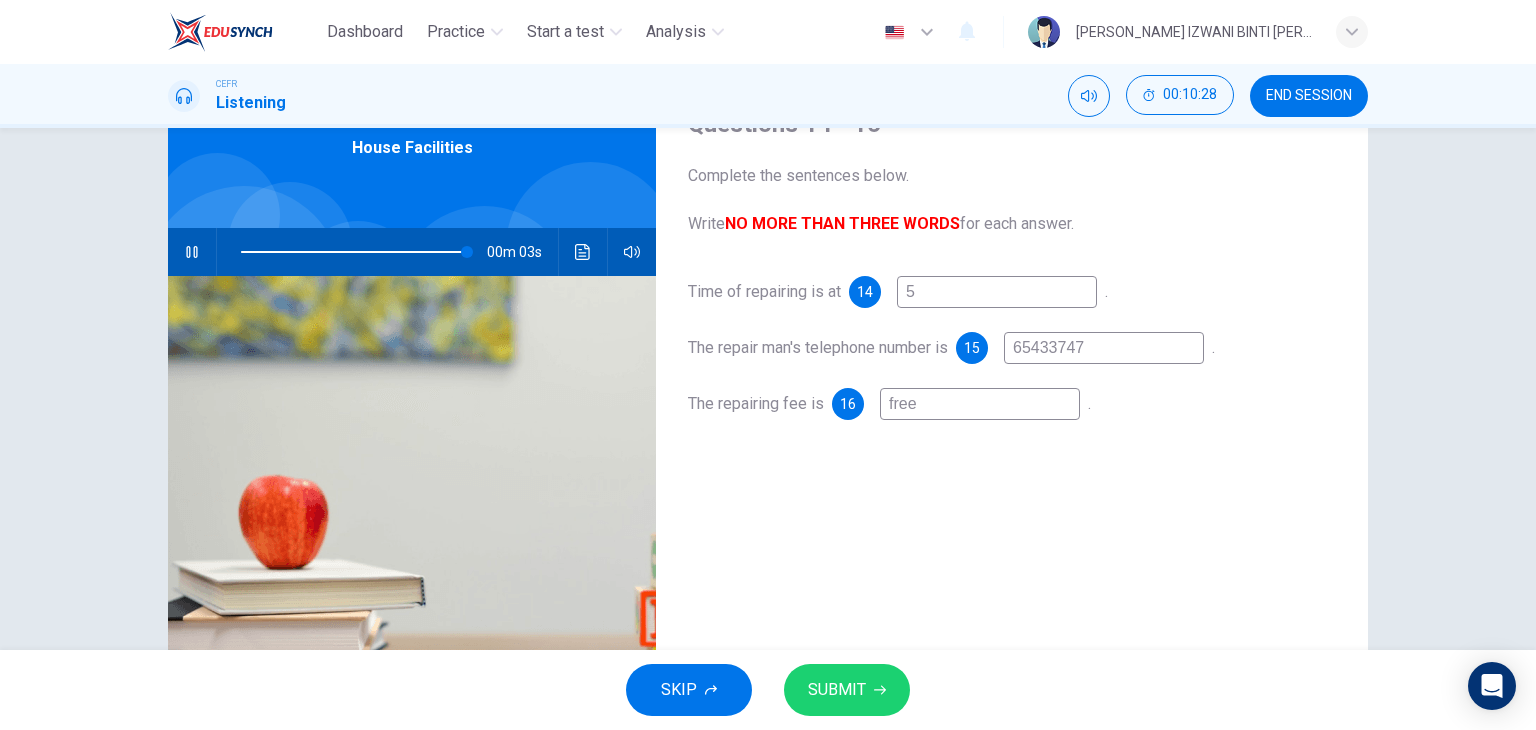 type on "free" 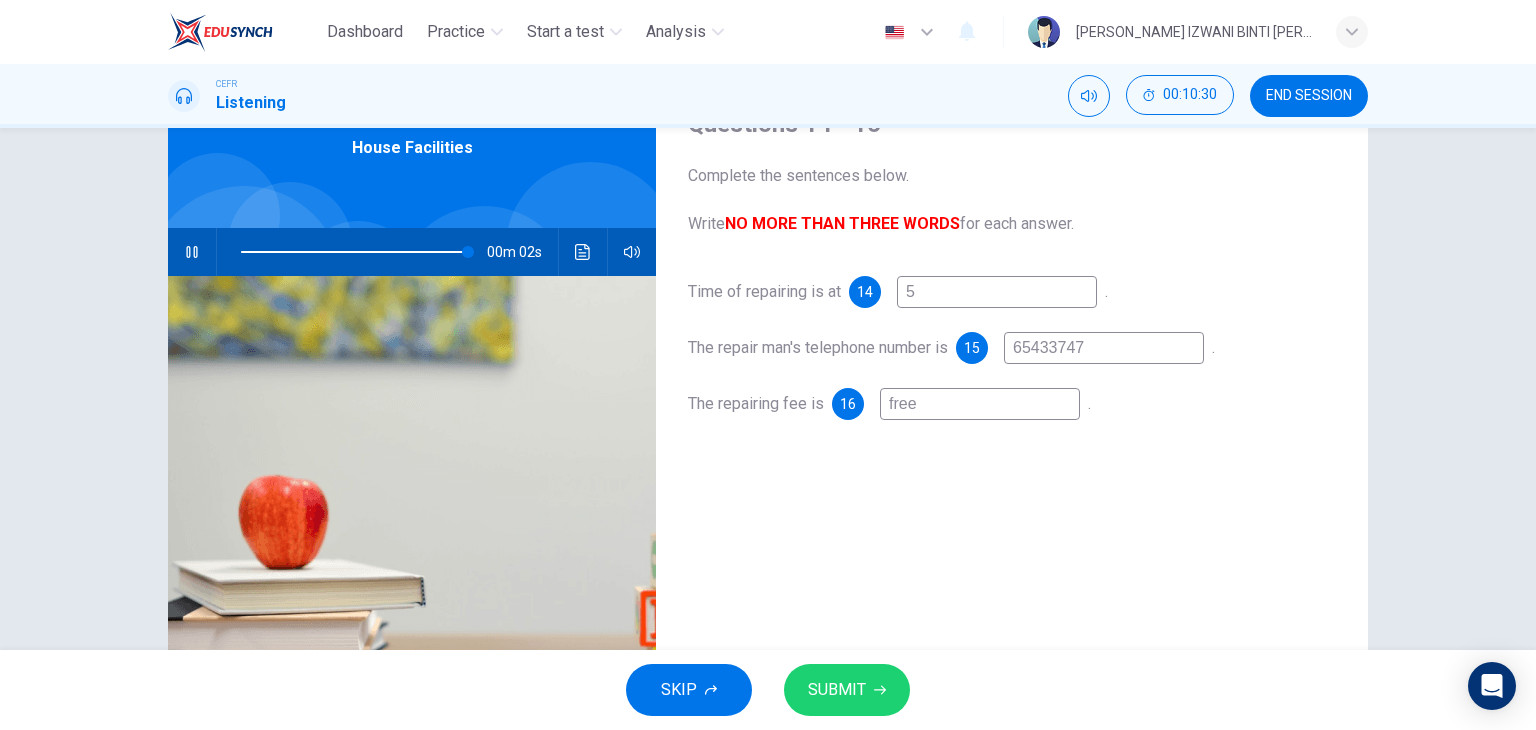 type on "99" 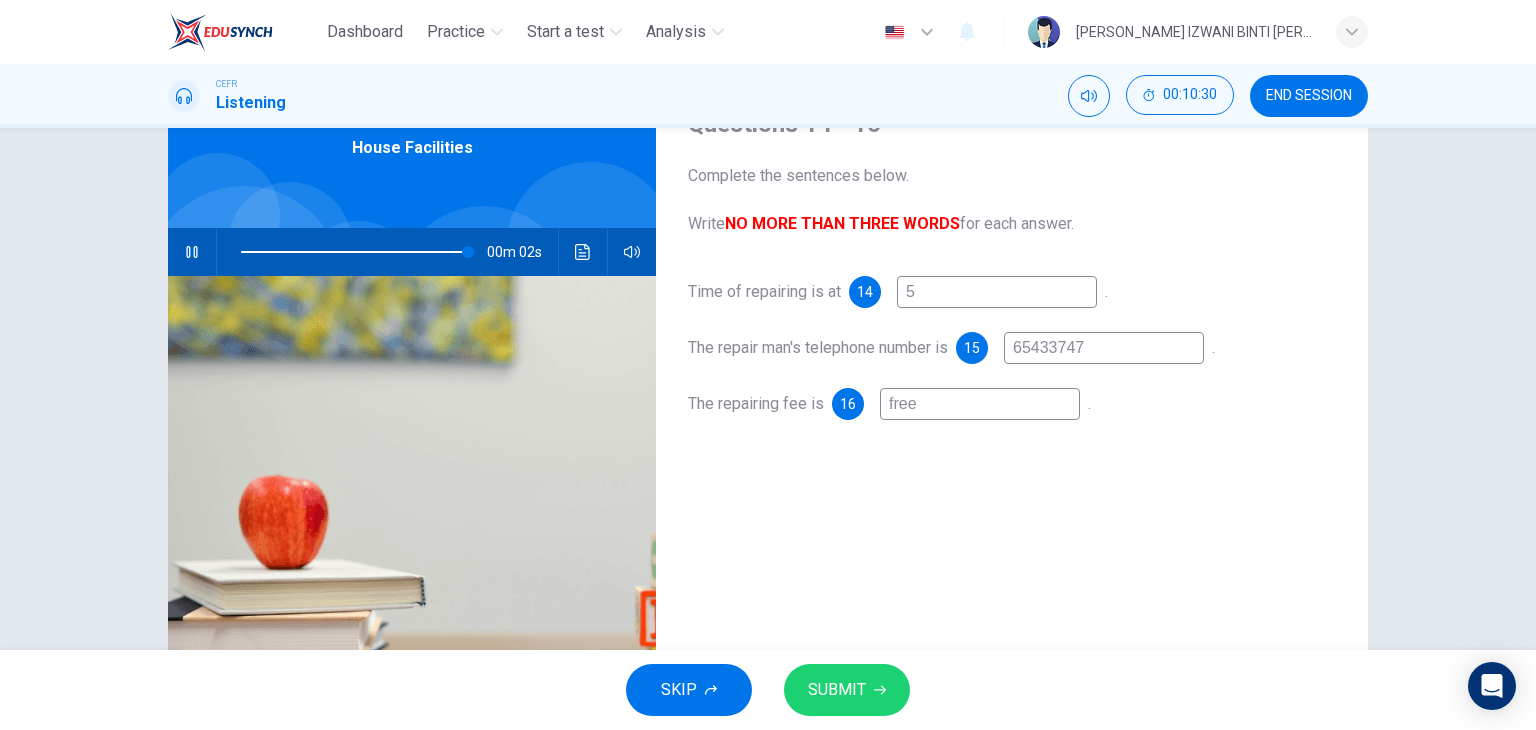 type on "free r" 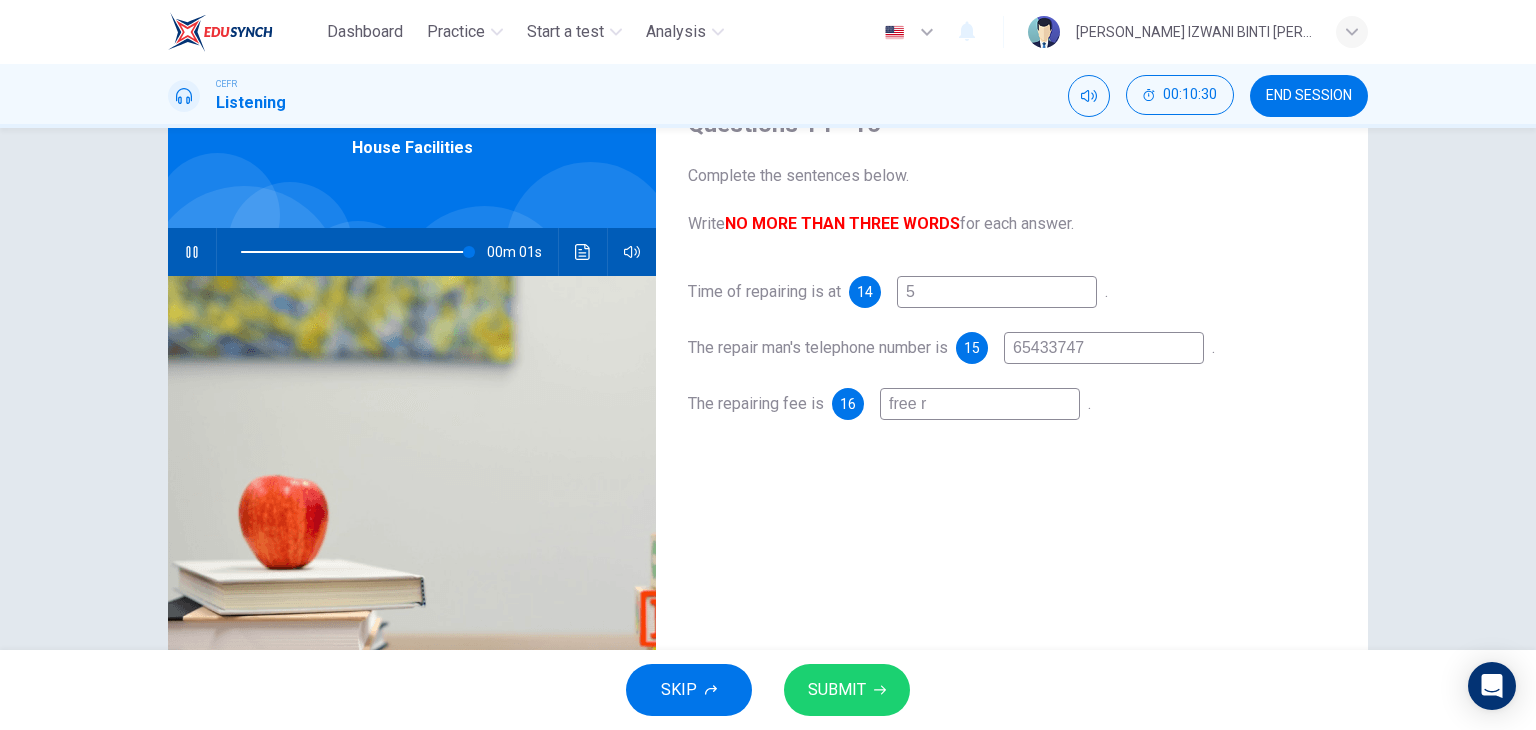 type on "99" 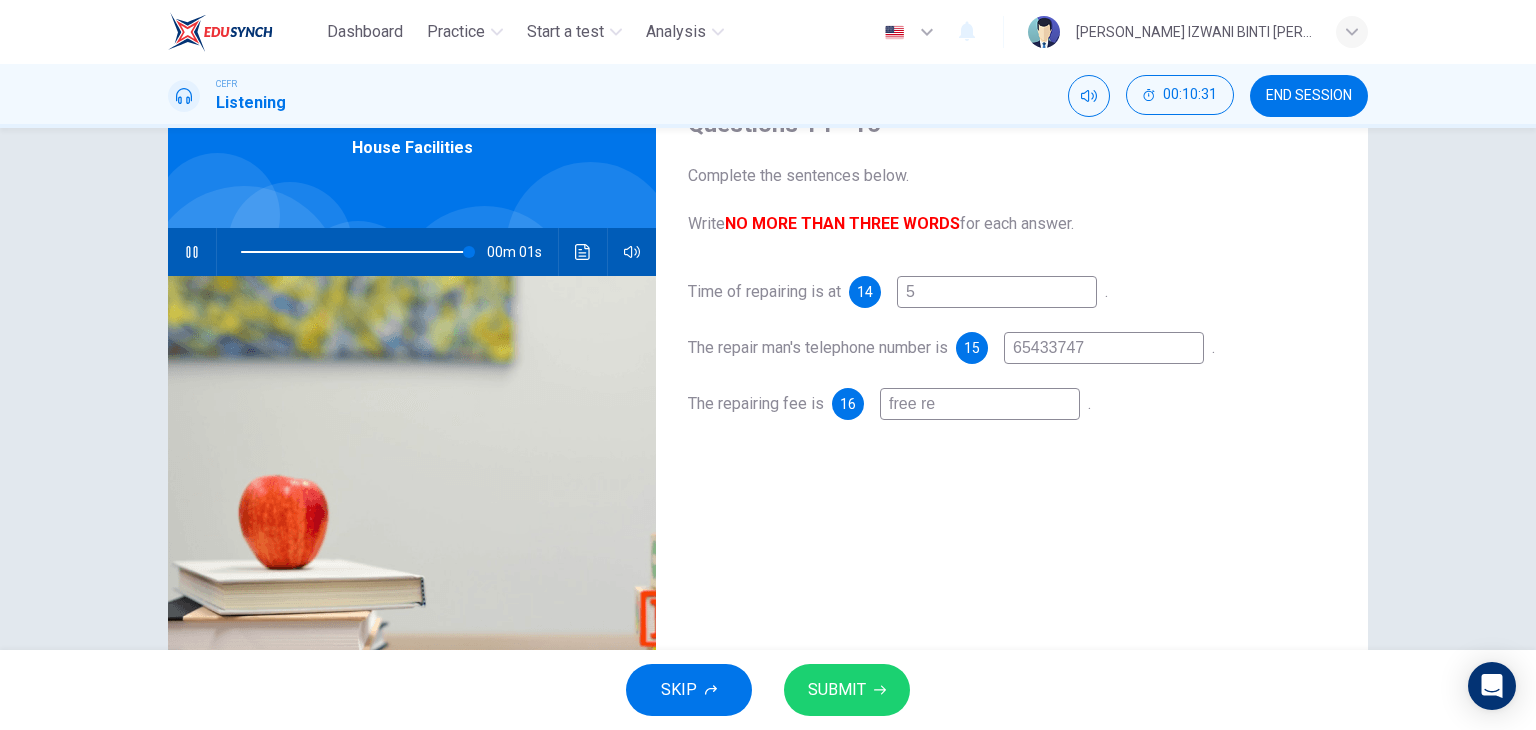 type on "99" 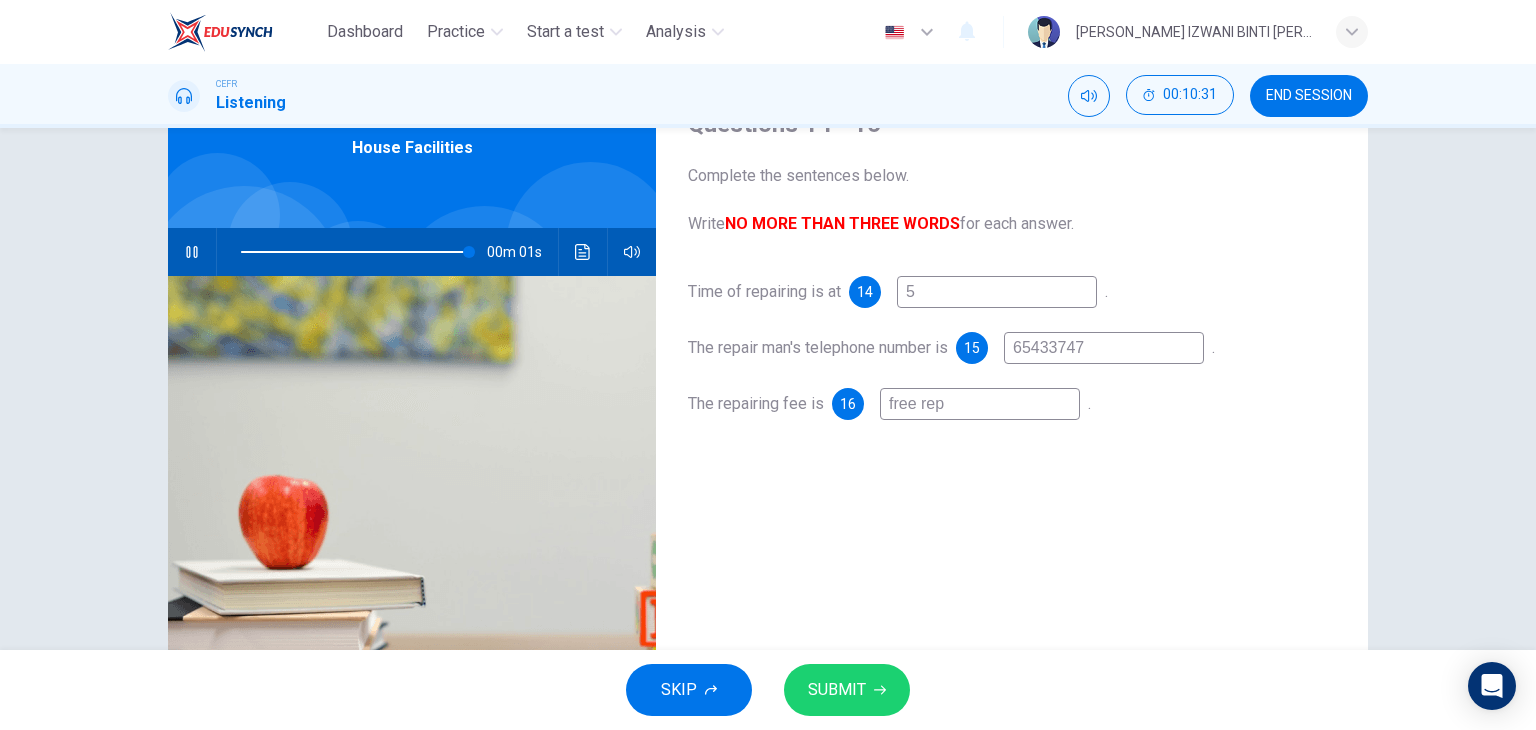 type on "100" 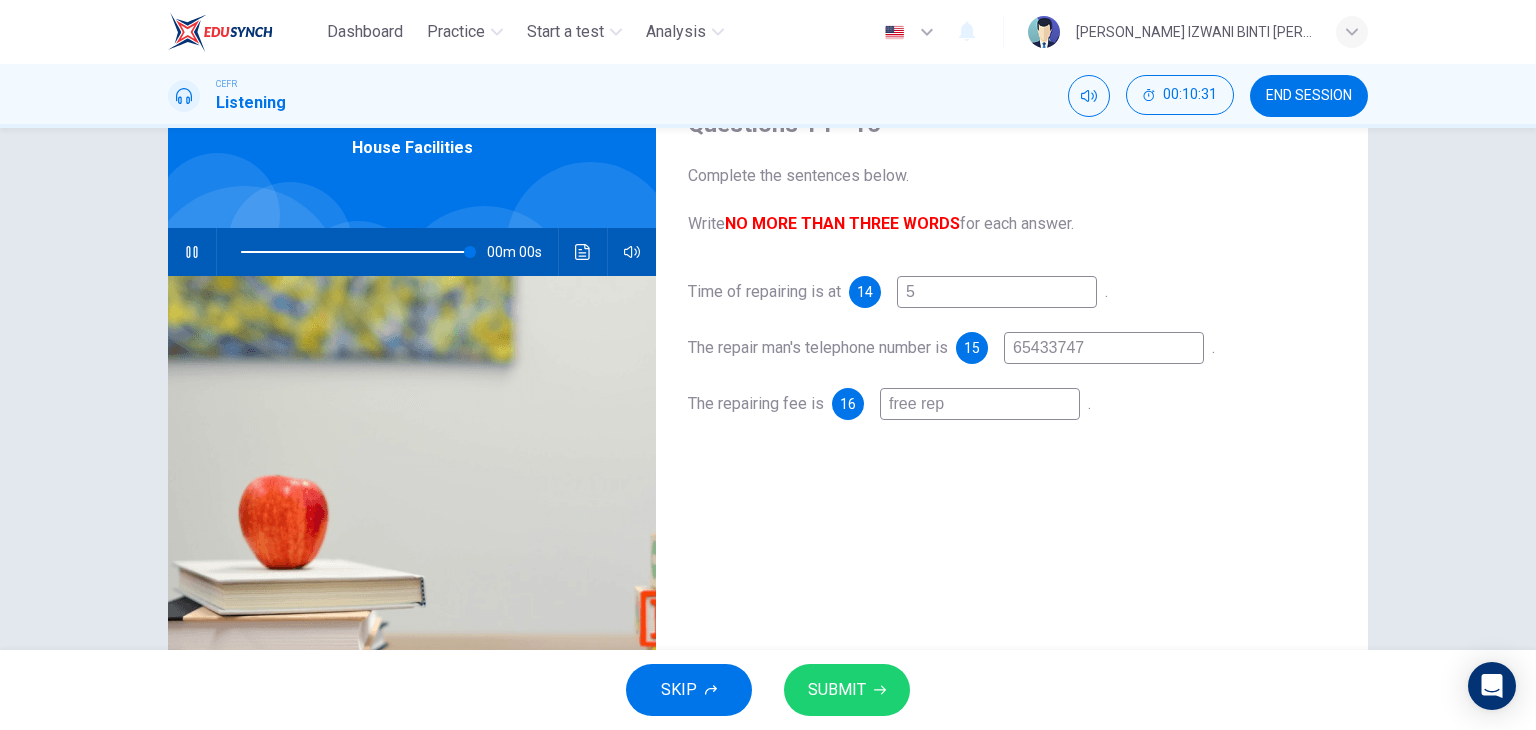 type on "free re" 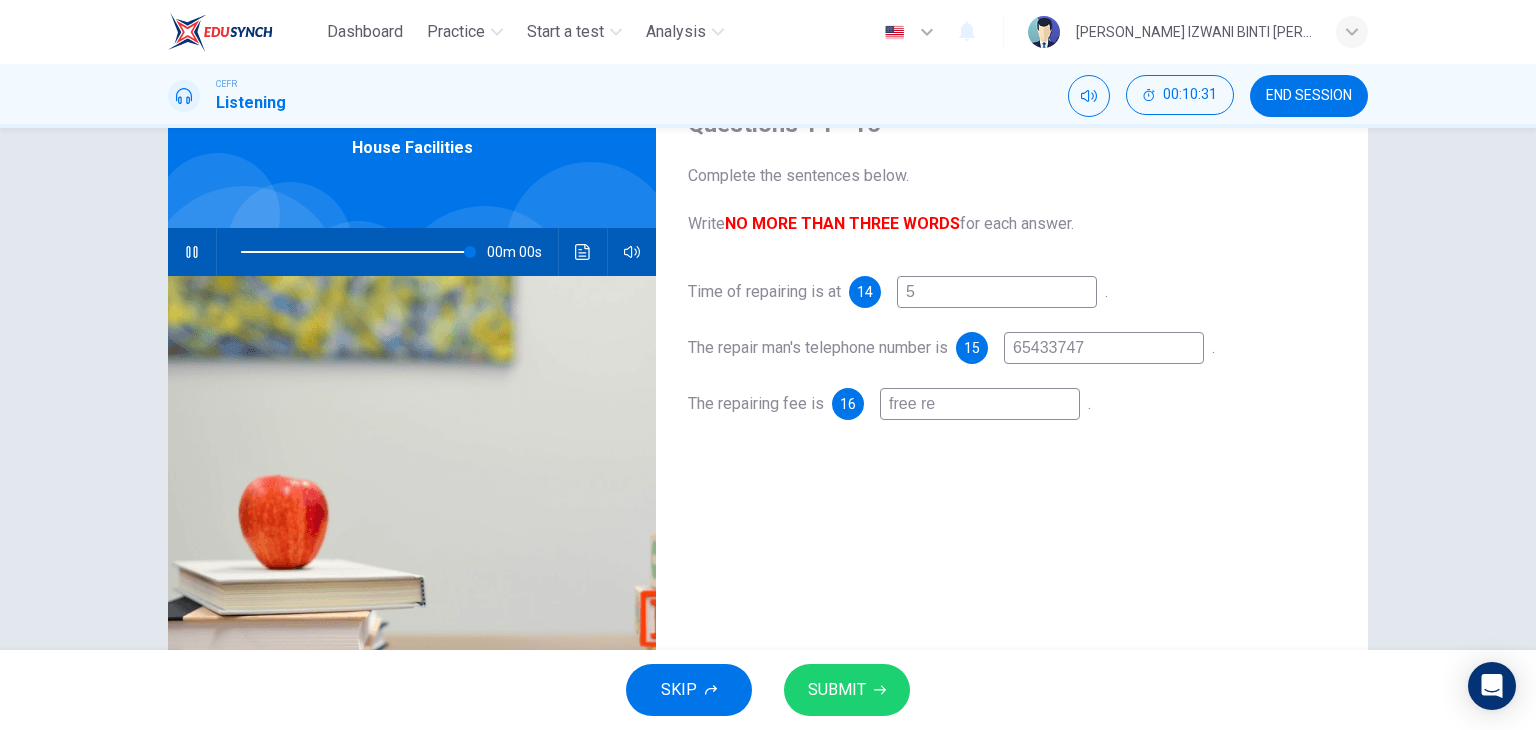type on "100" 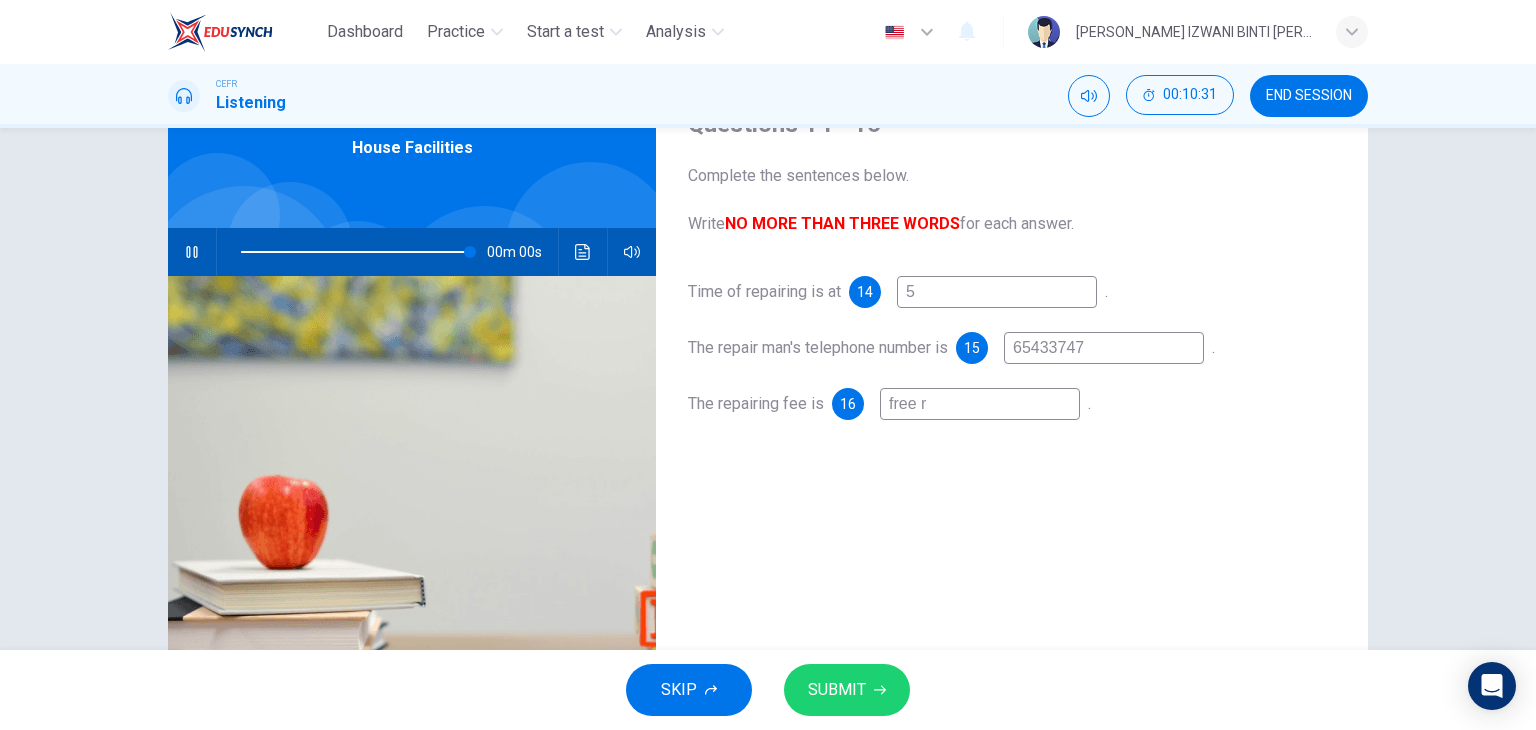 type on "100" 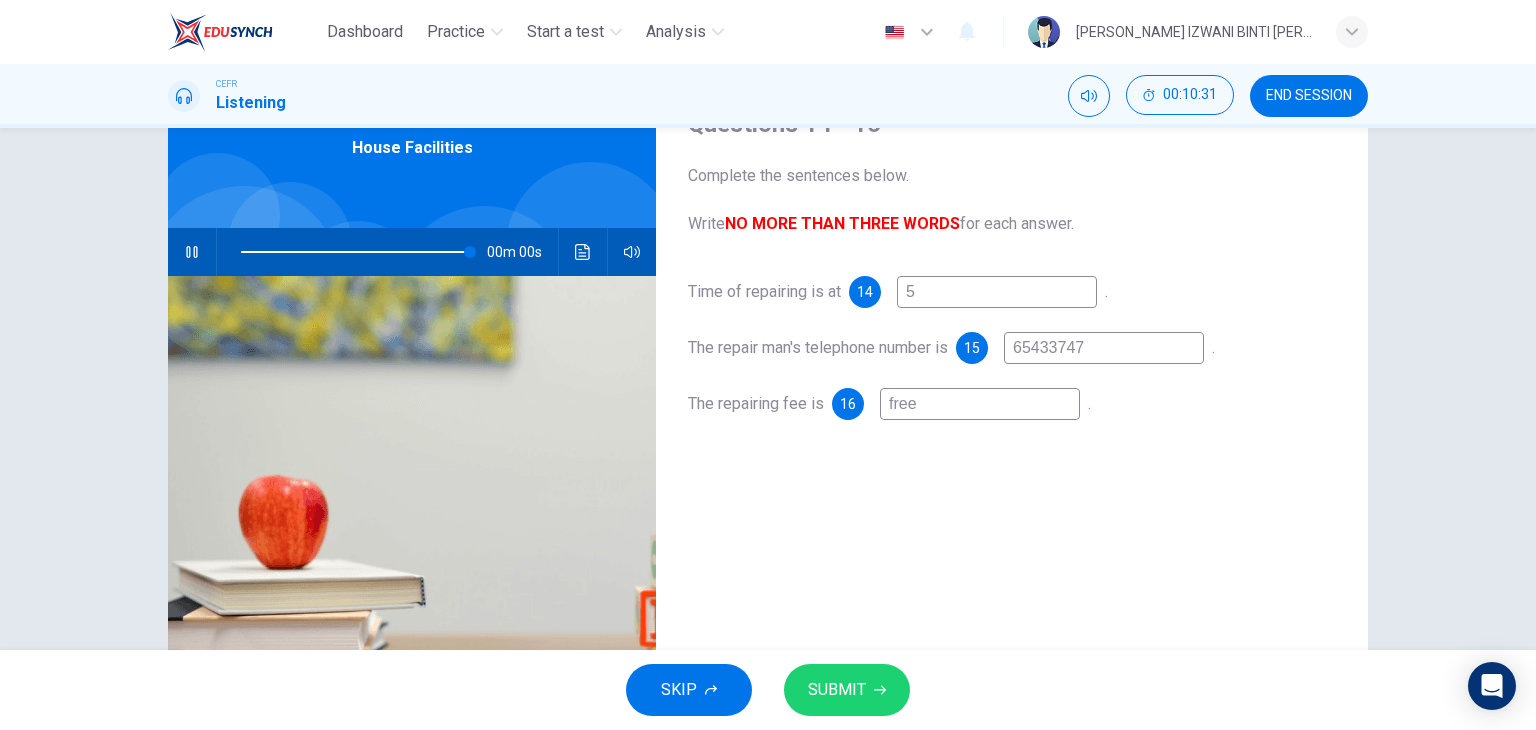 type on "0" 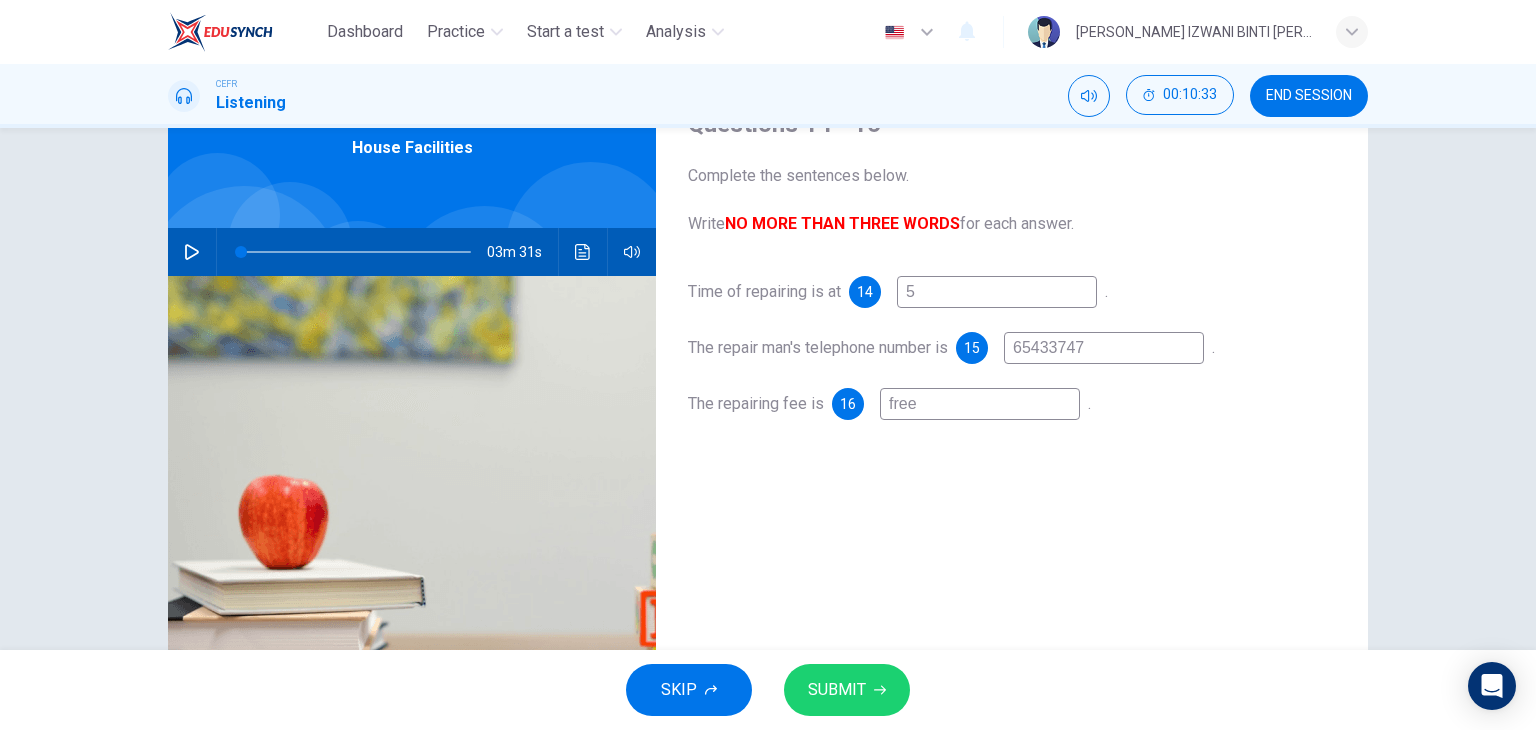type on "free" 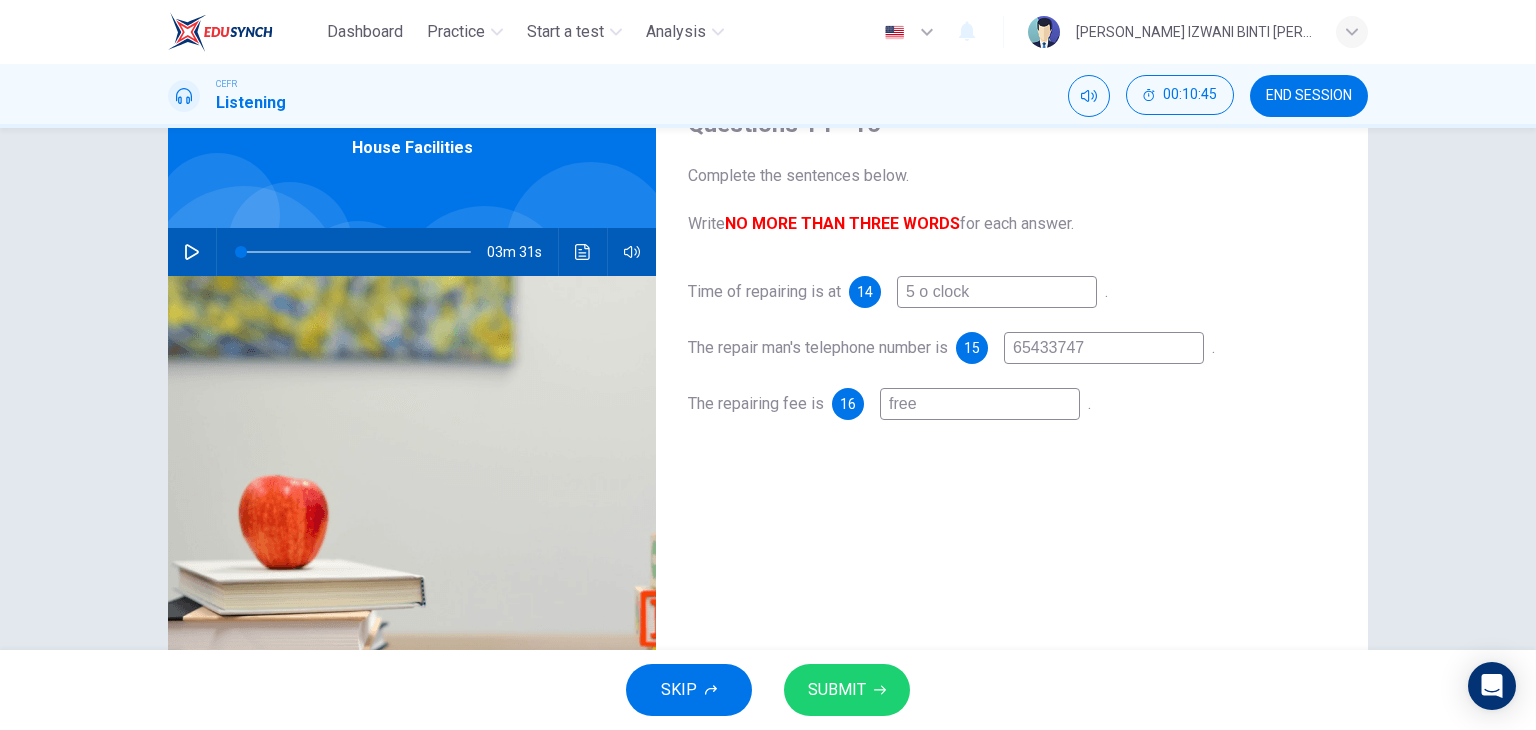 type on "5 o clock" 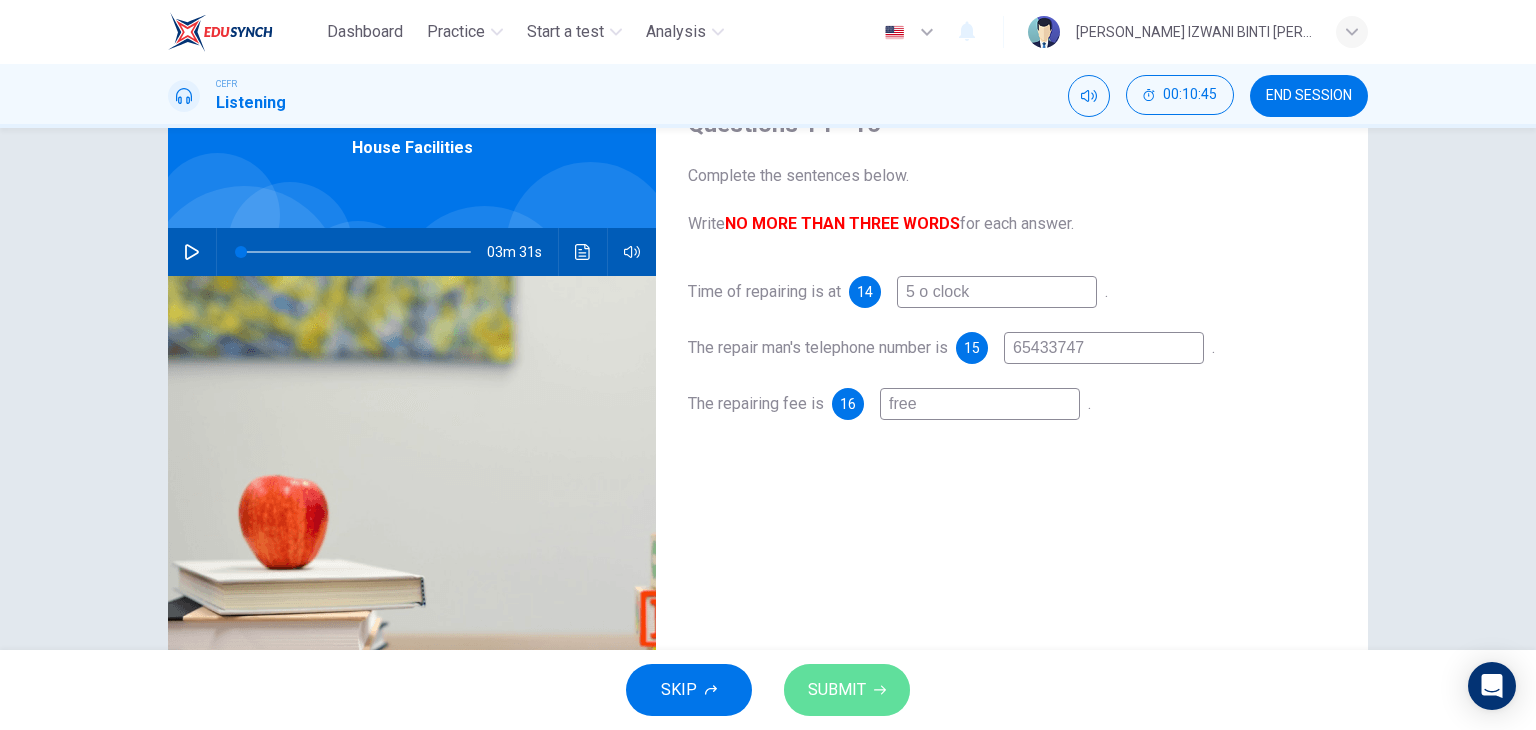 click on "SUBMIT" at bounding box center [837, 690] 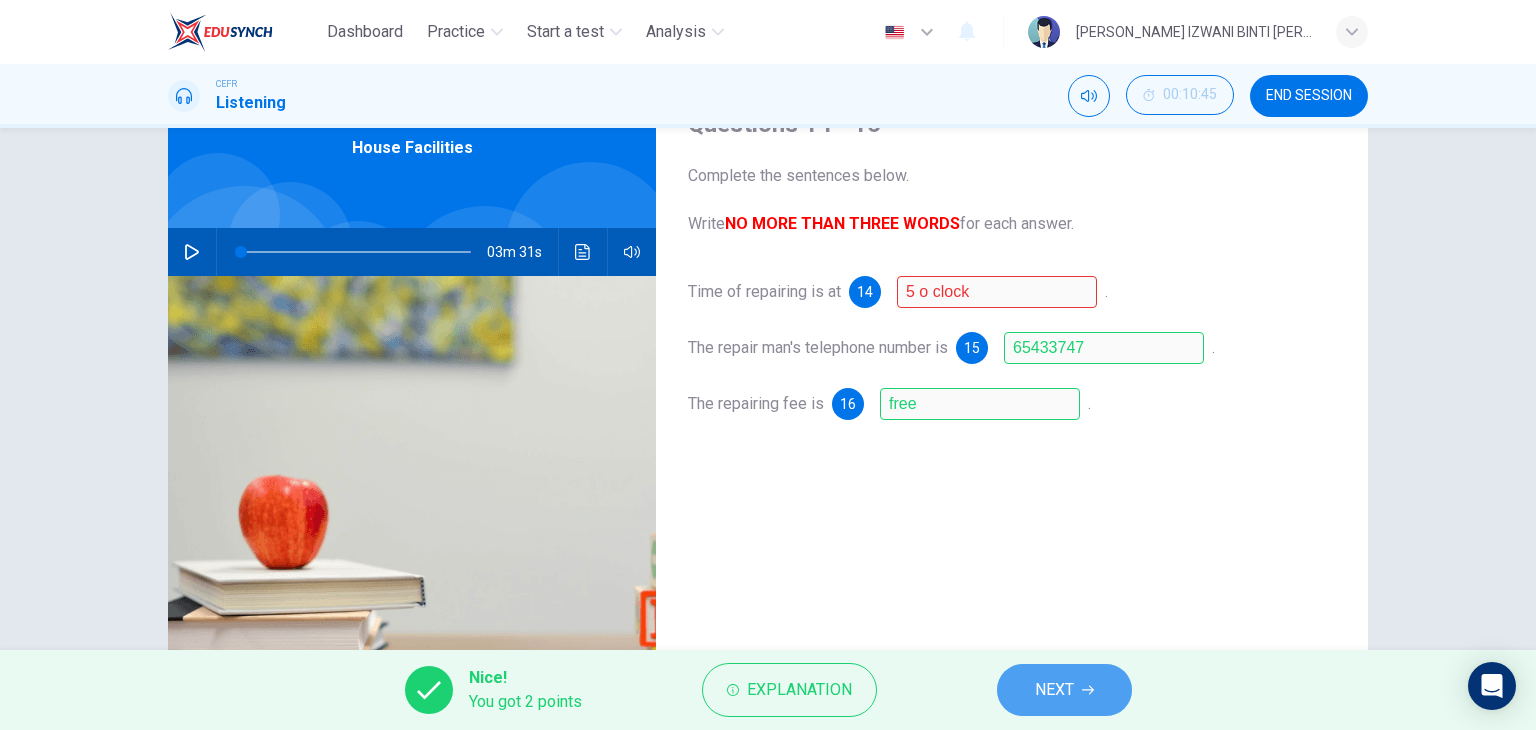 click on "NEXT" at bounding box center (1064, 690) 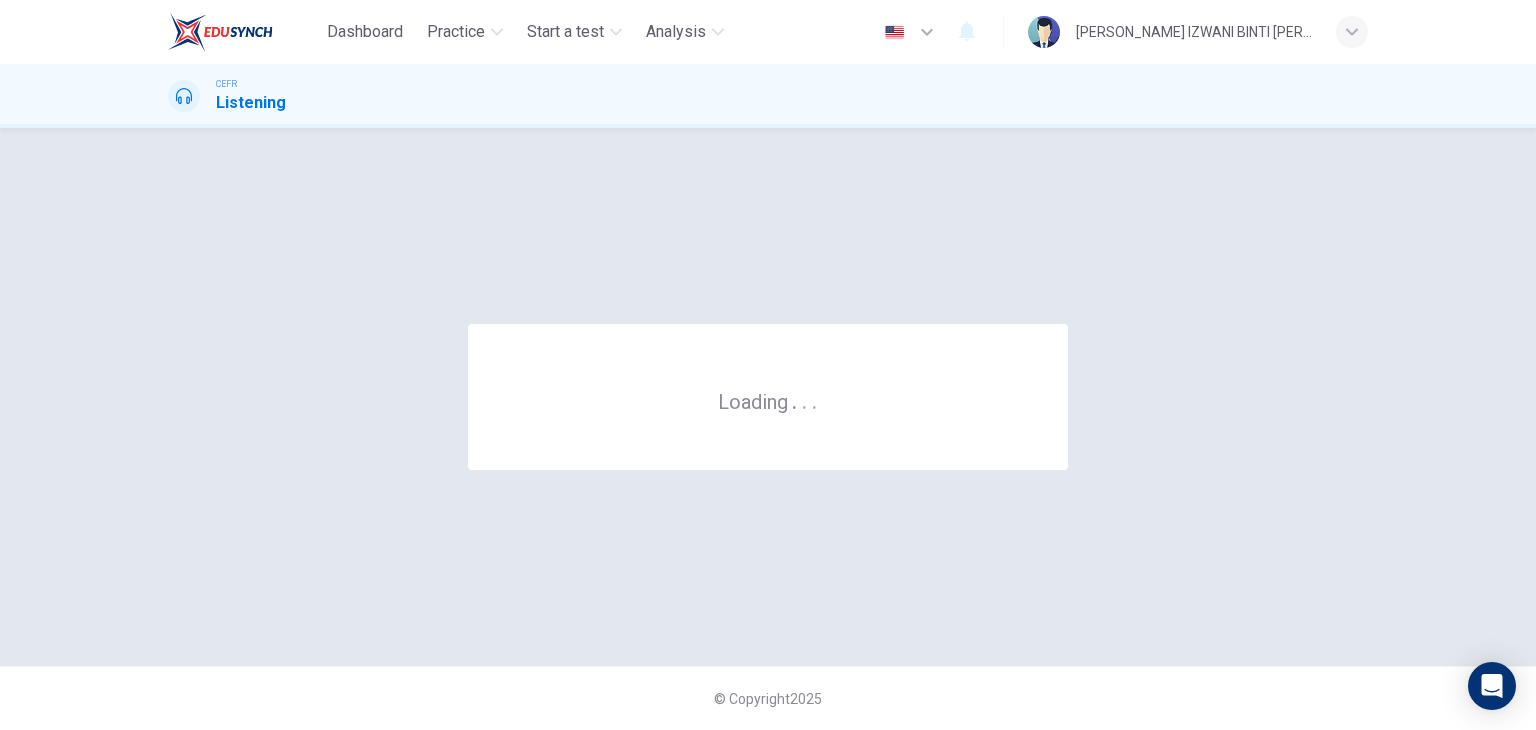 scroll, scrollTop: 0, scrollLeft: 0, axis: both 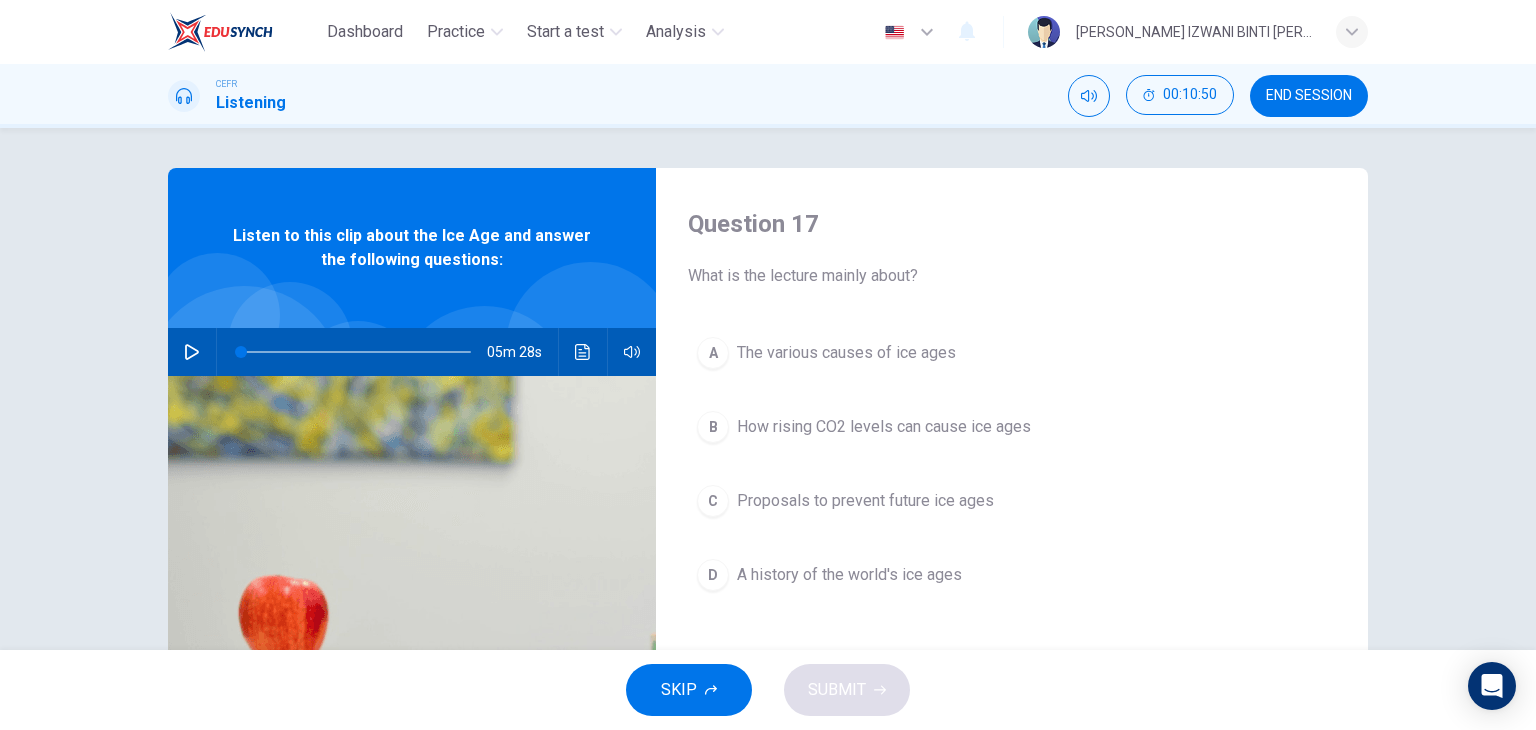 click on "Question 17 What is the lecture mainly about? A The various causes of ice ages B How rising CO2 levels can cause ice ages C Proposals to prevent future ice ages D A history of the world's ice ages" at bounding box center [1012, 515] 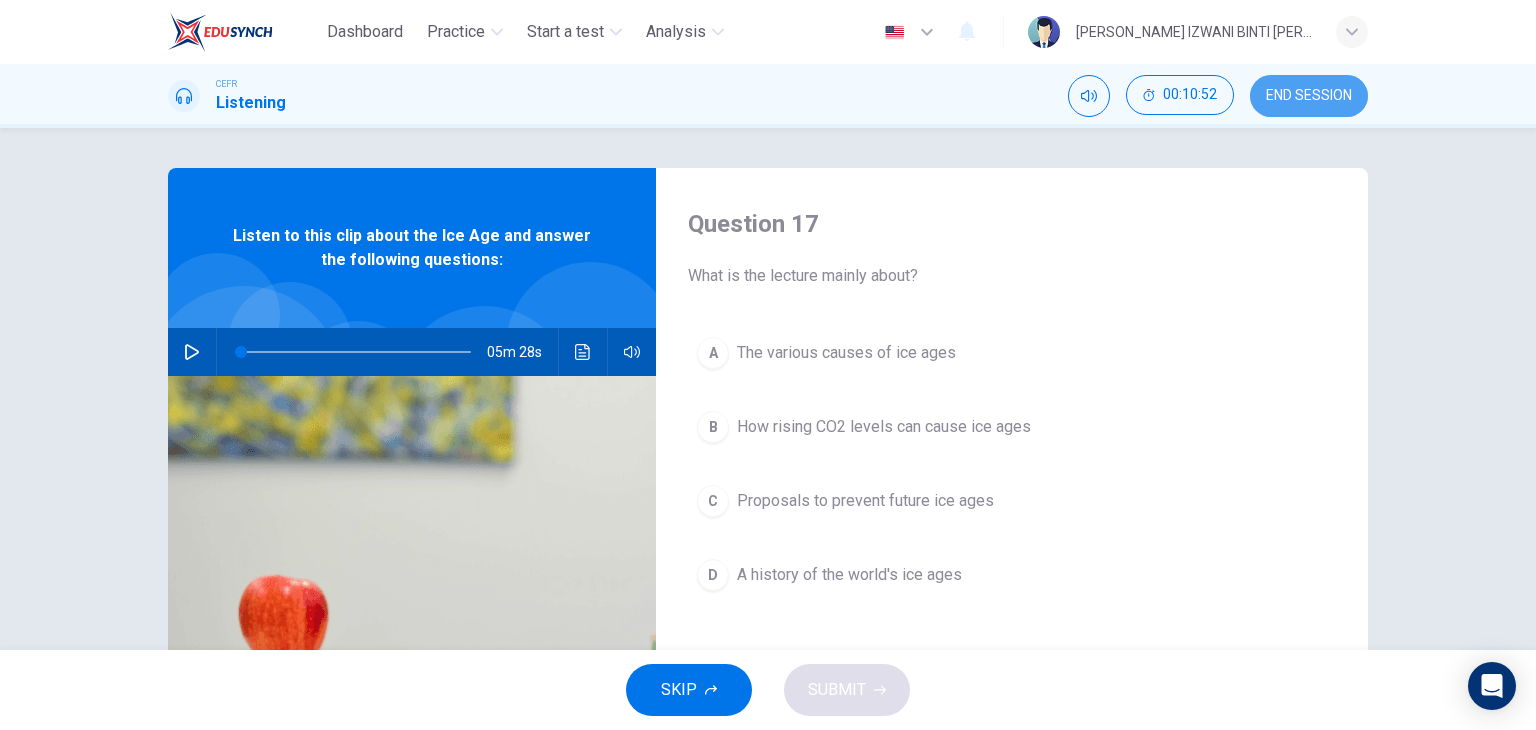click on "END SESSION" at bounding box center (1309, 96) 